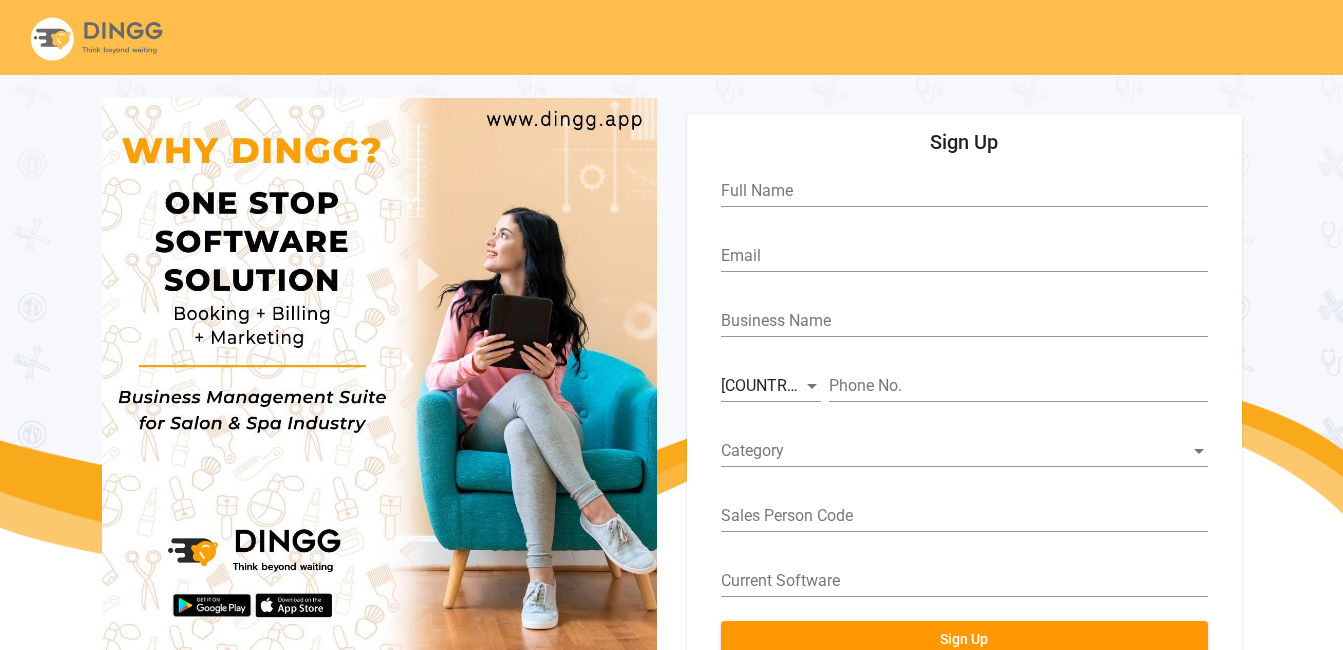 scroll, scrollTop: 74, scrollLeft: 0, axis: vertical 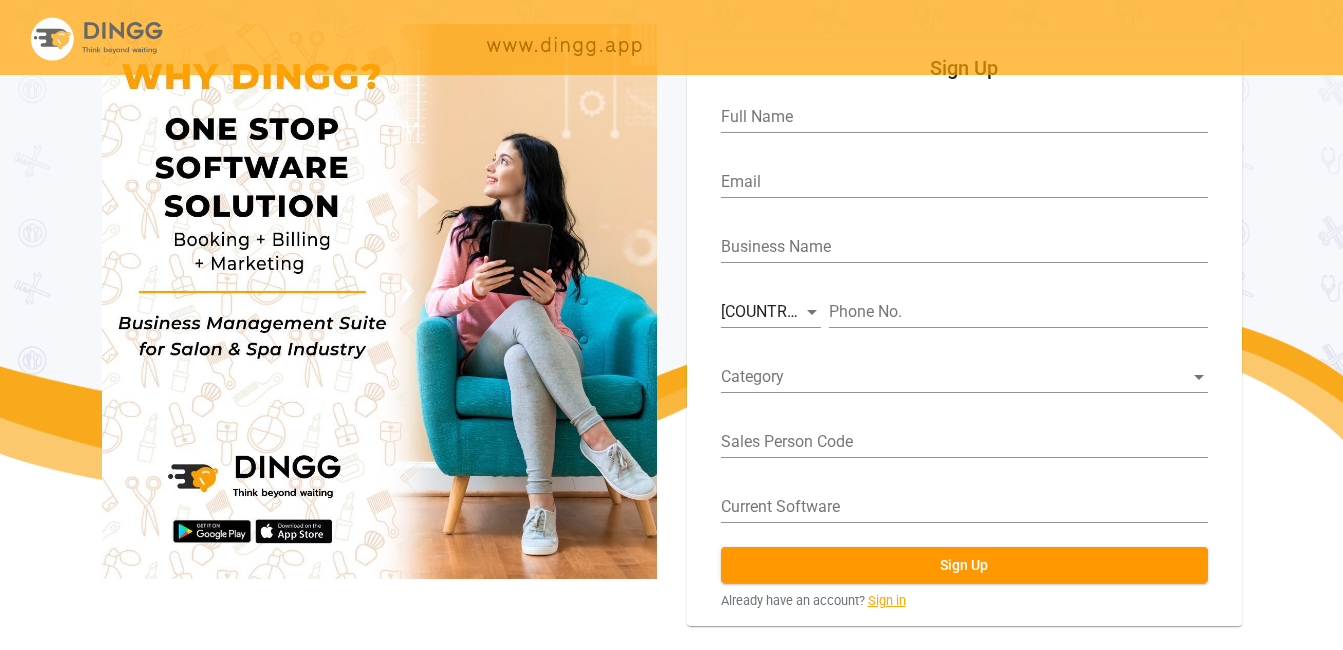 click on "Sign in" 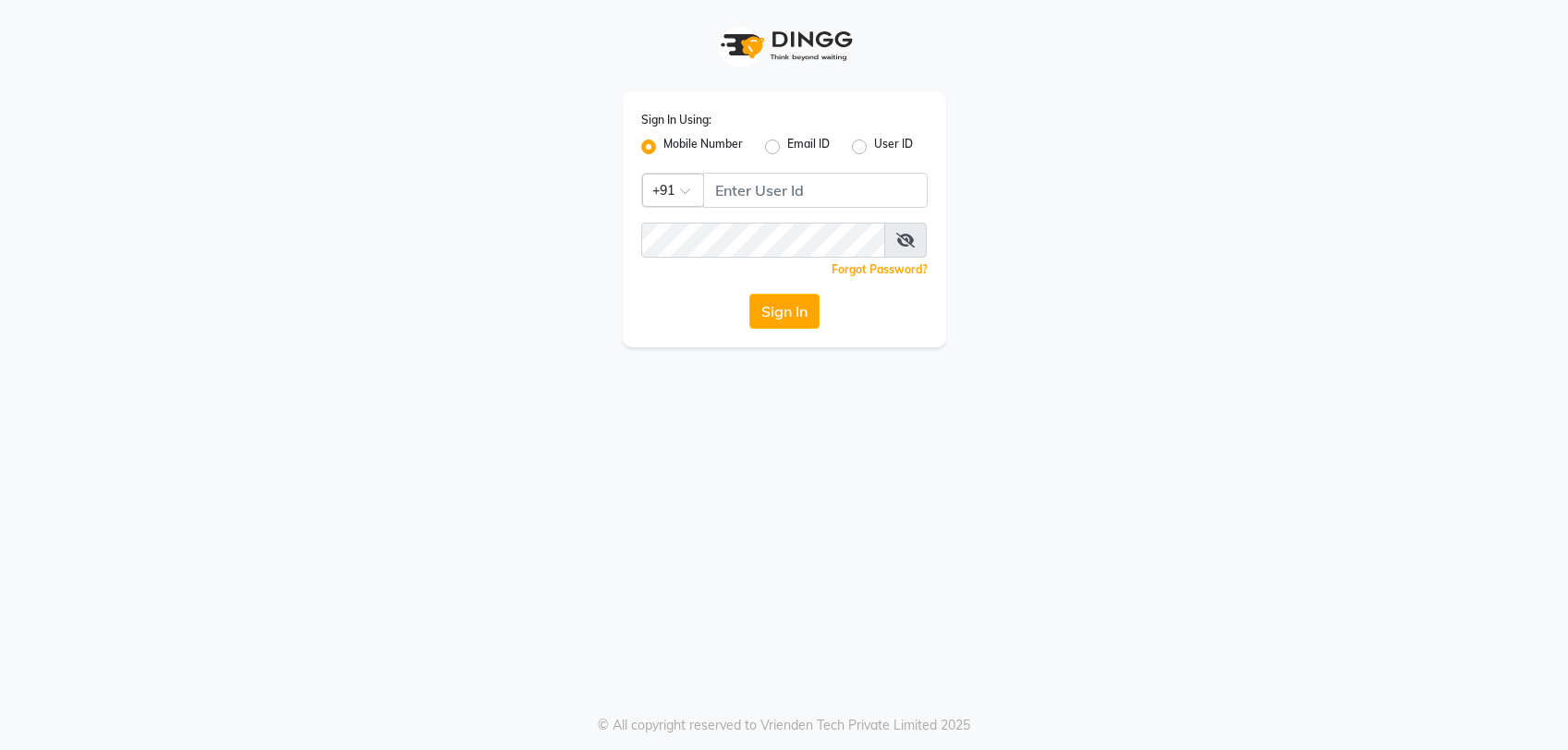 scroll, scrollTop: 0, scrollLeft: 0, axis: both 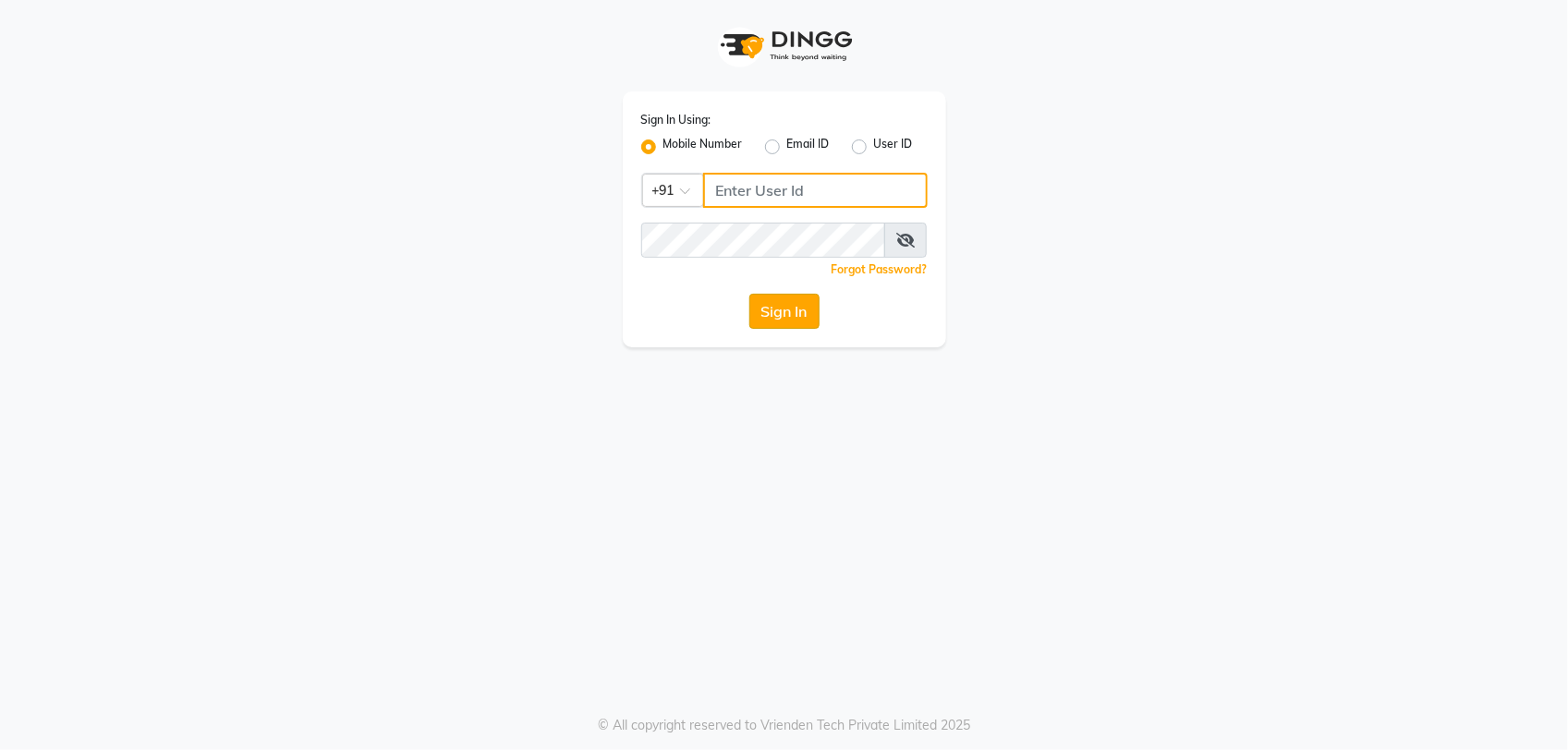 type on "8961790106" 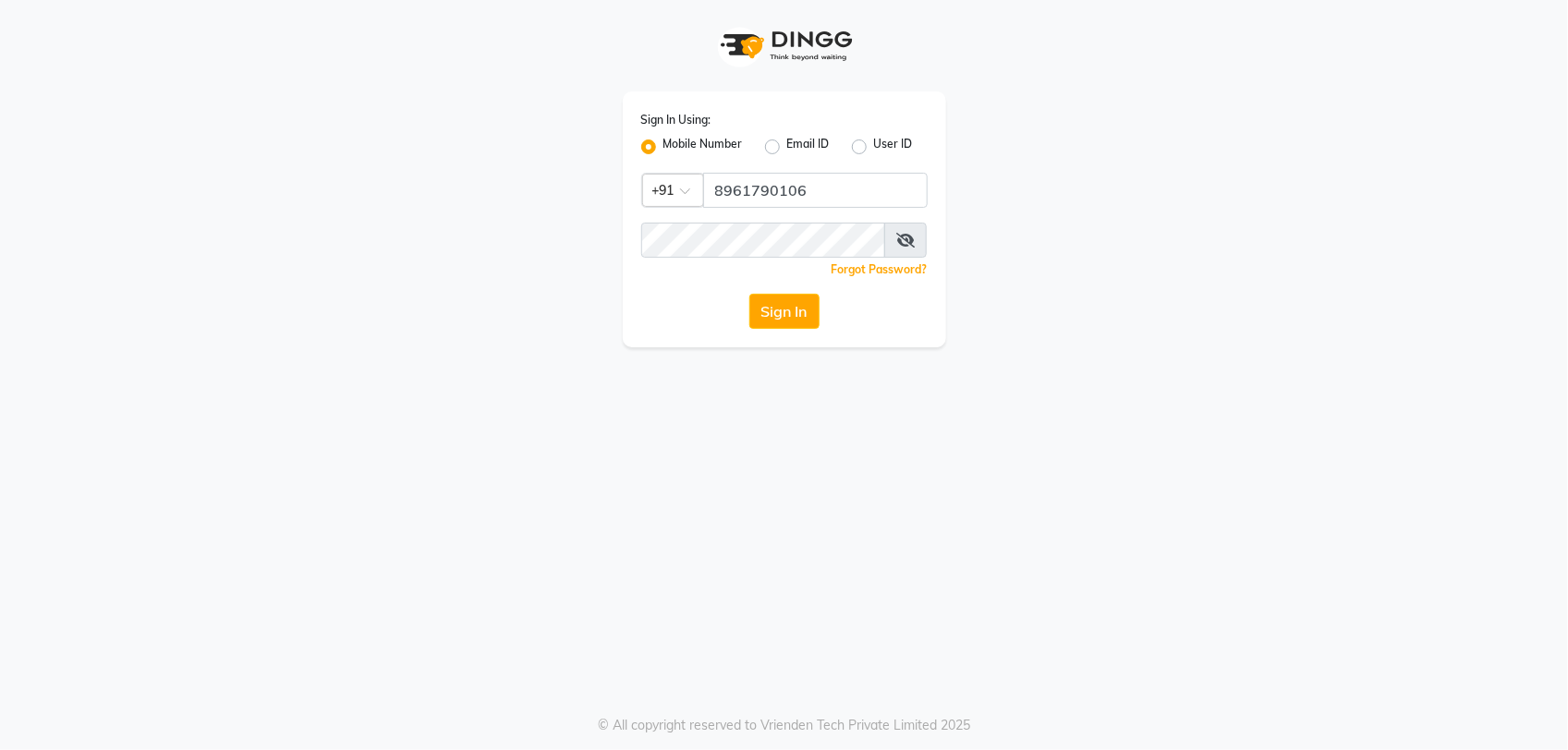 click on "Sign In" 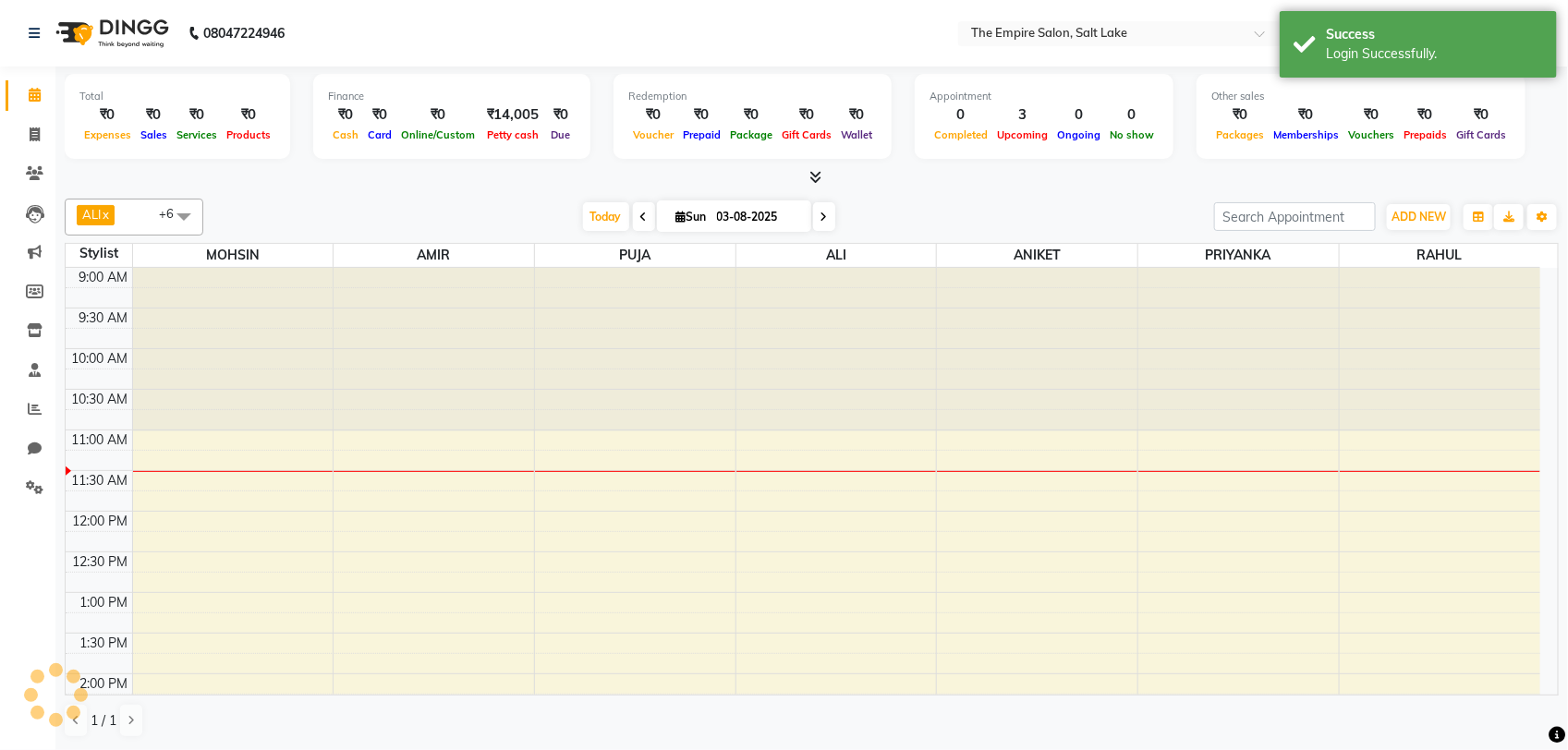 select on "en" 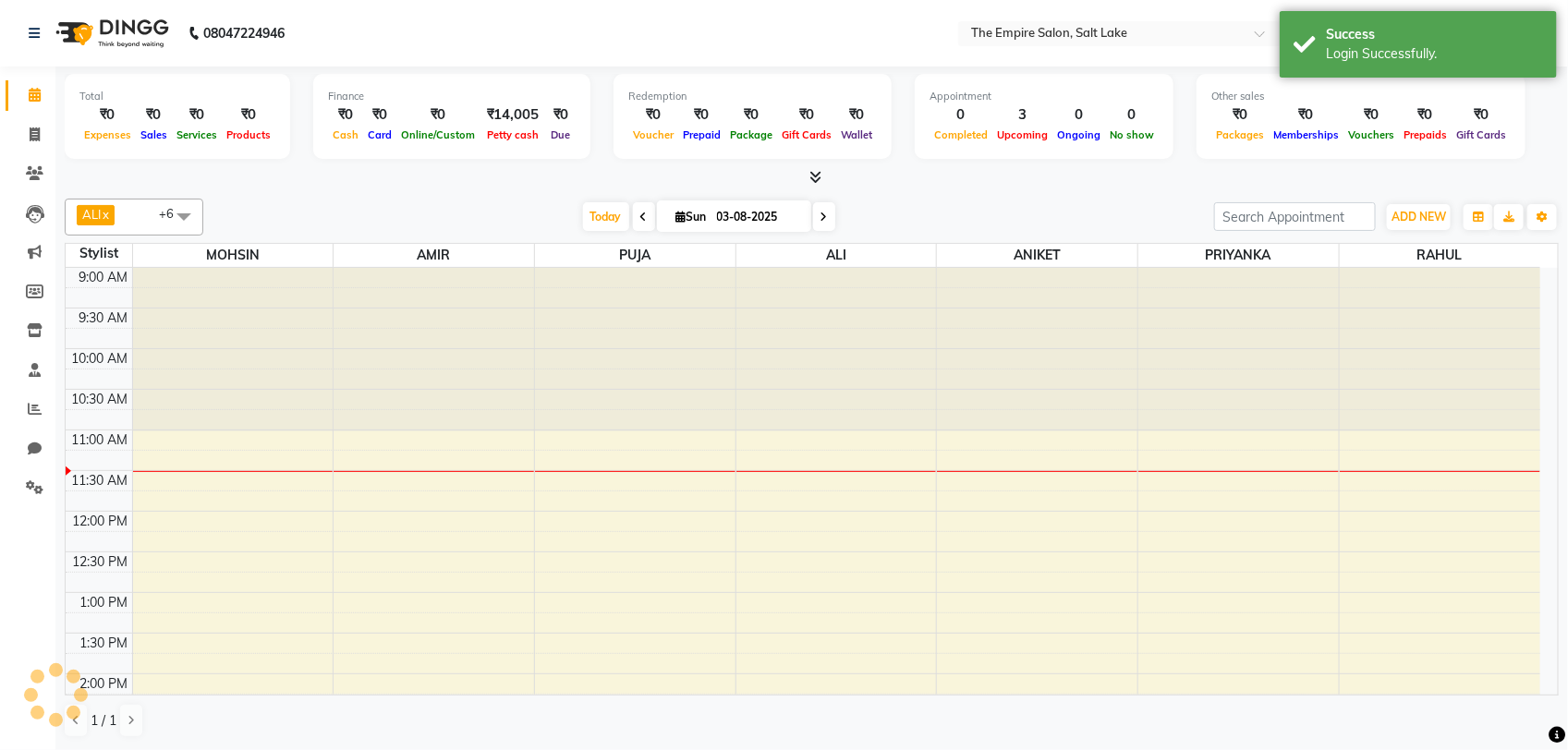 scroll, scrollTop: 0, scrollLeft: 0, axis: both 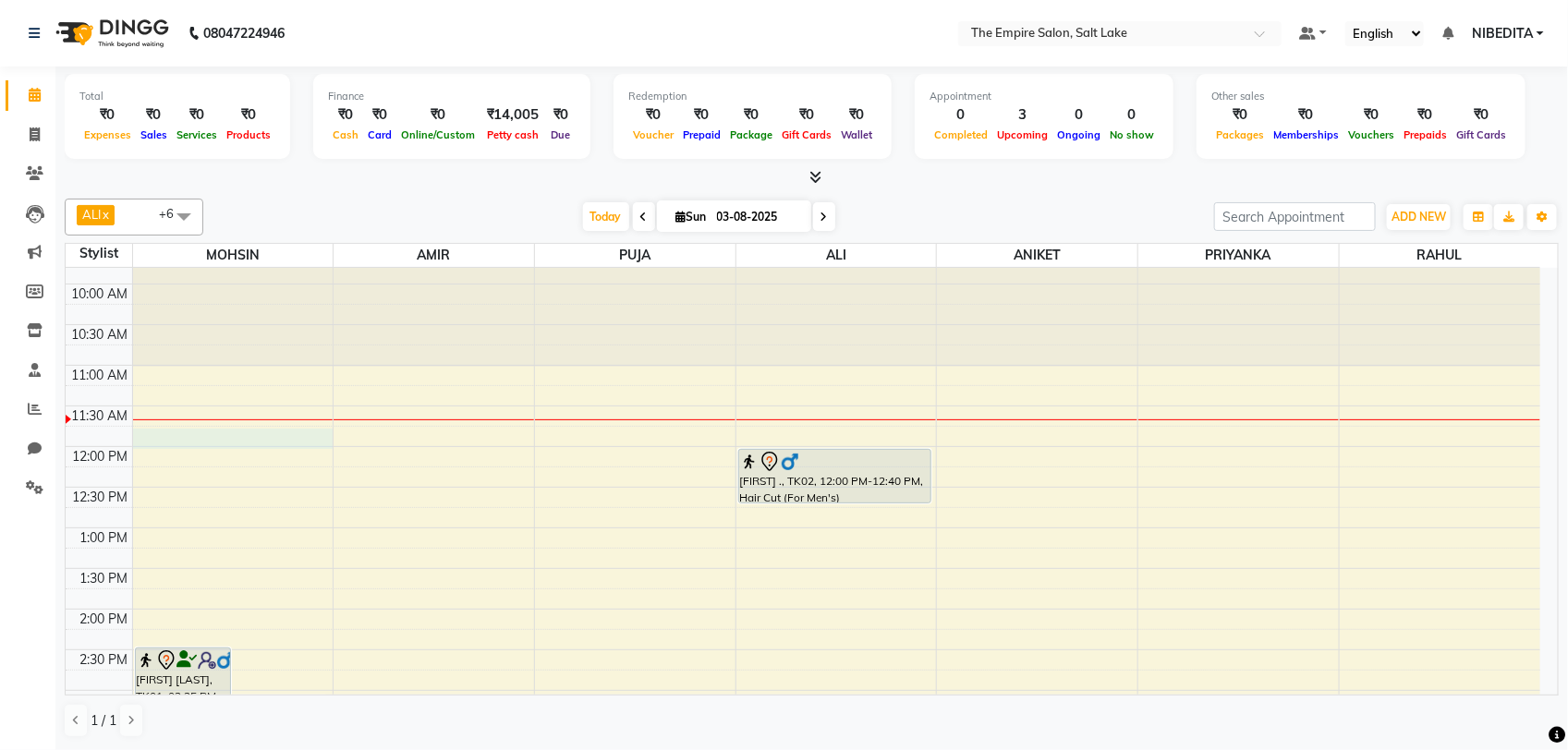 click on "9:00 AM 9:30 AM 10:00 AM 10:30 AM 11:00 AM 11:30 AM 12:00 PM 12:30 PM 1:00 PM 1:30 PM 2:00 PM 2:30 PM 3:00 PM 3:30 PM 4:00 PM 4:30 PM 5:00 PM 5:30 PM 6:00 PM 6:30 PM 7:00 PM 7:30 PM 8:00 PM 8:30 PM 9:00 PM 9:30 PM [FIRST] [LAST], TK01, 02:25 PM-03:10 PM, Advanced Hair Cut (For Men's) [FIRST] [LAST], TK01, 03:00 PM-03:20 PM, Beard Trimming & Styling [FIRST] ., TK02, 12:00 PM-12:40 PM, Hair Cut (For Men's)" at bounding box center (803, 731) 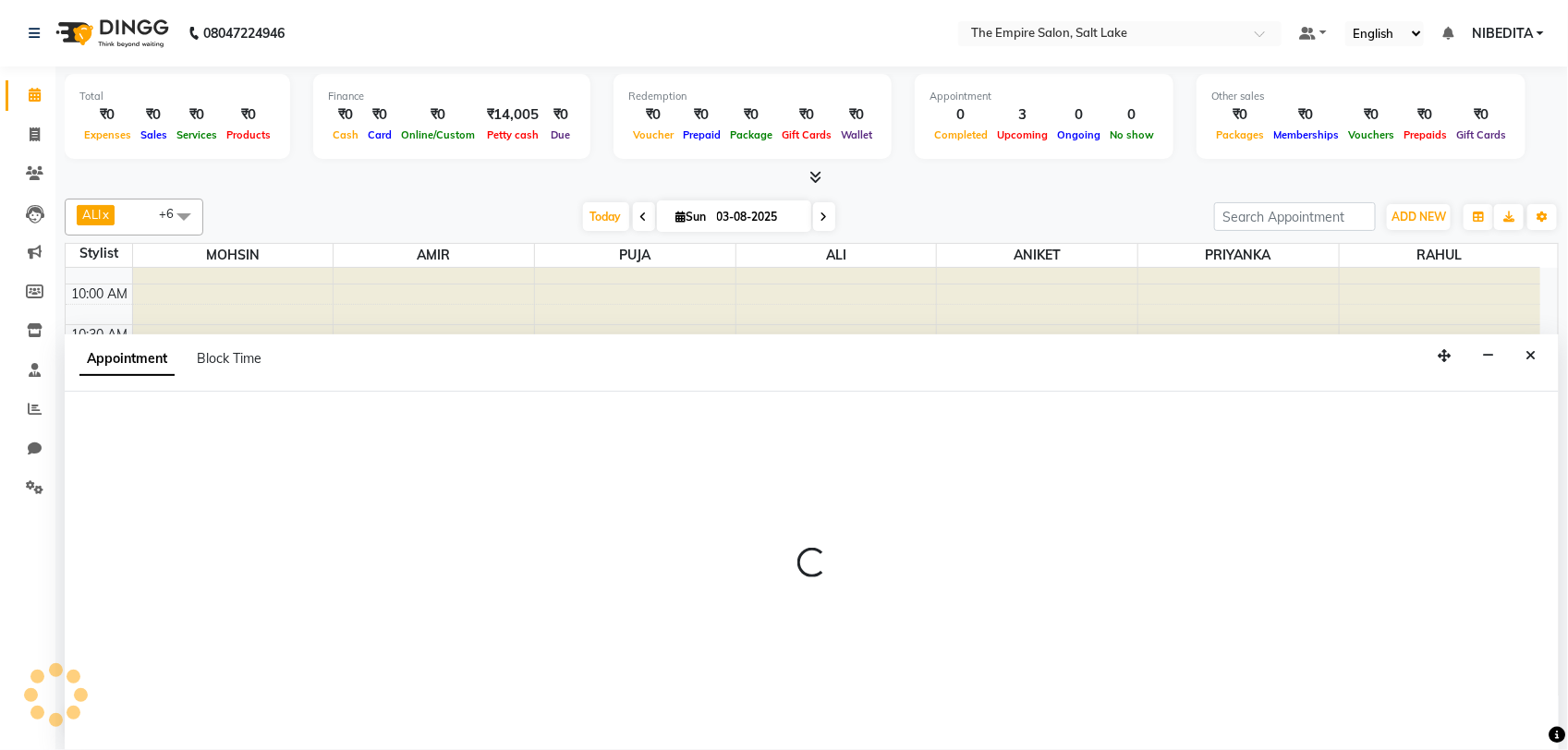select on "78686" 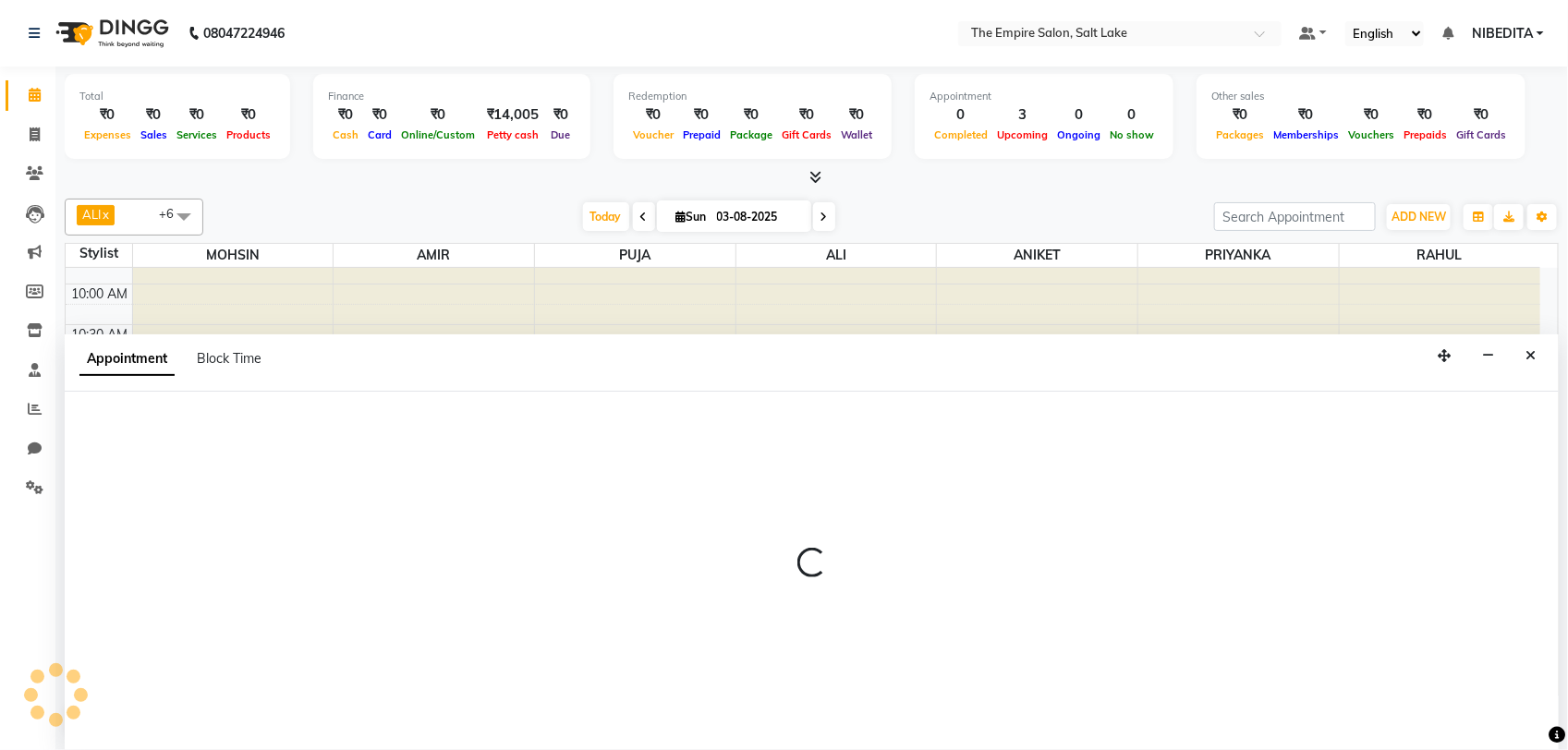 select on "tentative" 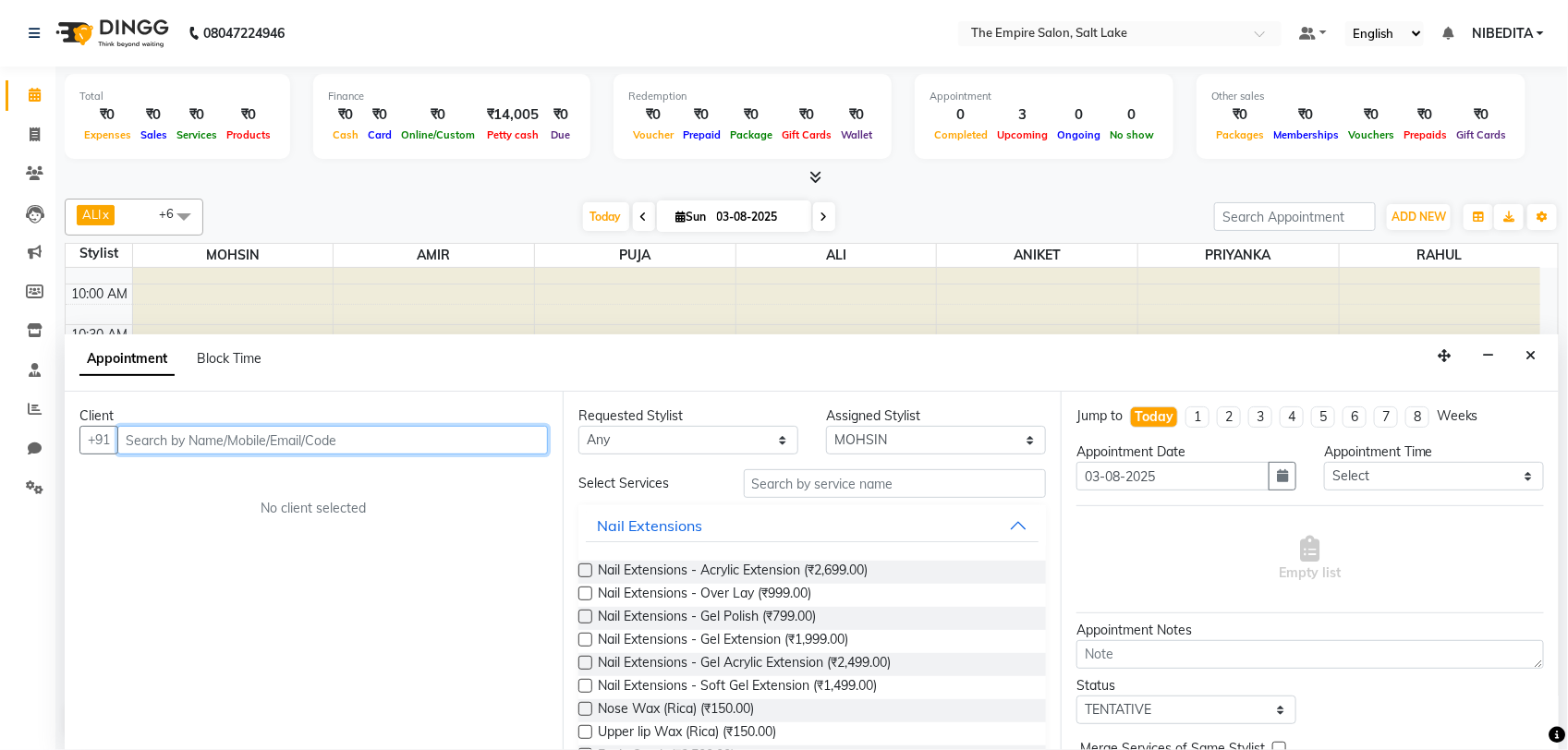click at bounding box center (333, 440) 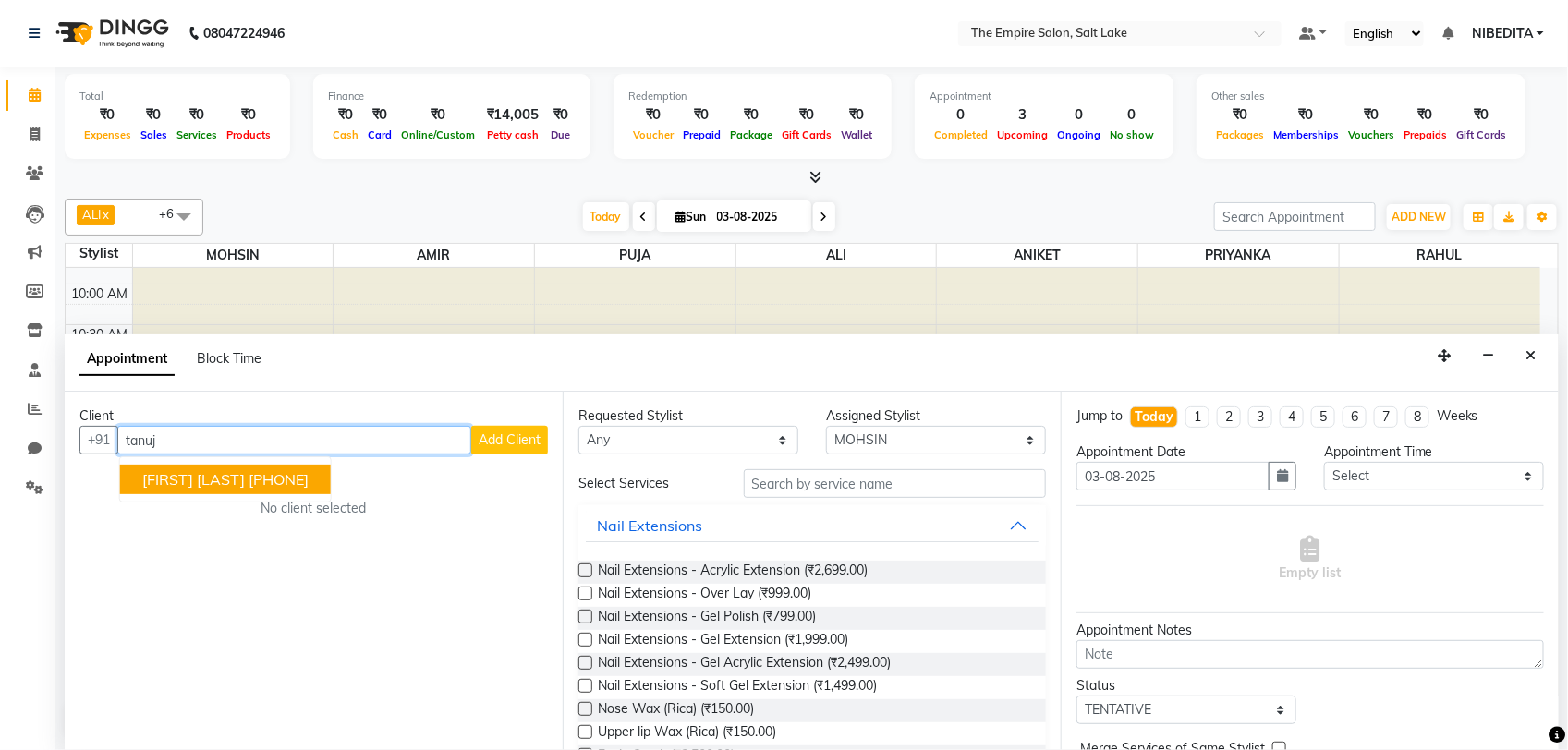 click on "[FIRST] [LAST] [PHONE]" at bounding box center (225, 479) 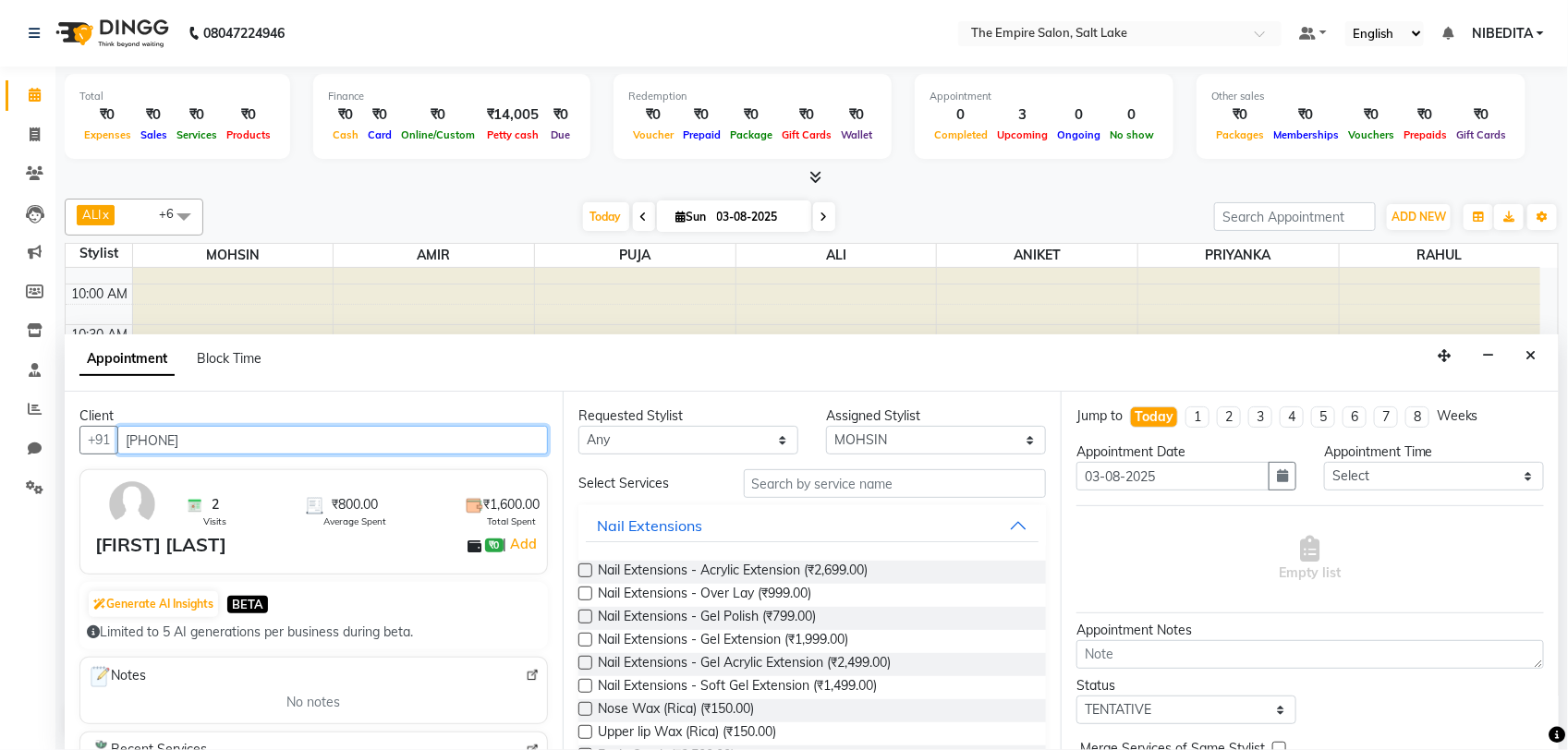 type on "[PHONE]" 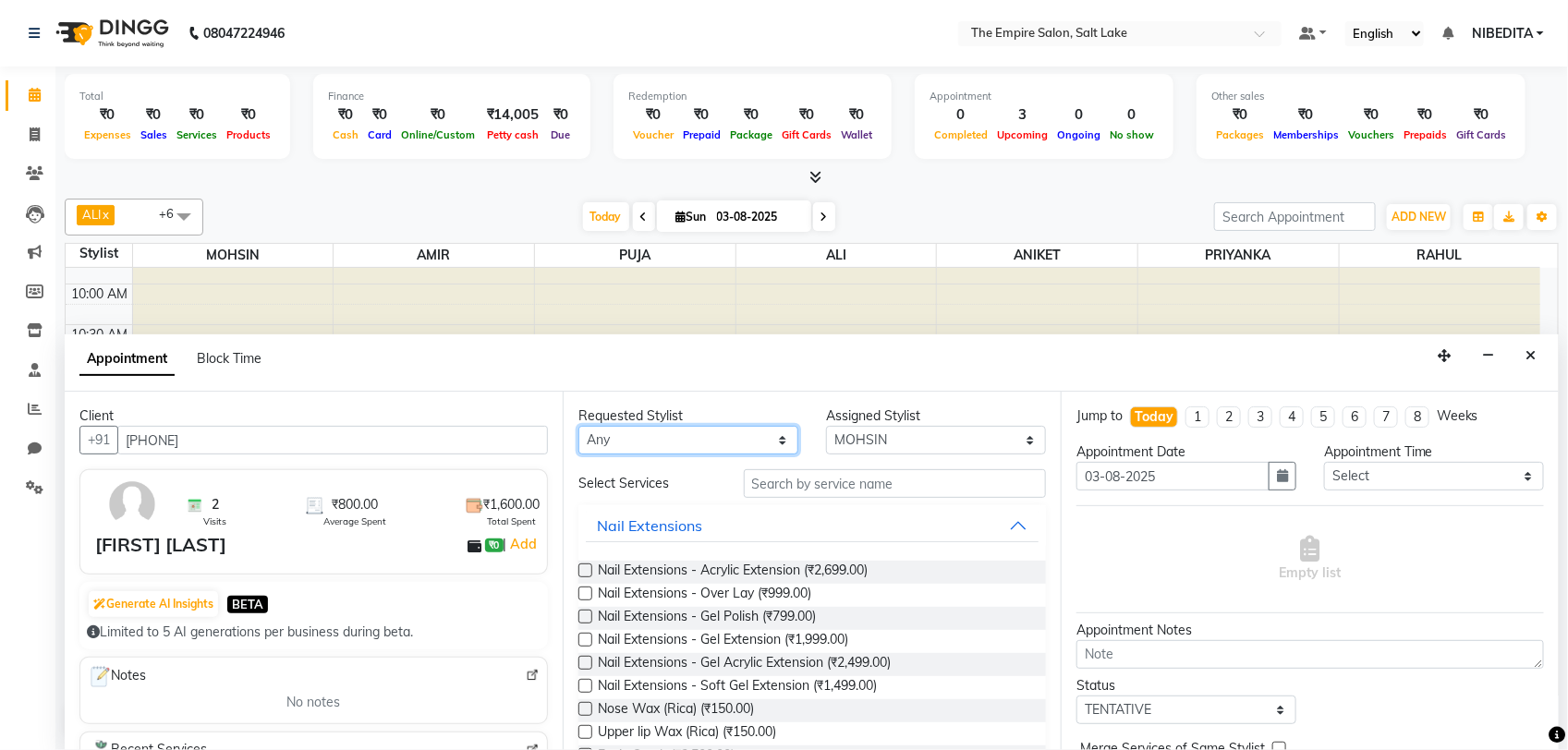 click on "Any [NAME] [NAME] [NAME] [NAME] [NAME]  [NAME] [NAME] [NAME] [NAME] [NAME]  [NAME]   [NAME]    [NAME]   [NAME]" at bounding box center (688, 440) 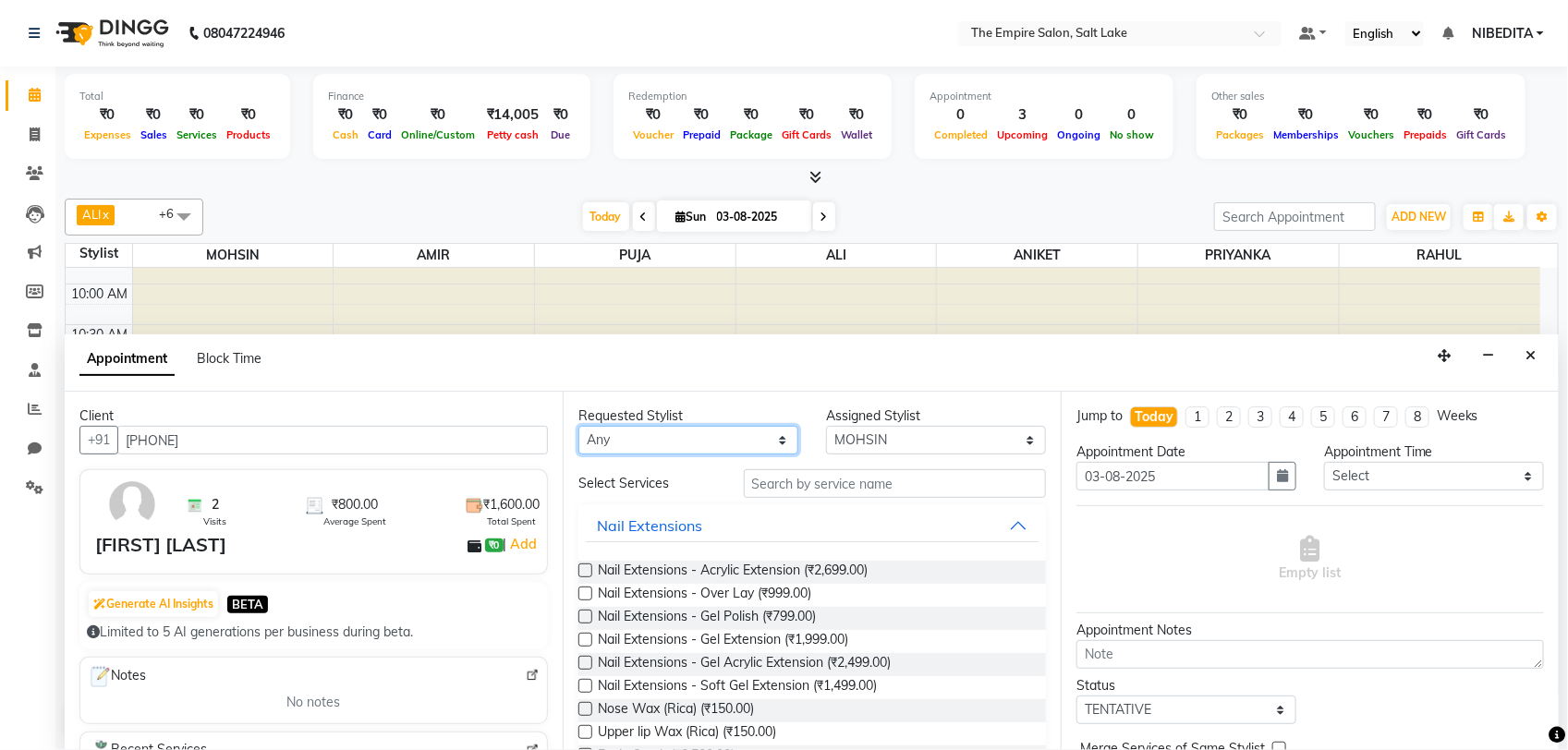 select on "78686" 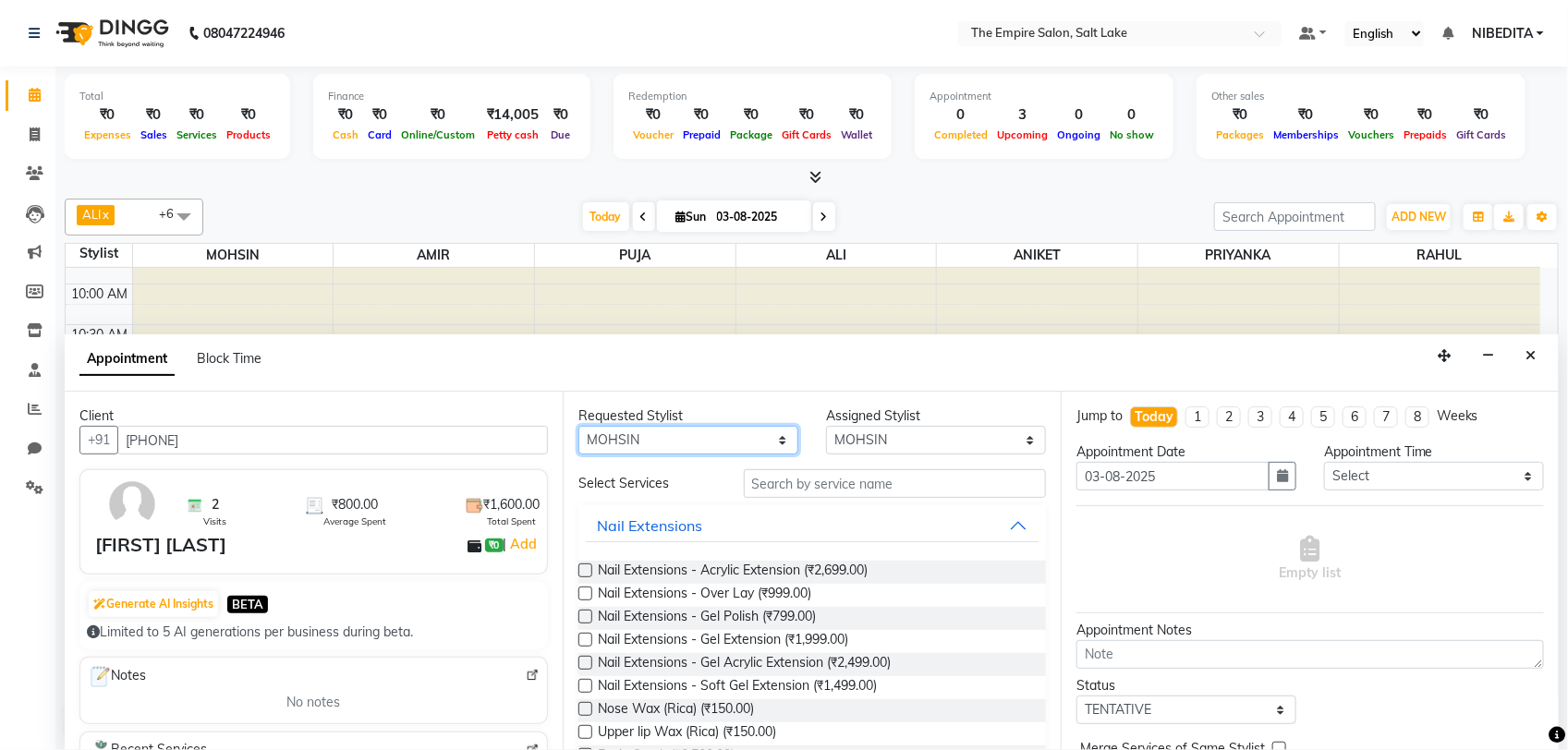 click on "Any [NAME] [NAME] [NAME] [NAME] [NAME]  [NAME] [NAME] [NAME] [NAME] [NAME]  [NAME]   [NAME]    [NAME]   [NAME]" at bounding box center [688, 440] 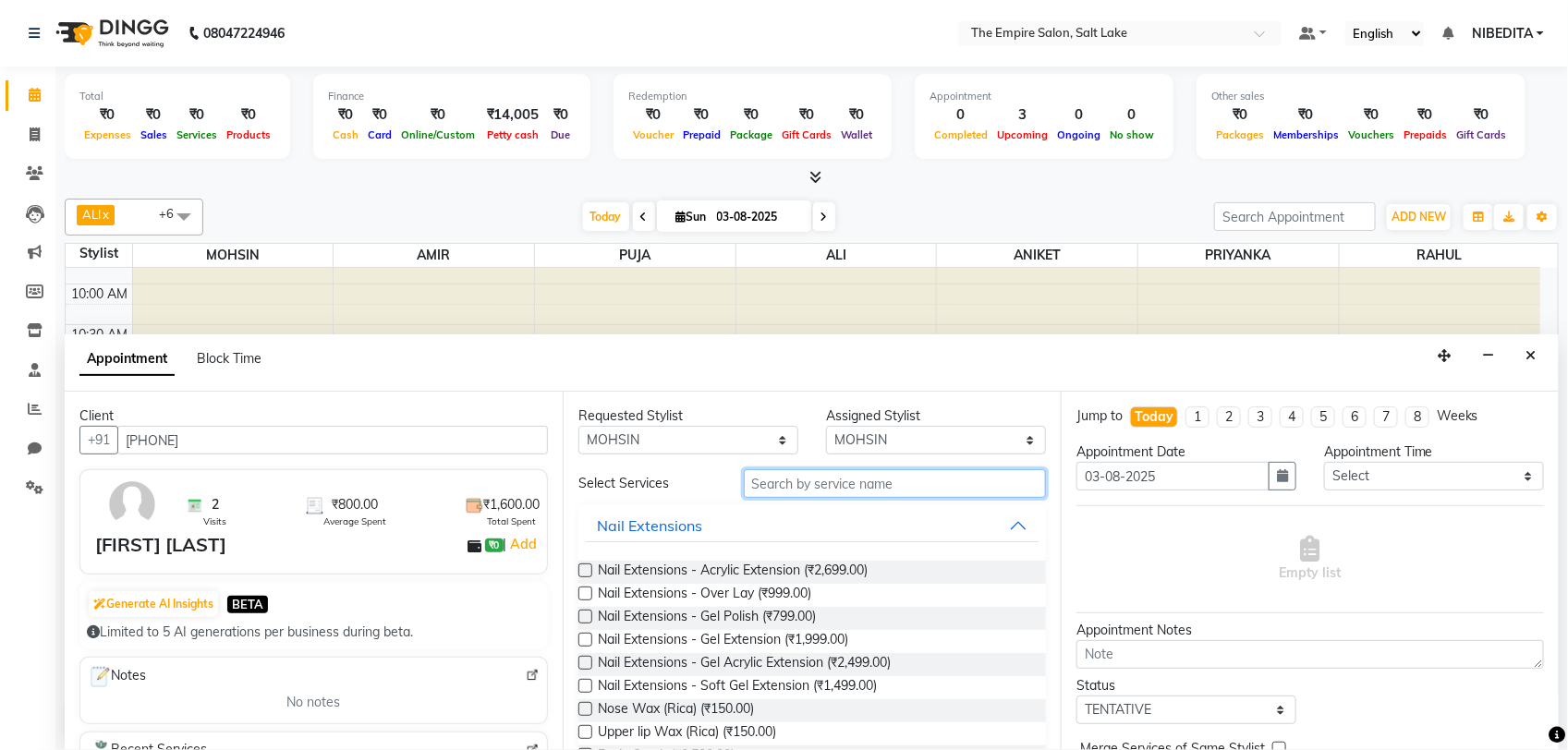 click at bounding box center [894, 483] 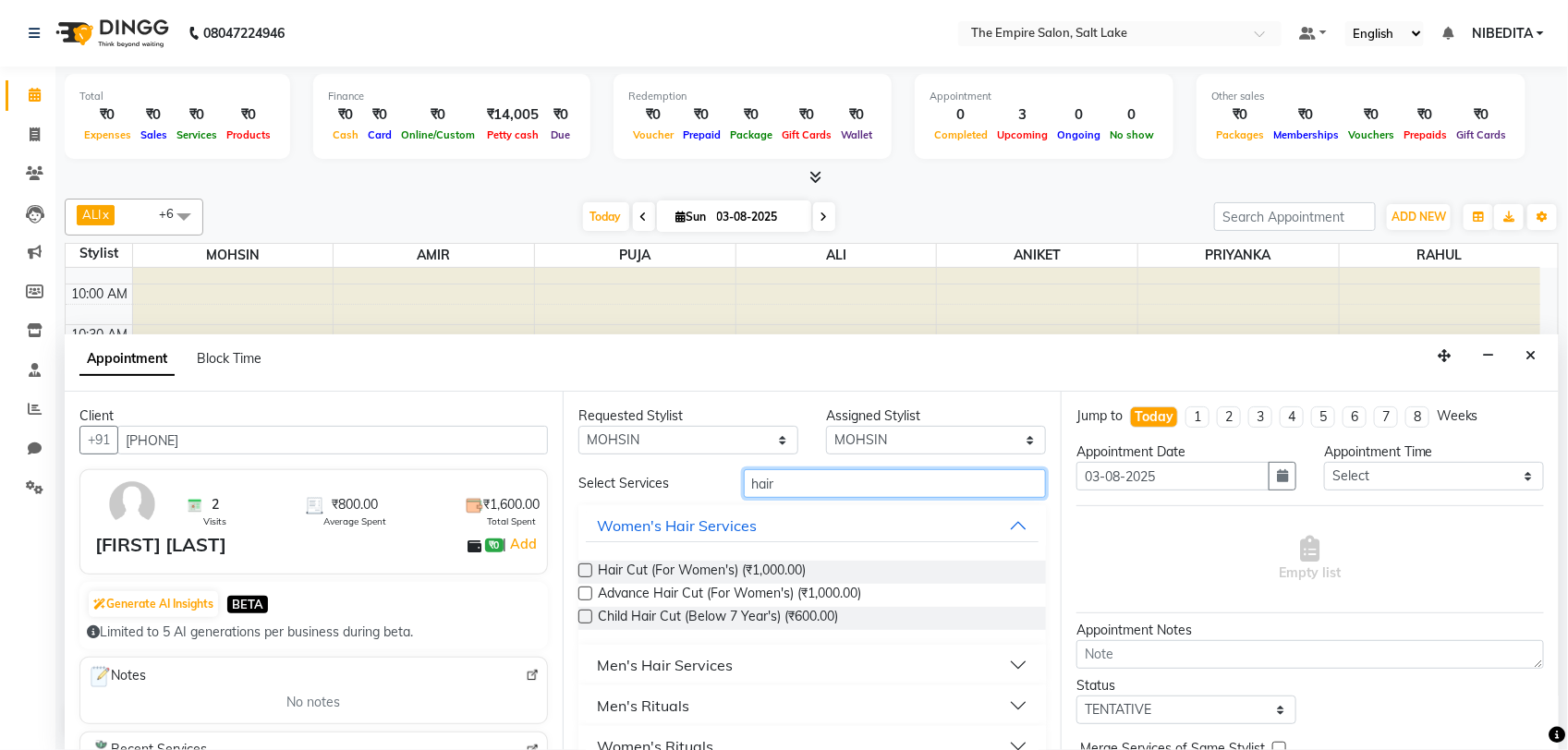 type on "hair" 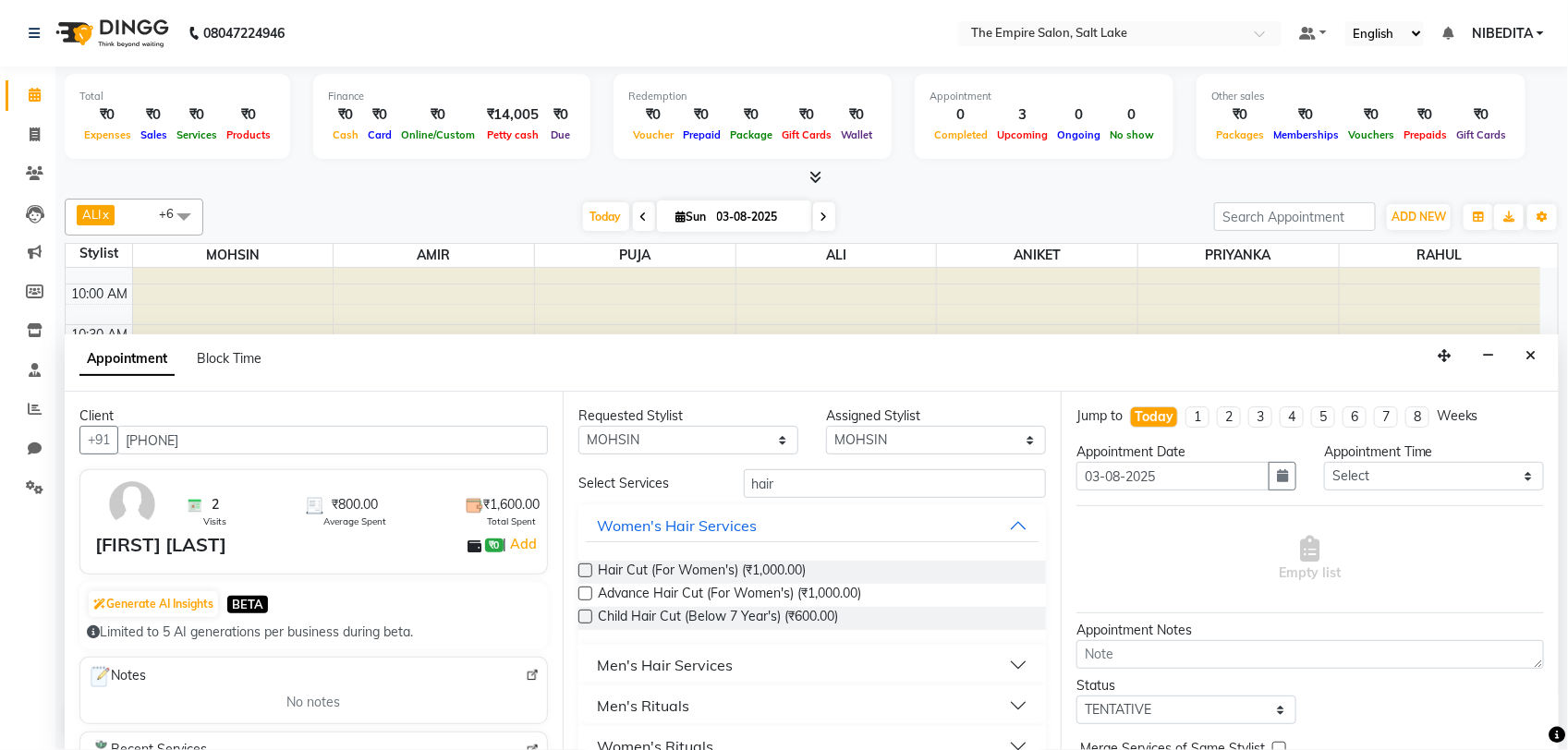 click on "Men's Hair Services" at bounding box center (664, 665) 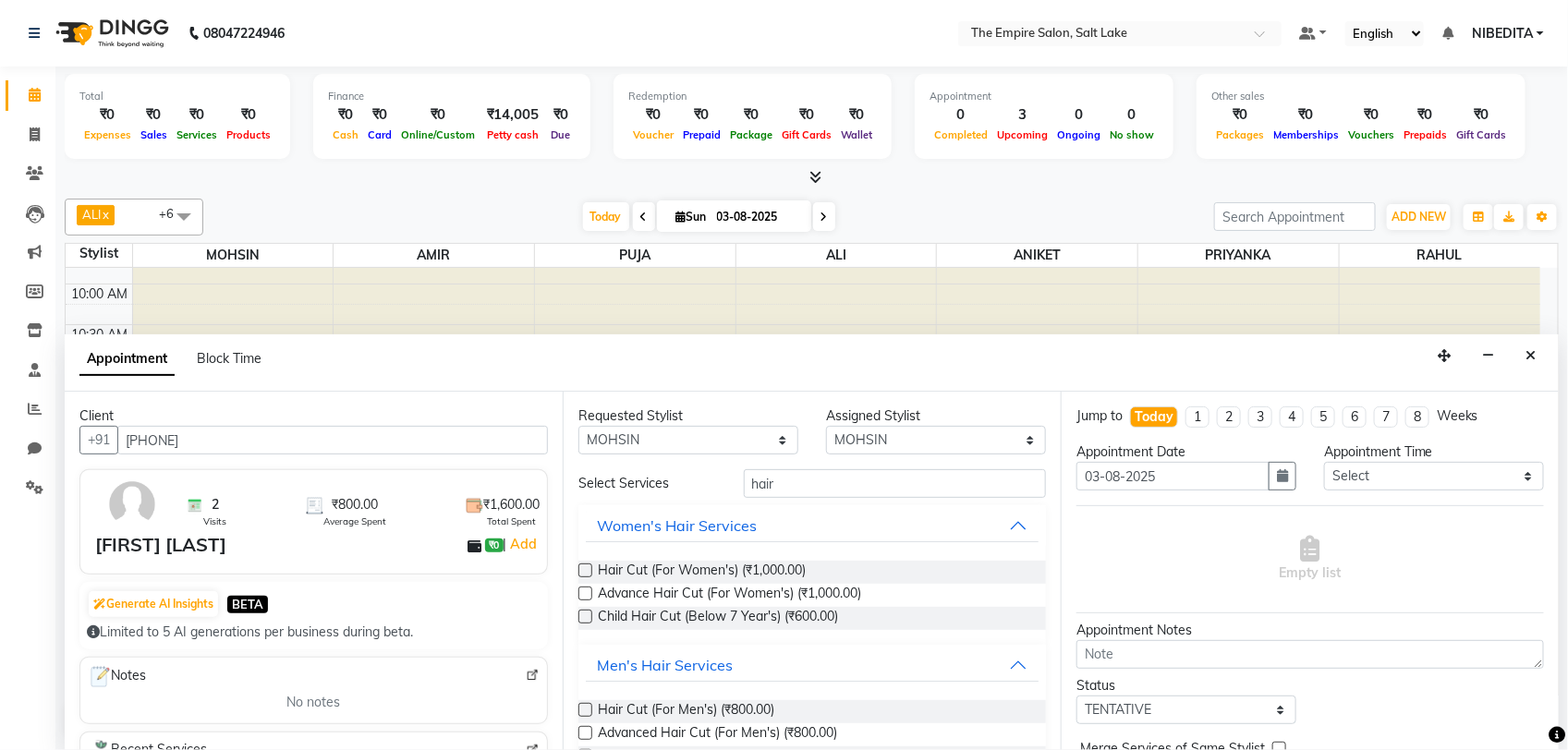 click at bounding box center (585, 709) 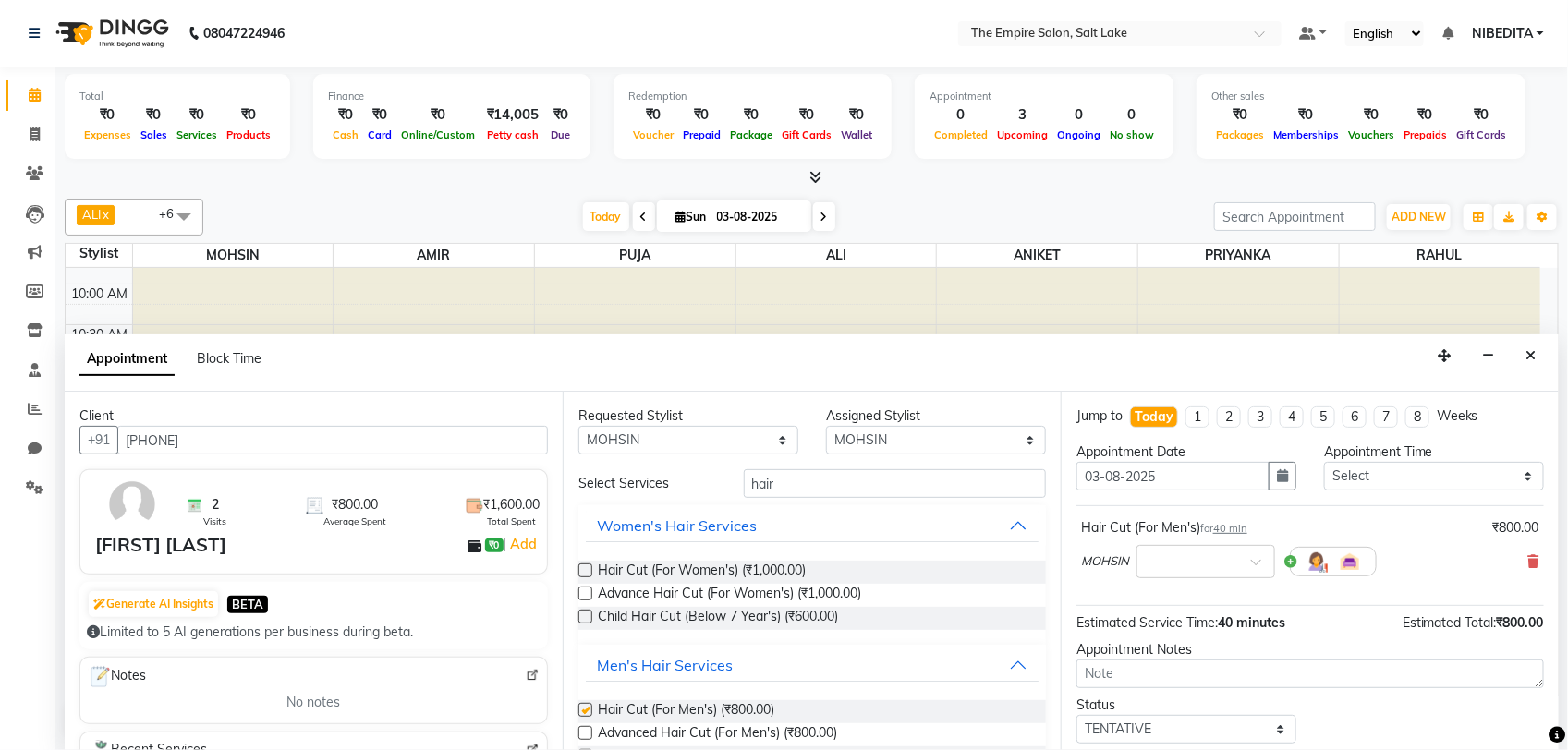 checkbox on "false" 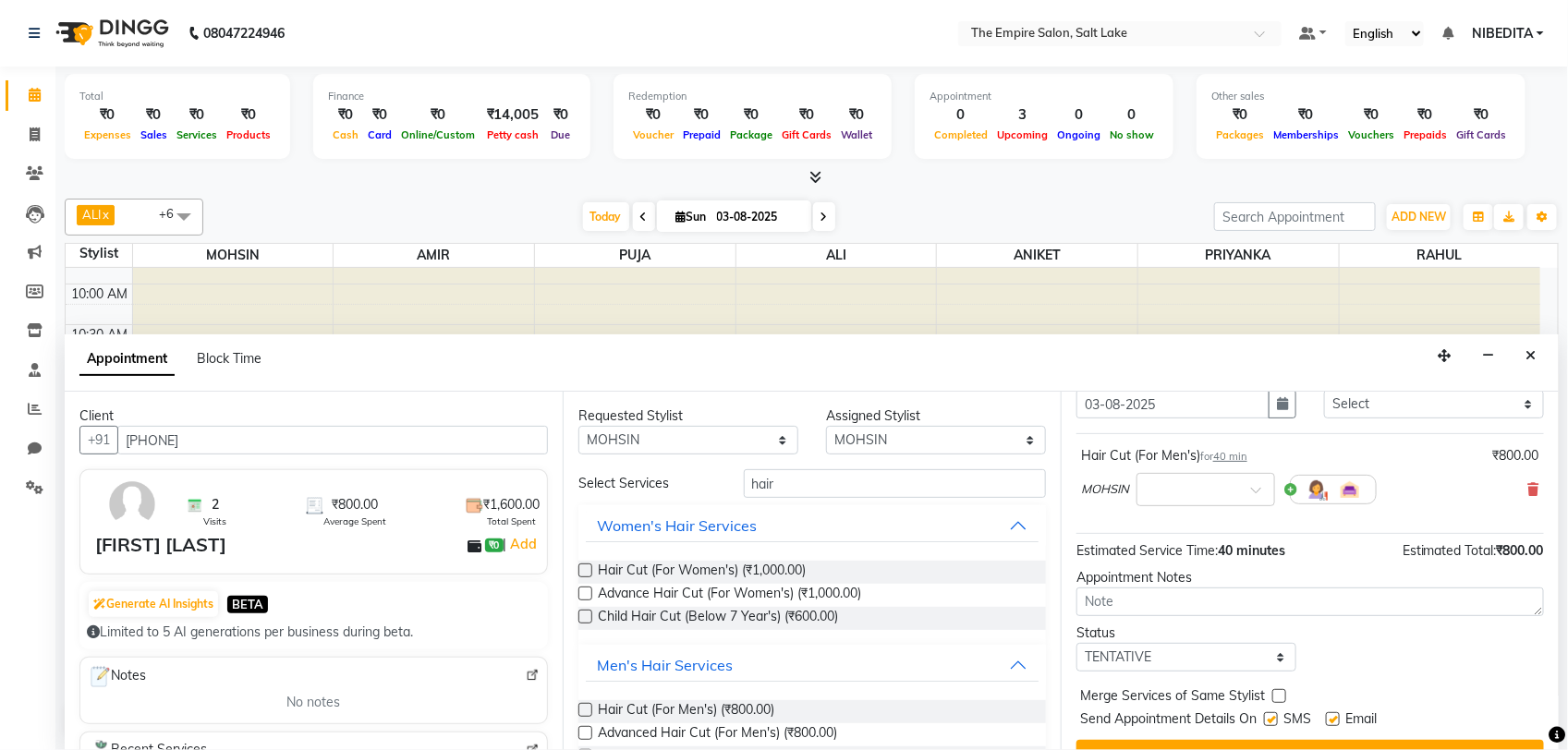 scroll, scrollTop: 112, scrollLeft: 0, axis: vertical 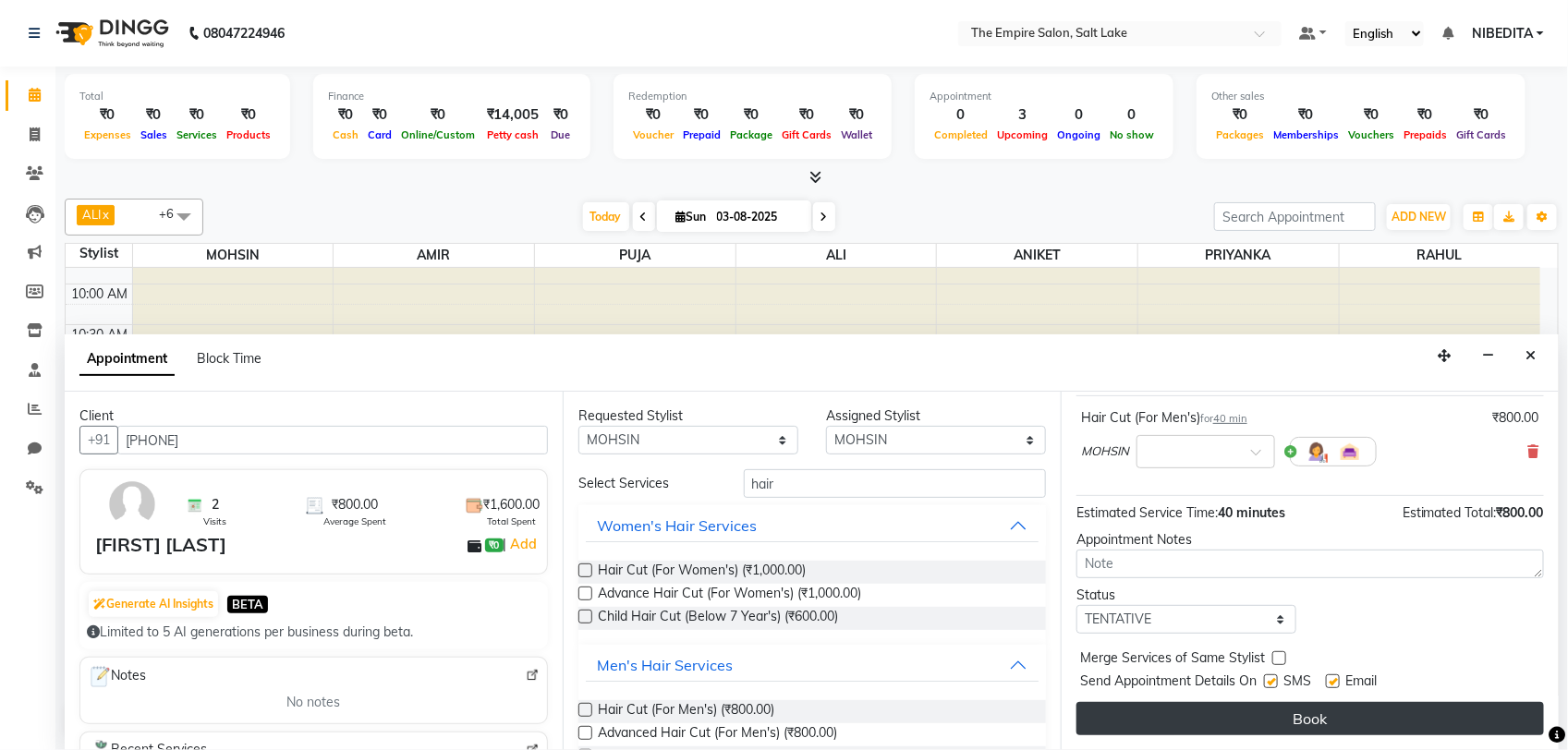 click on "Book" at bounding box center [1310, 719] 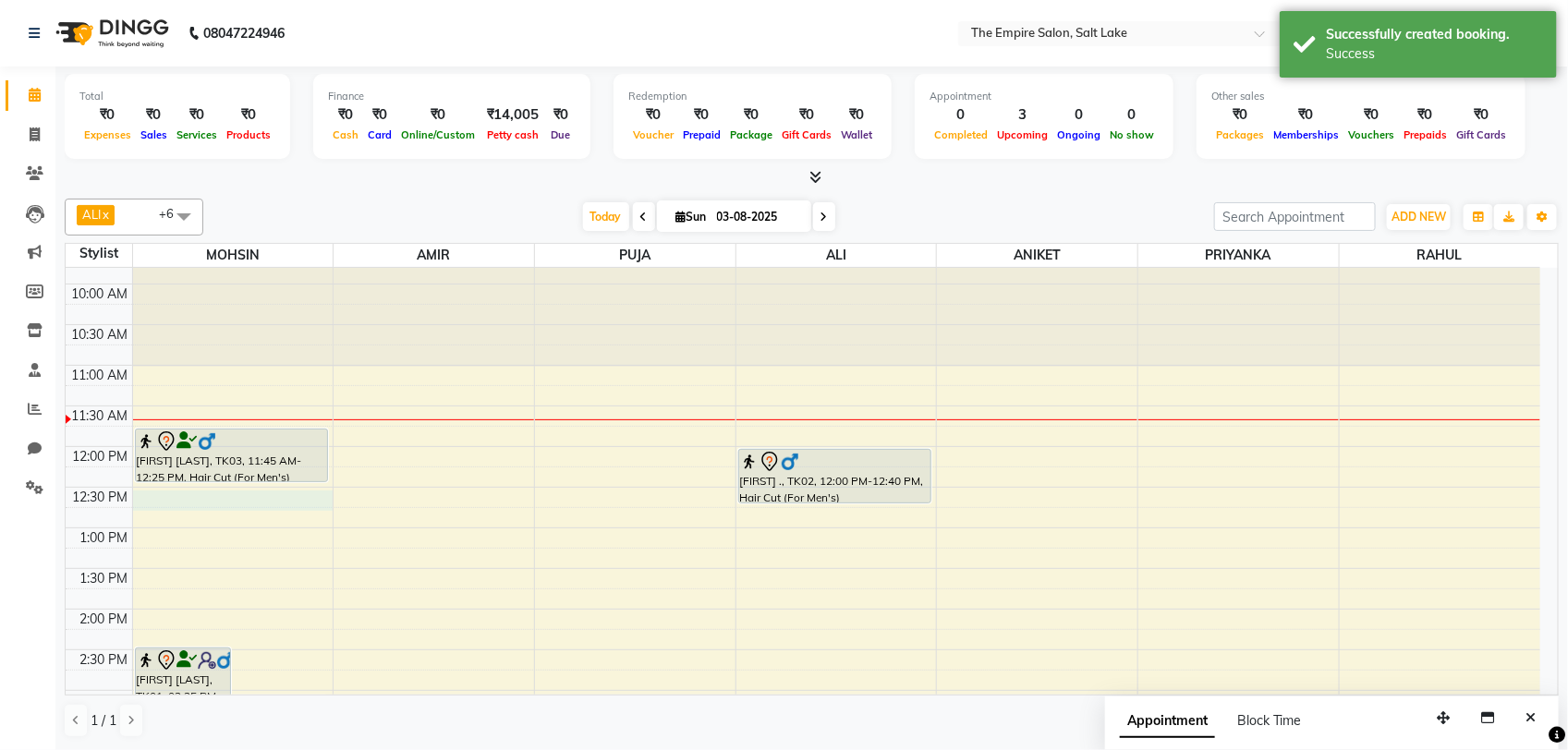 click on "9:00 AM 9:30 AM 10:00 AM 10:30 AM 11:00 AM 11:30 AM 12:00 PM 12:30 PM 1:00 PM 1:30 PM 2:00 PM 2:30 PM 3:00 PM 3:30 PM 4:00 PM 4:30 PM 5:00 PM 5:30 PM 6:00 PM 6:30 PM 7:00 PM 7:30 PM 8:00 PM 8:30 PM 9:00 PM 9:30 PM [FIRST] [LAST], TK01, 02:25 PM-03:10 PM, Advanced Hair Cut (For Men's) [FIRST] [LAST], TK01, 03:00 PM-03:20 PM, Beard Trimming & Styling [FIRST] [LAST], TK03, 11:45 AM-12:25 PM, Hair Cut (For Men's) [FIRST] ., TK02, 12:00 PM-12:40 PM, Hair Cut (For Men's)" at bounding box center [803, 731] 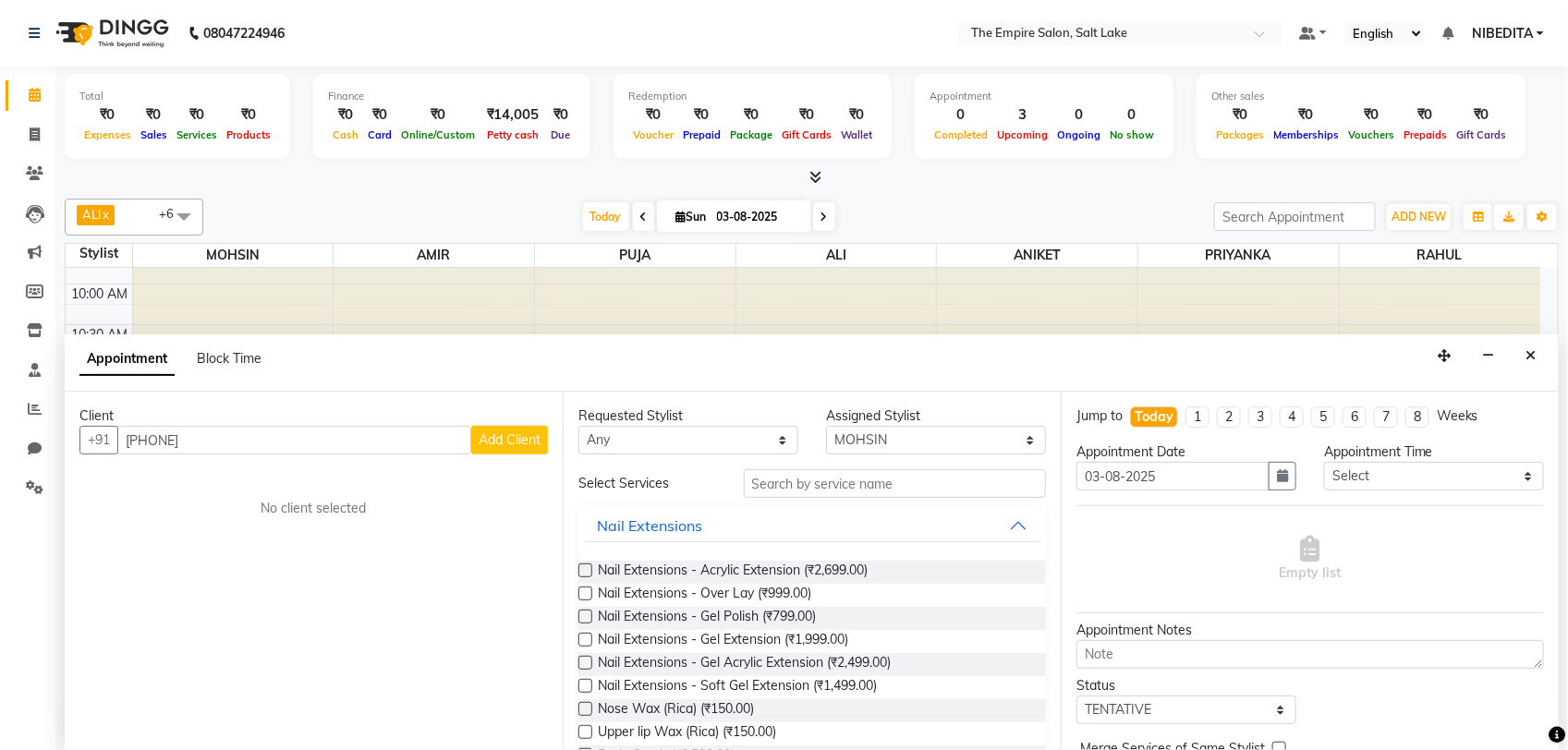 type on "[PHONE]" 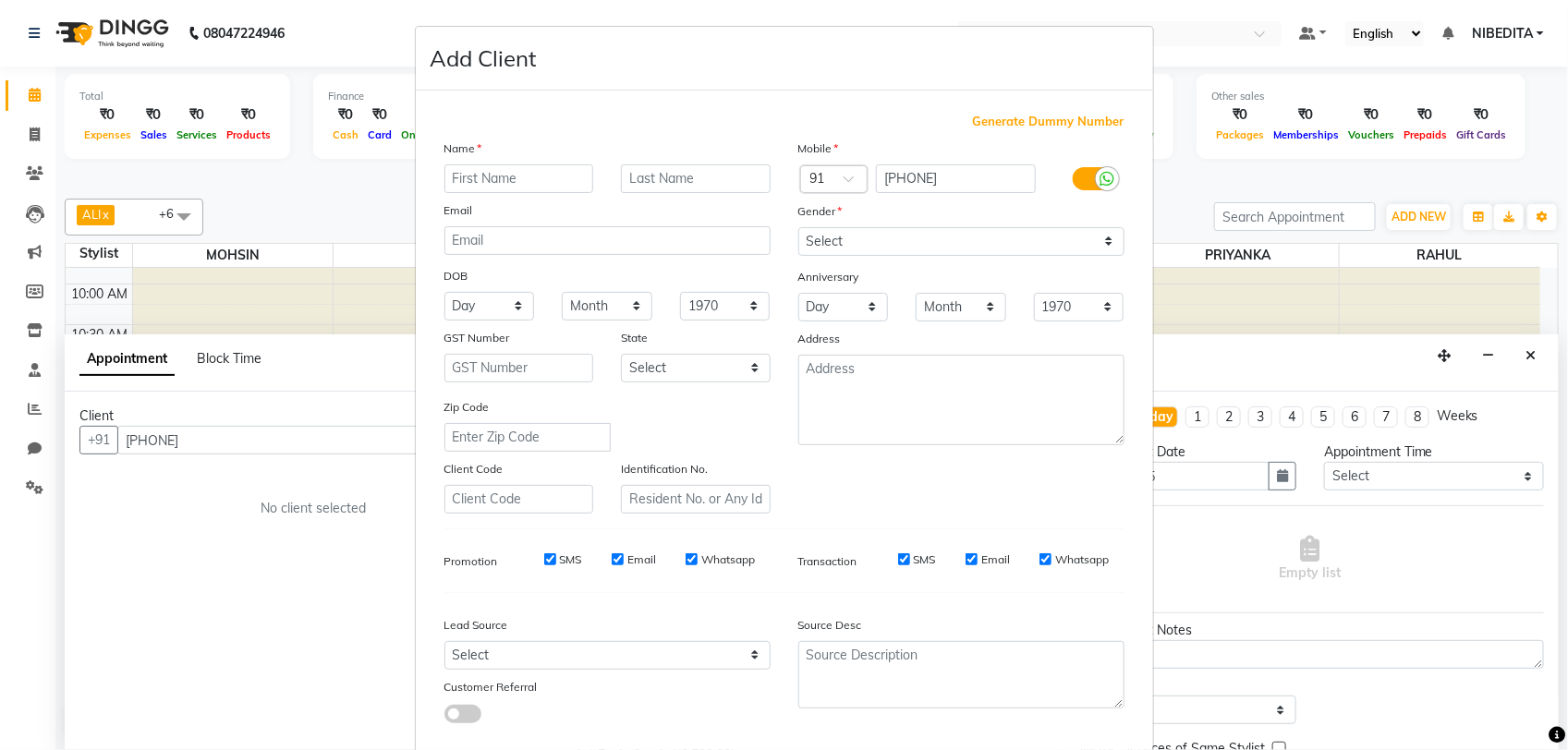 click at bounding box center (519, 178) 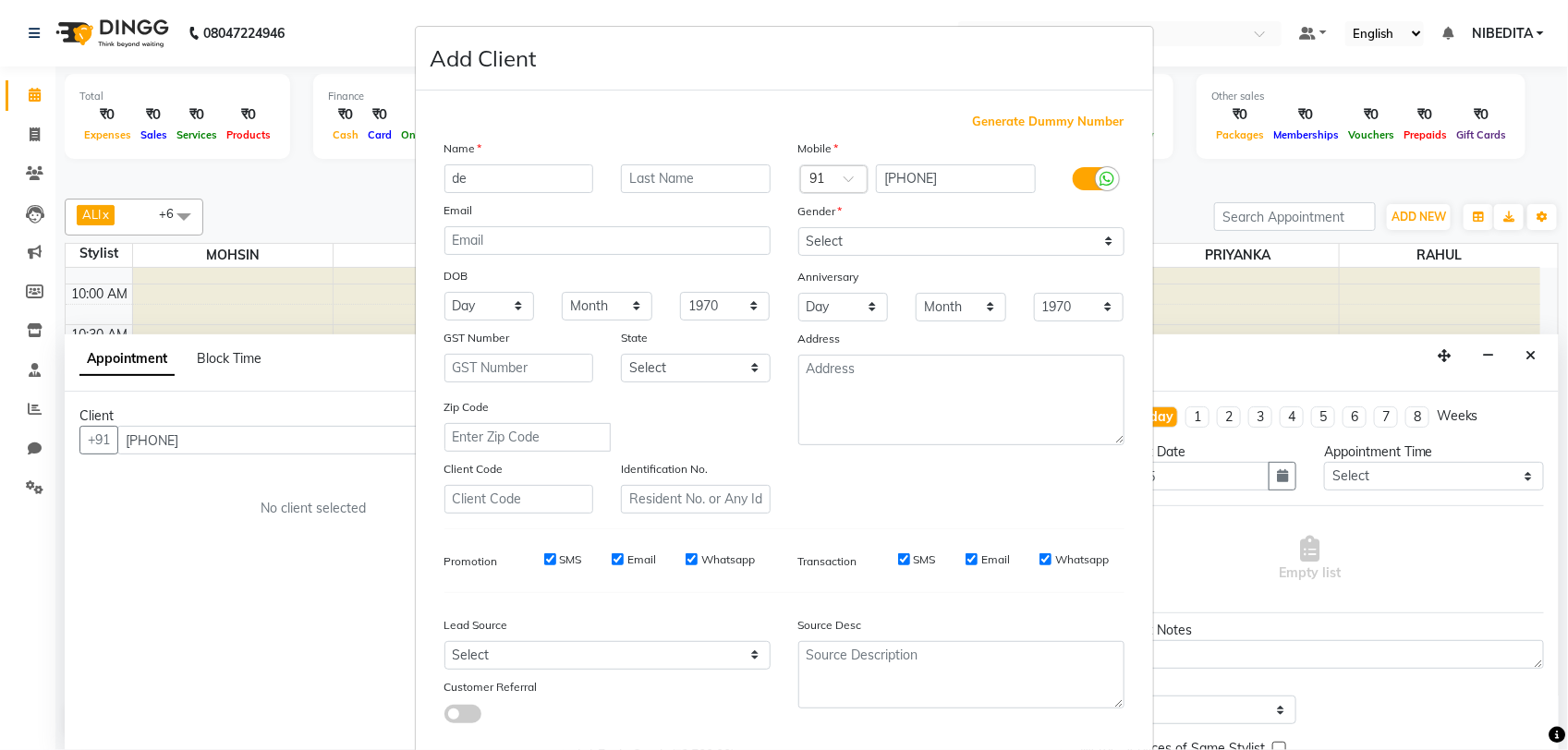 type on "d" 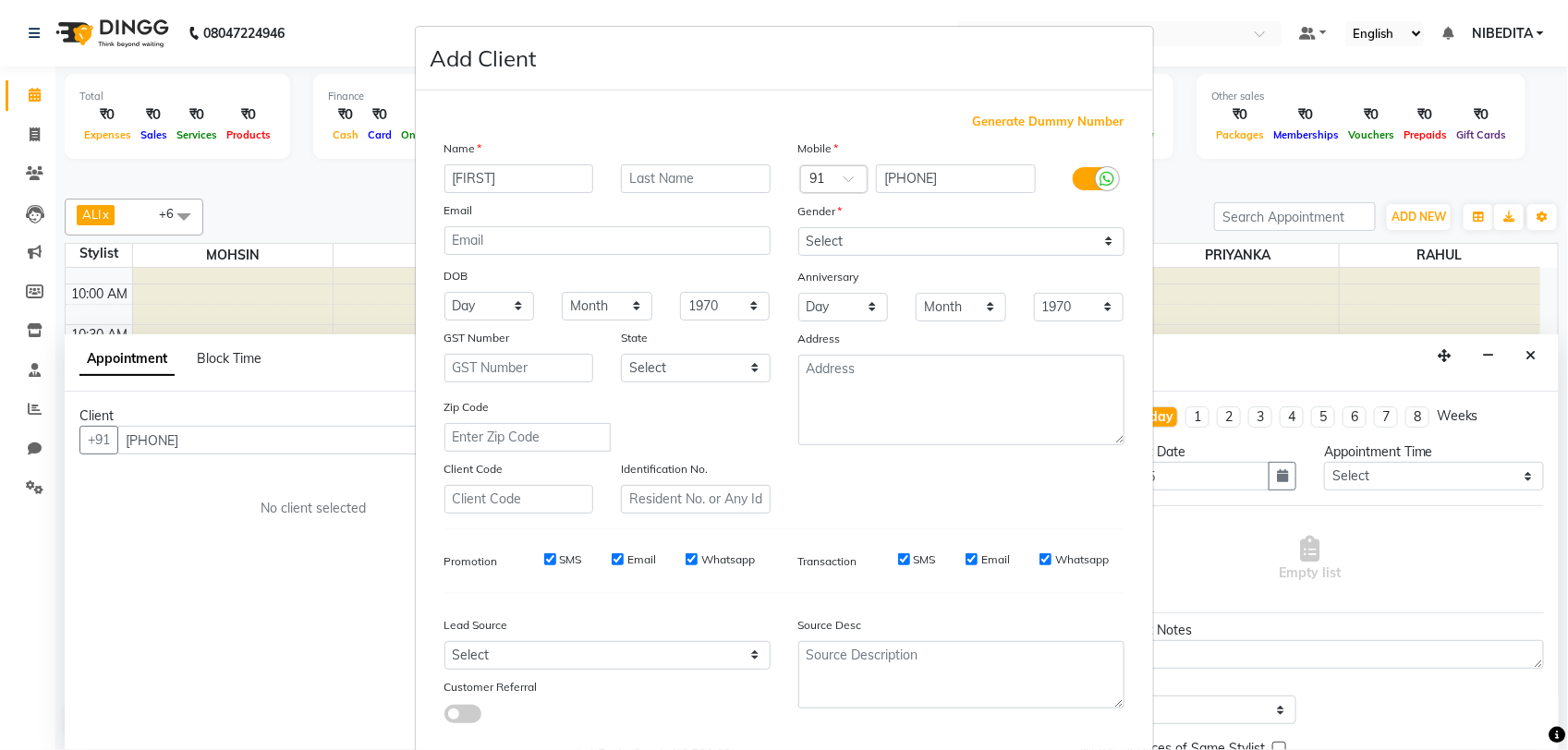 type on "[FIRST]" 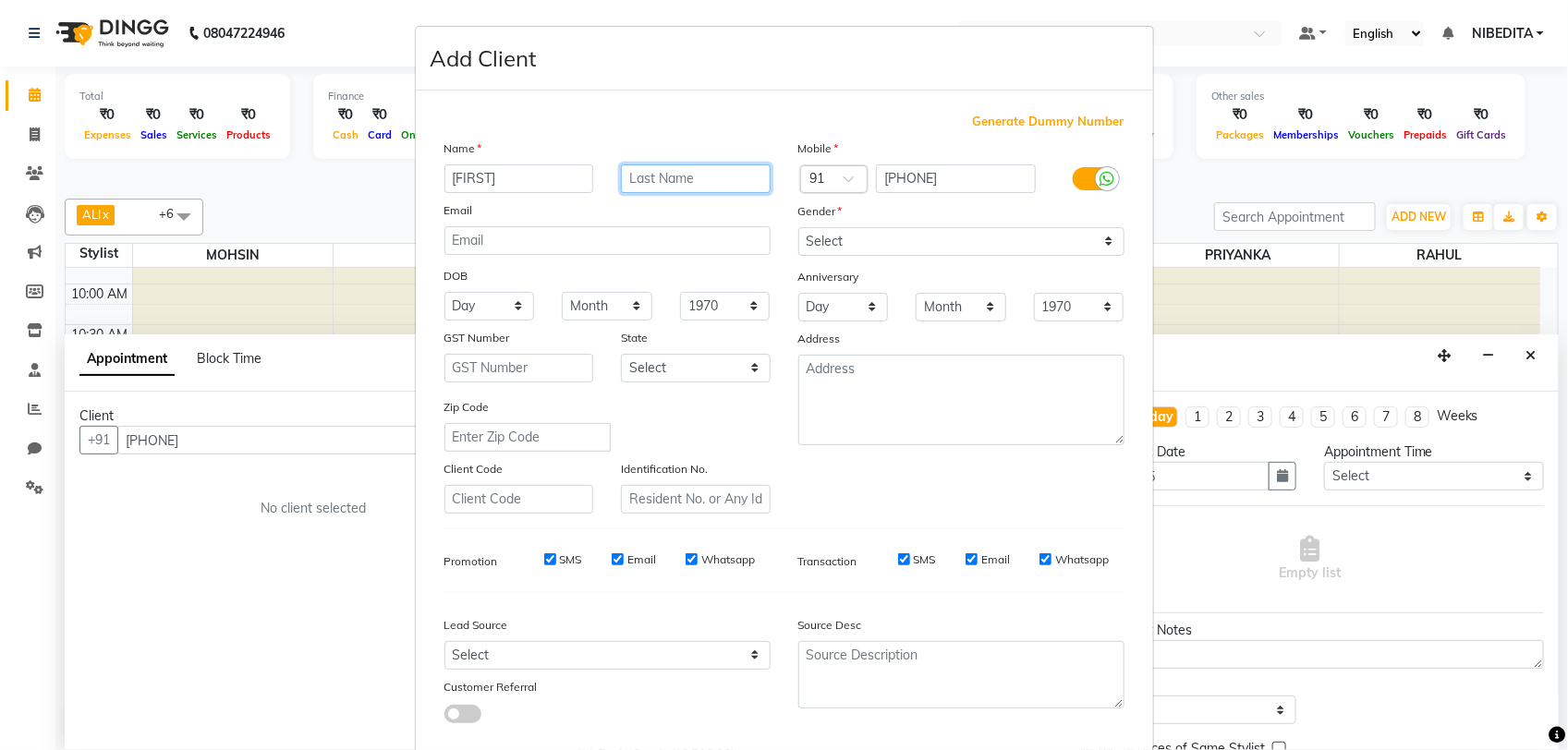 click at bounding box center [696, 178] 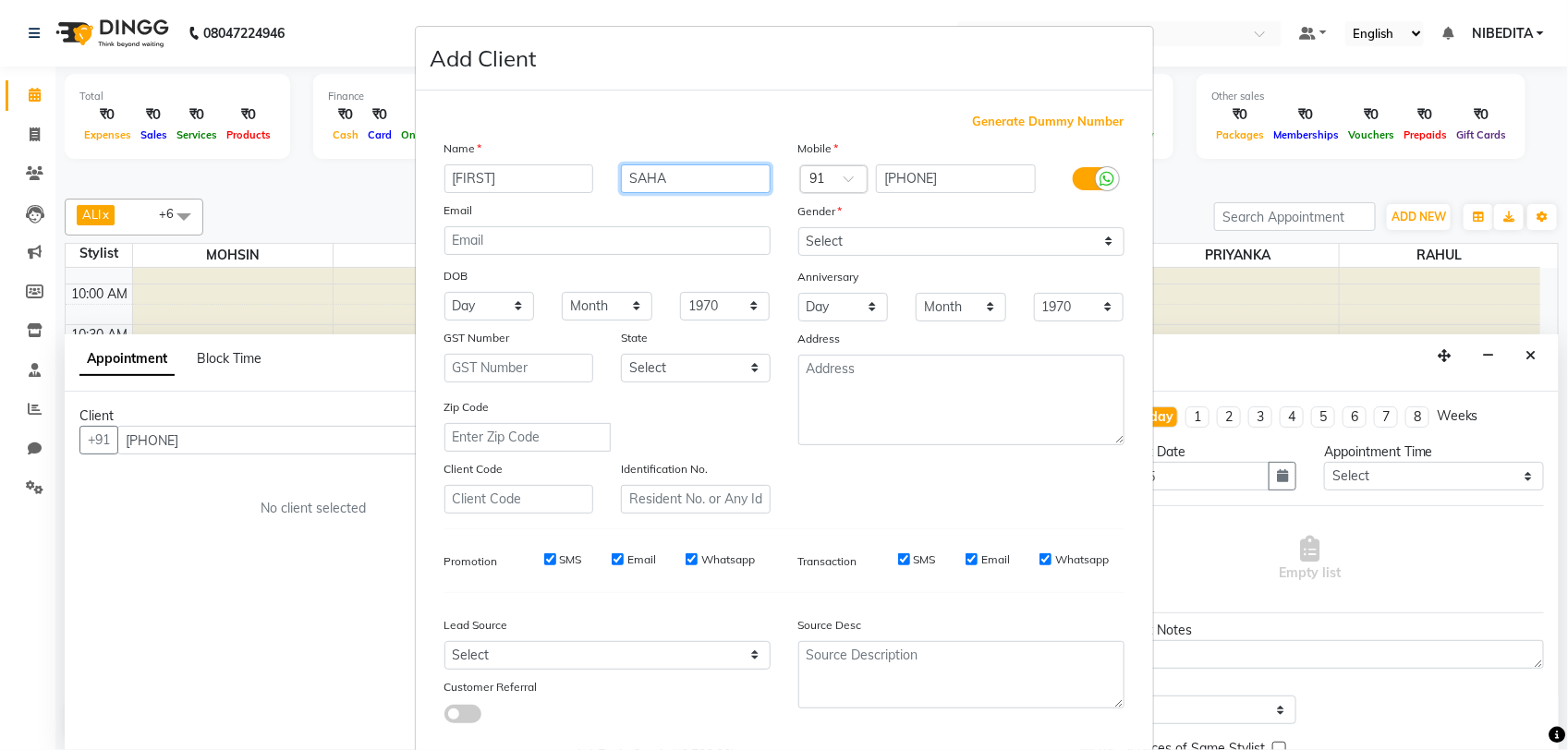 type on "SAHA" 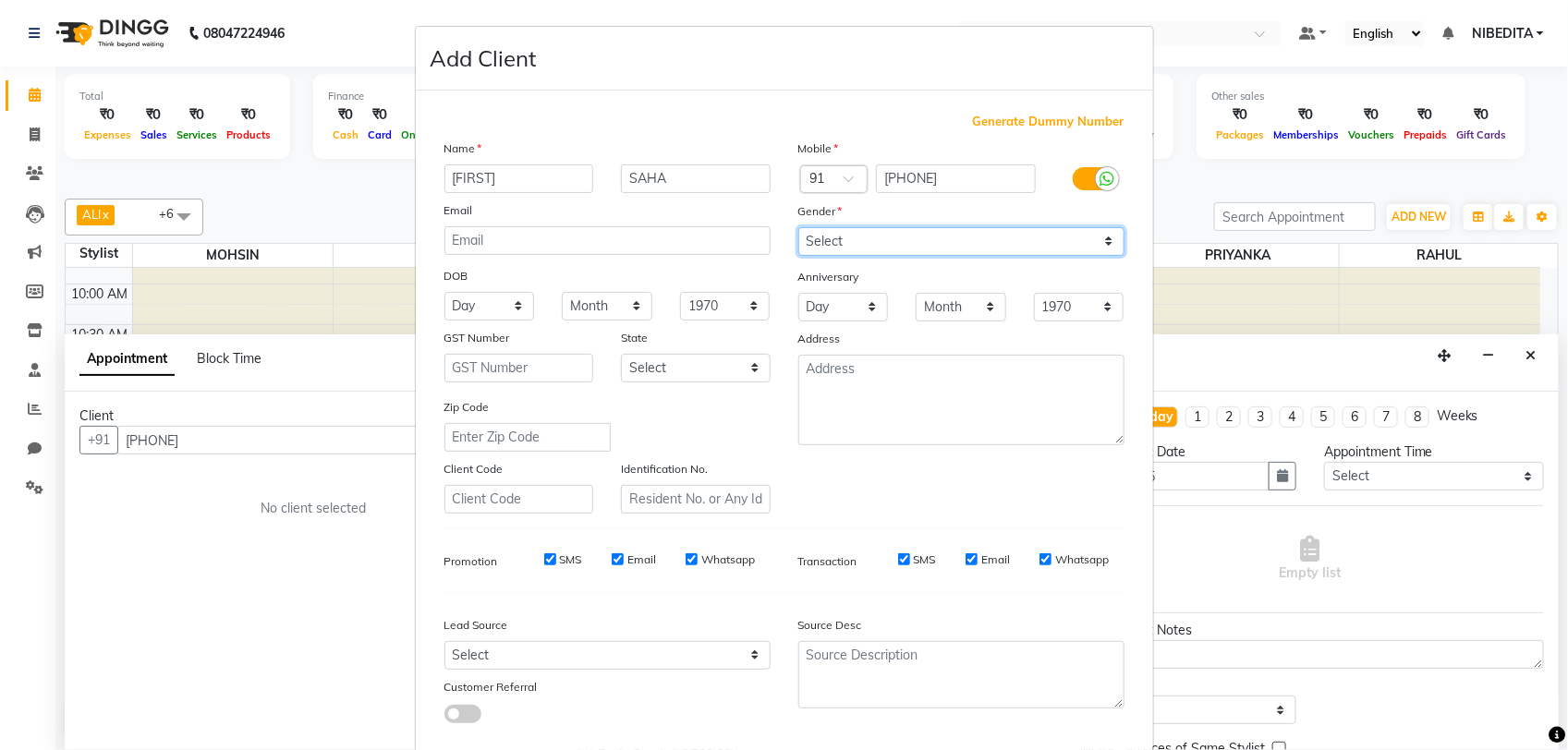 click on "Select Male Female Other Prefer Not To Say" at bounding box center (961, 241) 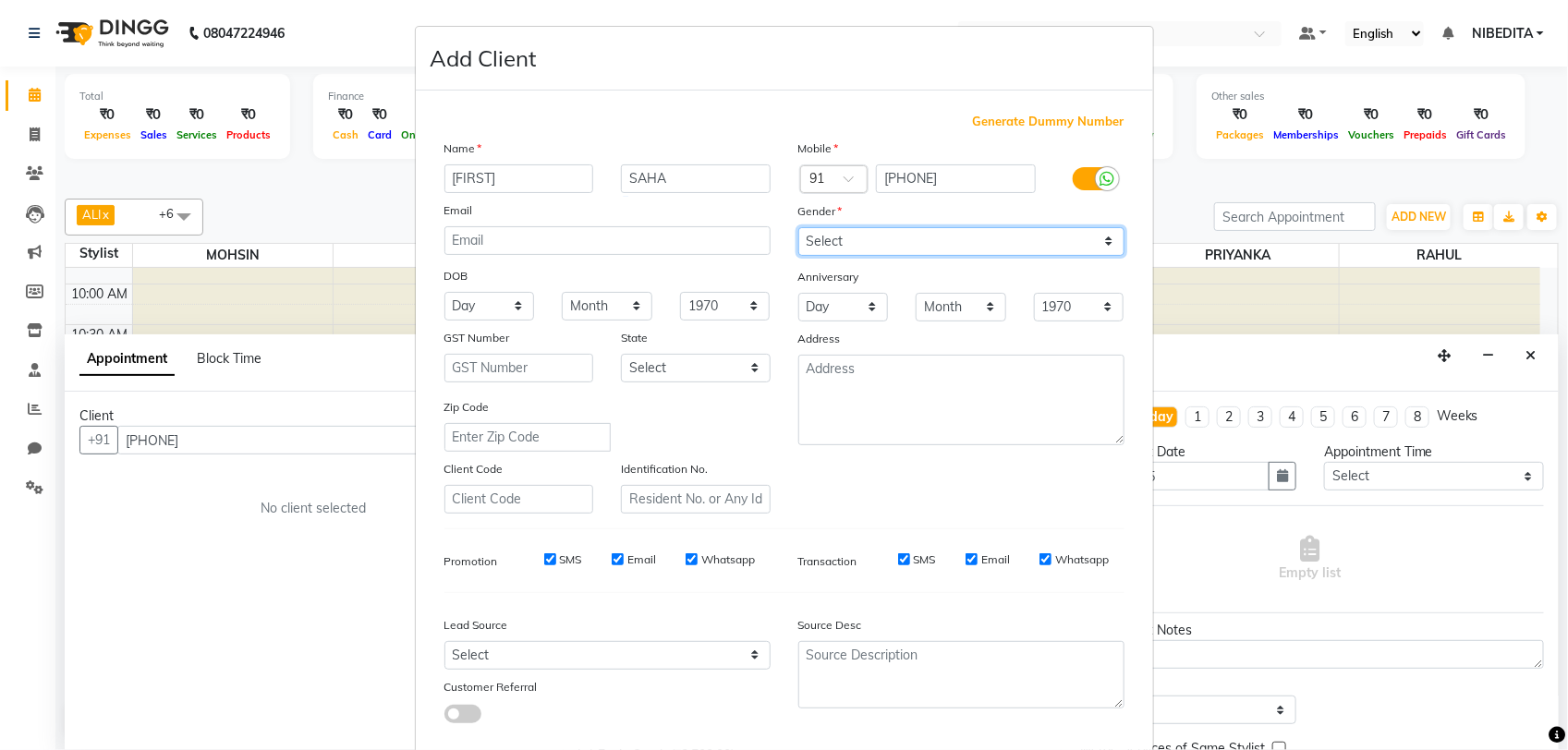 select on "male" 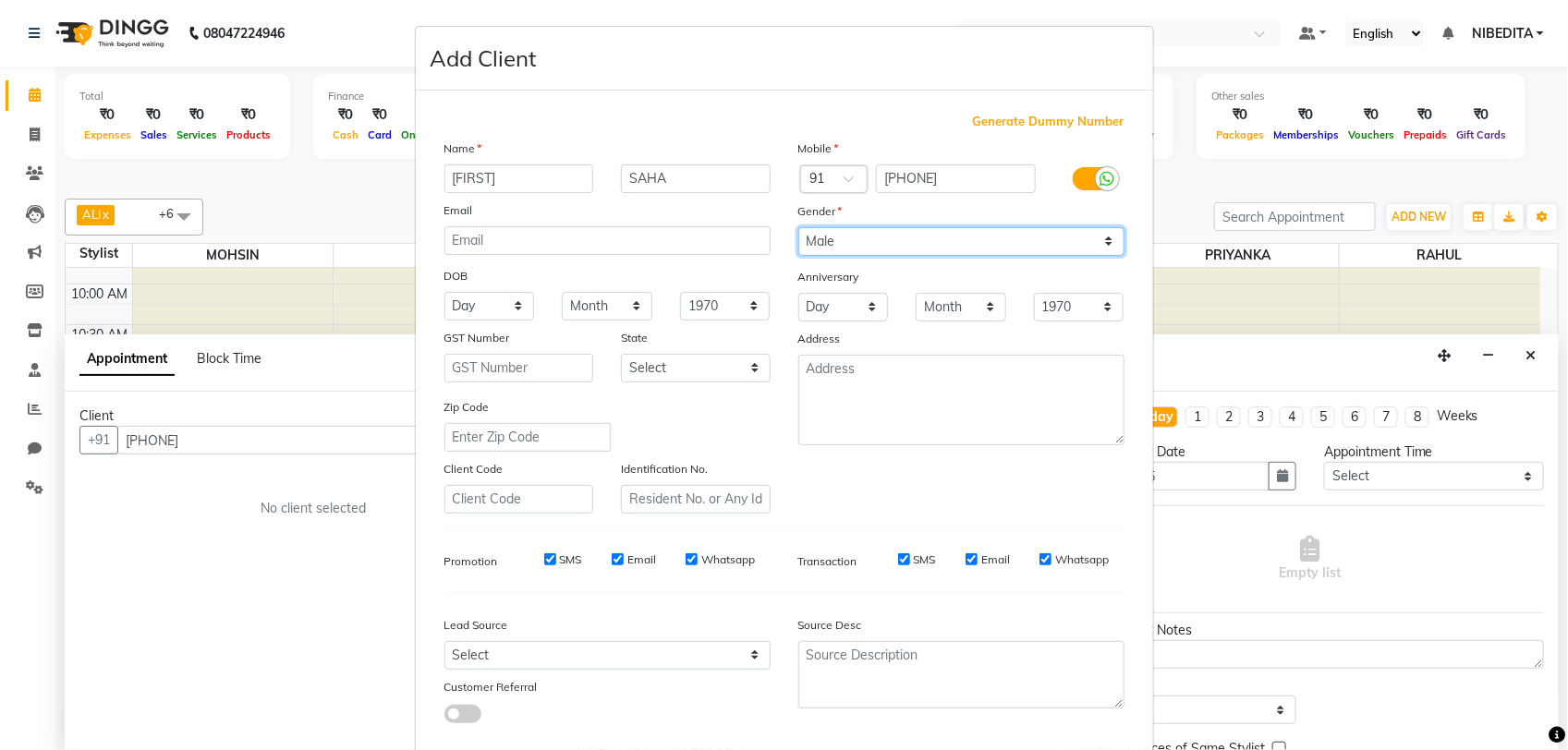 click on "Select Male Female Other Prefer Not To Say" at bounding box center [961, 241] 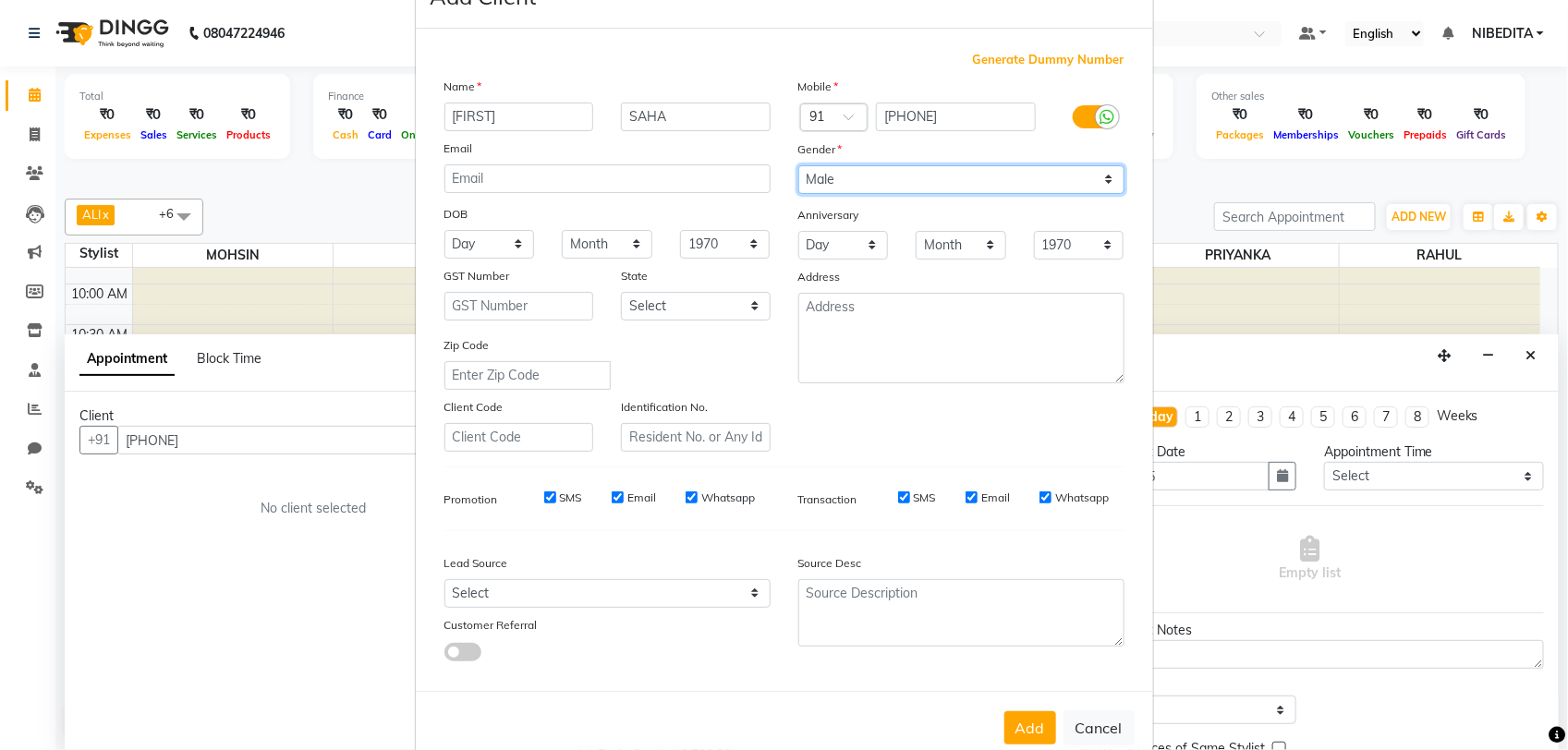 scroll, scrollTop: 95, scrollLeft: 0, axis: vertical 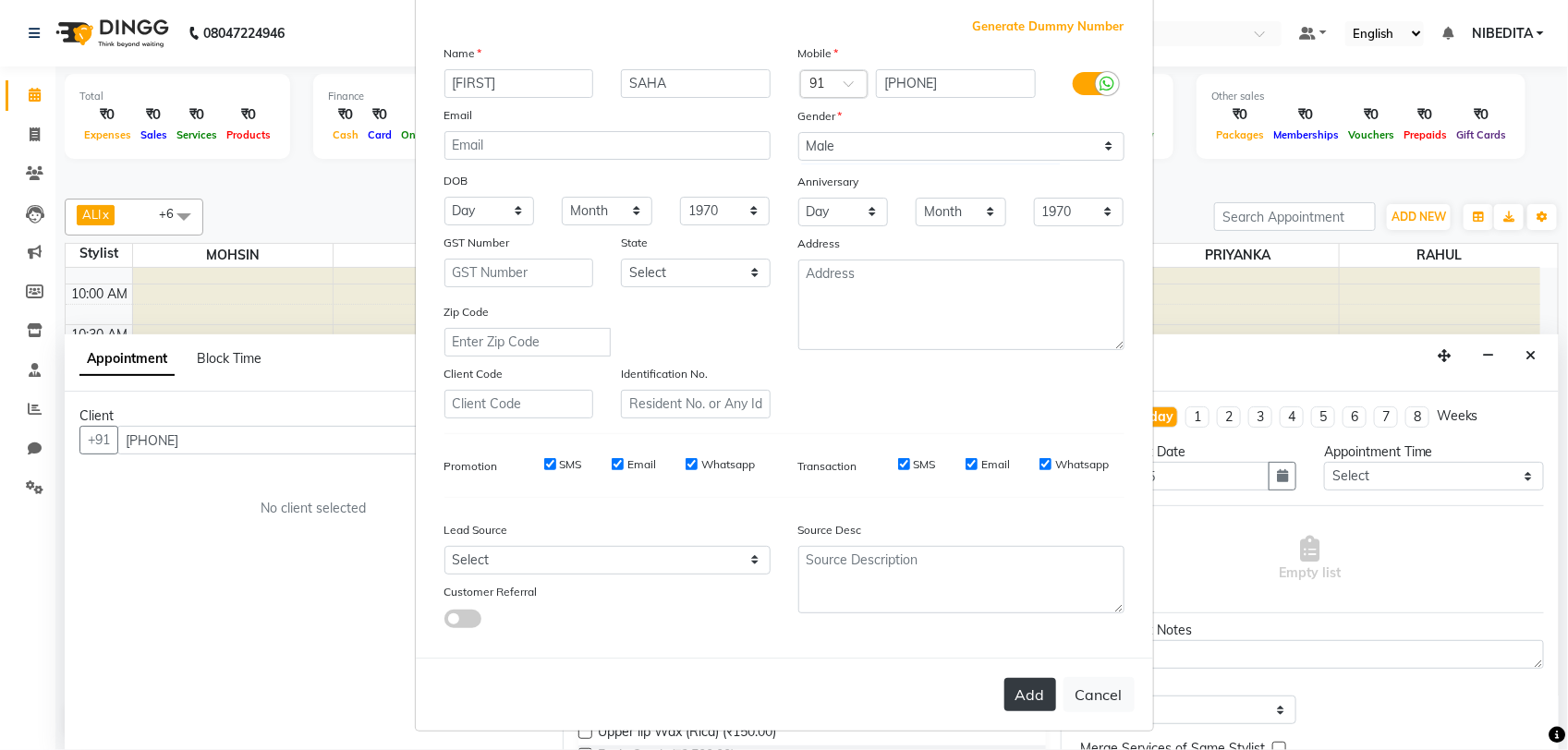 click on "Add" at bounding box center [1030, 695] 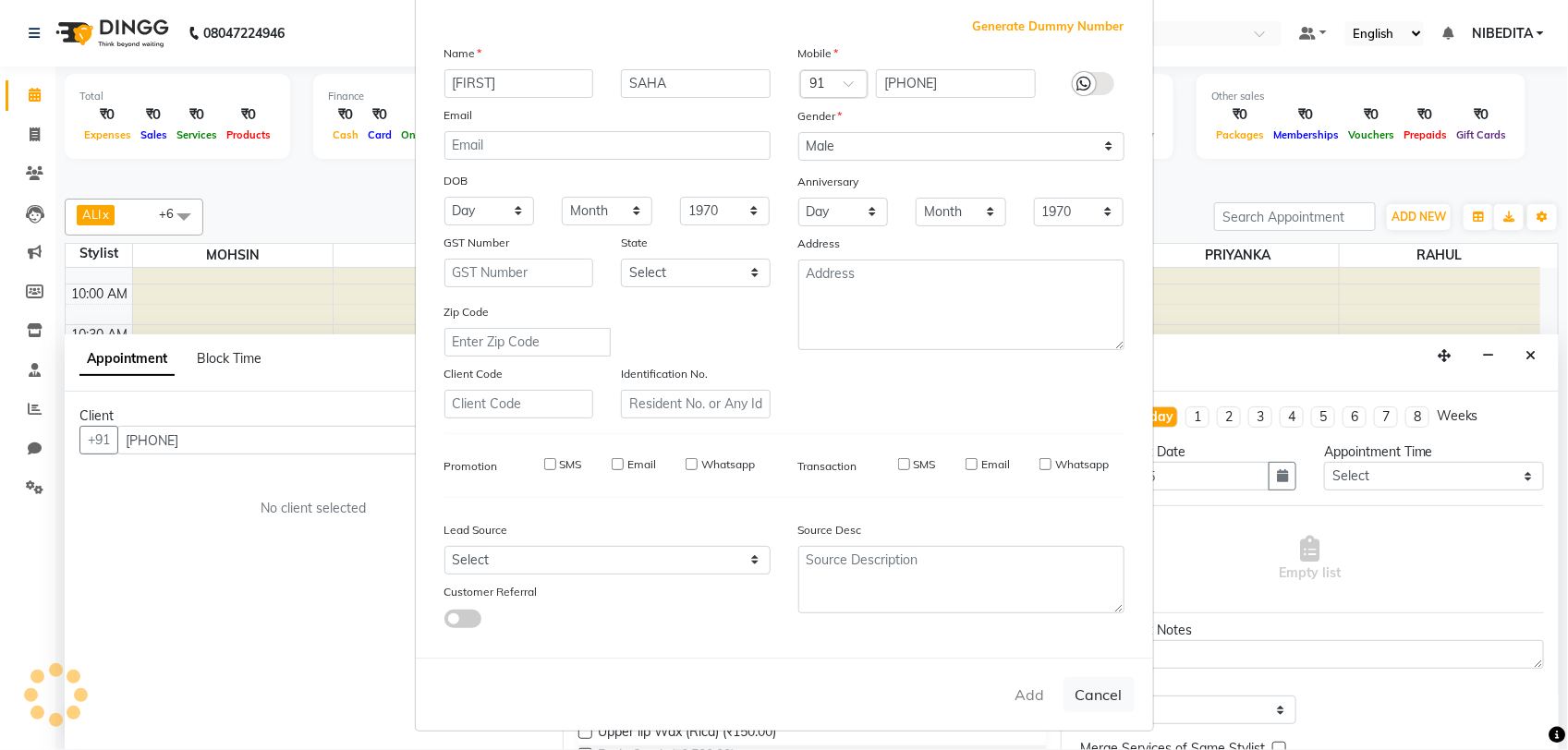 type 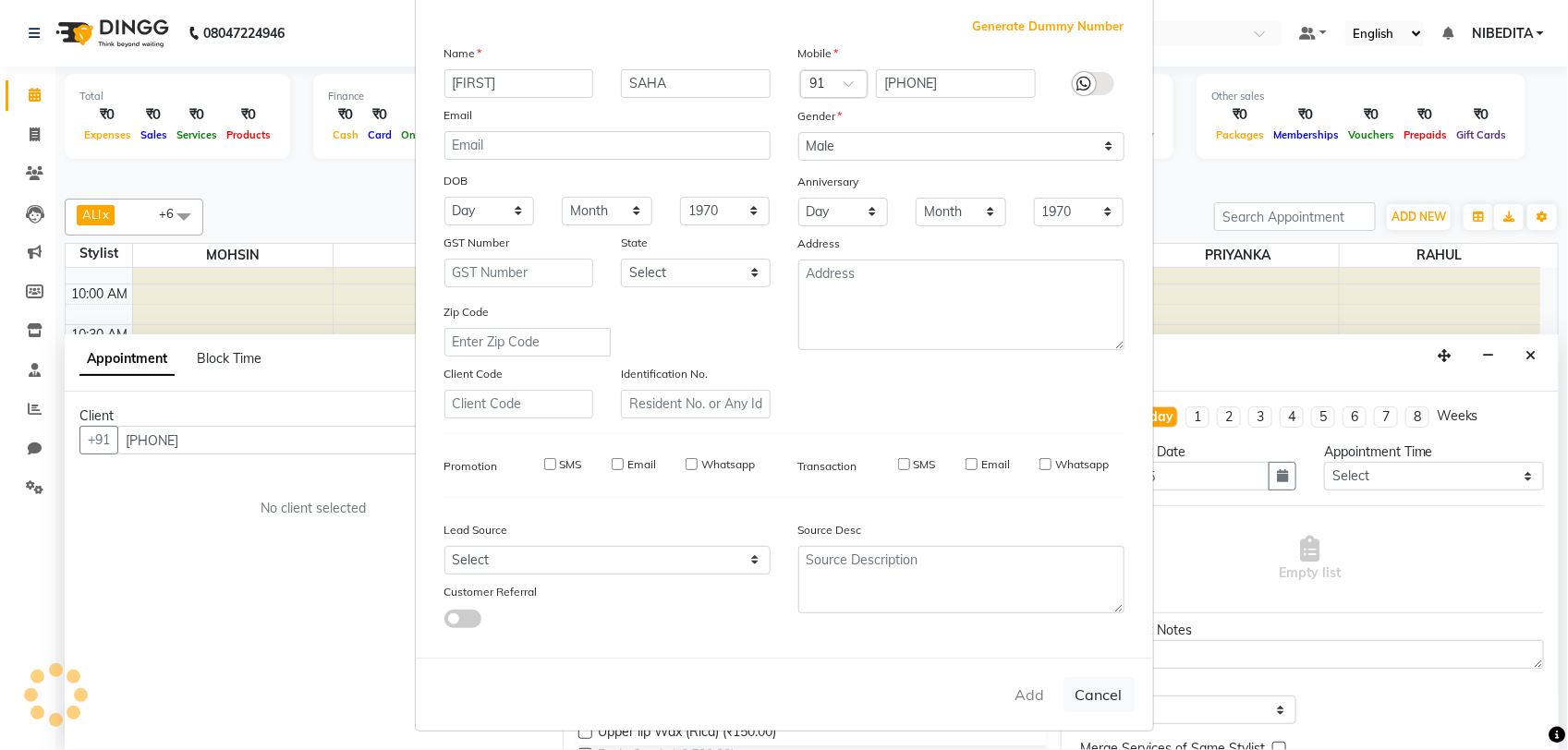 type 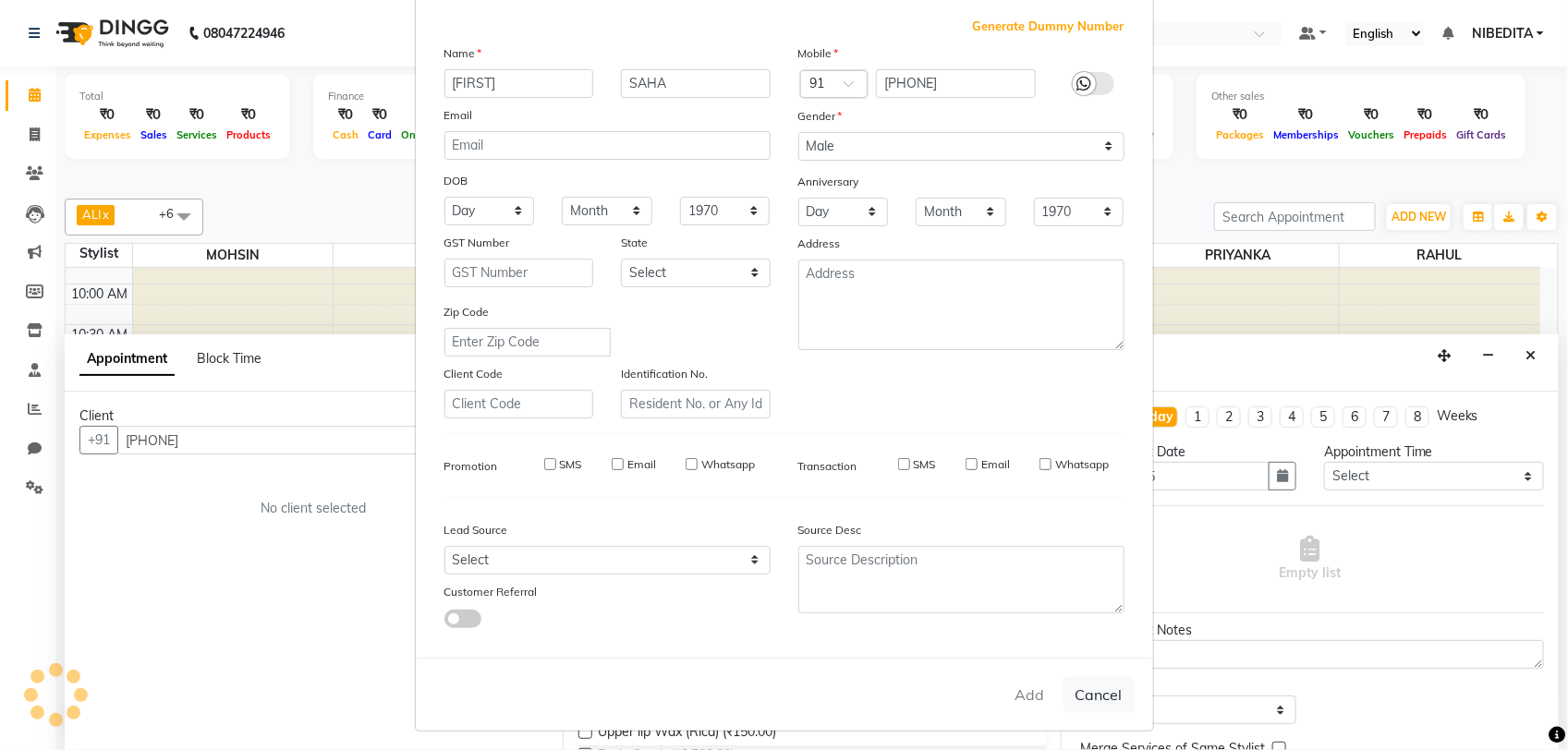 select 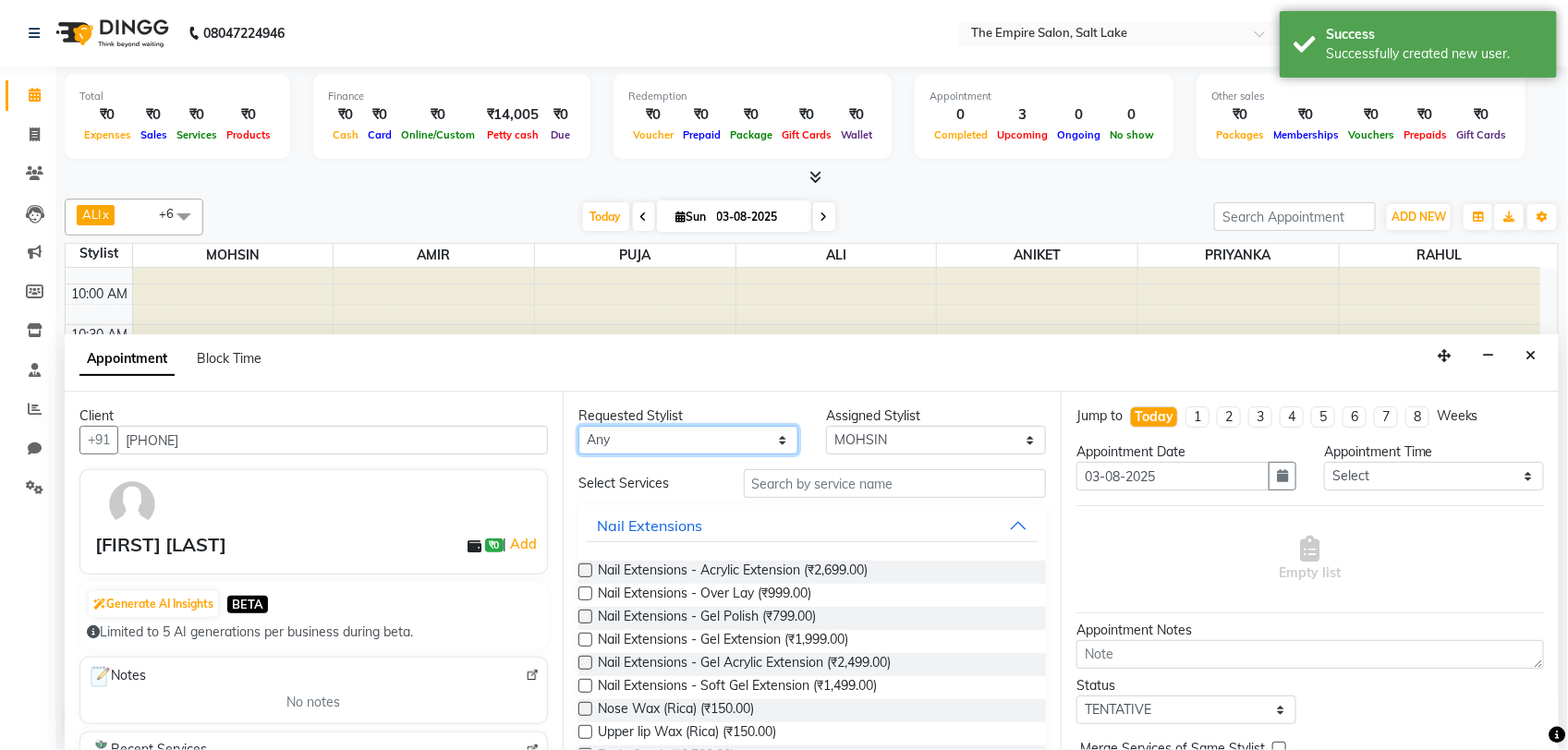 click on "Any [NAME] [NAME] [NAME] [NAME] [NAME]  [NAME] [NAME] [NAME] [NAME] [NAME]  [NAME]   [NAME]    [NAME]   [NAME]" at bounding box center (688, 440) 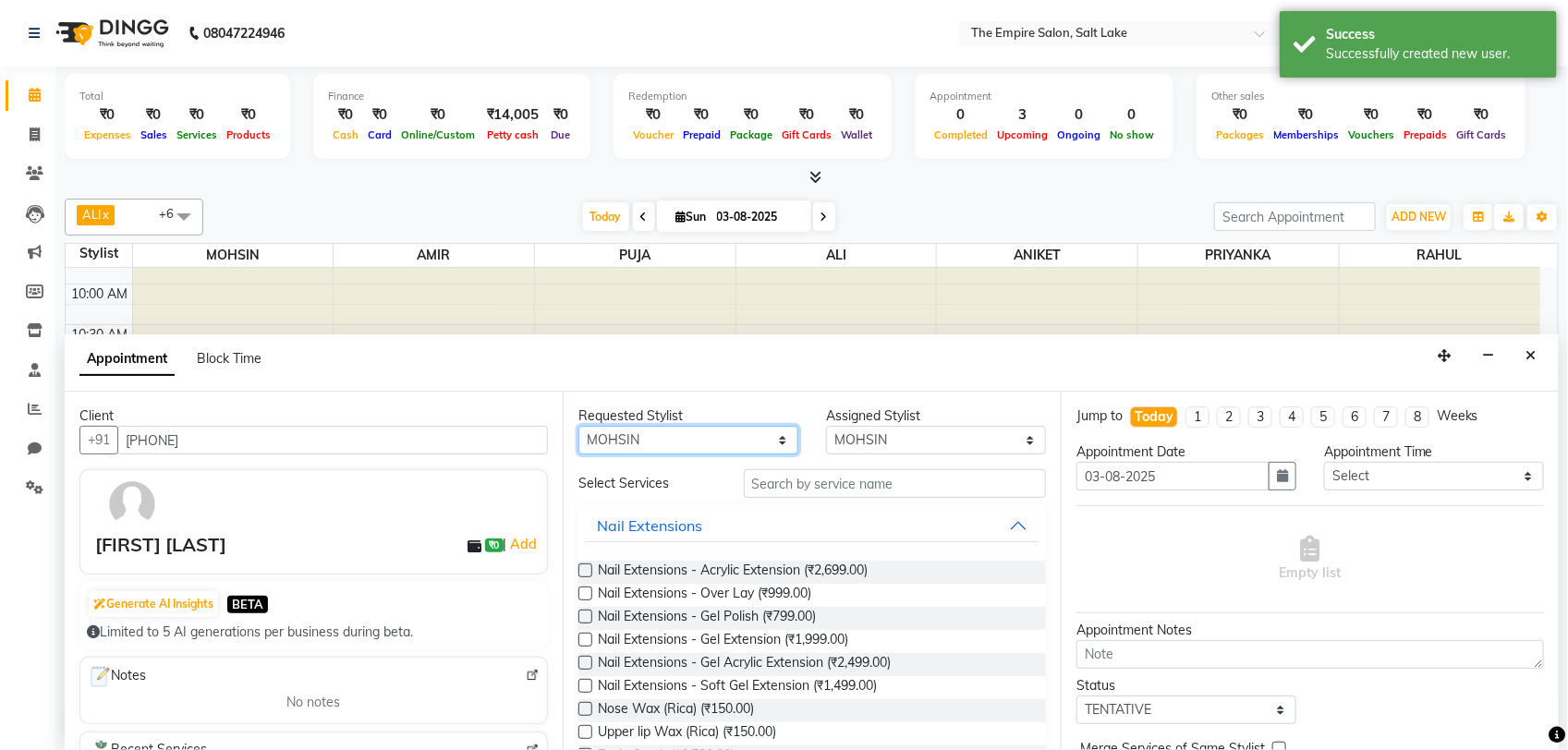 click on "Any [NAME] [NAME] [NAME] [NAME] [NAME]  [NAME] [NAME] [NAME] [NAME] [NAME]  [NAME]   [NAME]    [NAME]   [NAME]" at bounding box center (688, 440) 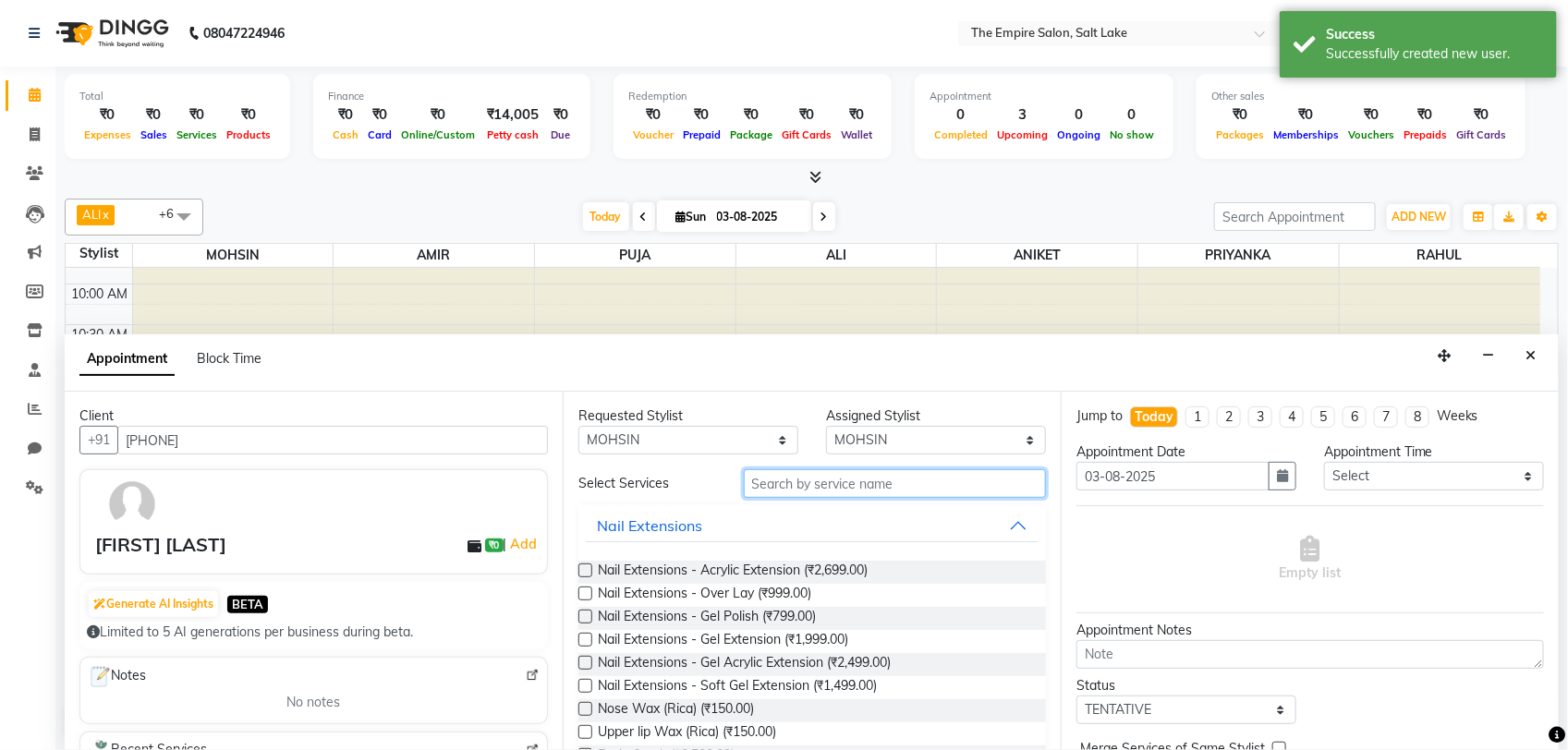 click at bounding box center (894, 483) 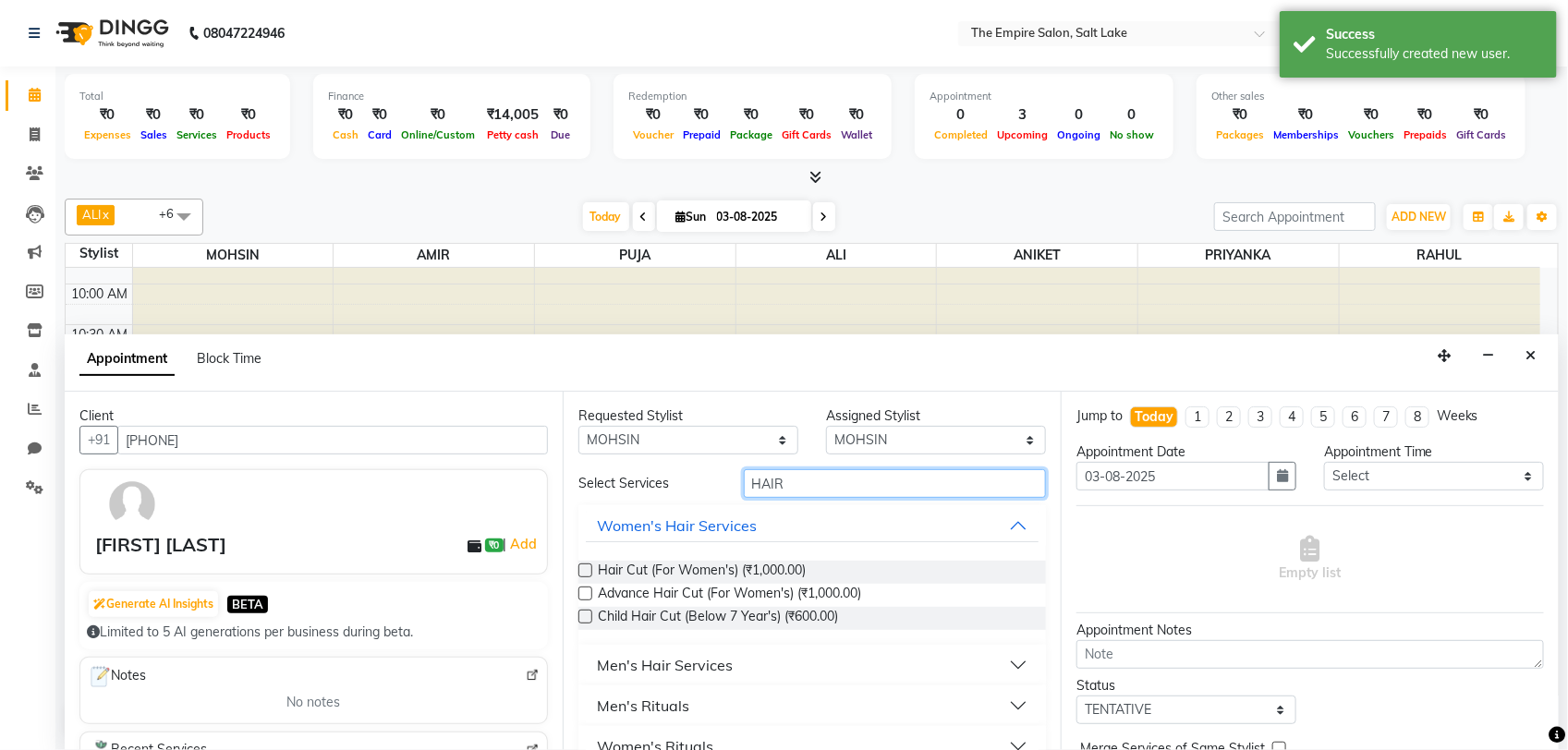 type on "HAIR" 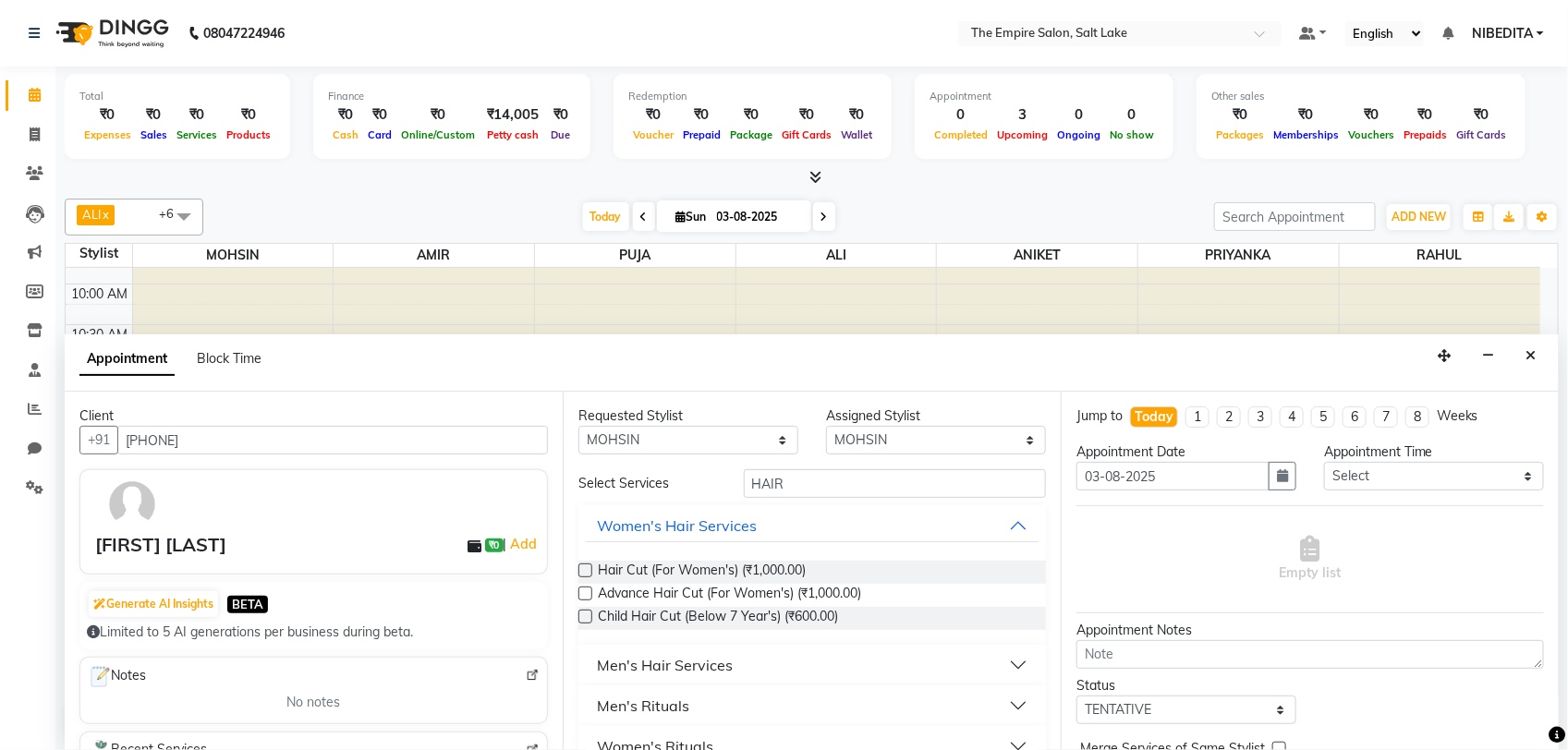click on "Men's Hair Services" at bounding box center [664, 665] 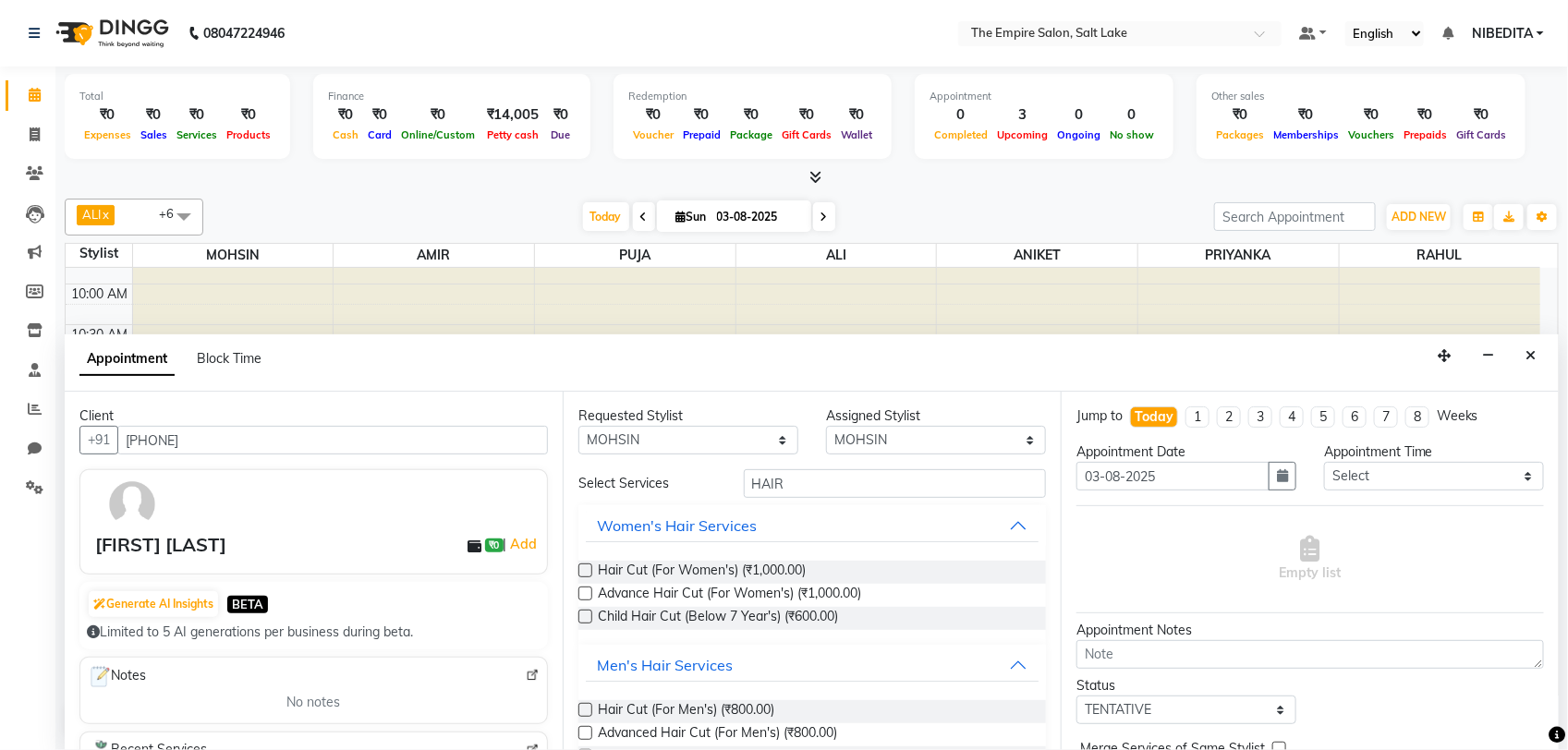 click at bounding box center [585, 709] 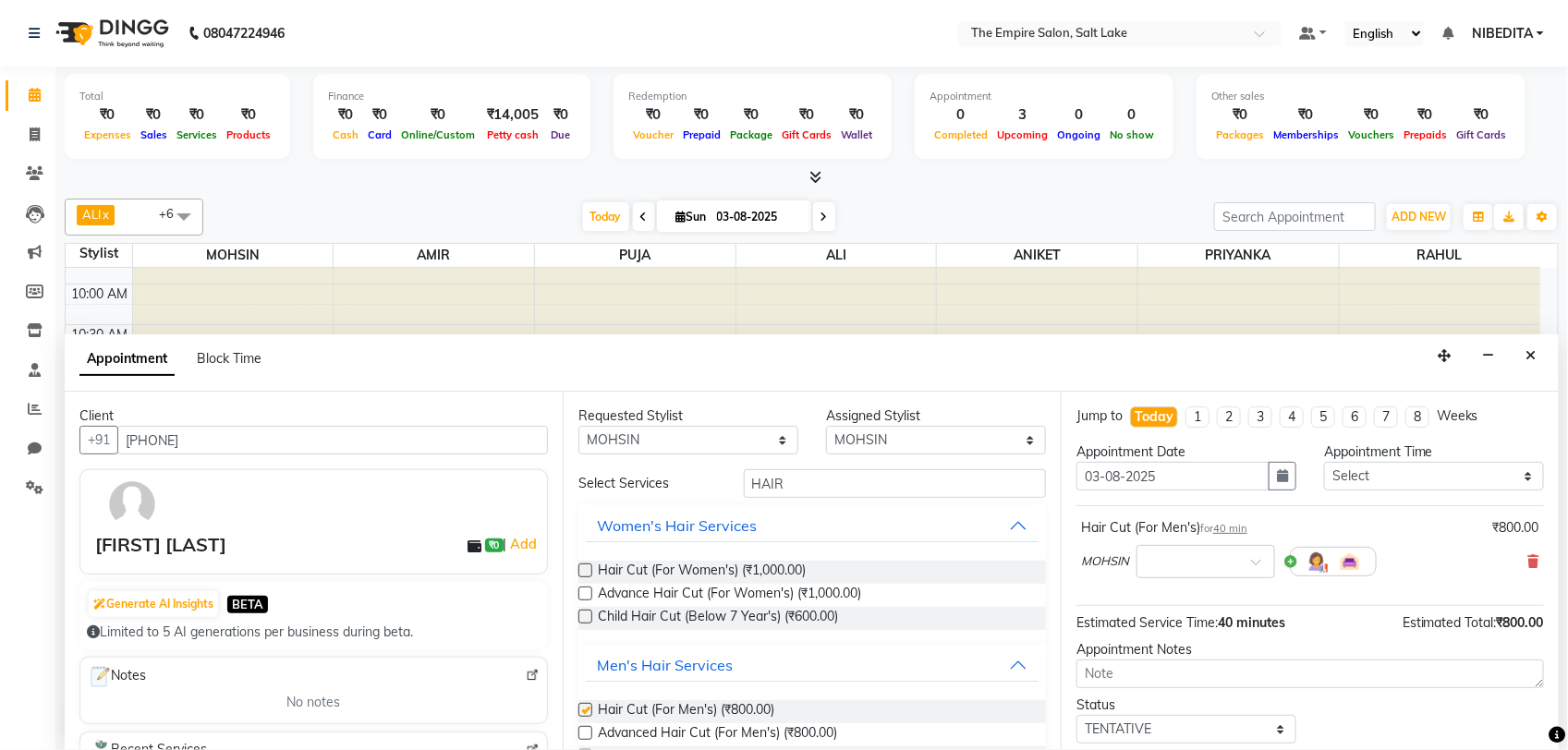 checkbox on "false" 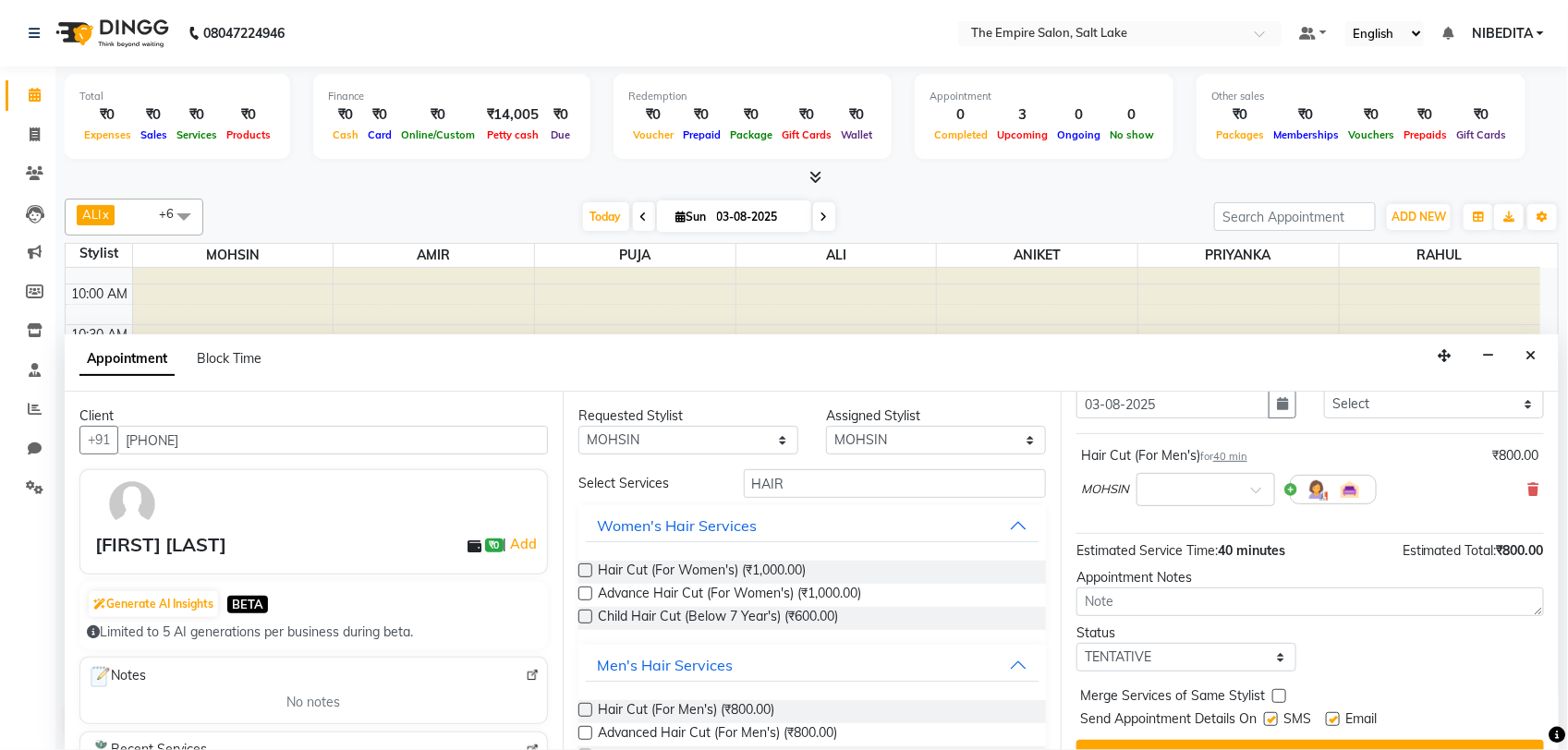 scroll, scrollTop: 112, scrollLeft: 0, axis: vertical 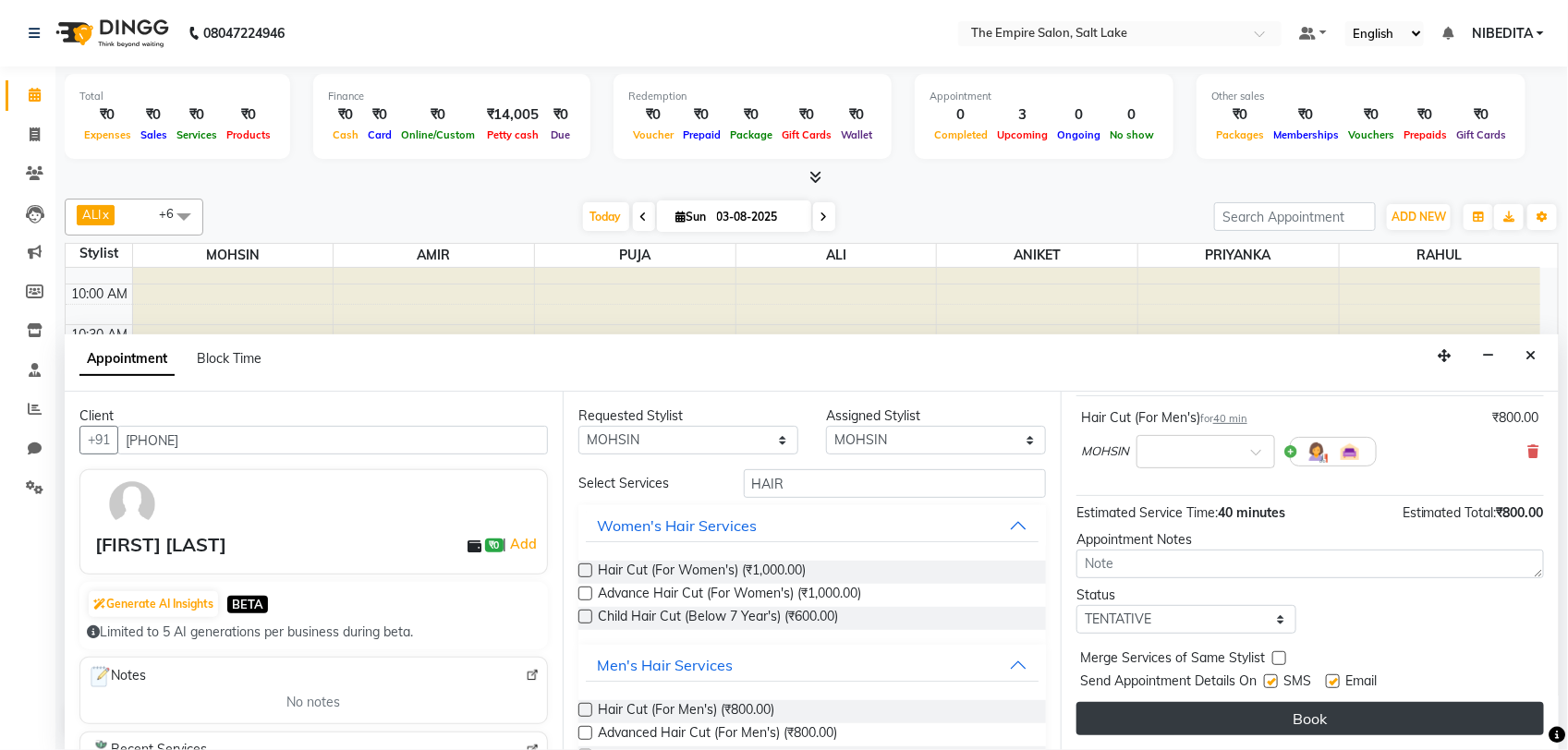 click on "Book" at bounding box center (1310, 719) 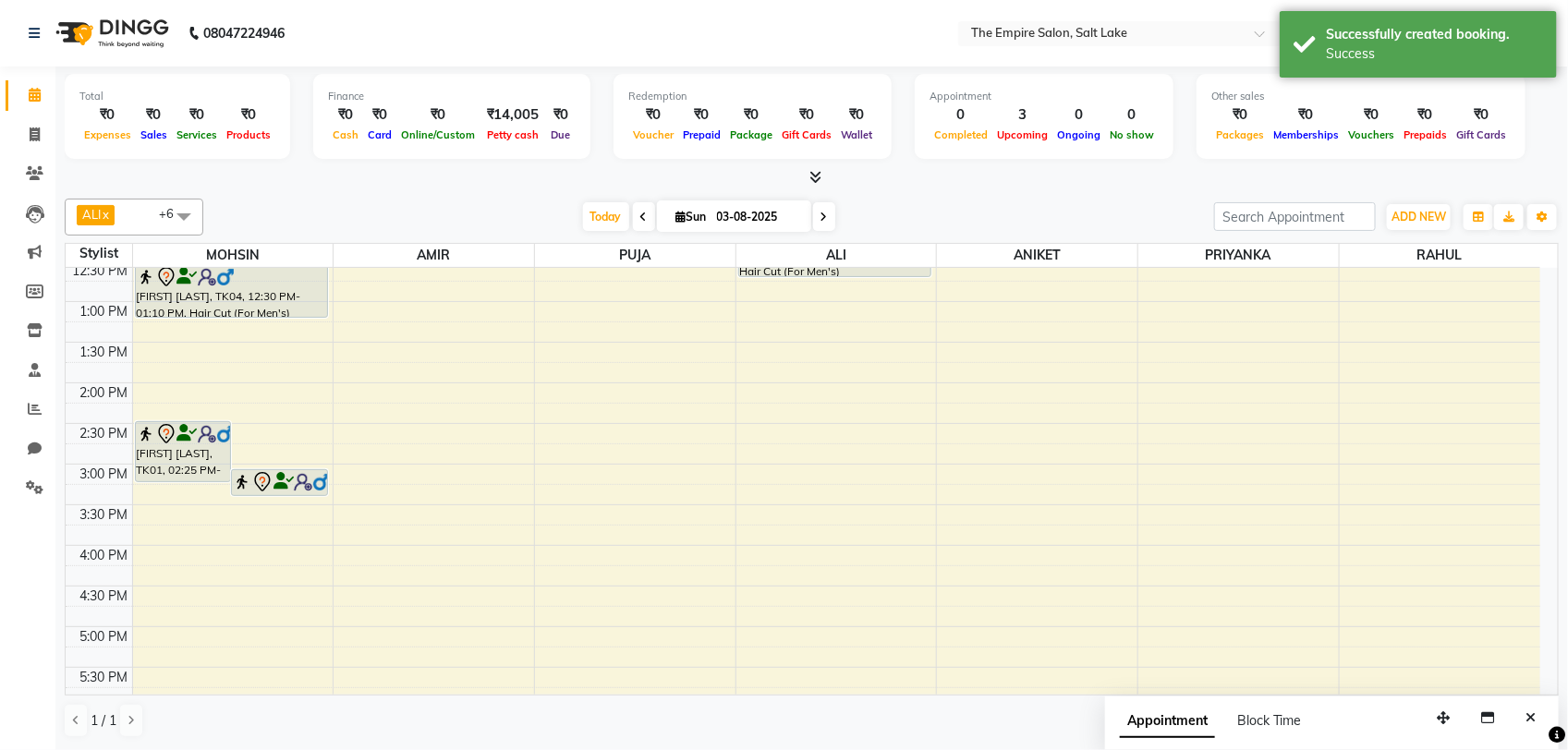 scroll, scrollTop: 296, scrollLeft: 0, axis: vertical 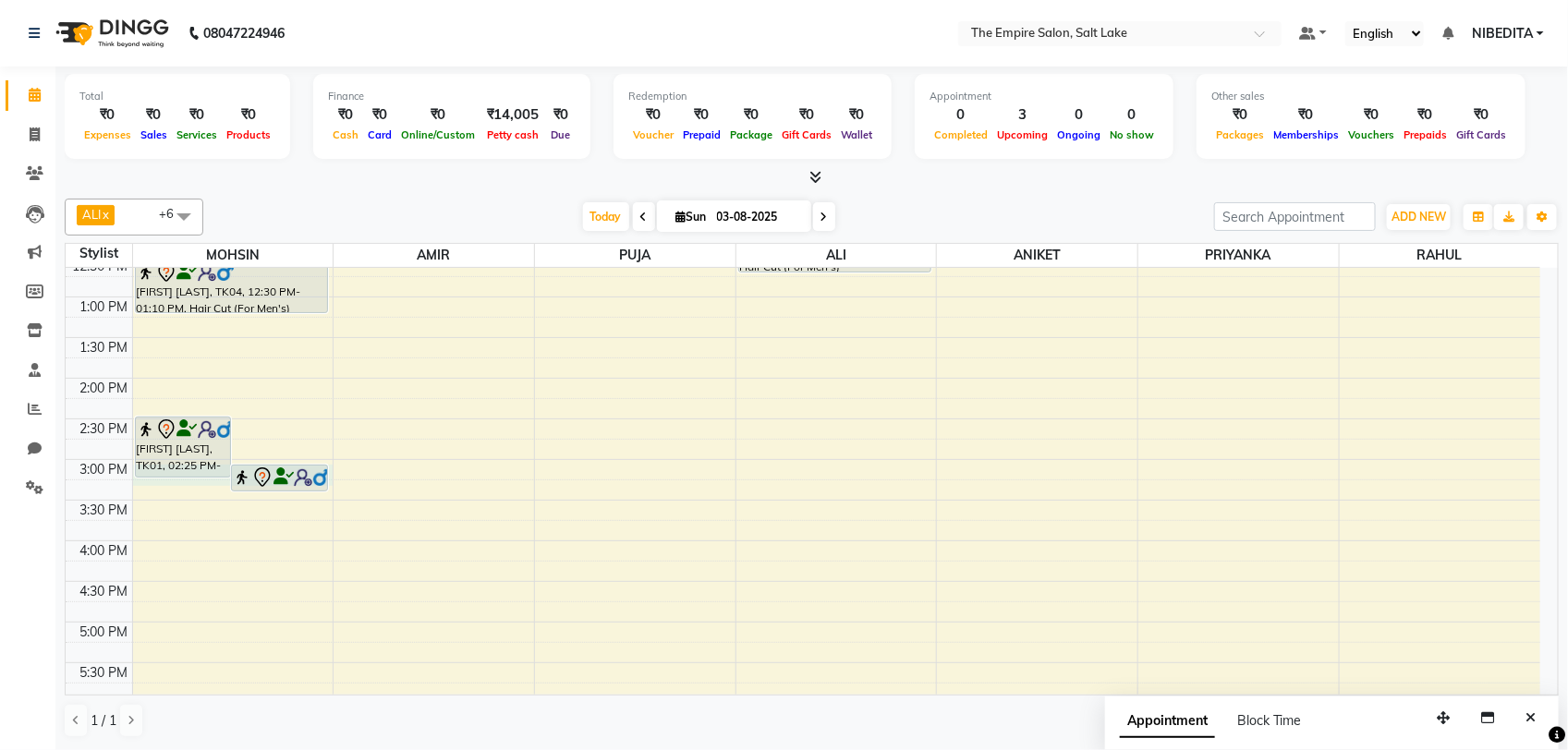 click on "9:00 AM 9:30 AM 10:00 AM 10:30 AM 11:00 AM 11:30 AM 12:00 PM 12:30 PM 1:00 PM 1:30 PM 2:00 PM 2:30 PM 3:00 PM 3:30 PM 4:00 PM 4:30 PM 5:00 PM 5:30 PM 6:00 PM 6:30 PM 7:00 PM 7:30 PM 8:00 PM 8:30 PM 9:00 PM 9:30 PM             [FIRST] [LAST], TK01, 02:25 PM-03:10 PM, Advanced Hair Cut (For Men's)             [FIRST] [LAST], TK01, 03:00 PM-03:20 PM,  Beard Trimming & Styling             [FIRST] [LAST], TK03, 11:45 AM-12:25 PM, Hair Cut (For Men's)             [LAST] [LAST], TK04, 12:30 PM-01:10 PM, Hair Cut (For Men's)             [FIRST] ., TK02, 12:00 PM-12:40 PM, Hair Cut (For Men's)" at bounding box center [803, 500] 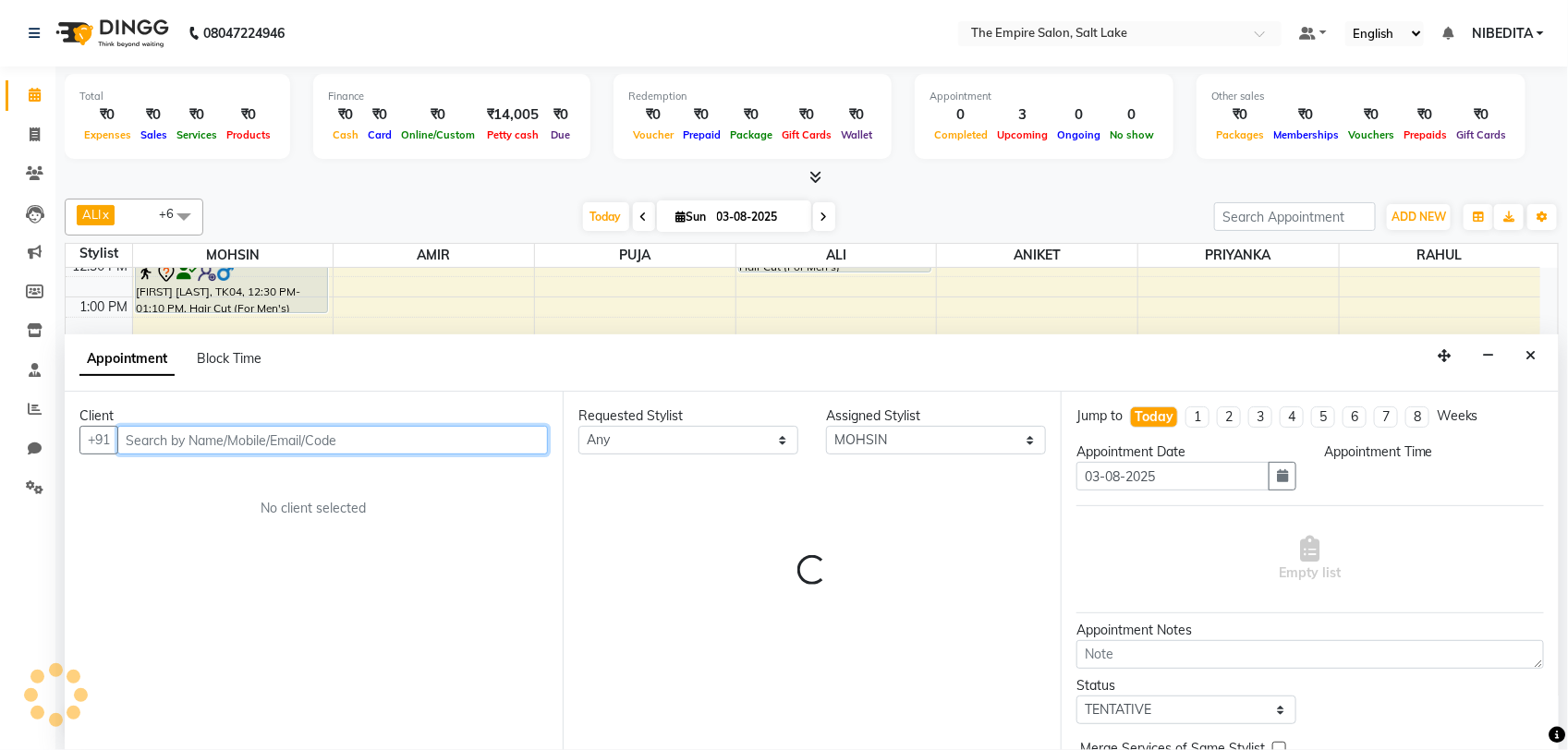 select on "900" 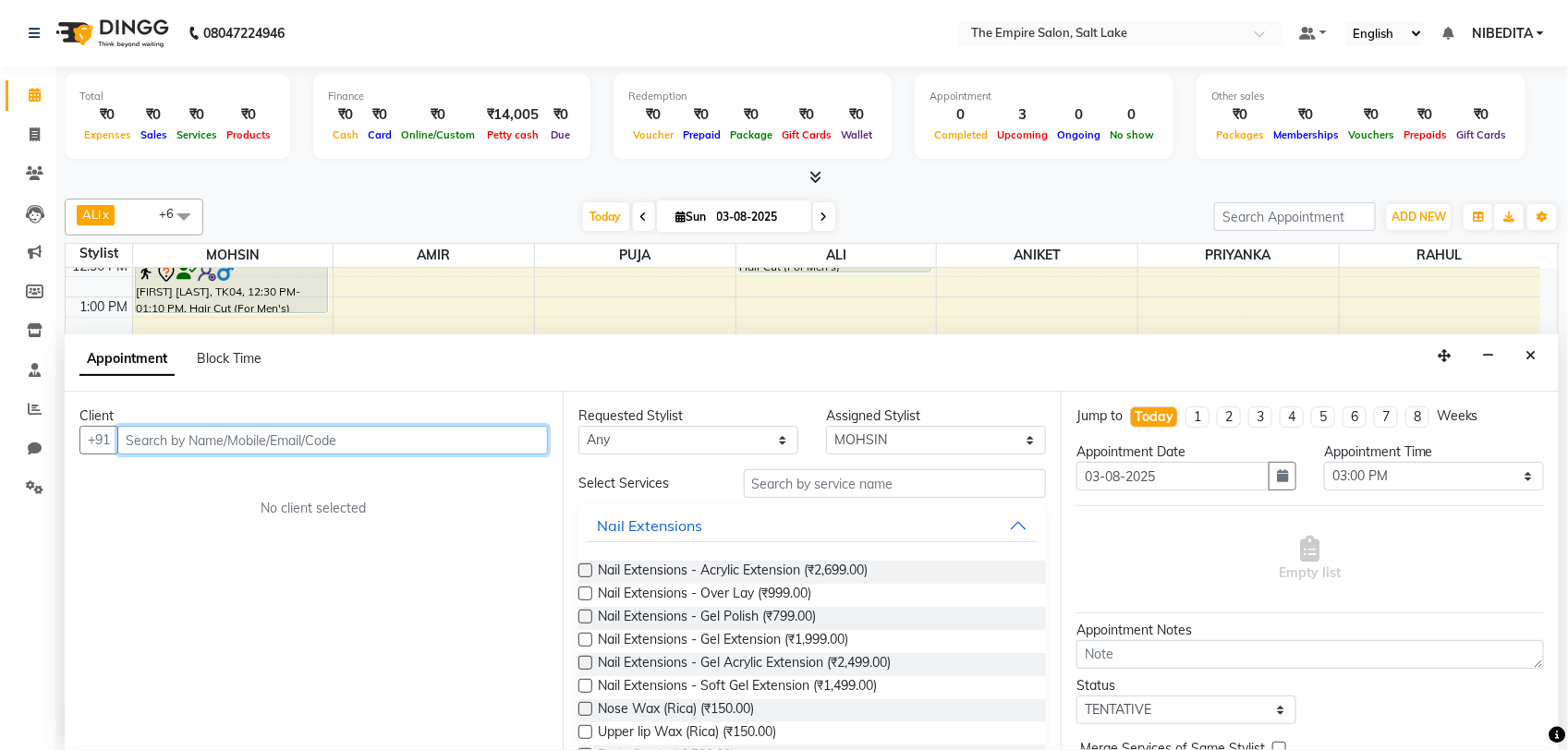 click at bounding box center (333, 440) 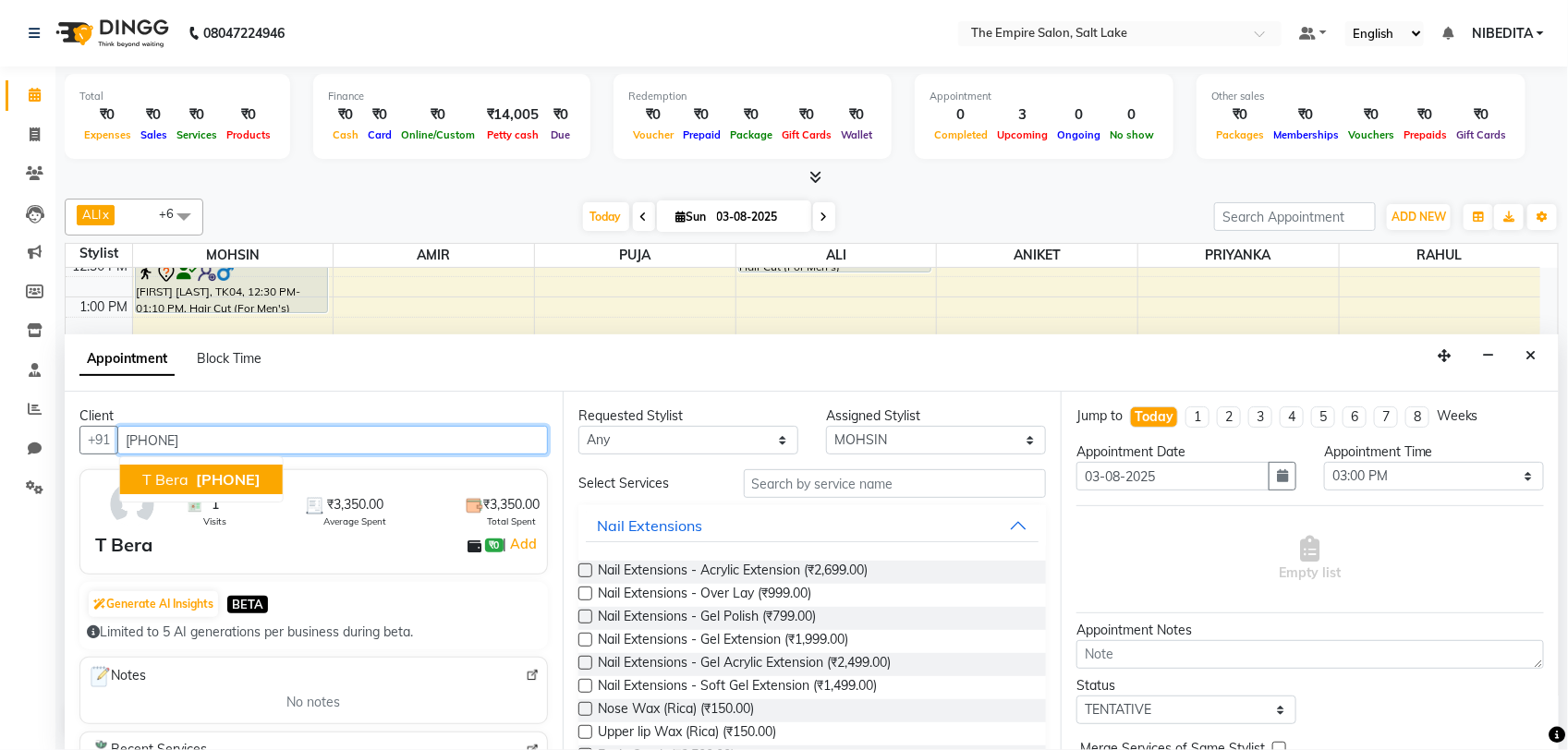 click on "[PHONE]" at bounding box center (228, 479) 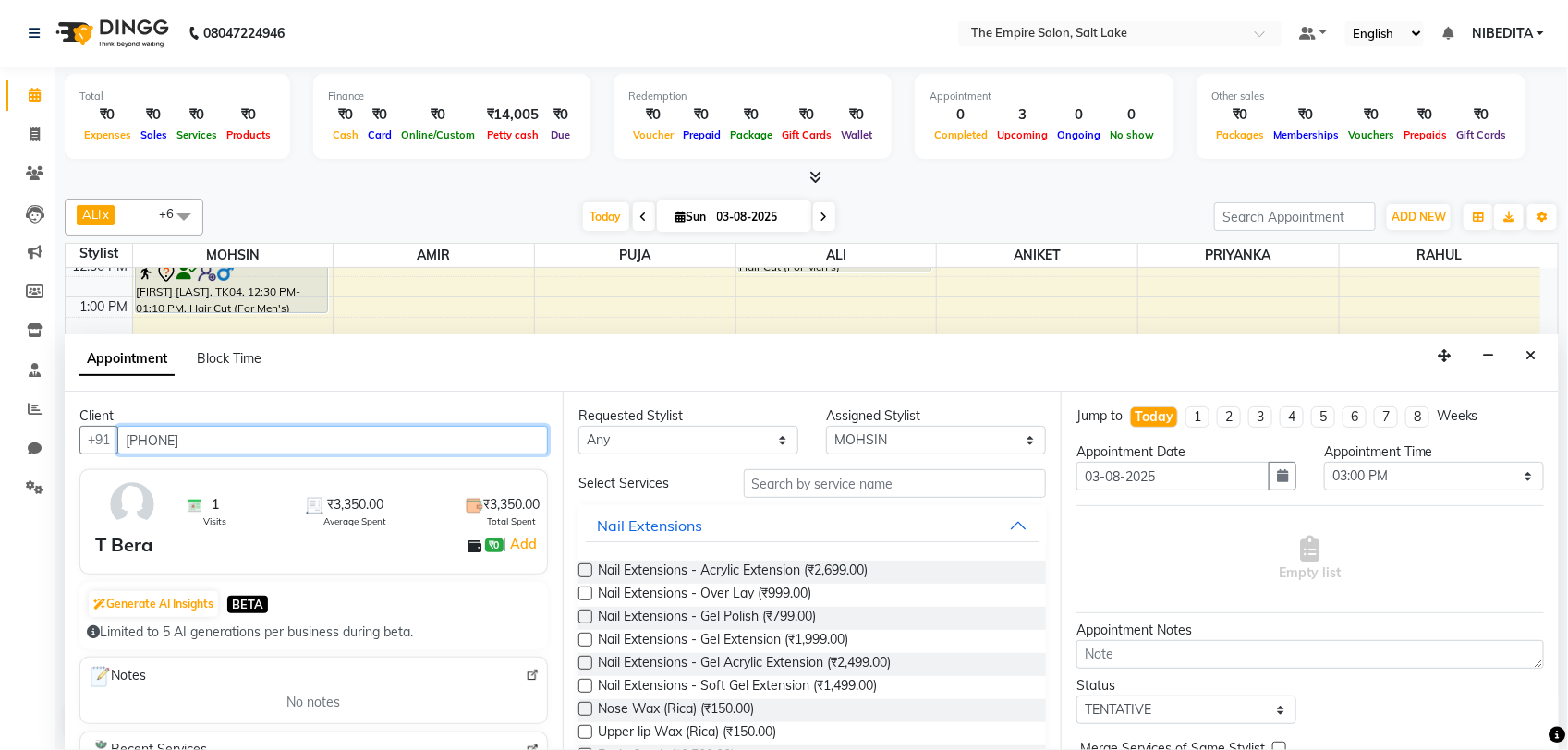 type on "[PHONE]" 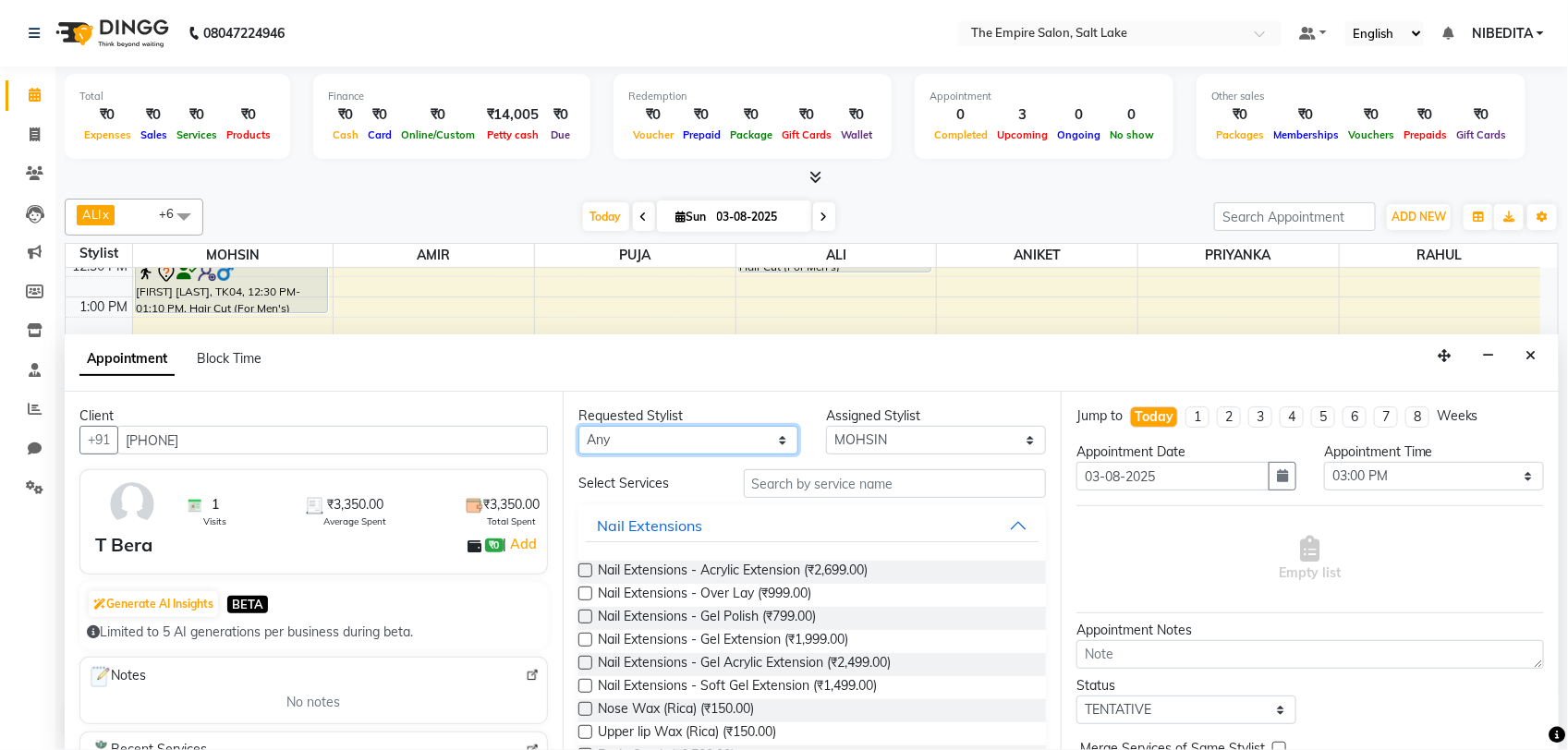 click on "Any [NAME] [NAME] [NAME] [NAME] [NAME]  [NAME] [NAME] [NAME] [NAME] [NAME]  [NAME]   [NAME]    [NAME]   [NAME]" at bounding box center (688, 440) 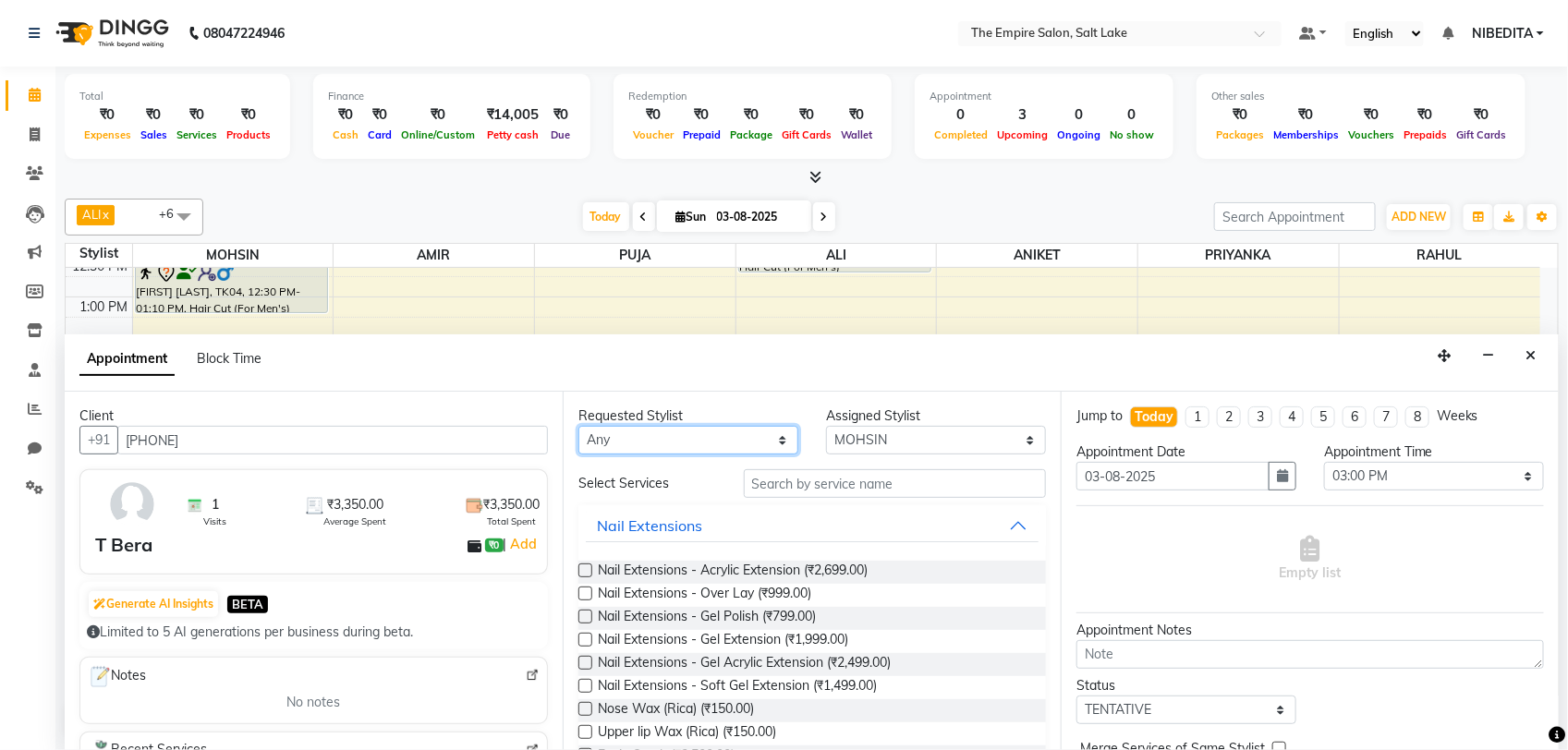 select on "78686" 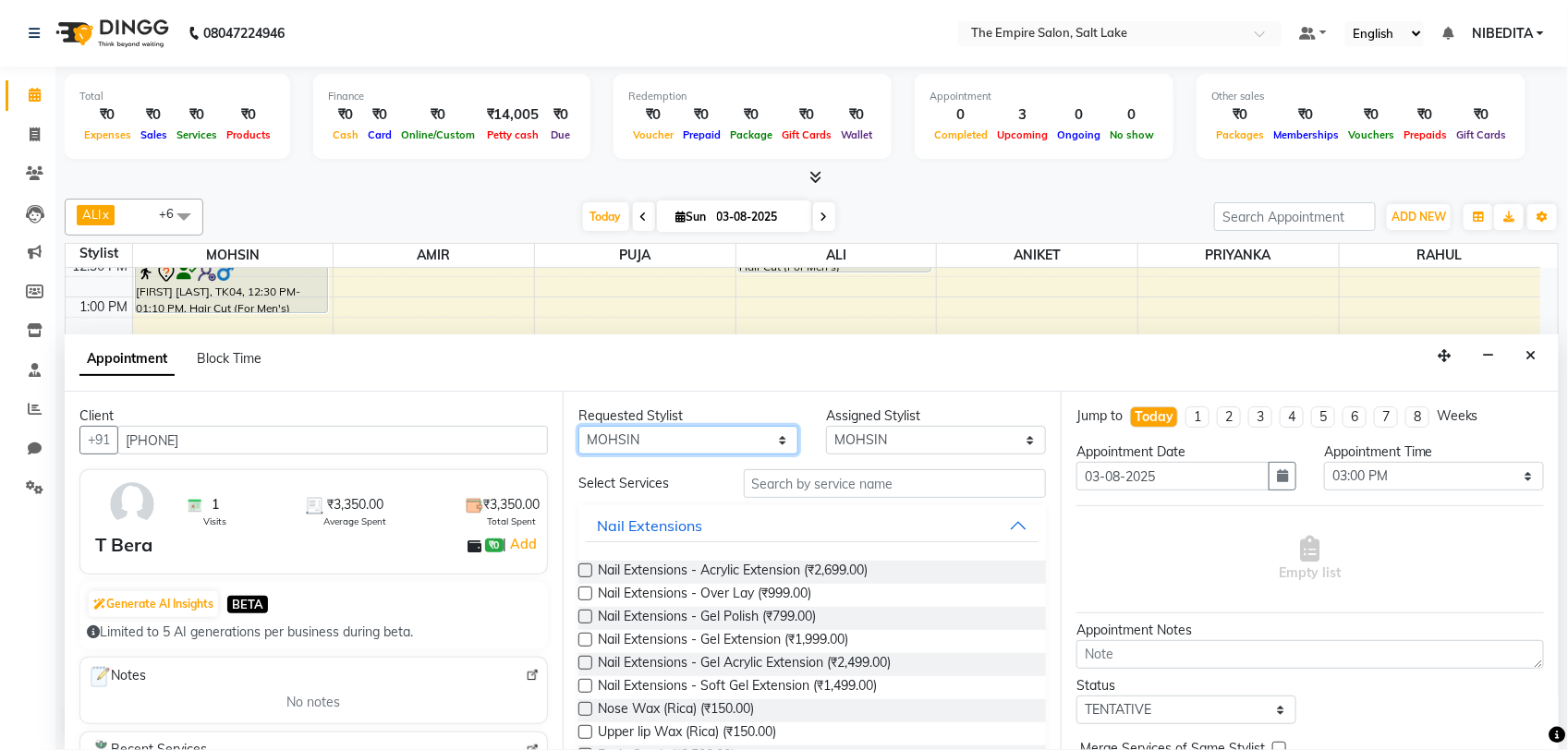 click on "Any [NAME] [NAME] [NAME] [NAME] [NAME]  [NAME] [NAME] [NAME] [NAME] [NAME]  [NAME]   [NAME]    [NAME]   [NAME]" at bounding box center (688, 440) 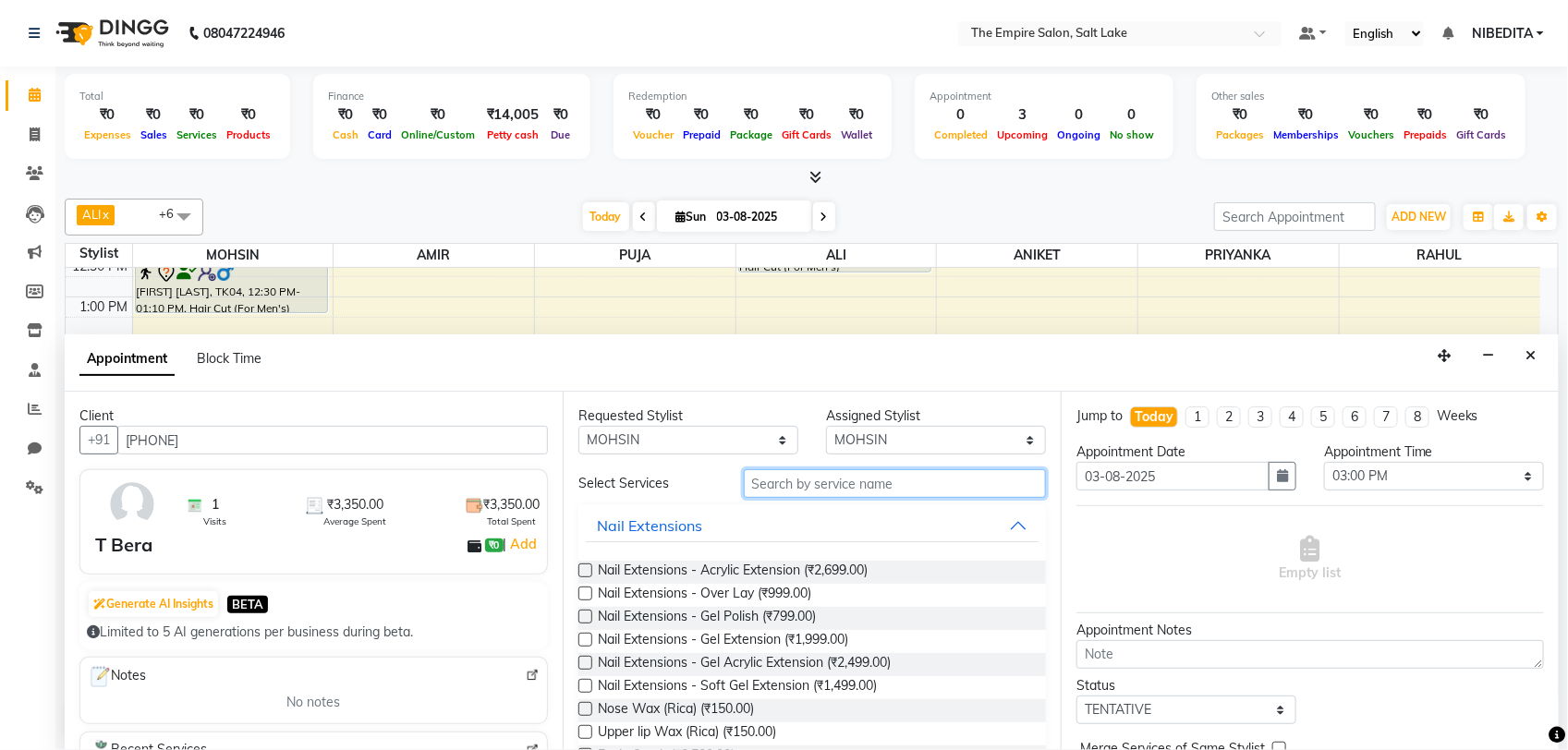 click at bounding box center (894, 483) 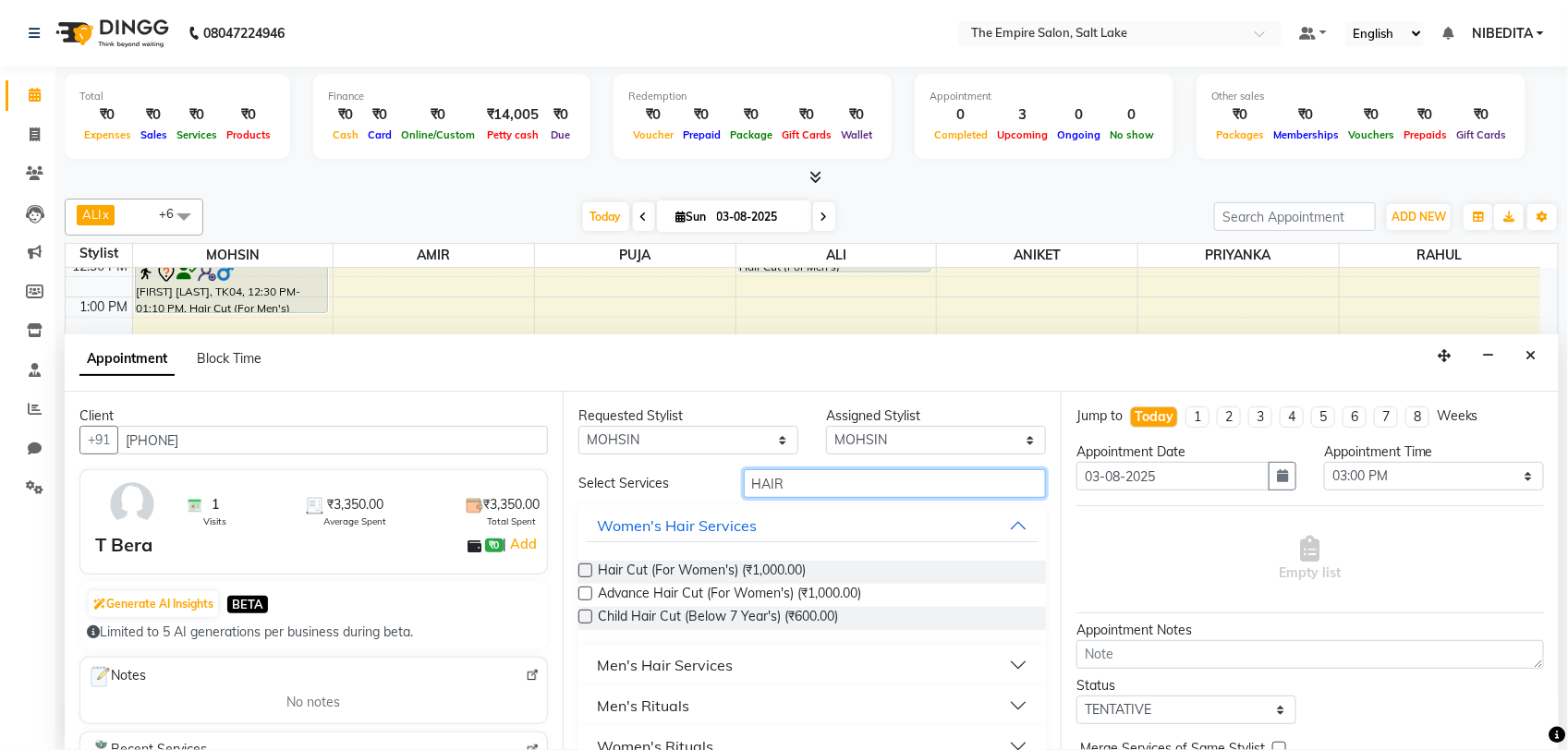 type on "HAIR" 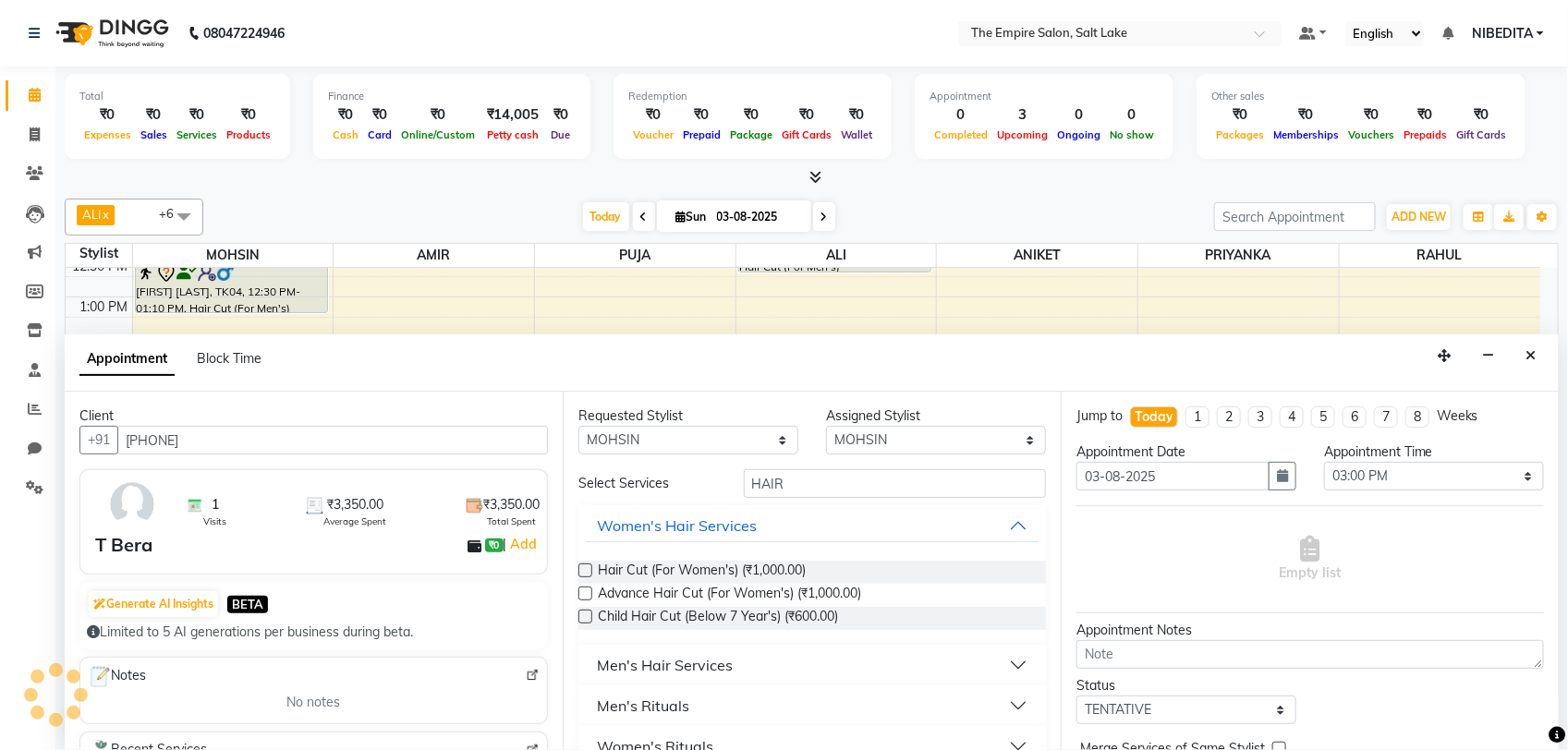 click on "Men's Hair Services" at bounding box center [664, 665] 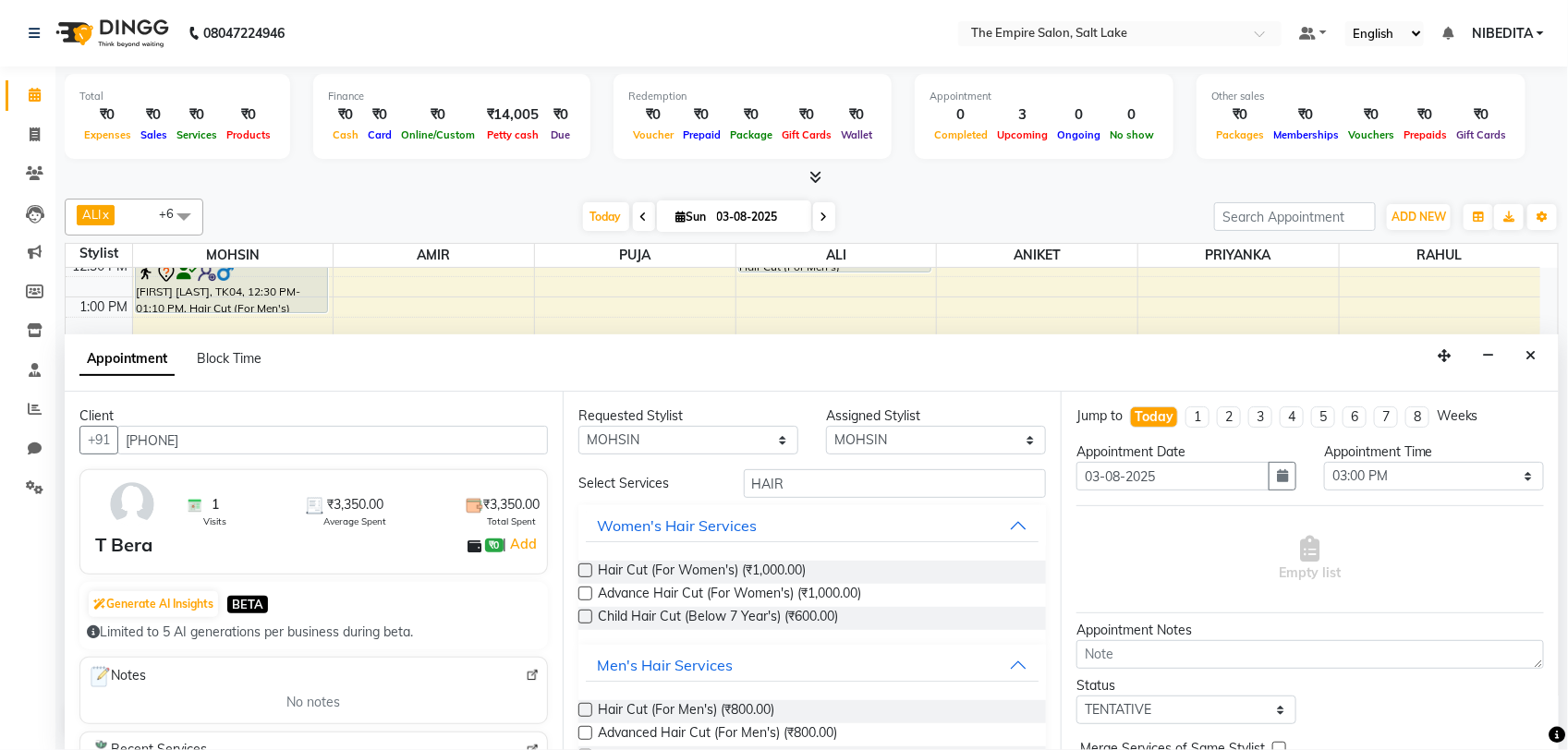 click at bounding box center [585, 709] 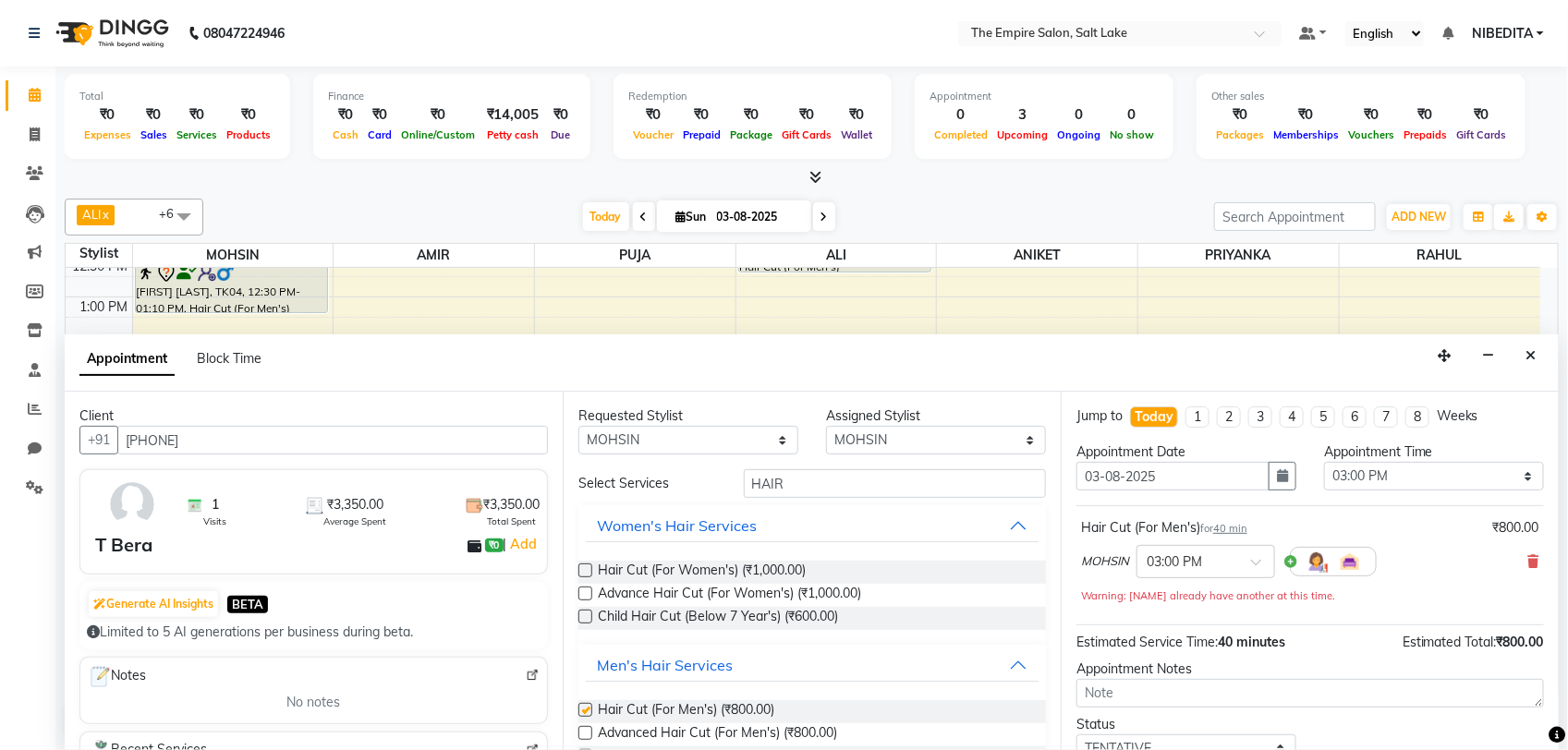 checkbox on "false" 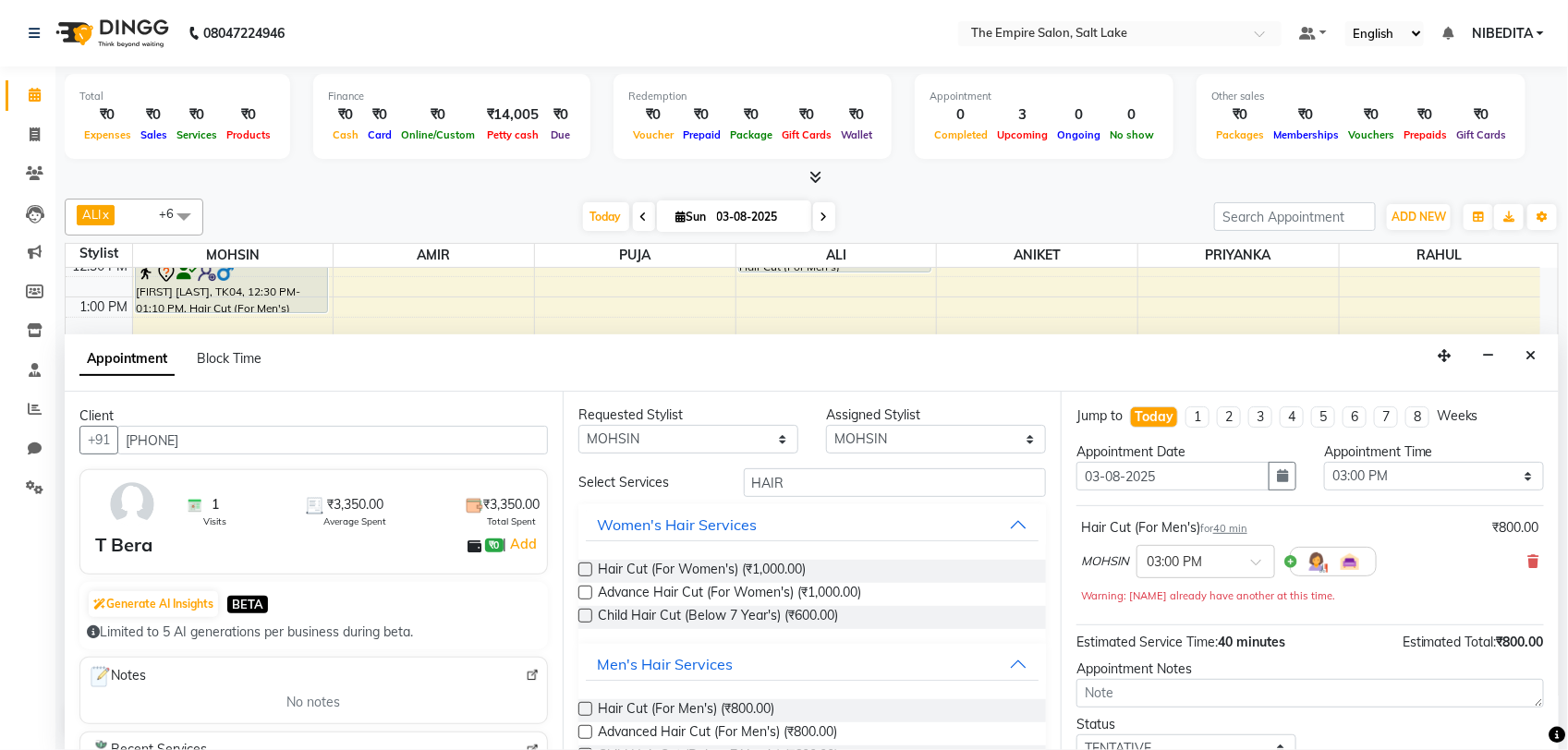 scroll, scrollTop: 0, scrollLeft: 0, axis: both 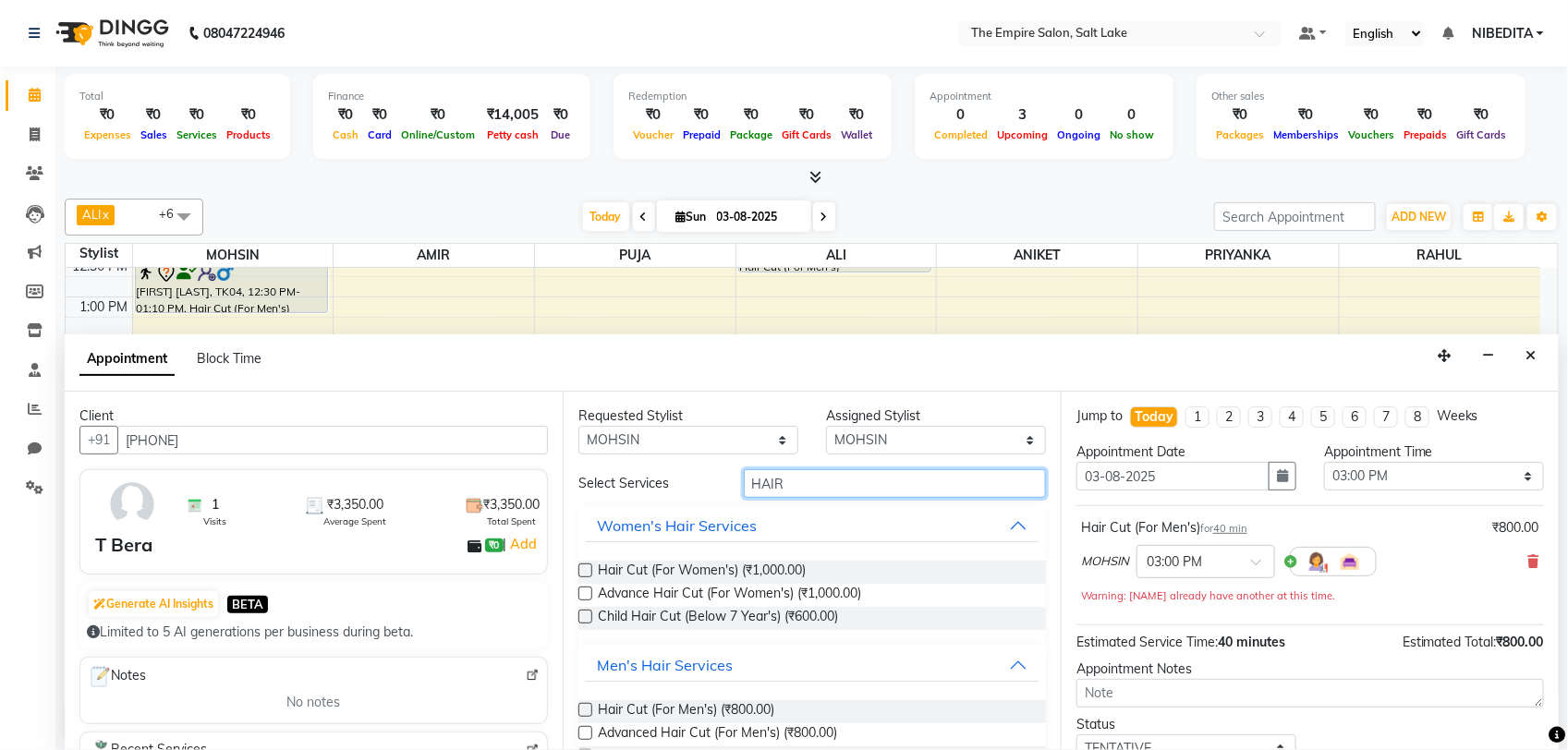 click on "HAIR" at bounding box center (894, 483) 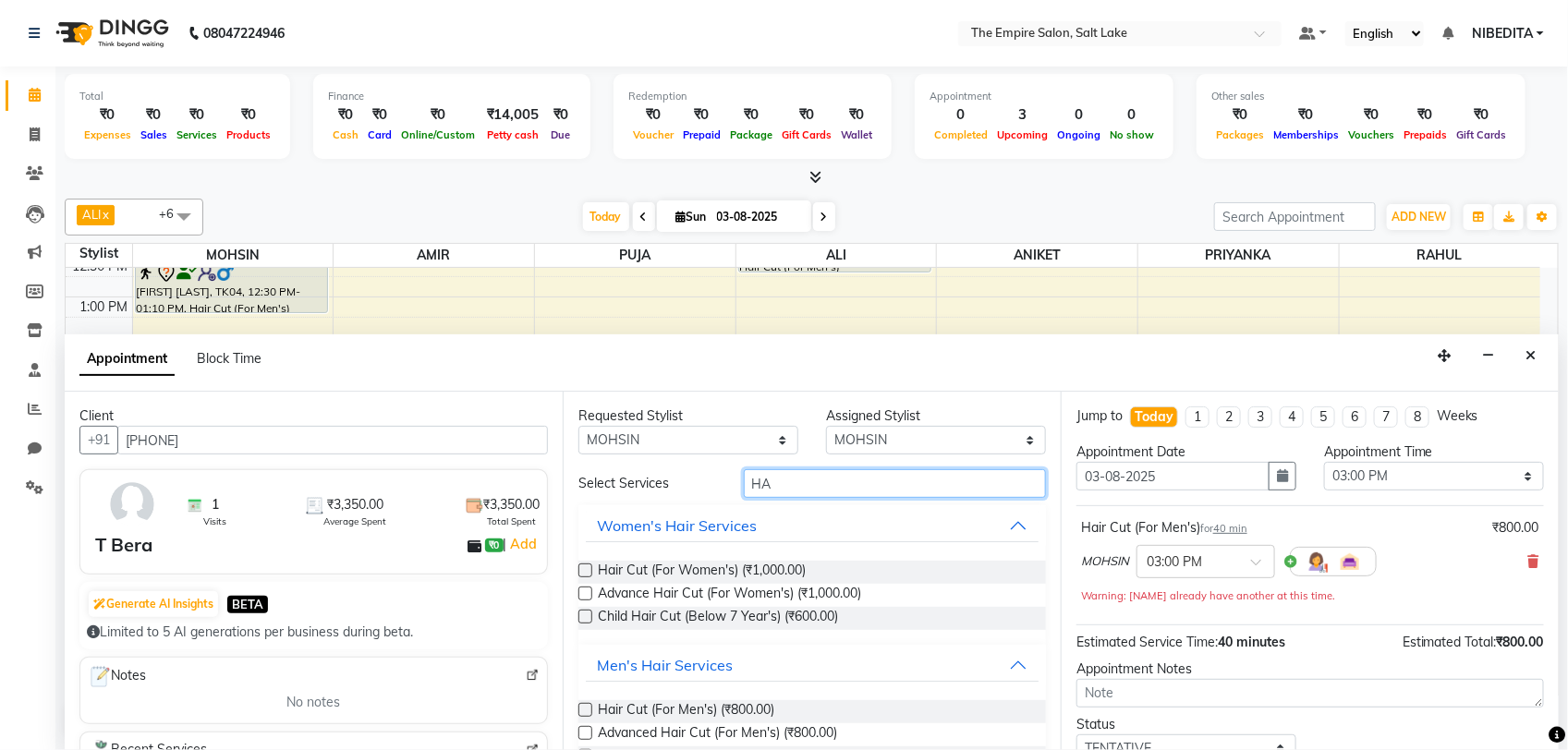 type on "H" 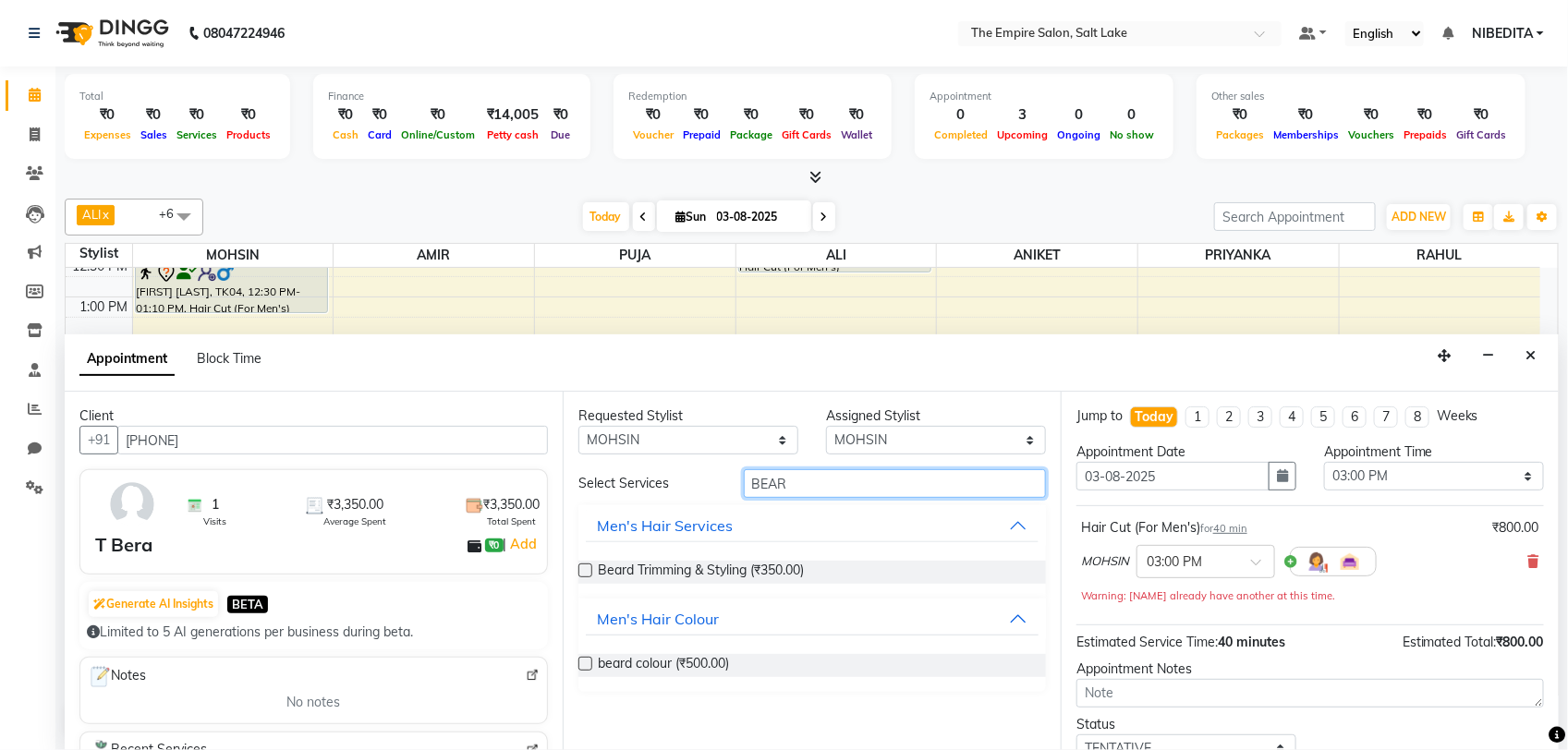 type on "BEAR" 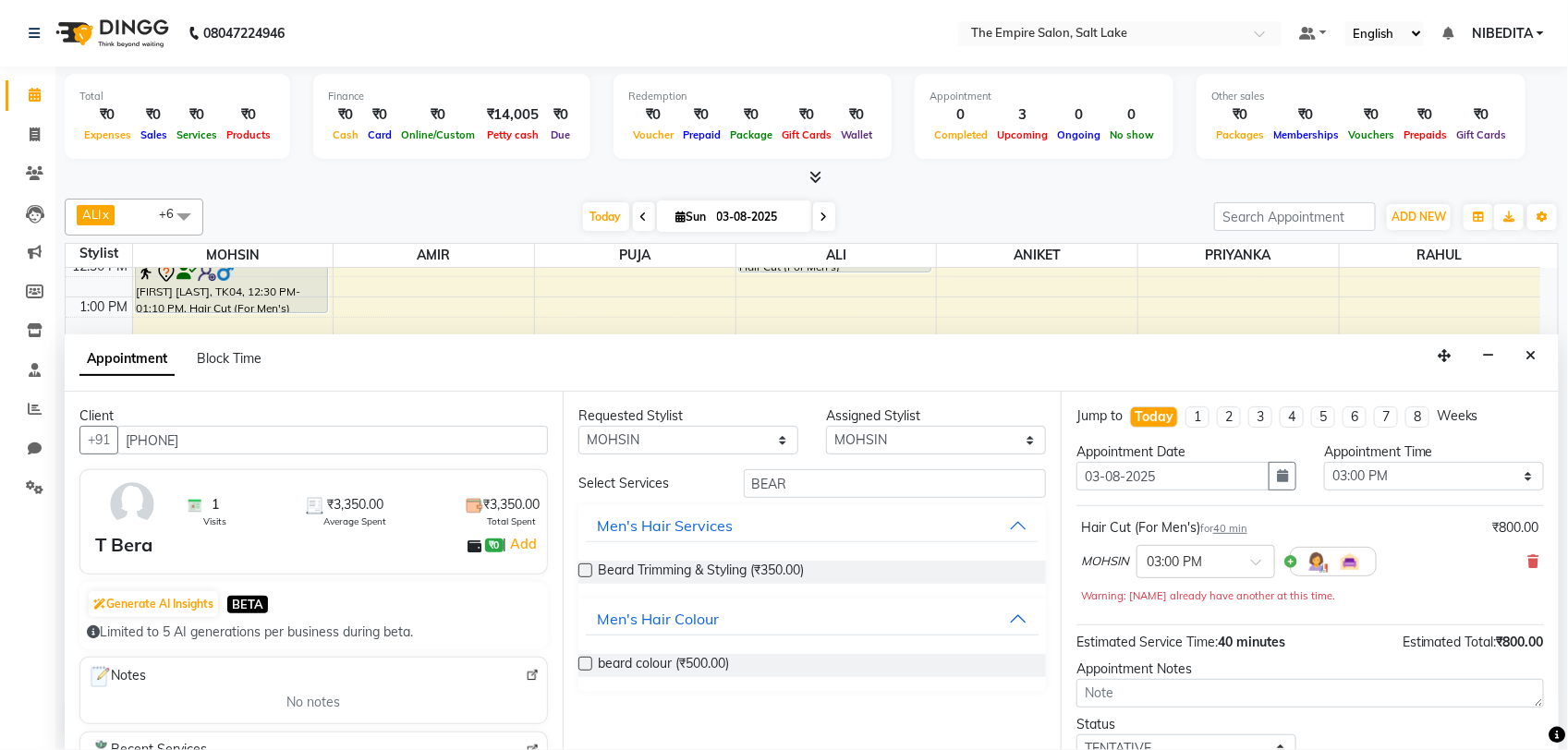 click at bounding box center (585, 570) 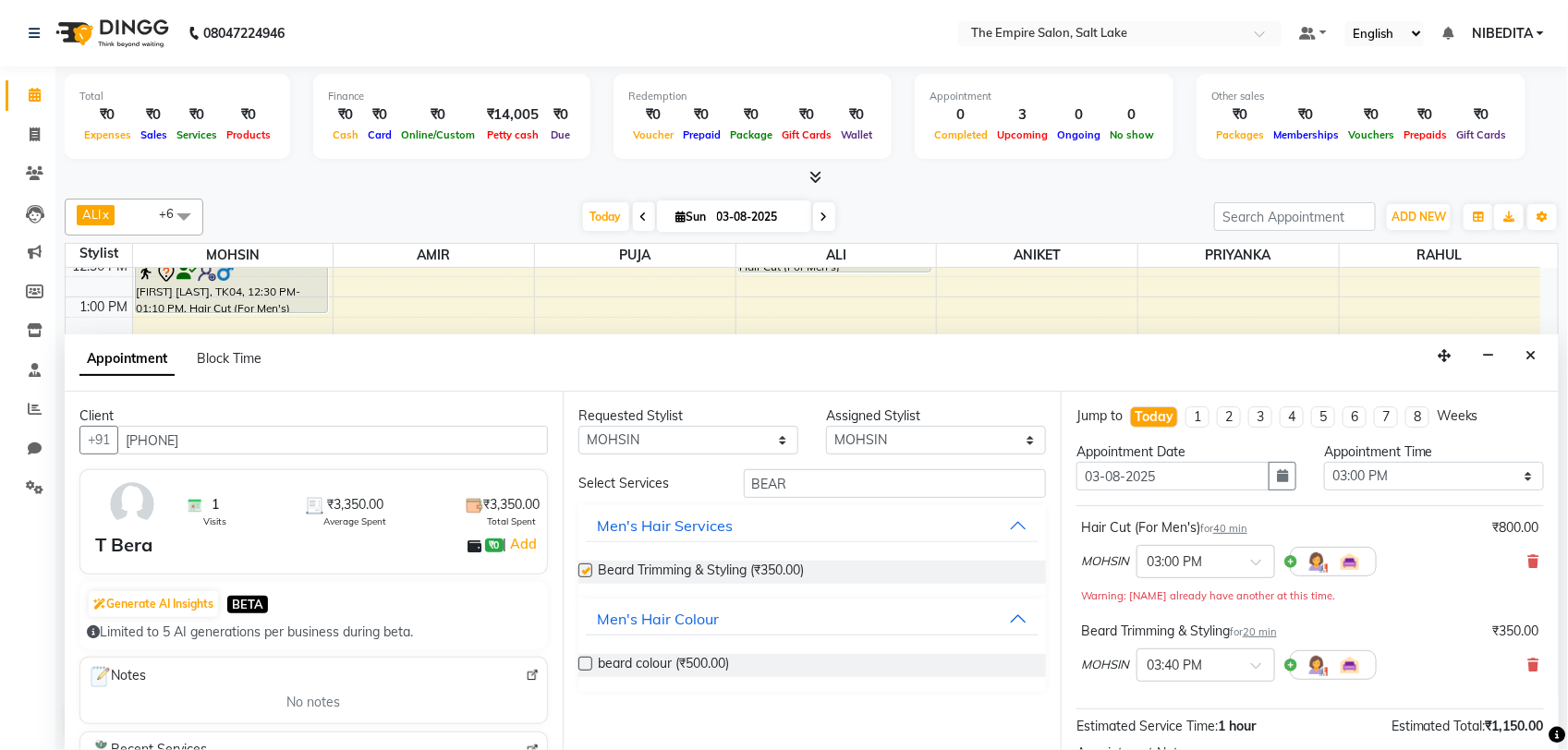checkbox on "false" 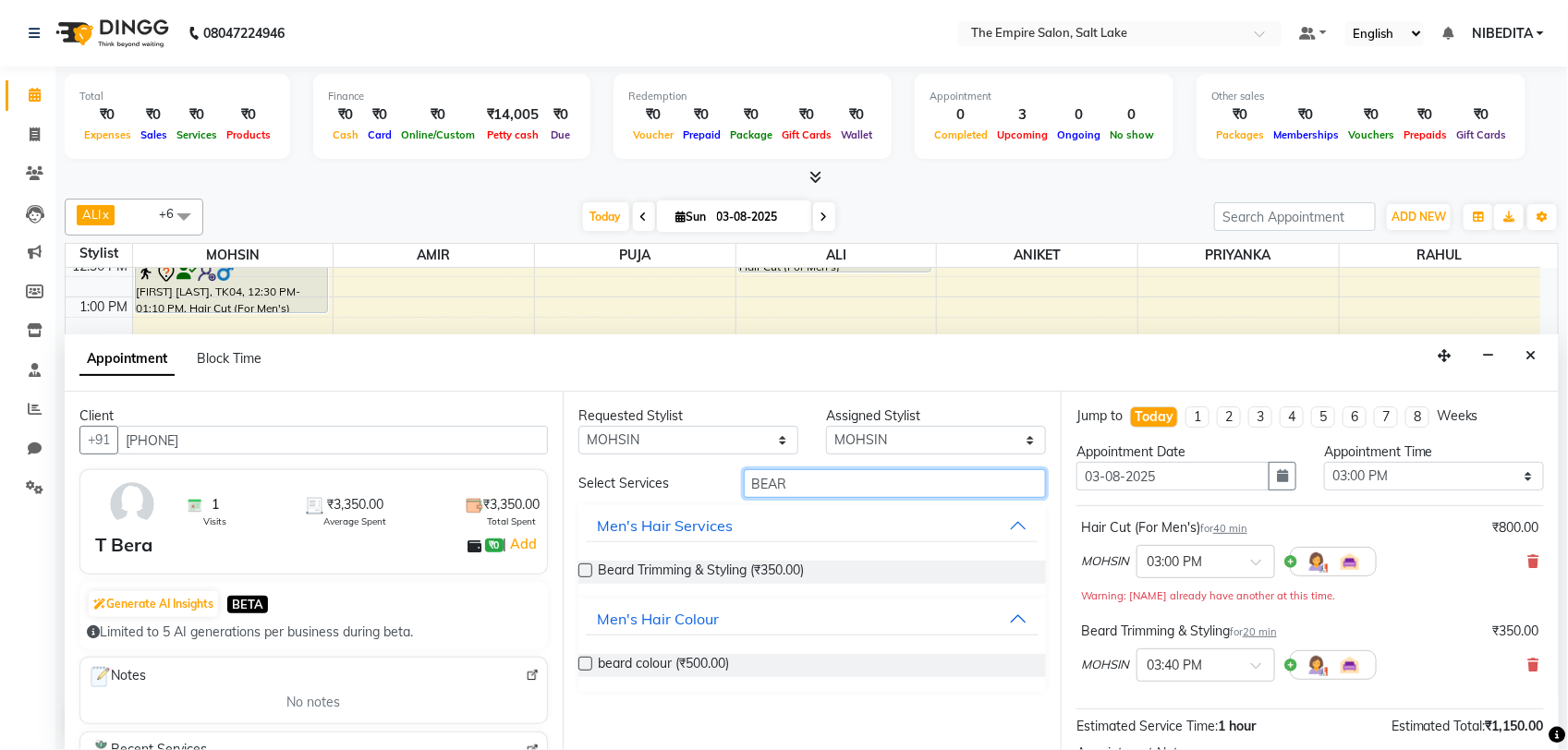 click on "BEAR" at bounding box center [894, 483] 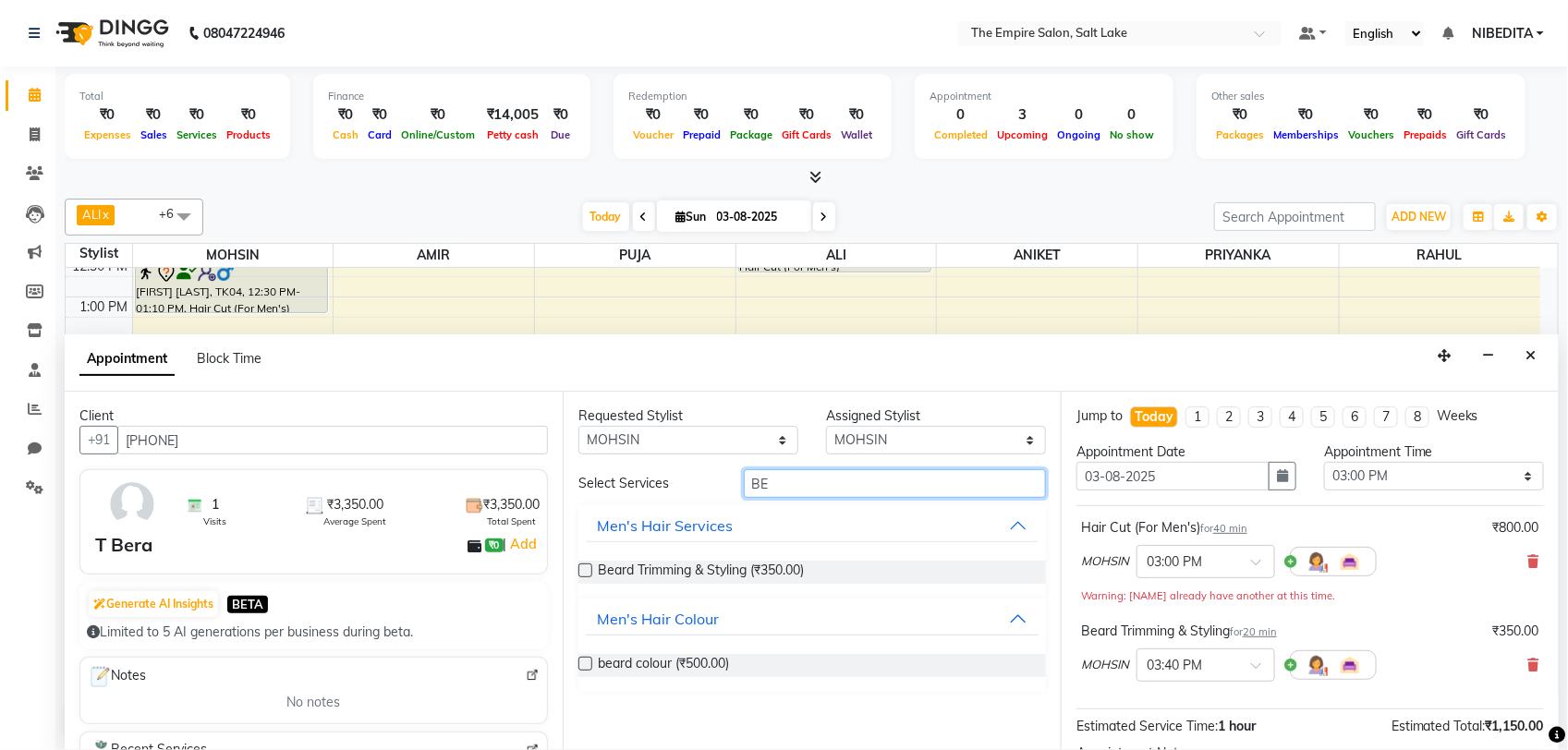 type on "B" 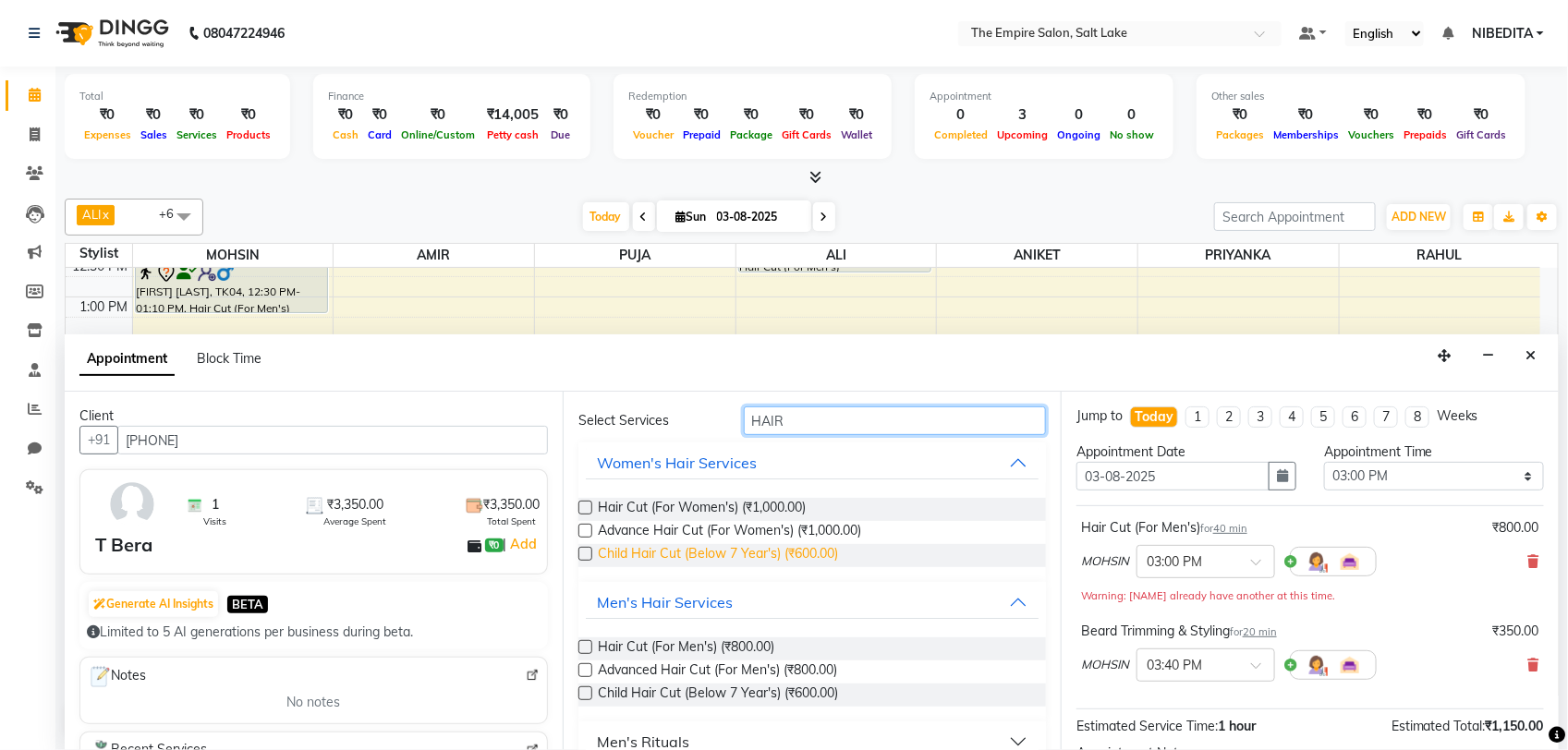 scroll, scrollTop: 115, scrollLeft: 0, axis: vertical 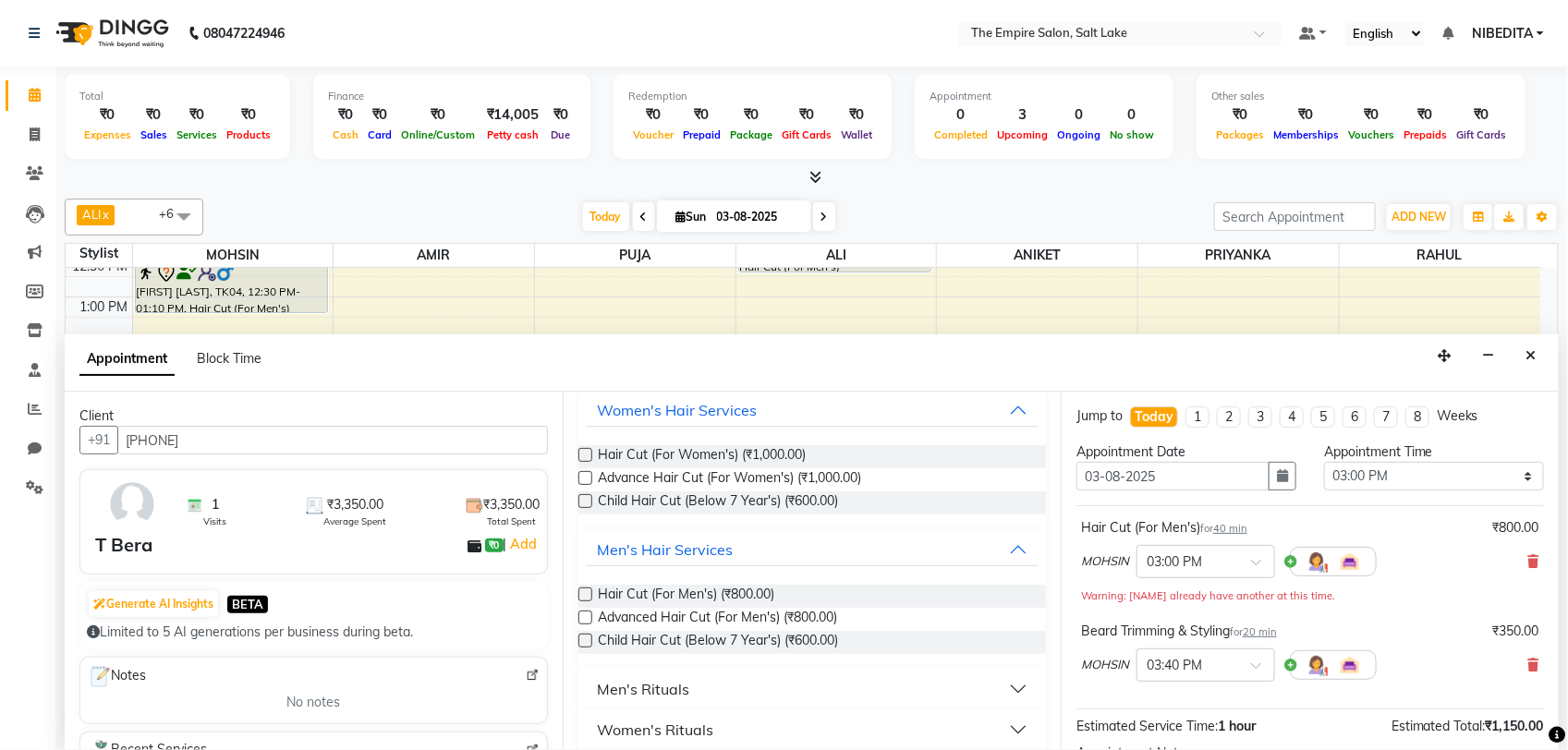 type on "HAIR" 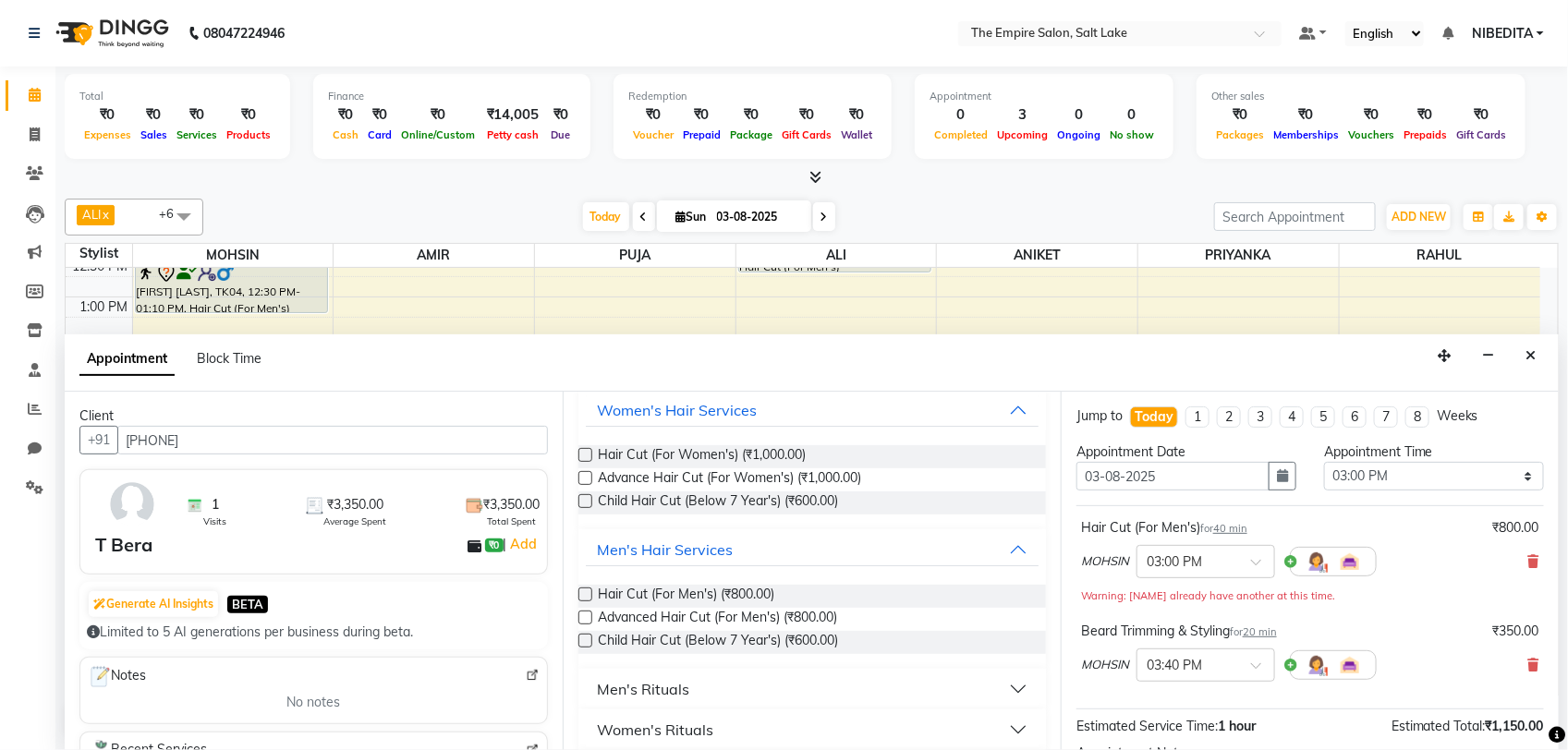 click at bounding box center (585, 478) 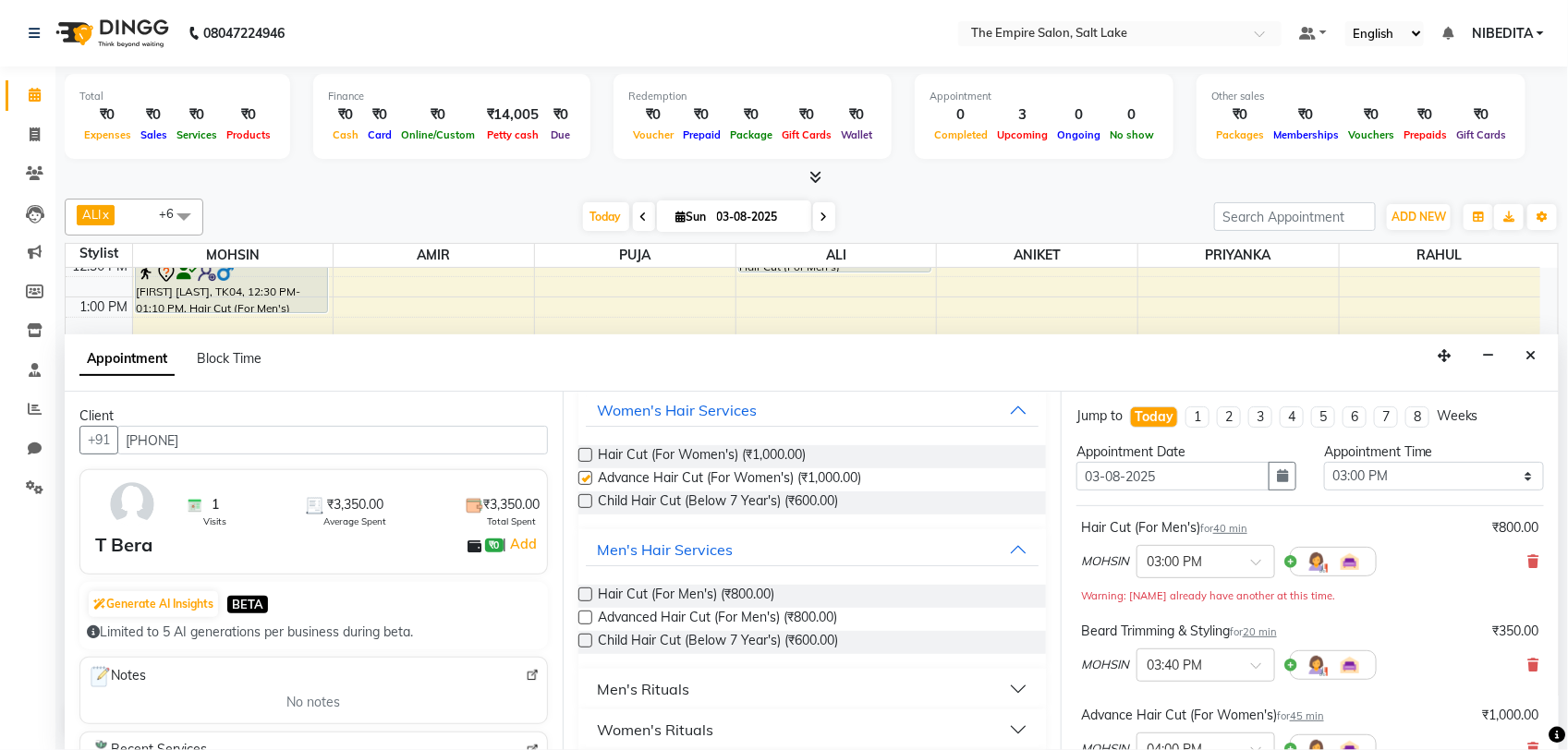 checkbox on "false" 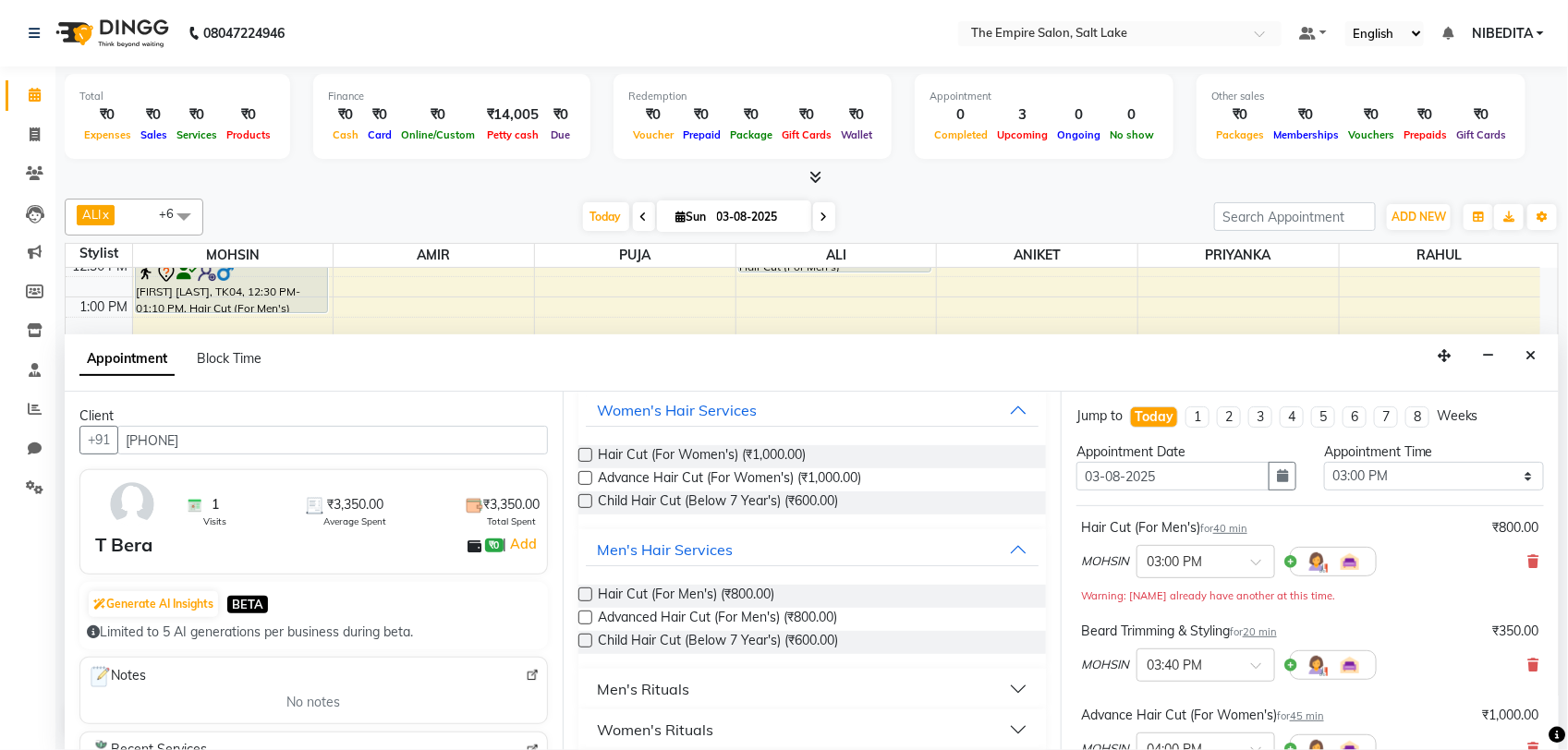 scroll, scrollTop: 0, scrollLeft: 0, axis: both 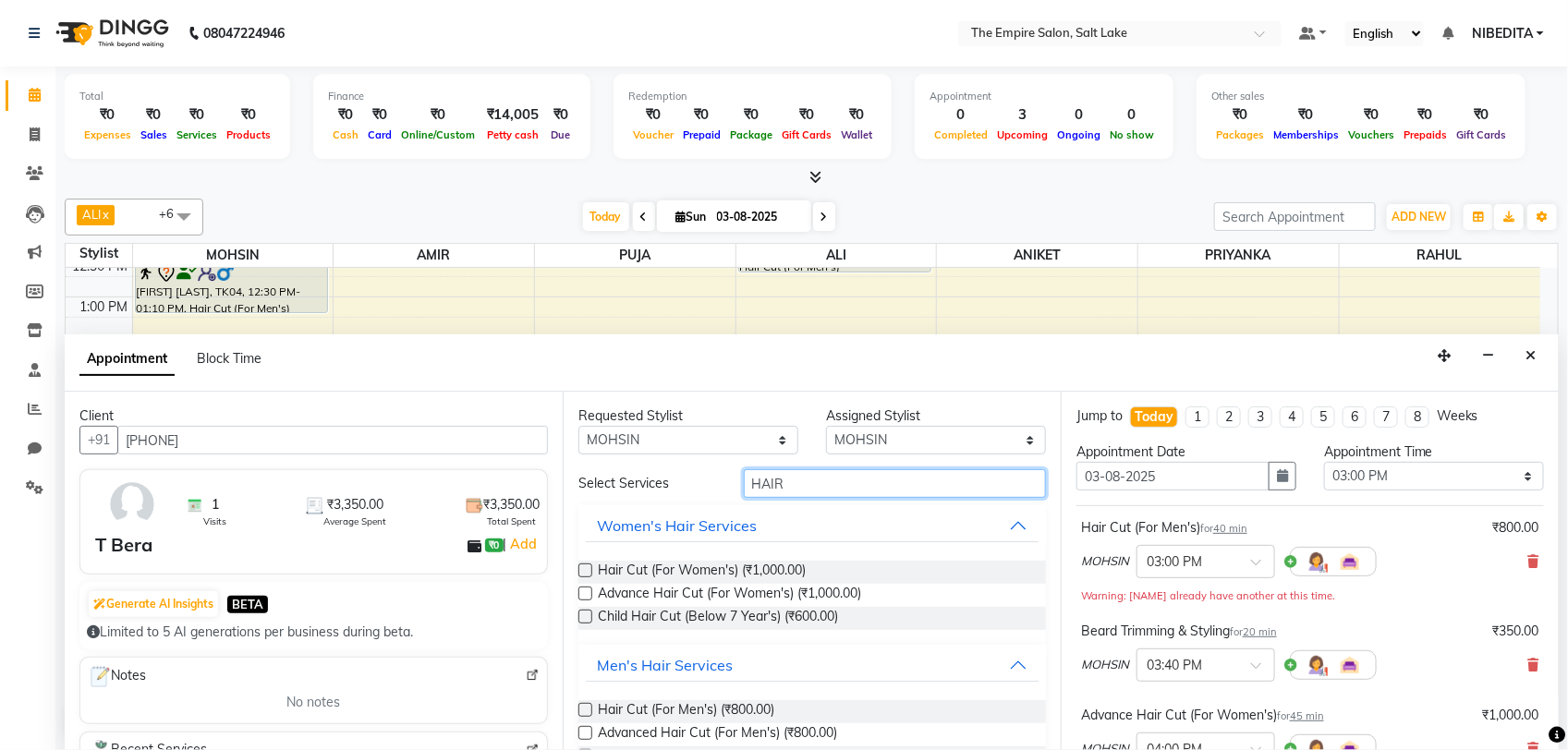 click on "HAIR" at bounding box center [894, 483] 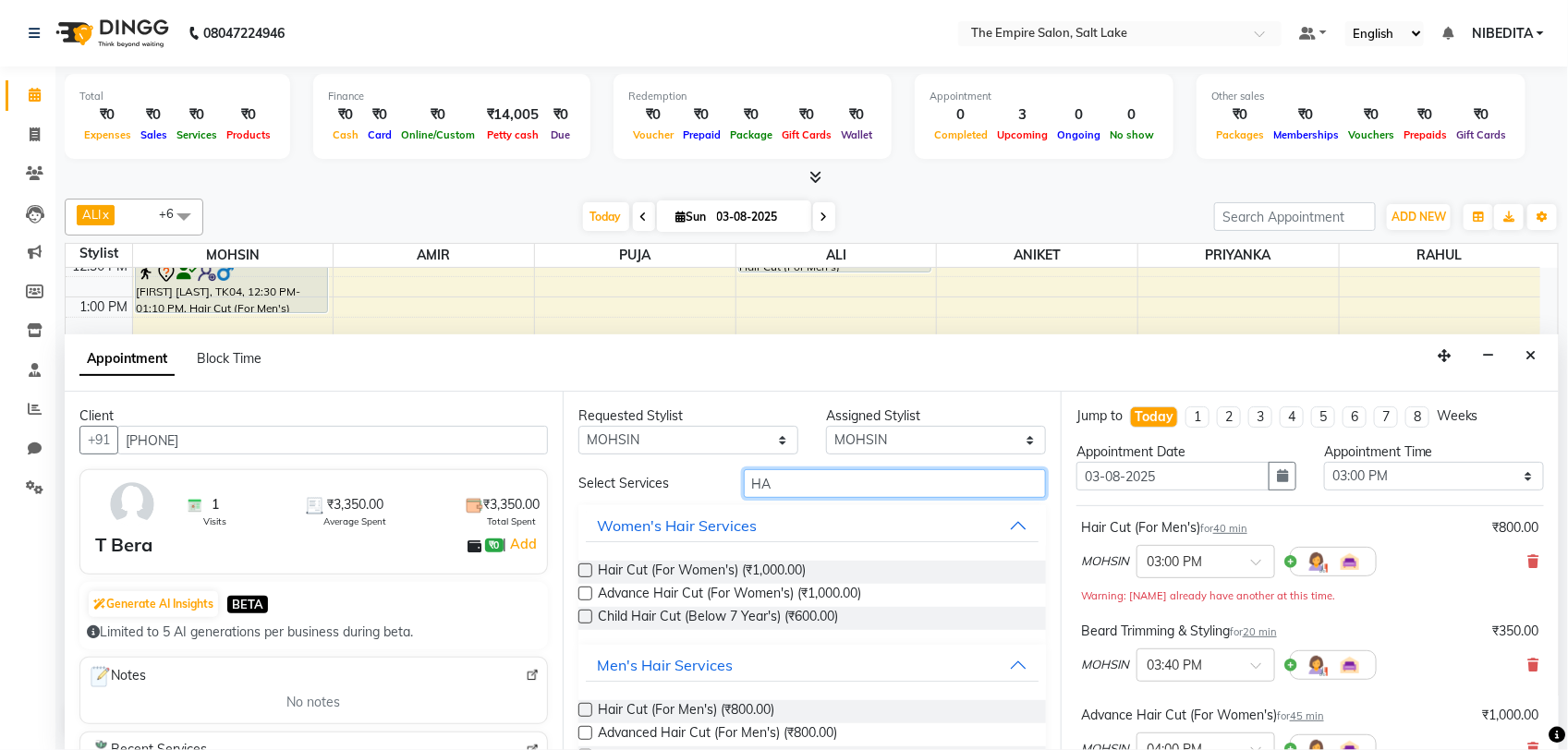 type on "H" 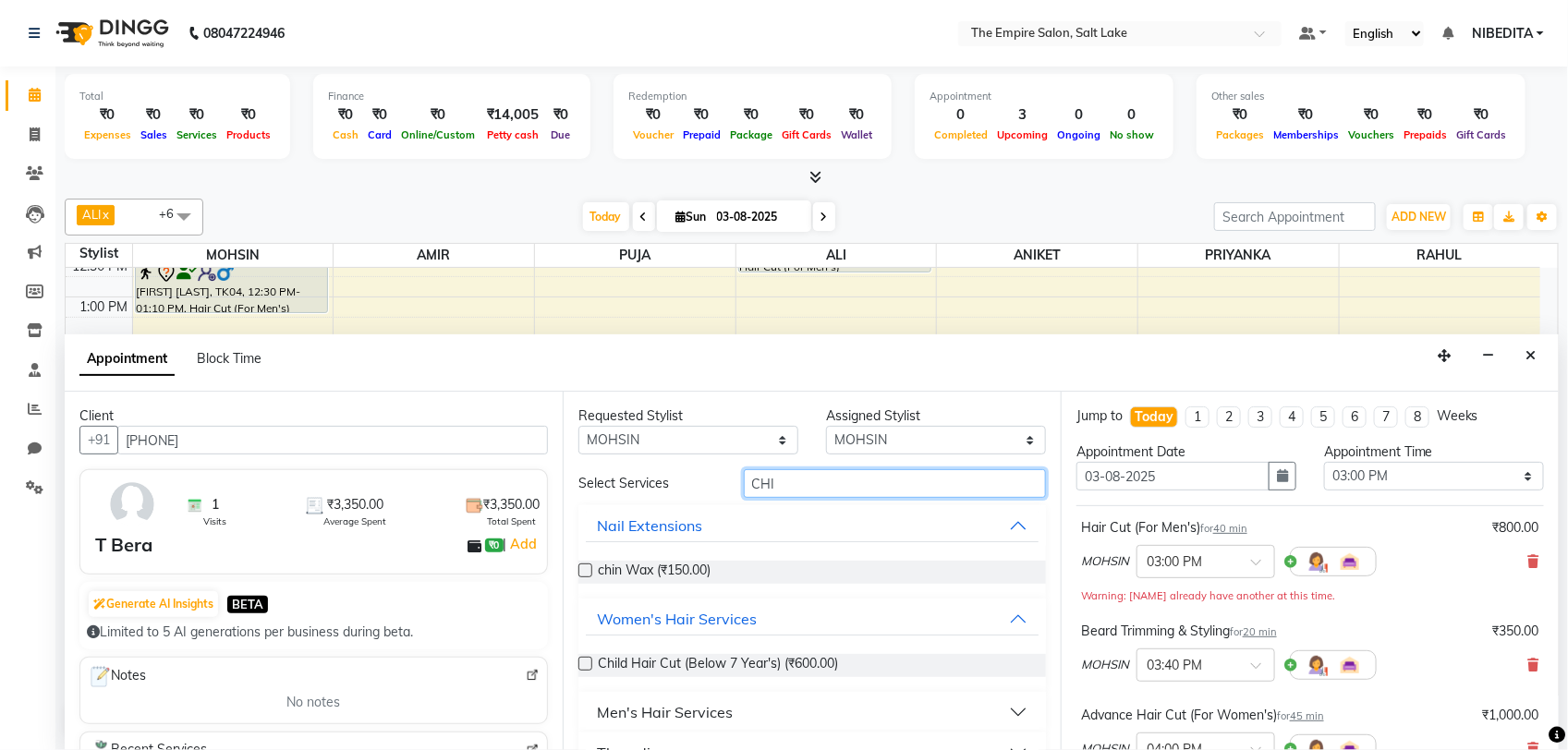 type on "CHI" 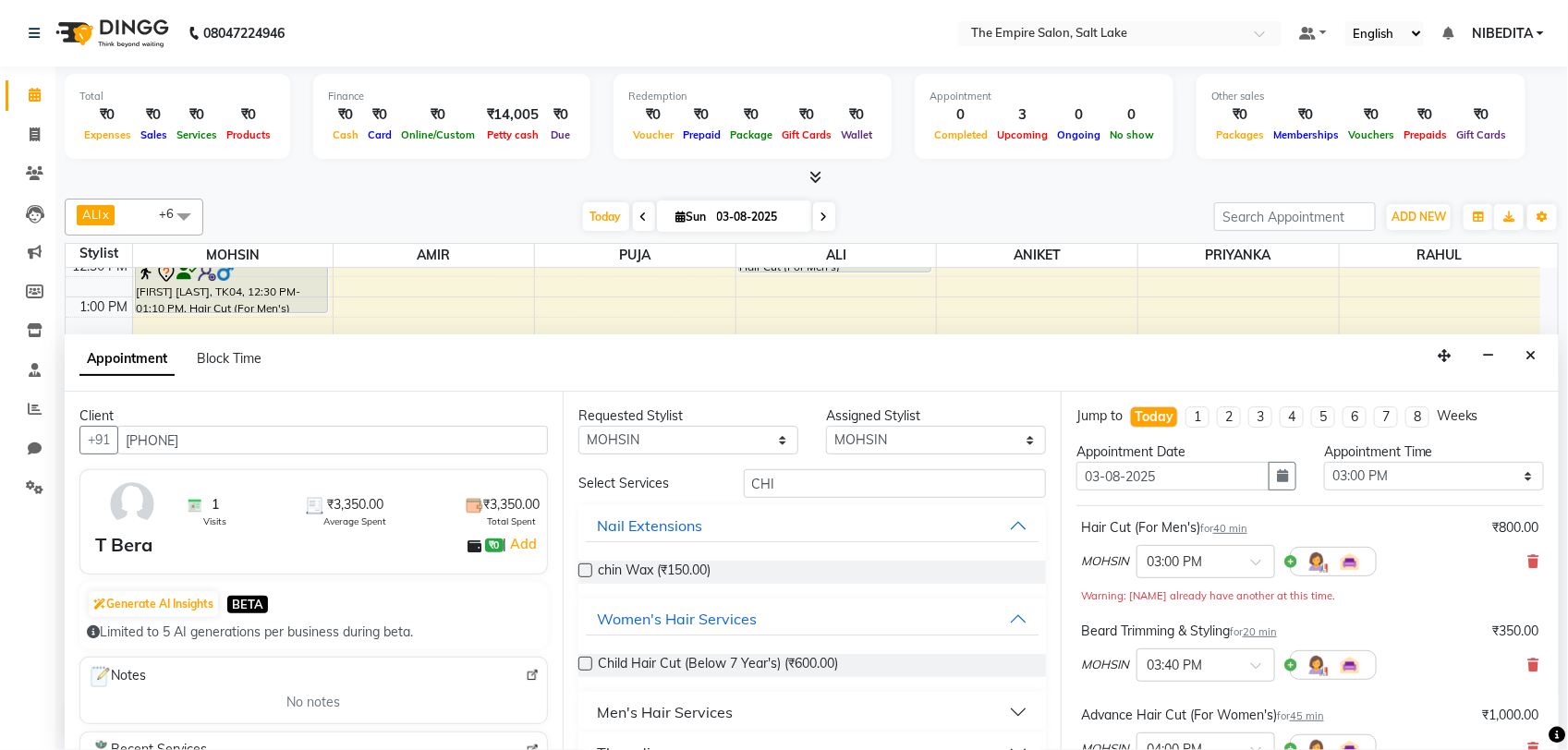 click at bounding box center [585, 663] 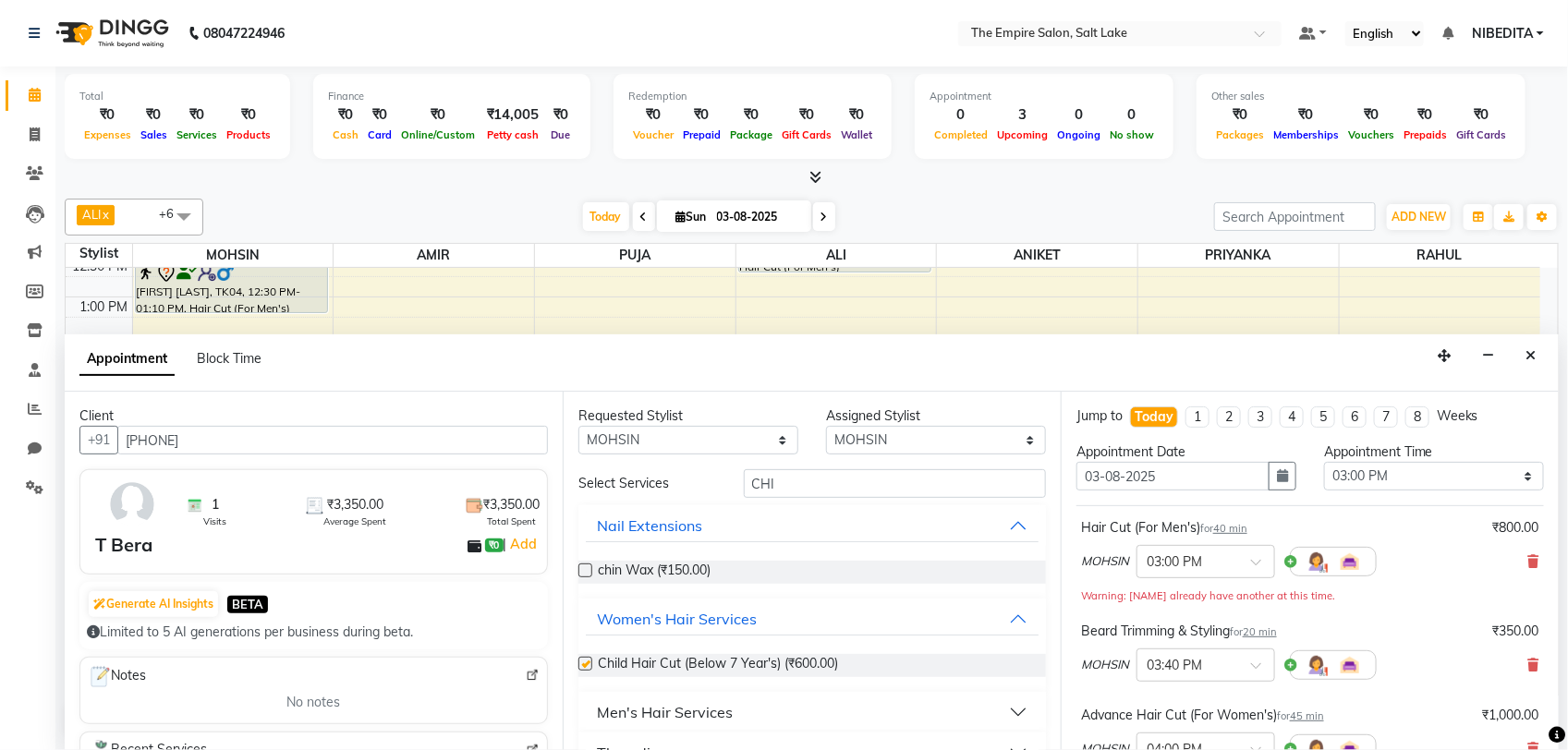 checkbox on "false" 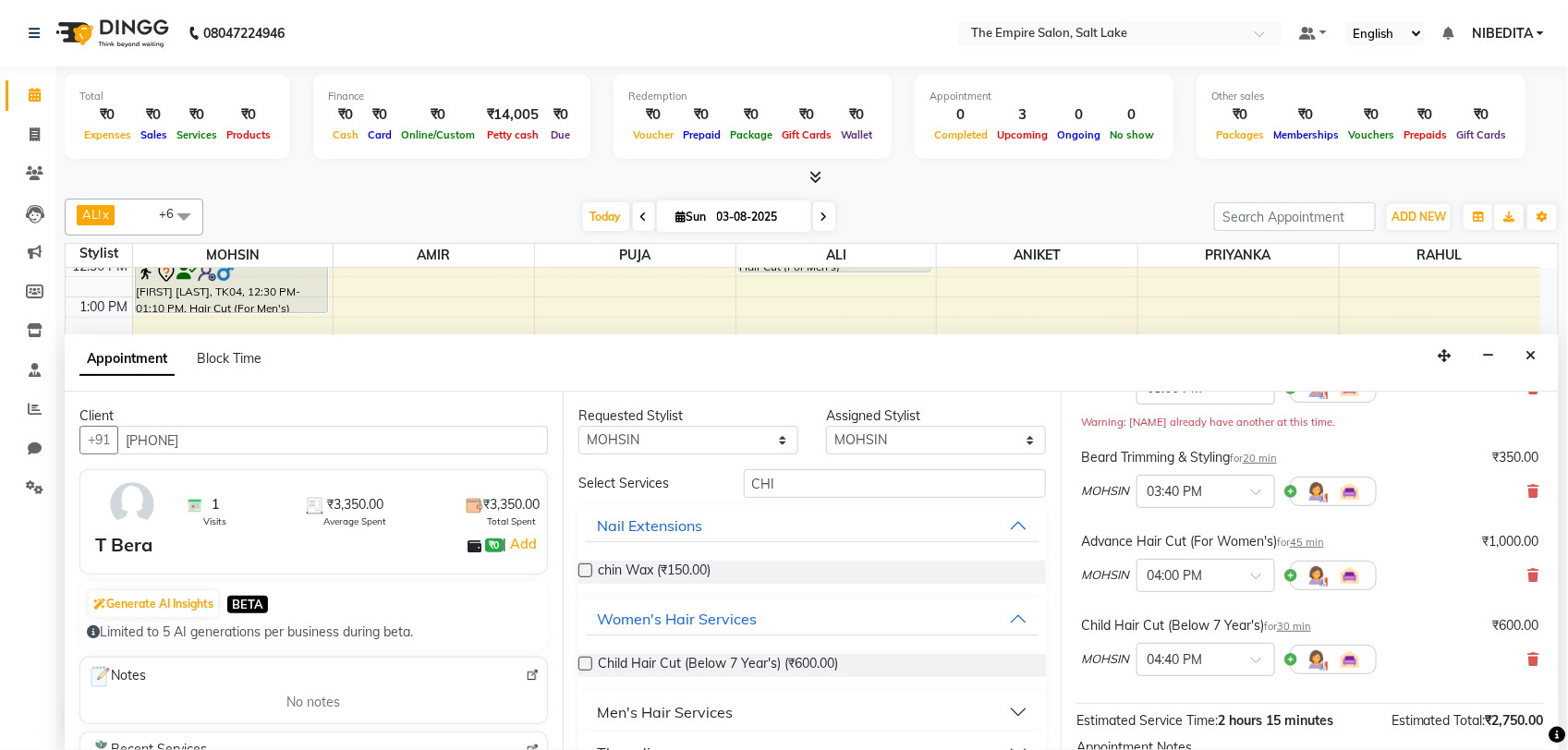 scroll, scrollTop: 383, scrollLeft: 0, axis: vertical 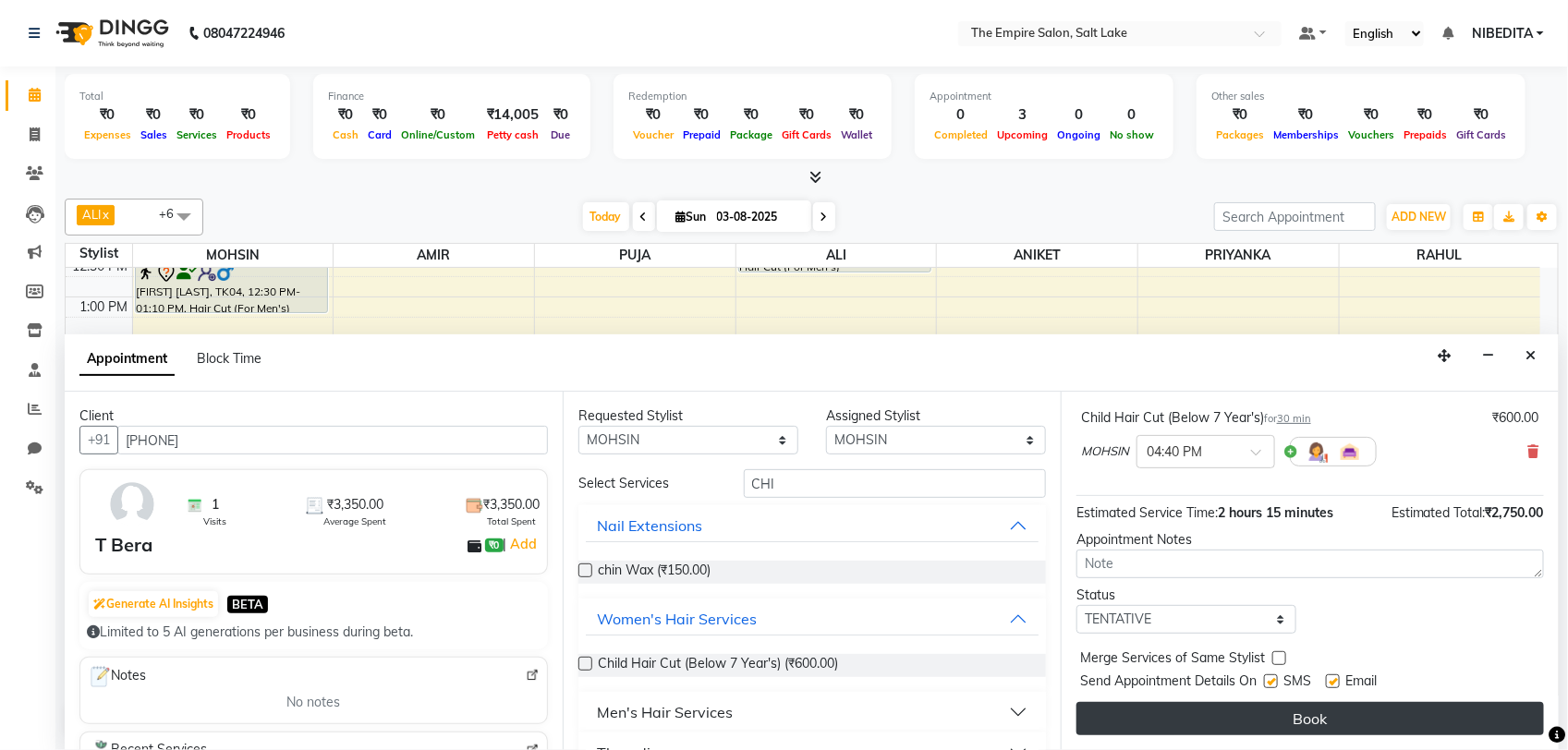 click on "Book" at bounding box center [1310, 719] 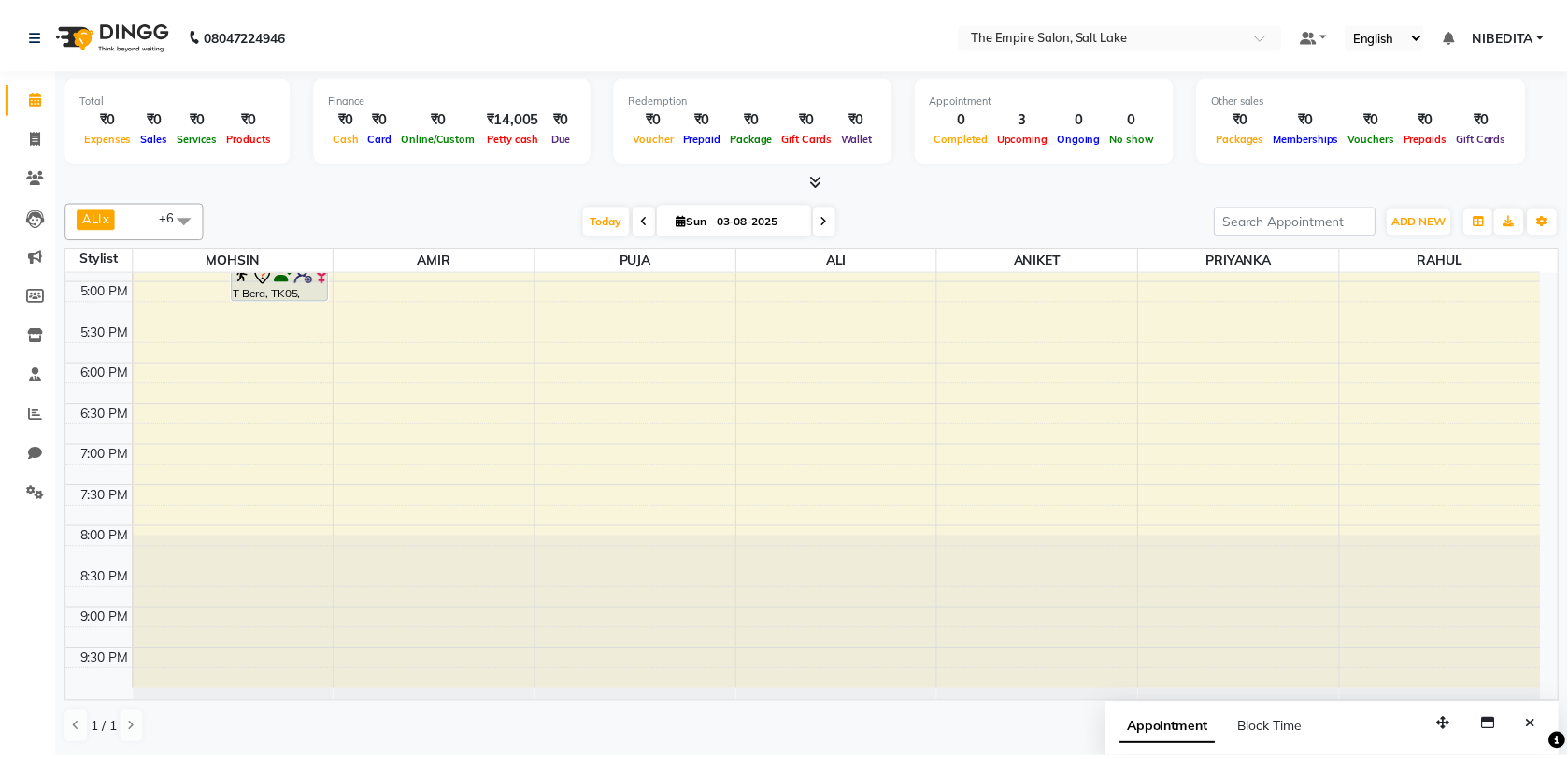 scroll, scrollTop: 0, scrollLeft: 0, axis: both 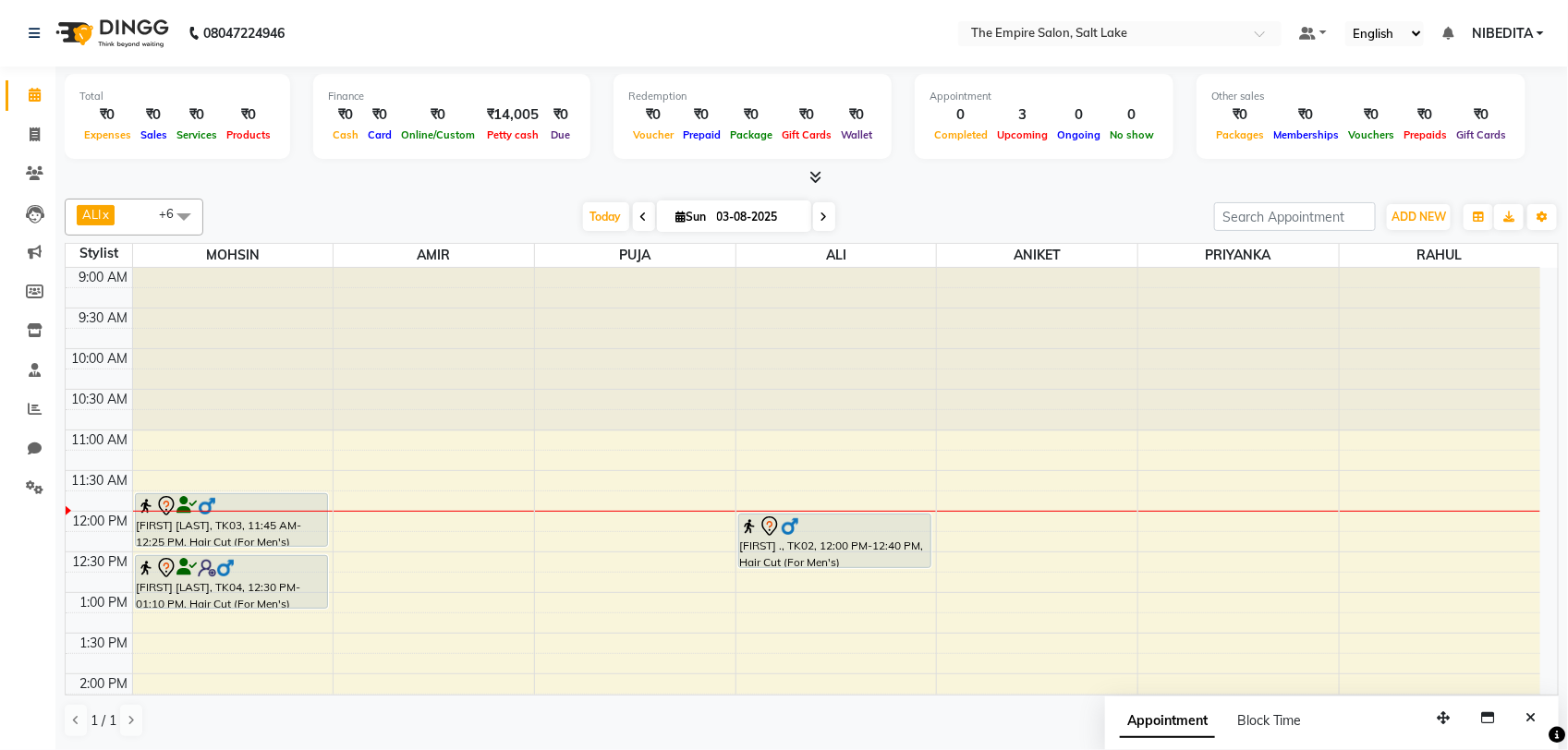 click on "9:00 AM 9:30 AM 10:00 AM 10:30 AM 11:00 AM 11:30 AM 12:00 PM 12:30 PM 1:00 PM 1:30 PM 2:00 PM 2:30 PM 3:00 PM 3:30 PM 4:00 PM 4:30 PM 5:00 PM 5:30 PM 6:00 PM 6:30 PM 7:00 PM 7:30 PM 8:00 PM 8:30 PM 9:00 PM 9:30 PM [FIRST] [LAST], TK01, 02:25 PM-03:10 PM, Advanced Hair Cut (For Men's) T Bera, TK05, 03:00 PM-03:40 PM, Hair Cut (For Men's) [FIRST] [LAST], TK01, 03:00 PM-03:20 PM, Beard Trimming & Styling T Bera, TK05, 04:00 PM-04:45 PM, Advance Hair Cut (For Women's) T Bera, TK05, 04:40 PM-05:10 PM, Child Hair Cut (Below 7 Year's) TANUJ PODDAR, TK03, 11:45 AM-12:25 PM, Hair Cut (For Men's) DEBASISH SAHA, TK04, 12:30 PM-01:10 PM, Hair Cut (For Men's) T Bera, TK05, 03:40 PM-04:00 PM, Beard Trimming & Styling [FIRST] ., TK02, 12:00 PM-12:40 PM, Hair Cut (For Men's)" at bounding box center (803, 795) 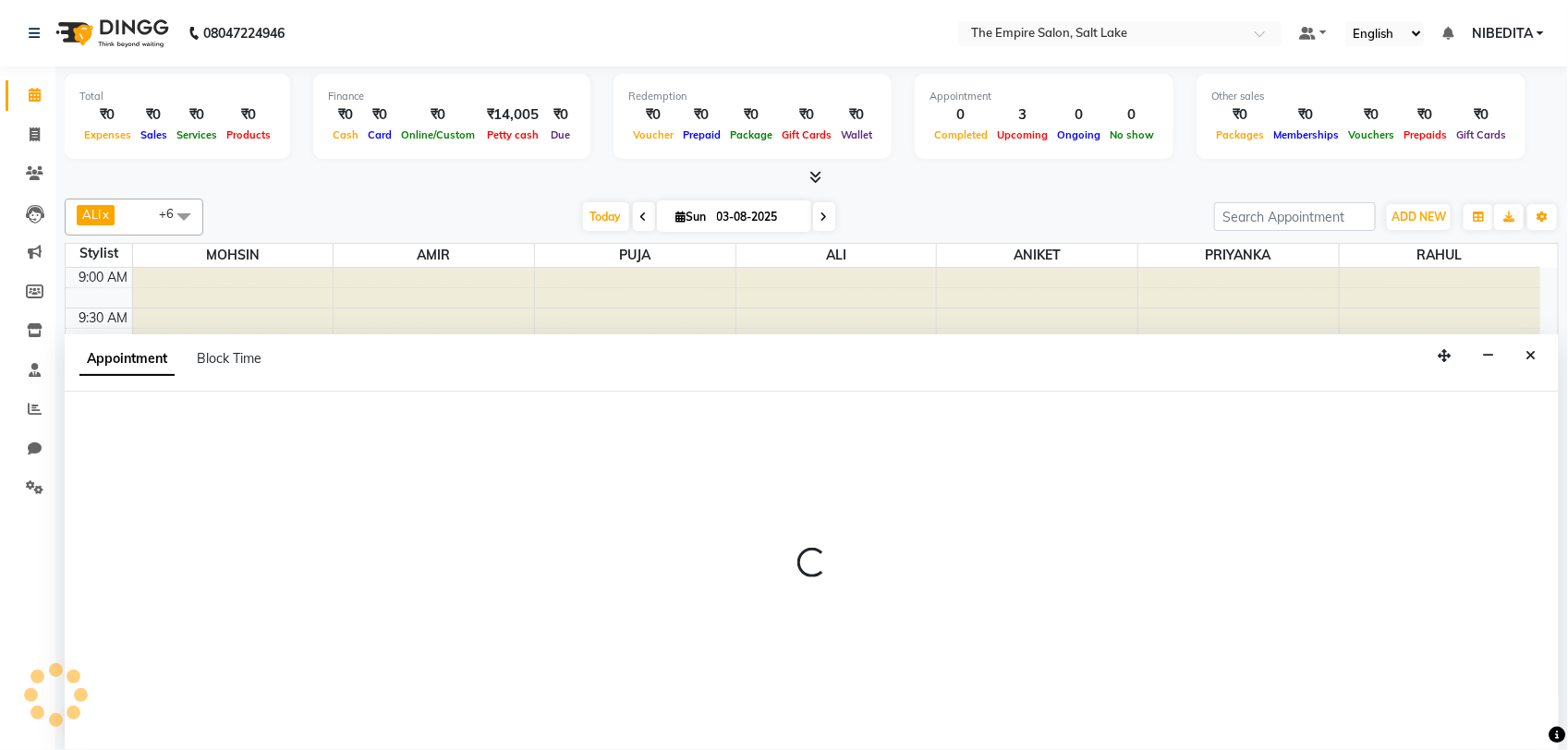 select on "78686" 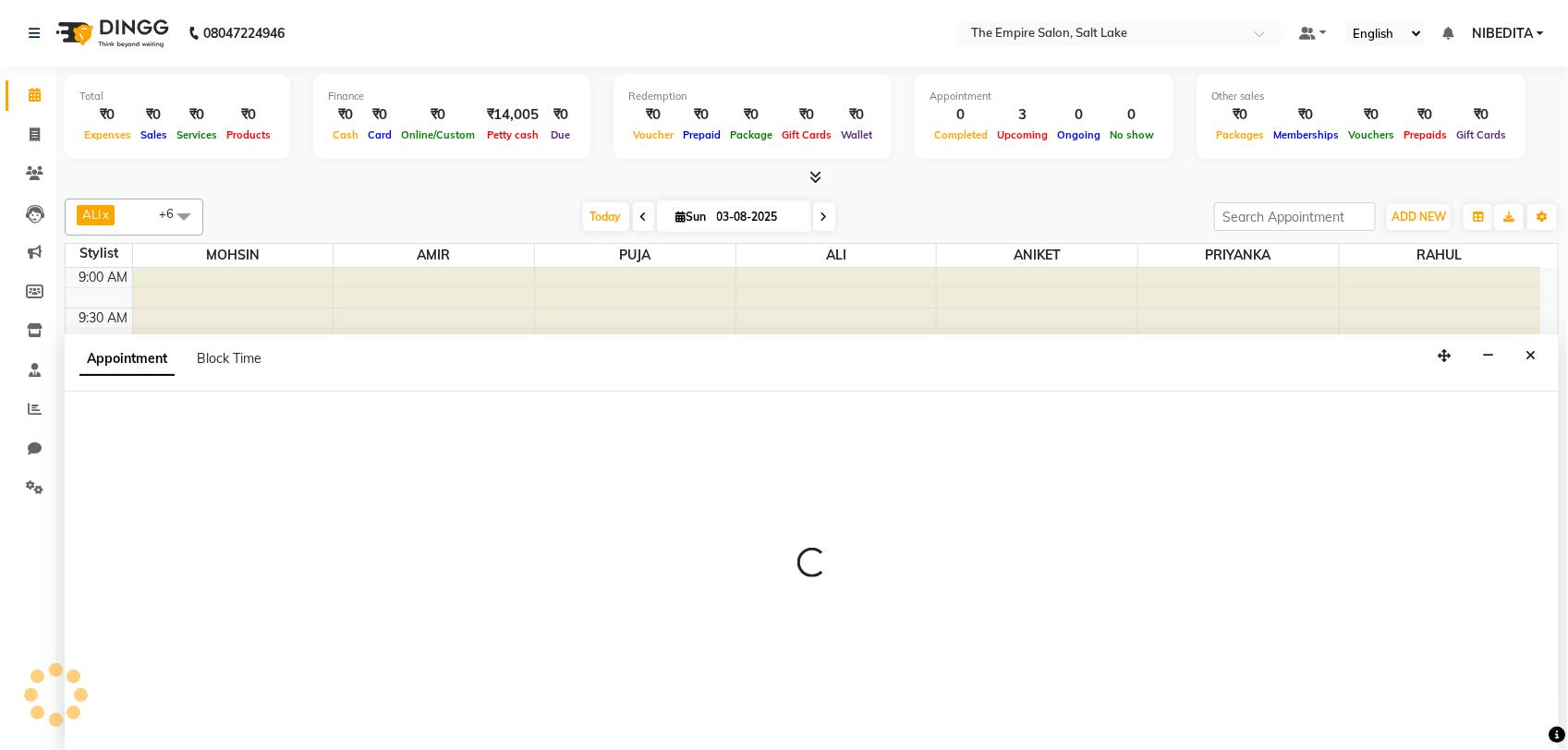 select on "tentative" 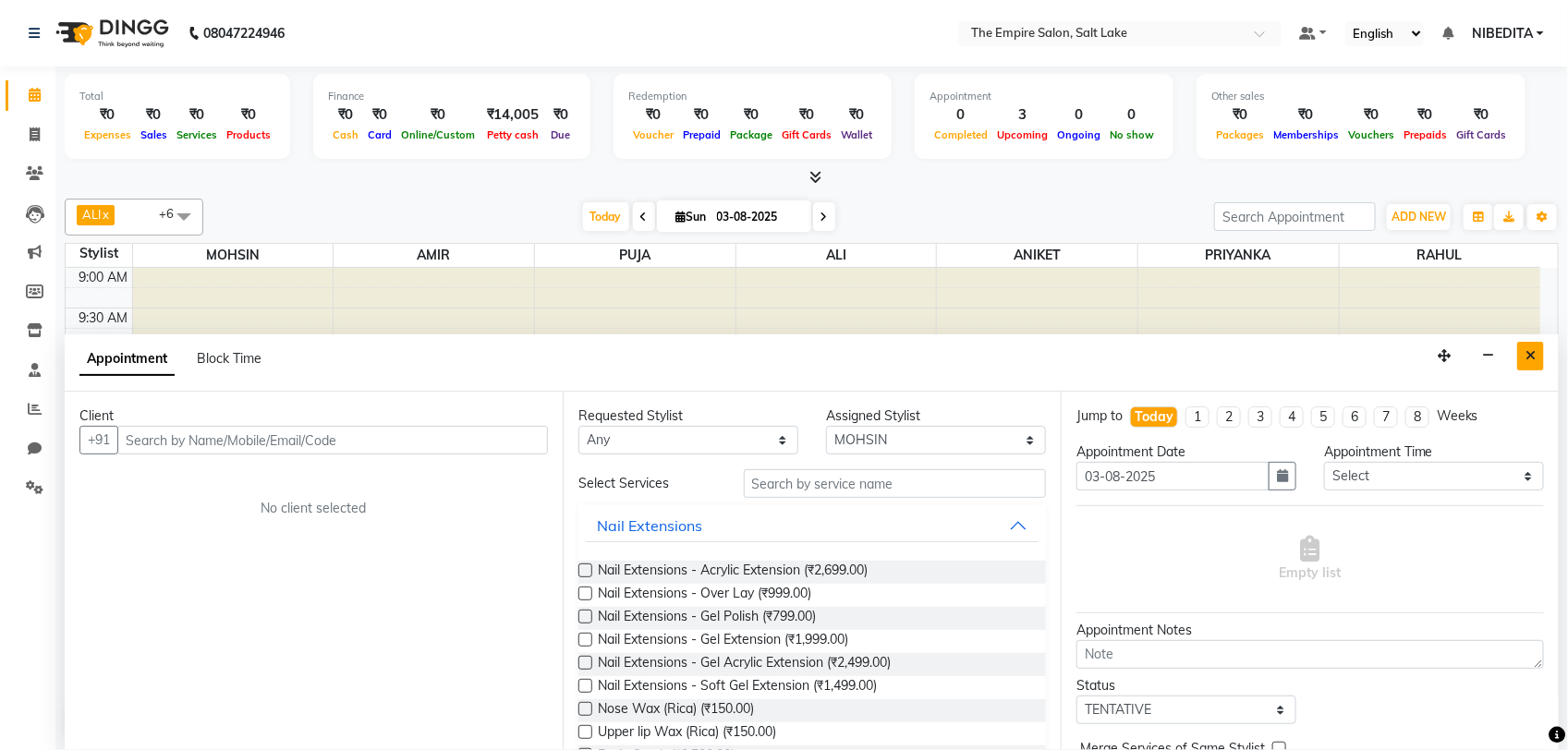 click at bounding box center [1530, 356] 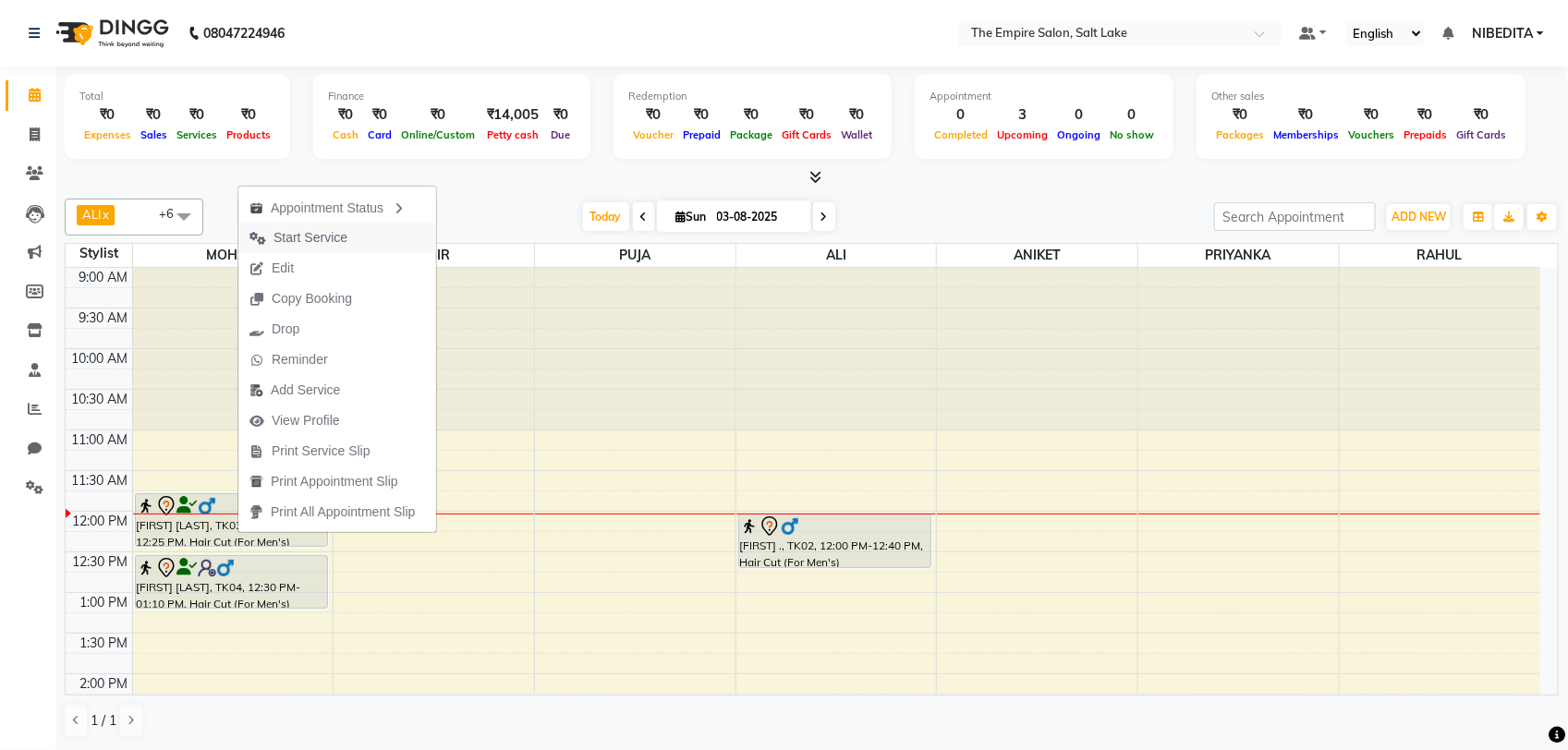click on "Start Service" at bounding box center [310, 237] 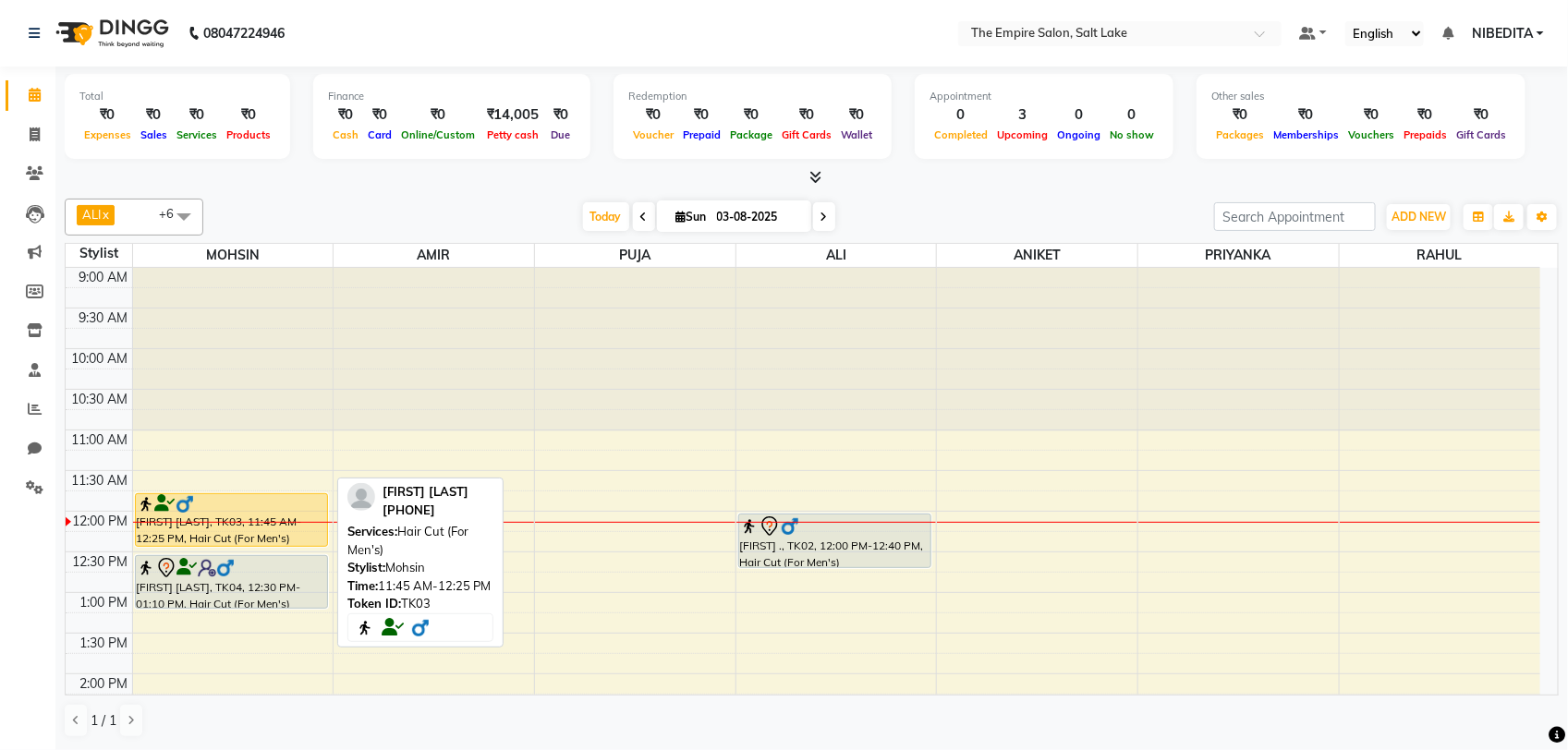 click on "[FIRST] [LAST], TK03, 11:45 AM-12:25 PM, Hair Cut (For Men's)" at bounding box center [231, 520] 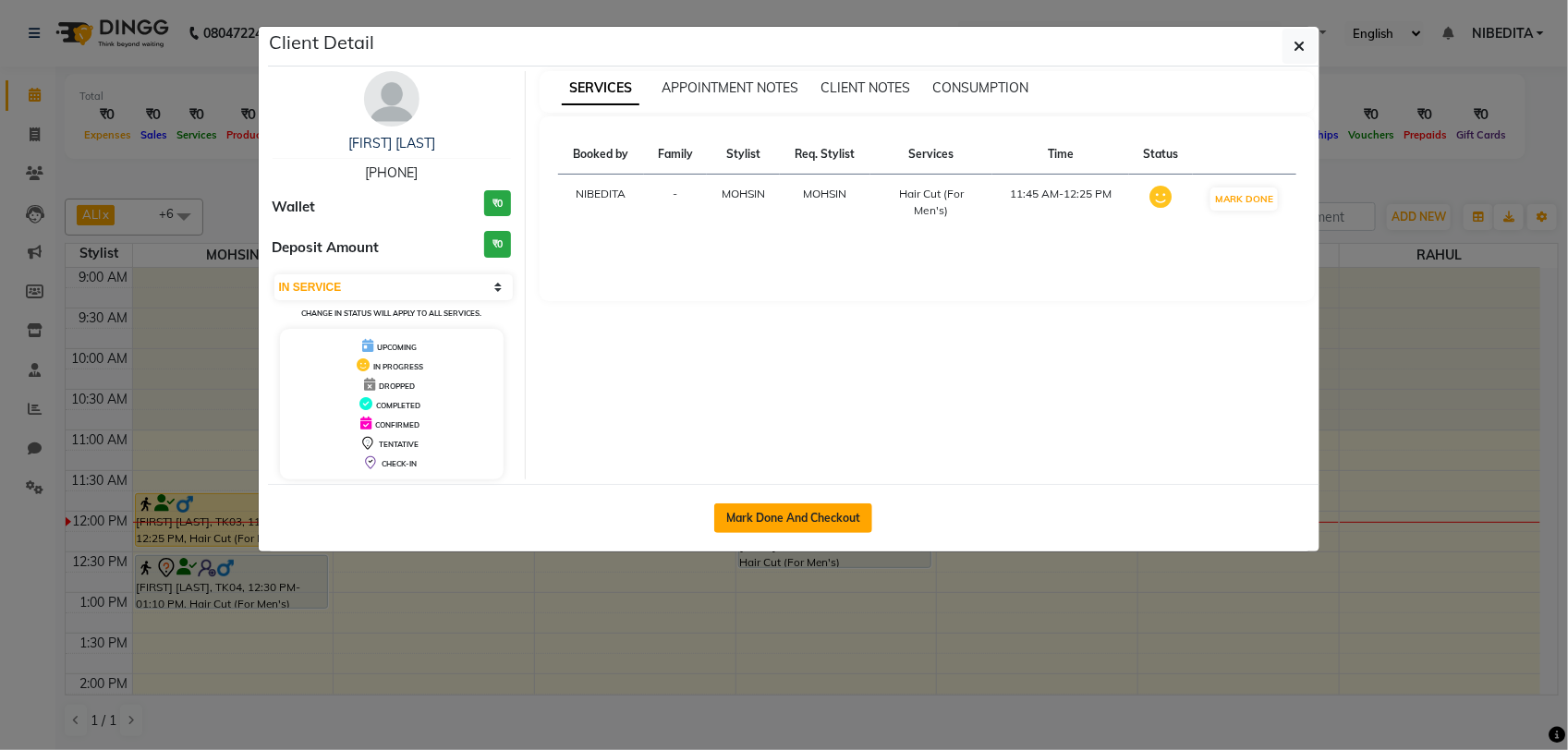 click on "Mark Done And Checkout" 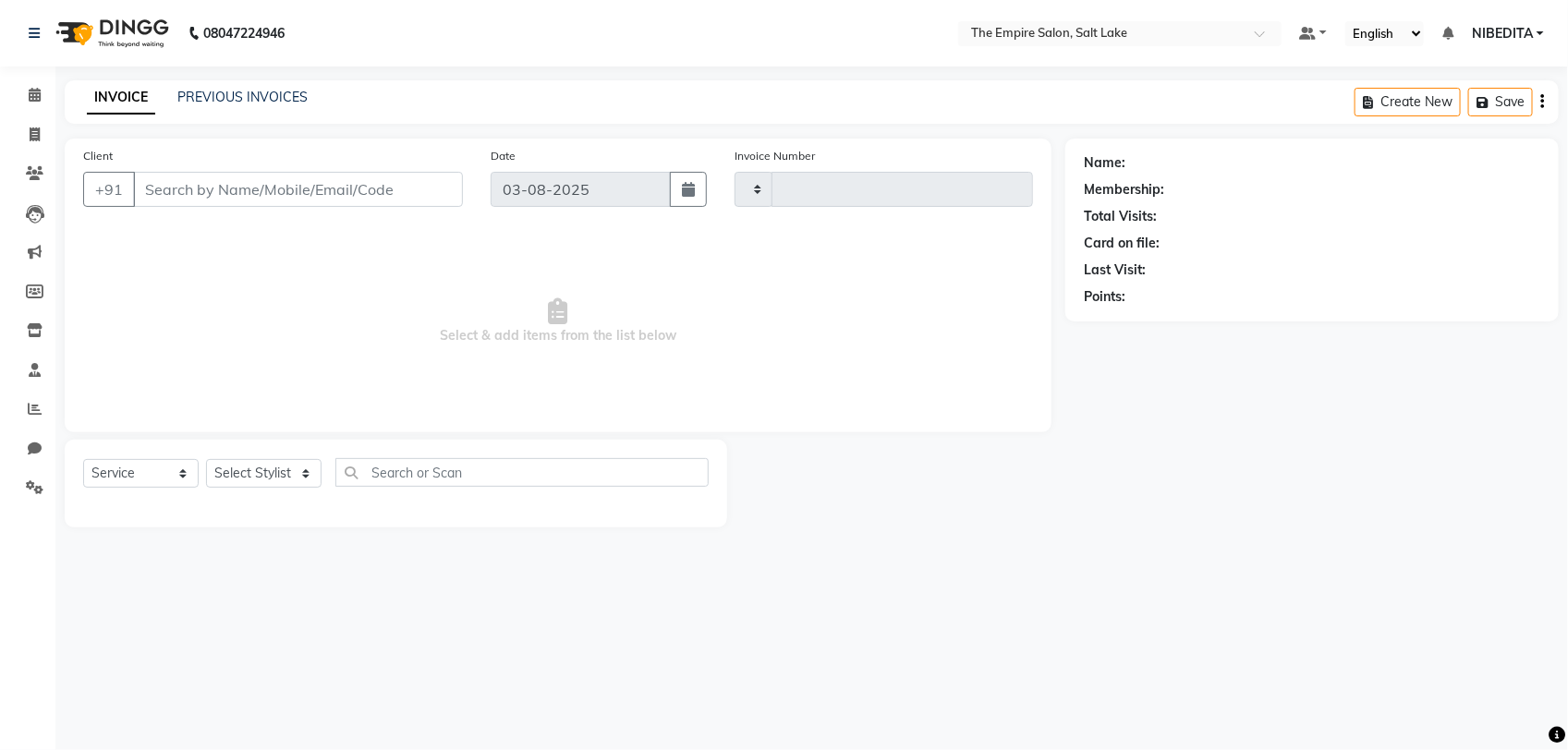 type on "0965" 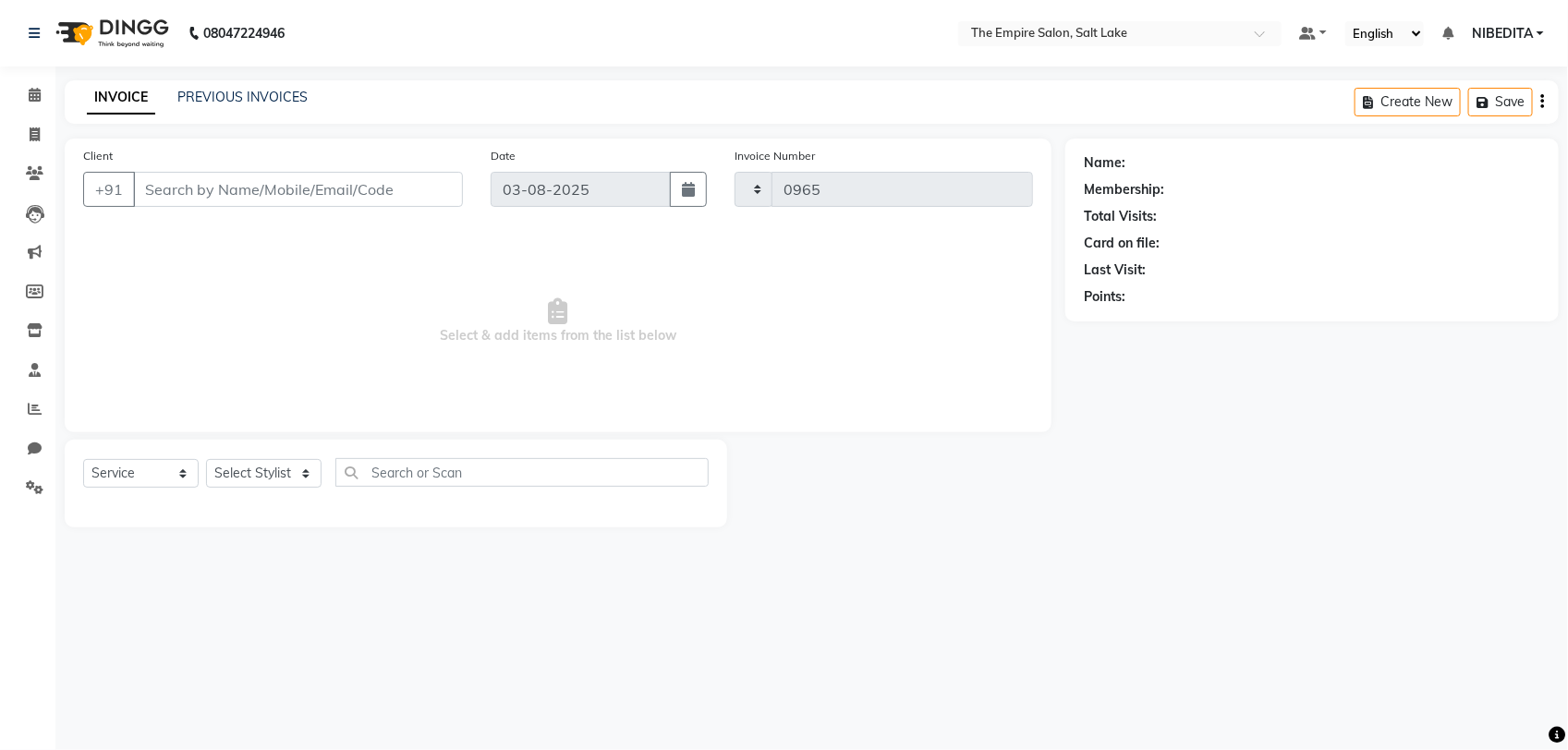 select on "8221" 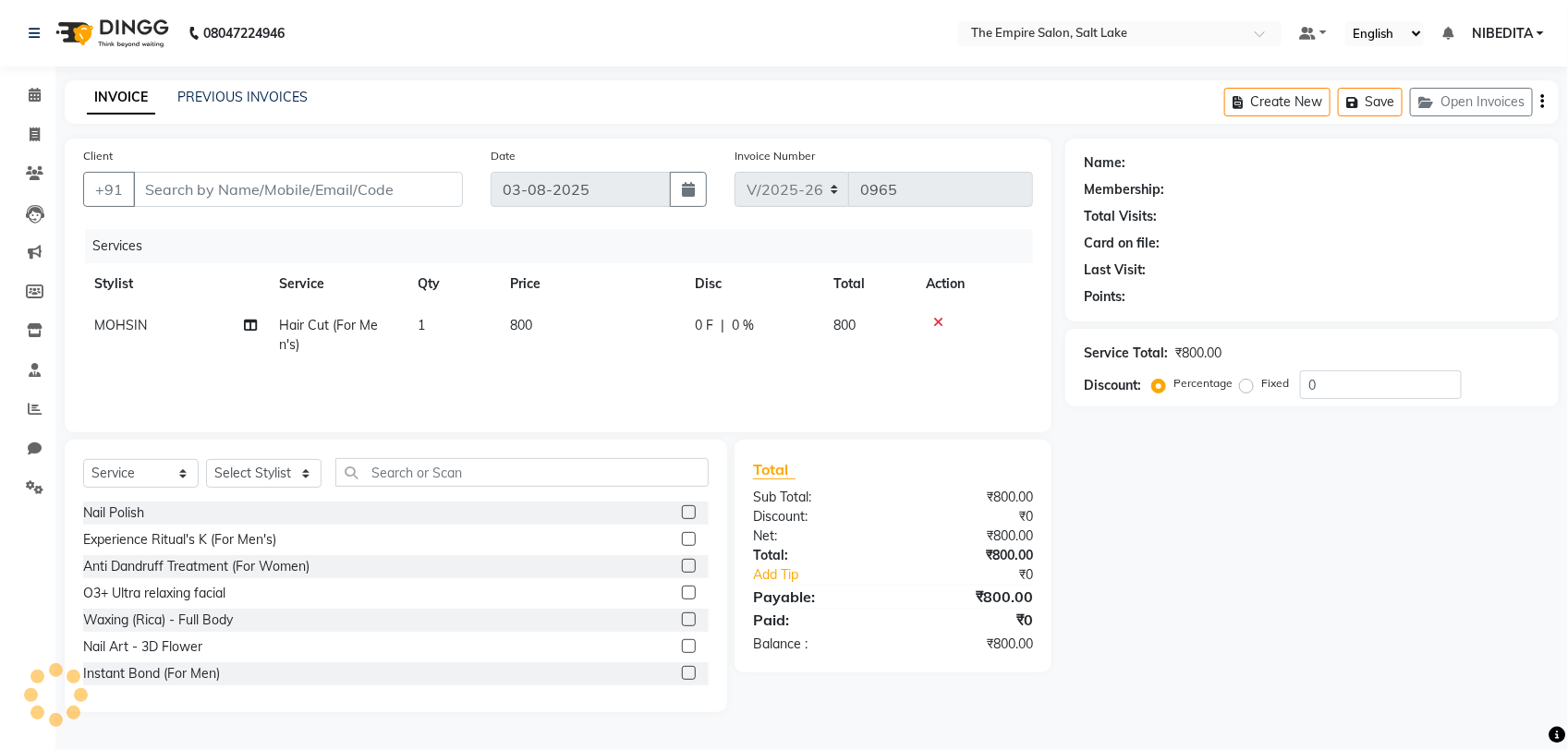 type on "[PHONE]" 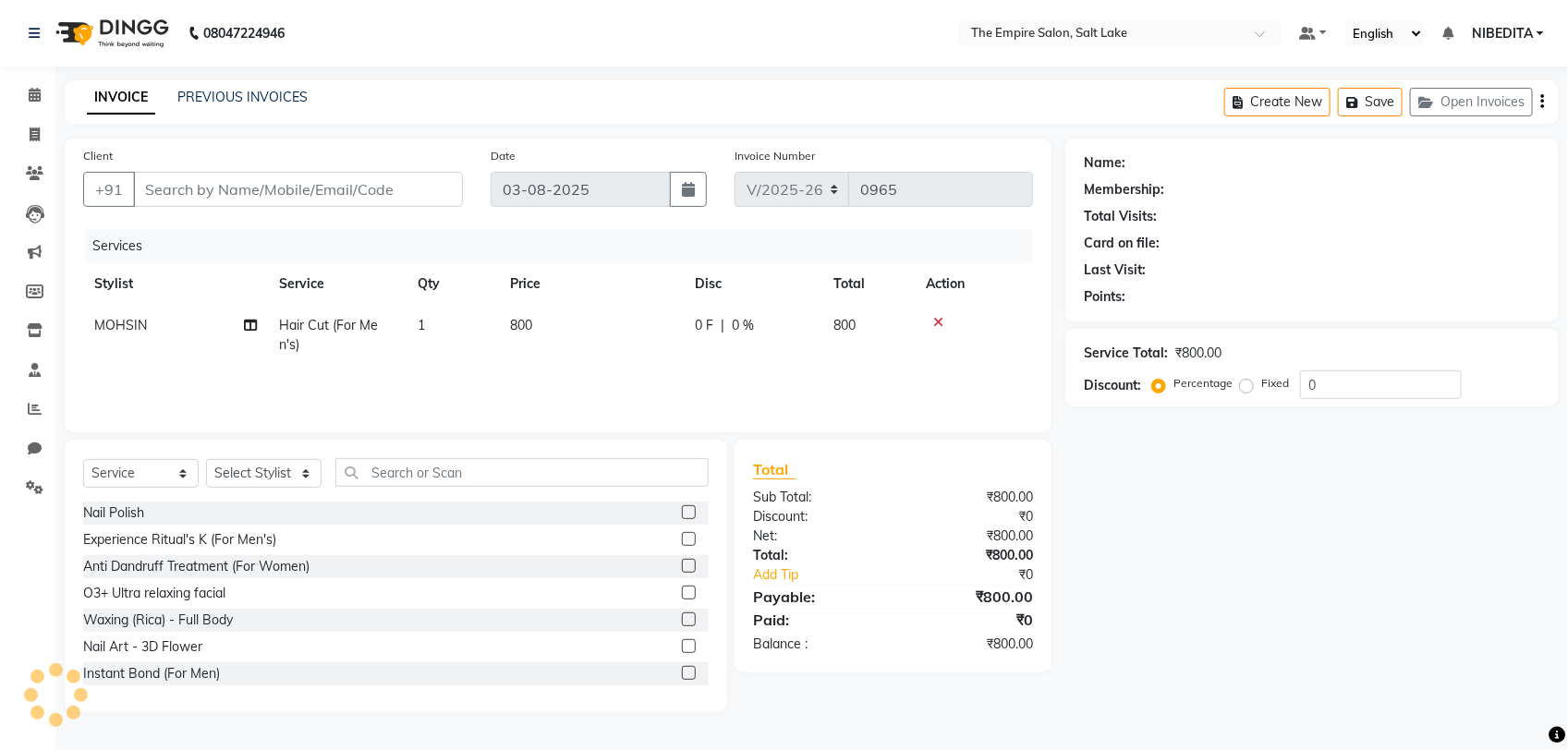 select on "78686" 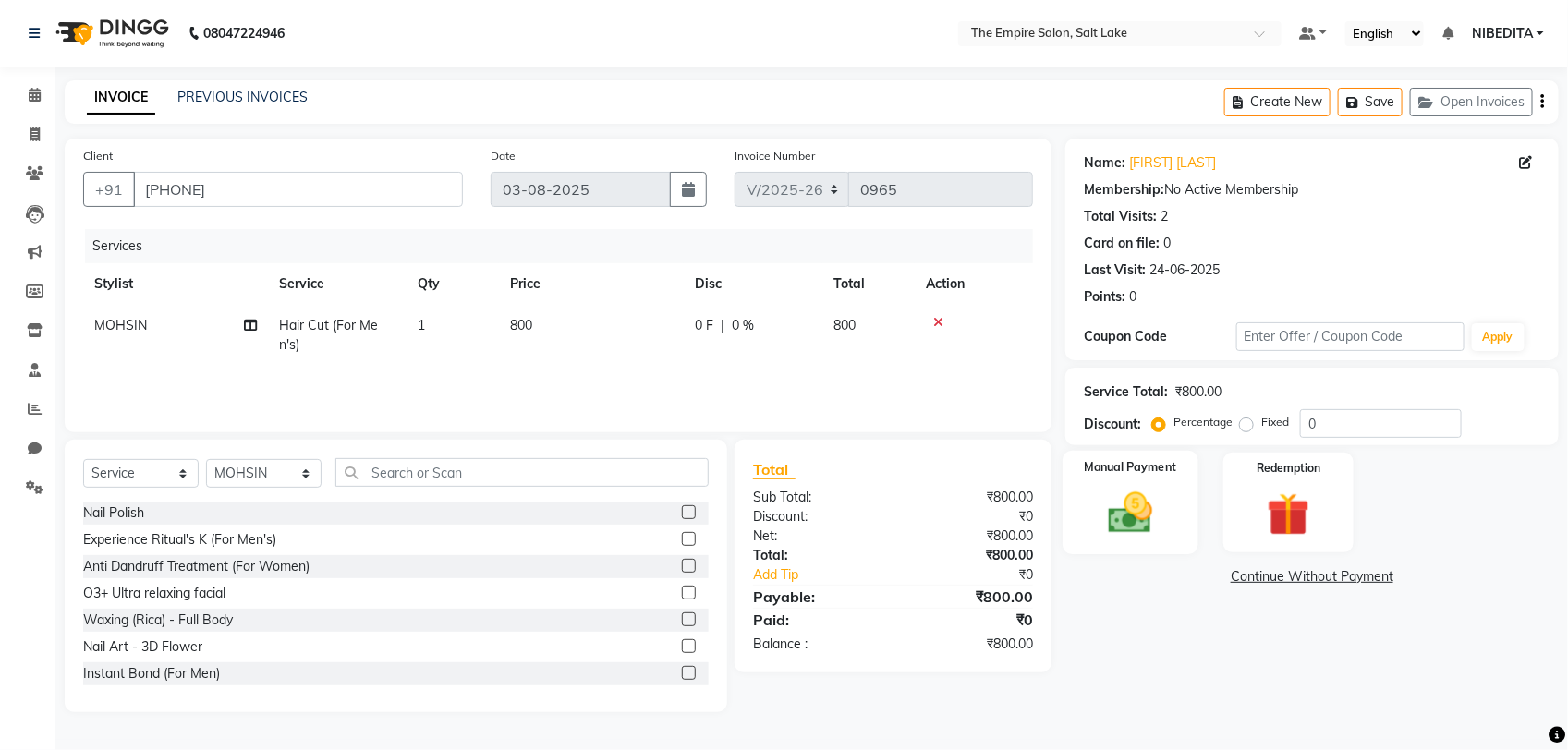 click 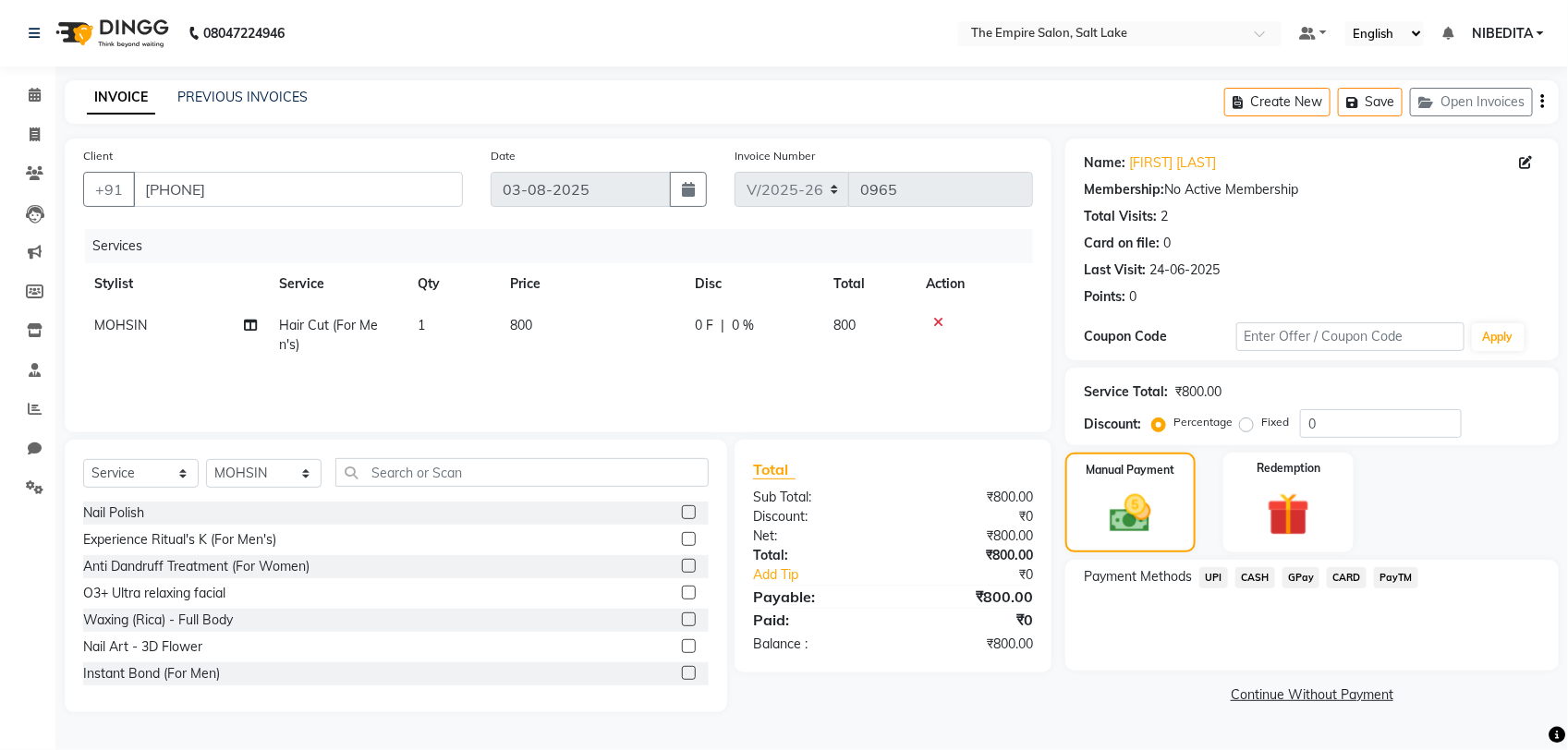 click on "CASH" 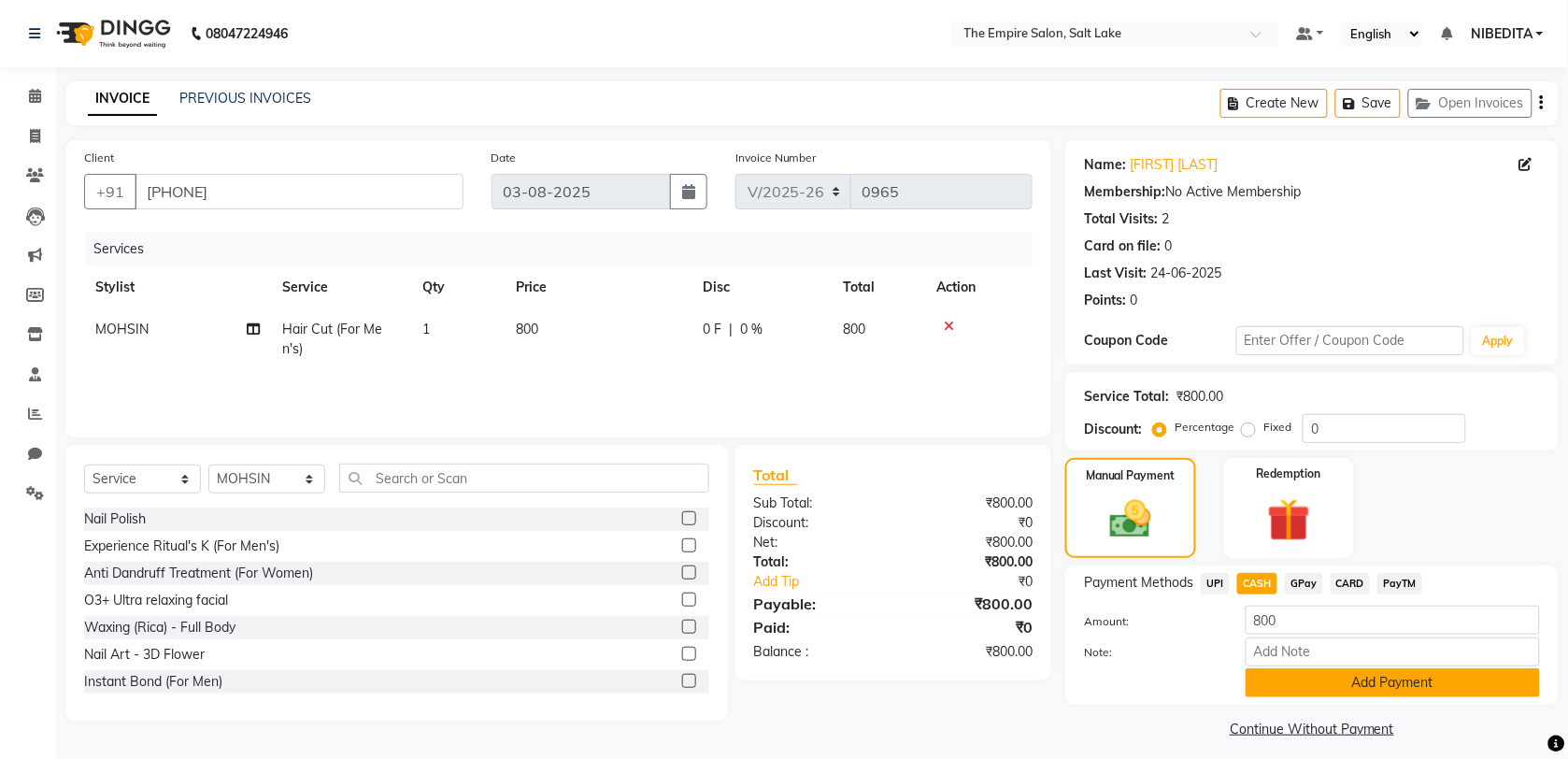 click on "Add Payment" 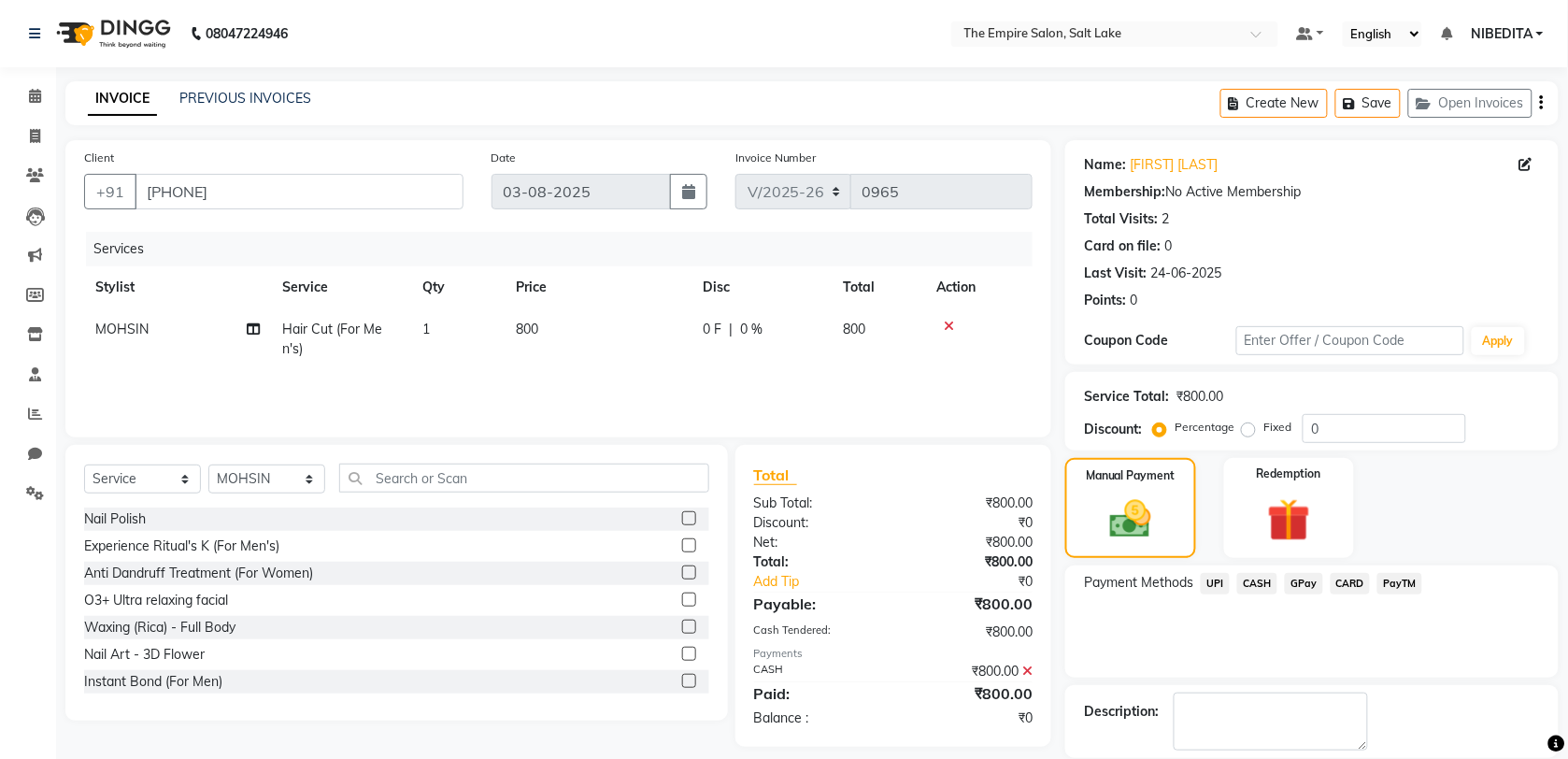 scroll, scrollTop: 91, scrollLeft: 0, axis: vertical 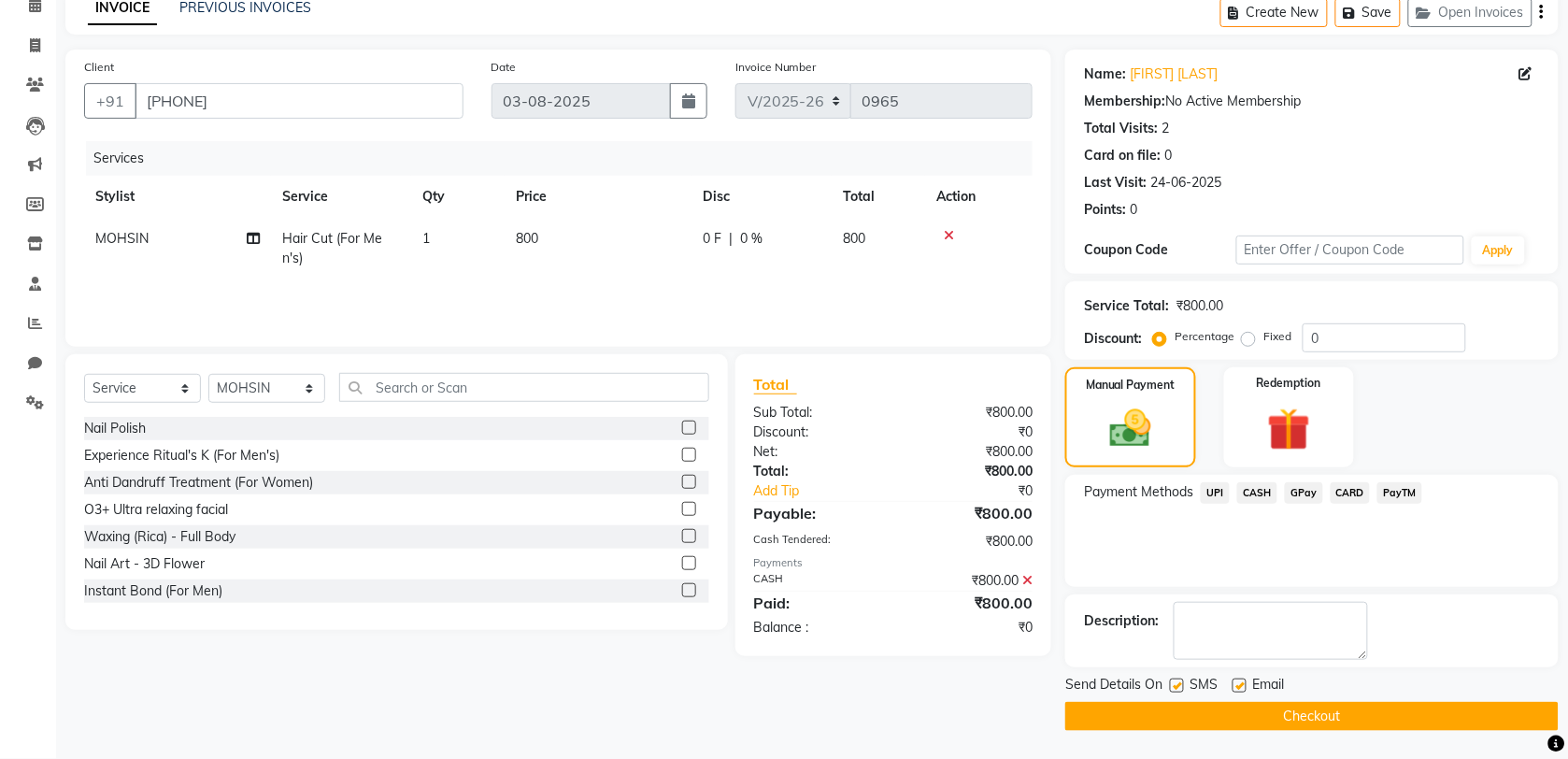 click on "Checkout" 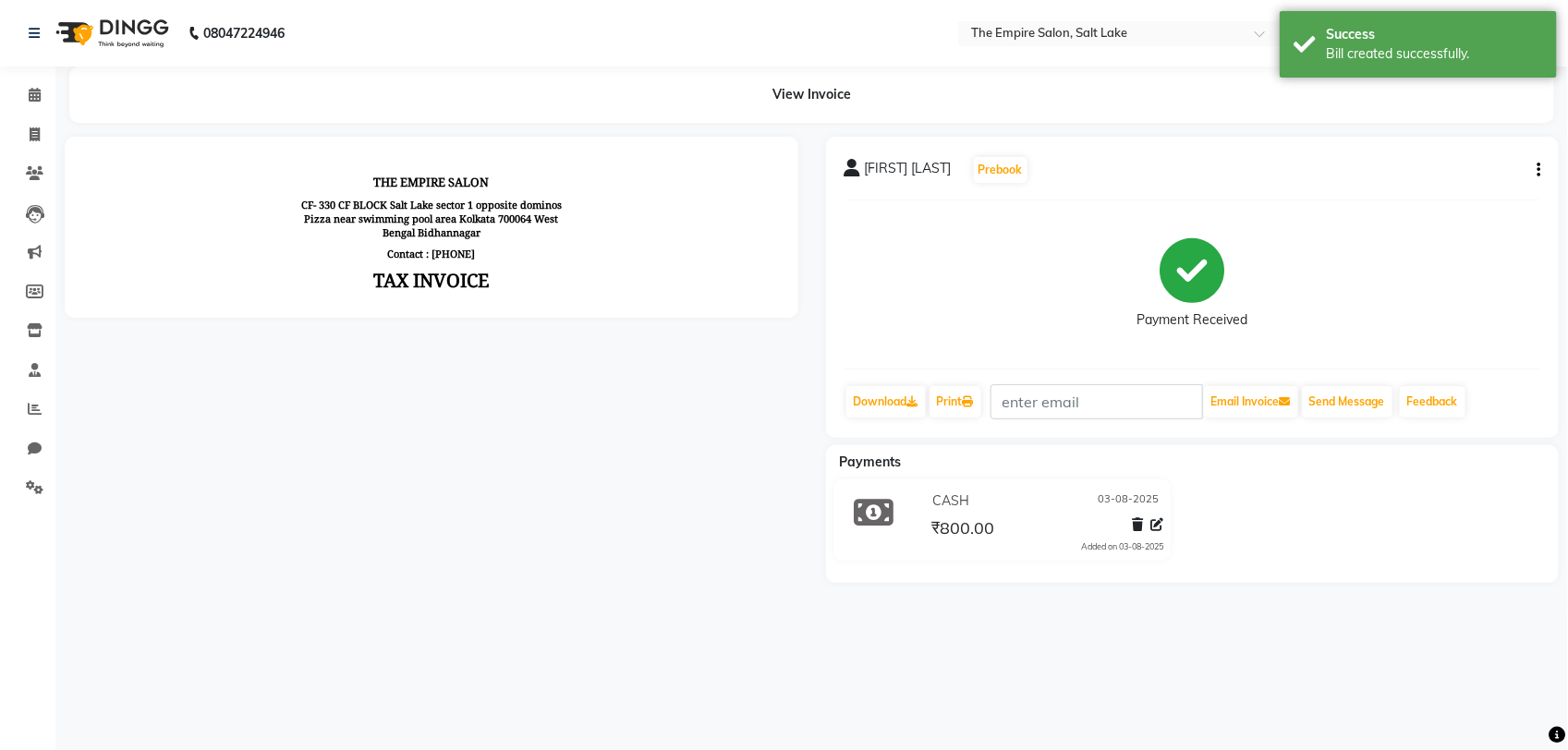 scroll, scrollTop: 0, scrollLeft: 0, axis: both 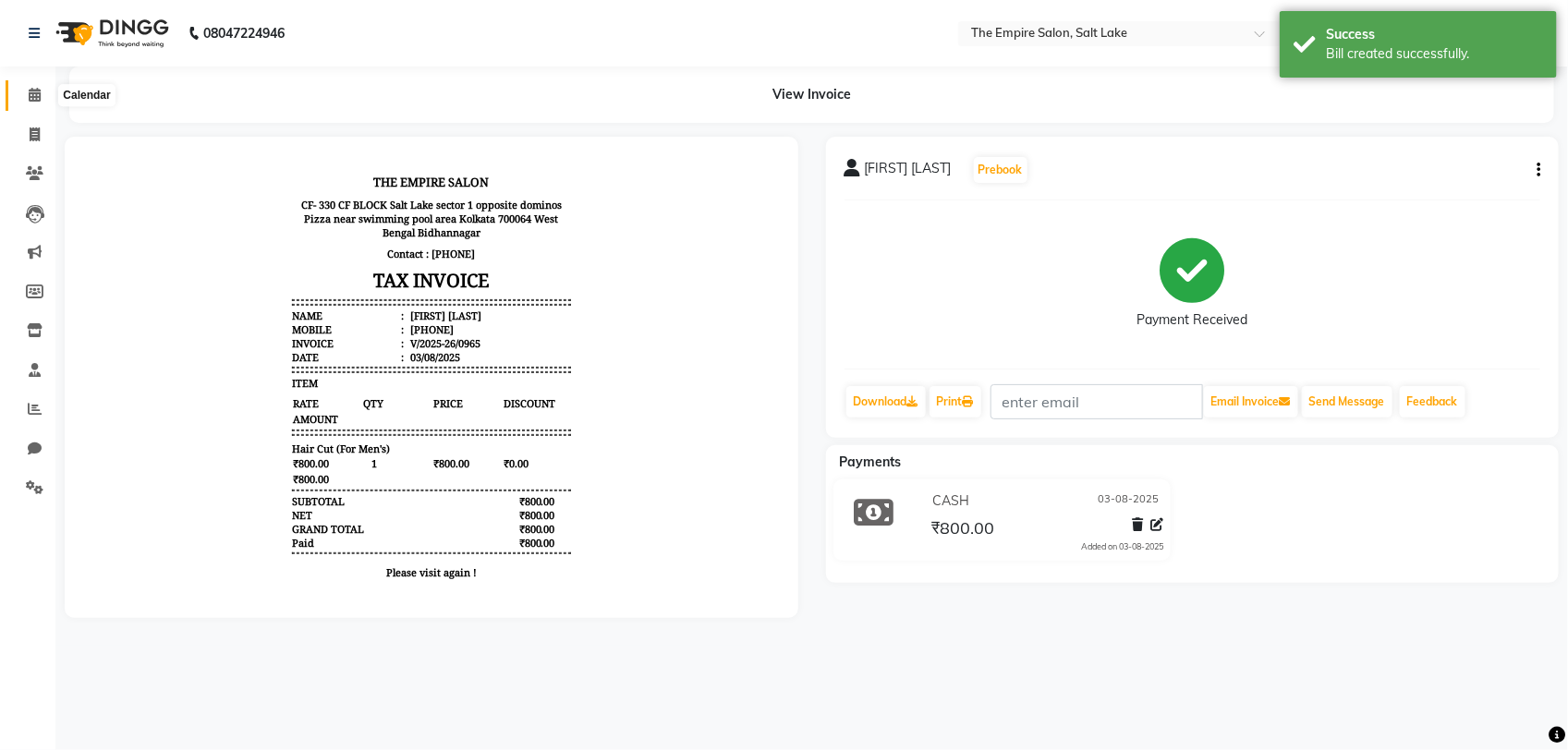 click 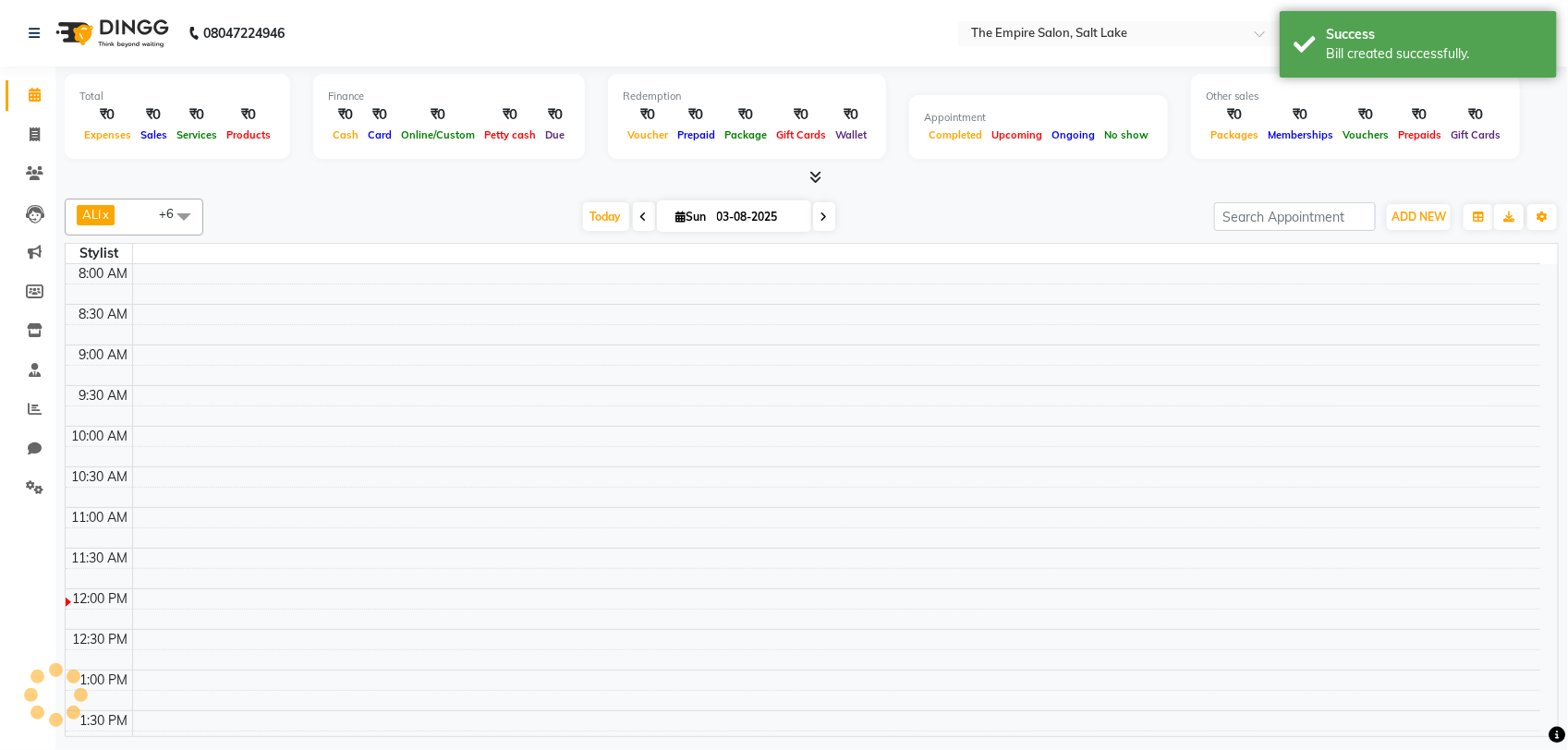 scroll, scrollTop: 0, scrollLeft: 0, axis: both 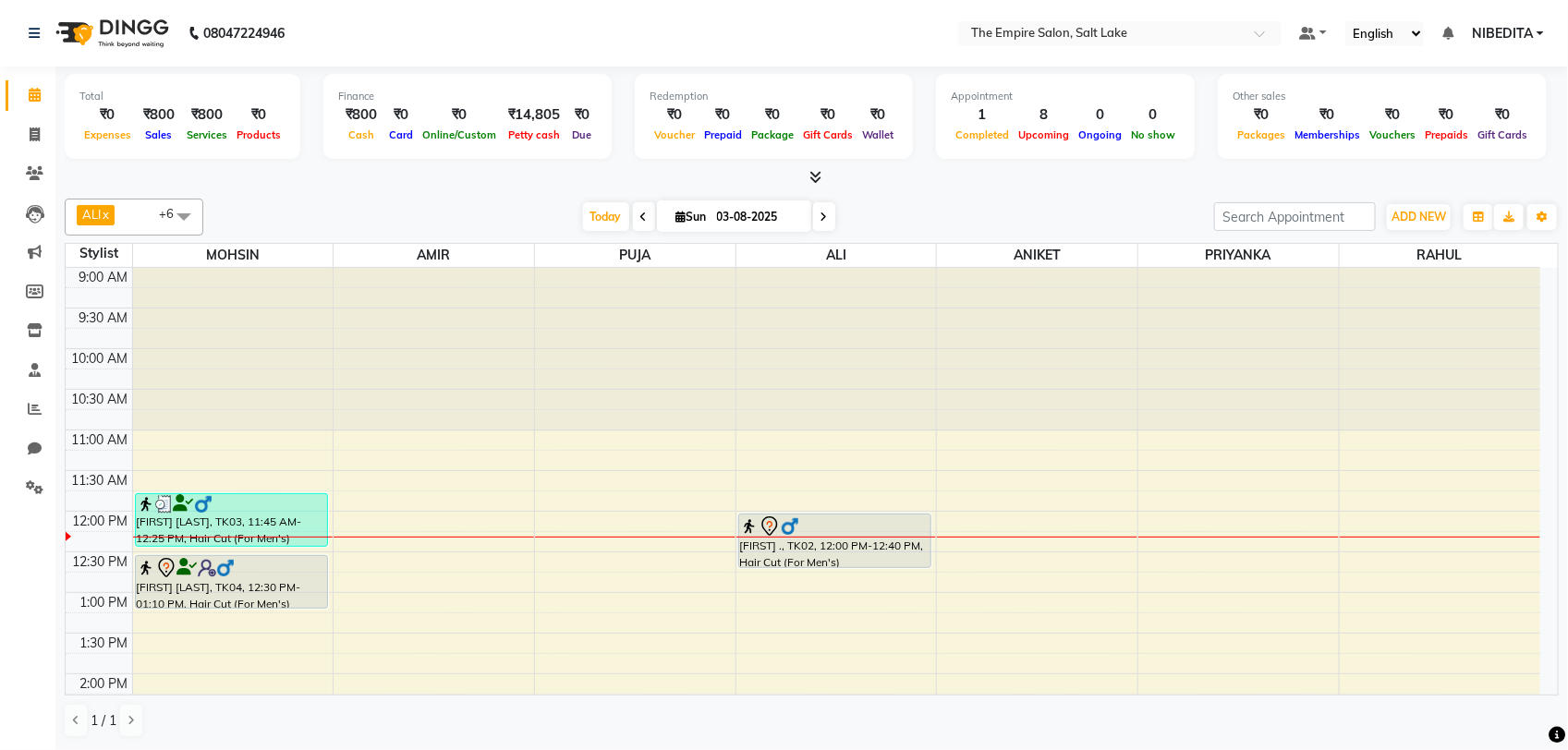 click at bounding box center [644, 216] 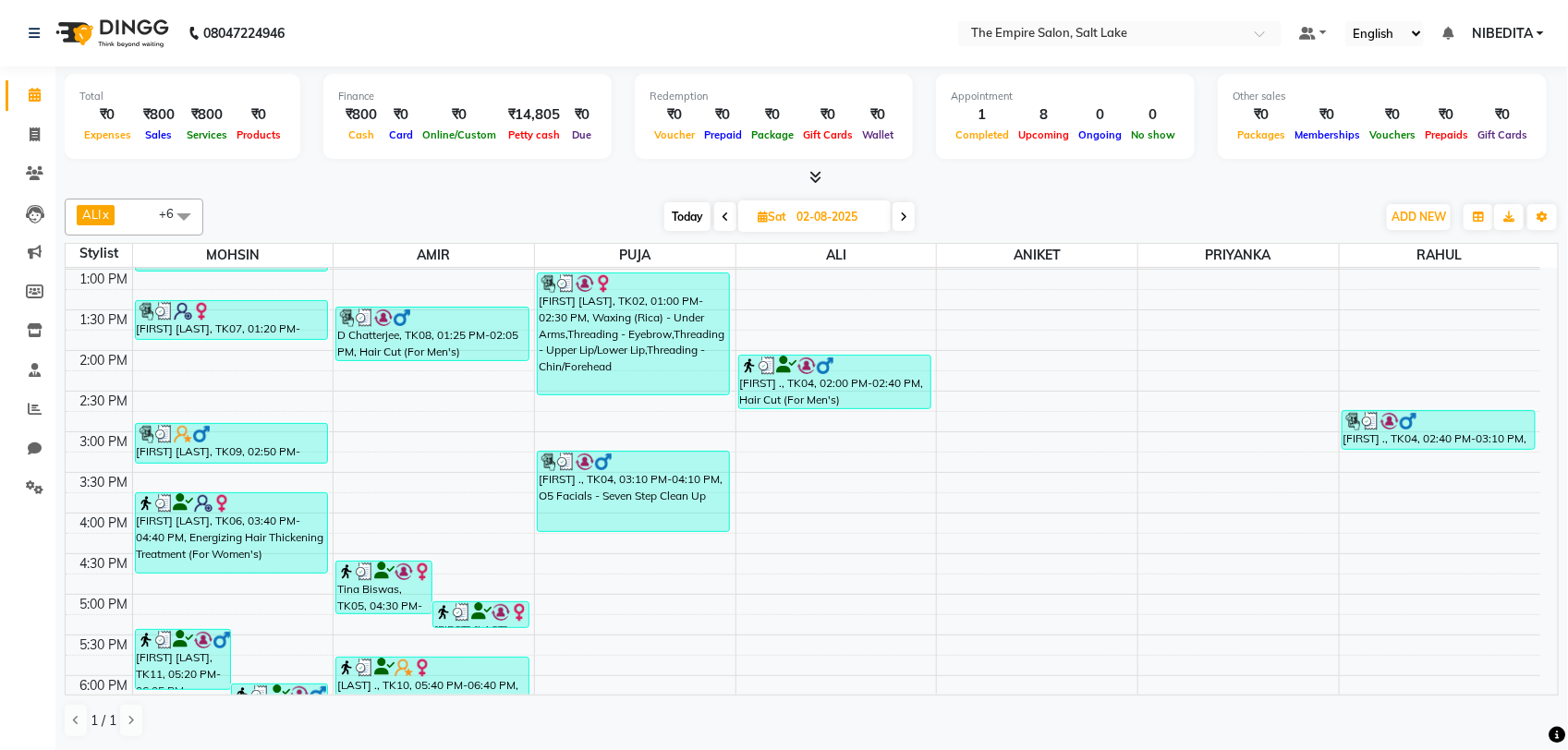 scroll, scrollTop: 577, scrollLeft: 0, axis: vertical 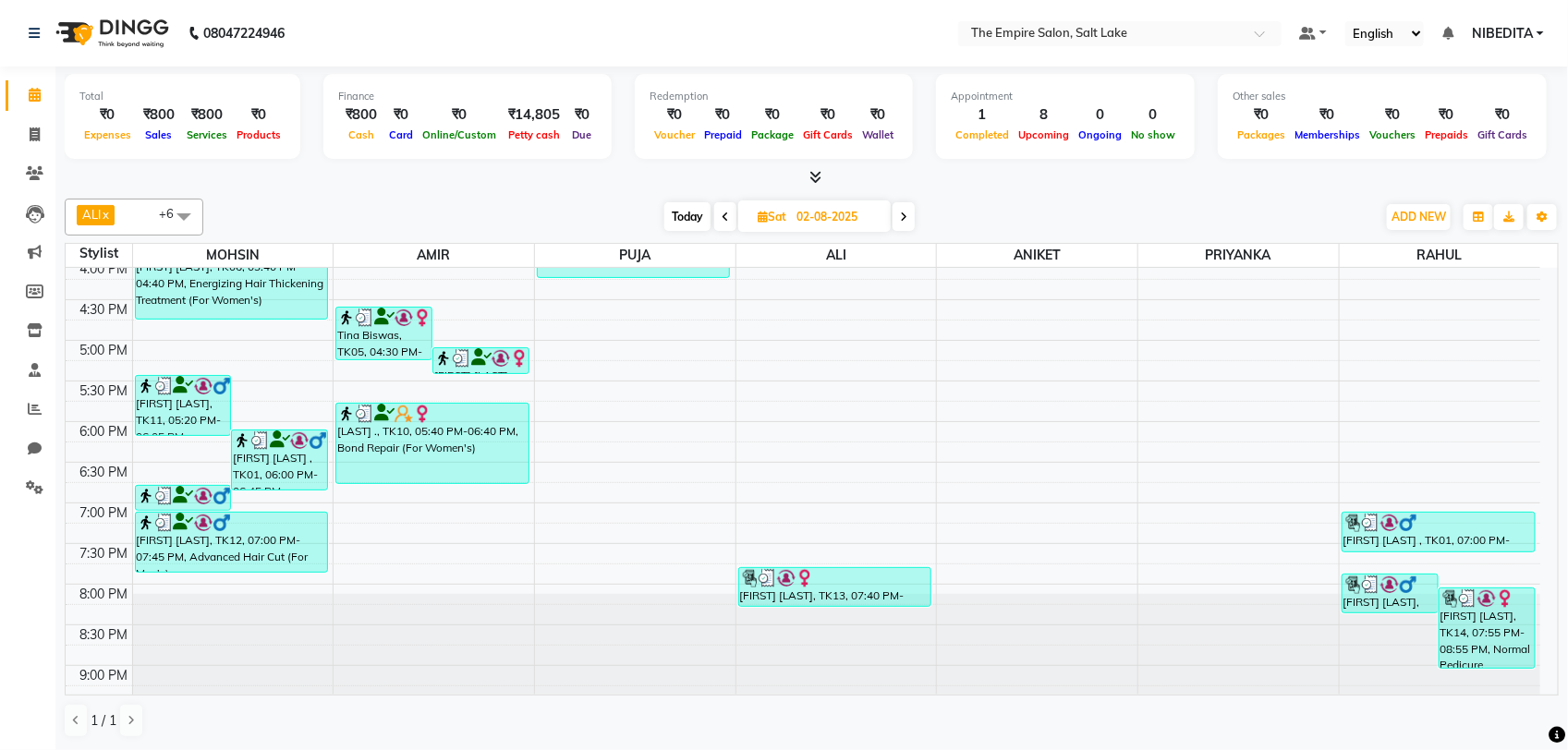 click on "Today" at bounding box center (687, 216) 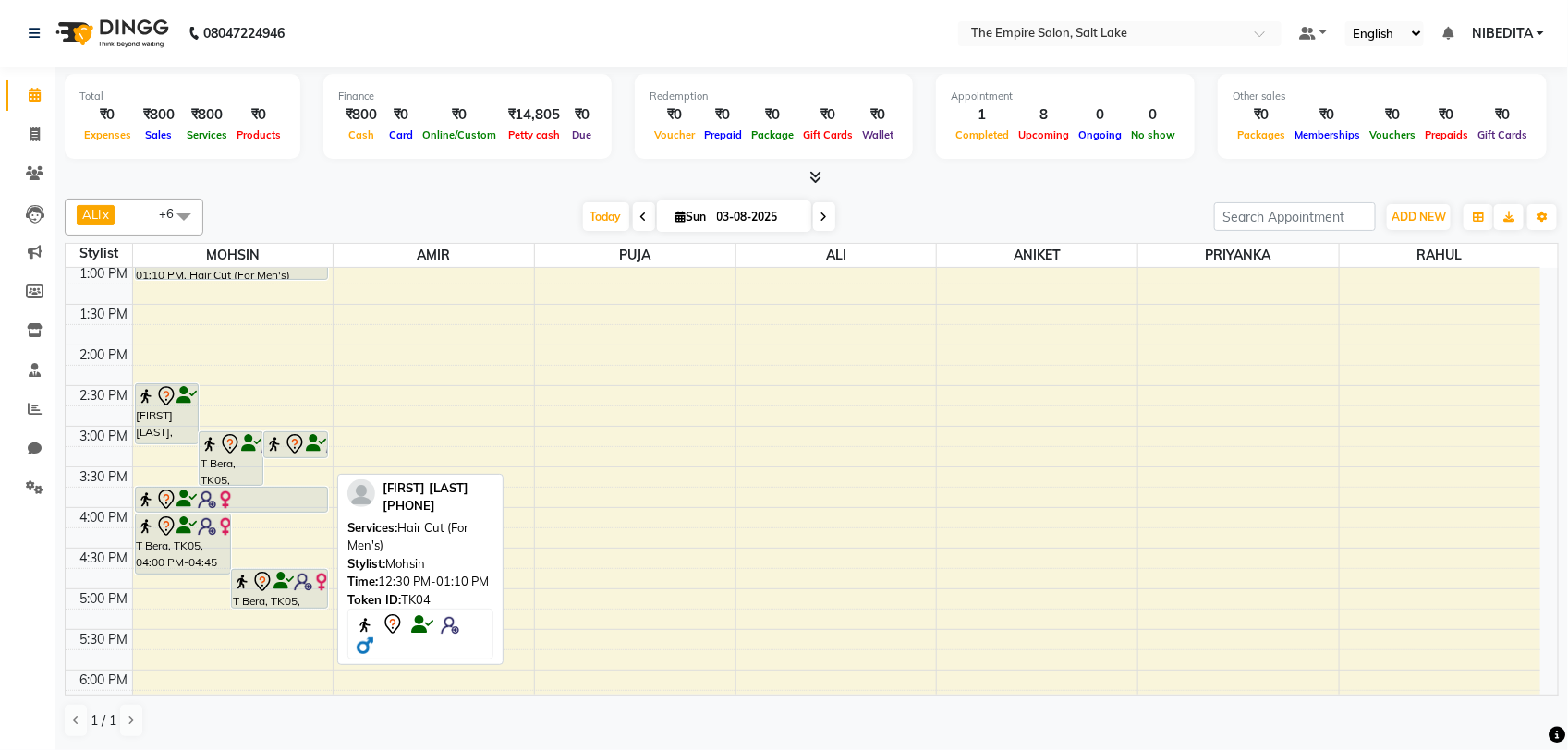 scroll, scrollTop: 346, scrollLeft: 0, axis: vertical 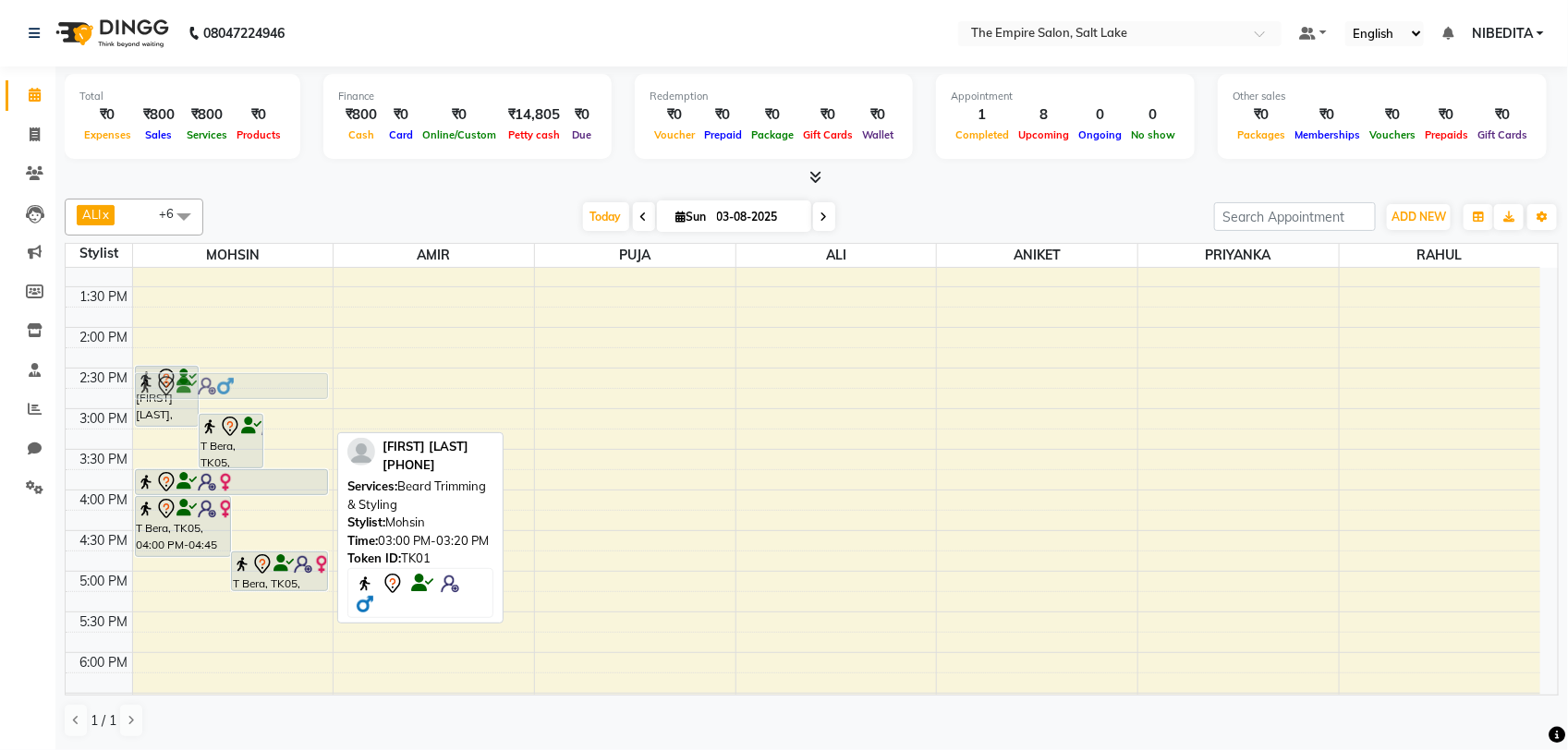 drag, startPoint x: 298, startPoint y: 423, endPoint x: 298, endPoint y: 381, distance: 42 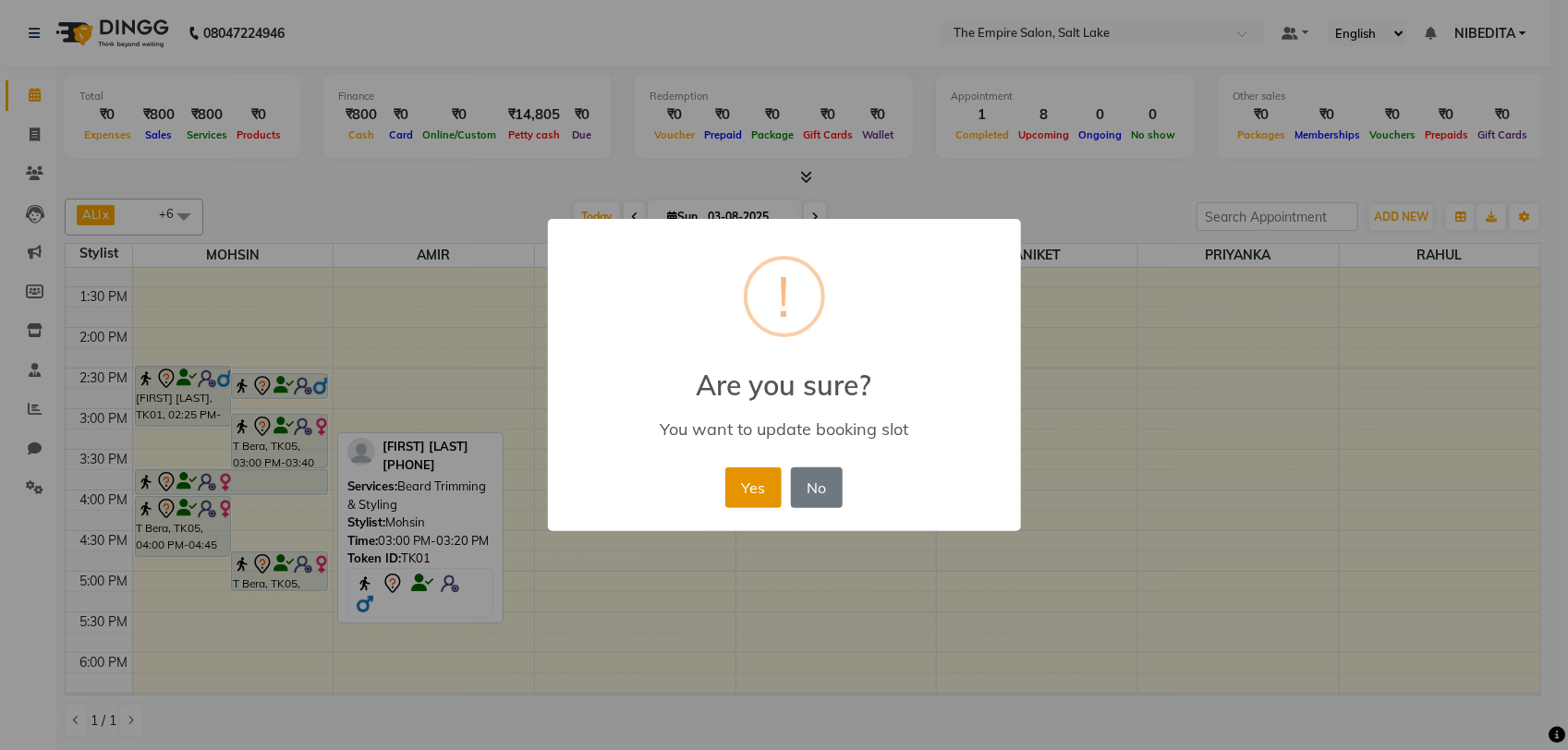 click on "Yes" at bounding box center [753, 488] 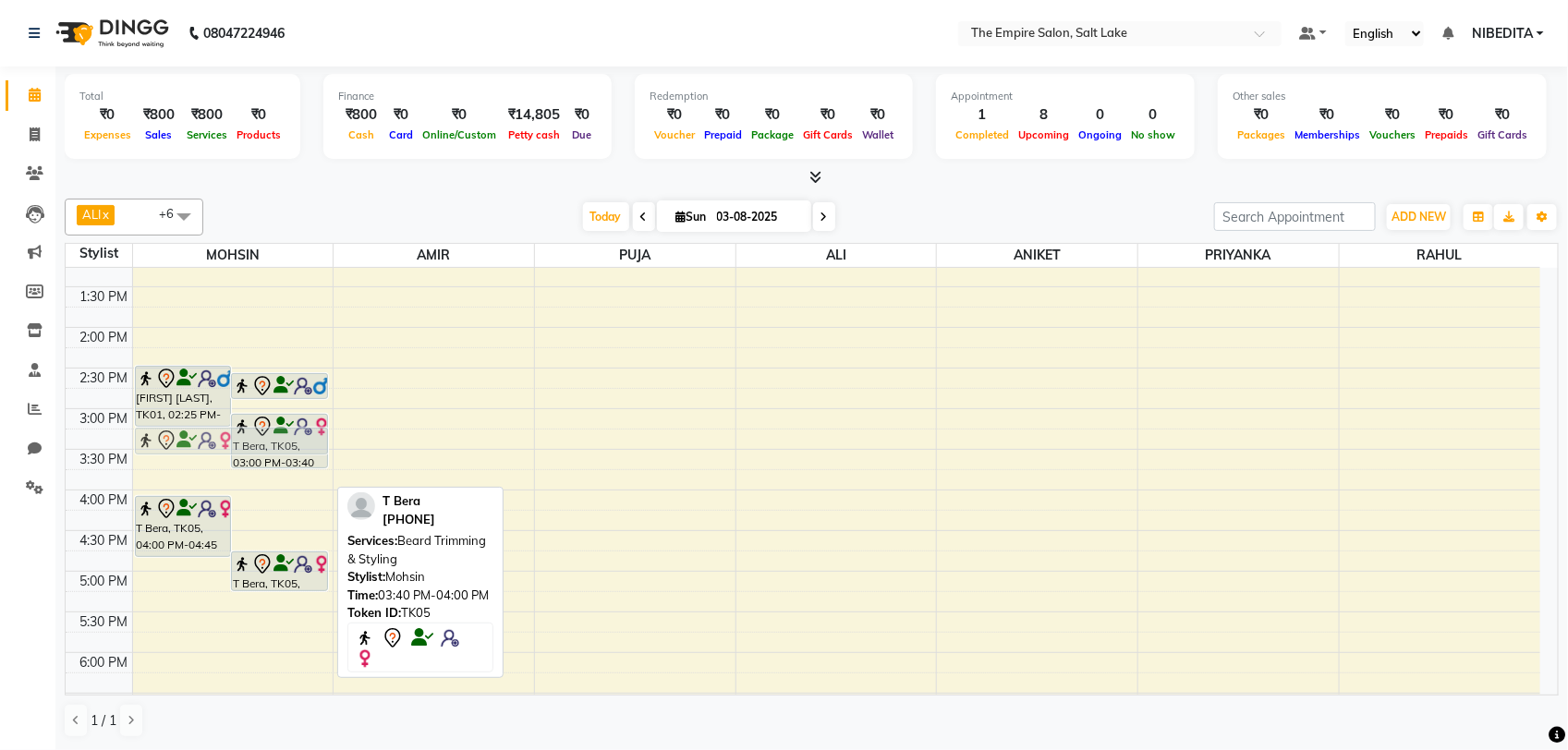 drag, startPoint x: 180, startPoint y: 481, endPoint x: 187, endPoint y: 445, distance: 36.674242 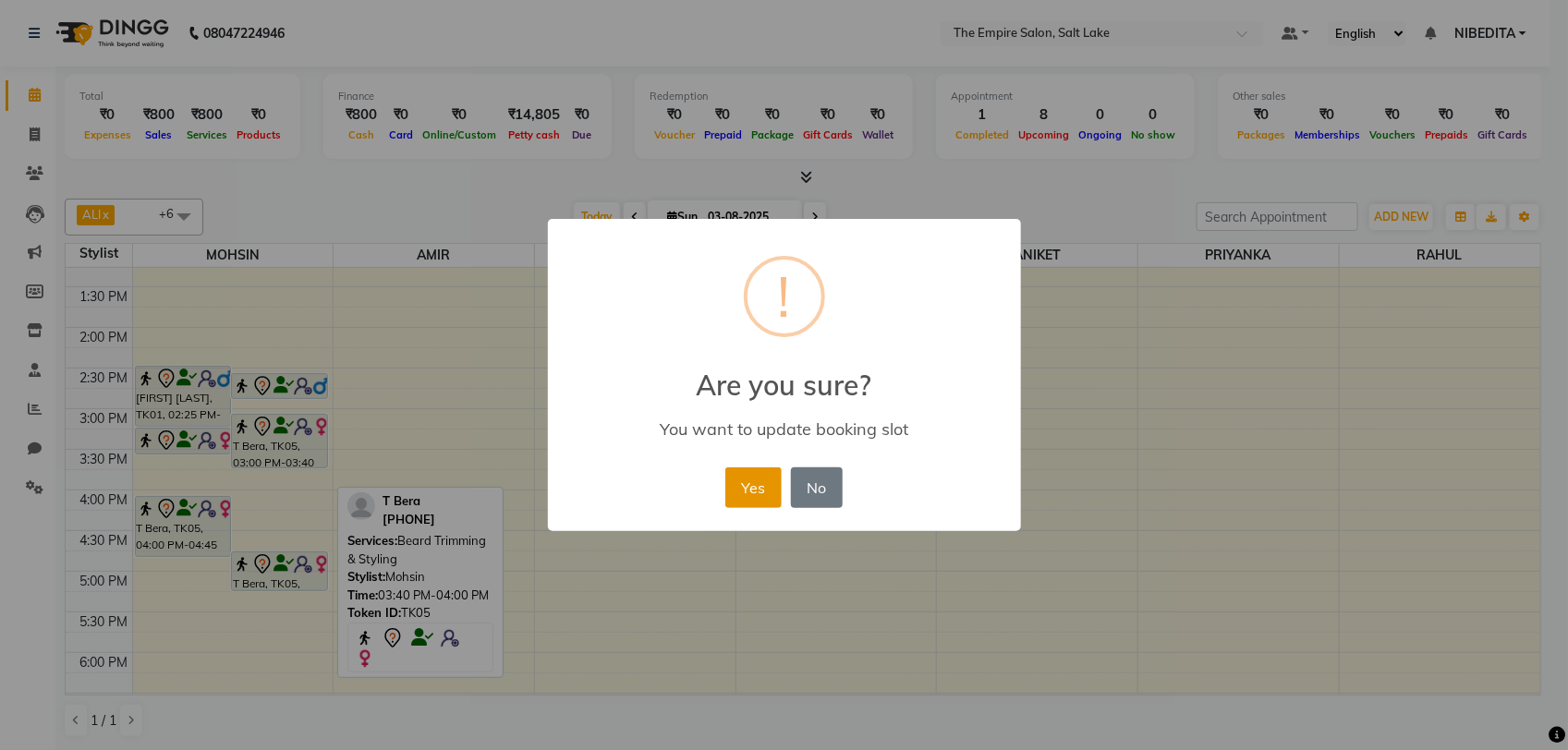 click on "Yes" at bounding box center (753, 488) 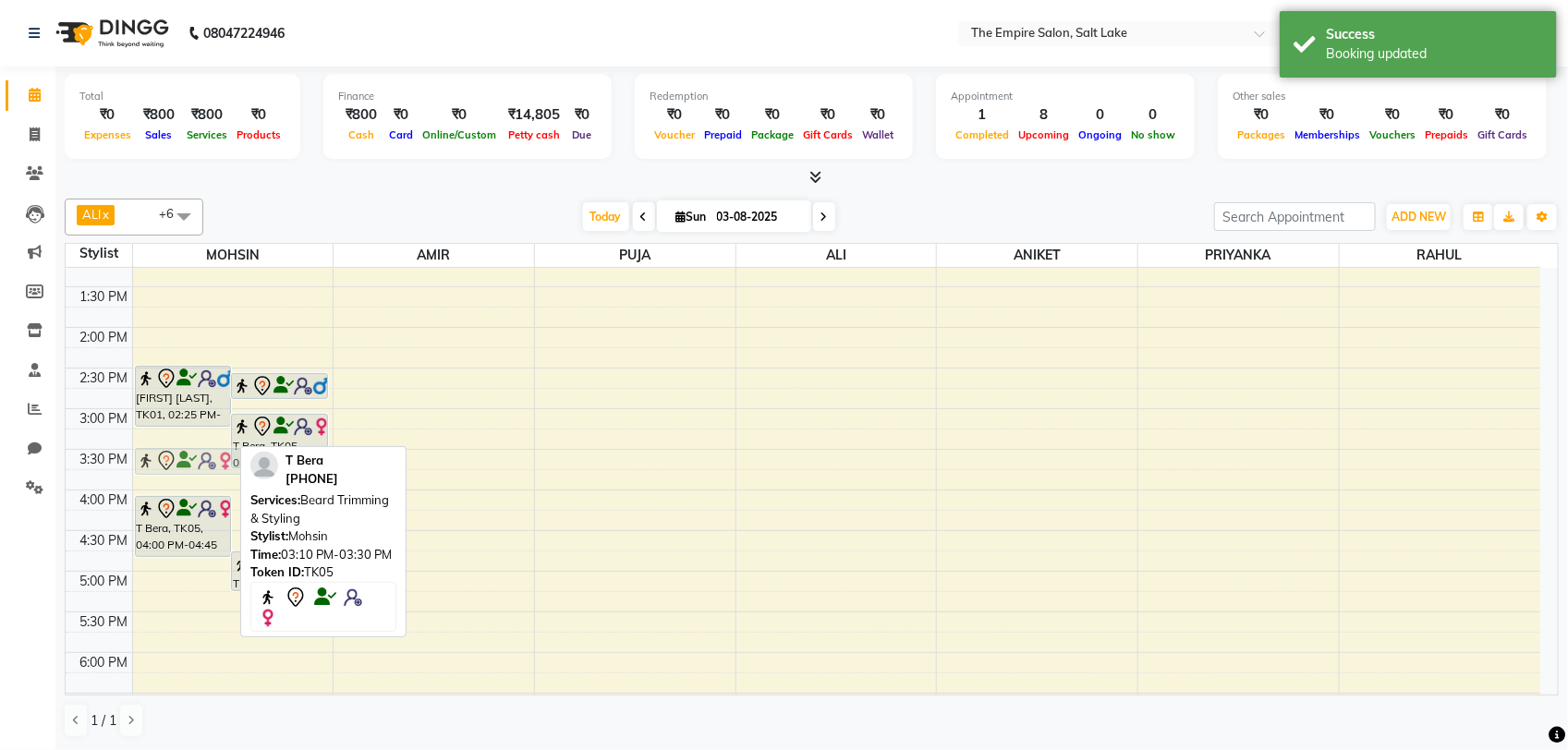click on "[FIRST] [LAST], TK01, 02:25 PM-03:10 PM, Advanced Hair Cut (For Men's)             [FIRST] [LAST], TK01, 02:30 PM-02:50 PM,  Beard Trimming & Styling             T Bera, TK05, 03:00 PM-03:40 PM, Hair Cut (For Men's)             T Bera, TK05, 03:10 PM-03:30 PM,  Beard Trimming & Styling             T Bera, TK05, 04:00 PM-04:45 PM, Advance Hair Cut (For Women's)             T Bera, TK05, 04:40 PM-05:10 PM, Child Hair Cut (Below 7 Year's)     TANUJ PODDAR, TK03, 11:45 AM-12:25 PM, Hair Cut (For Men's)             DEBASISH SAHA, TK04, 12:30 PM-01:10 PM, Hair Cut (For Men's)             T Bera, TK05, 03:10 PM-03:30 PM,  Beard Trimming & Styling" at bounding box center (233, 449) 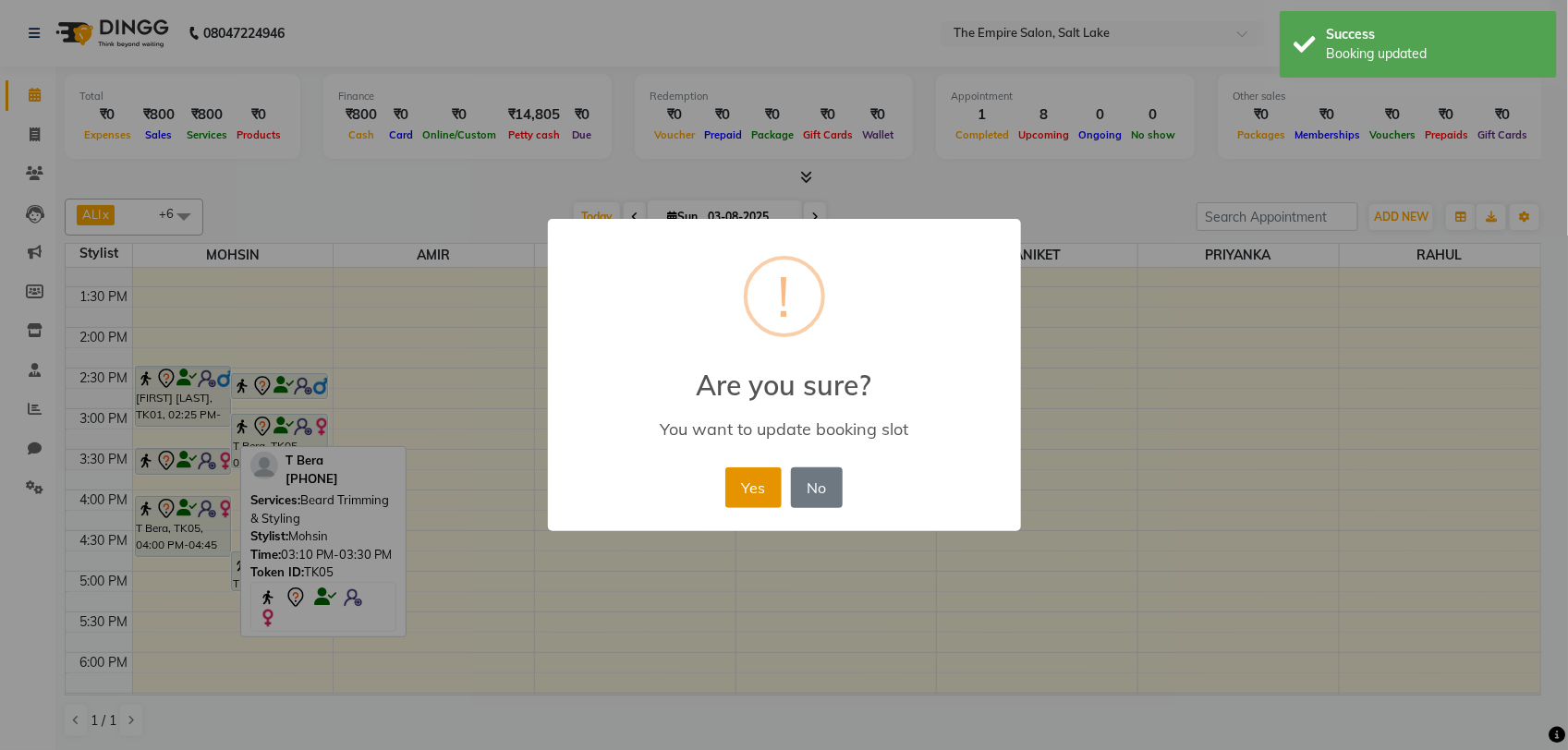 click on "Yes" at bounding box center [753, 488] 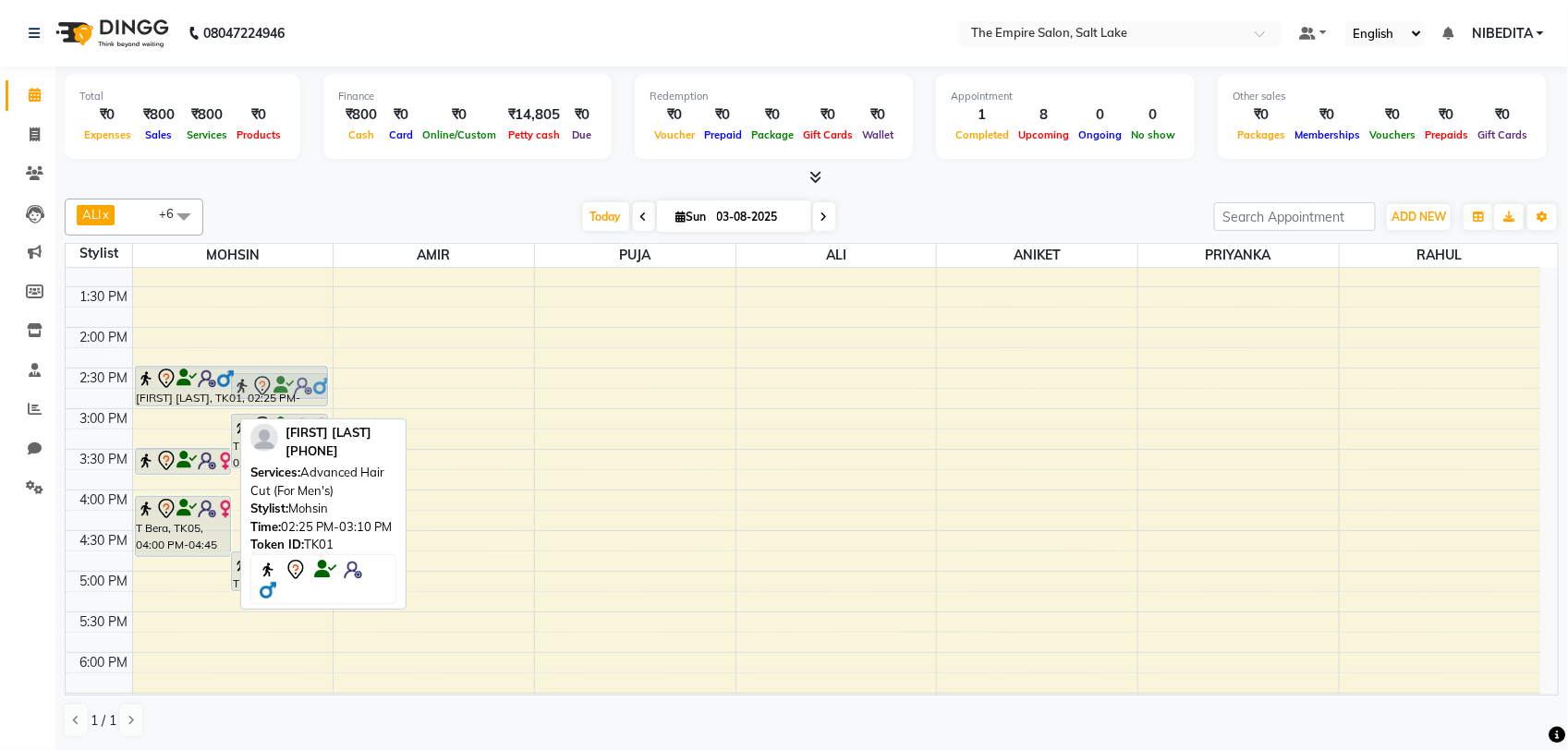 drag, startPoint x: 188, startPoint y: 425, endPoint x: 189, endPoint y: 405, distance: 20.024984 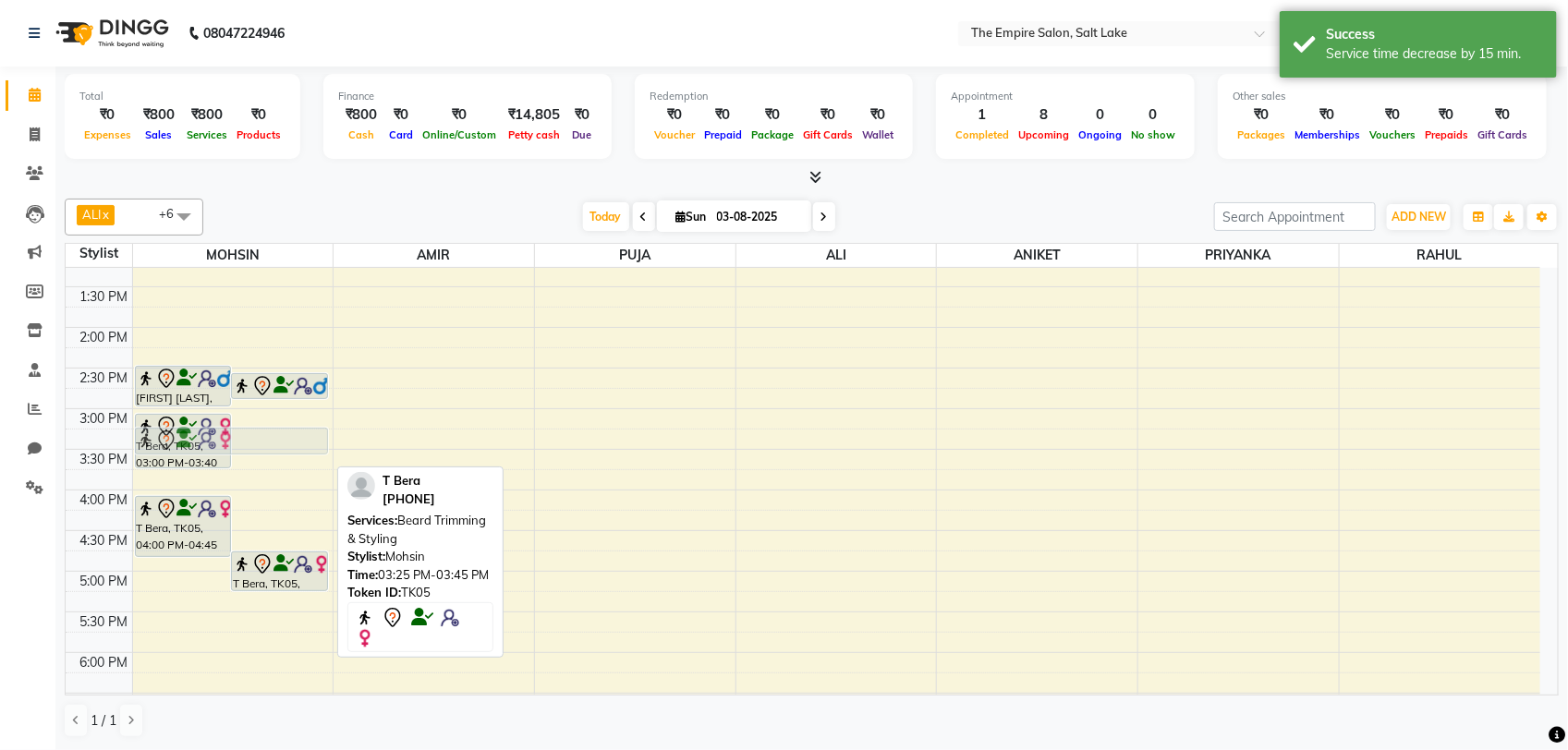 drag, startPoint x: 261, startPoint y: 463, endPoint x: 284, endPoint y: 434, distance: 37.01351 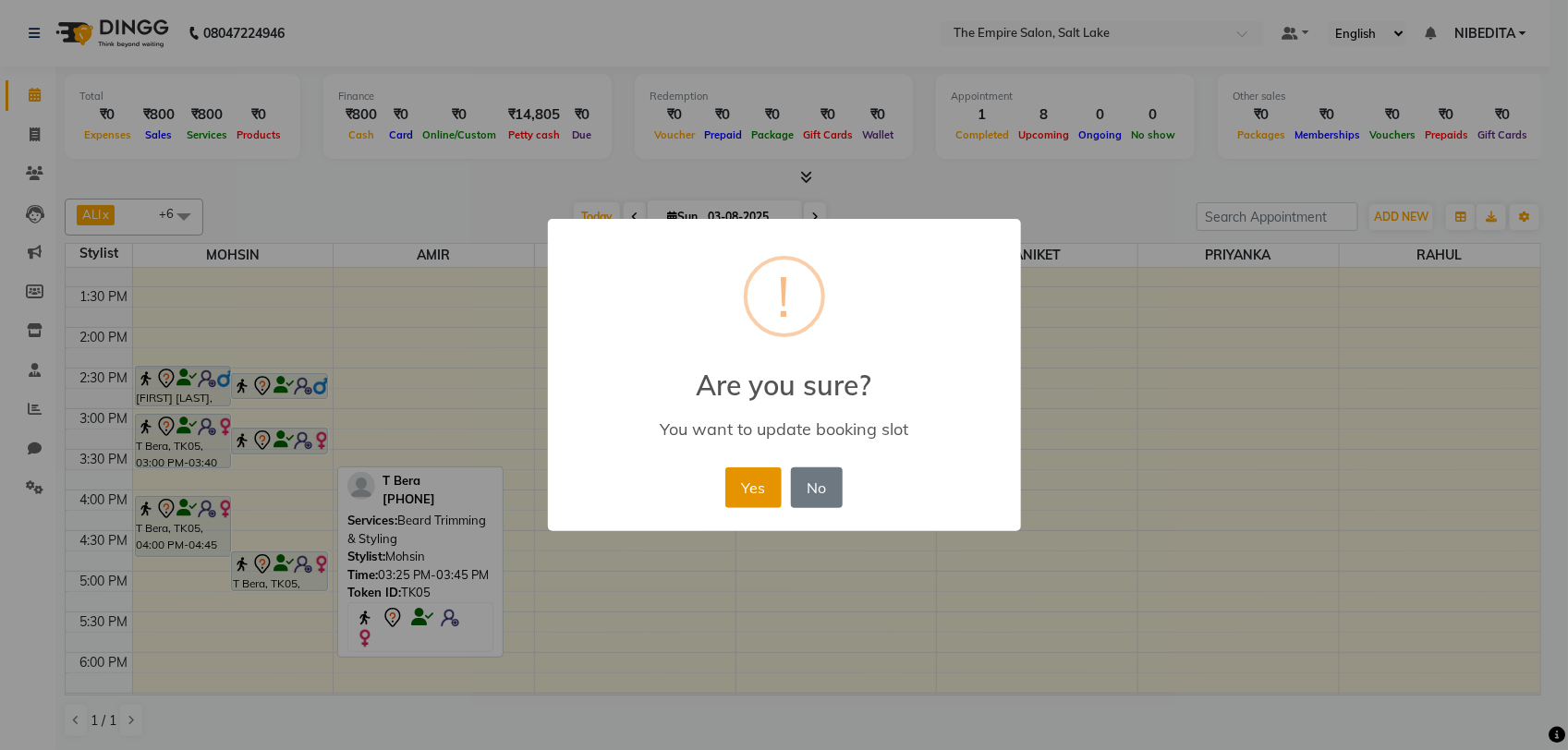 click on "Yes" at bounding box center (753, 488) 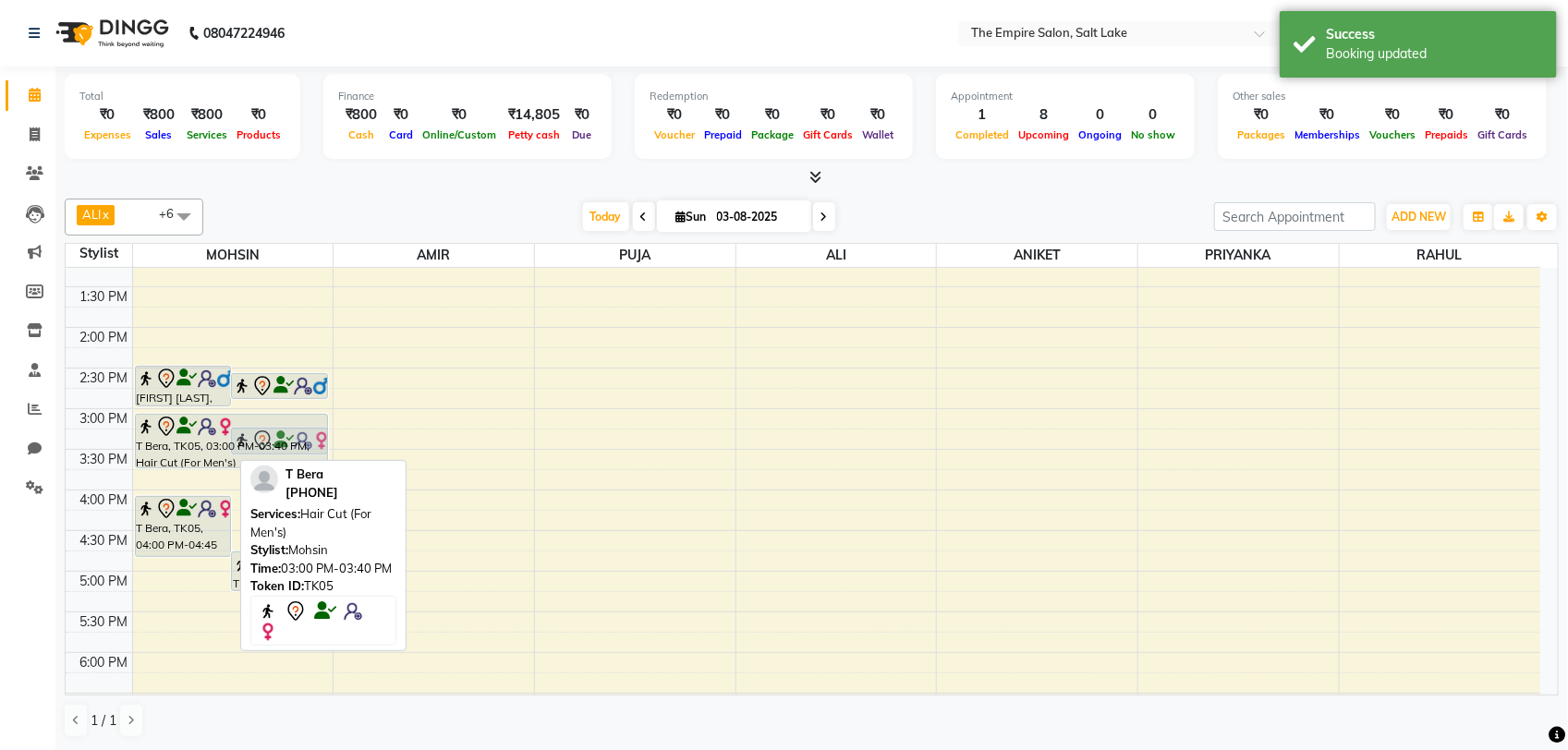 click on "[FIRST] [LAST], TK01, 02:25 PM-03:10 PM, Advanced Hair Cut (For Men's)             [FIRST] [LAST], TK01, 02:30 PM-02:50 PM,  Beard Trimming & Styling             T Bera, TK05, 03:00 PM-03:40 PM, Hair Cut (For Men's)             T Bera, TK05, 03:10 PM-03:30 PM,  Beard Trimming & Styling             T Bera, TK05, 04:00 PM-04:45 PM, Advance Hair Cut (For Women's)             T Bera, TK05, 04:40 PM-05:10 PM, Child Hair Cut (Below 7 Year's)     TANUJ PODDAR, TK03, 11:45 AM-12:25 PM, Hair Cut (For Men's)             DEBASISH SAHA, TK04, 12:30 PM-01:10 PM, Hair Cut (For Men's)             T Bera, TK05, 03:00 PM-03:40 PM, Hair Cut (For Men's)" at bounding box center [233, 449] 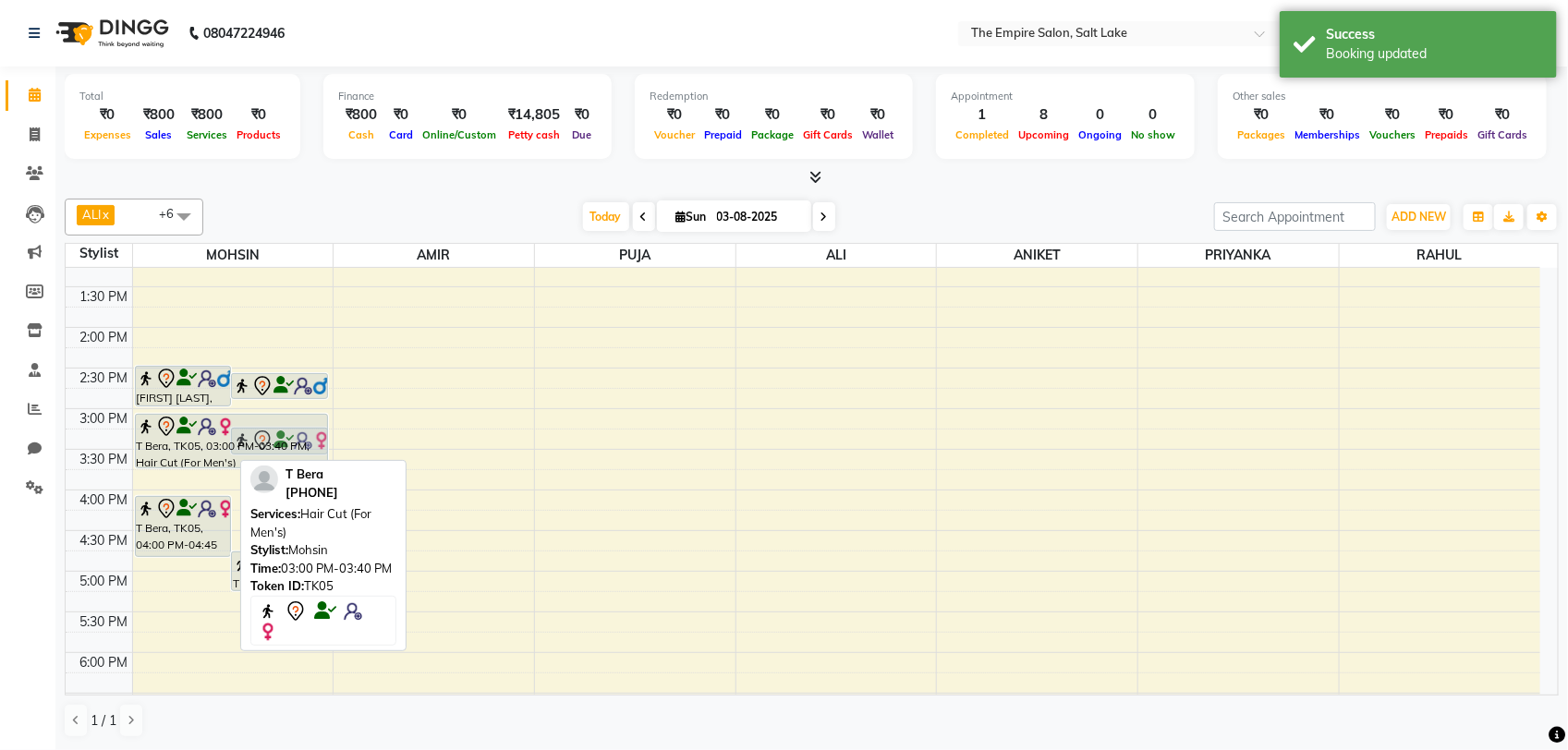 click on "[FIRST] [LAST], TK01, 02:25 PM-03:10 PM, Advanced Hair Cut (For Men's)             [FIRST] [LAST], TK01, 02:30 PM-02:50 PM,  Beard Trimming & Styling             T Bera, TK05, 03:00 PM-03:40 PM, Hair Cut (For Men's)             T Bera, TK05, 03:10 PM-03:30 PM,  Beard Trimming & Styling             T Bera, TK05, 04:00 PM-04:45 PM, Advance Hair Cut (For Women's)             T Bera, TK05, 04:40 PM-05:10 PM, Child Hair Cut (Below 7 Year's)     TANUJ PODDAR, TK03, 11:45 AM-12:25 PM, Hair Cut (For Men's)             DEBASISH SAHA, TK04, 12:30 PM-01:10 PM, Hair Cut (For Men's)             T Bera, TK05, 03:00 PM-03:40 PM, Hair Cut (For Men's)" at bounding box center [233, 449] 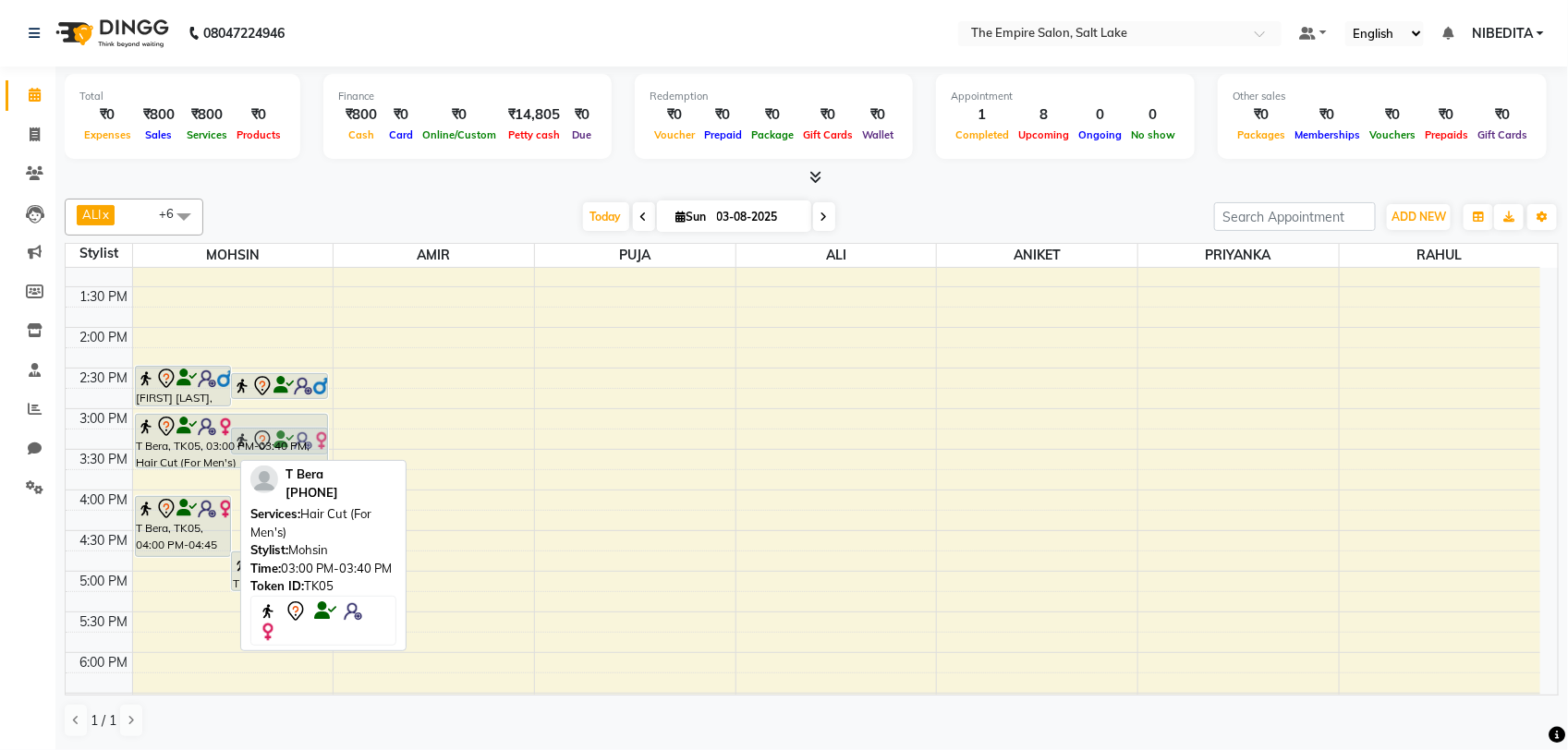 click on "[FIRST] [LAST], TK01, 02:25 PM-03:10 PM, Advanced Hair Cut (For Men's)             [FIRST] [LAST], TK01, 02:30 PM-02:50 PM,  Beard Trimming & Styling             T Bera, TK05, 03:00 PM-03:40 PM, Hair Cut (For Men's)             T Bera, TK05, 03:10 PM-03:30 PM,  Beard Trimming & Styling             T Bera, TK05, 04:00 PM-04:45 PM, Advance Hair Cut (For Women's)             T Bera, TK05, 04:40 PM-05:10 PM, Child Hair Cut (Below 7 Year's)     TANUJ PODDAR, TK03, 11:45 AM-12:25 PM, Hair Cut (For Men's)             DEBASISH SAHA, TK04, 12:30 PM-01:10 PM, Hair Cut (For Men's)             T Bera, TK05, 03:00 PM-03:40 PM, Hair Cut (For Men's)" at bounding box center (233, 449) 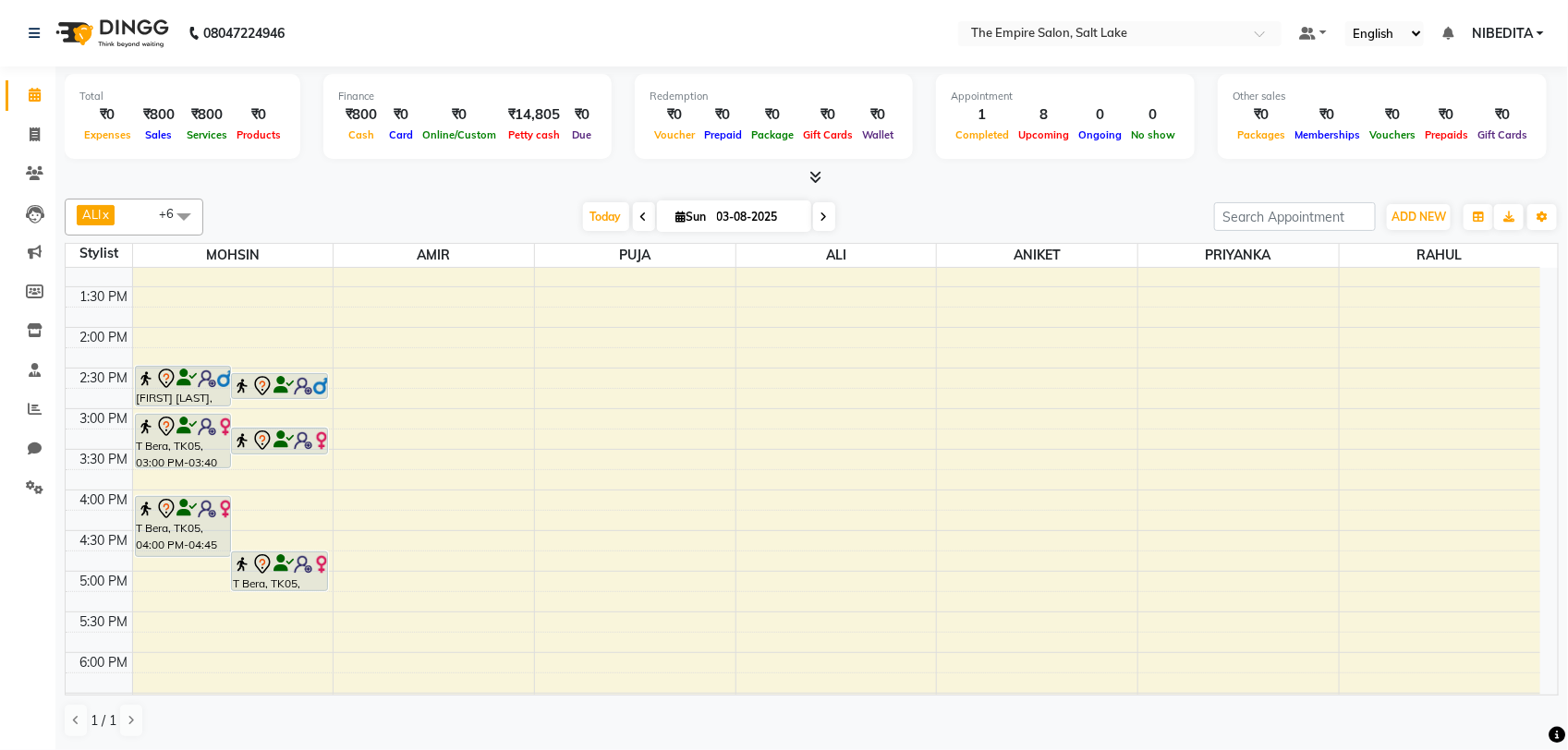 drag, startPoint x: 266, startPoint y: 592, endPoint x: 273, endPoint y: 538, distance: 54.451814 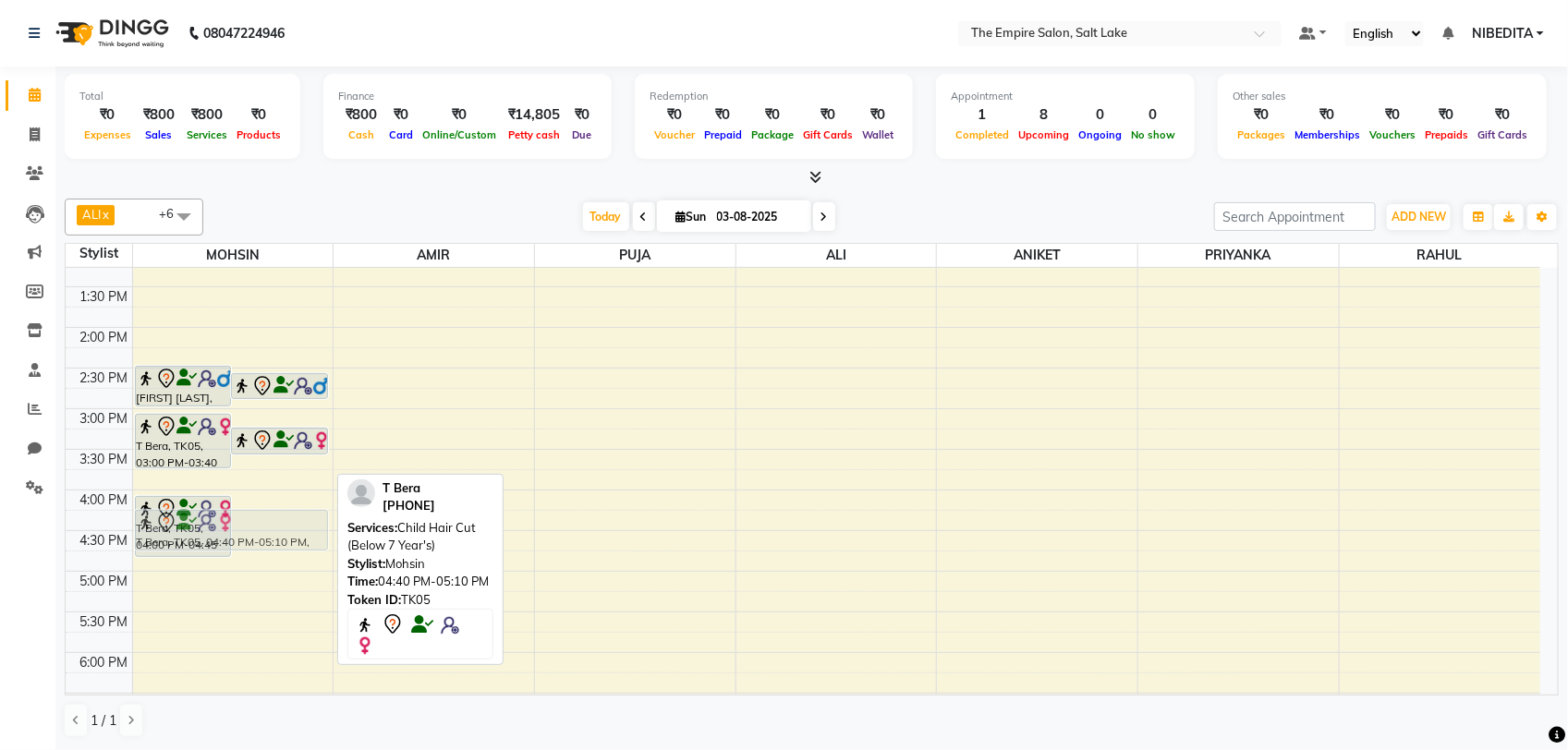 drag, startPoint x: 298, startPoint y: 578, endPoint x: 306, endPoint y: 541, distance: 38 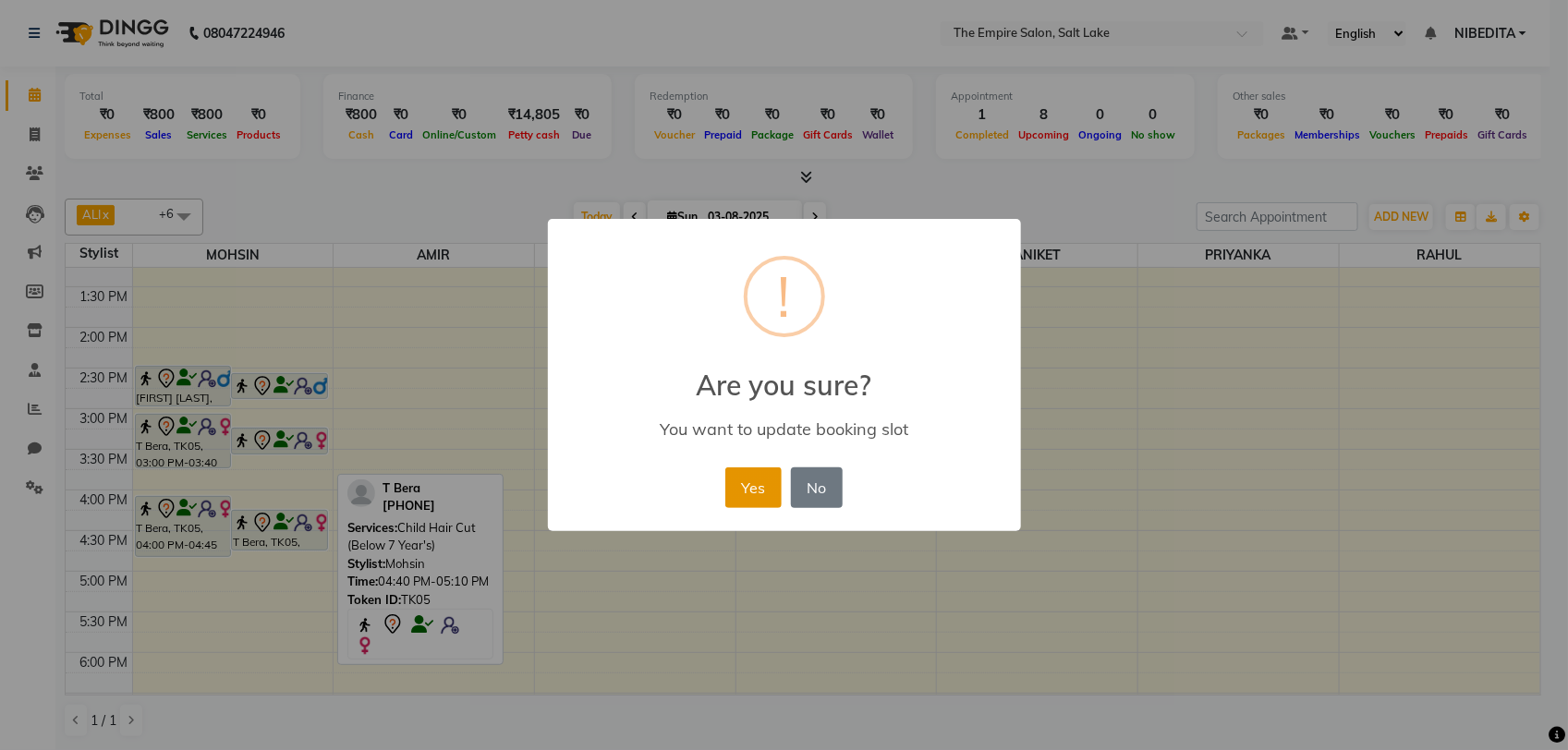 click on "Yes" at bounding box center (753, 488) 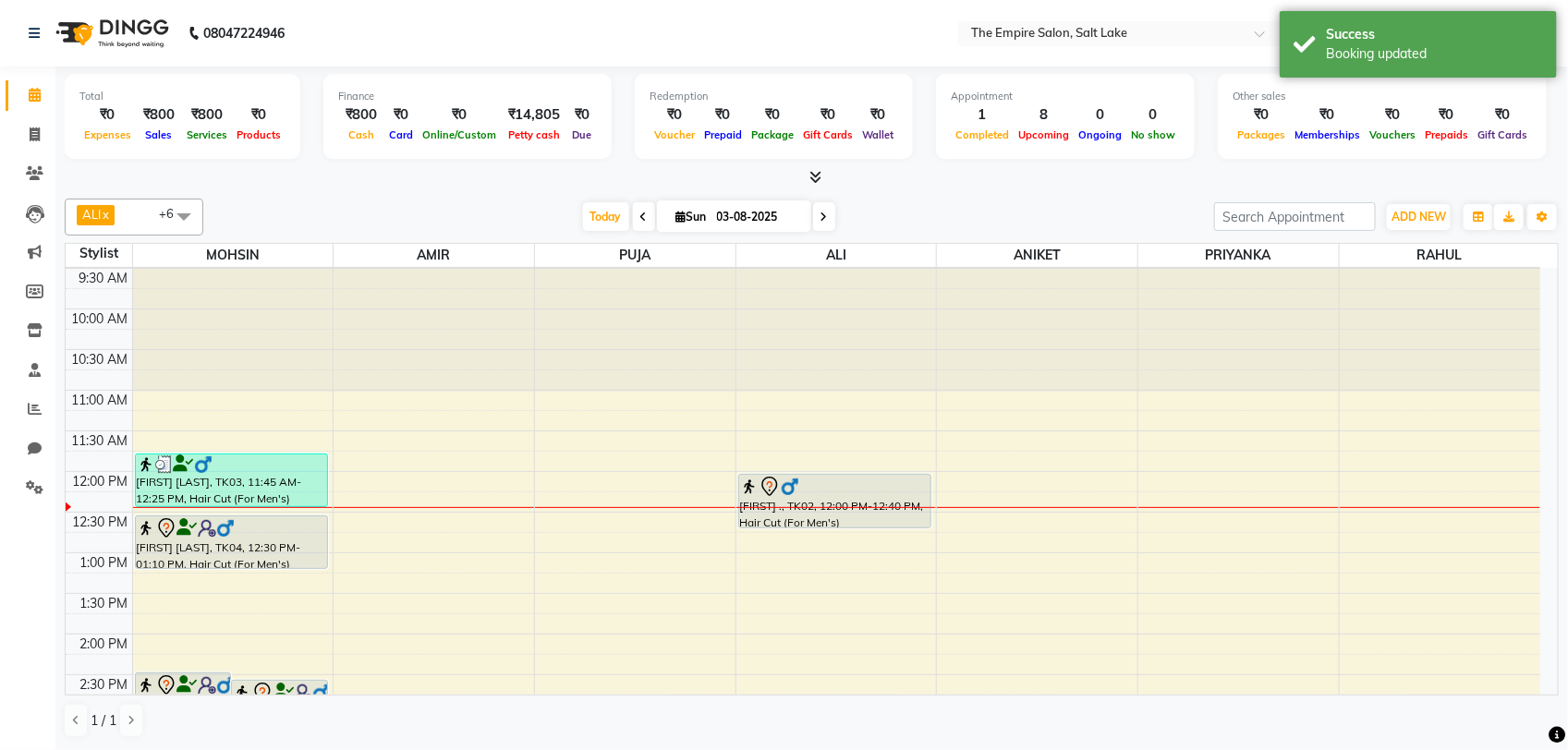 scroll, scrollTop: 0, scrollLeft: 0, axis: both 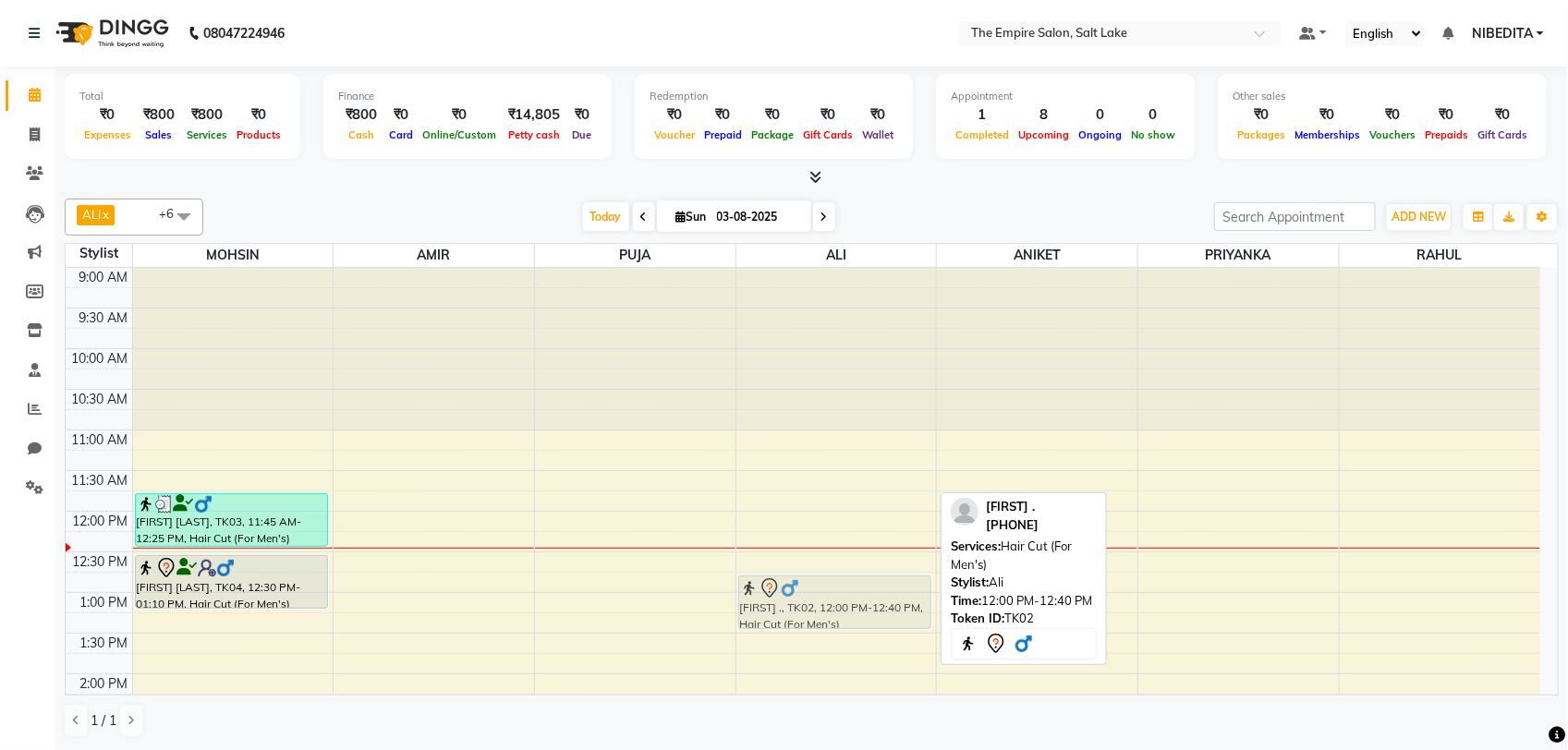 drag, startPoint x: 824, startPoint y: 538, endPoint x: 820, endPoint y: 593, distance: 55.145263 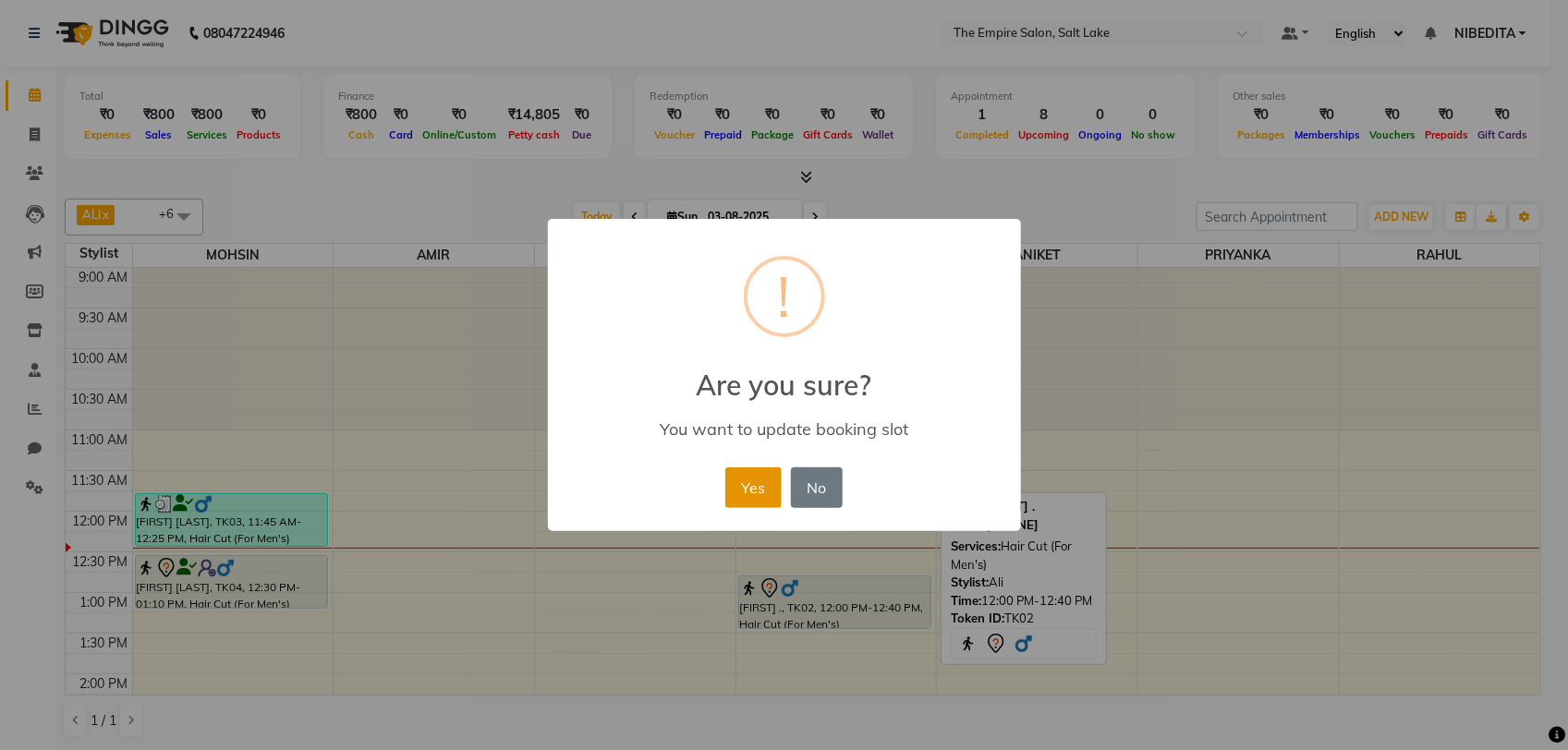 click on "Yes" at bounding box center (753, 488) 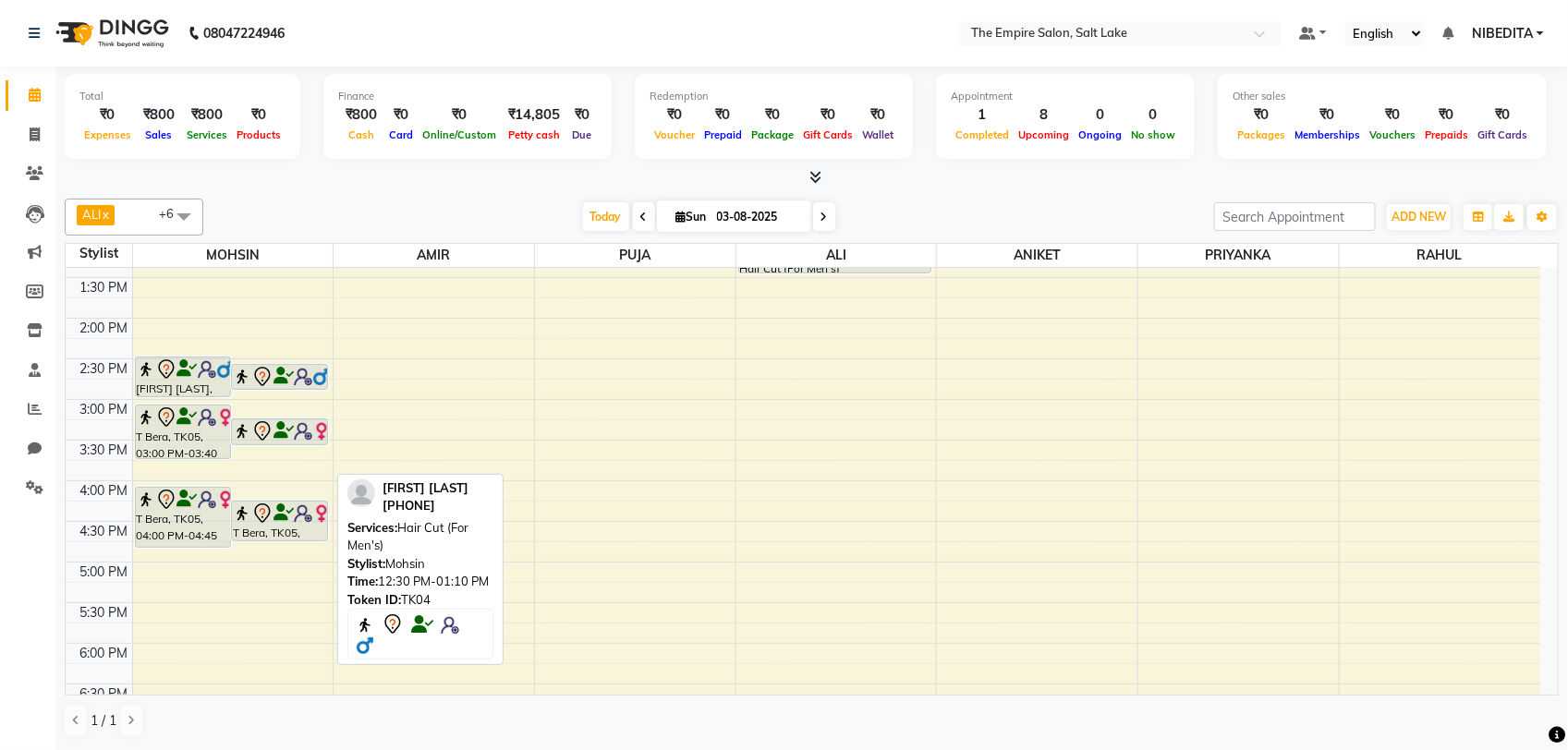 scroll, scrollTop: 346, scrollLeft: 0, axis: vertical 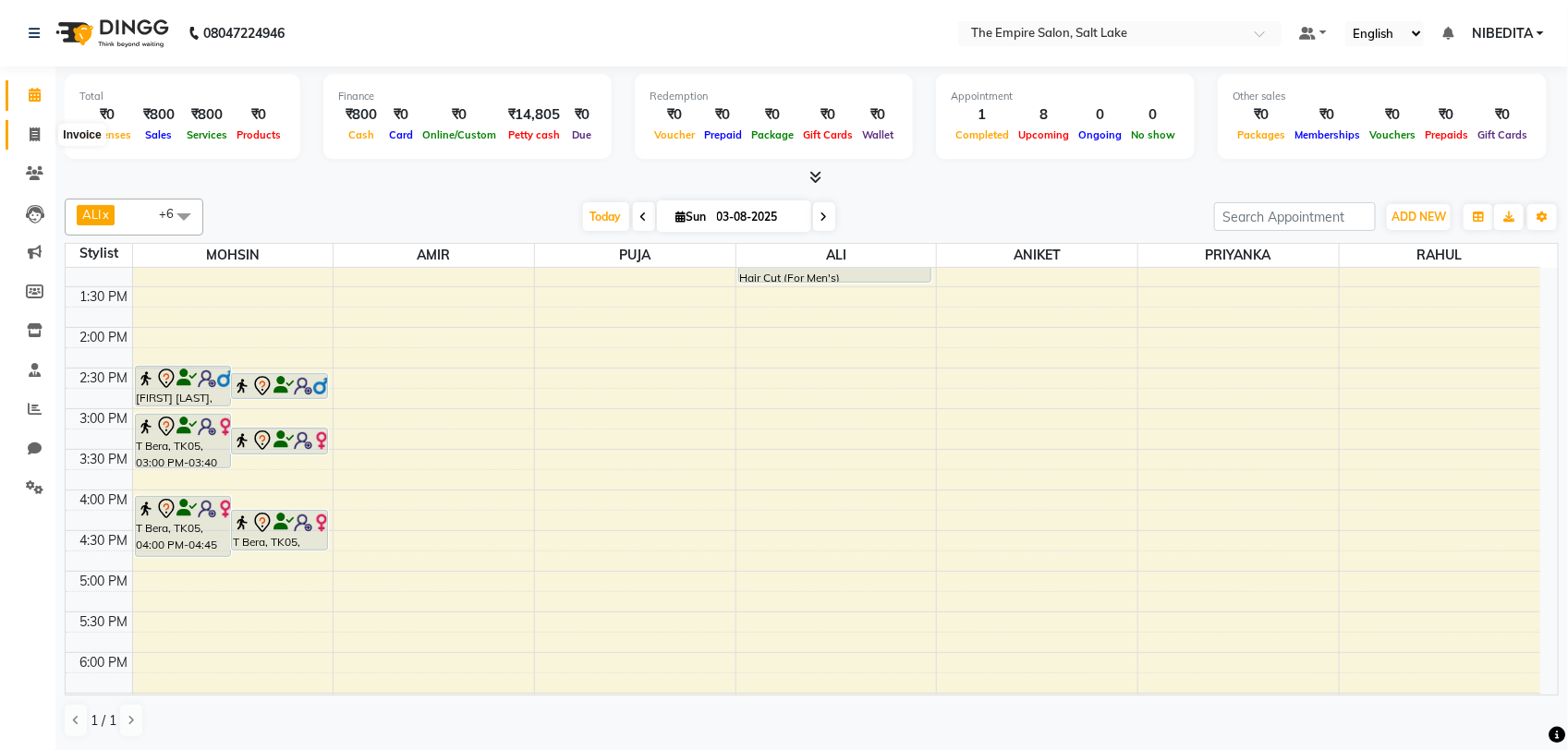 click 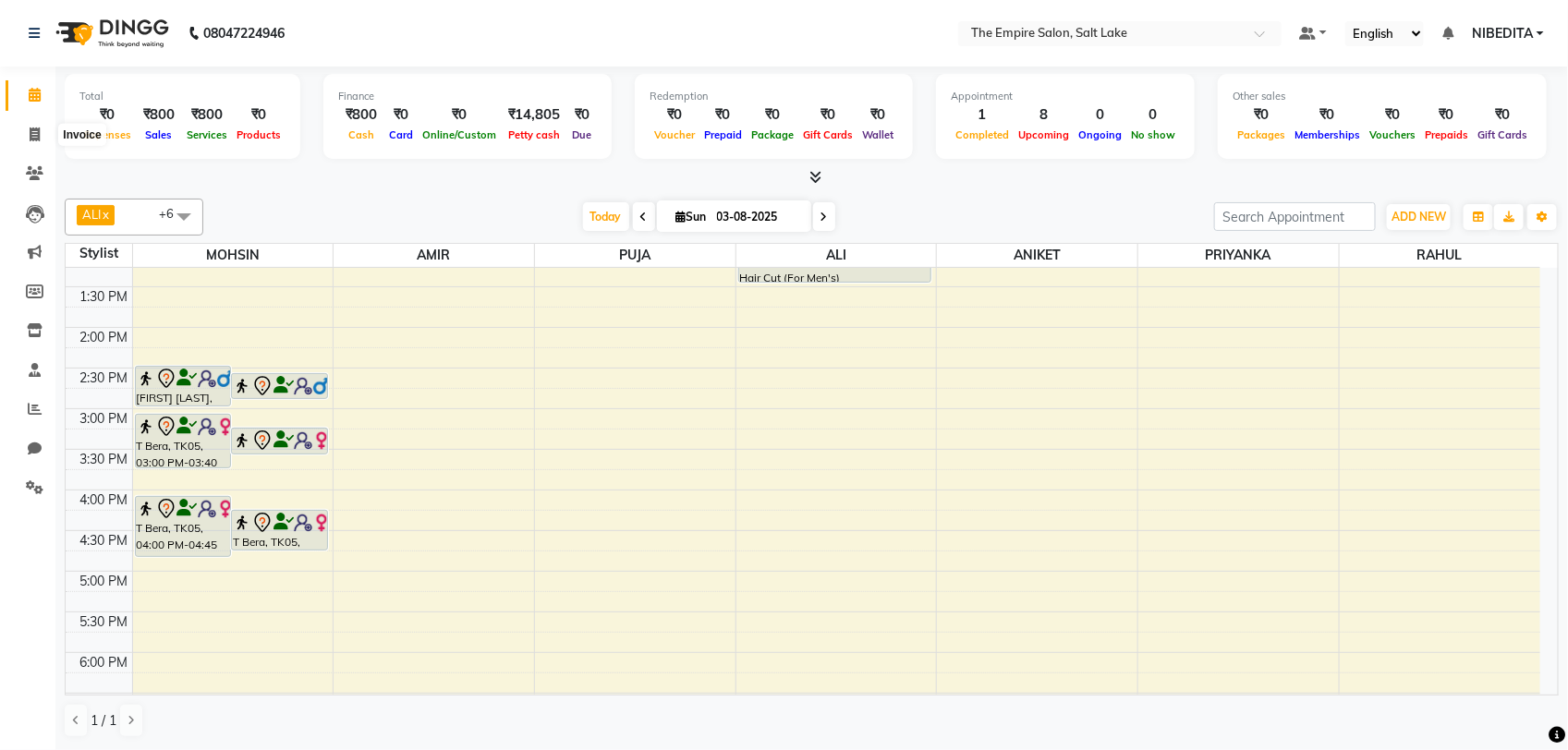 select on "8221" 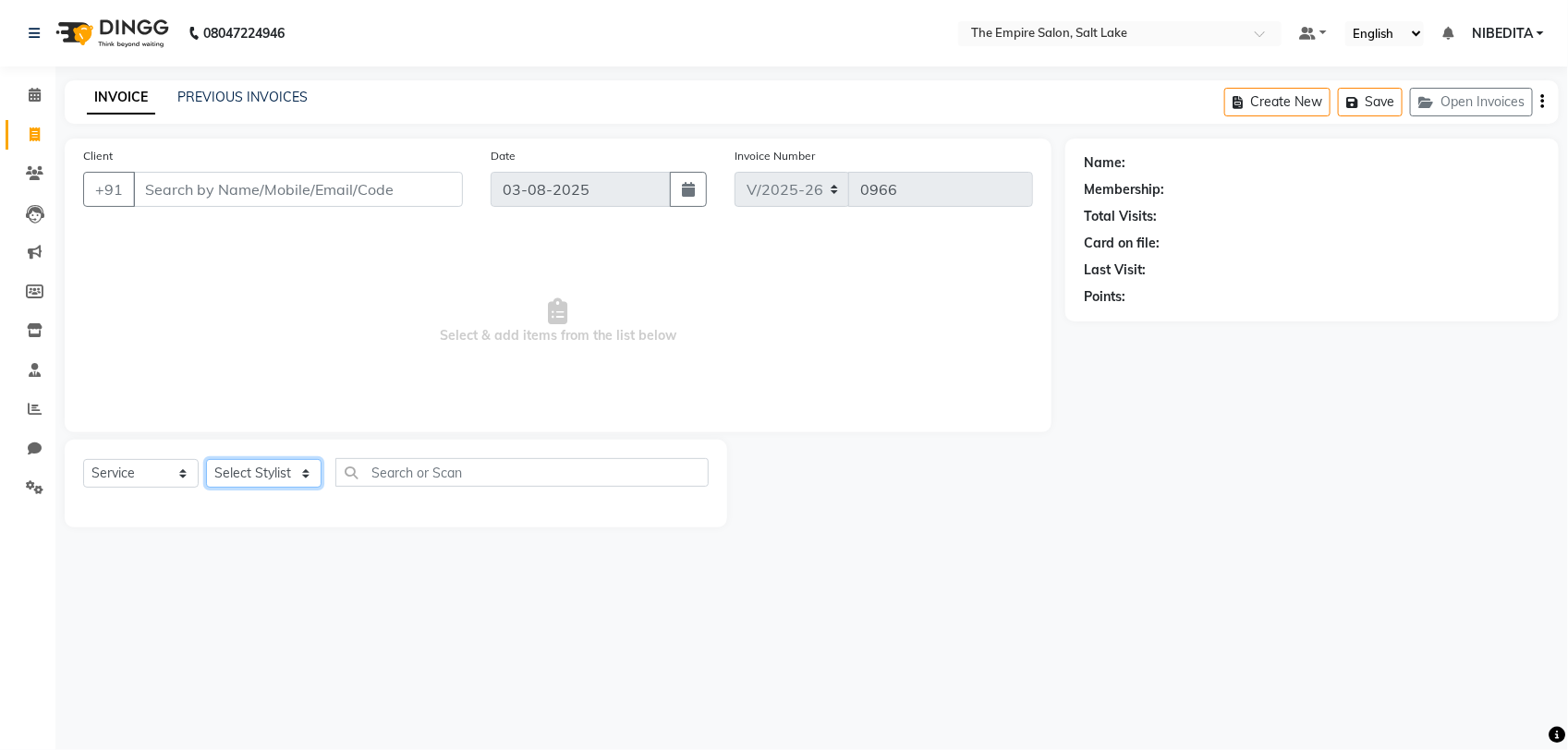 click on "Select Stylist ALI AMIR ANIKET BISWAJIT DHRUV  MOHSIN NIBEDITA PRIYANKA PUJA RAHUL  SAJID  Shahnawaaz SWAPAN" 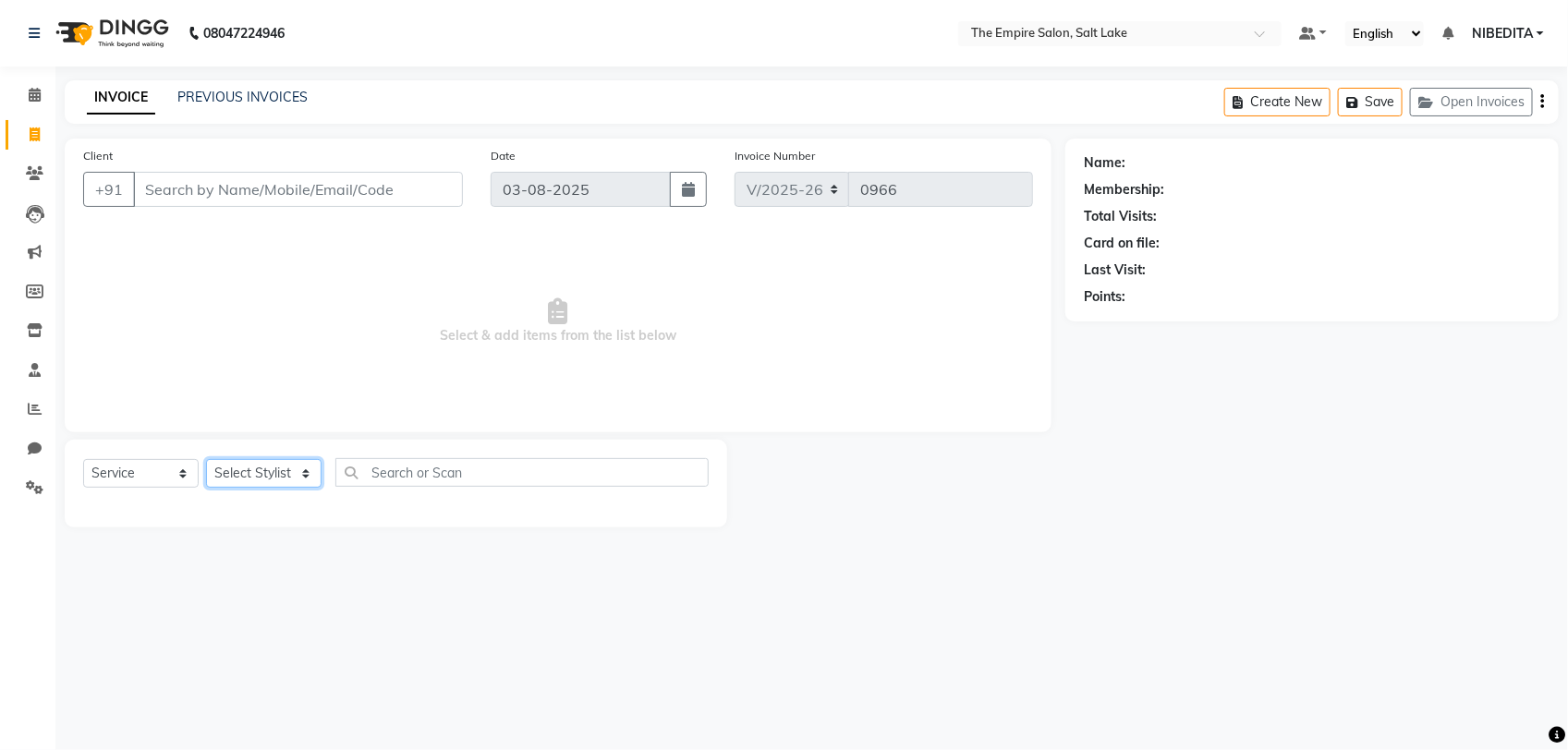 select on "78688" 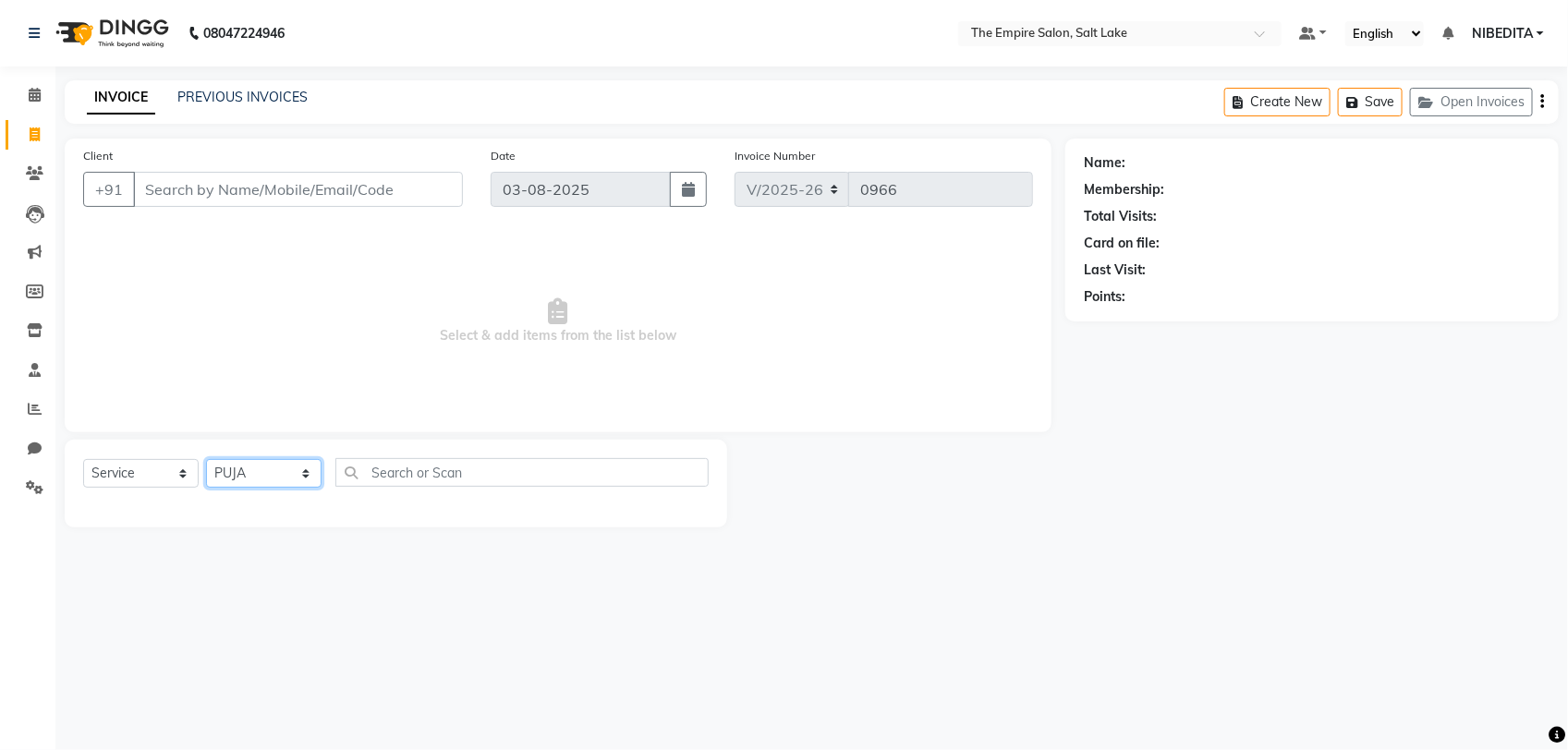 click on "Select Stylist ALI AMIR ANIKET BISWAJIT DHRUV  MOHSIN NIBEDITA PRIYANKA PUJA RAHUL  SAJID  Shahnawaaz SWAPAN" 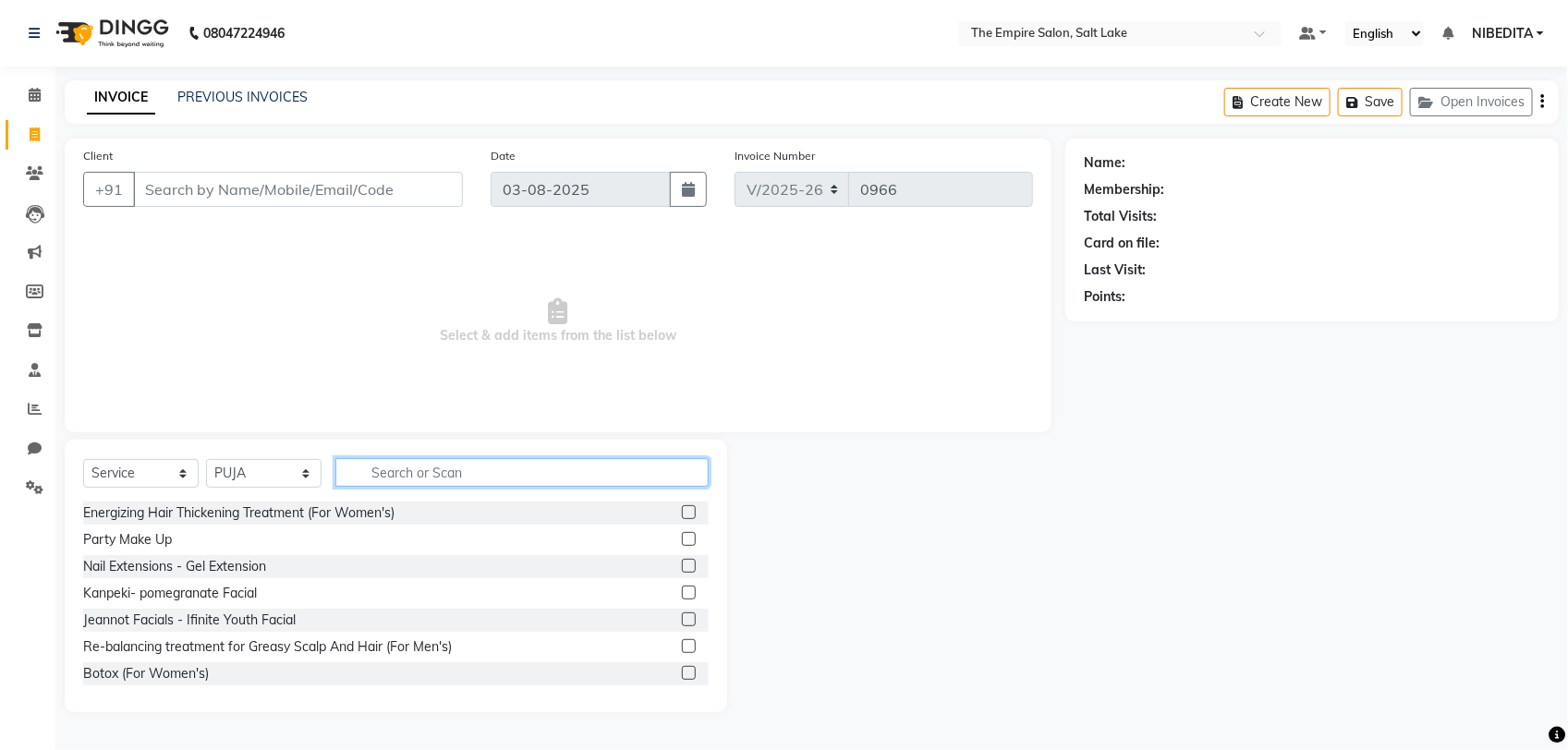 click 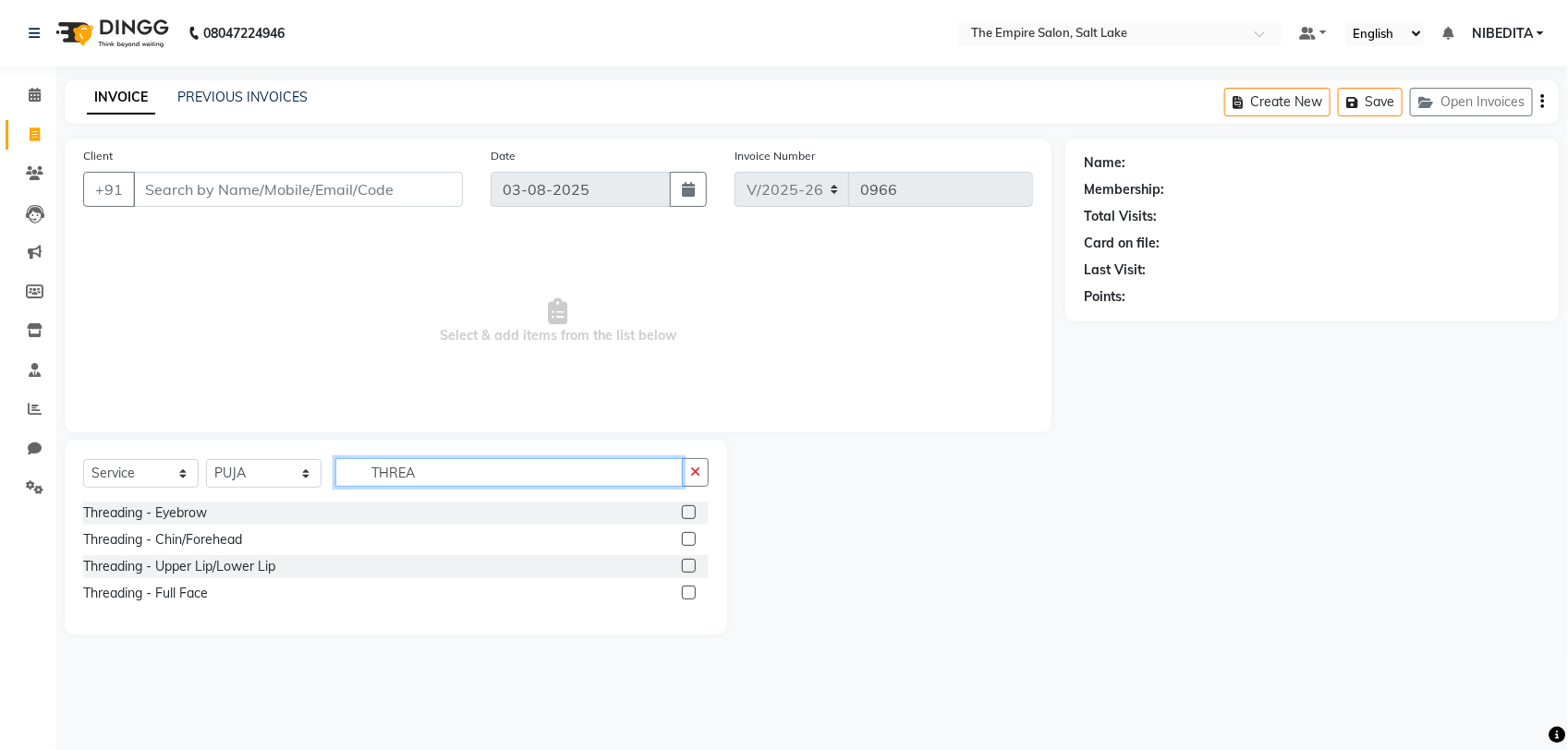 type on "THREA" 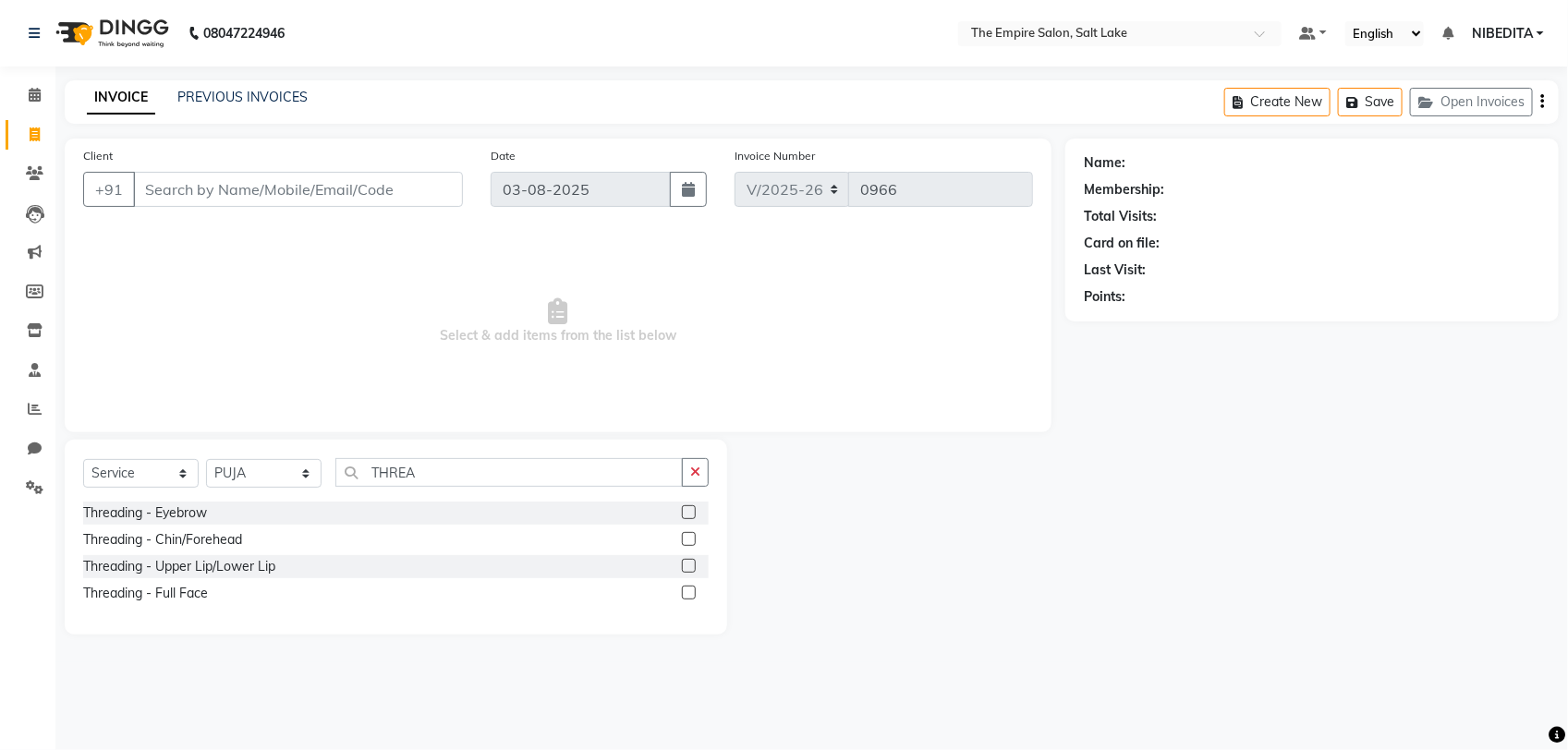 click 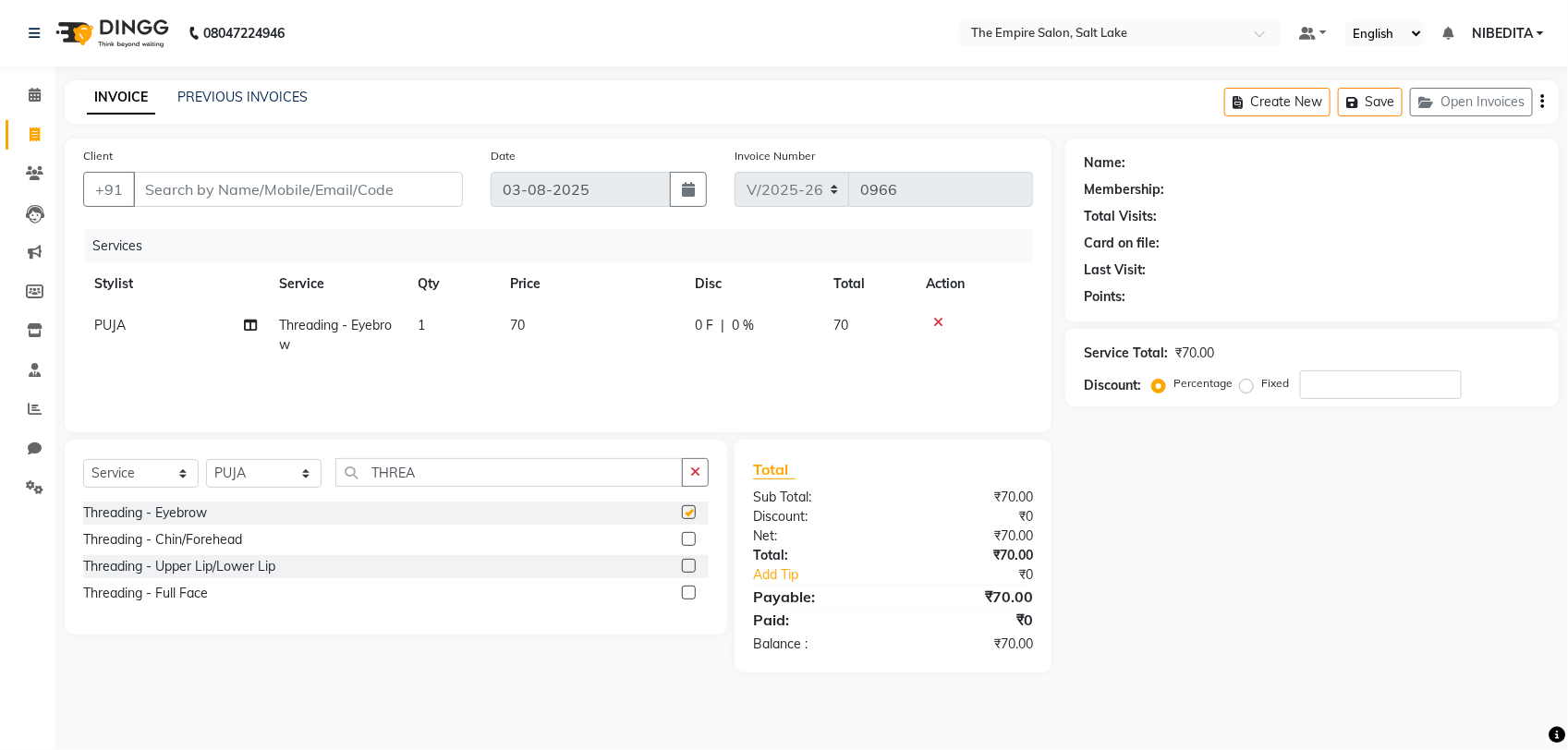 checkbox on "false" 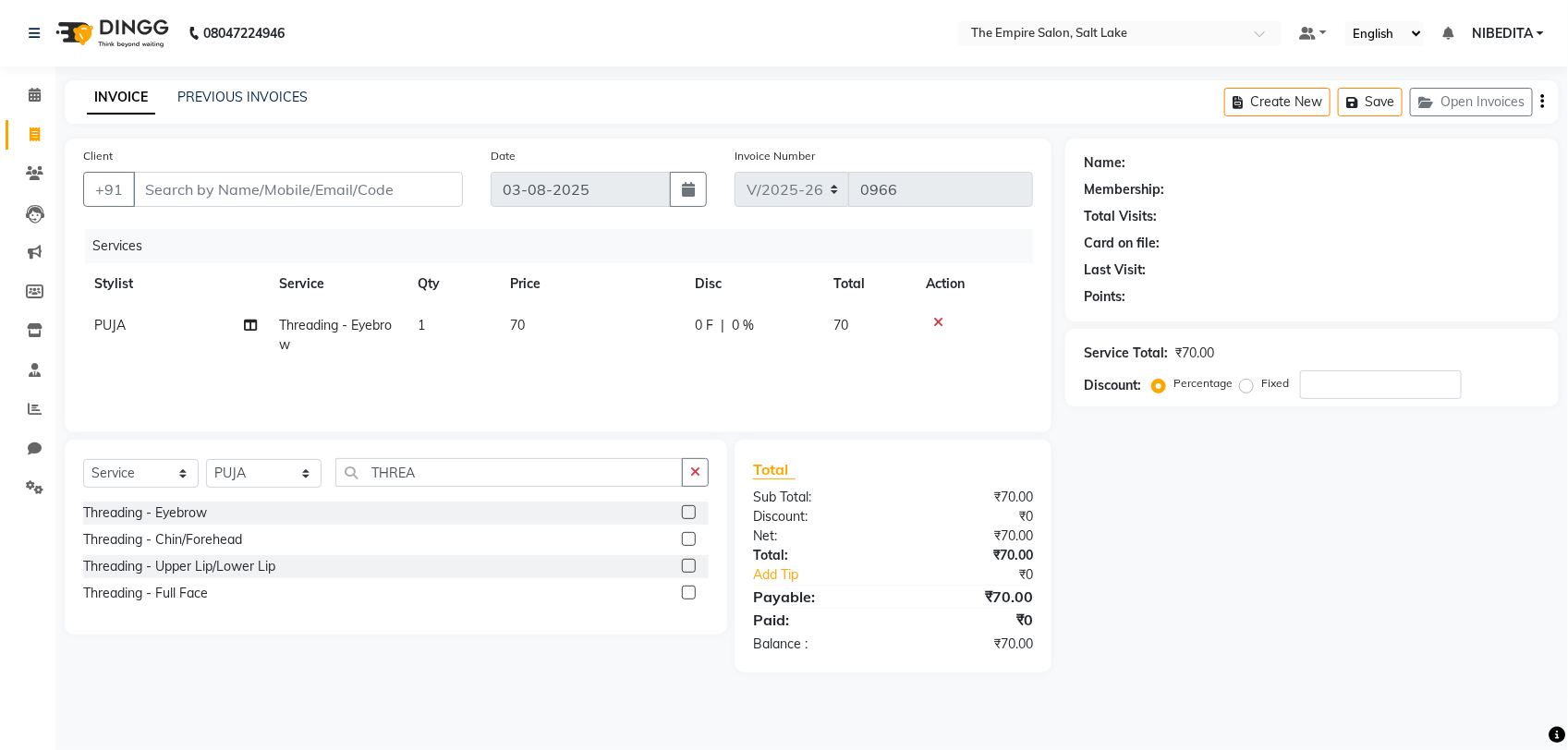 click 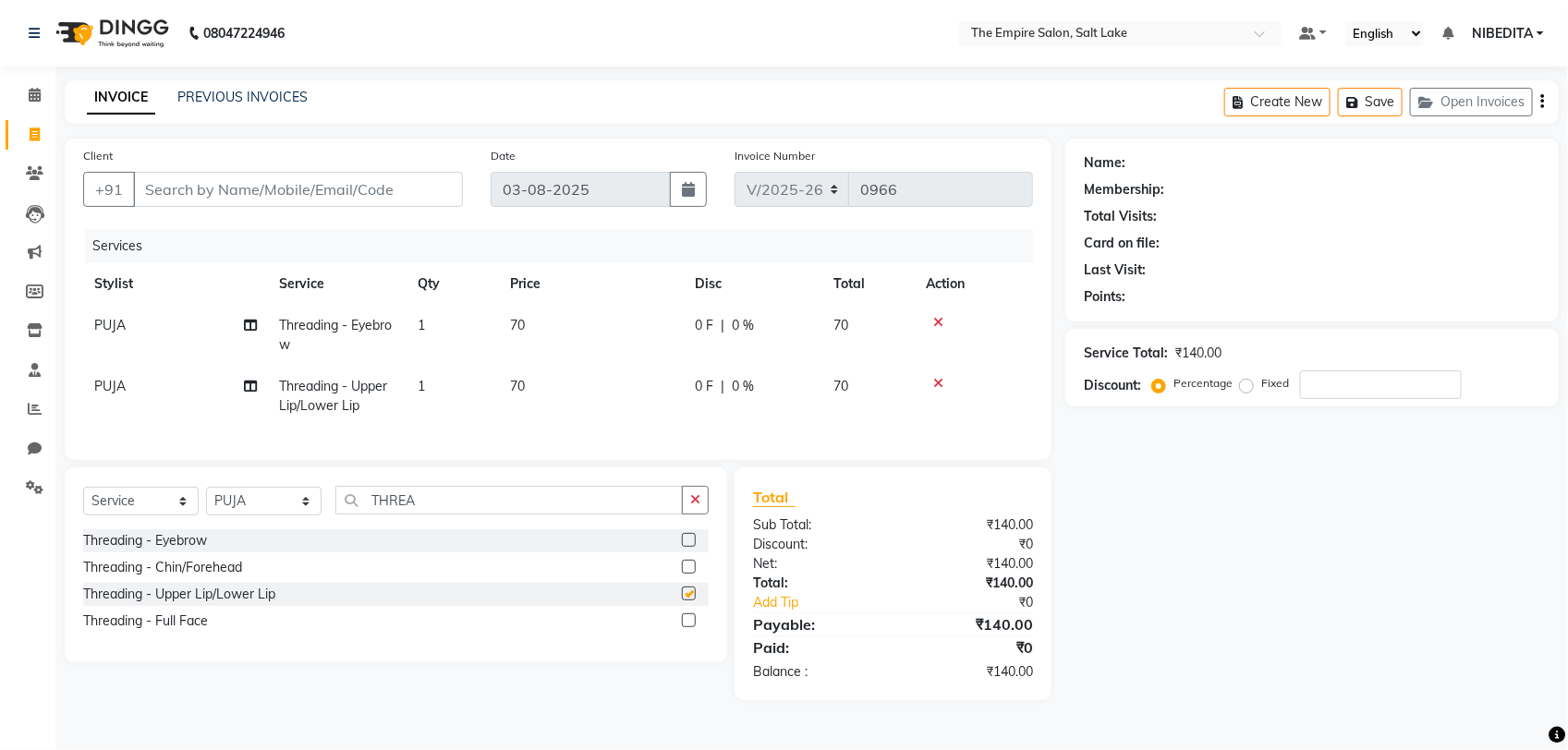 checkbox on "false" 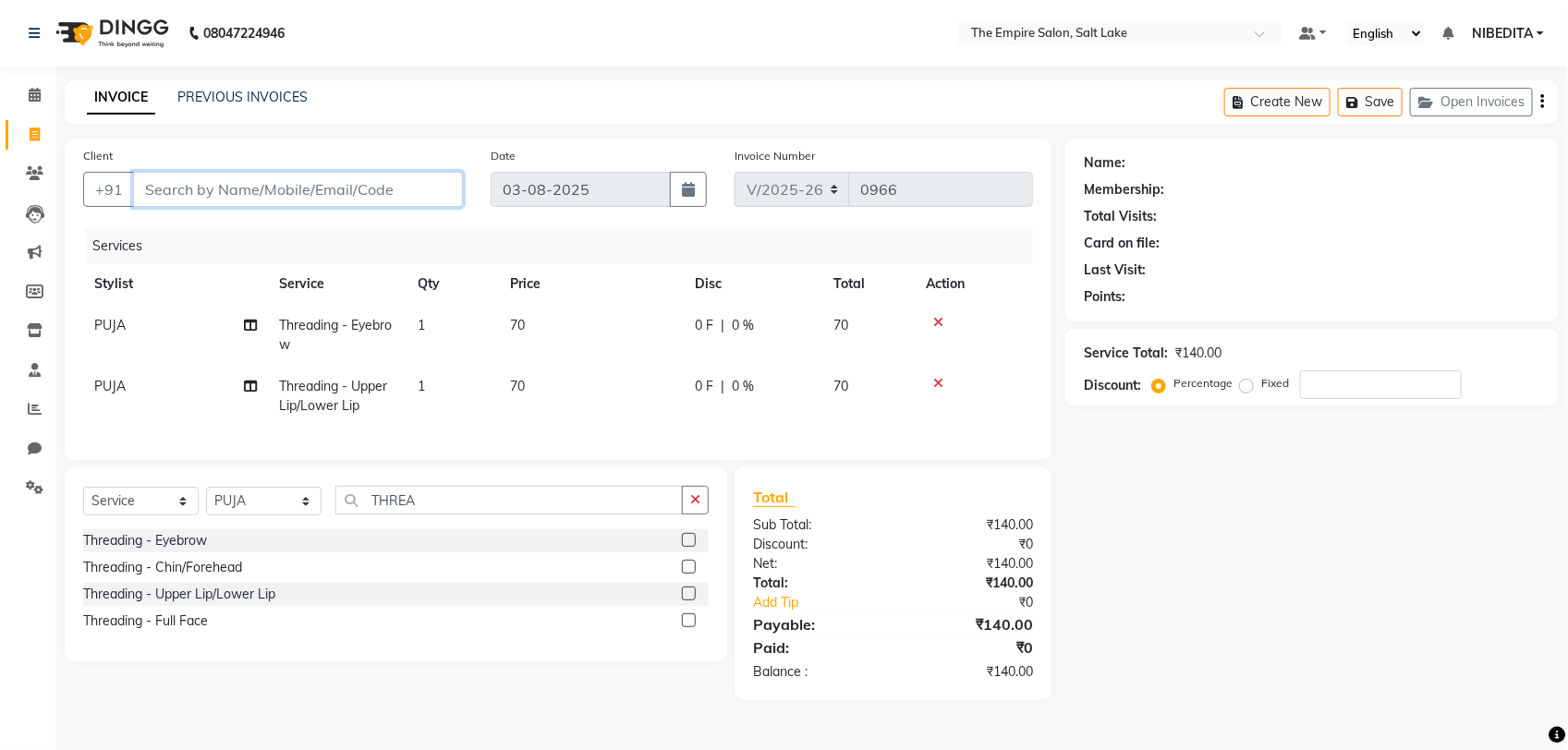click on "Client" at bounding box center [298, 189] 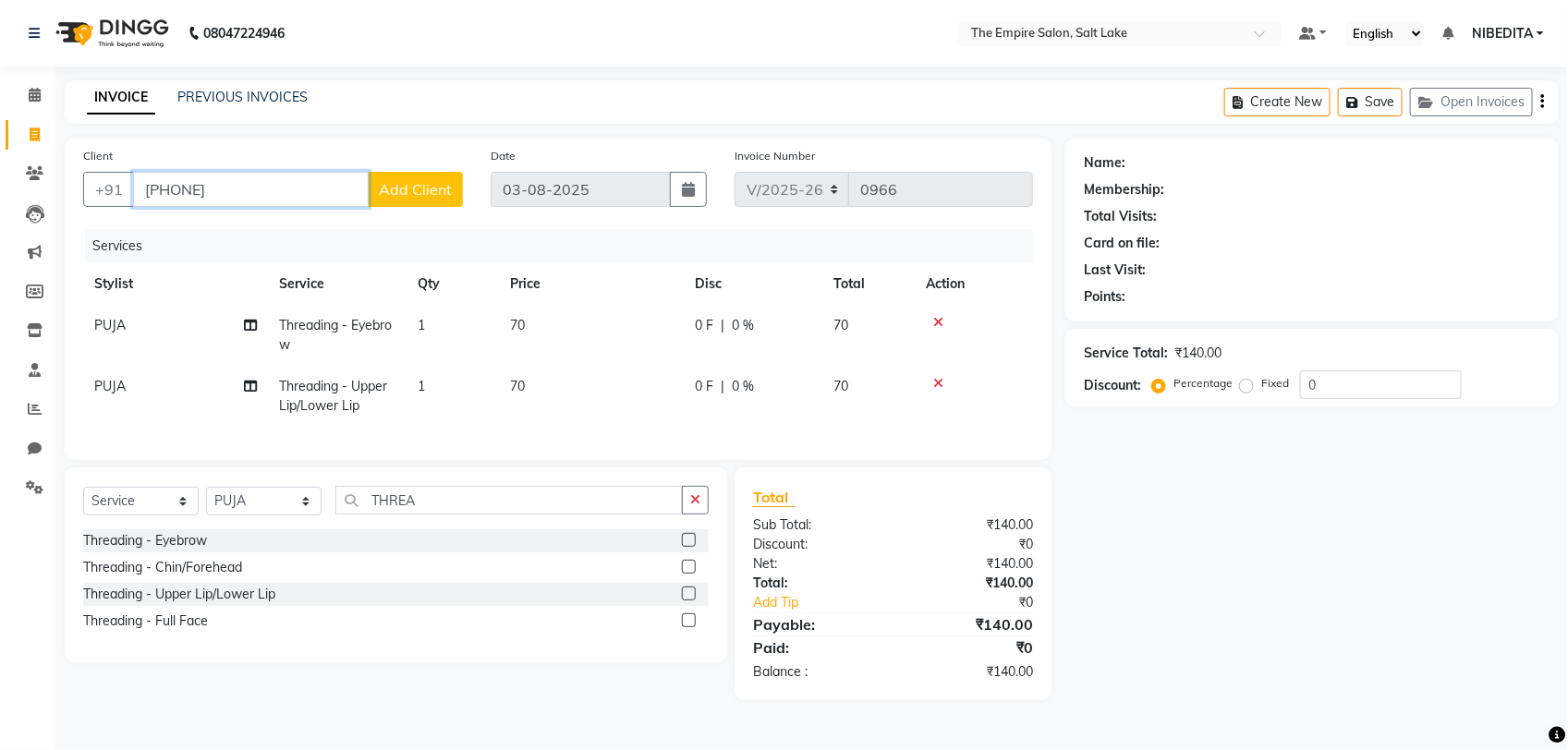 type on "[PHONE]" 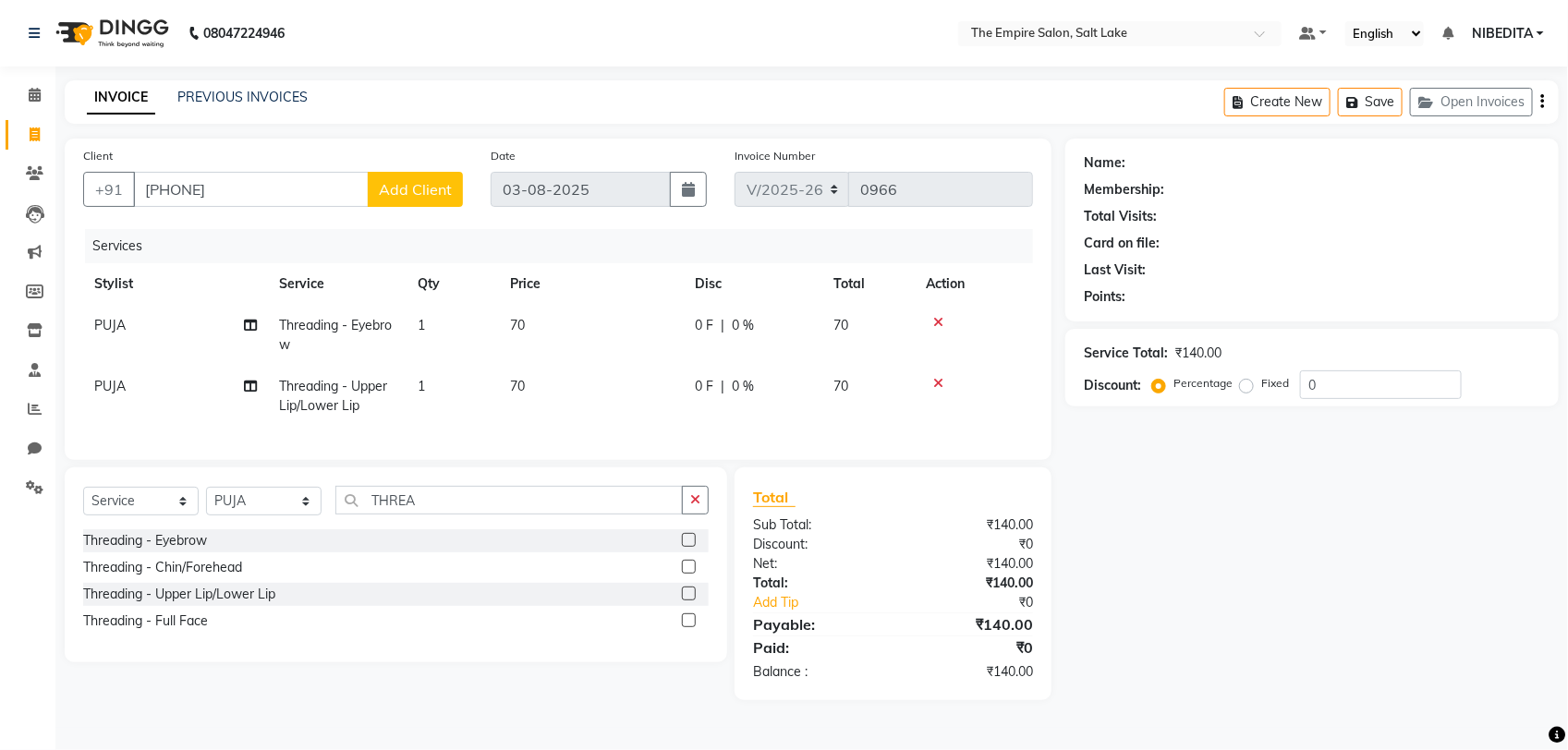 click on "Add Client" 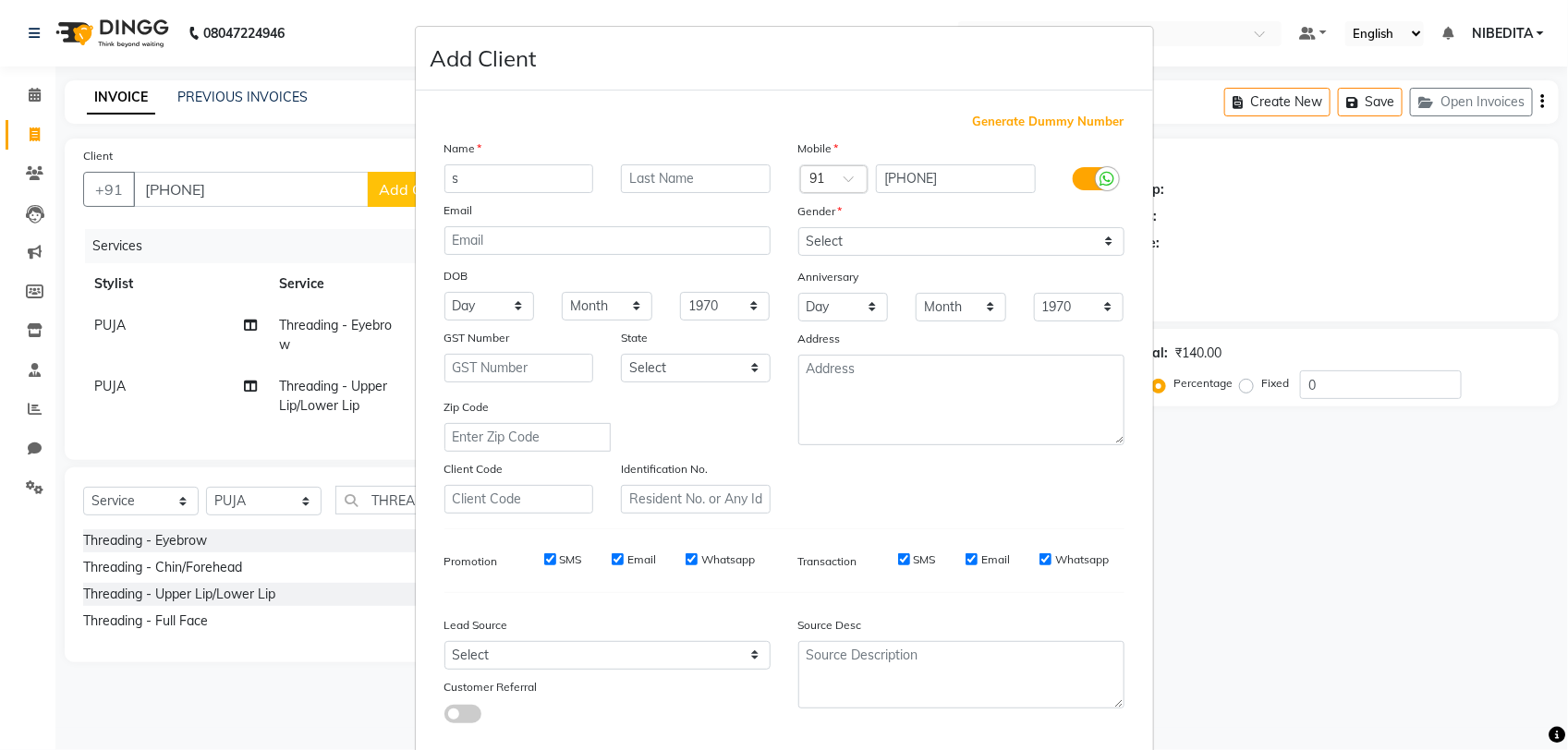 type on "s" 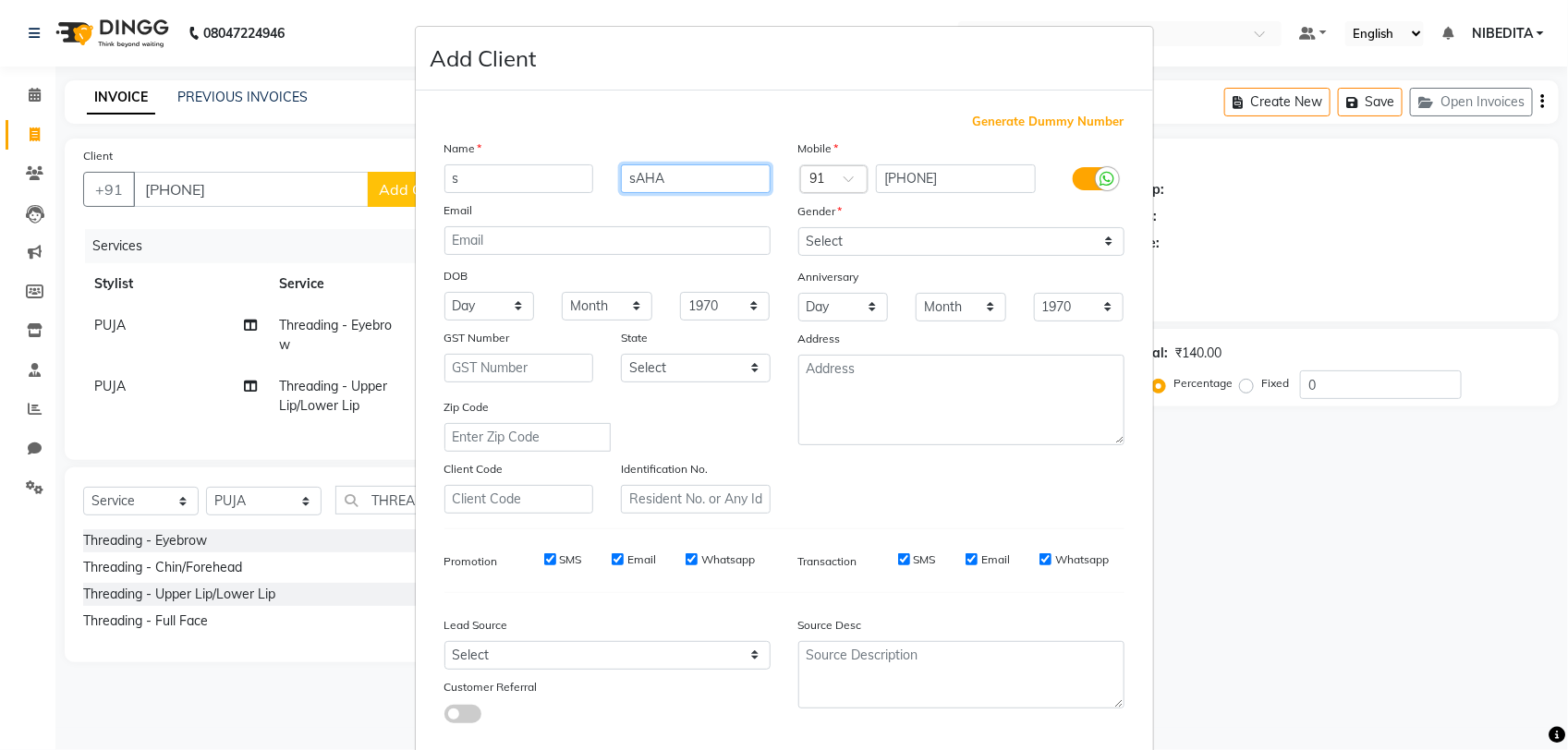 type on "sAHA" 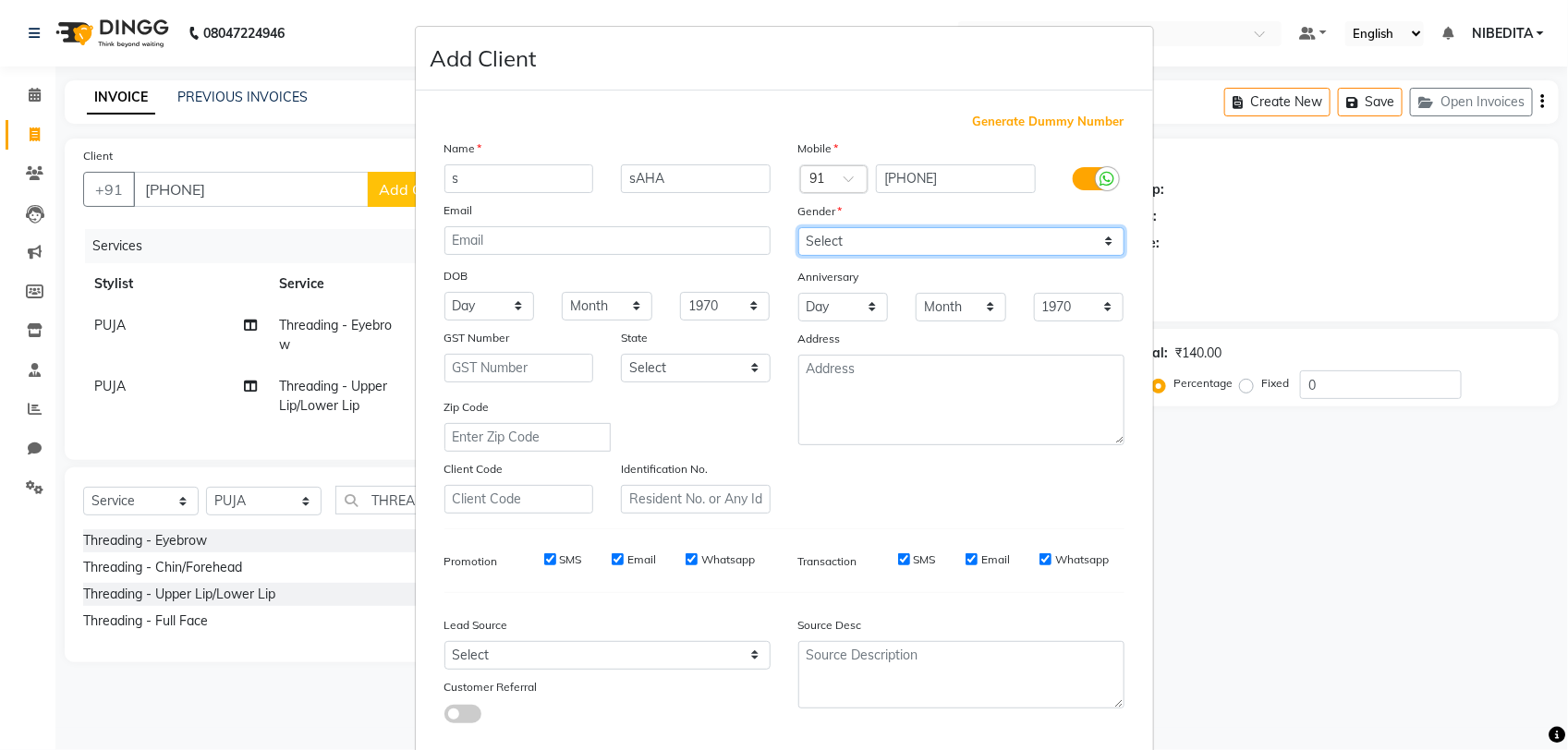 click on "Select Male Female Other Prefer Not To Say" at bounding box center [961, 241] 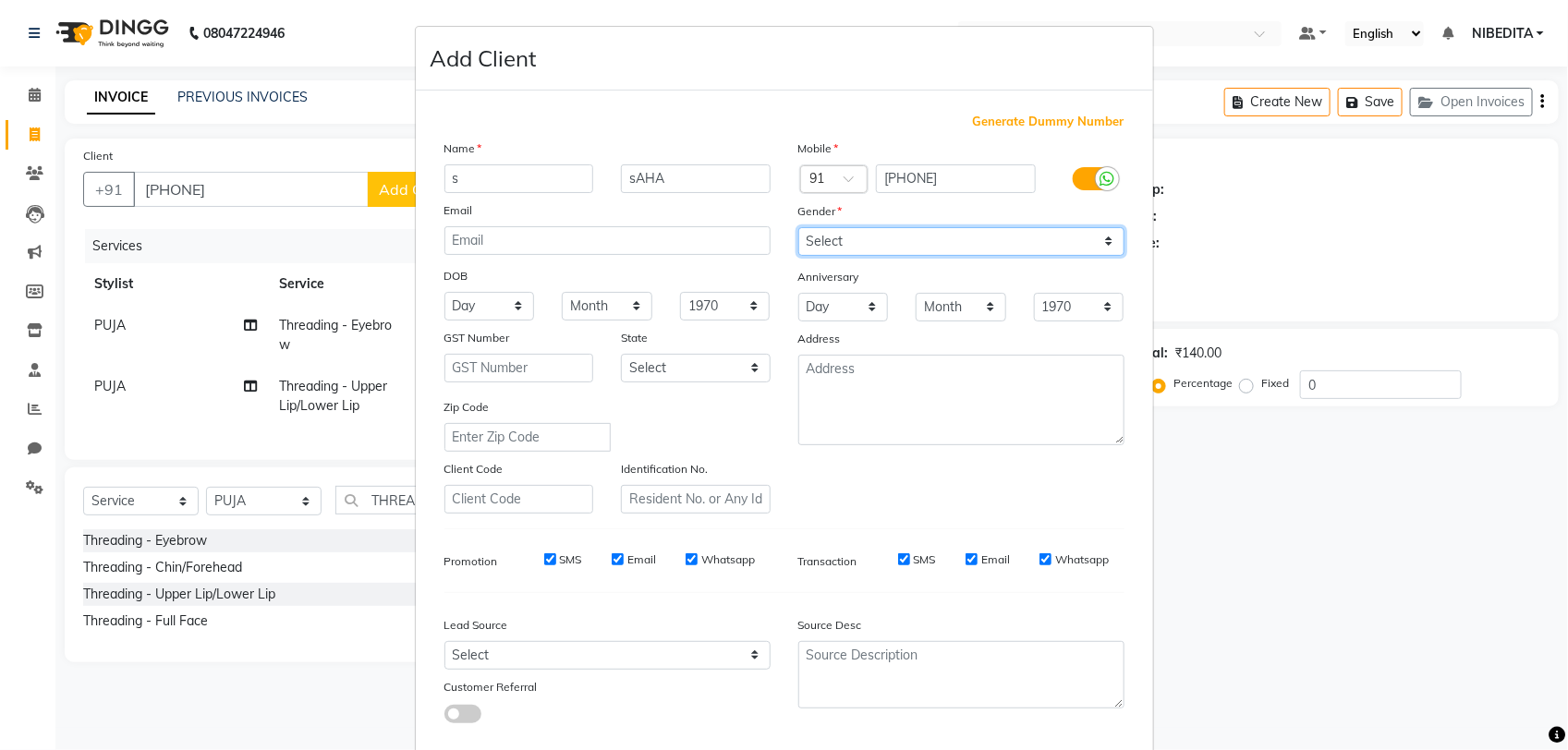 select on "female" 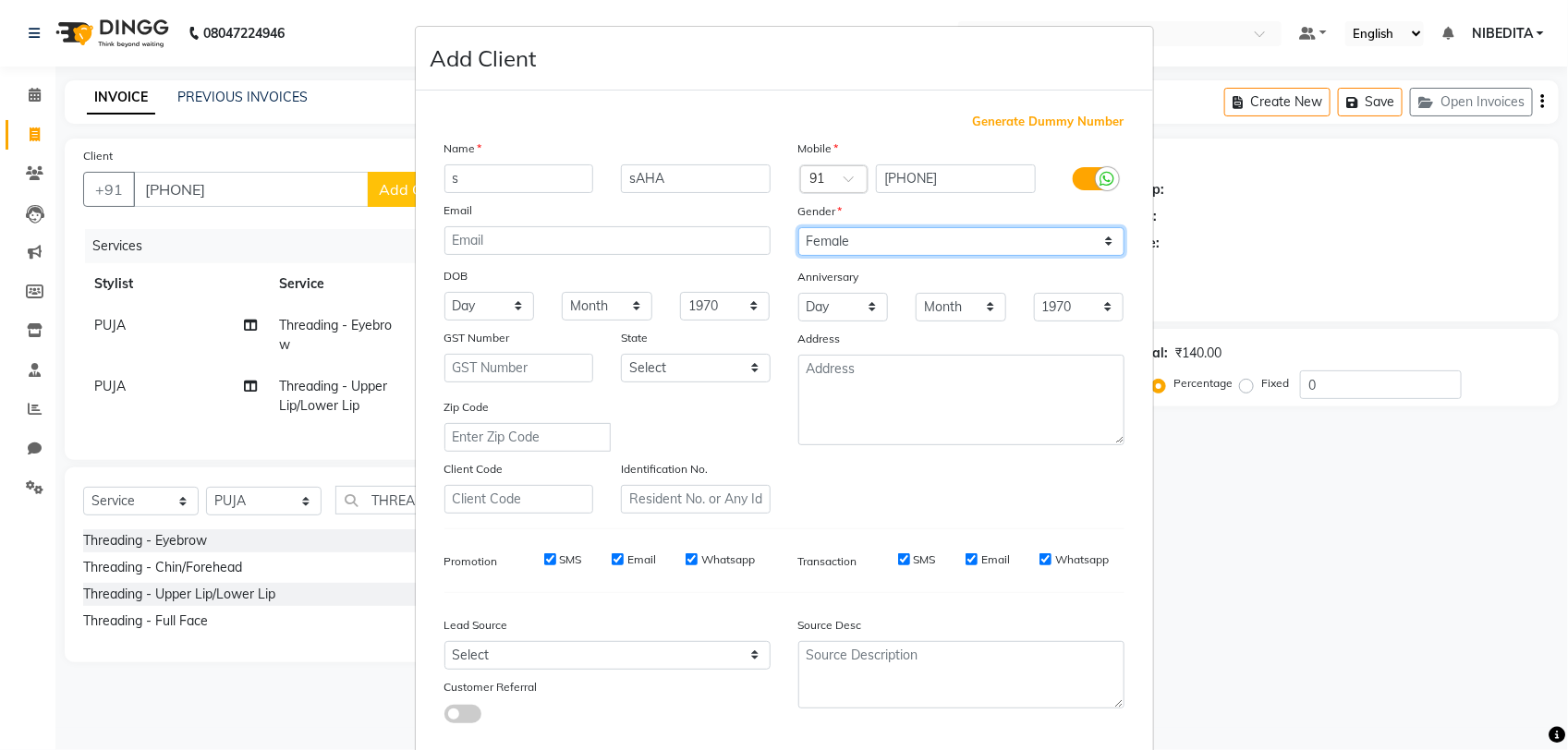 click on "Select Male Female Other Prefer Not To Say" at bounding box center (961, 241) 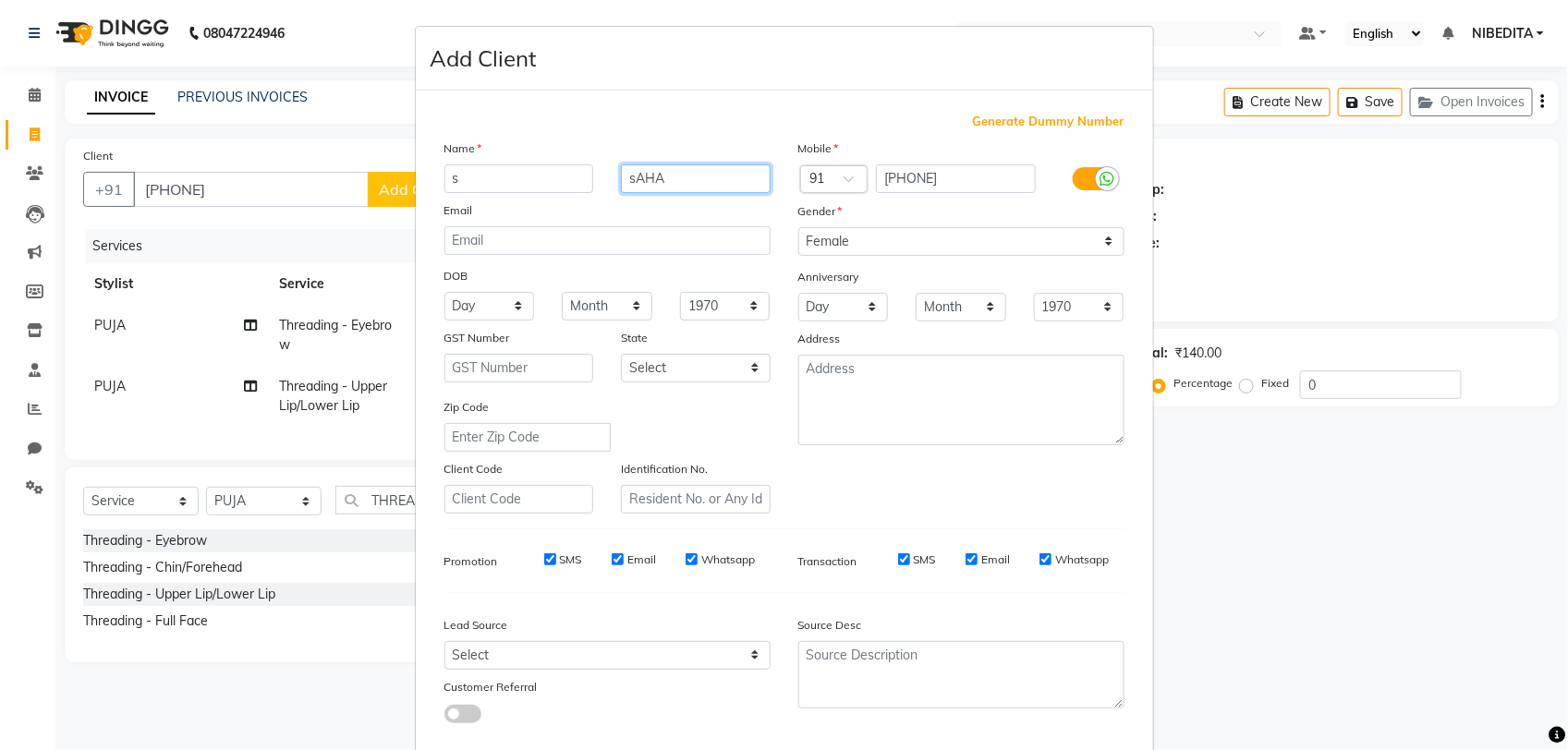 drag, startPoint x: 700, startPoint y: 186, endPoint x: 575, endPoint y: 183, distance: 125.03599 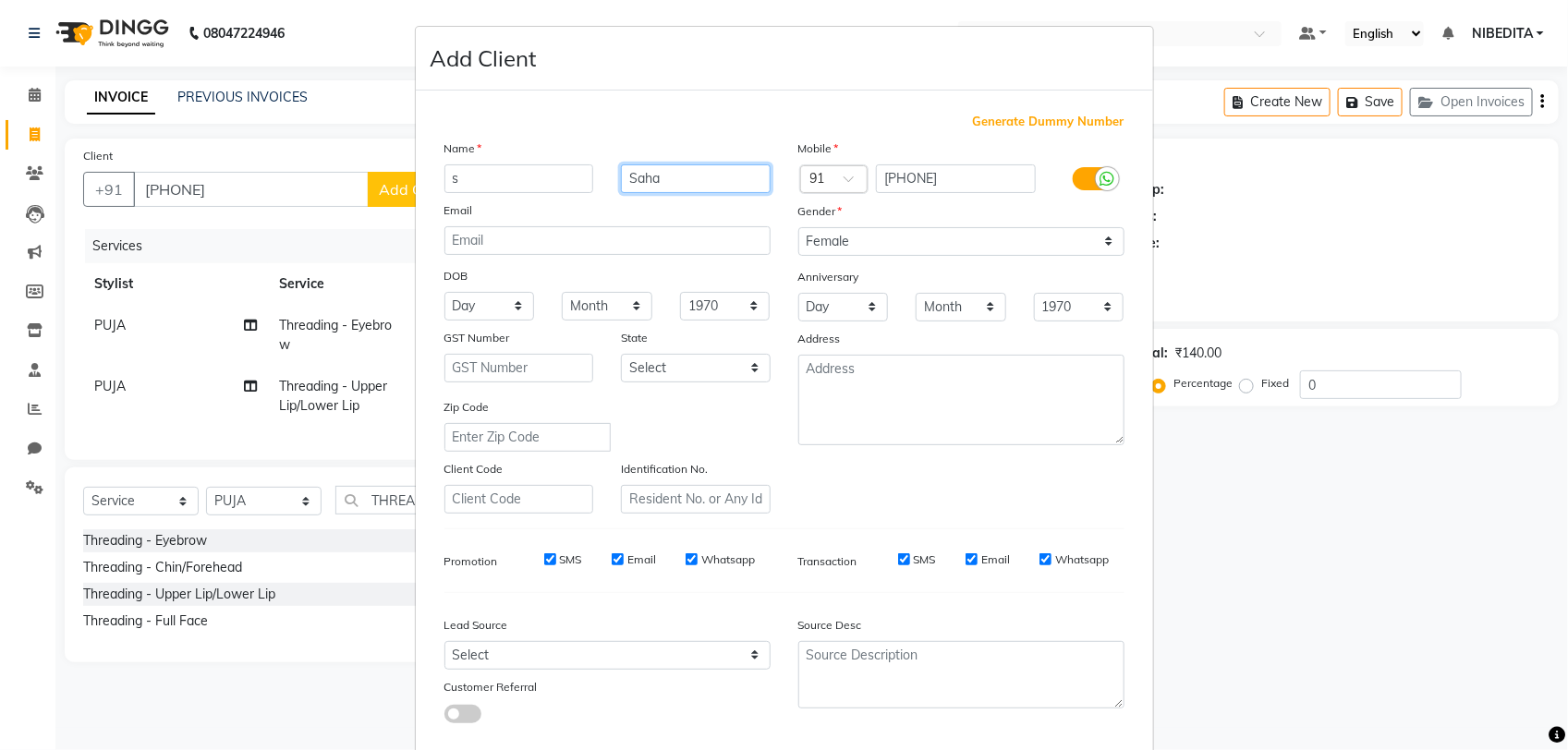 type on "Saha" 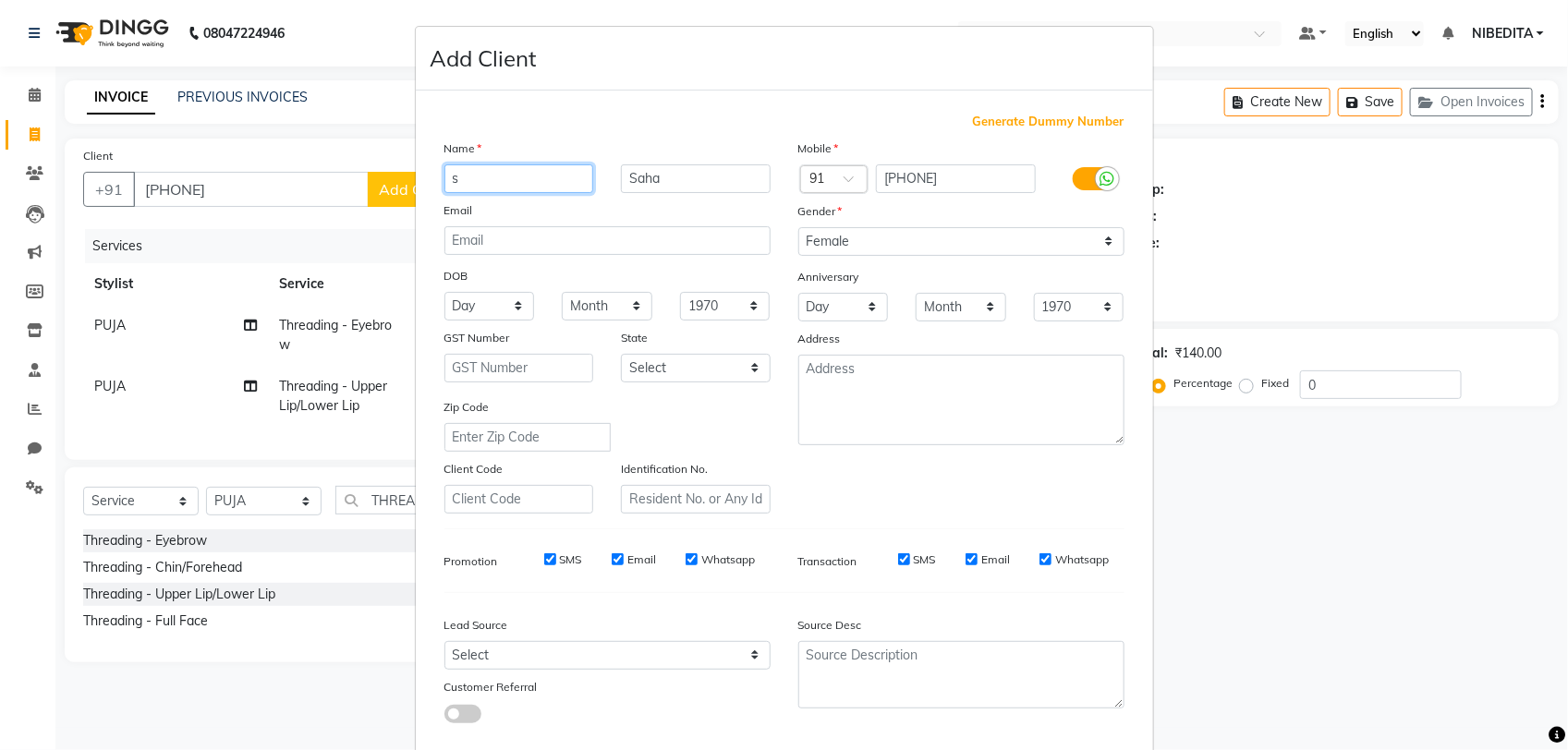 click on "s" at bounding box center [519, 178] 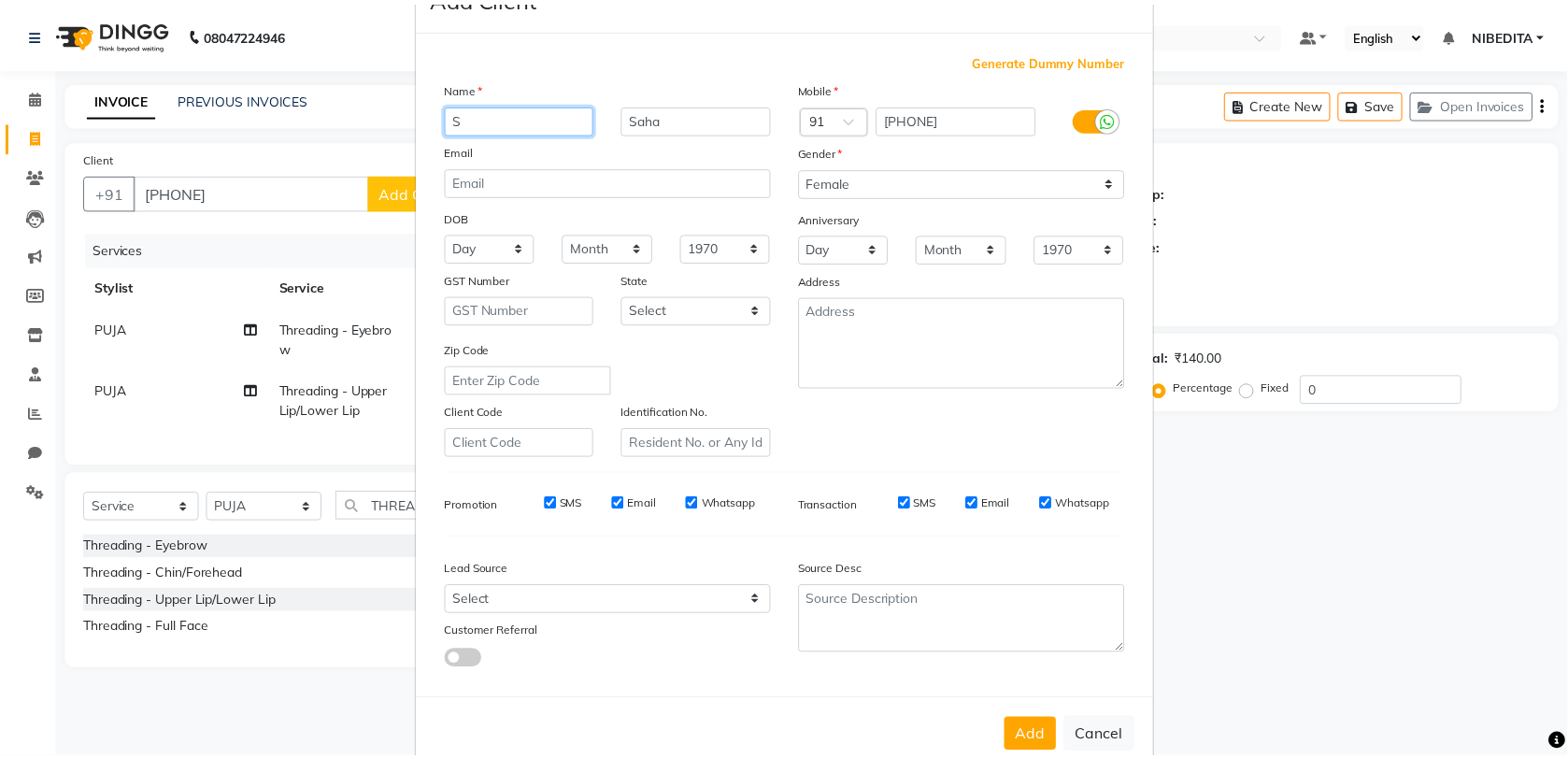 scroll, scrollTop: 96, scrollLeft: 0, axis: vertical 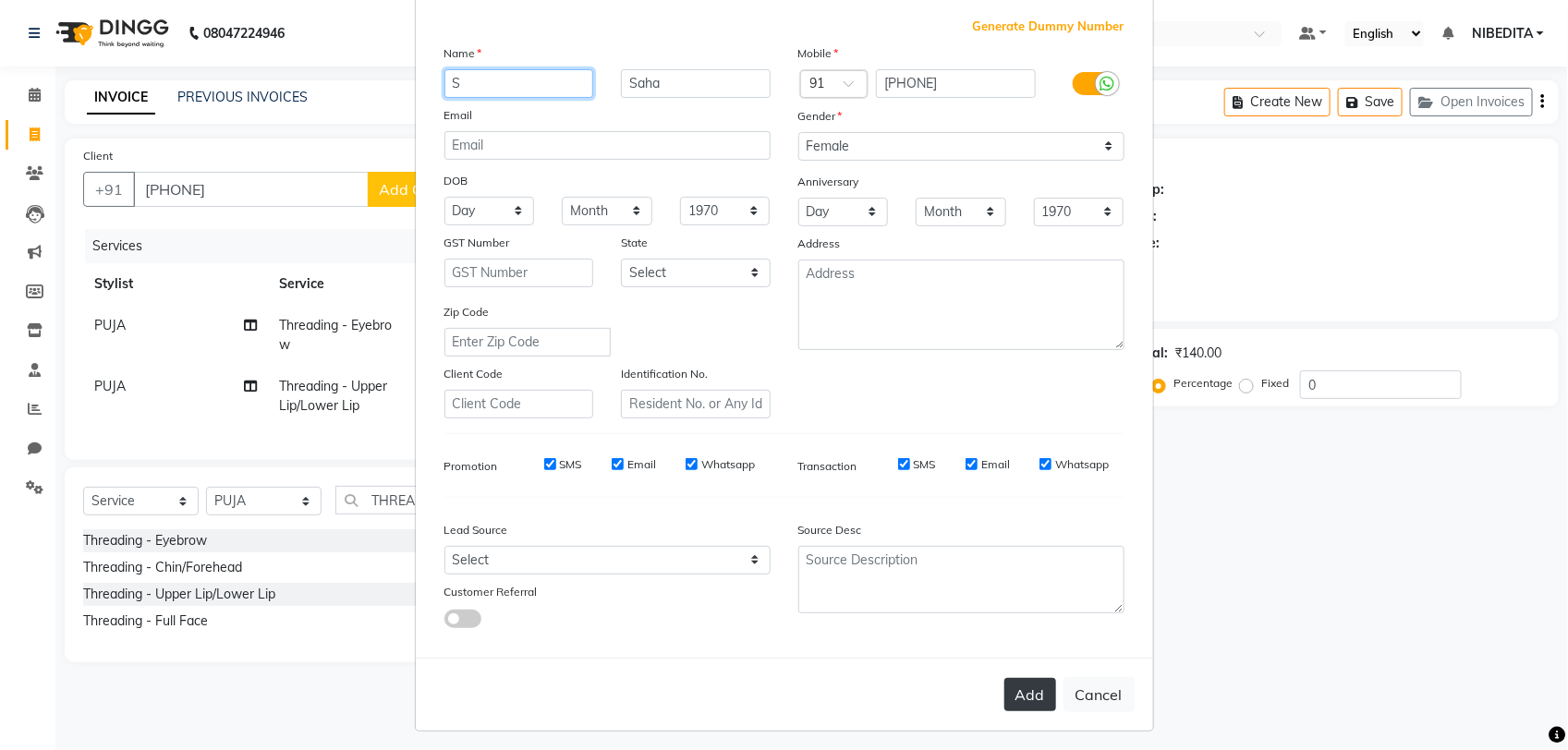 type on "S" 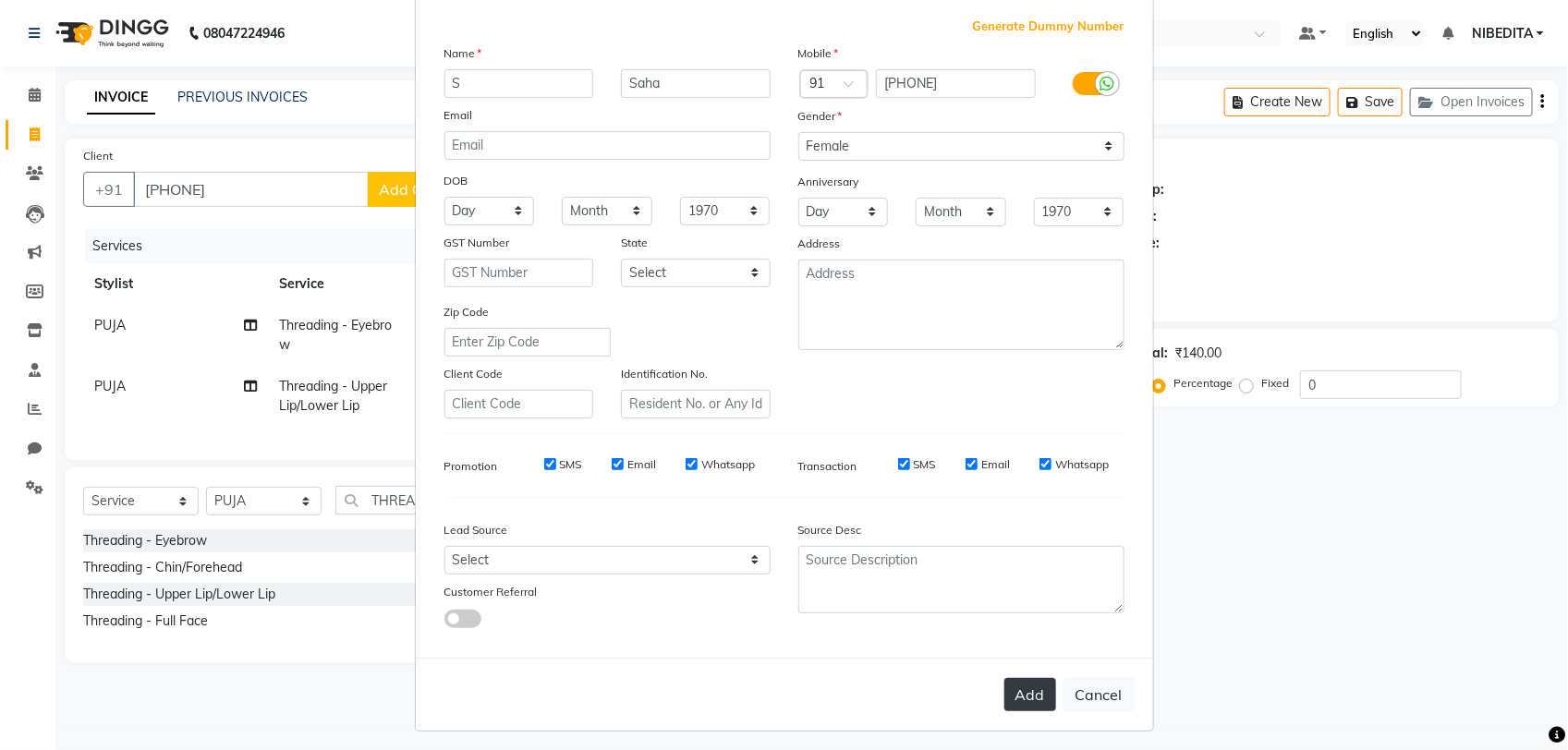 click on "Add" at bounding box center (1030, 695) 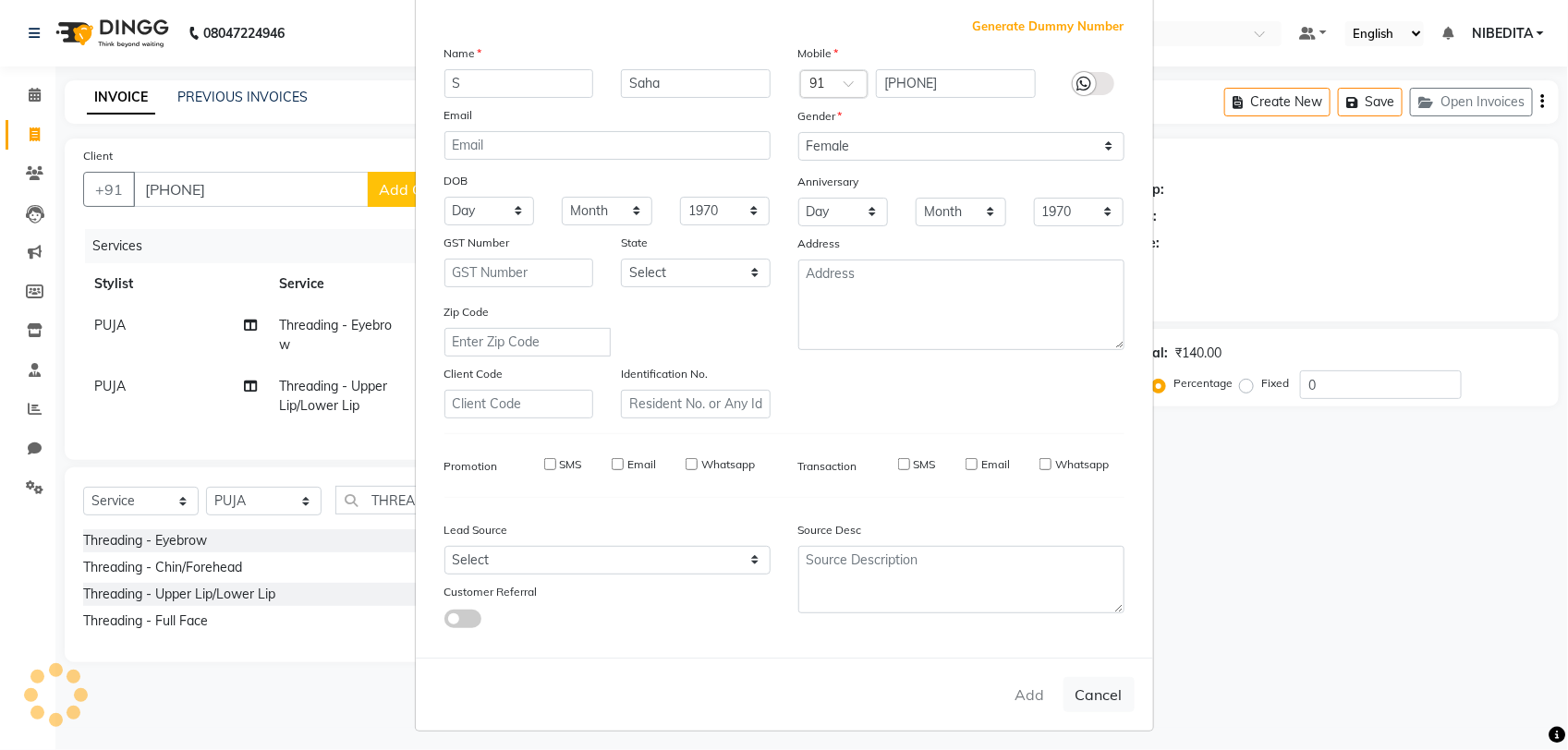 type 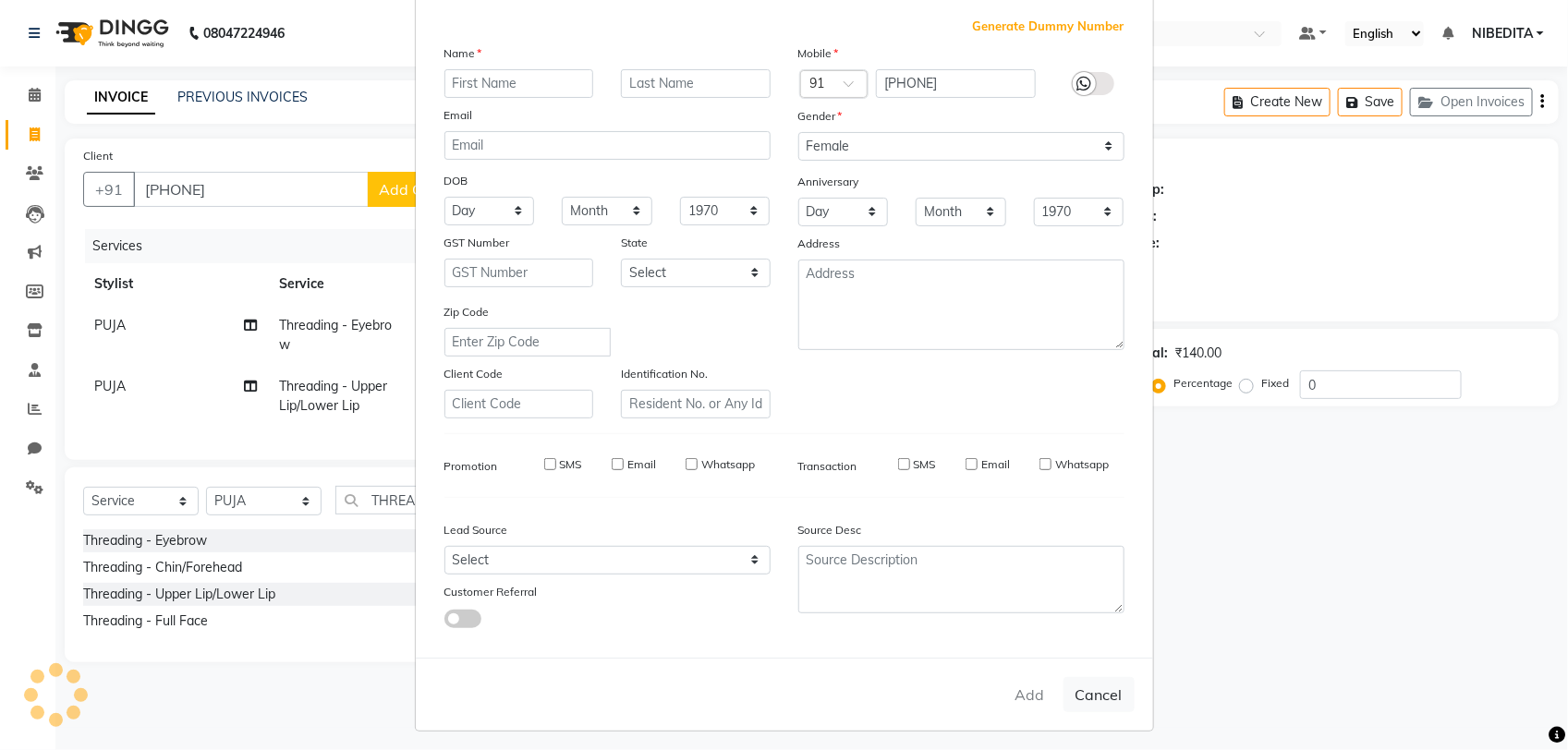 select 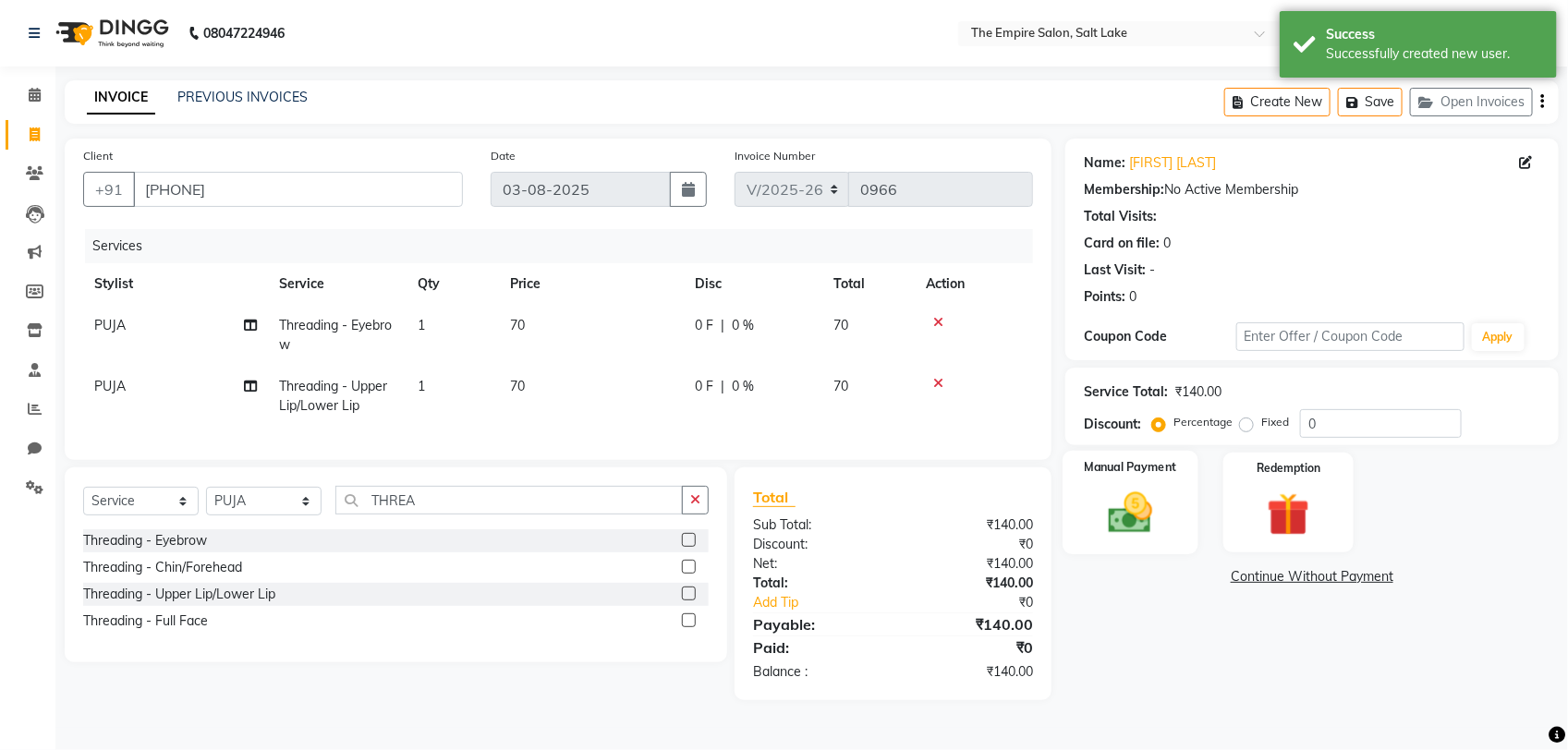 click 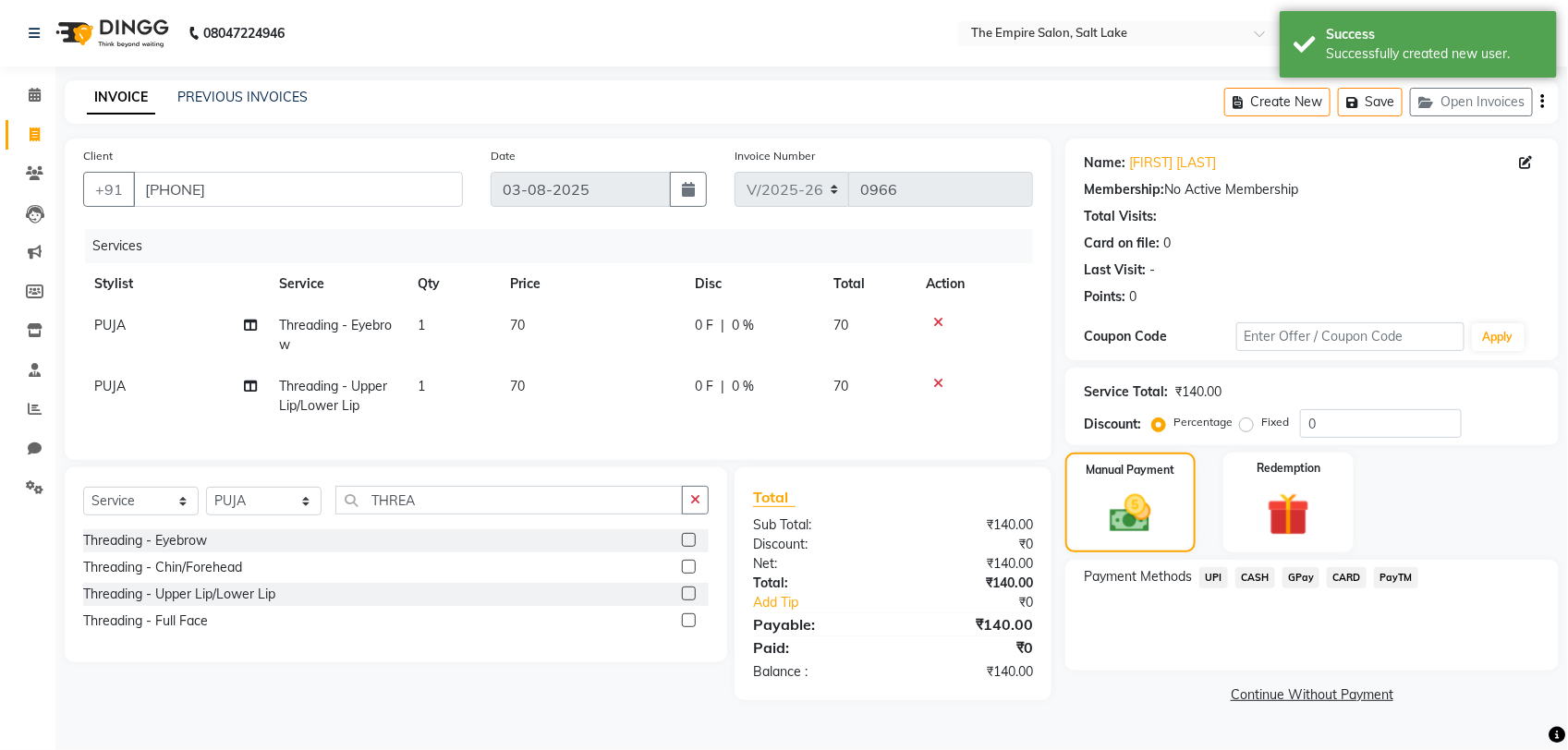 click on "UPI" 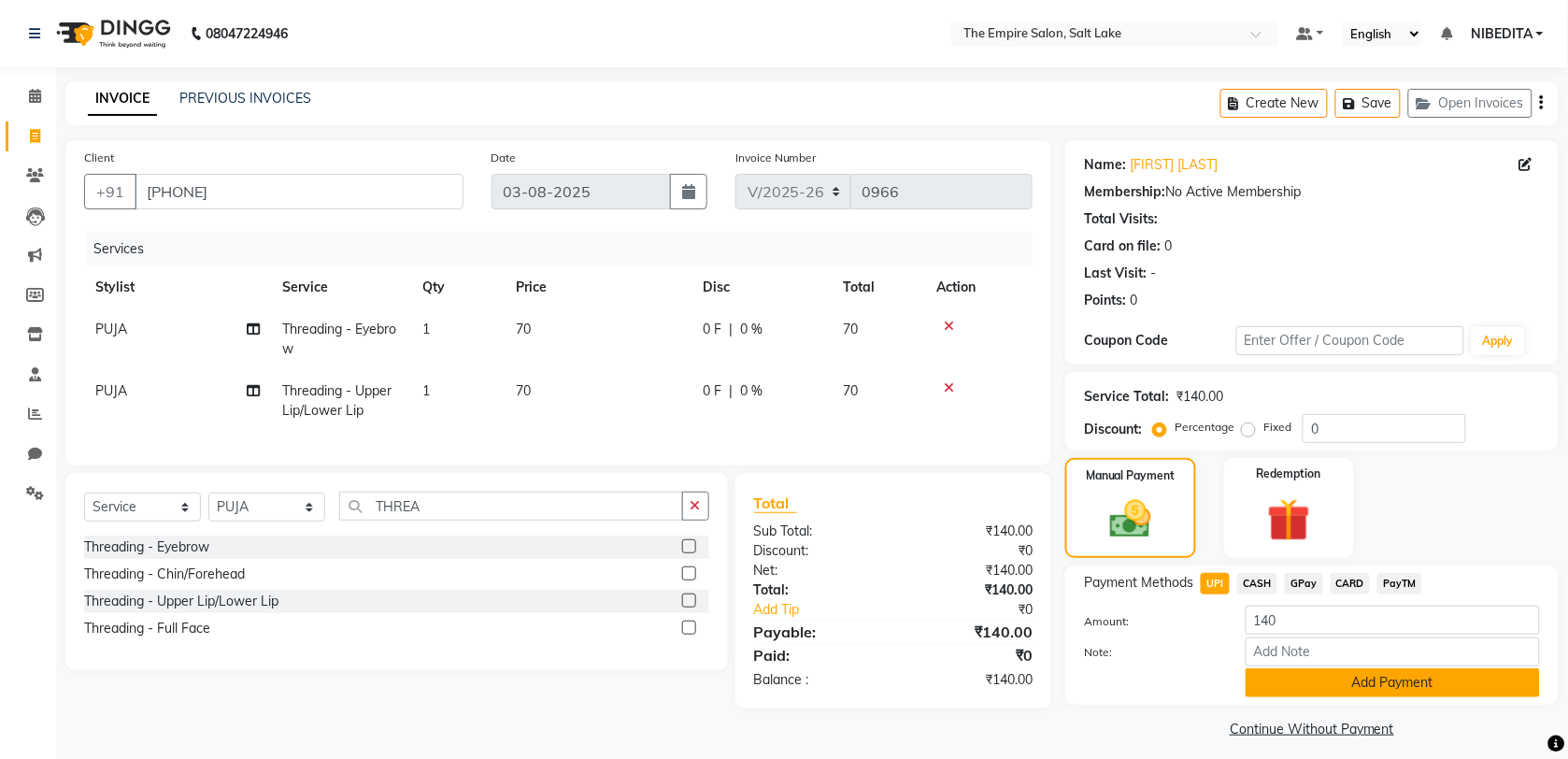 click on "Add Payment" 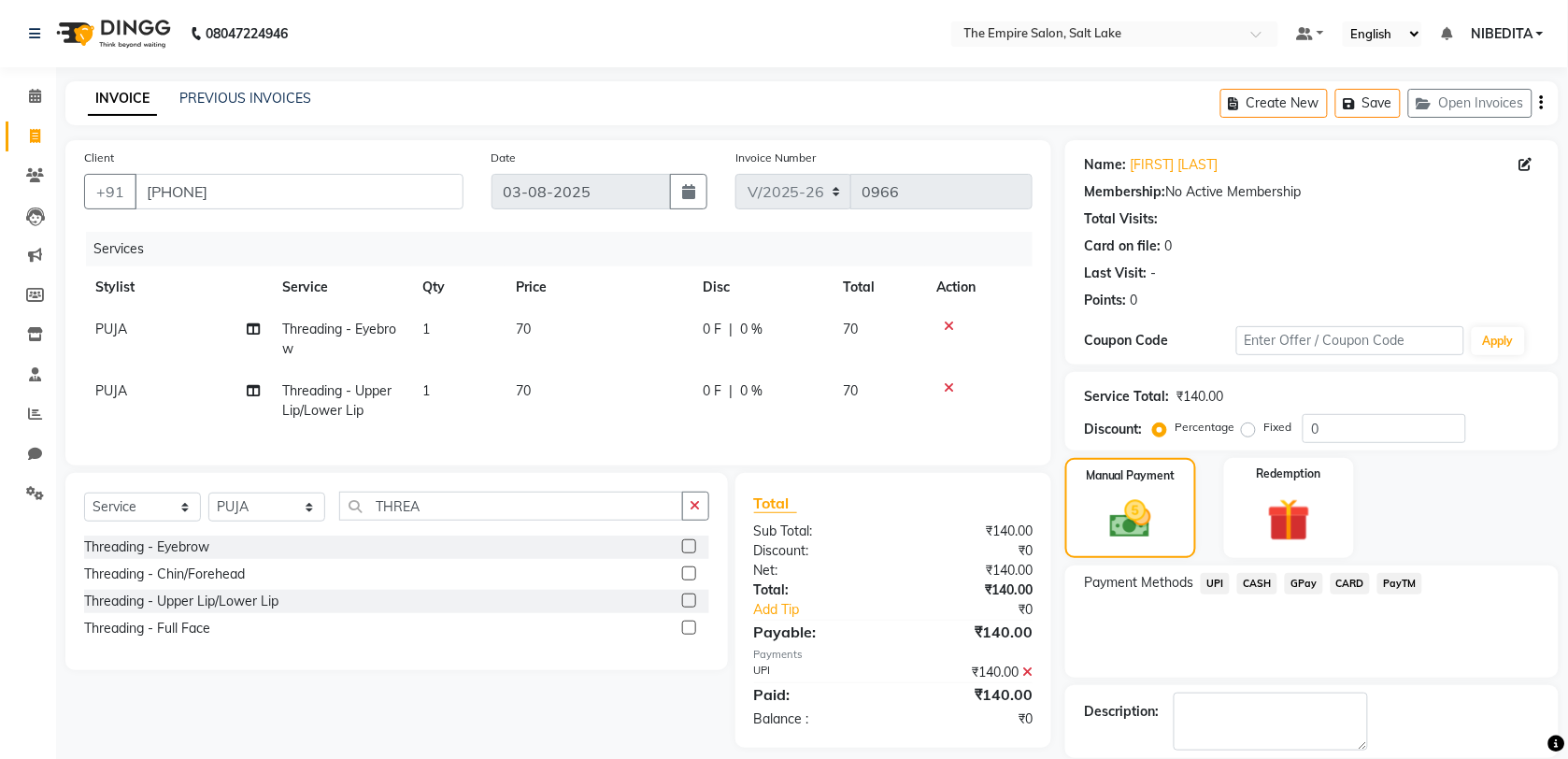 scroll, scrollTop: 91, scrollLeft: 0, axis: vertical 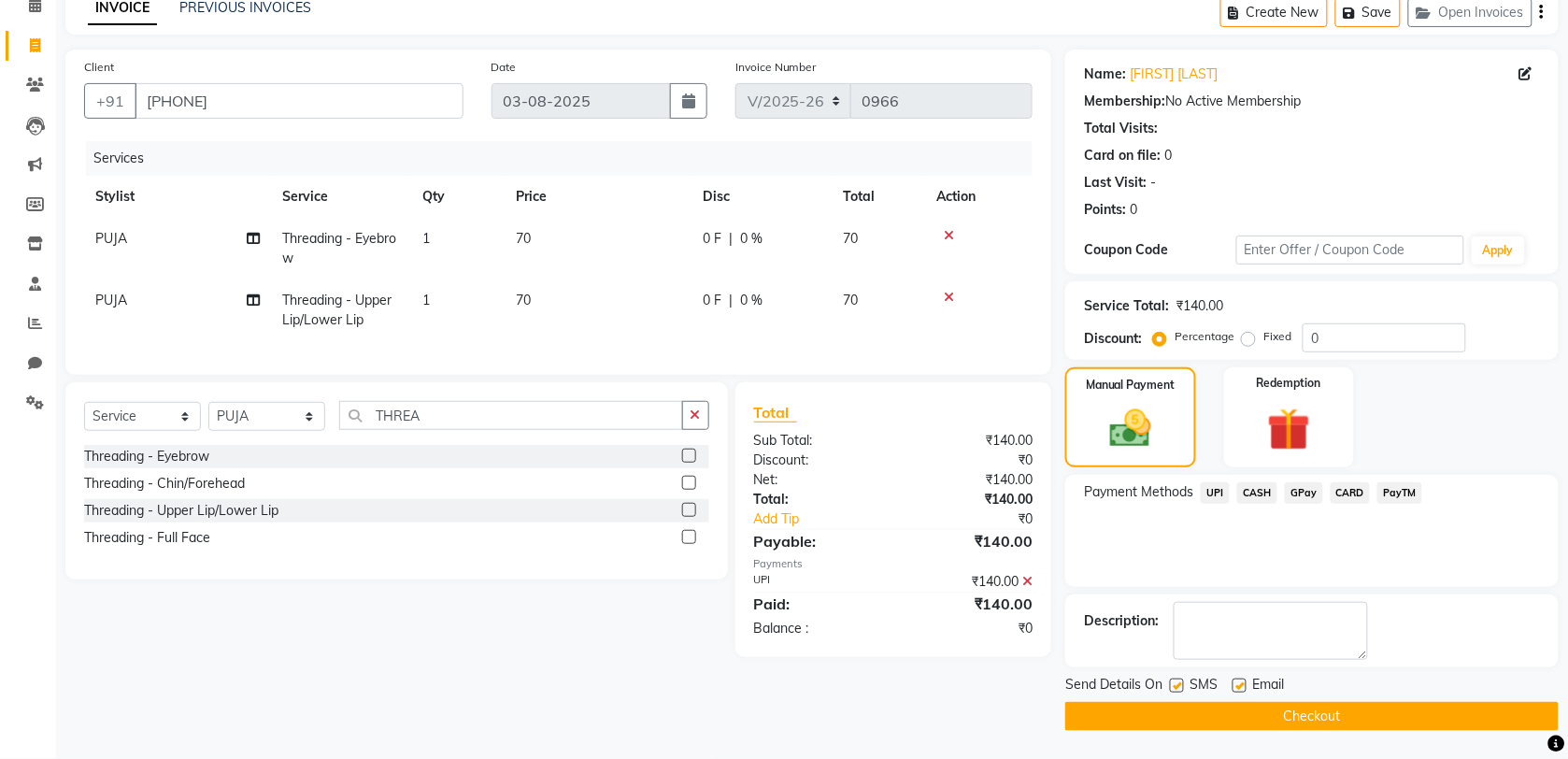 click on "Checkout" 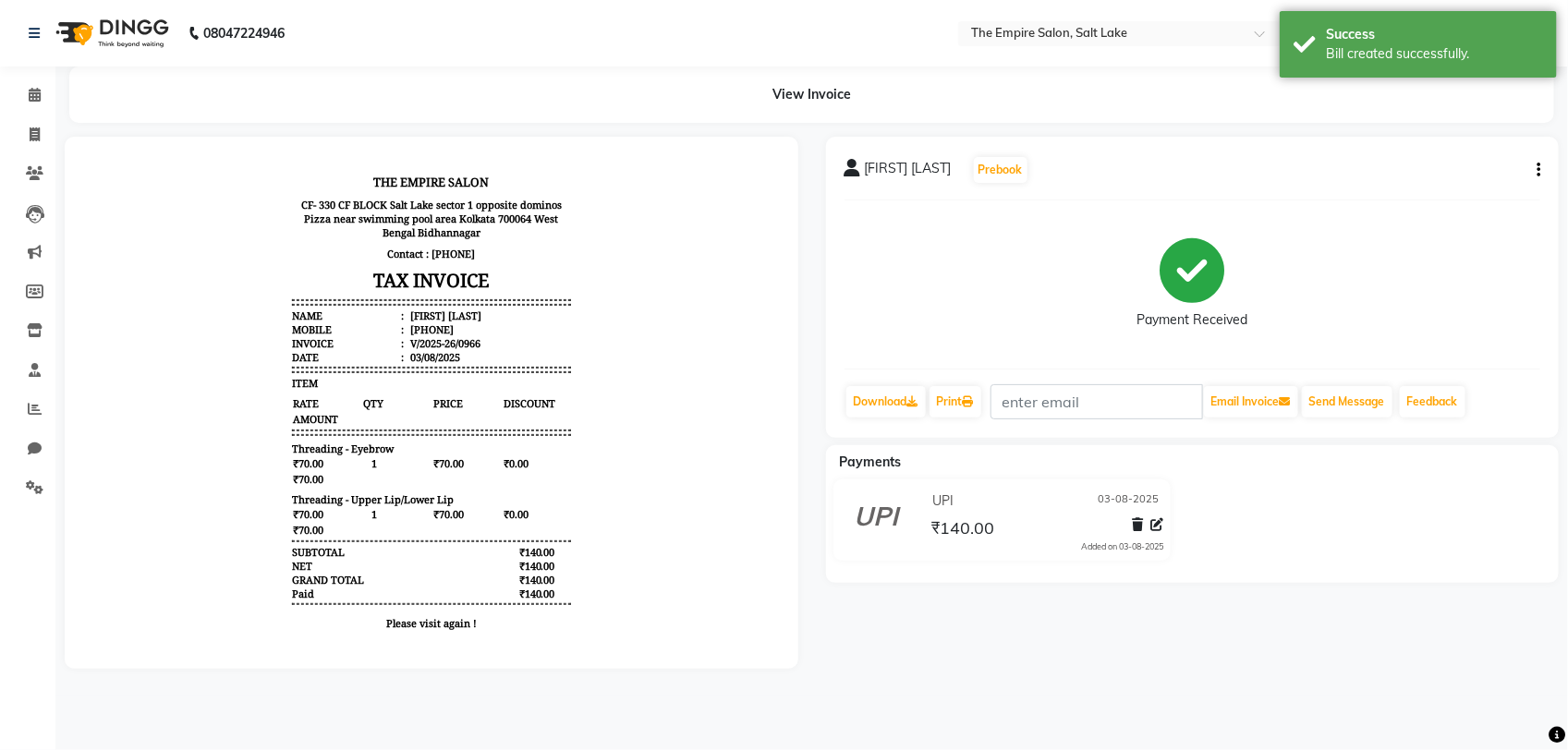 scroll, scrollTop: 0, scrollLeft: 0, axis: both 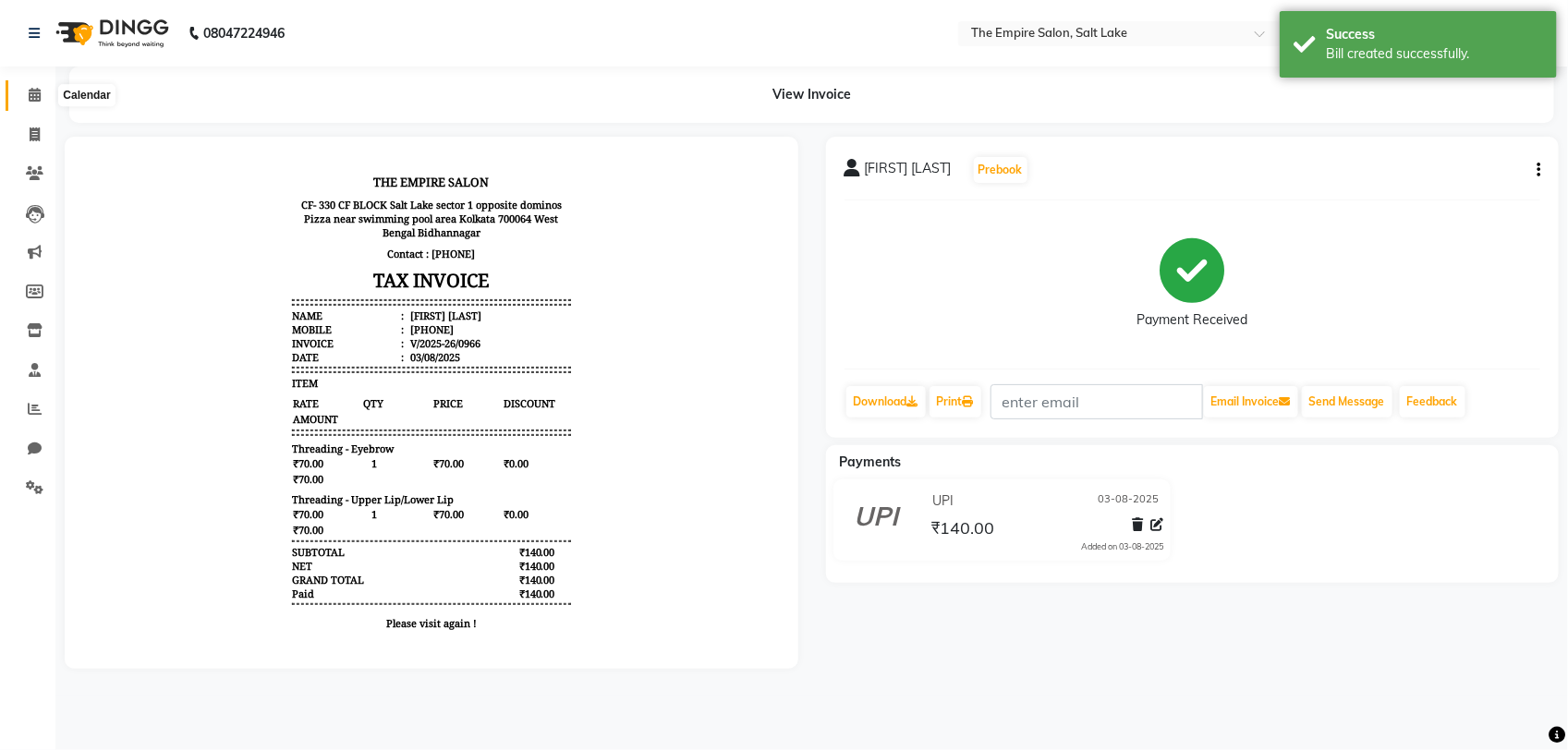 click 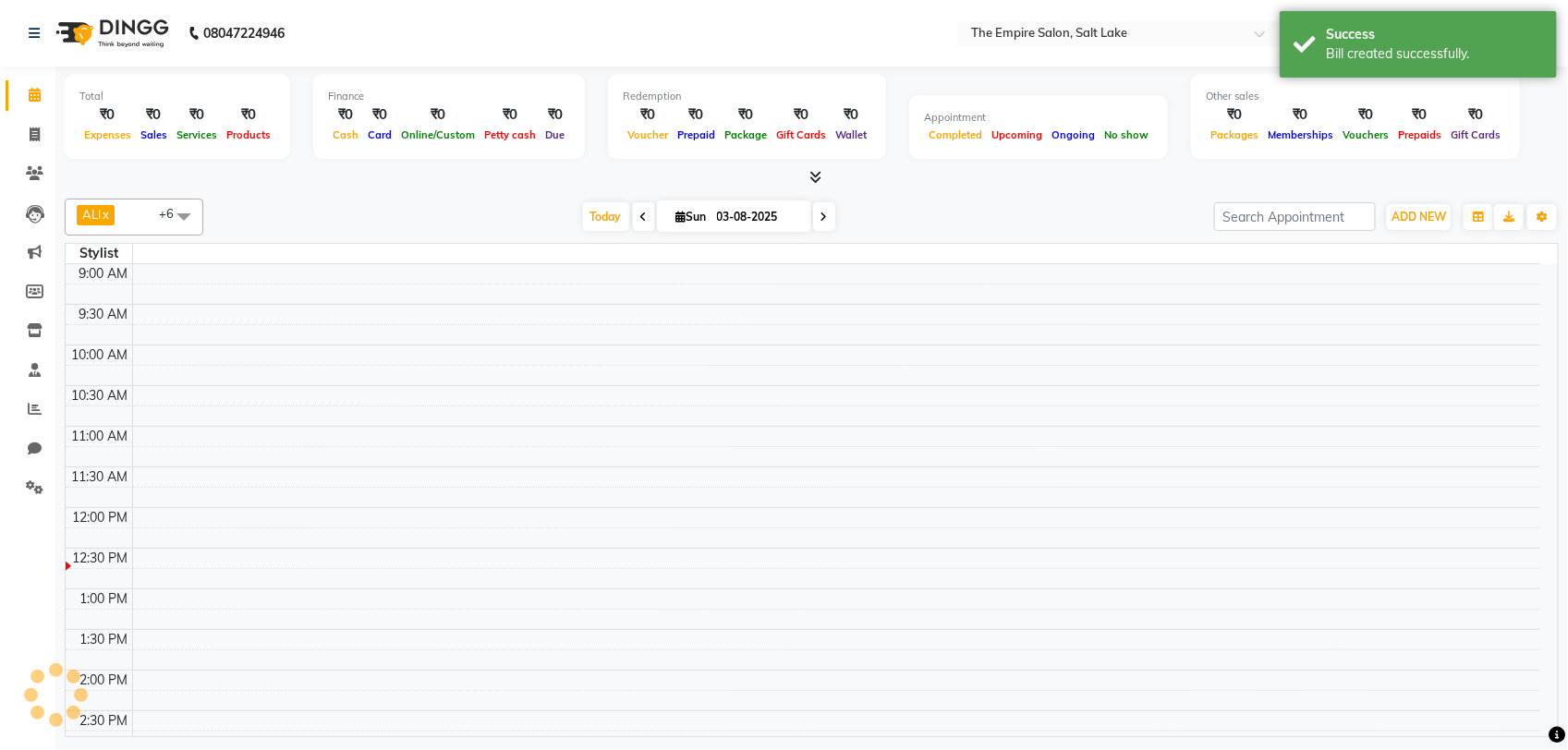 scroll, scrollTop: 0, scrollLeft: 0, axis: both 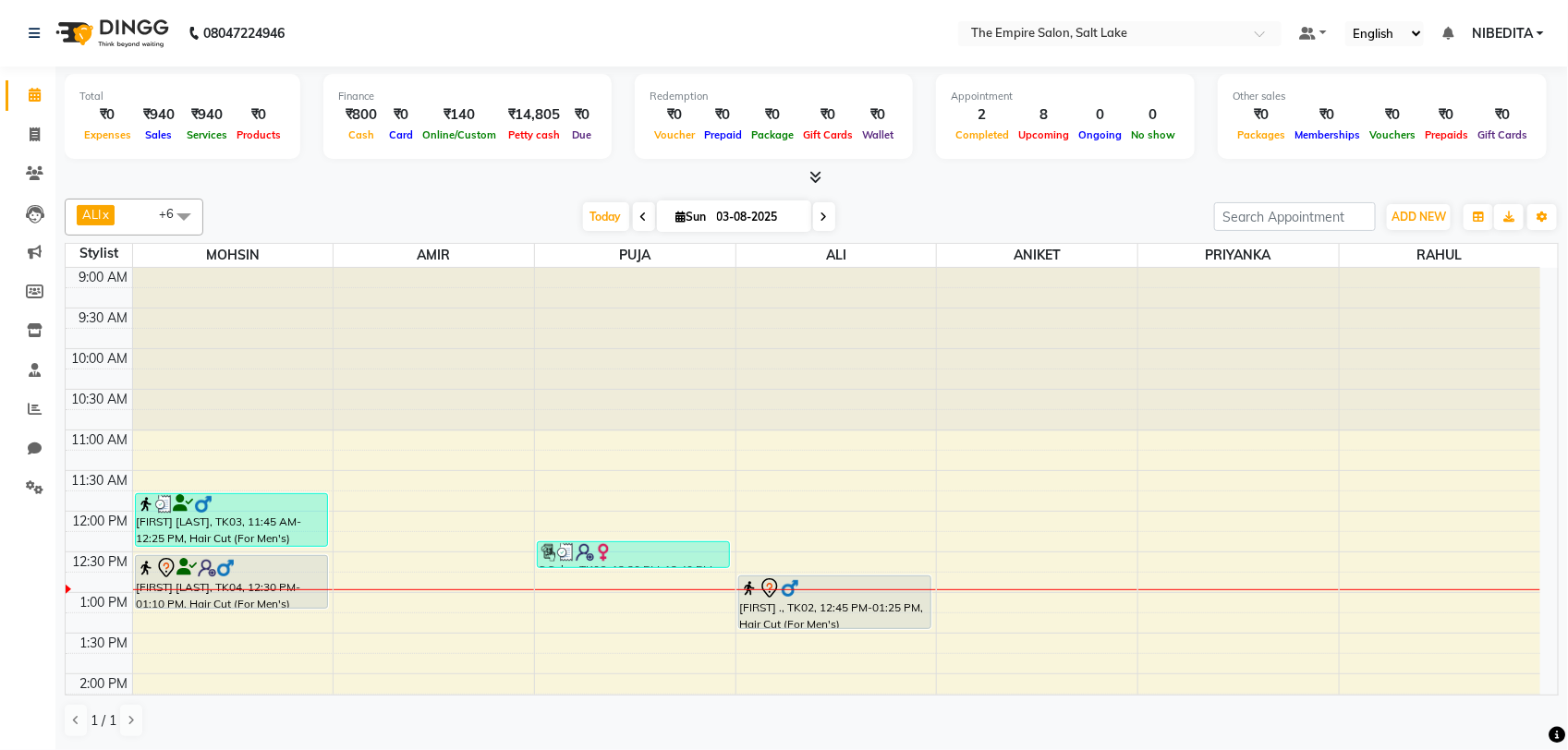 click on "[FIRST] [LAST], TK04, 12:30 PM-01:10 PM, Hair Cut (For Men's)" at bounding box center [231, 582] 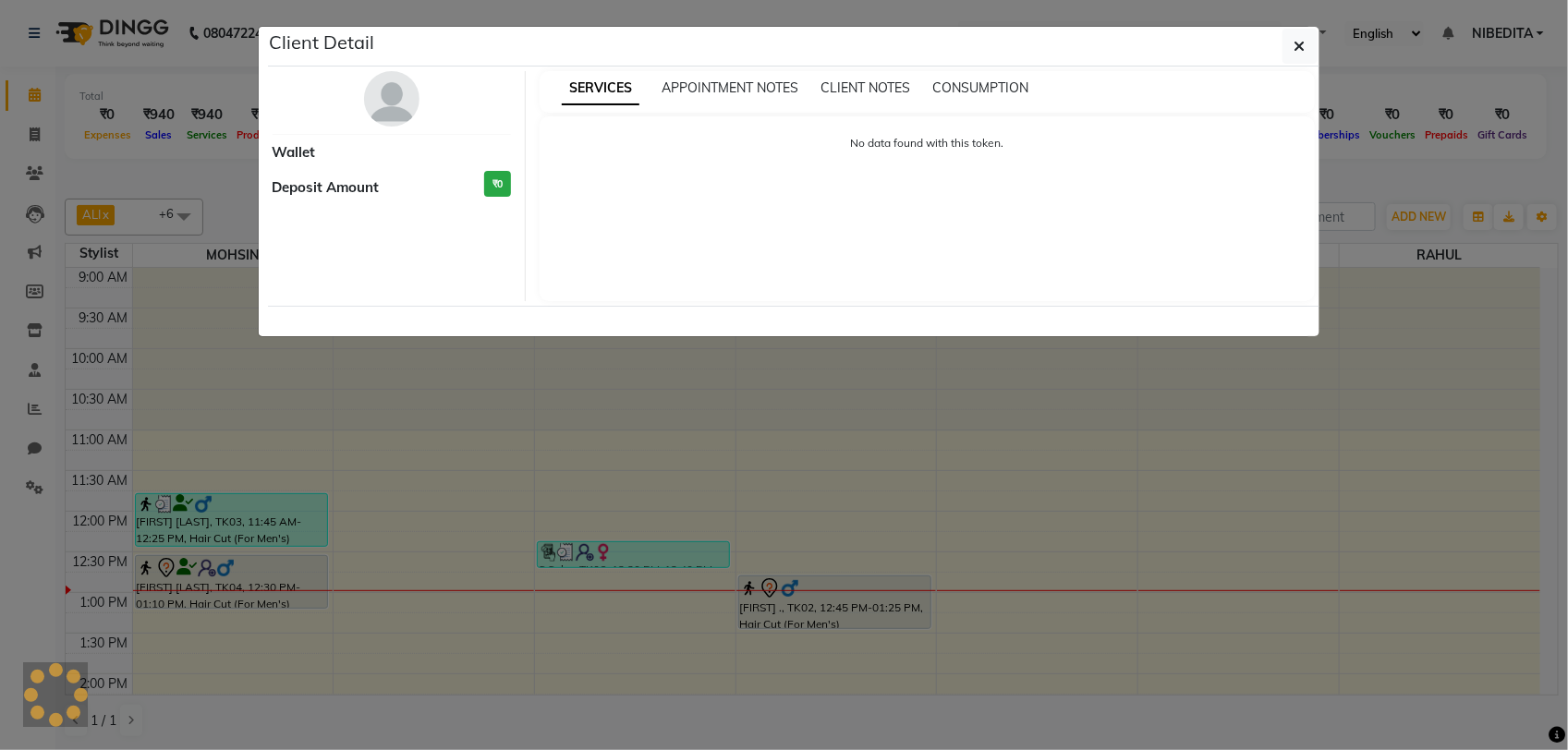 select on "7" 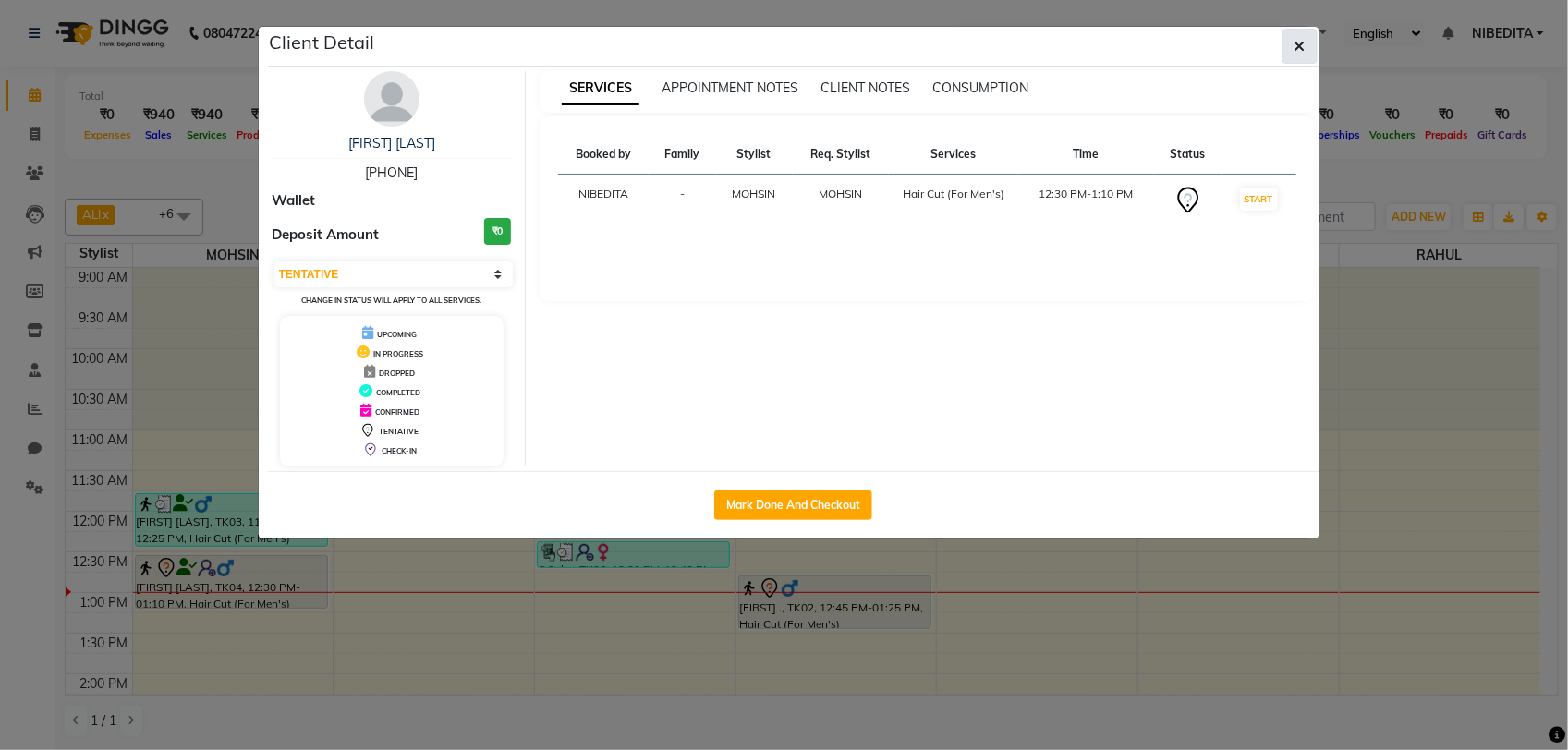 click 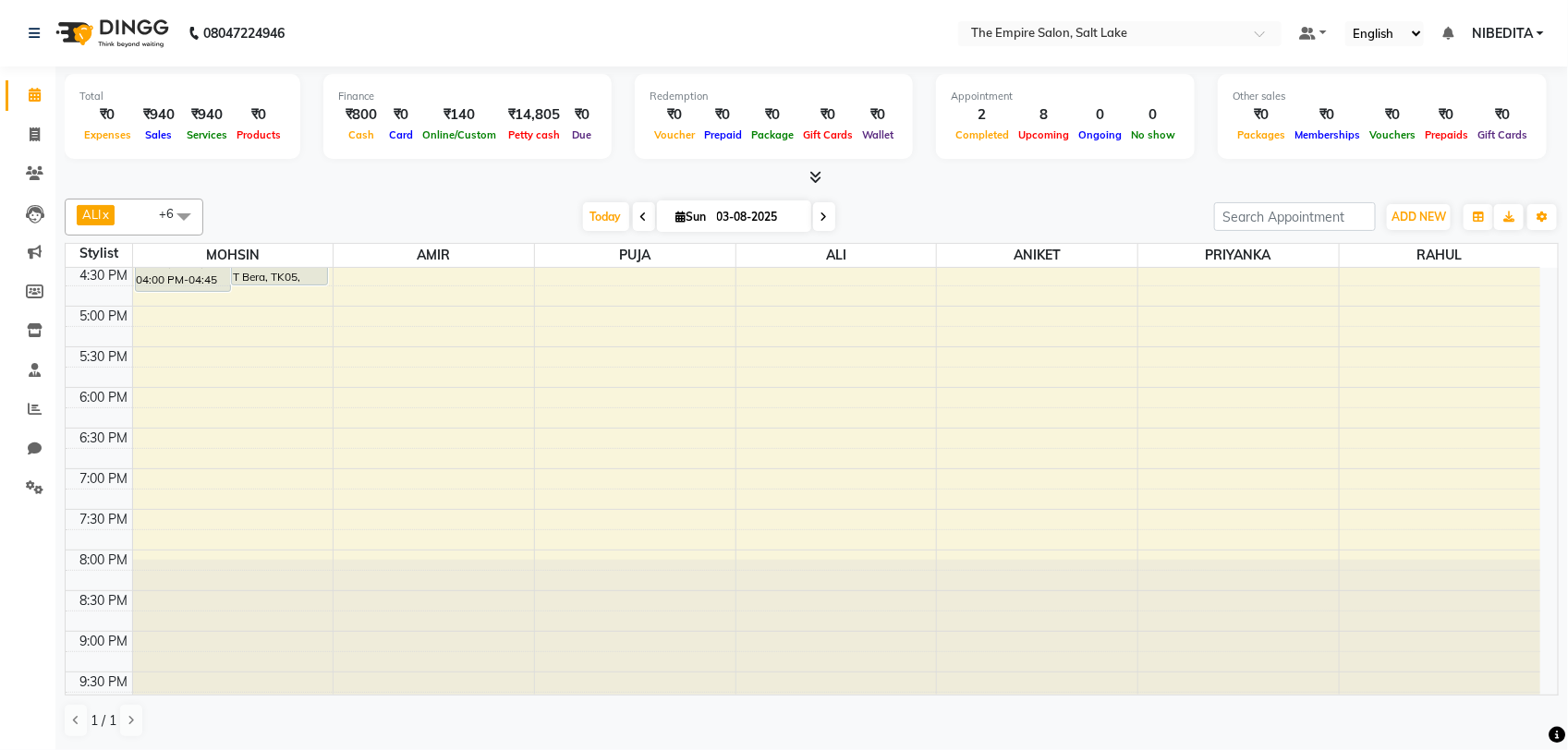 scroll, scrollTop: 642, scrollLeft: 0, axis: vertical 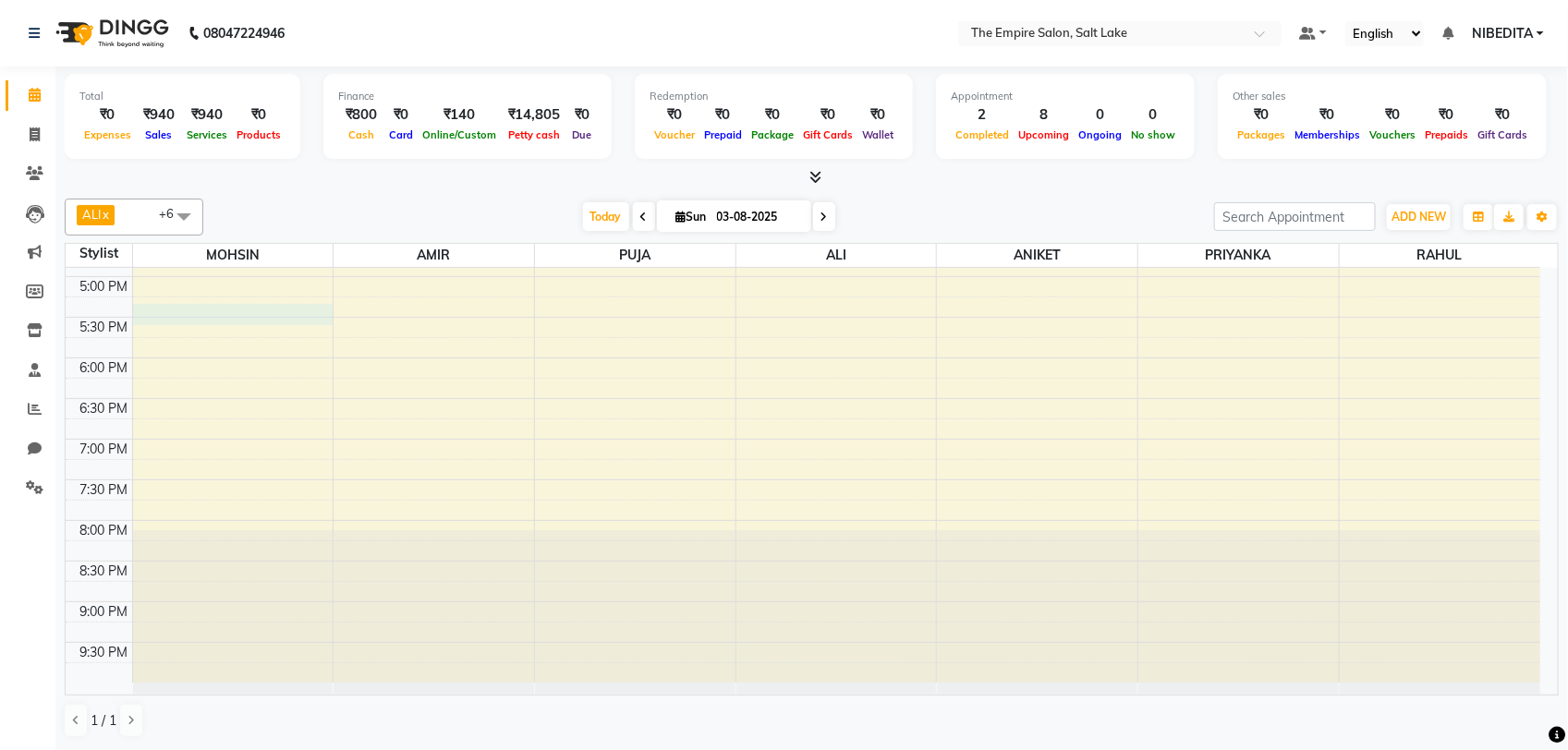 click on "9:00 AM 9:30 AM 10:00 AM 10:30 AM 11:00 AM 11:30 AM 12:00 PM 12:30 PM 1:00 PM 1:30 PM 2:00 PM 2:30 PM 3:00 PM 3:30 PM 4:00 PM 4:30 PM 5:00 PM 5:30 PM 6:00 PM 6:30 PM 7:00 PM 7:30 PM 8:00 PM 8:30 PM 9:00 PM 9:30 PM [FIRST] [LAST], TK01, 02:25 PM-02:55 PM, Advanced Hair Cut (For Men's) [FIRST] [LAST], TK01, 02:30 PM-02:50 PM, Beard Trimming & Styling T Bera, TK05, 03:00 PM-03:40 PM, Hair Cut (For Men's) T Bera, TK05, 03:10 PM-03:30 PM, Beard Trimming & Styling T Bera, TK05, 04:00 PM-04:45 PM, Advance Hair Cut (For Women's) T Bera, TK05, 04:10 PM-04:40 PM, Child Hair Cut (Below 7 Year's) TANUJ PODDAR, TK03, 11:45 AM-12:25 PM, Hair Cut (For Men's) DEBASISH SAHA, TK04, 12:30 PM-01:10 PM, Hair Cut (For Men's) S Saha, TK06, 12:20 PM-12:40 PM, Threading - Eyebrow,Threading - Upper Lip/Lower Lip [FIRST] ., TK02, 12:45 PM-01:25 PM, Hair Cut (For Men's)" at bounding box center (803, 154) 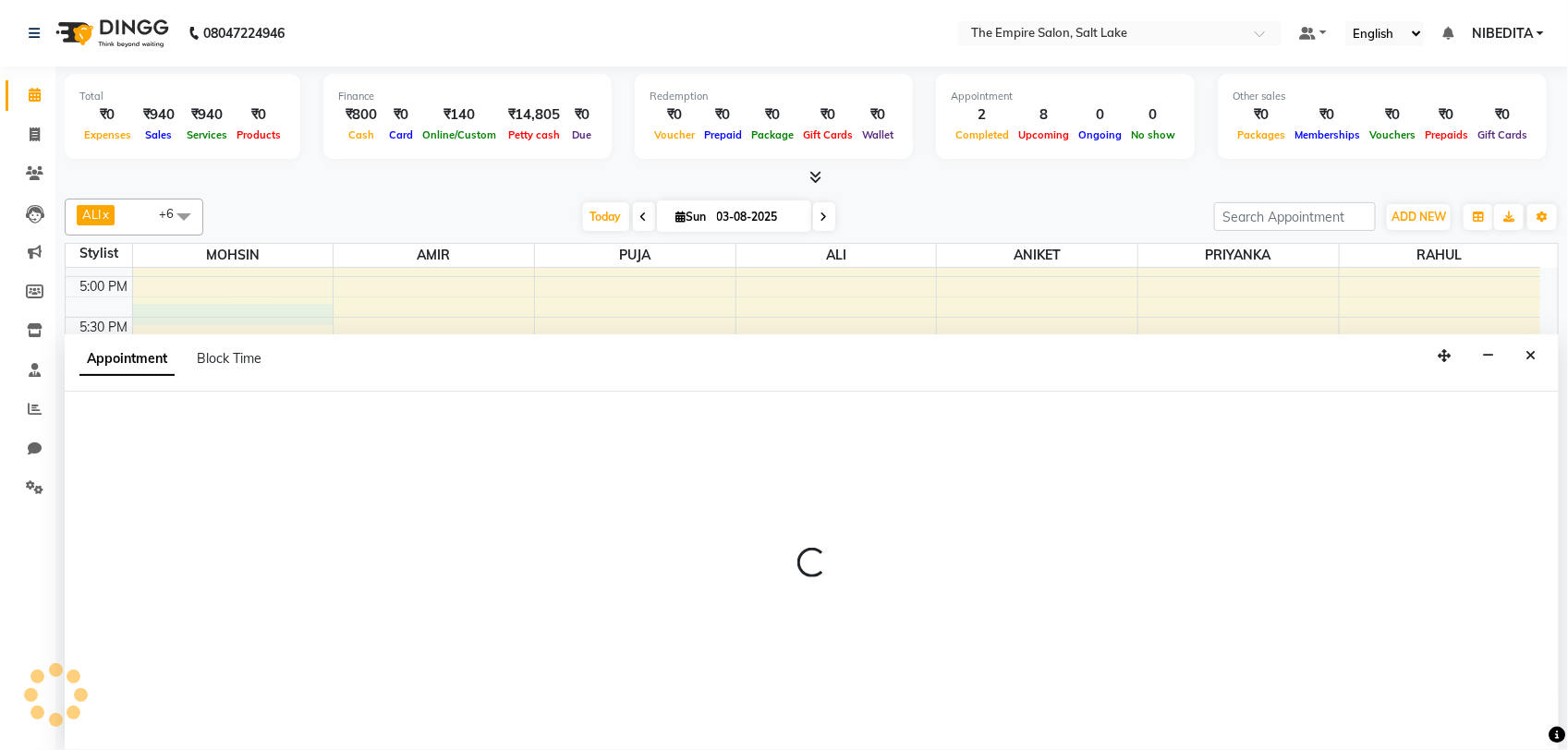 select on "78686" 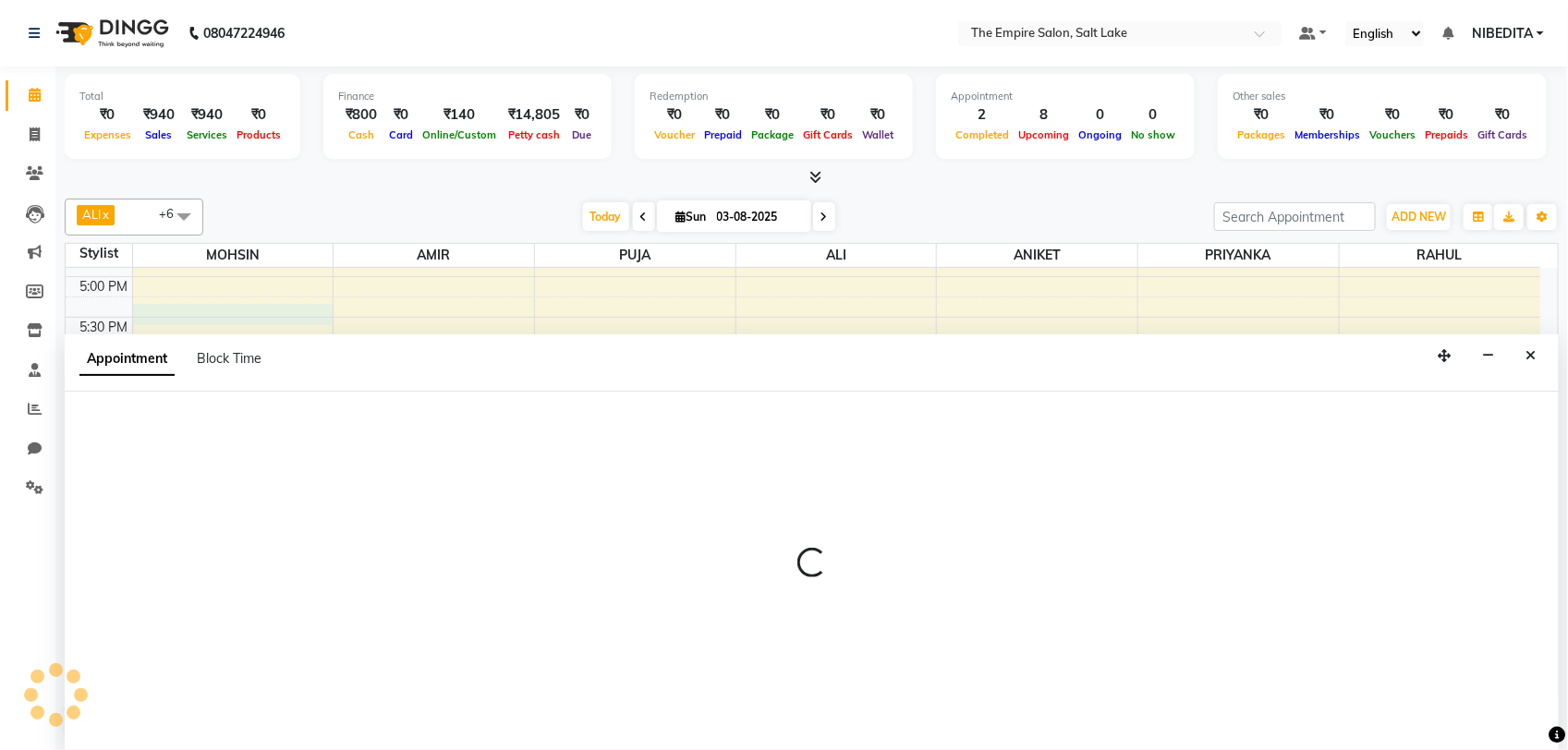 select on "tentative" 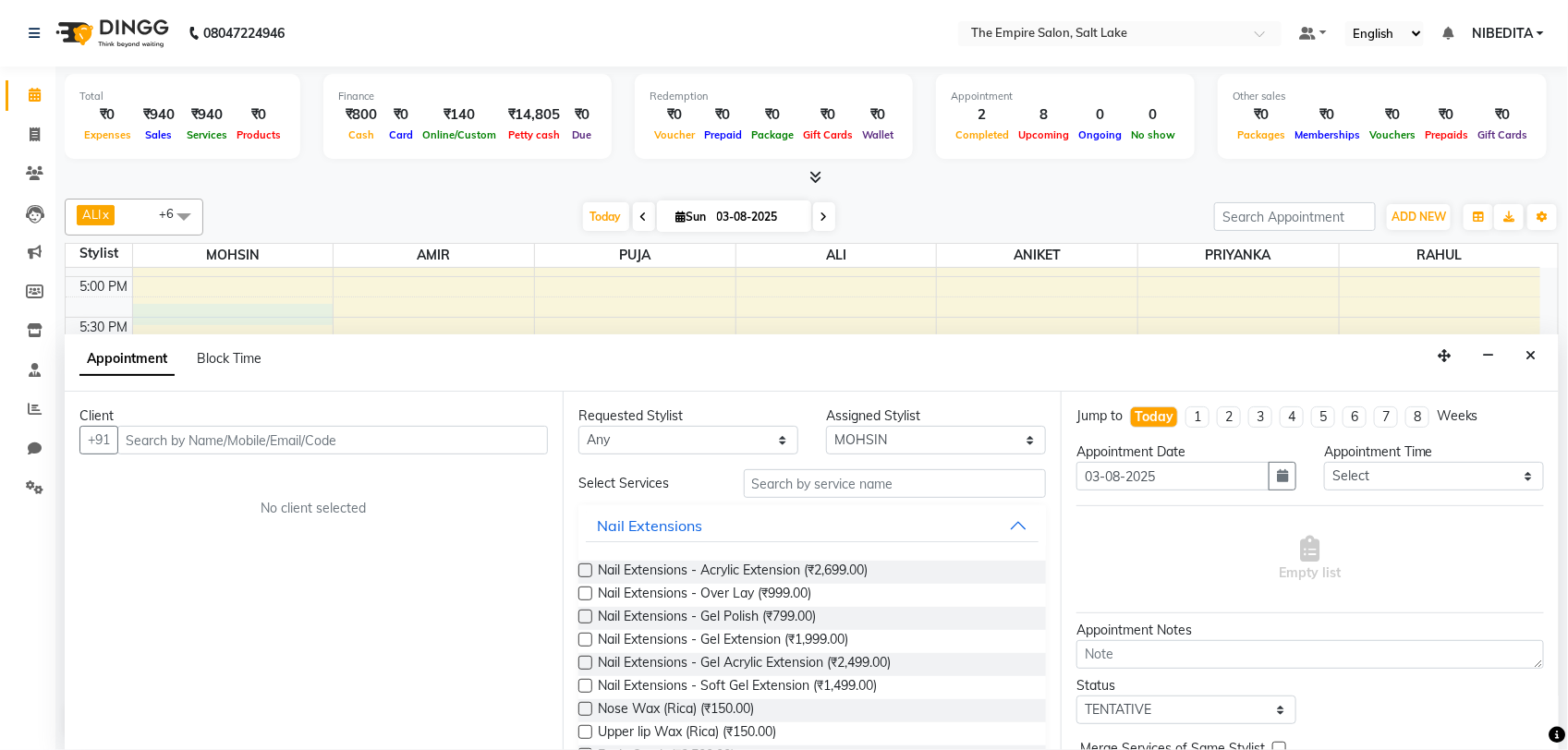 click at bounding box center [333, 440] 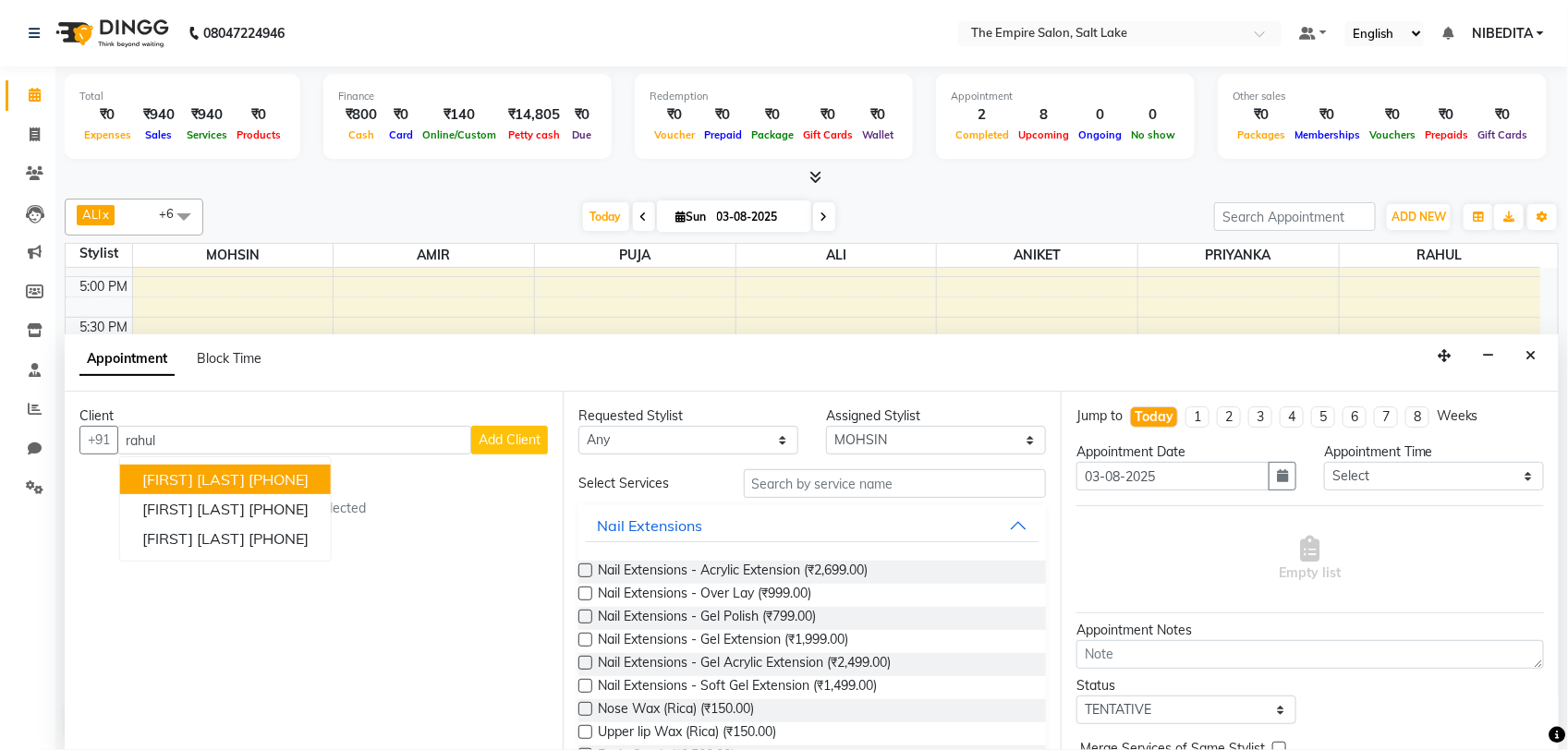 click on "[FIRST] [LAST]" at bounding box center (193, 479) 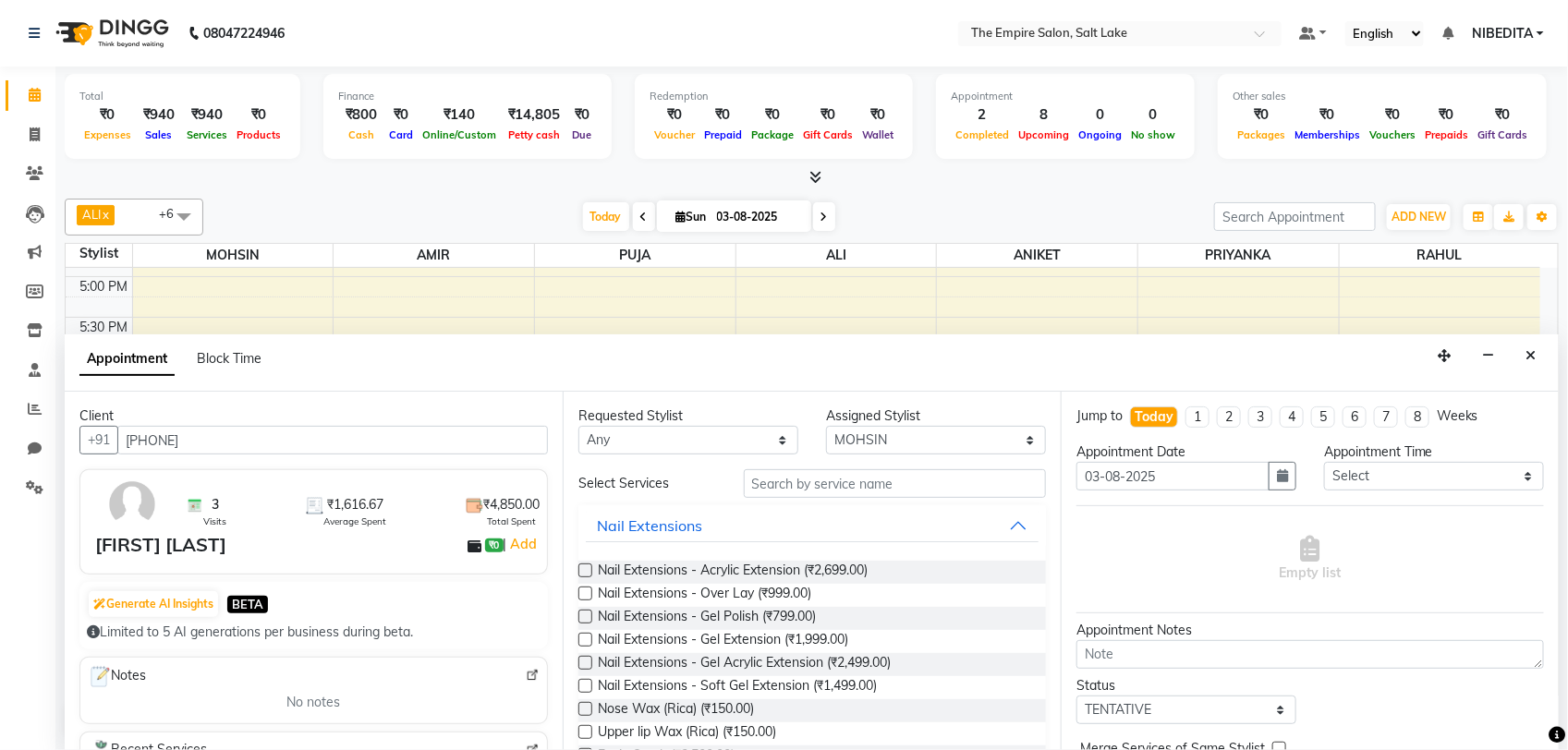 type on "[PHONE]" 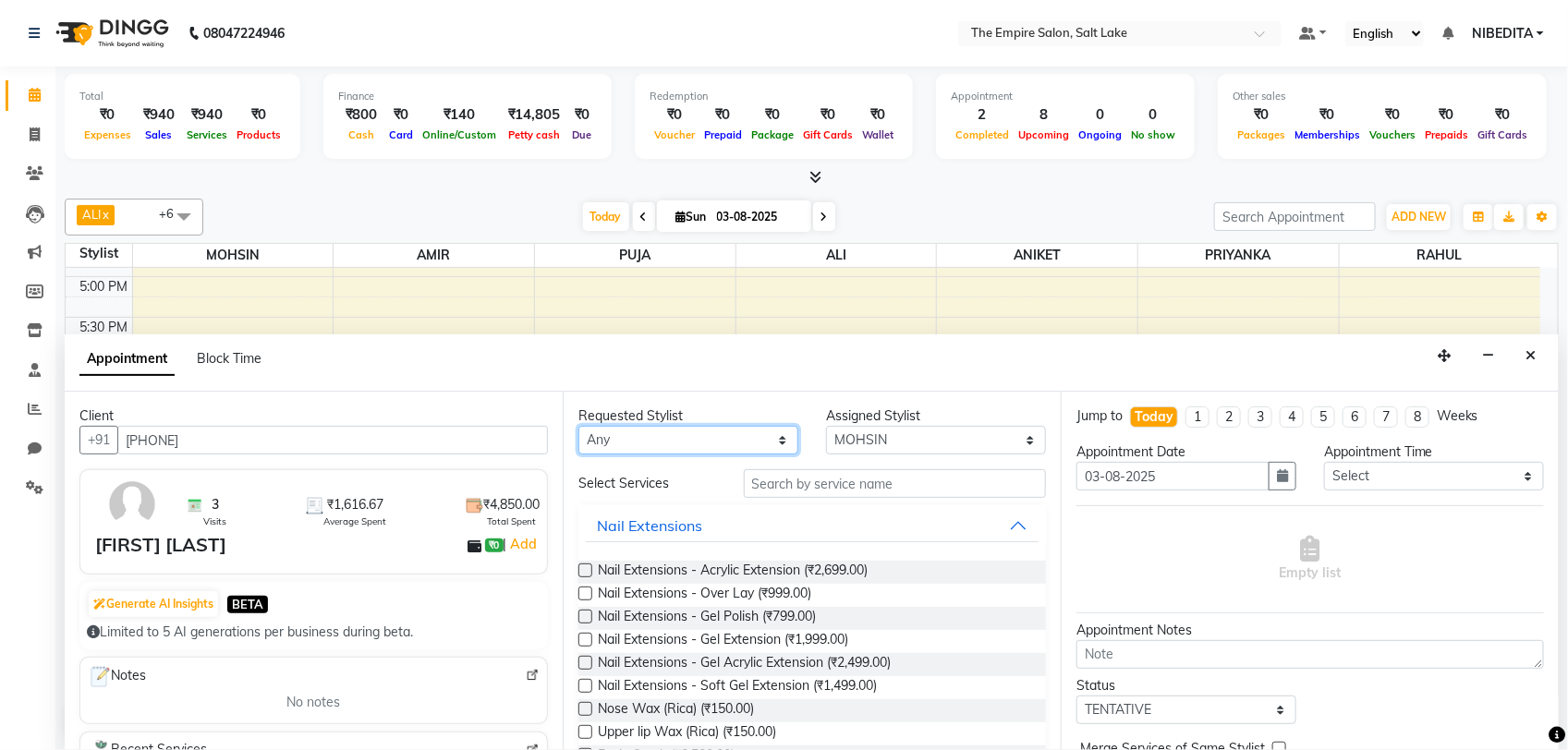 click on "Any [NAME] [NAME] [NAME] [NAME] [NAME]  [NAME] [NAME] [NAME] [NAME] [NAME]  [NAME]   [NAME]    [NAME]   [NAME]" at bounding box center (688, 440) 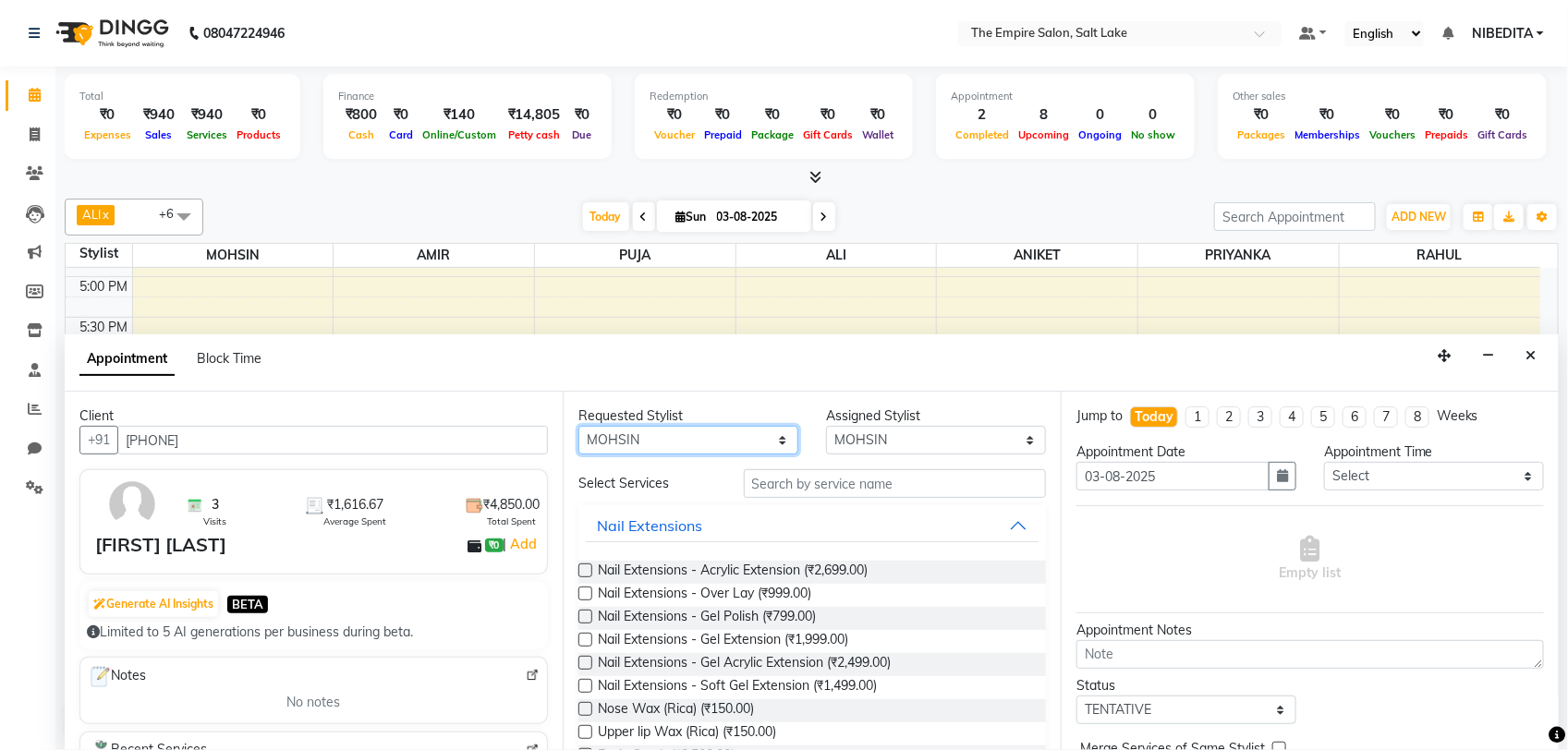 click on "Any [NAME] [NAME] [NAME] [NAME] [NAME]  [NAME] [NAME] [NAME] [NAME] [NAME]  [NAME]   [NAME]    [NAME]   [NAME]" at bounding box center (688, 440) 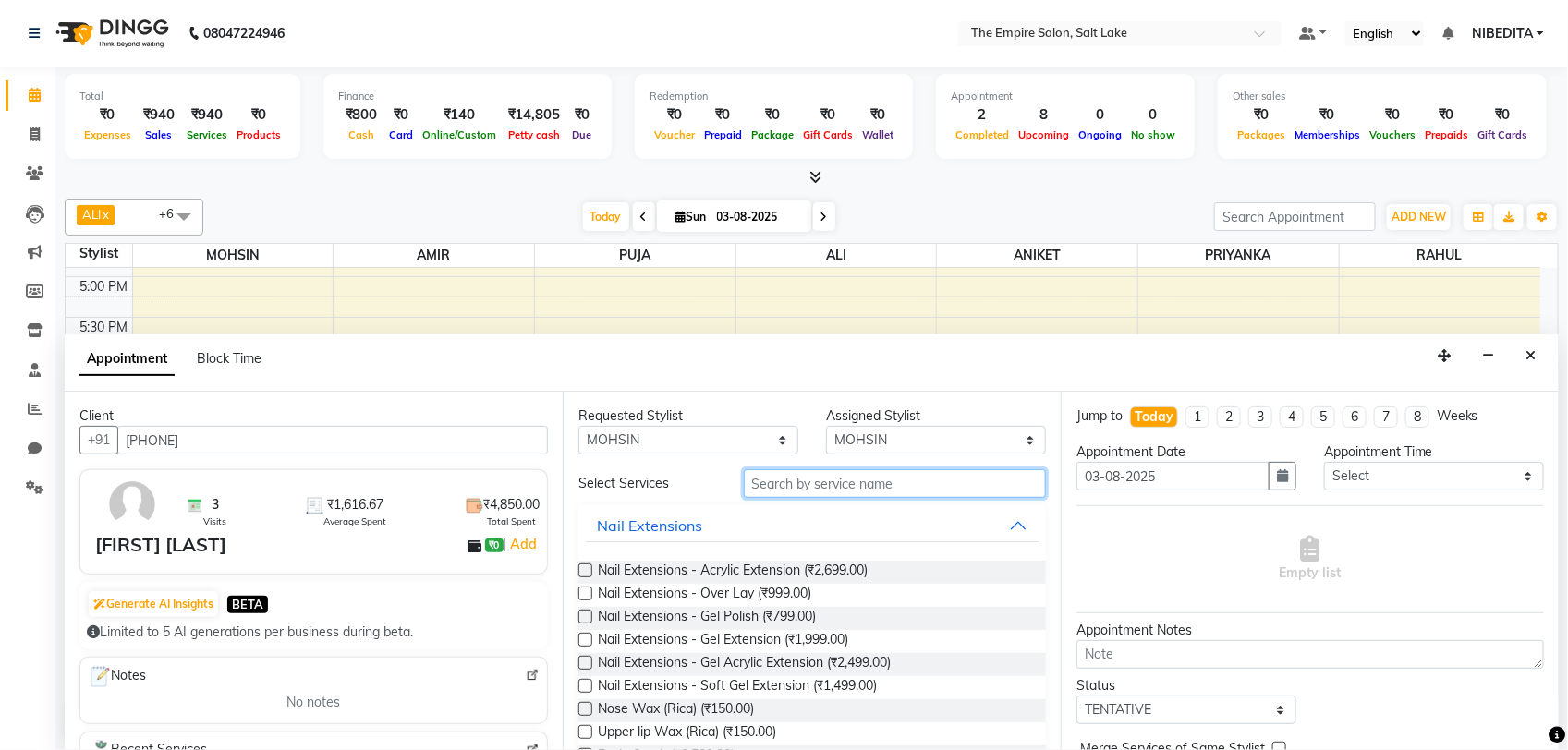 click at bounding box center [894, 483] 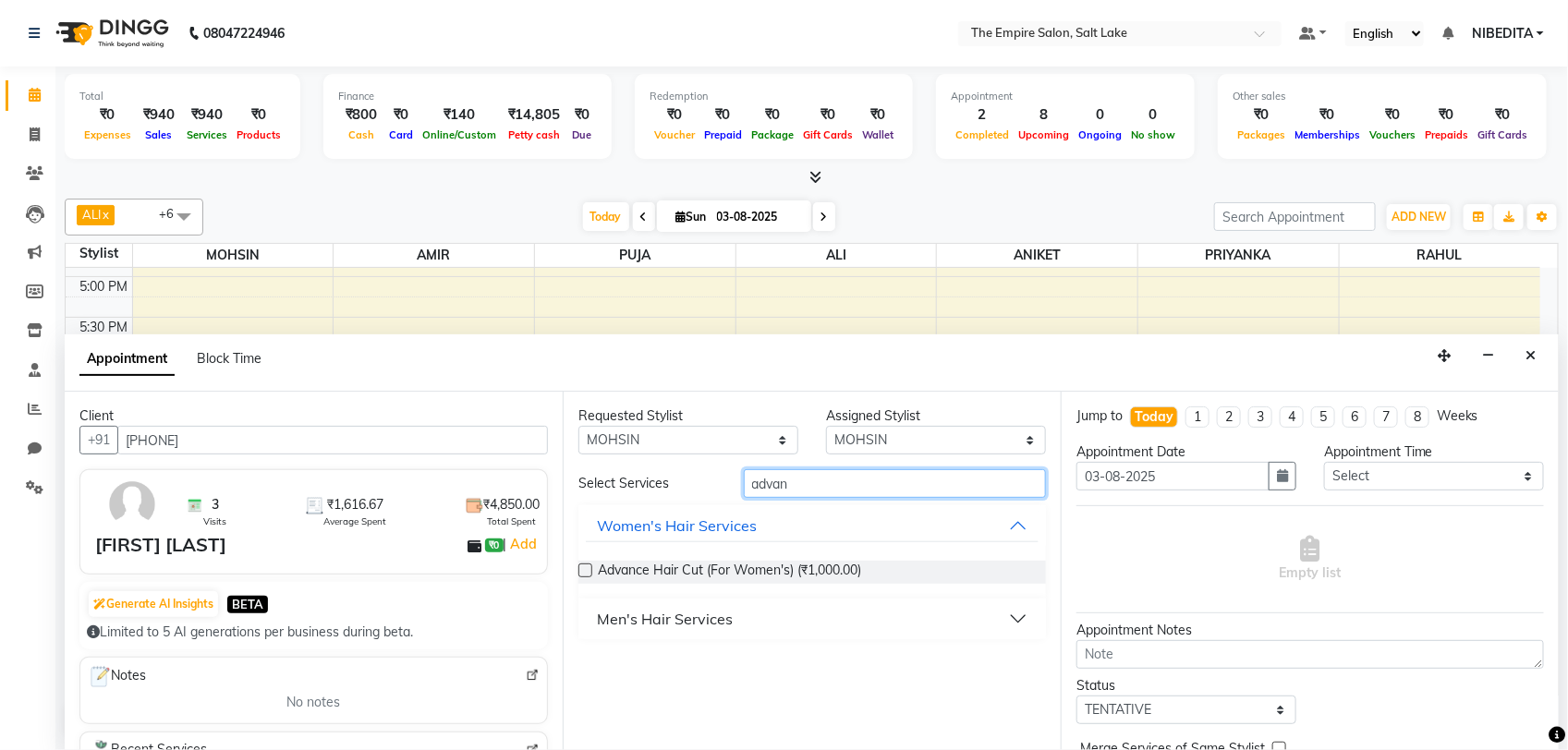 type on "advan" 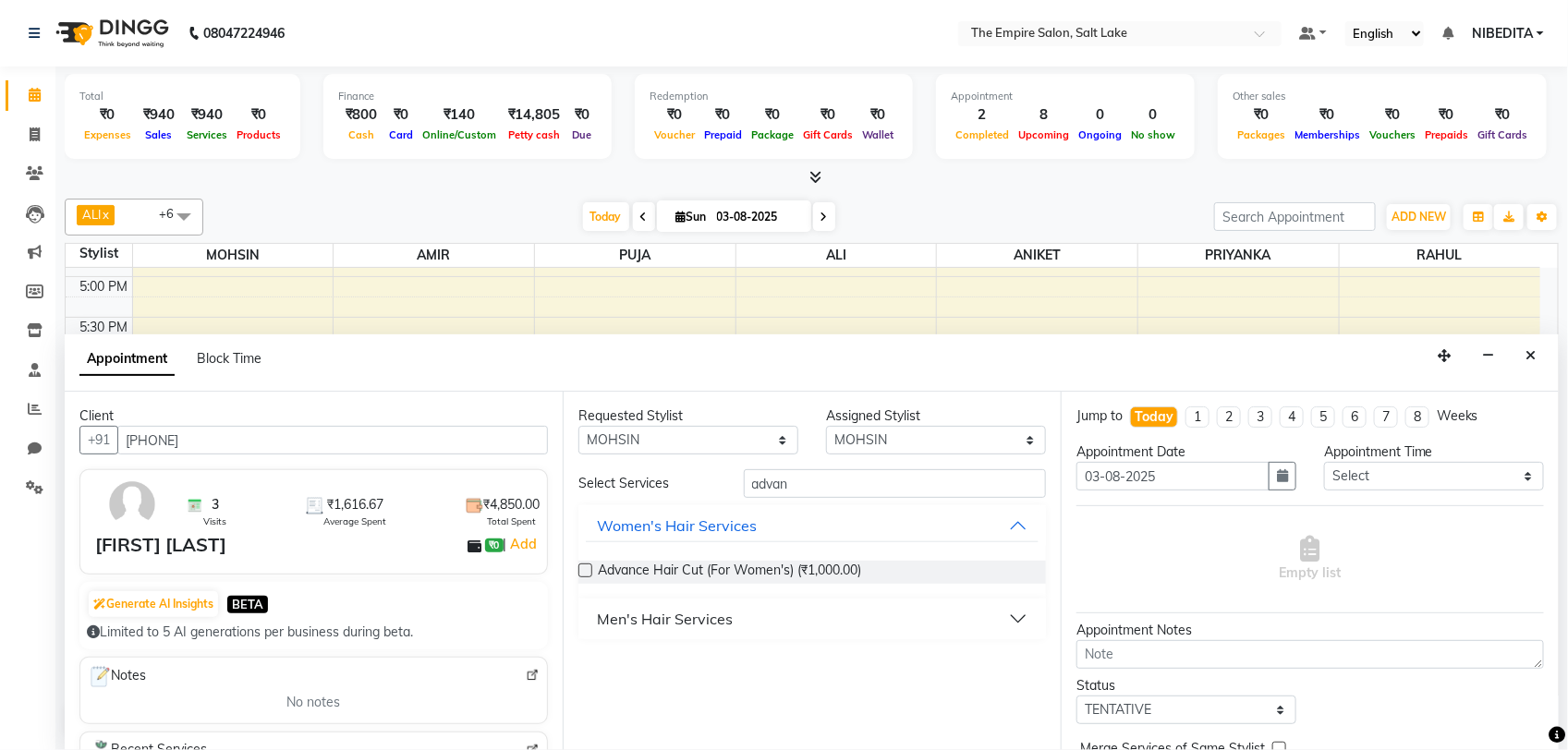 click on "Men's Hair Services" at bounding box center (664, 619) 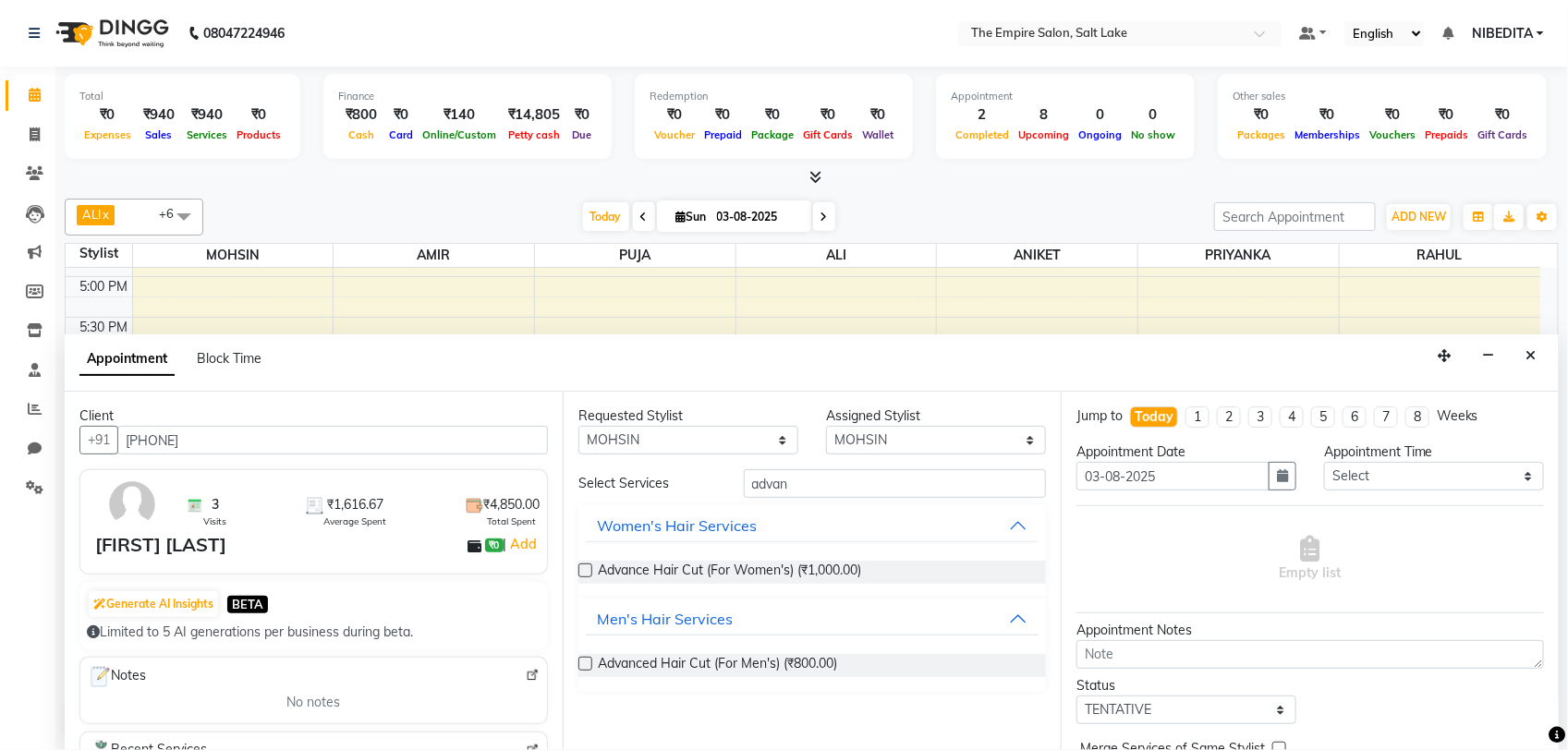 click at bounding box center [585, 663] 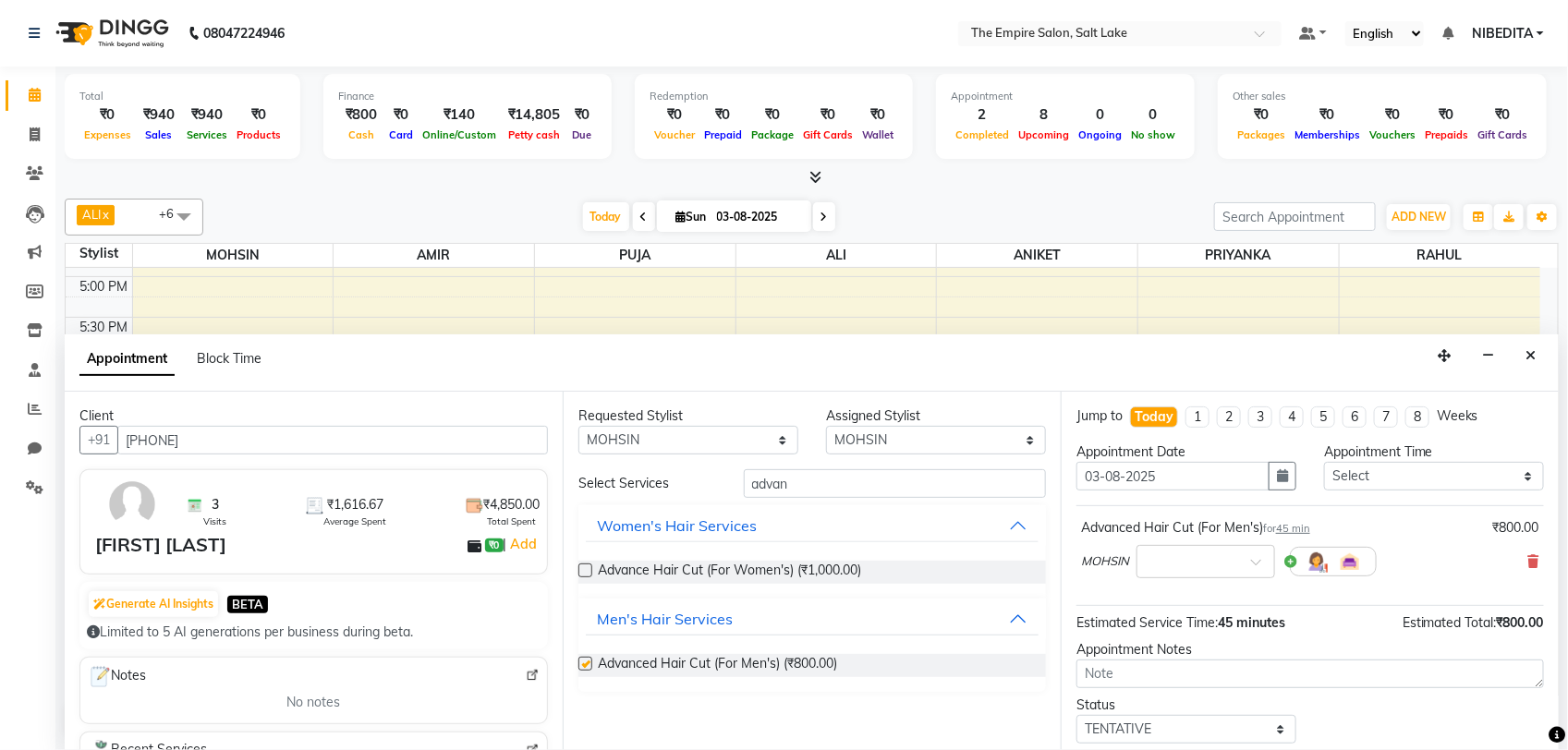 checkbox on "false" 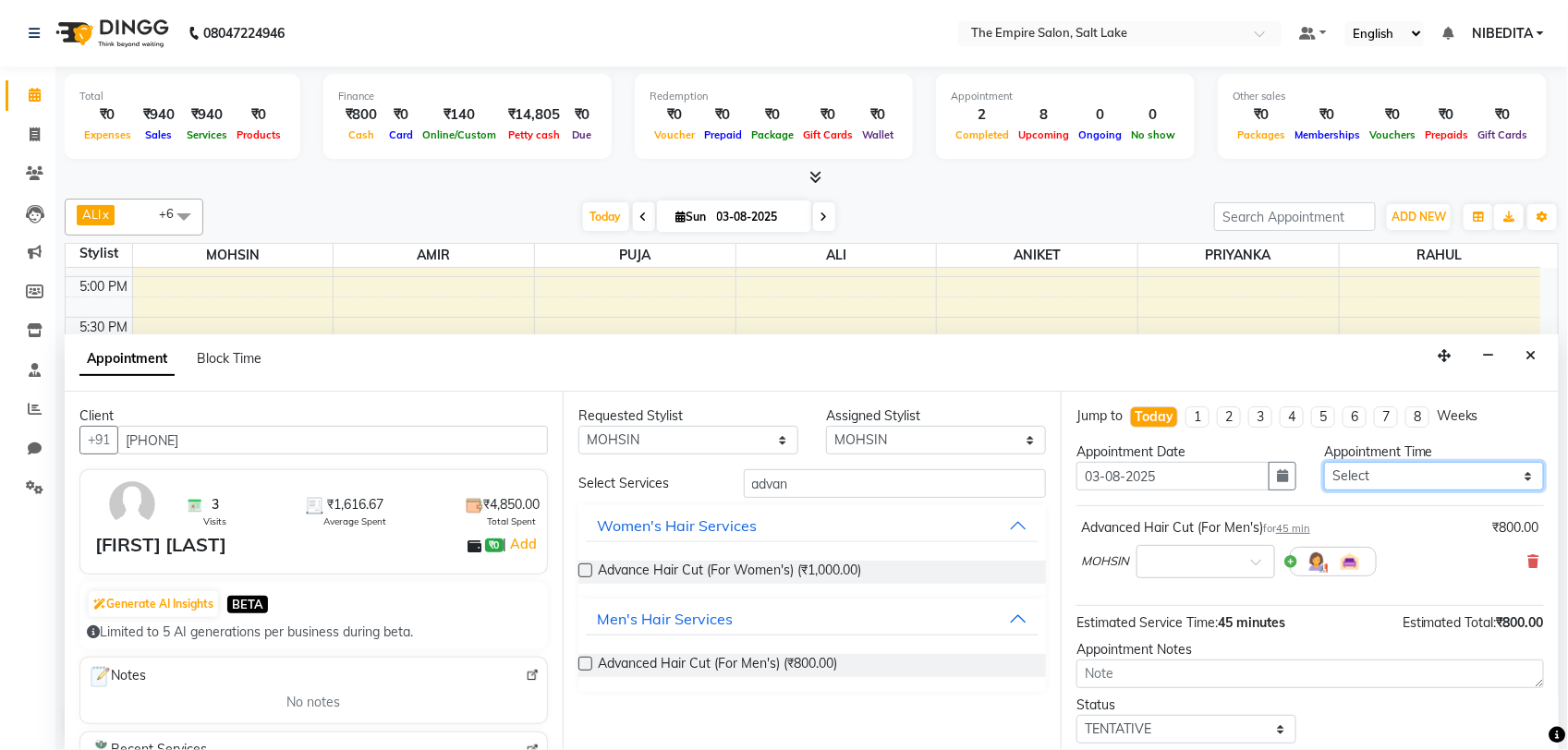 click on "Select 10:00 AM 10:20 AM 10:40 AM 11:00 AM 11:20 AM 11:40 AM 12:00 PM 12:20 PM 12:40 PM 01:00 PM 01:20 PM 01:40 PM 02:00 PM 02:20 PM 02:40 PM 03:00 PM 03:20 PM 03:40 PM 04:00 PM 04:20 PM 04:40 PM 05:00 PM 05:20 PM 05:40 PM 06:00 PM 06:20 PM 06:40 PM 07:00 PM 07:20 PM 07:40 PM 08:00 PM 08:20 PM 08:40 PM 09:00 PM" at bounding box center (1434, 476) 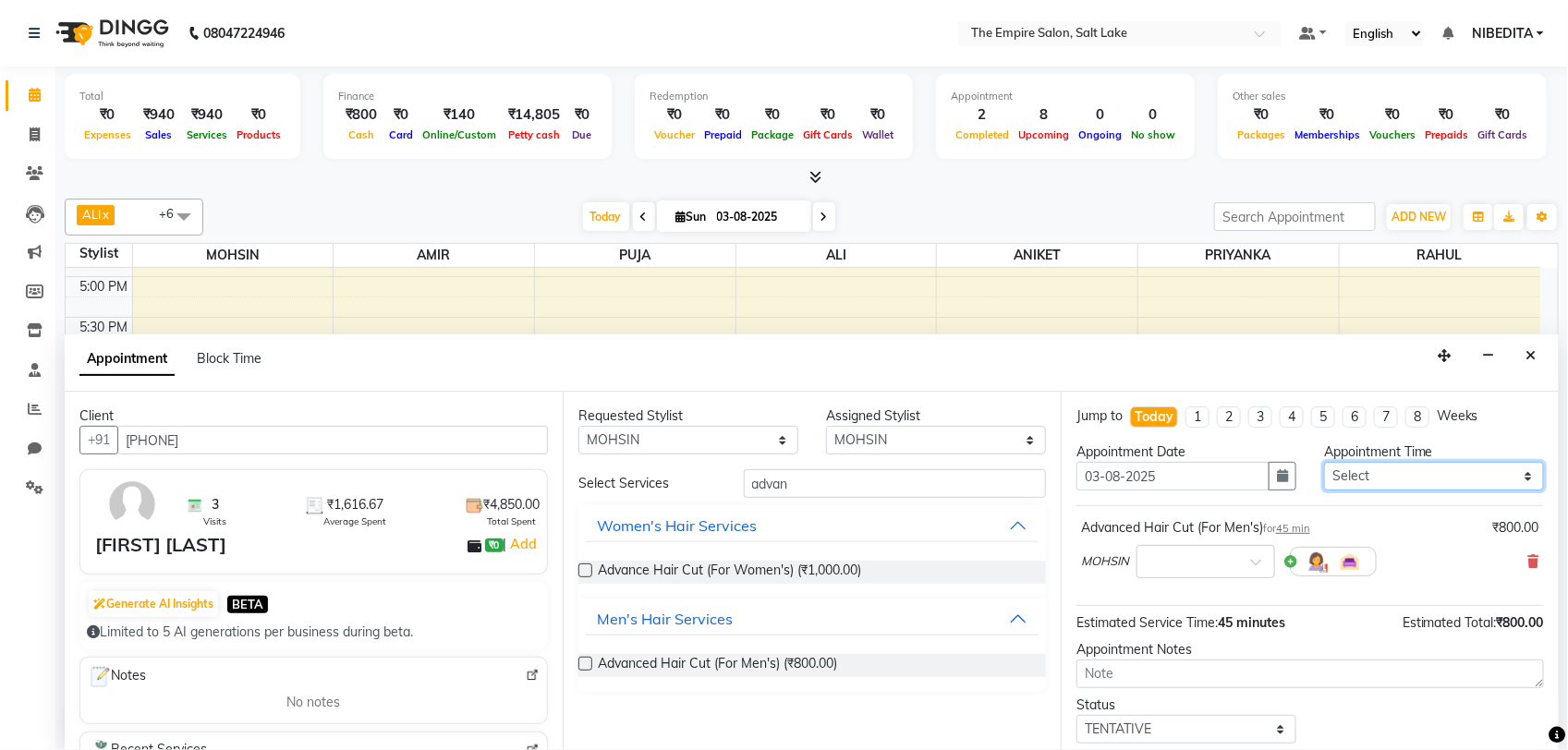 select on "1060" 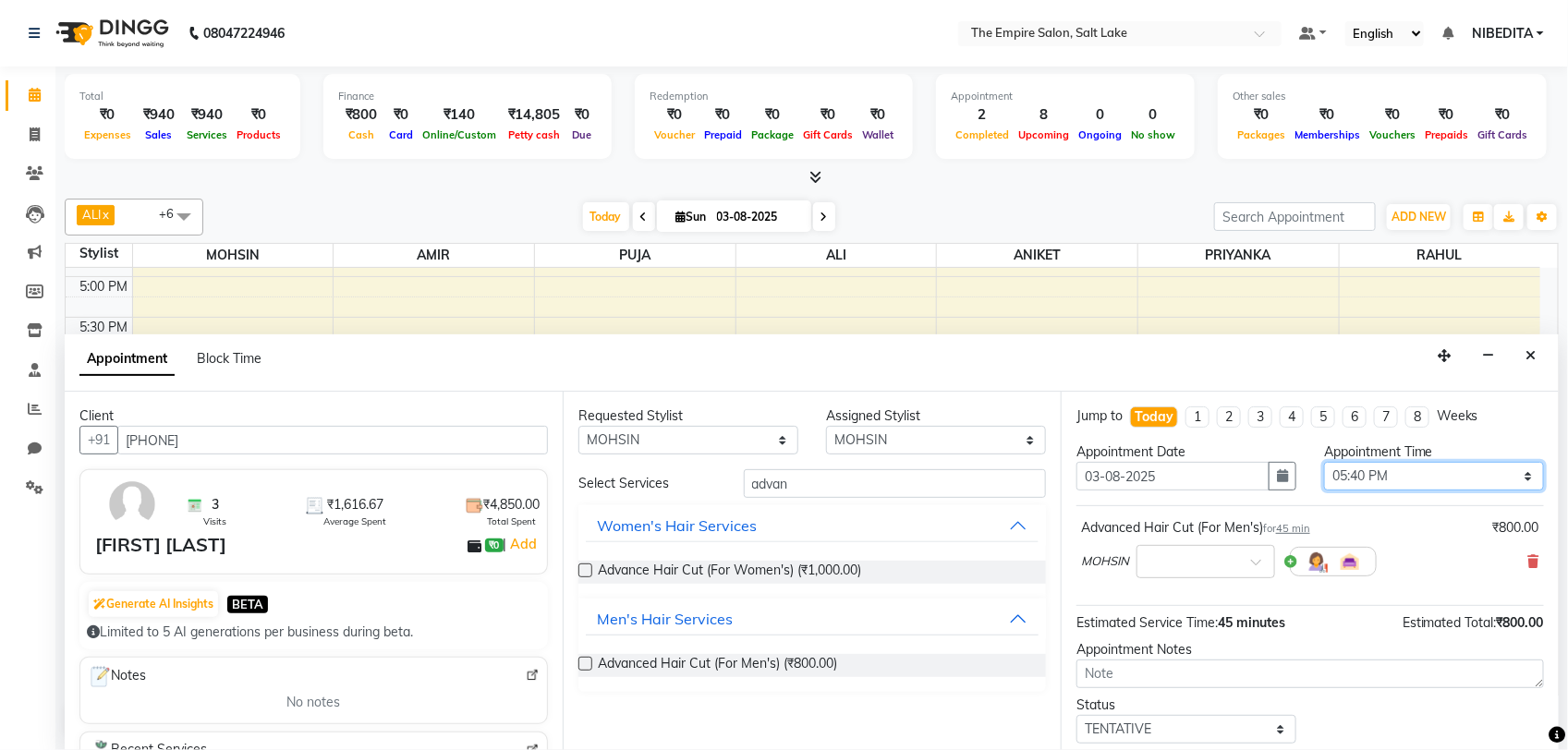 click on "Select 10:00 AM 10:20 AM 10:40 AM 11:00 AM 11:20 AM 11:40 AM 12:00 PM 12:20 PM 12:40 PM 01:00 PM 01:20 PM 01:40 PM 02:00 PM 02:20 PM 02:40 PM 03:00 PM 03:20 PM 03:40 PM 04:00 PM 04:20 PM 04:40 PM 05:00 PM 05:20 PM 05:40 PM 06:00 PM 06:20 PM 06:40 PM 07:00 PM 07:20 PM 07:40 PM 08:00 PM 08:20 PM 08:40 PM 09:00 PM" at bounding box center (1434, 476) 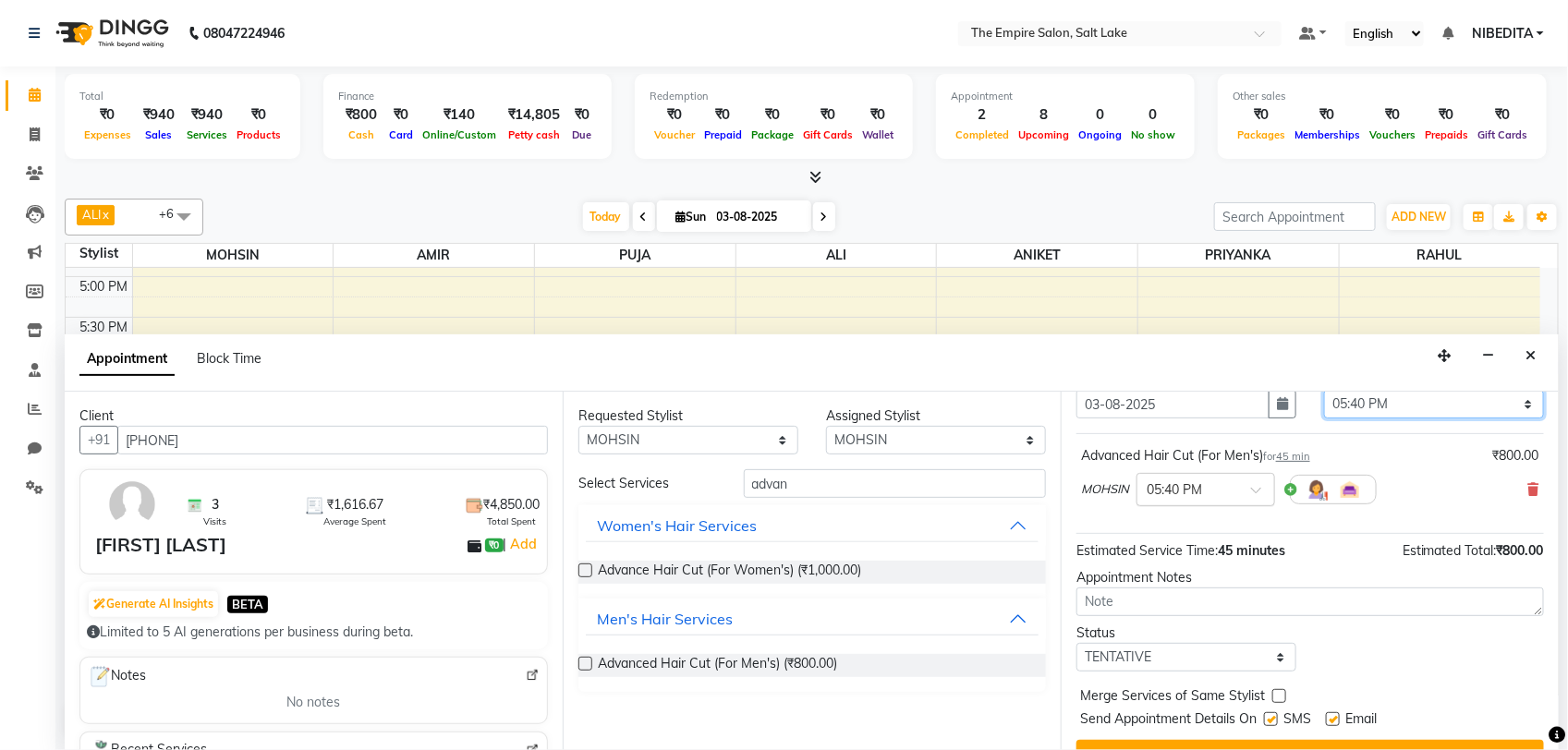 scroll, scrollTop: 112, scrollLeft: 0, axis: vertical 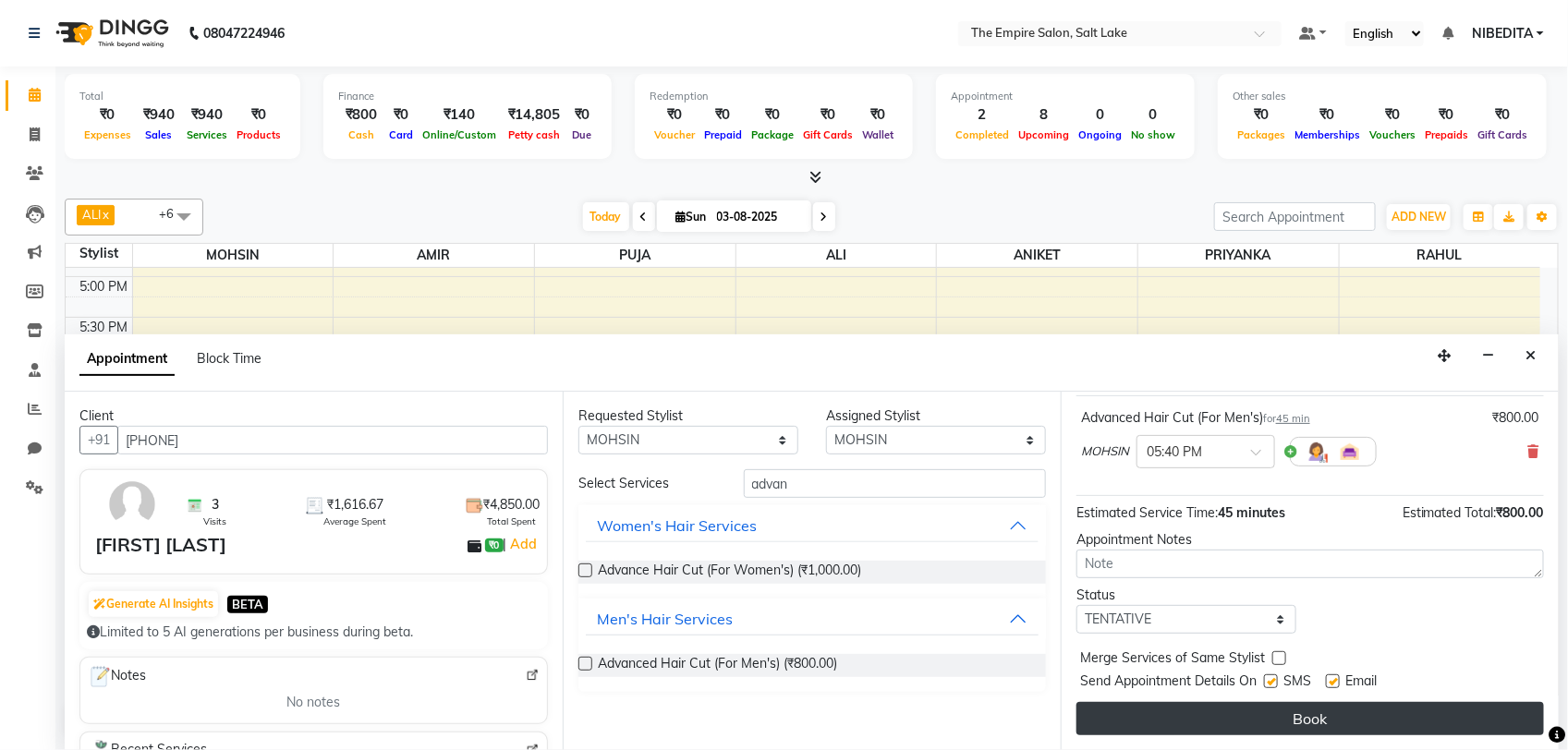 click on "Book" at bounding box center (1310, 719) 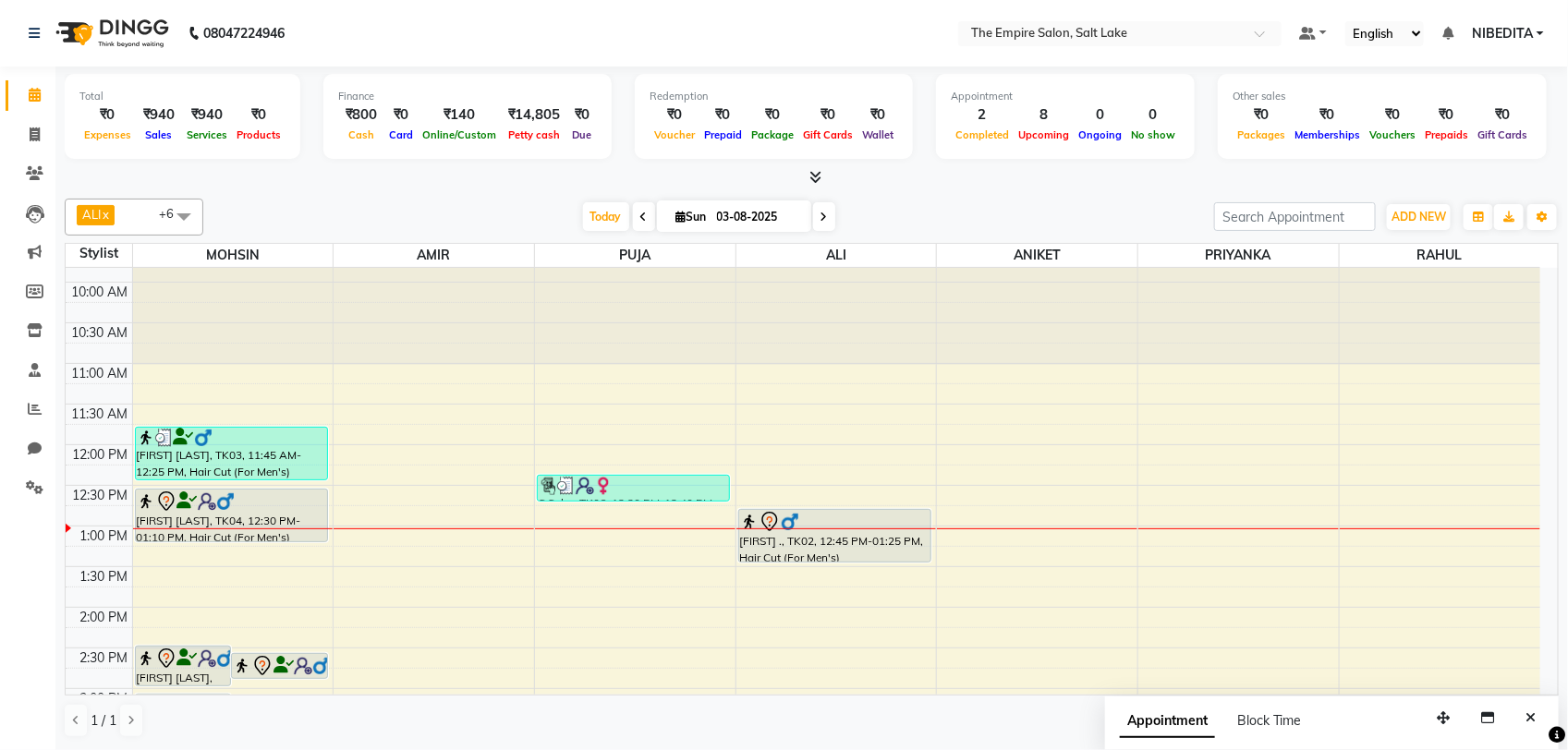 scroll, scrollTop: 65, scrollLeft: 0, axis: vertical 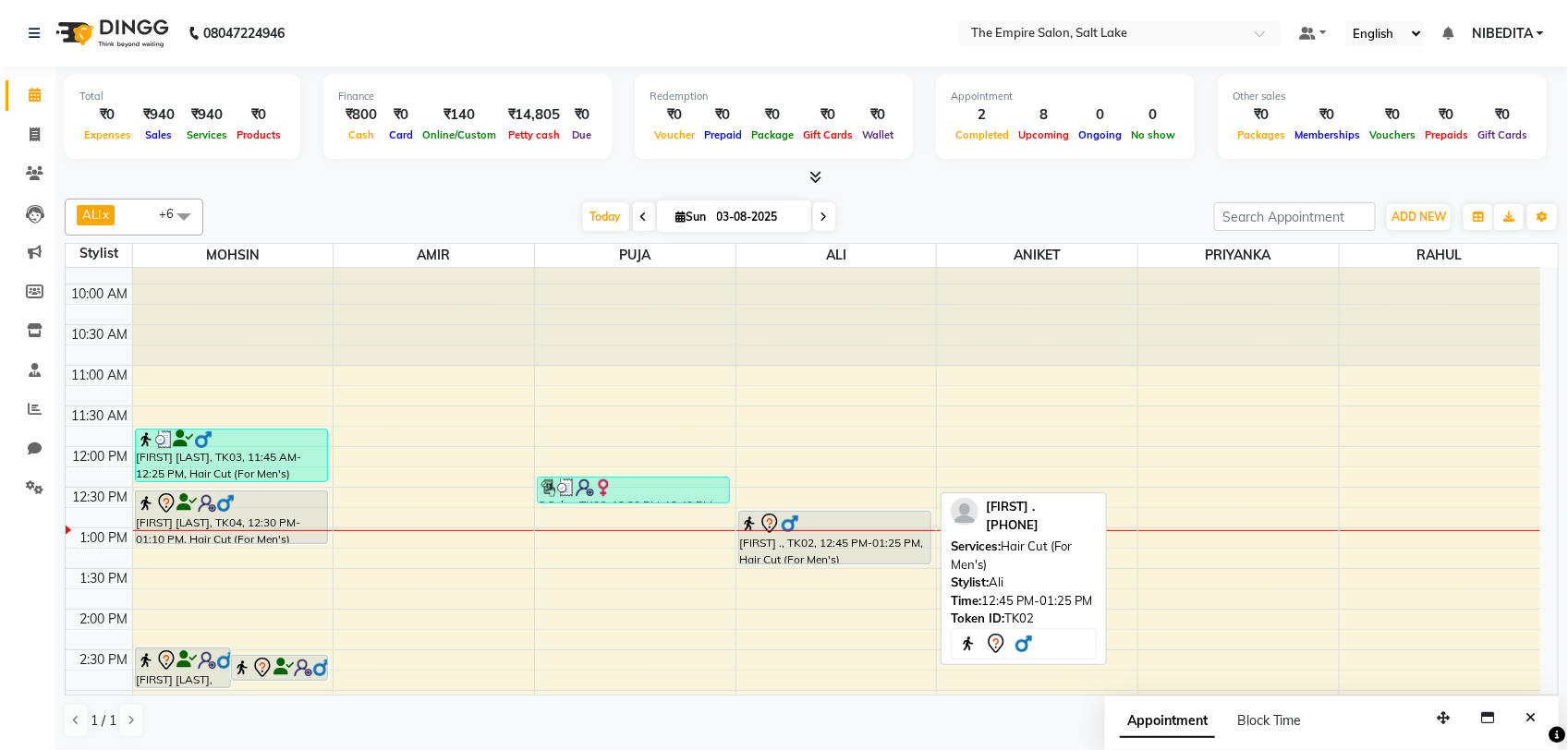 click at bounding box center (834, 524) 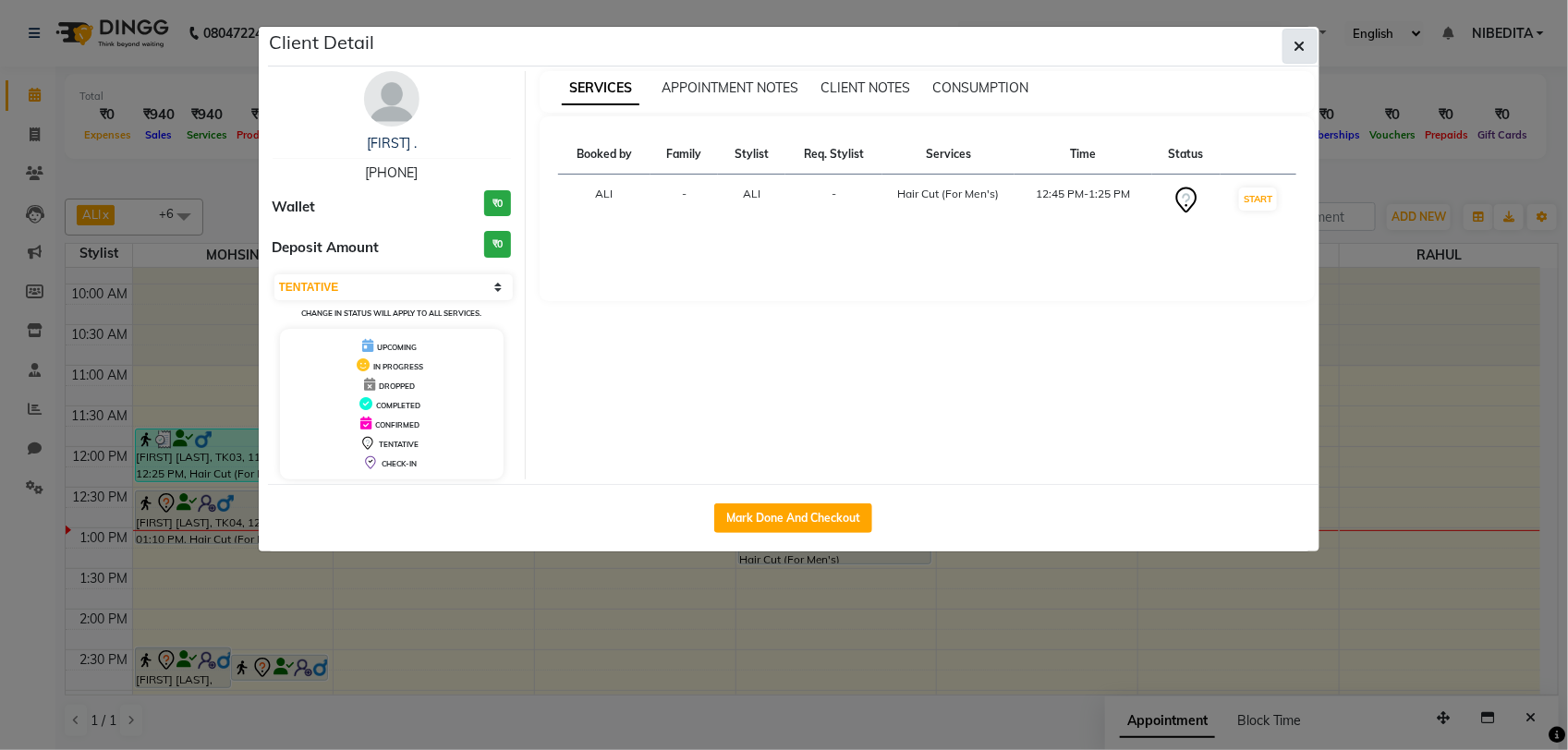 click 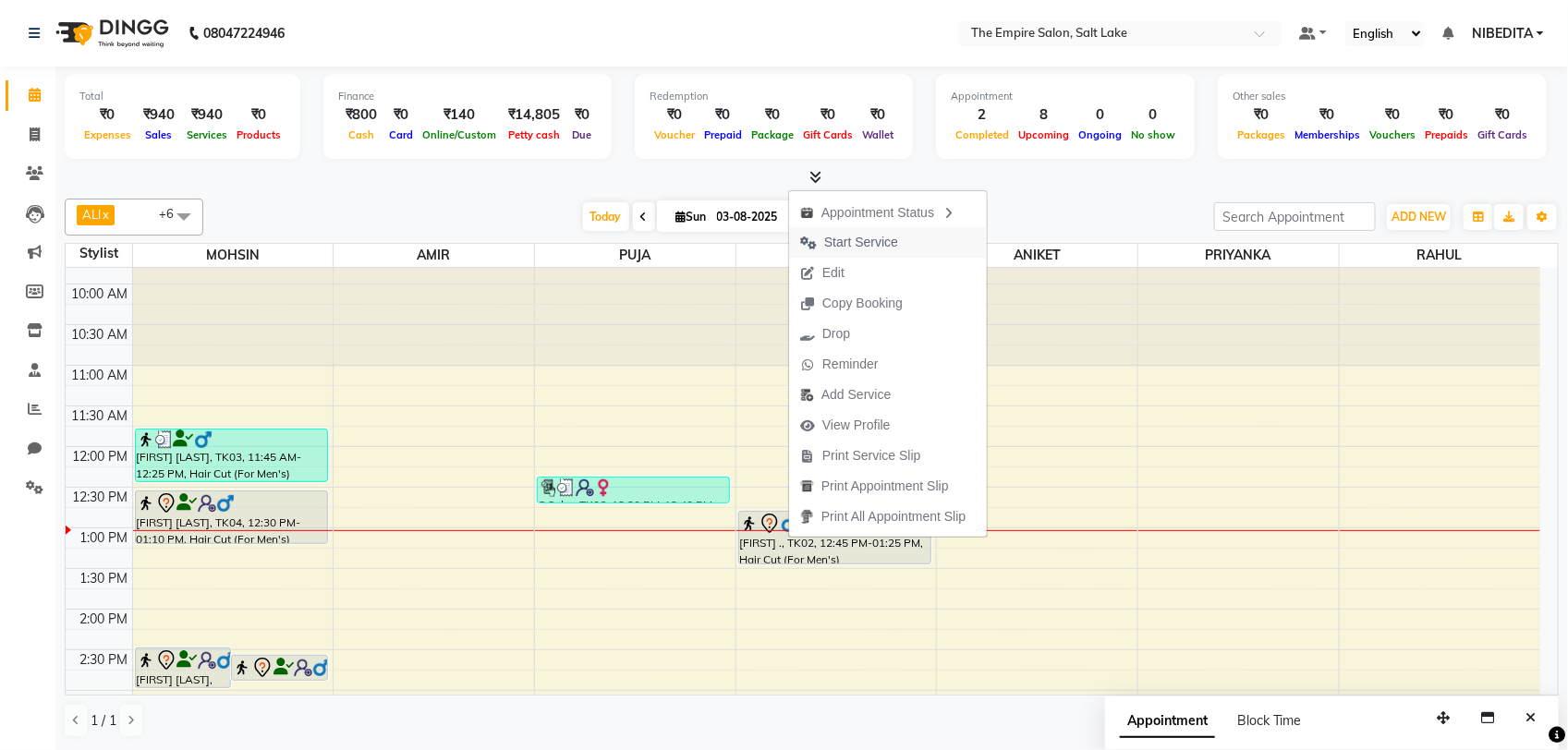 click on "Start Service" at bounding box center (861, 242) 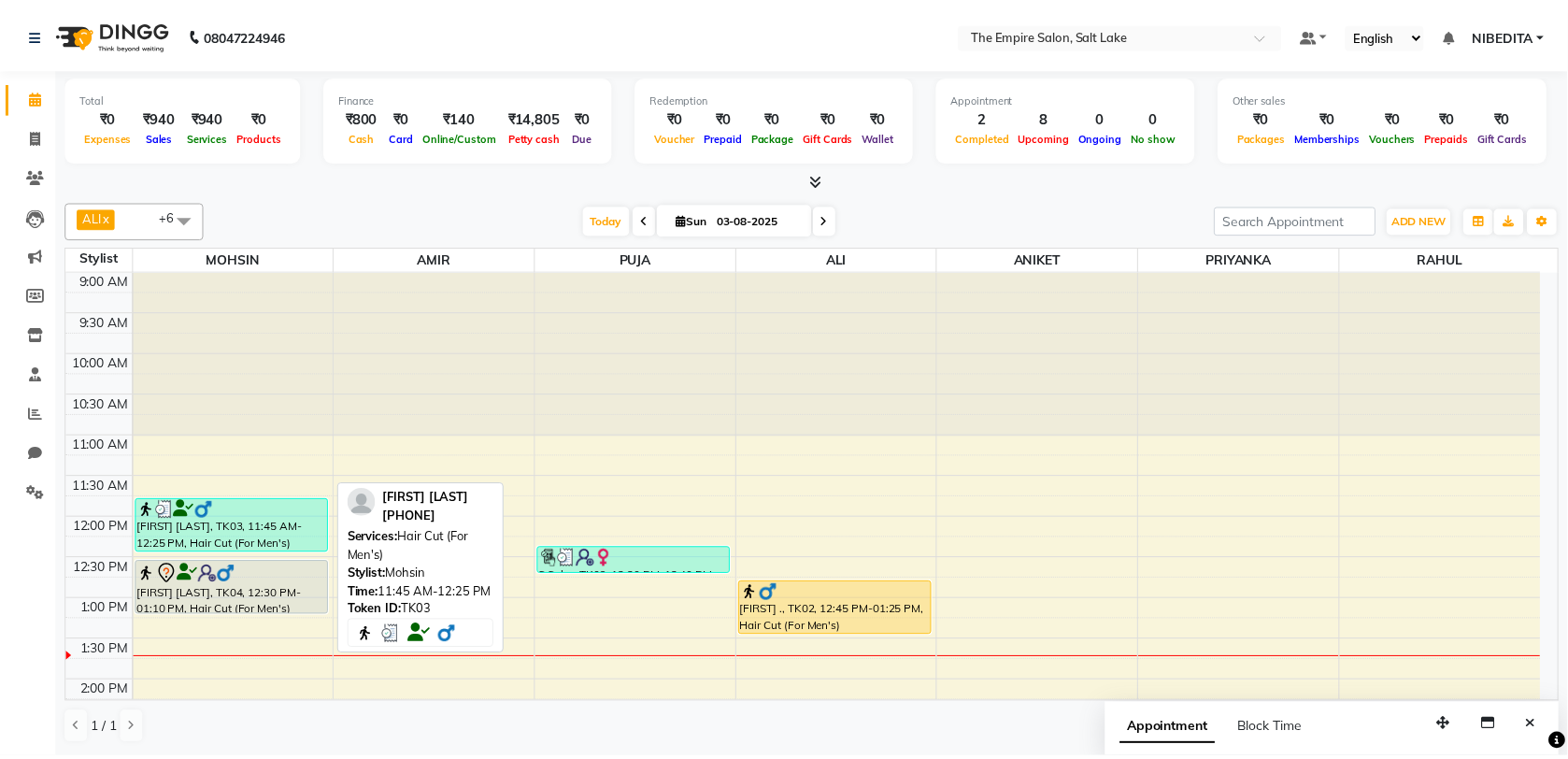 scroll, scrollTop: 234, scrollLeft: 0, axis: vertical 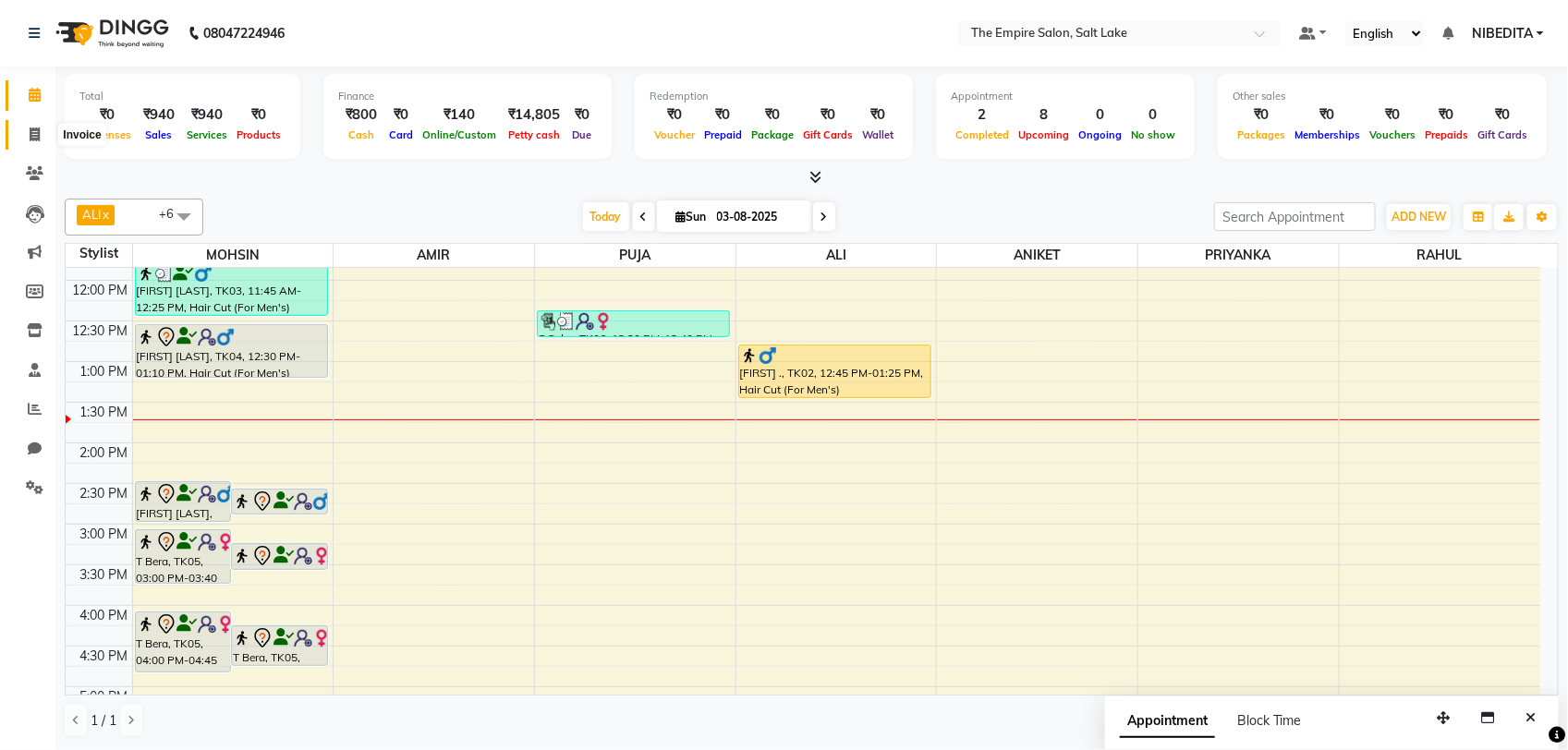 drag, startPoint x: 30, startPoint y: 130, endPoint x: 37, endPoint y: 152, distance: 23 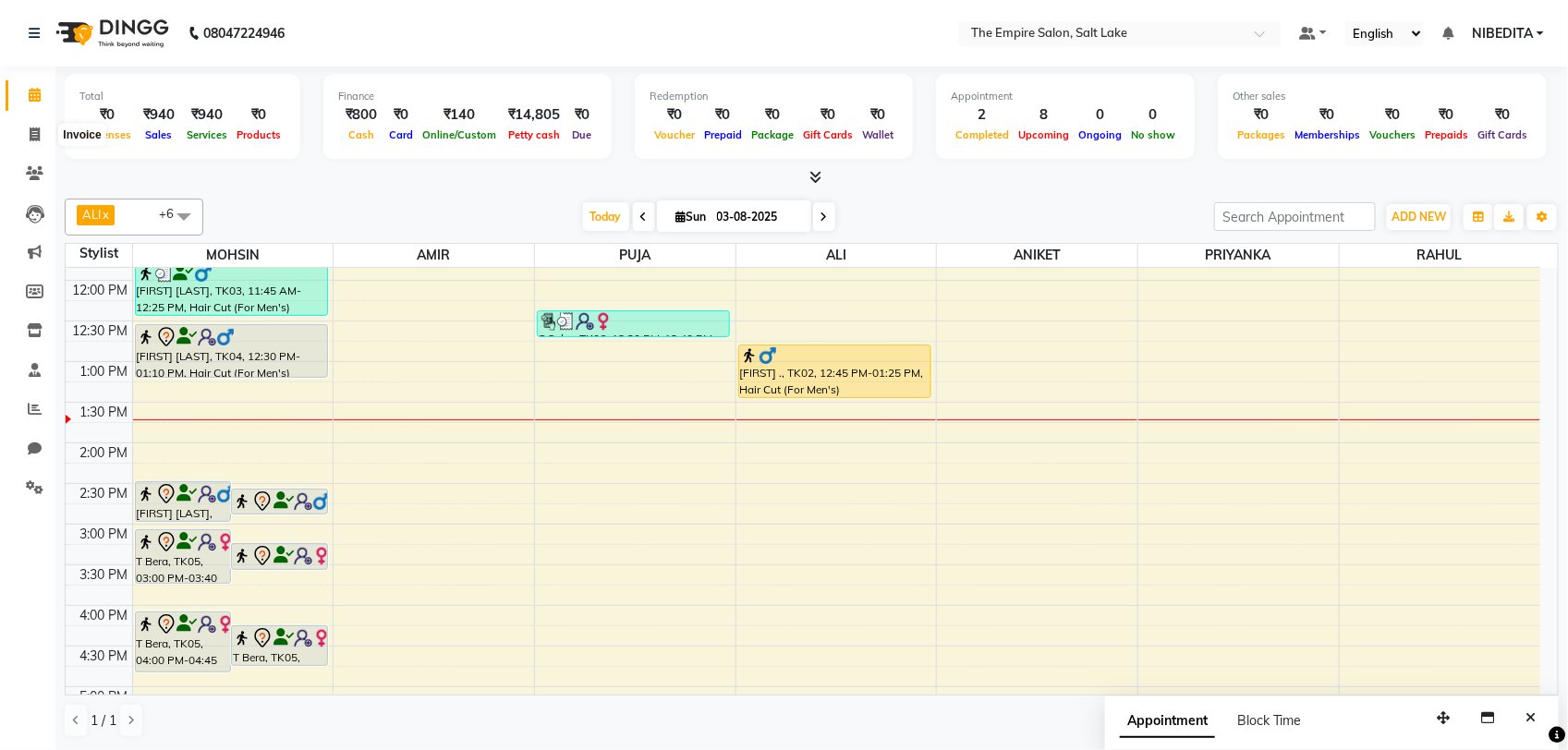select on "service" 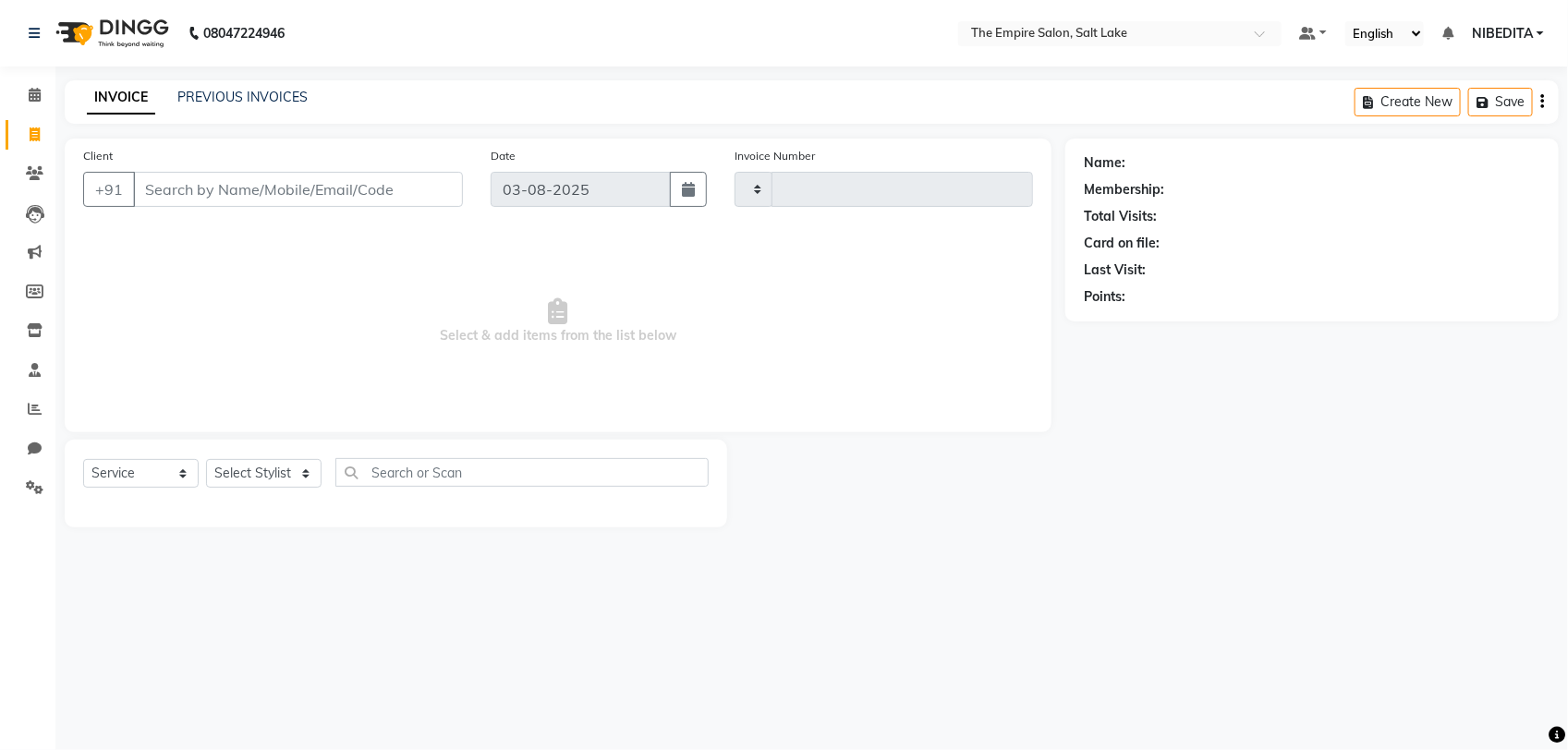type on "0967" 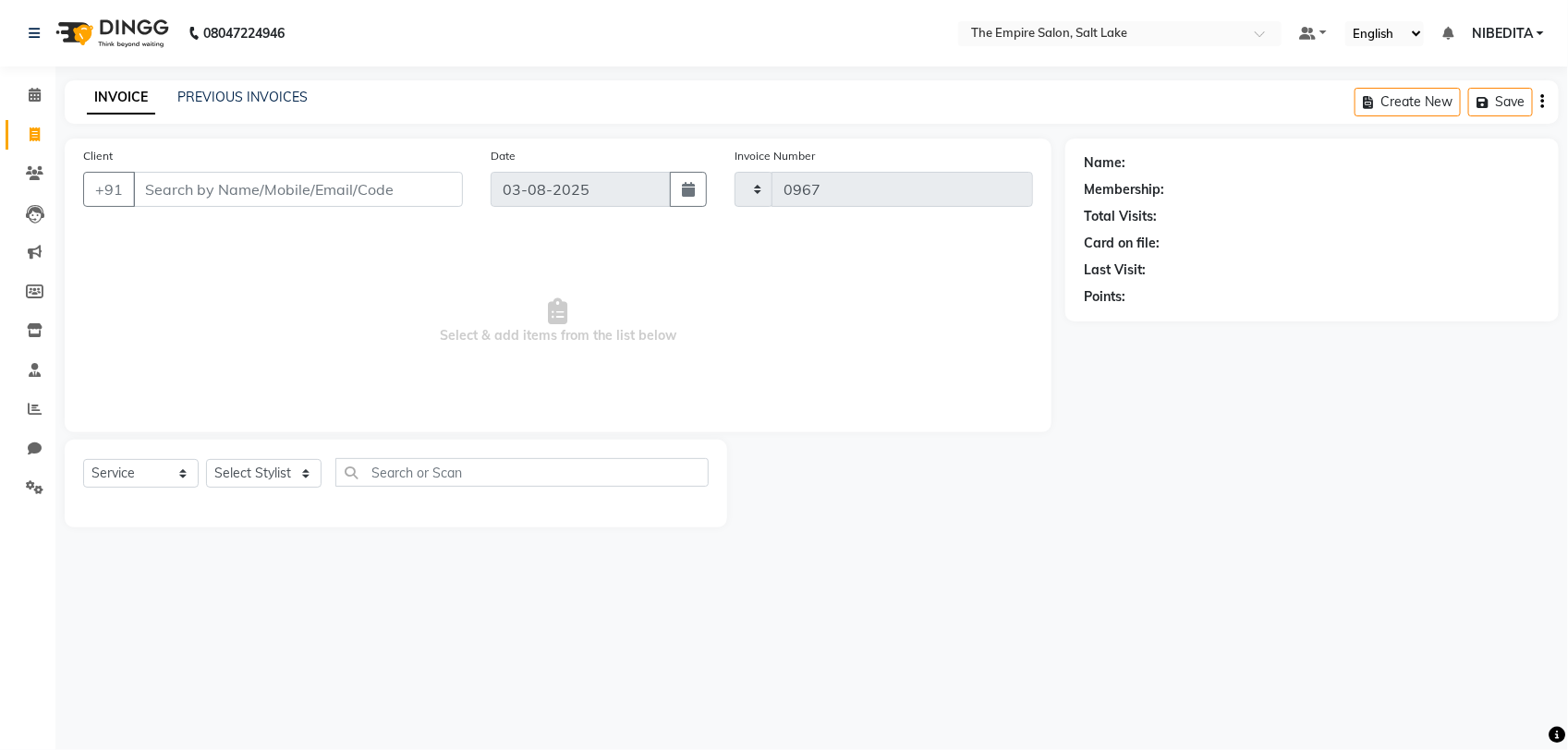select on "8221" 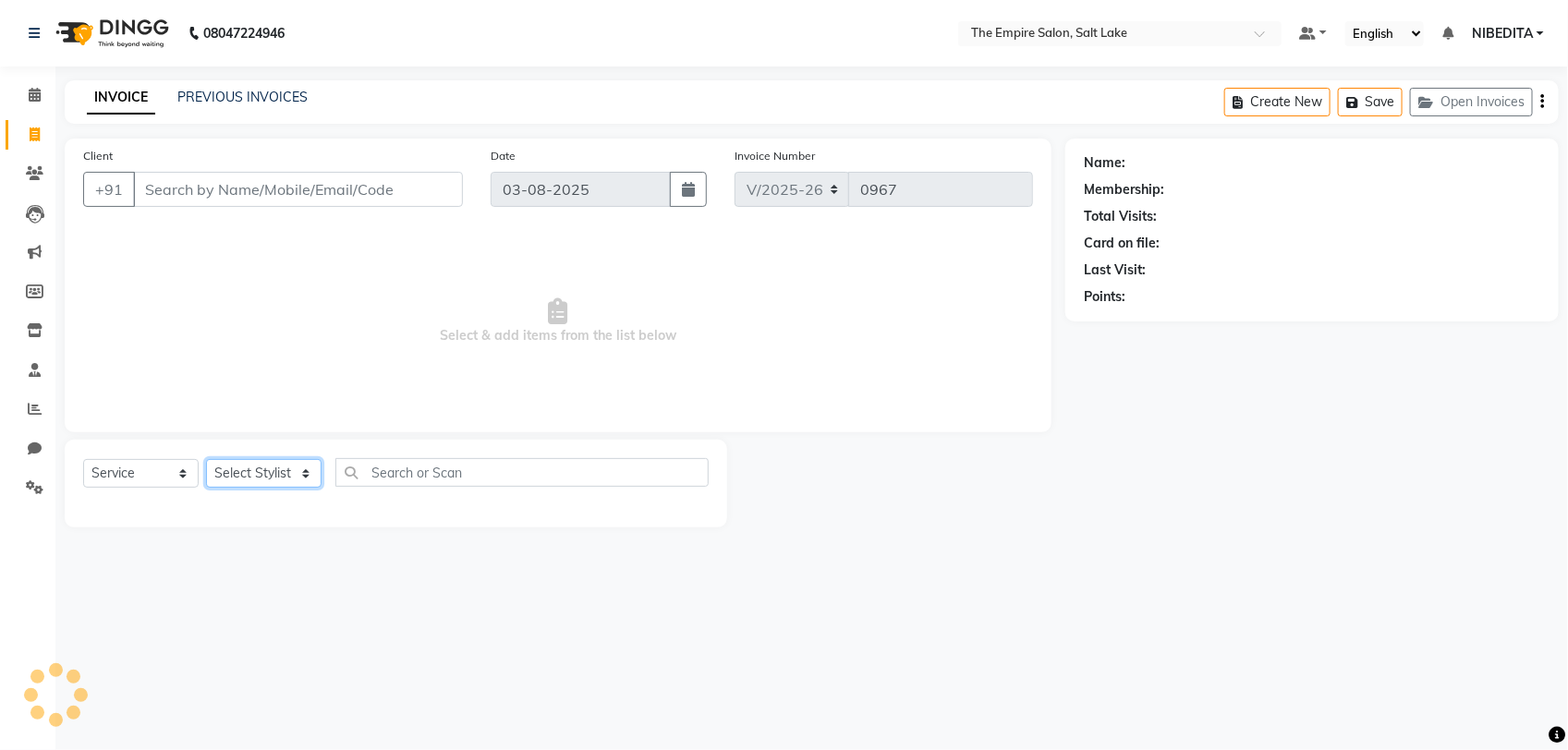 click on "Select Stylist" 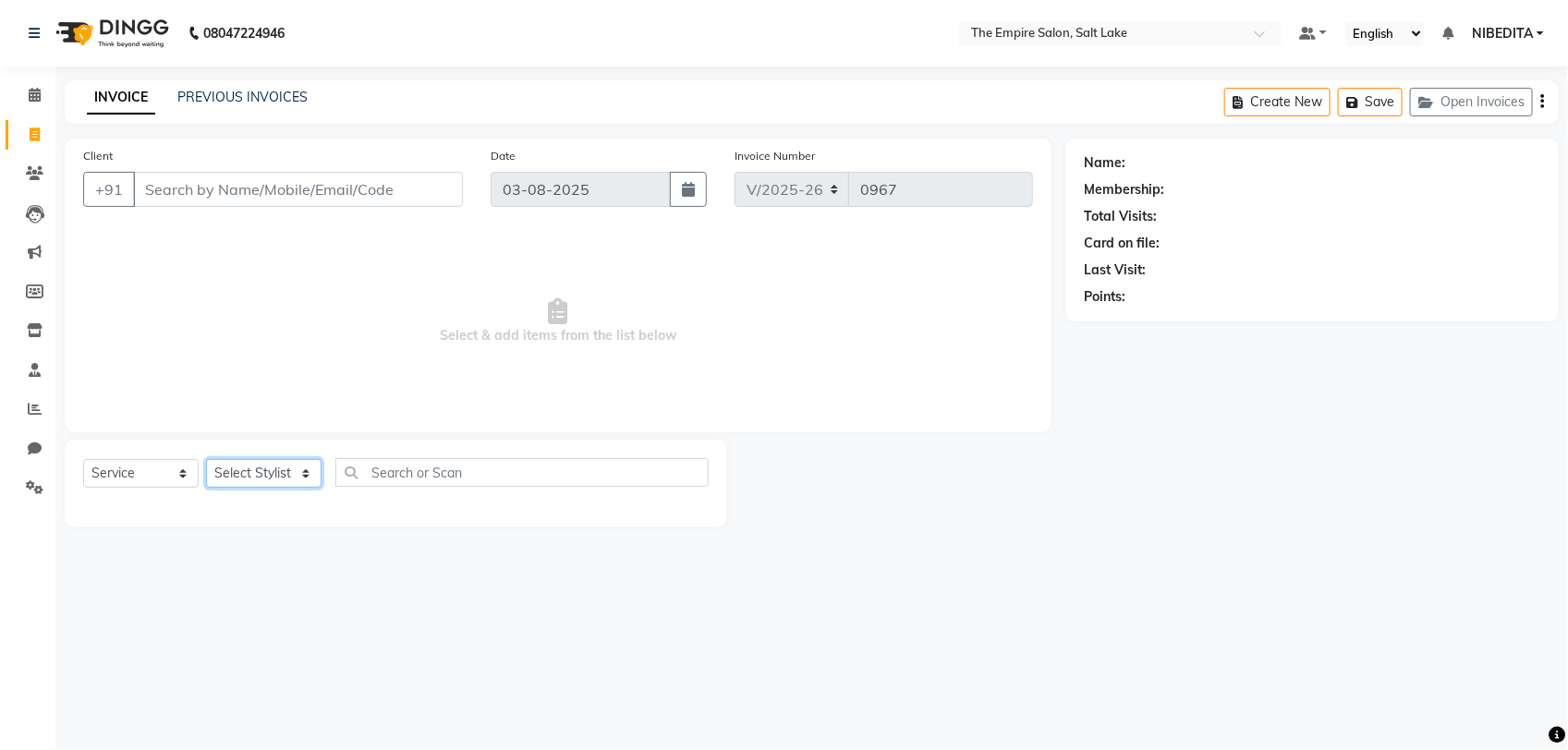 click on "Select Stylist ALI AMIR ANIKET BISWAJIT DHRUV  MOHSIN NIBEDITA PRIYANKA PUJA RAHUL  SAJID  Shahnawaaz SWAPAN" 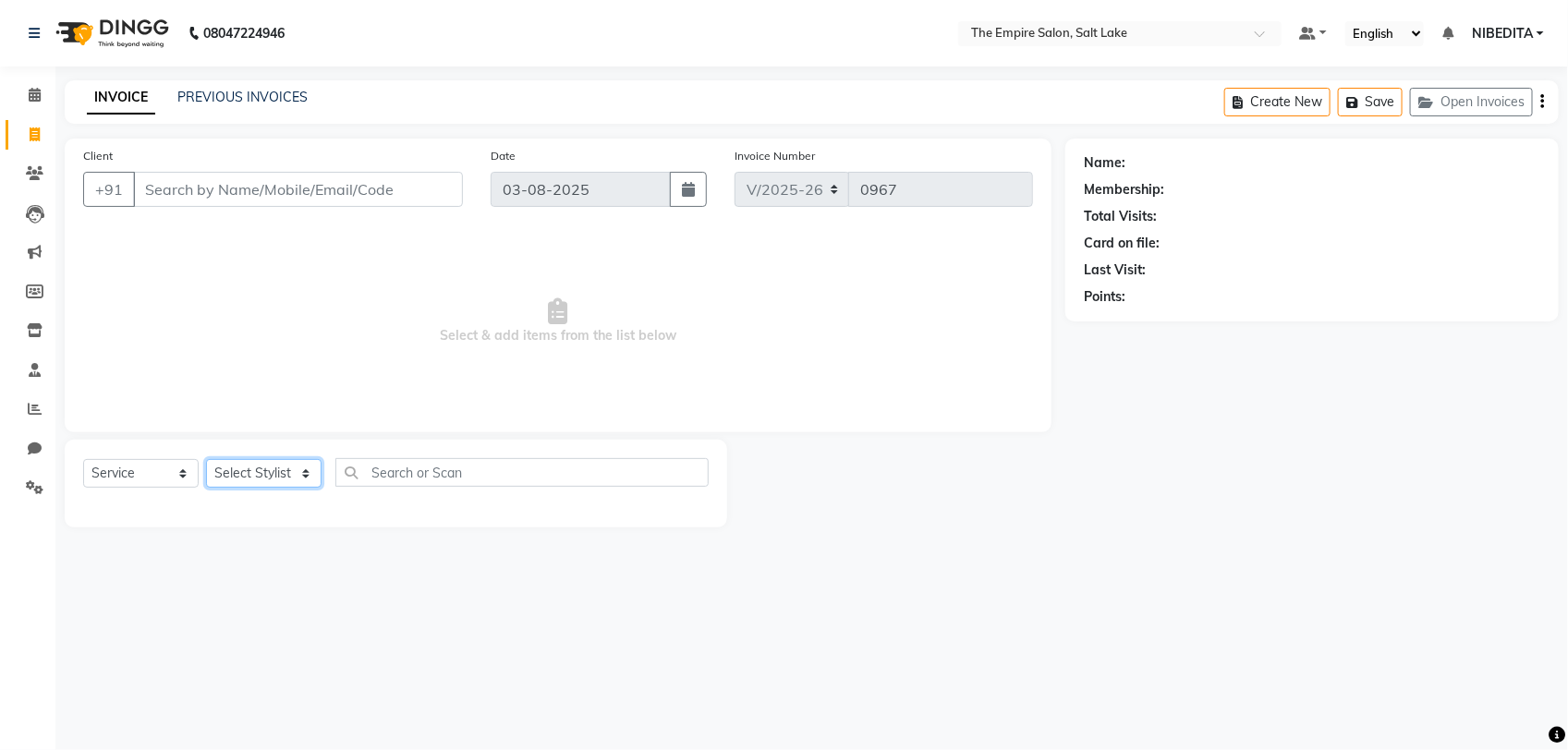 select on "78686" 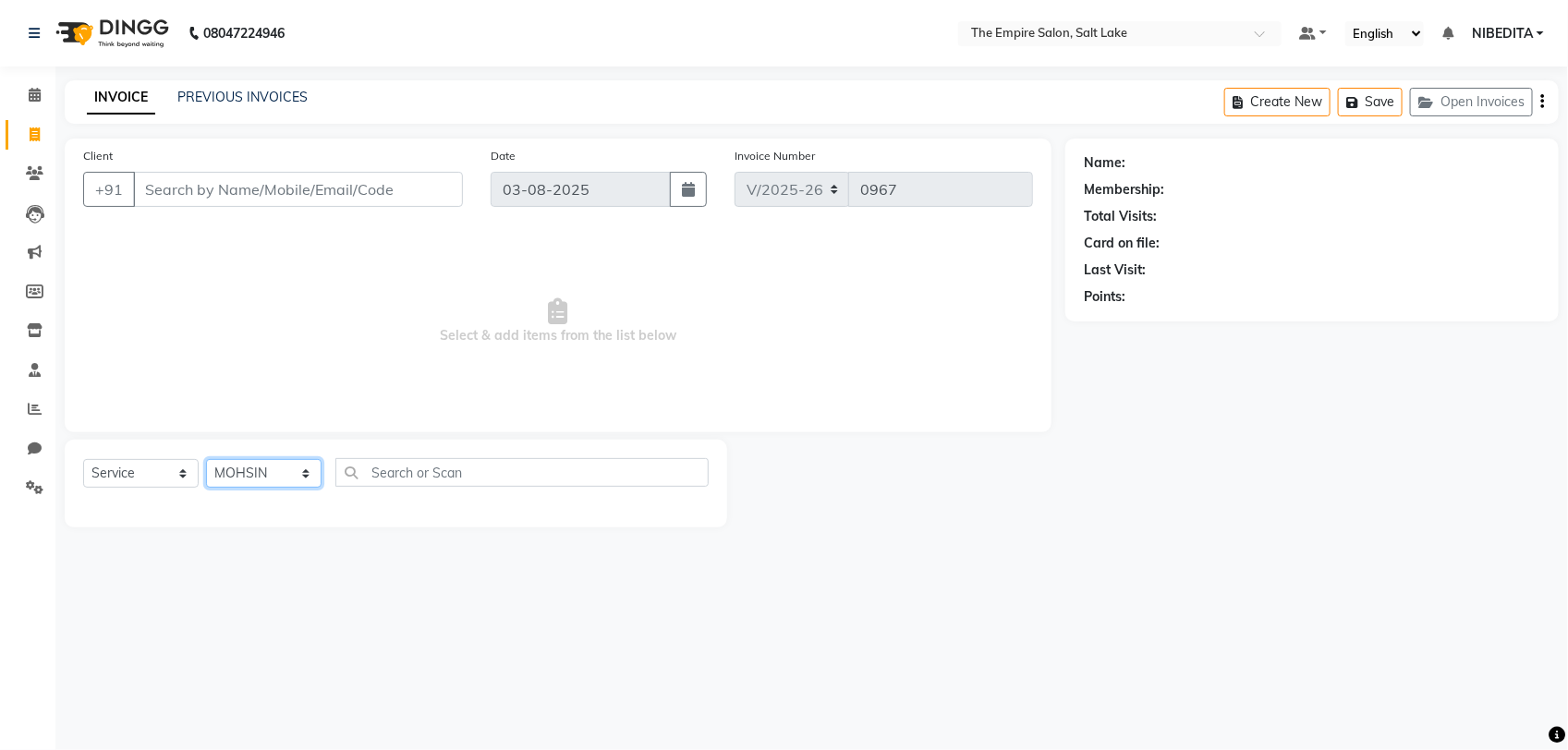 click on "Select Stylist ALI AMIR ANIKET BISWAJIT DHRUV  MOHSIN NIBEDITA PRIYANKA PUJA RAHUL  SAJID  Shahnawaaz SWAPAN" 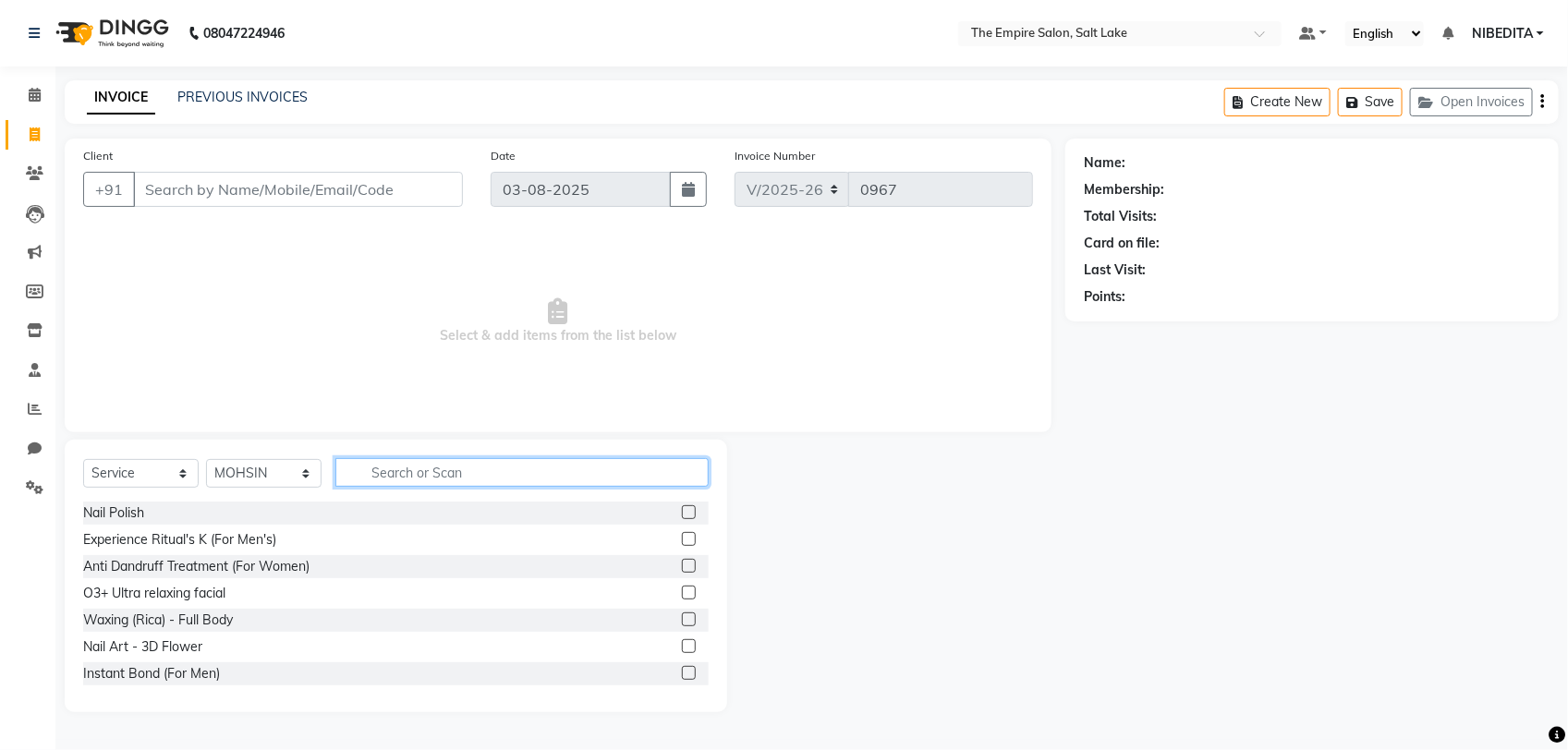 click 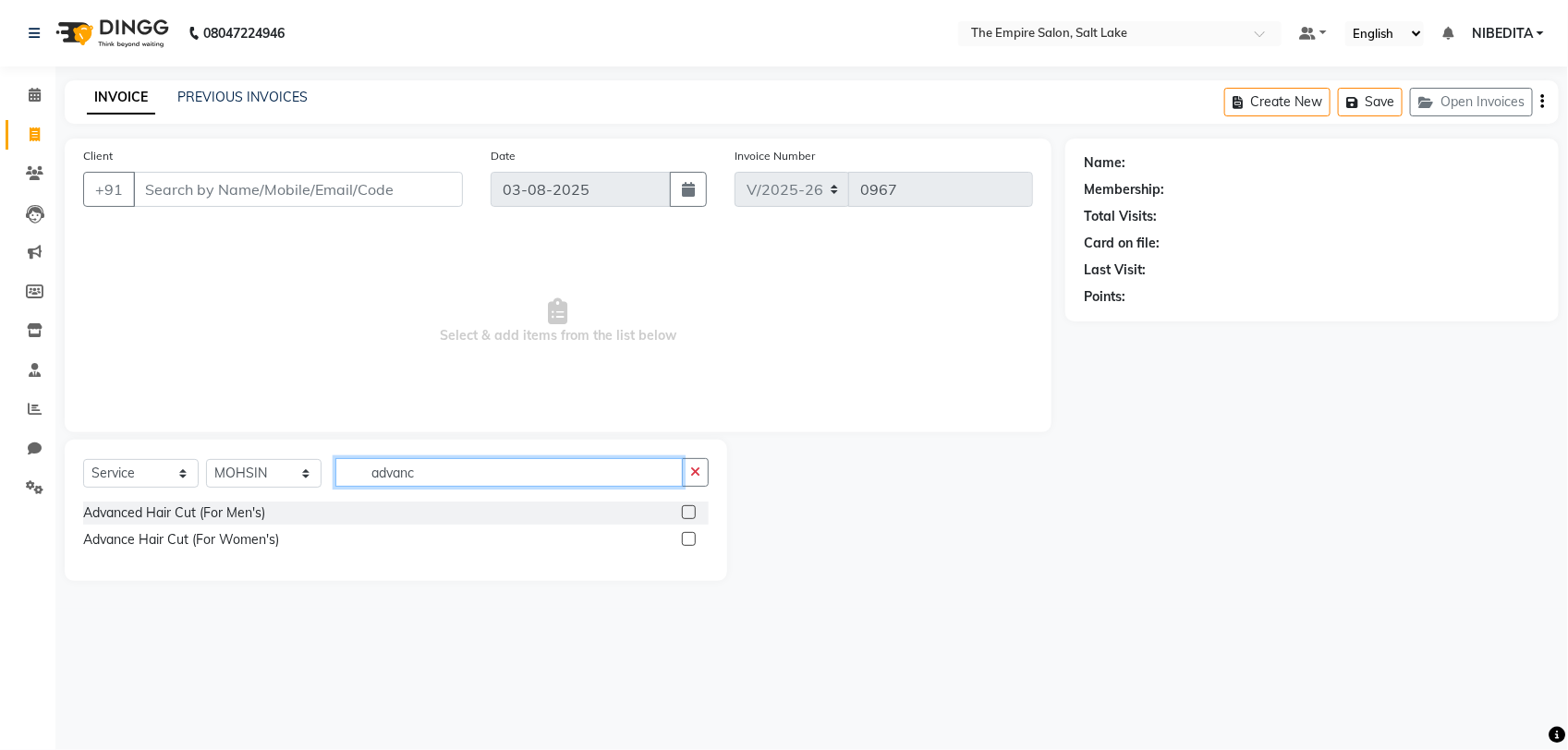 type on "advanc" 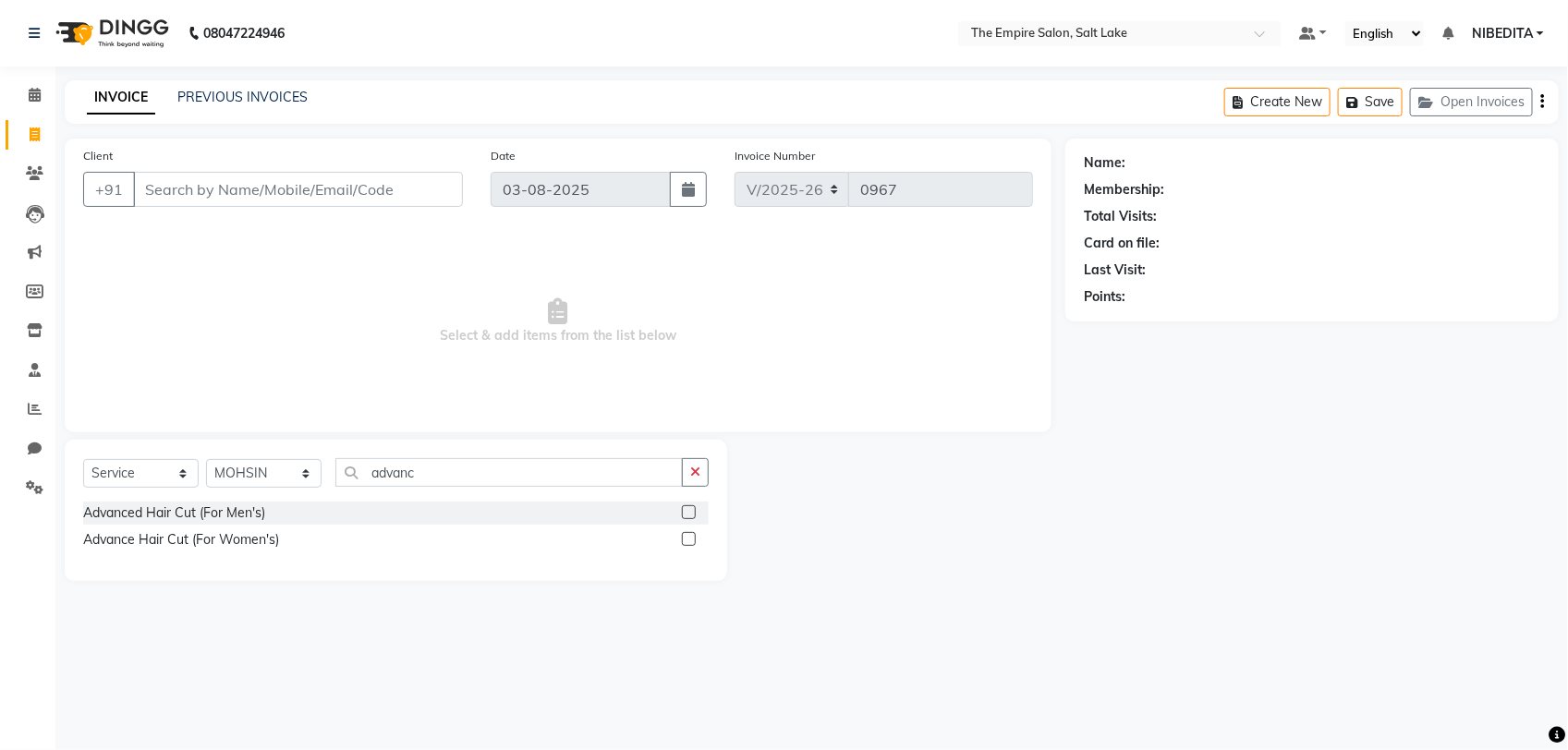 click 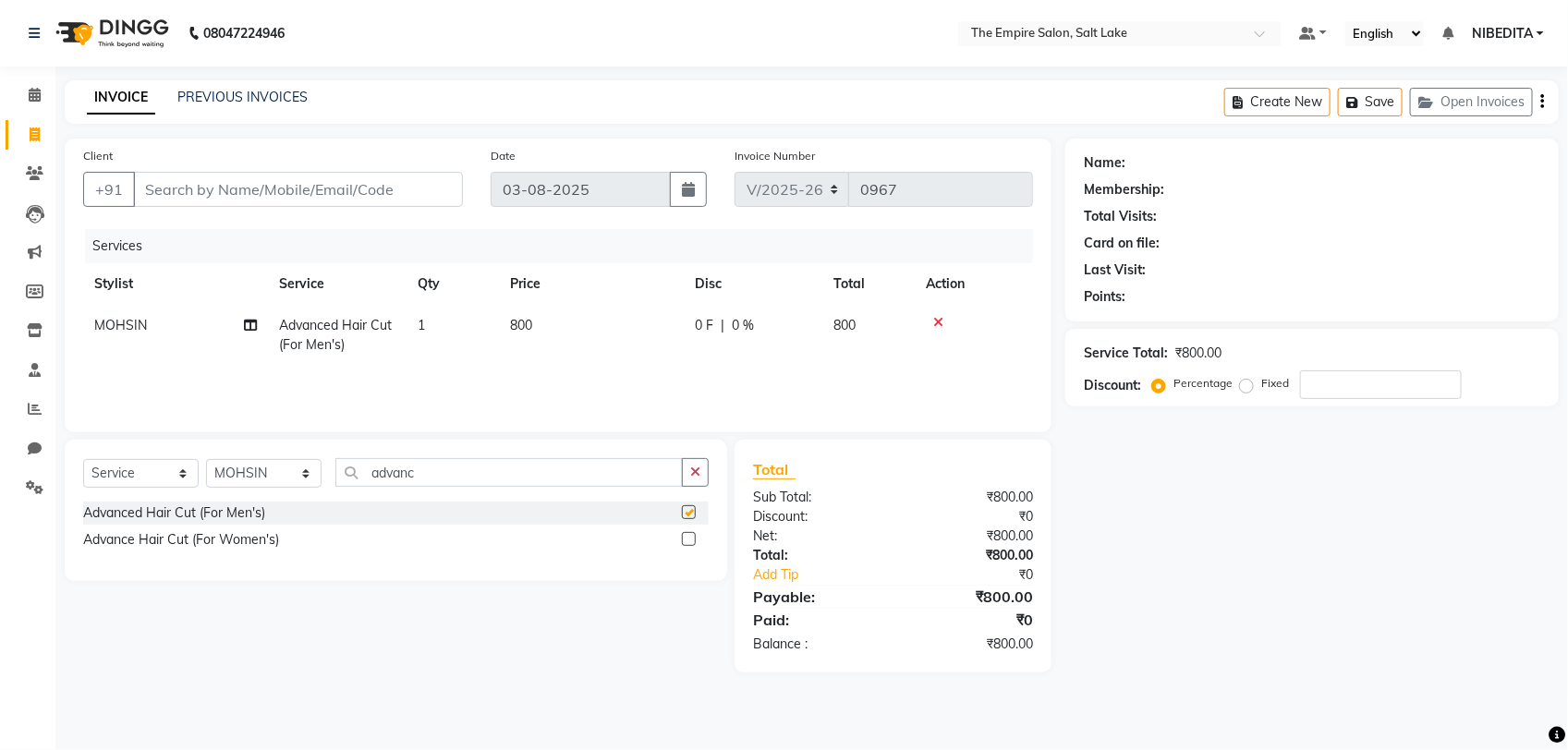 checkbox on "false" 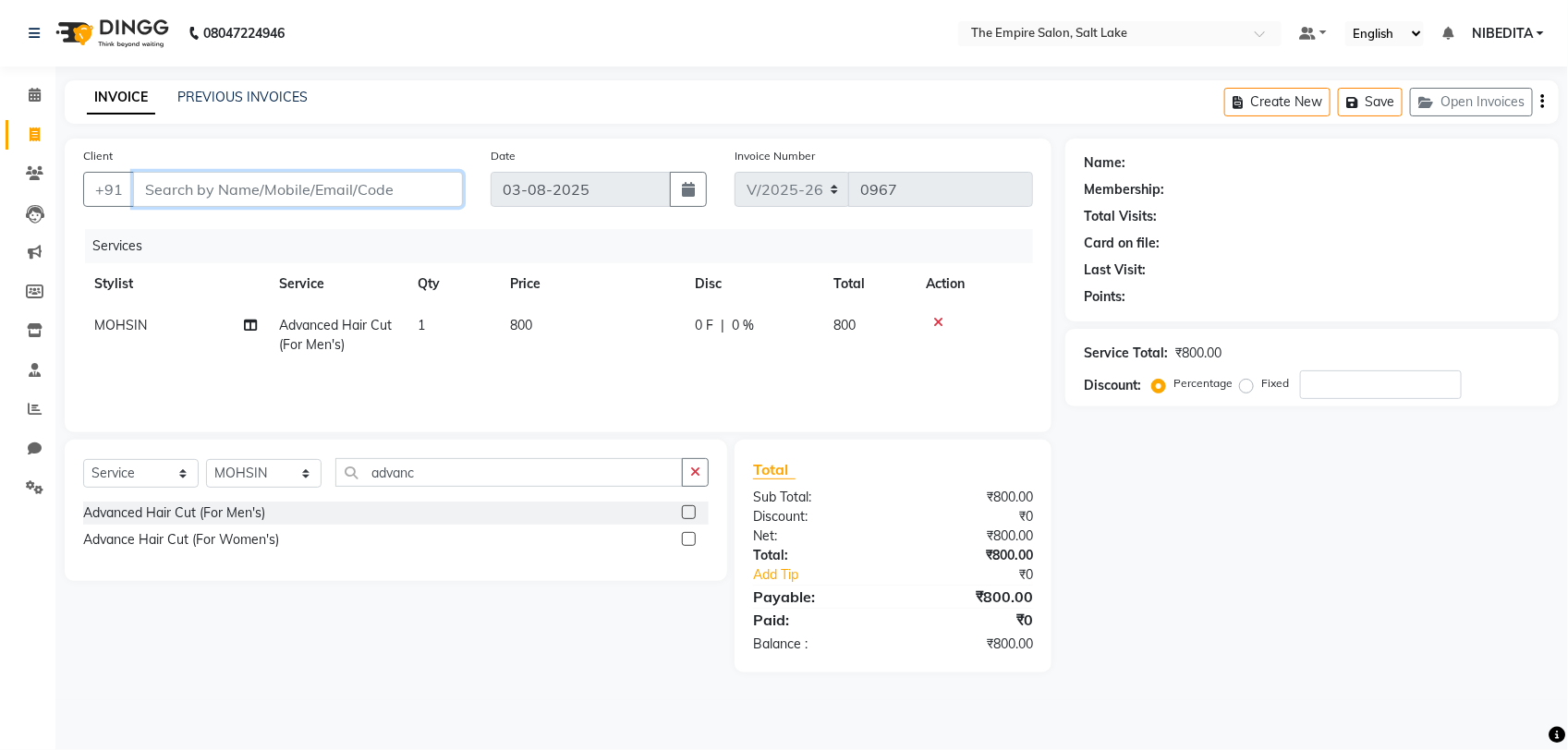 click on "Client" at bounding box center (298, 189) 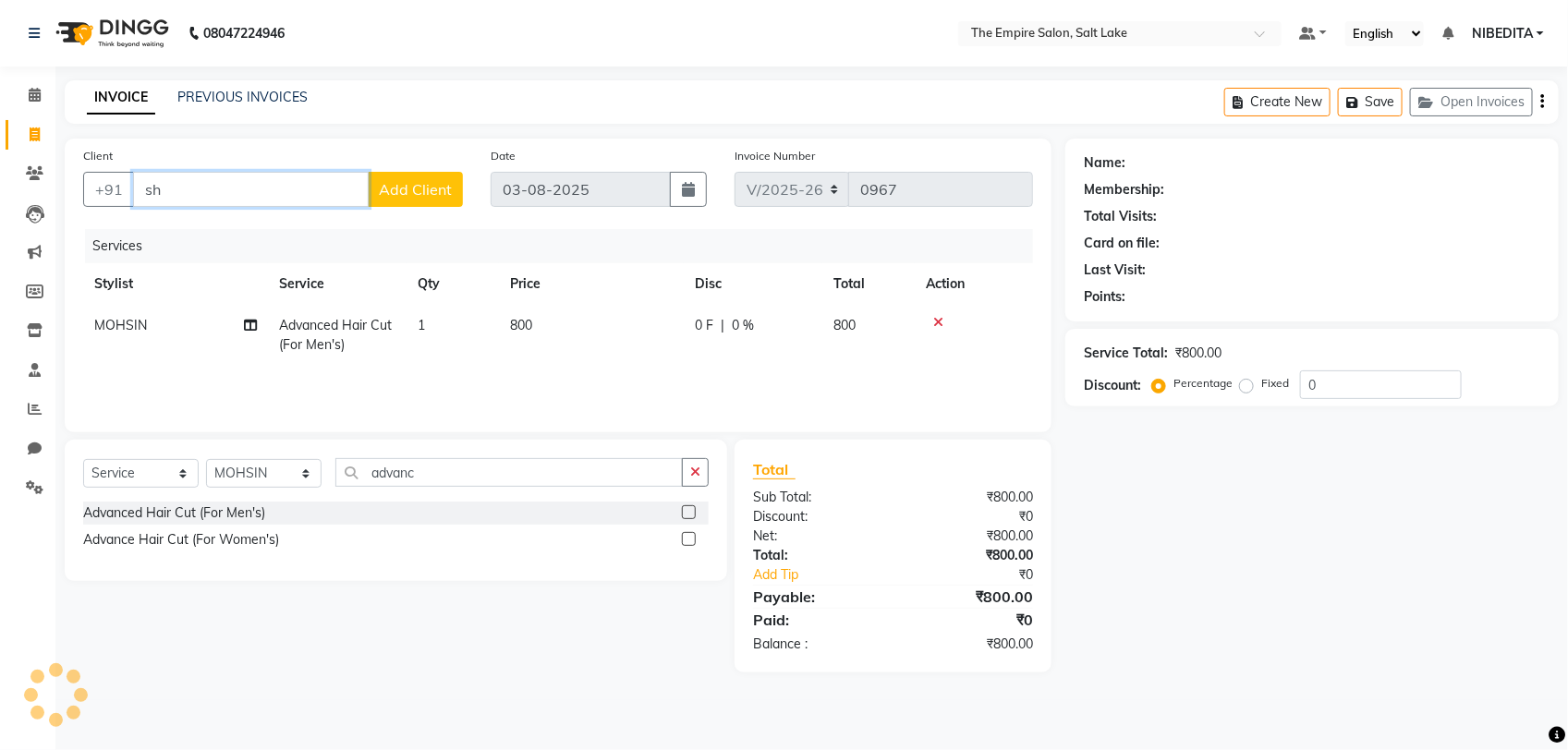 type on "s" 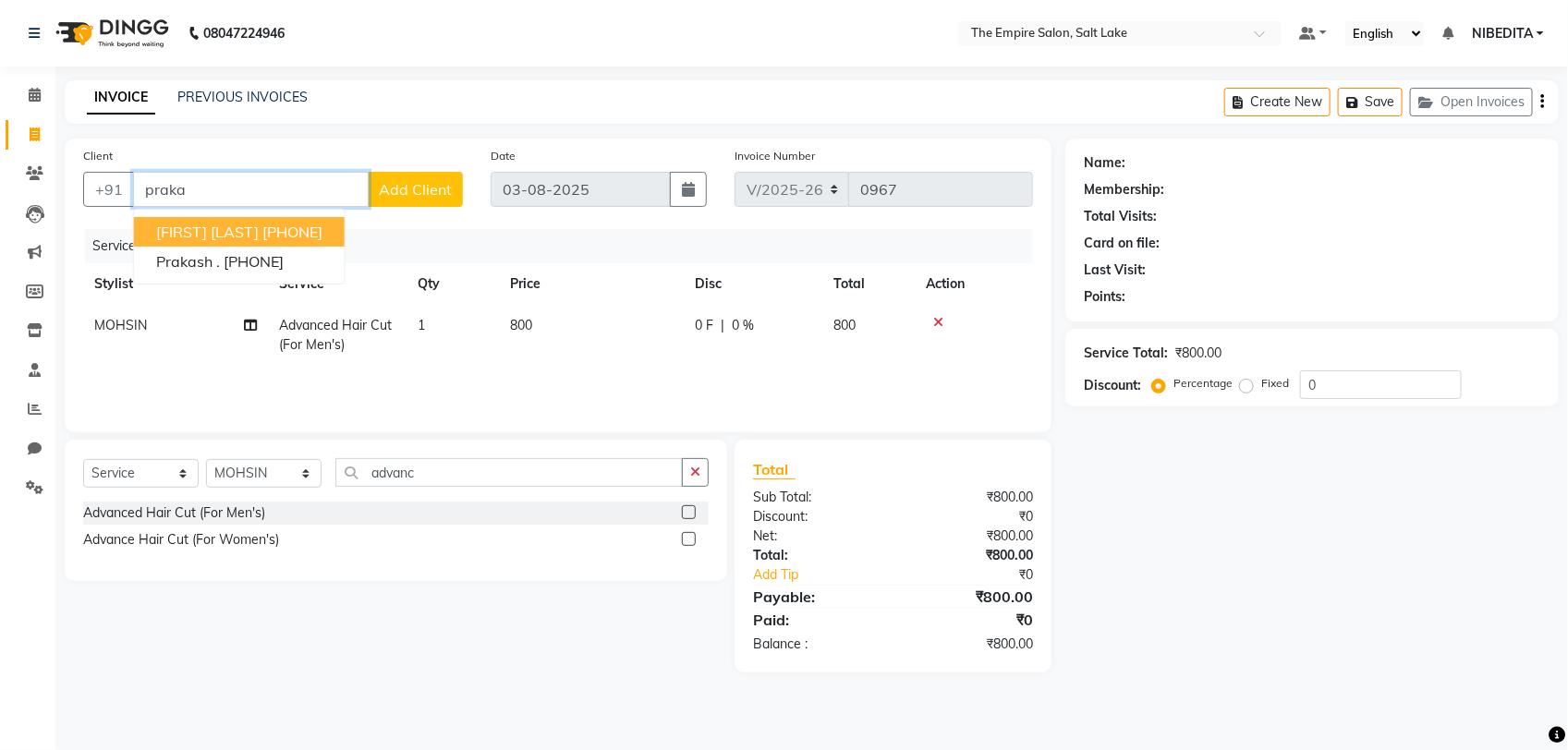 click on "[FIRST] [LAST]" at bounding box center [207, 232] 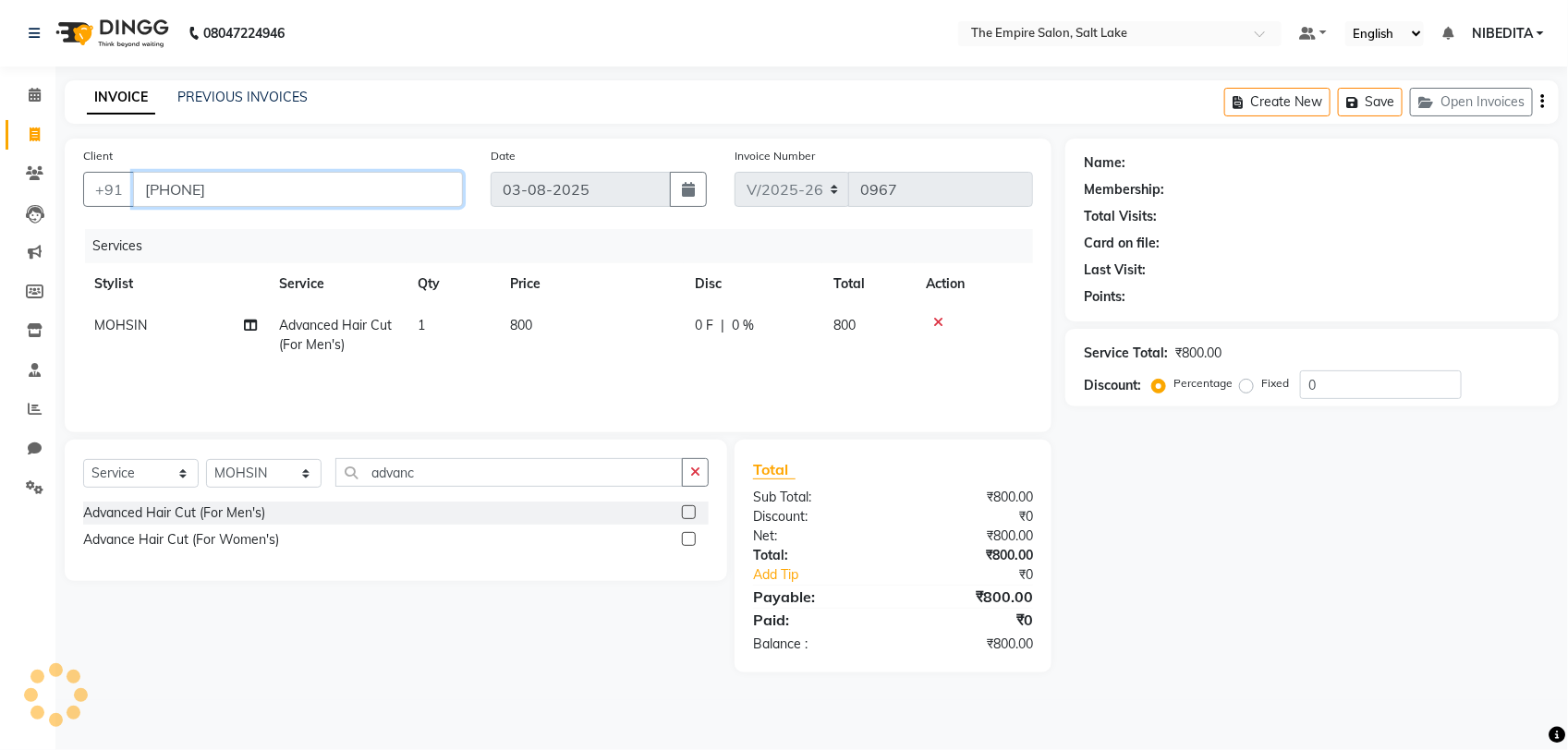 type on "[PHONE]" 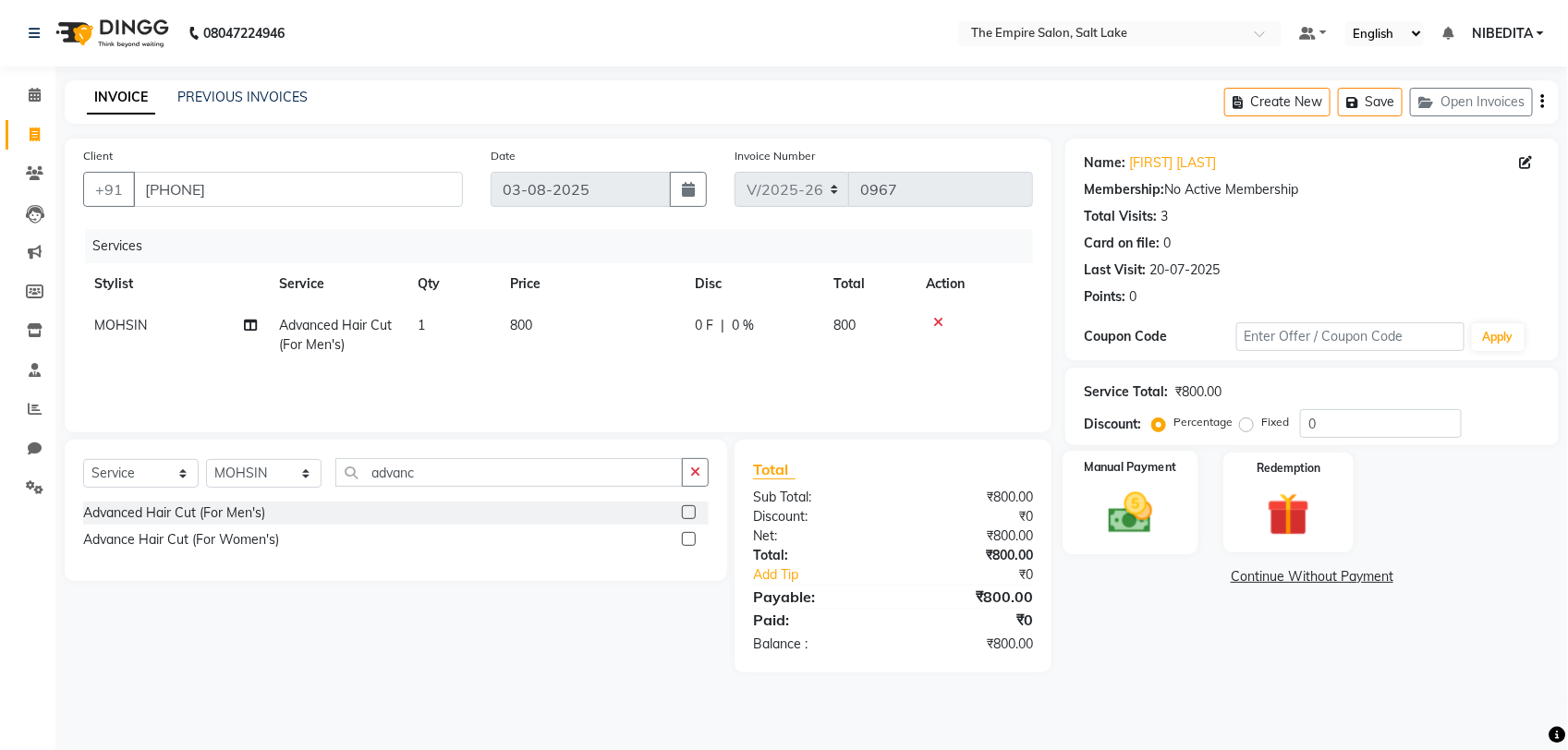 click 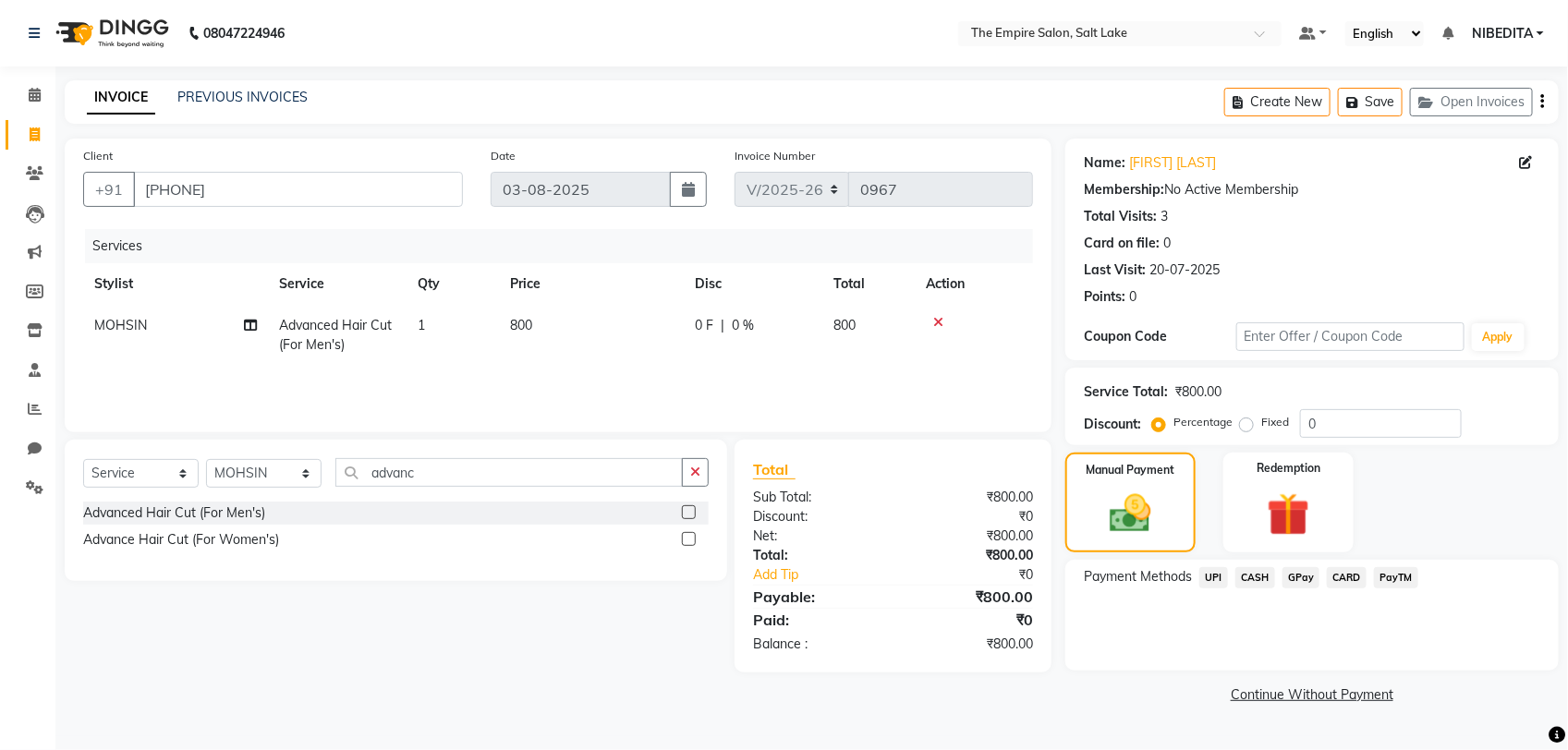 click on "UPI" 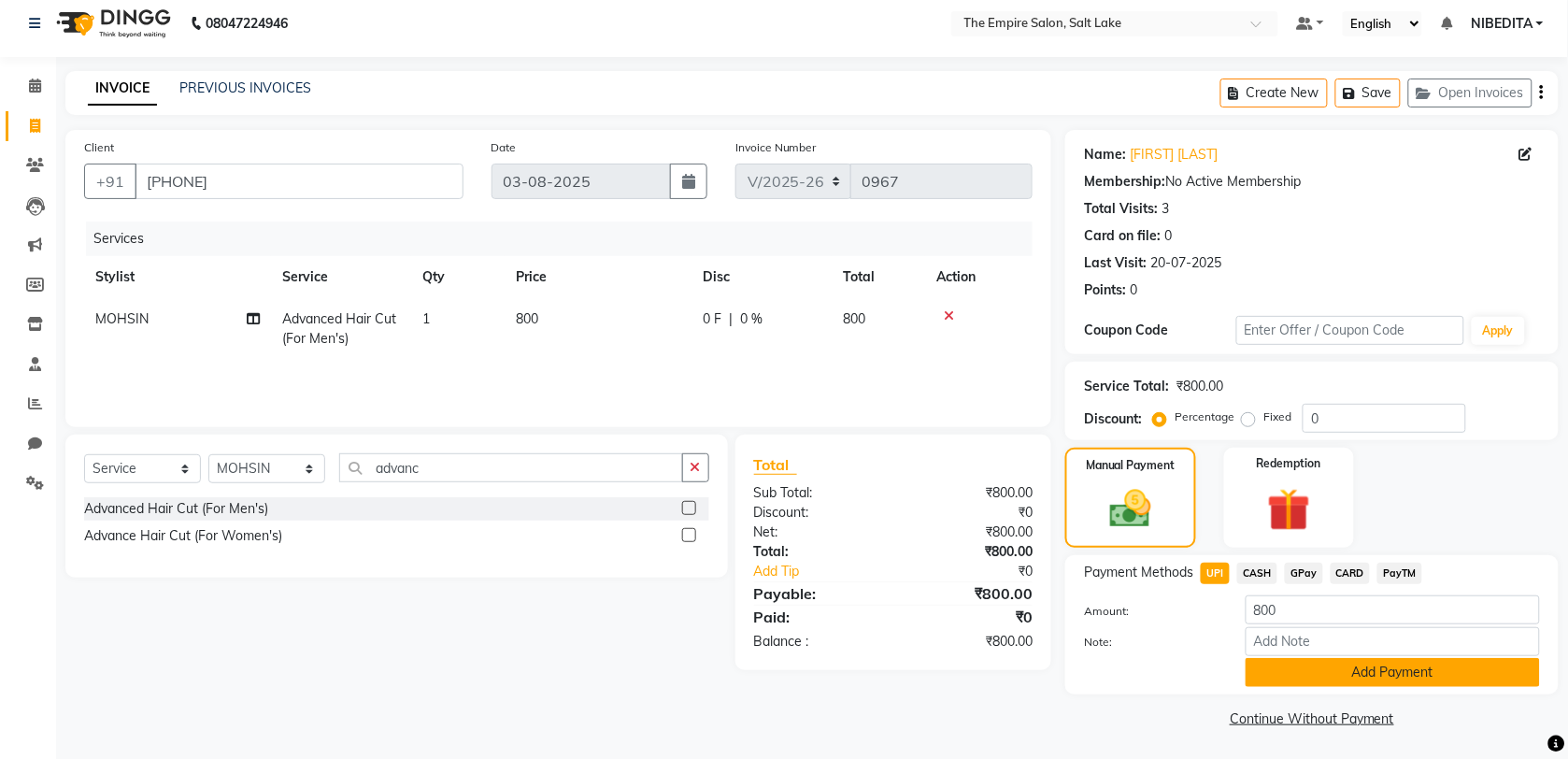 click on "Add Payment" 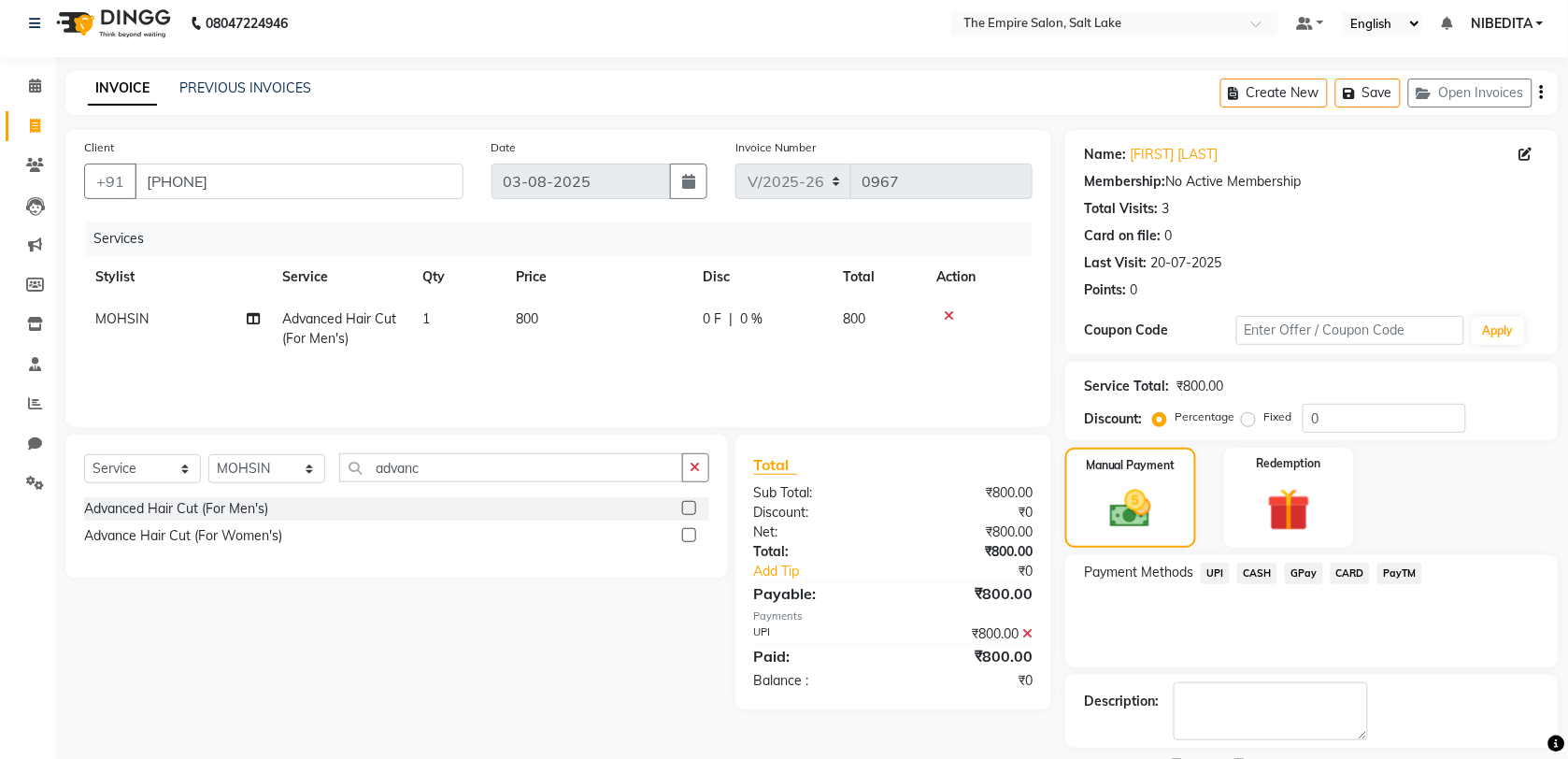 scroll, scrollTop: 91, scrollLeft: 0, axis: vertical 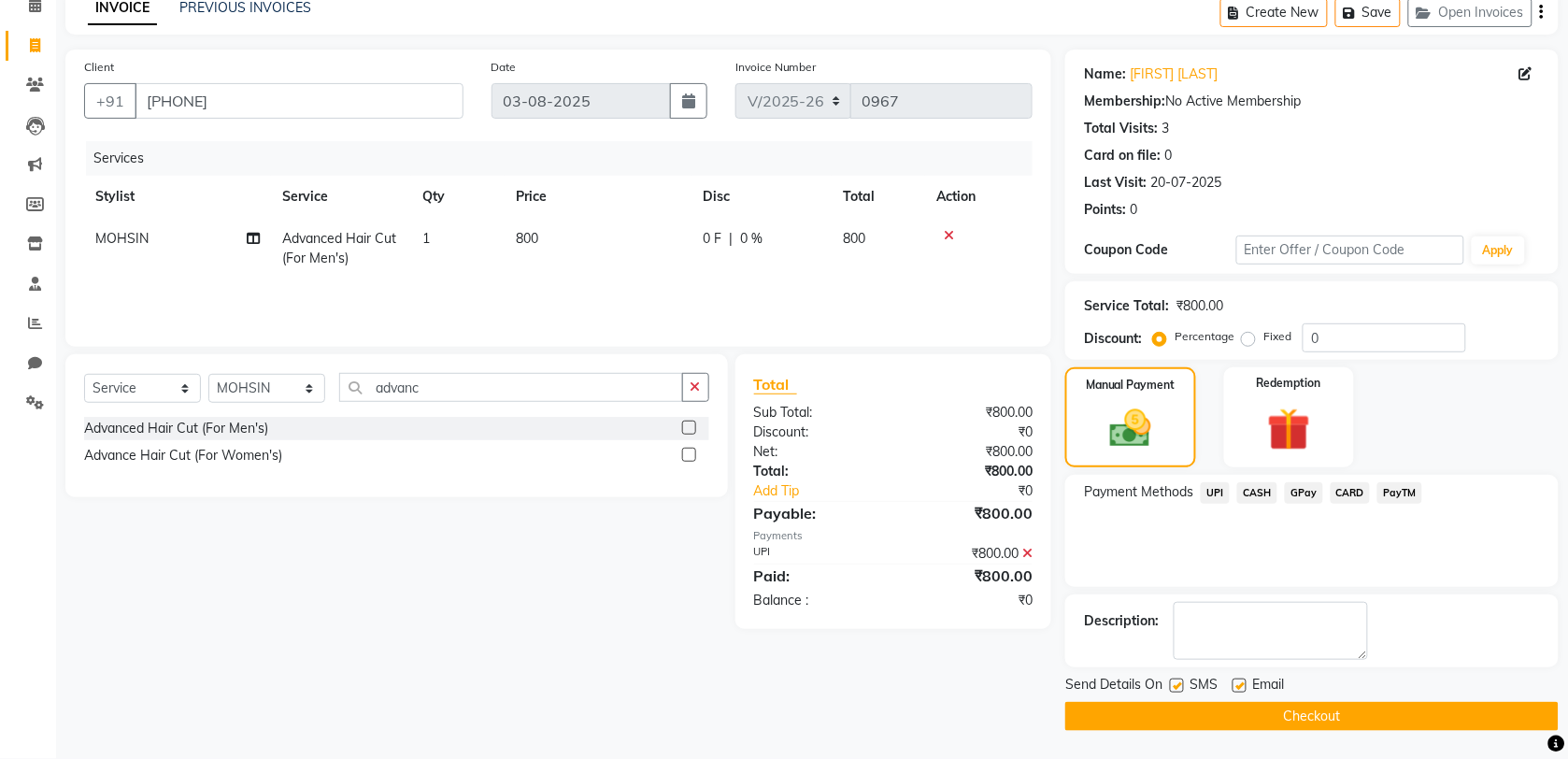click on "Checkout" 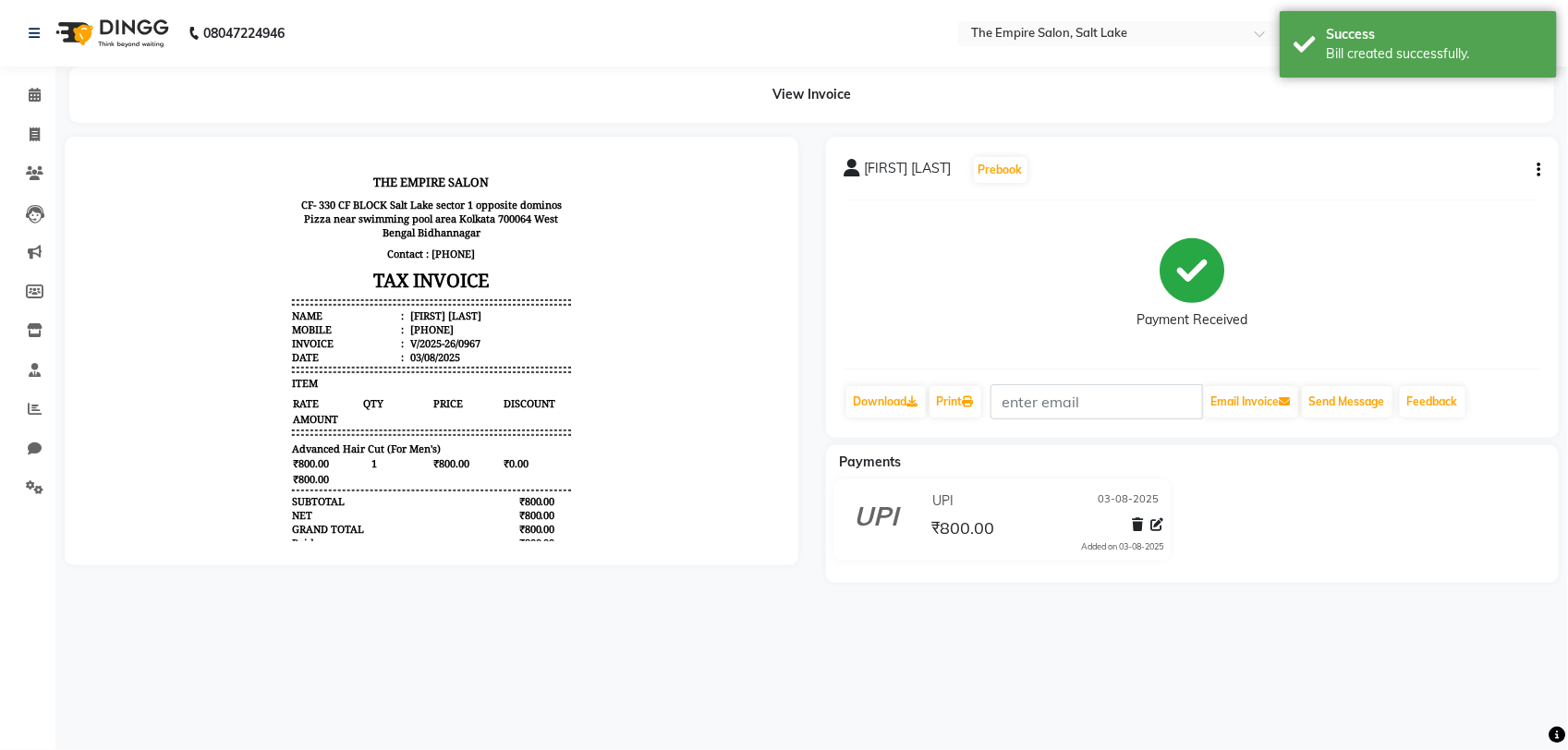 scroll, scrollTop: 0, scrollLeft: 0, axis: both 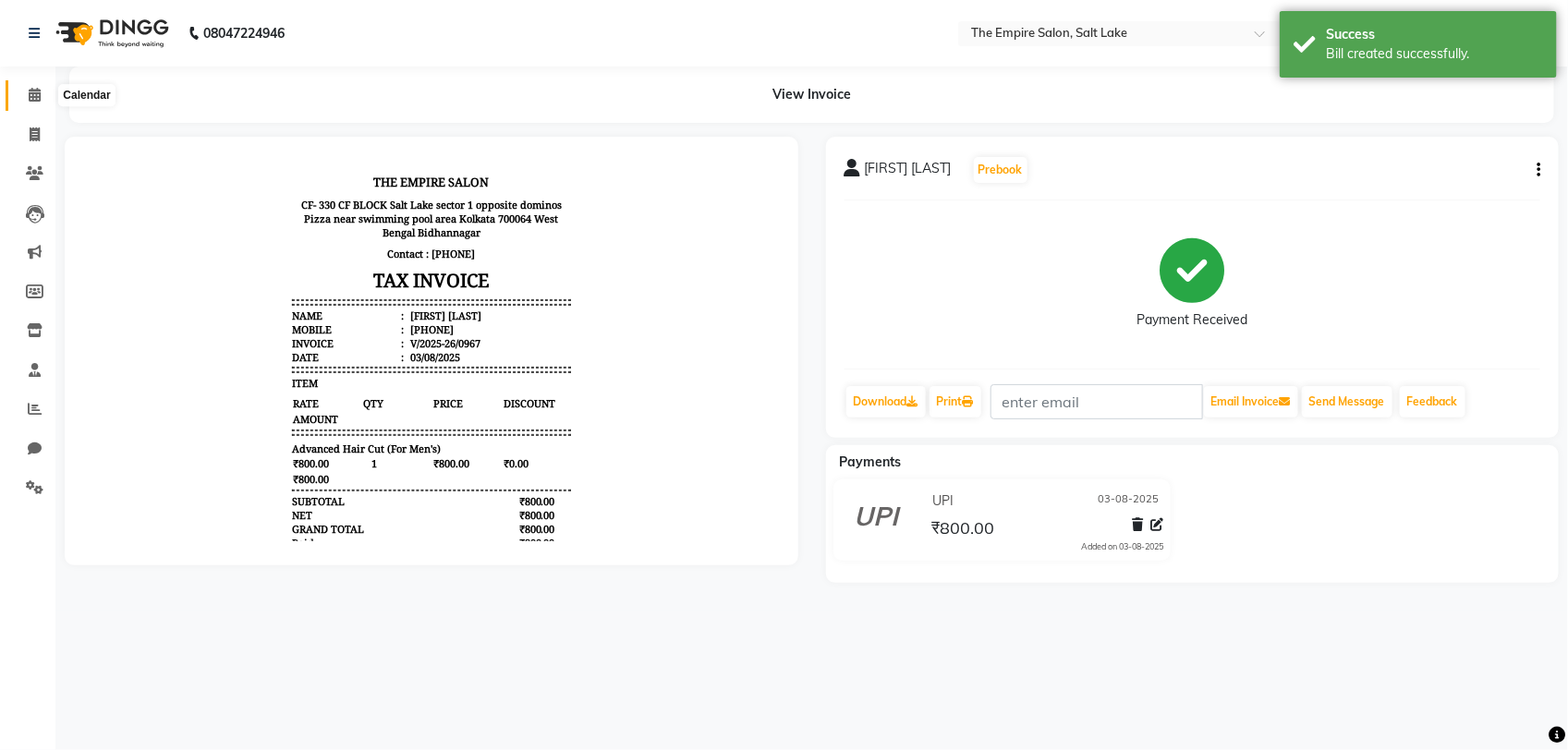 click 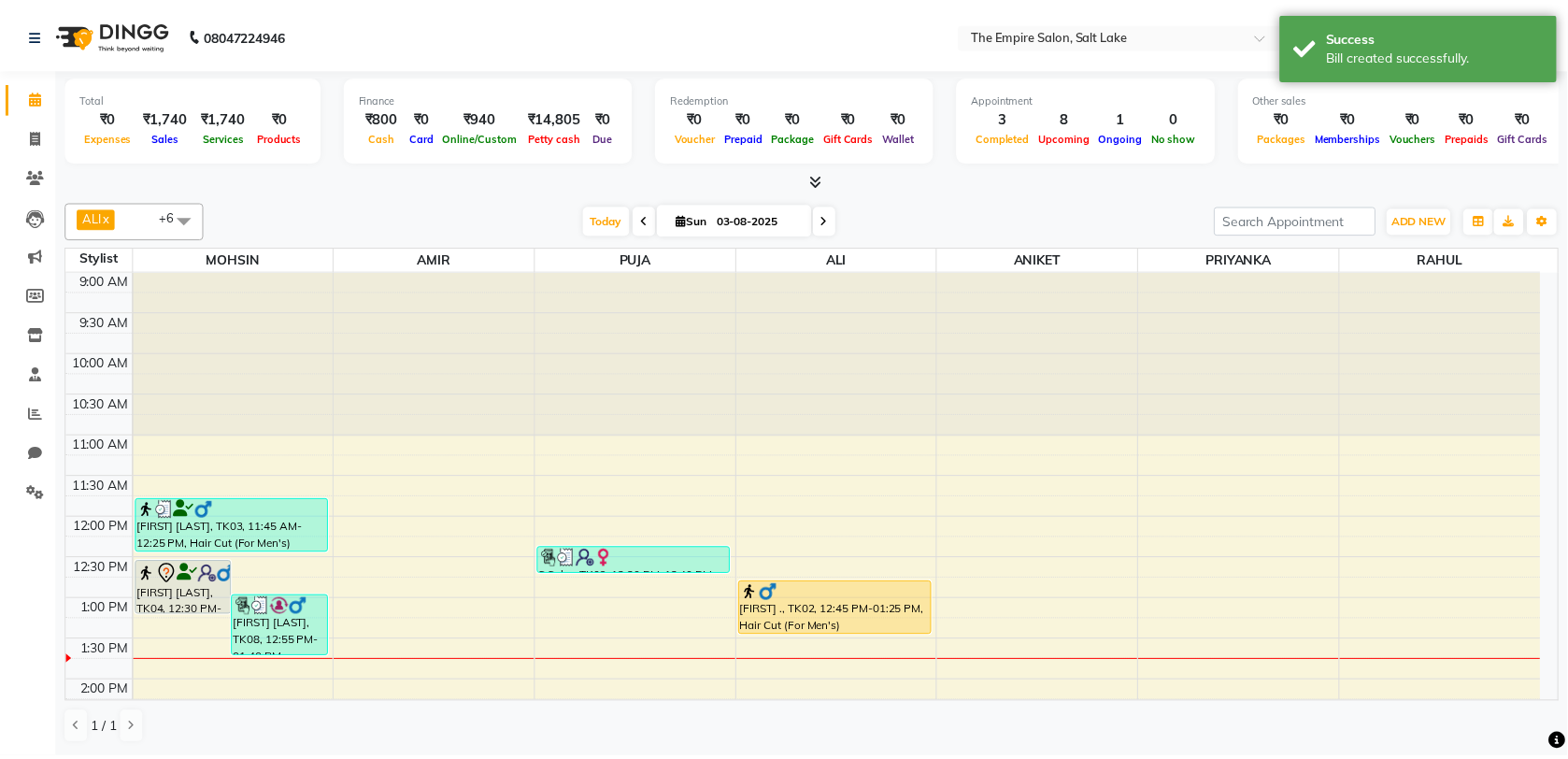 scroll, scrollTop: 117, scrollLeft: 0, axis: vertical 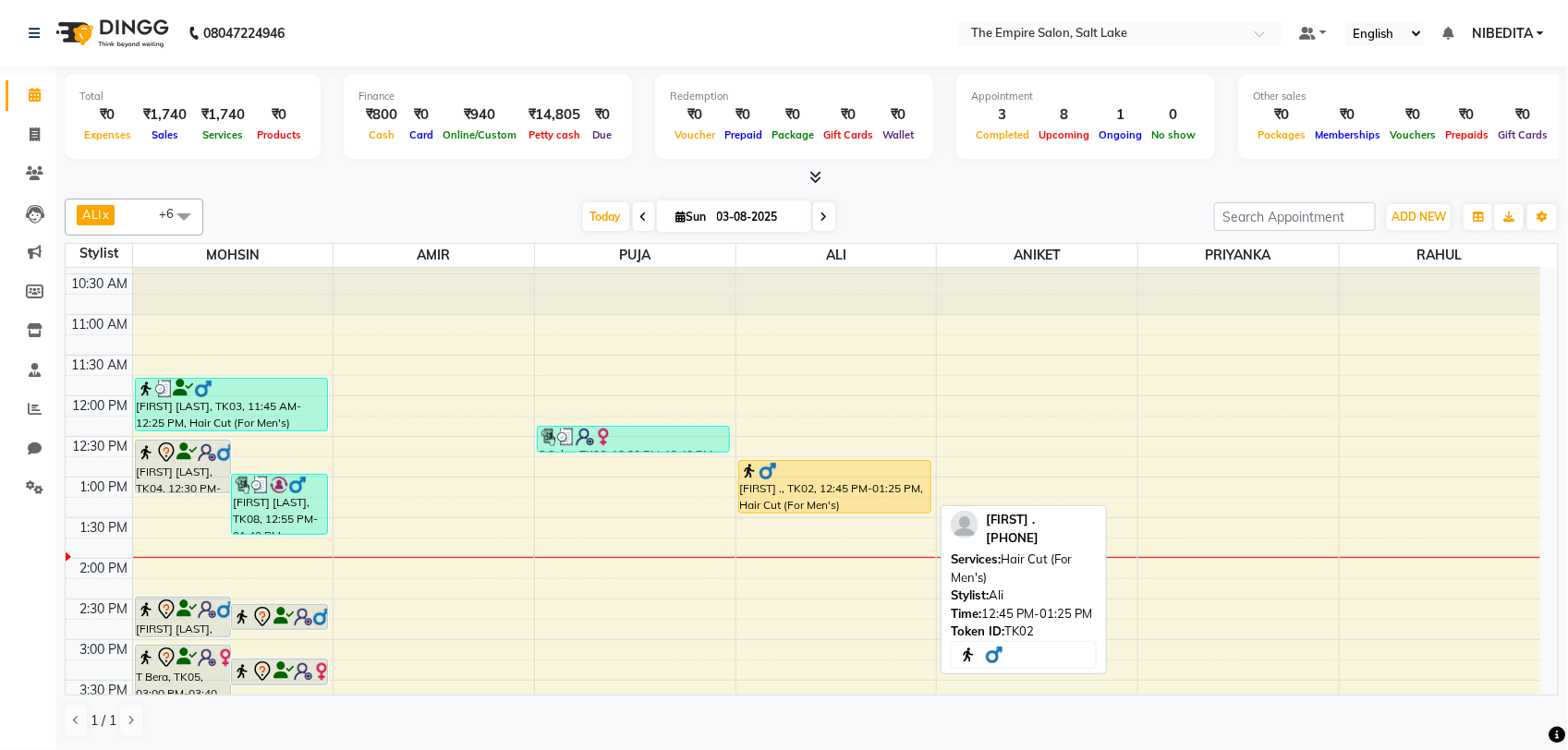 click on "[FIRST] ., TK02, 12:45 PM-01:25 PM, Hair Cut (For Men's)" at bounding box center [834, 487] 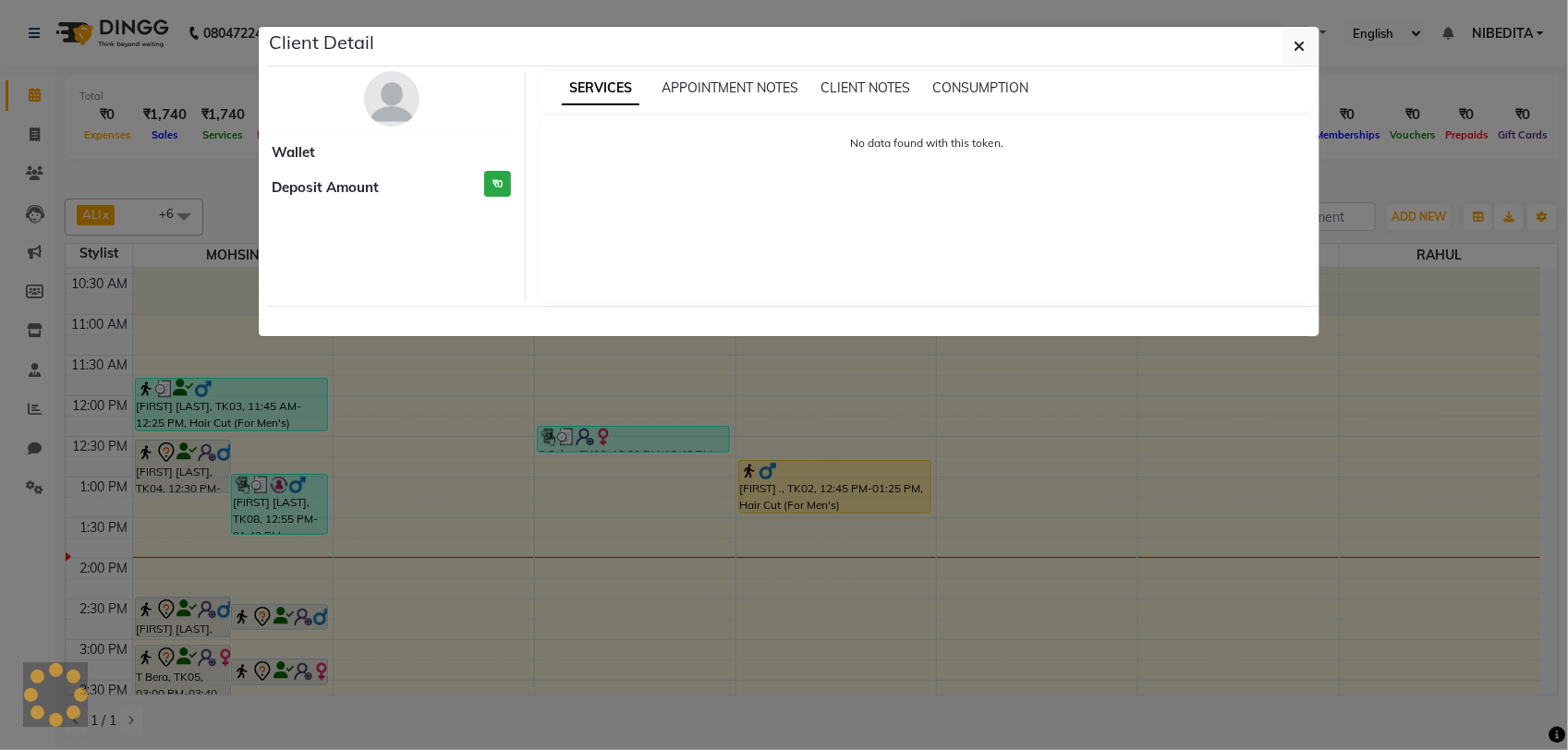 select on "1" 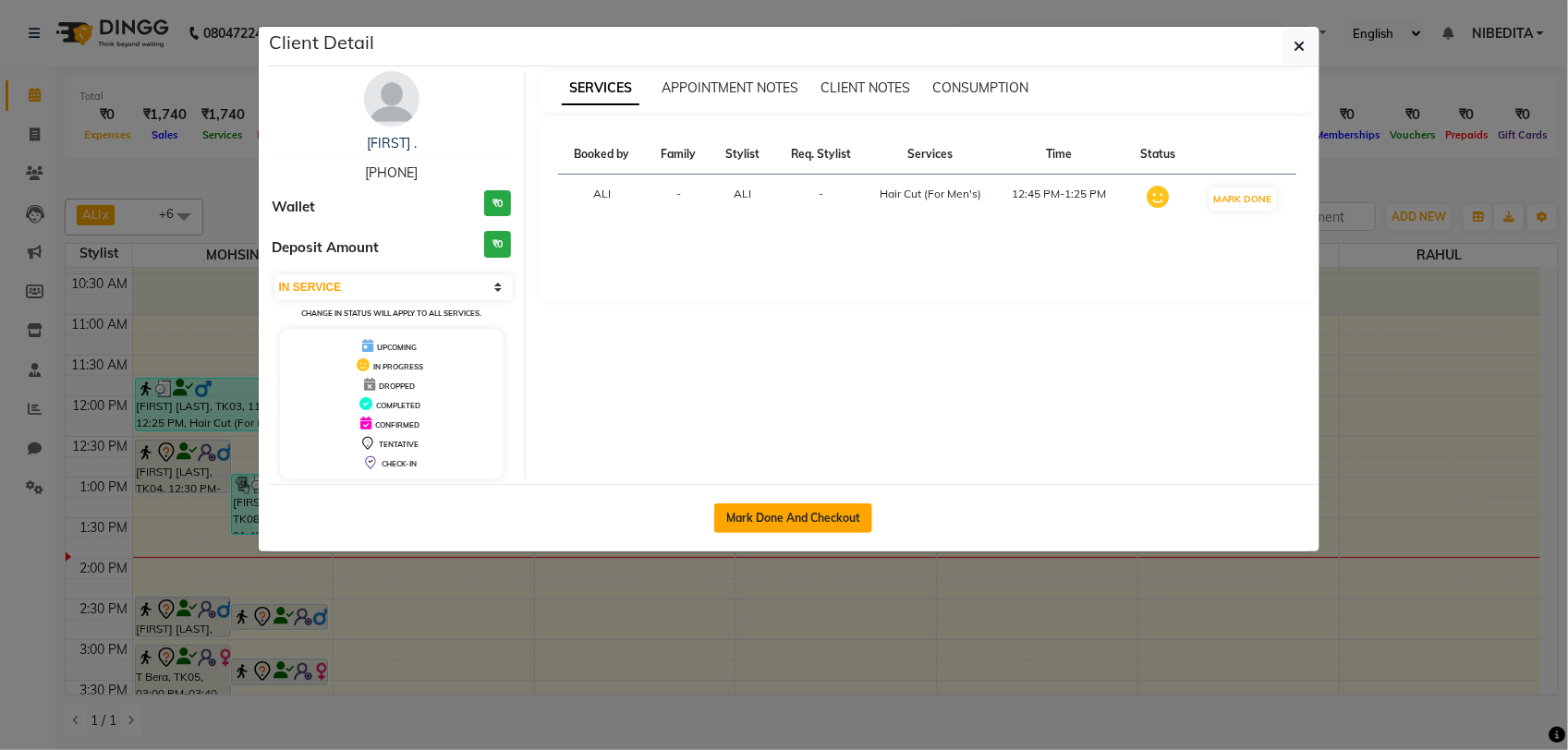 click on "Mark Done And Checkout" 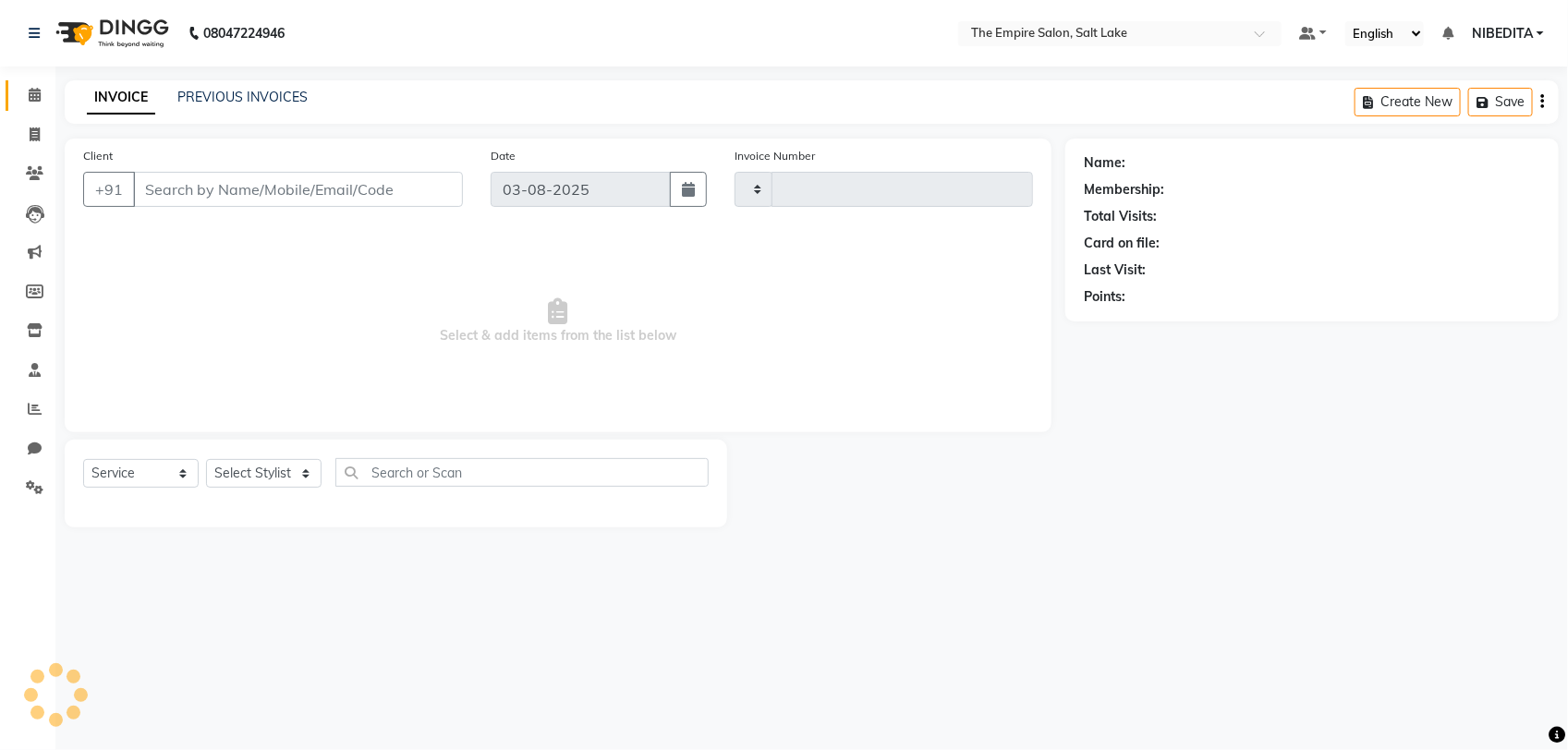 type on "0968" 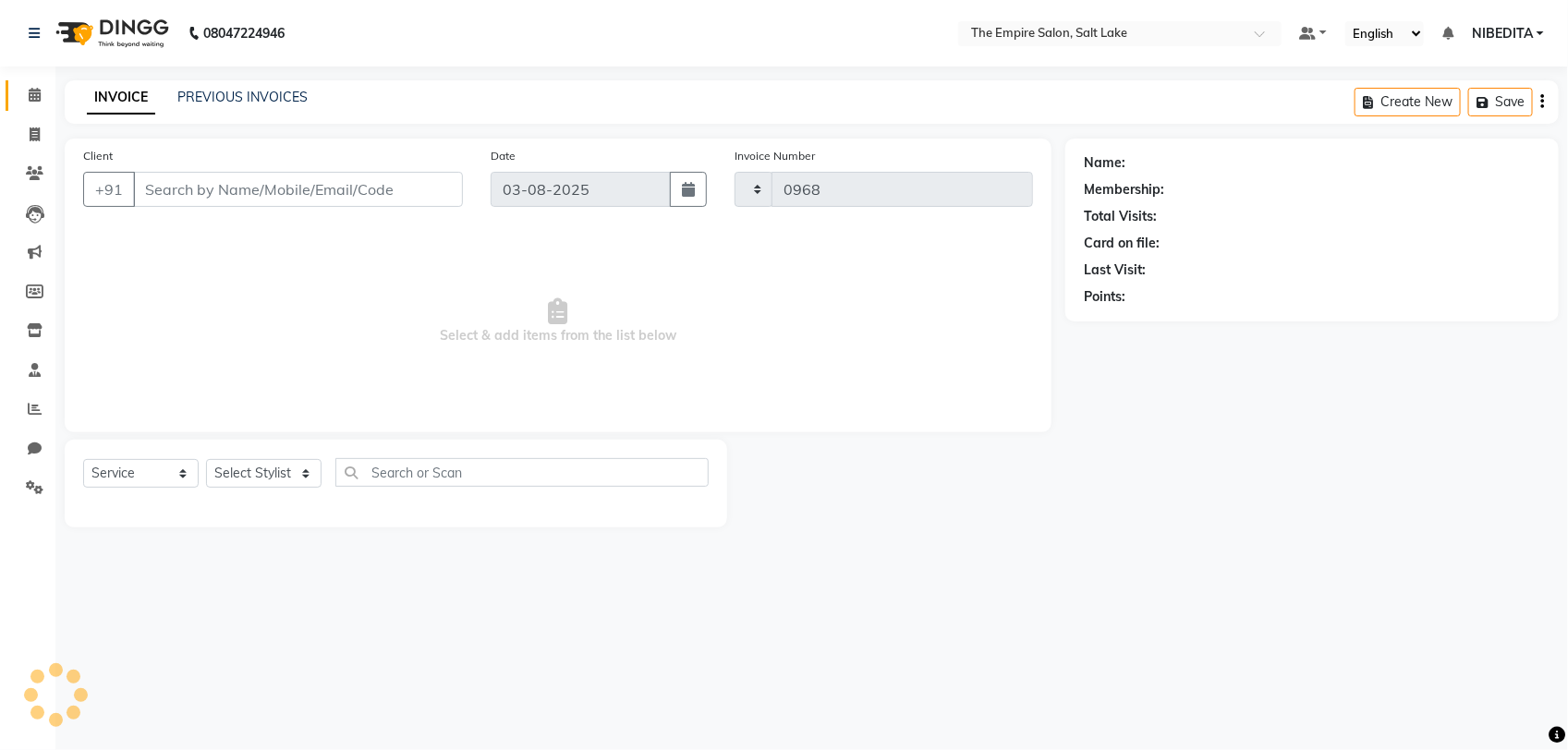 select on "8221" 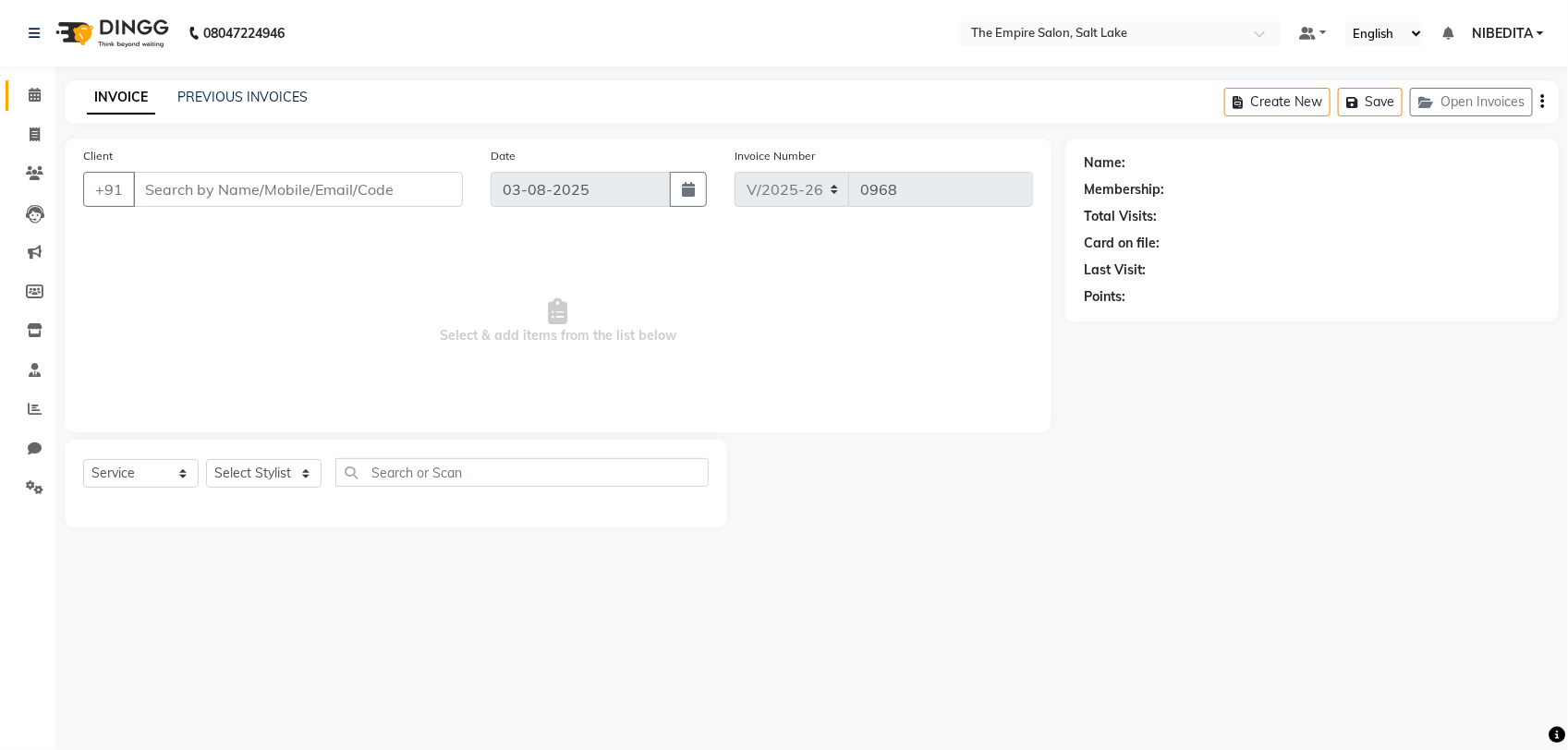 type on "[PHONE]" 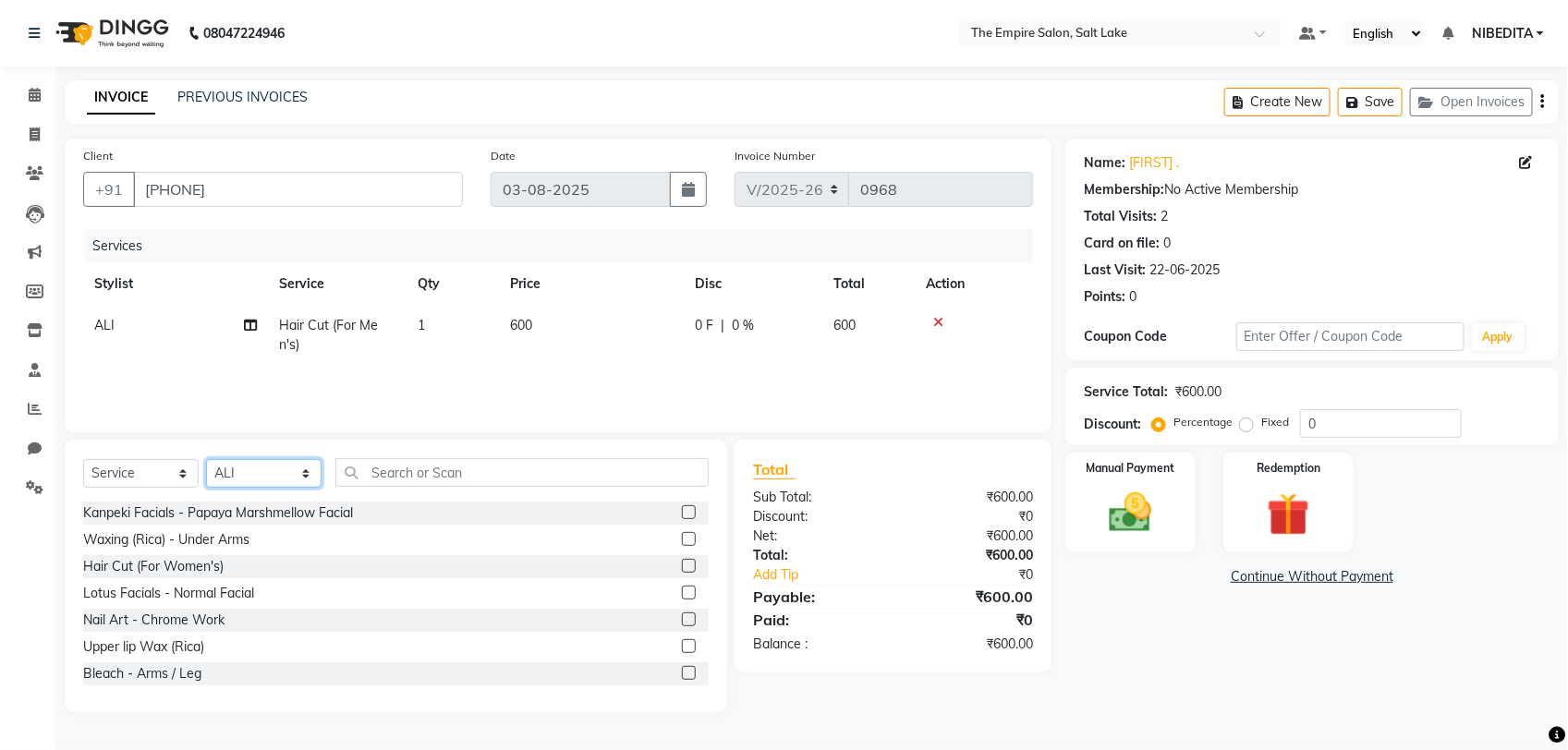 click on "Select Stylist ALI AMIR ANIKET BISWAJIT DHRUV  MOHSIN NIBEDITA PRIYANKA PUJA RAHUL  SAJID  Shahnawaaz SWAPAN" 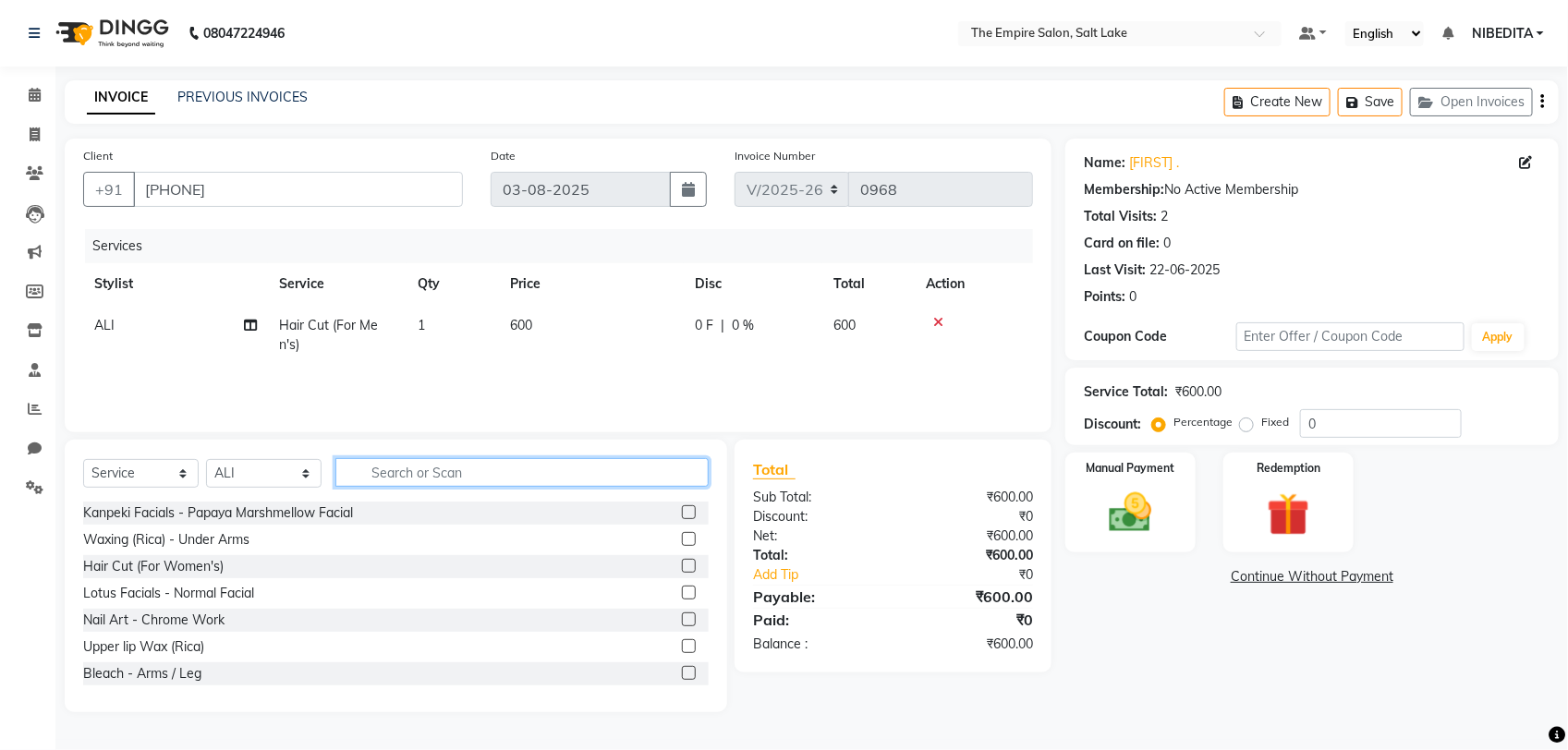 click 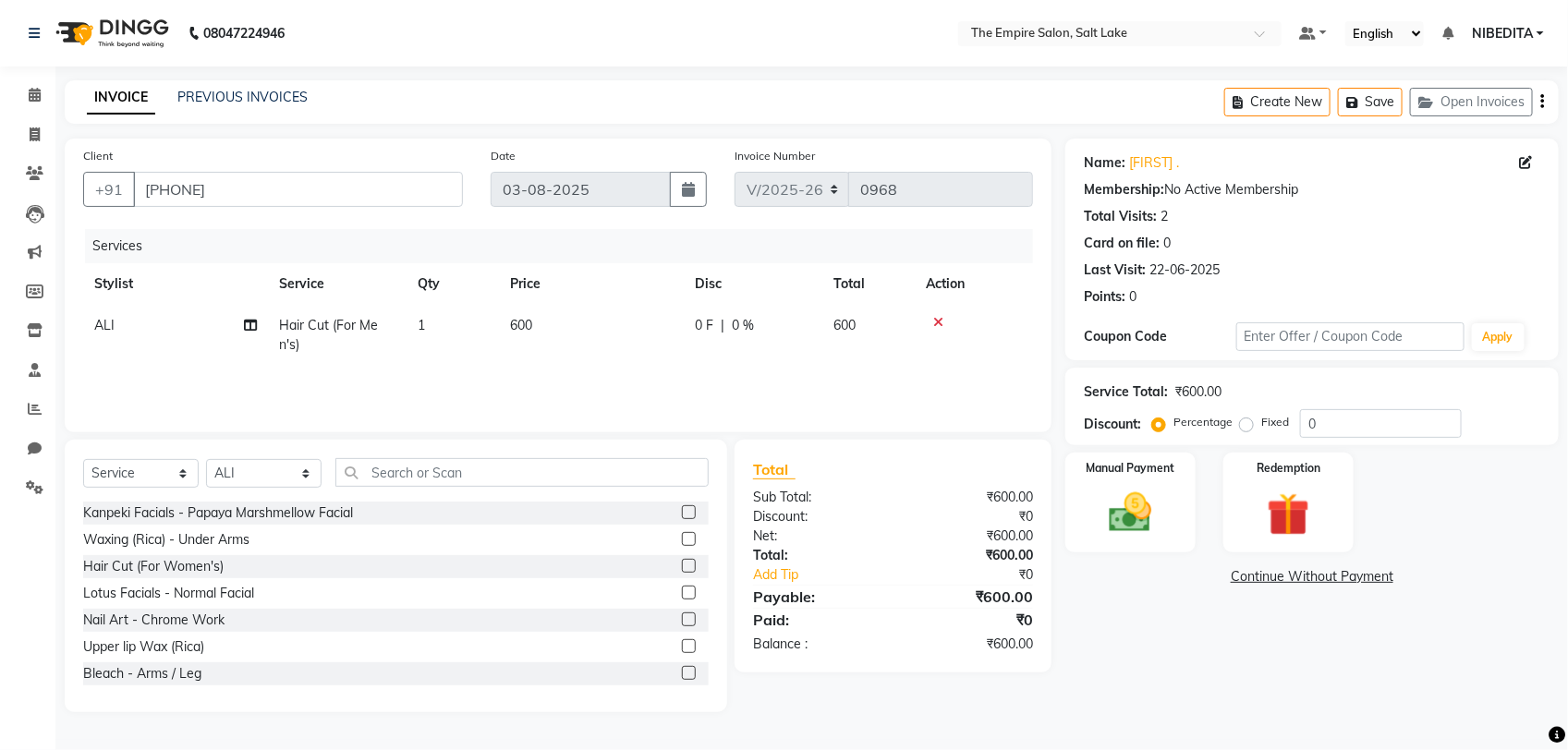 click on "Name: [FIRST] . Membership: No Active Membership Total Visits: 2 Card on file: 0 Last Visit: 22-06-2025 Points: 0 Coupon Code Apply Service Total: ₹600.00 Discount: Percentage Fixed 0 Manual Payment Redemption Continue Without Payment" 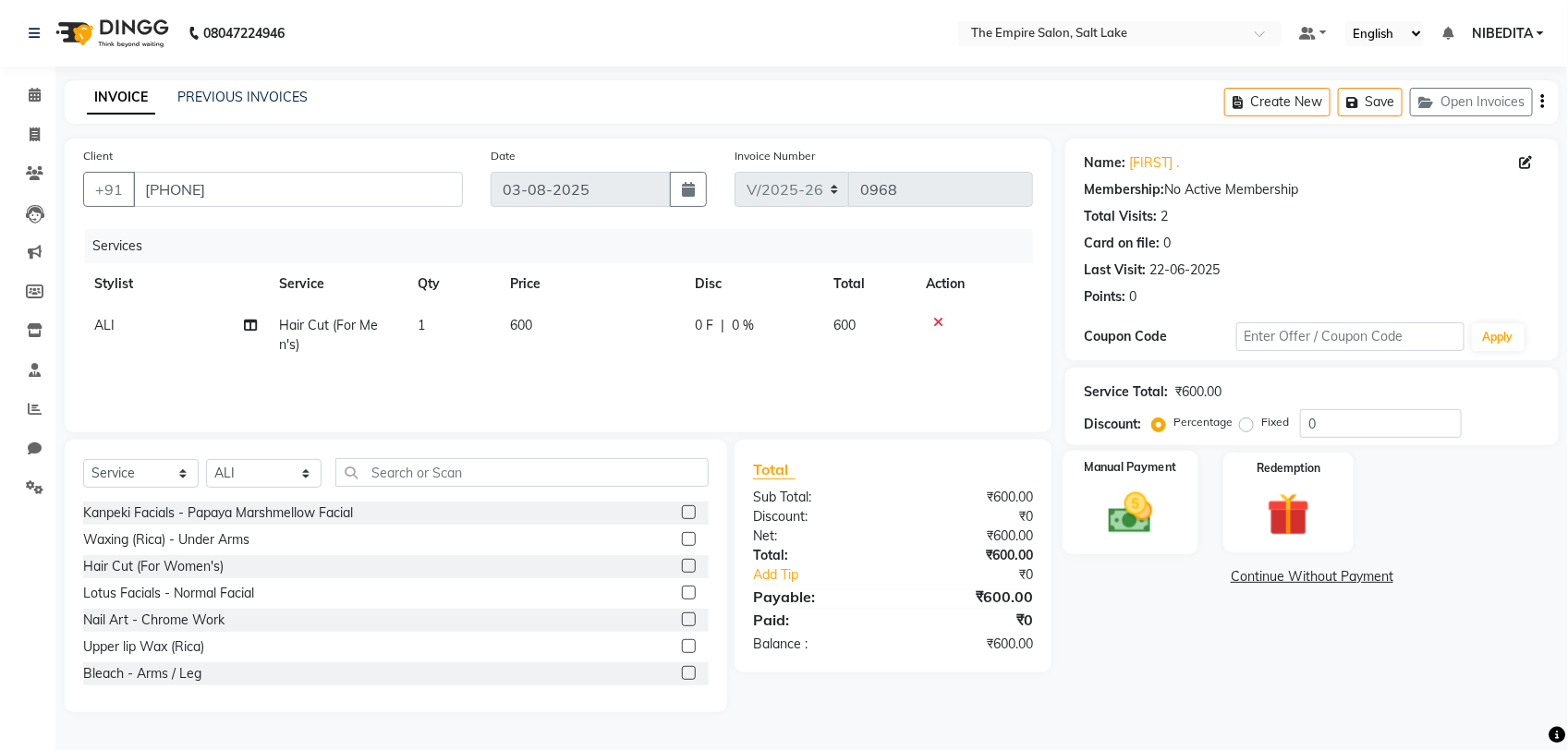 click 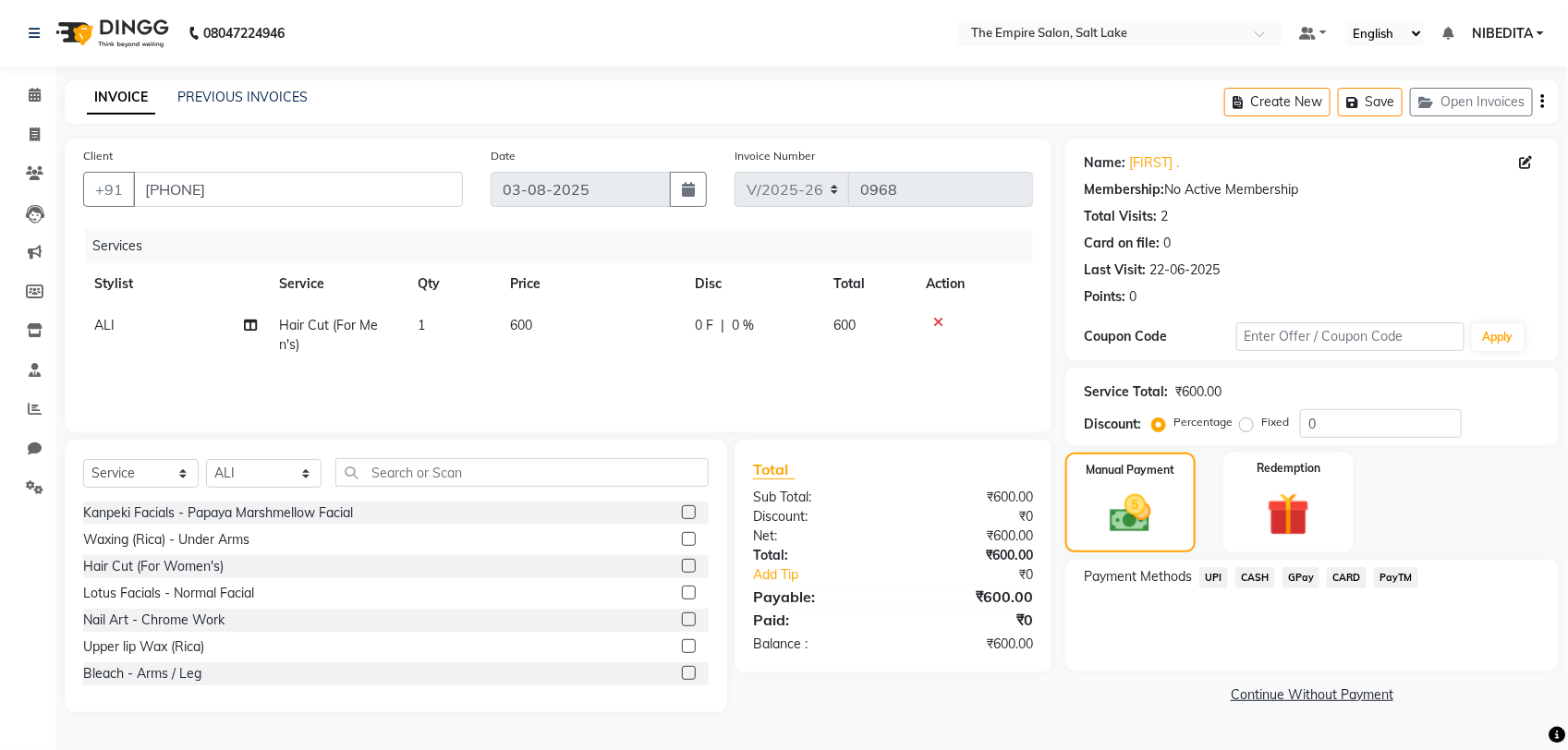 click on "CASH" 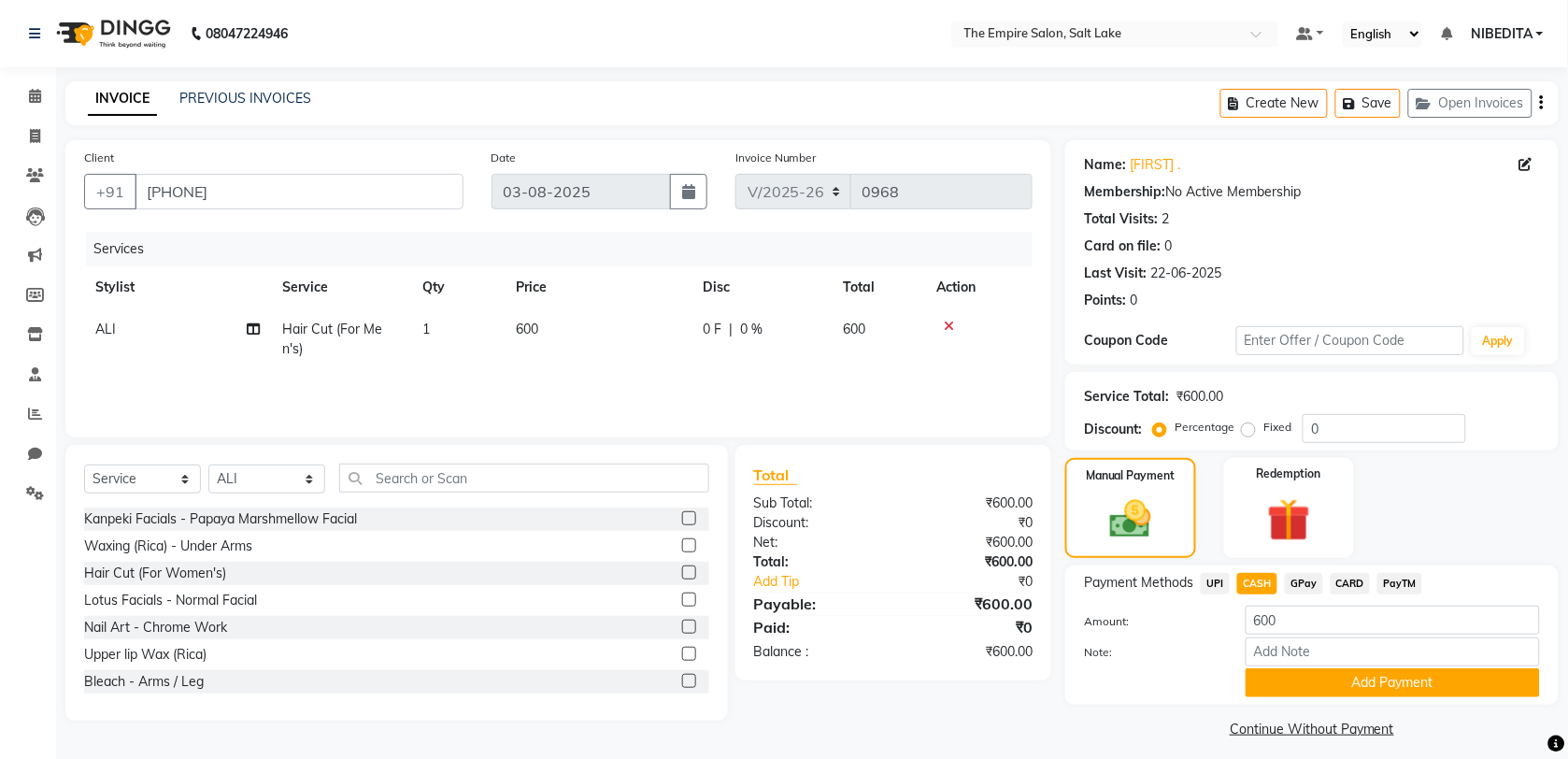 click on "Payment Methods  UPI   CASH   GPay   CARD   PayTM  Amount: 600 Note: Add Payment" 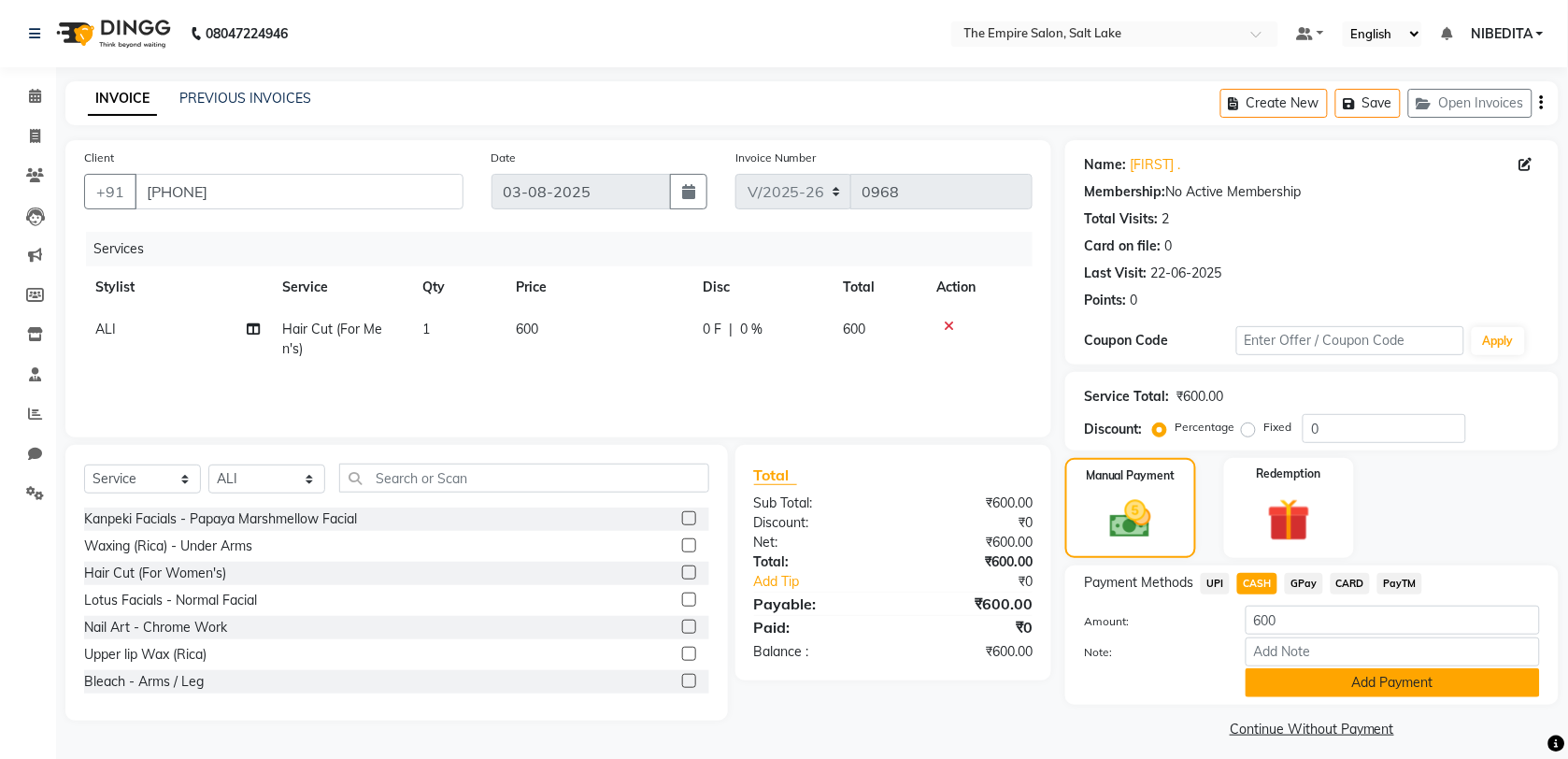 click on "Add Payment" 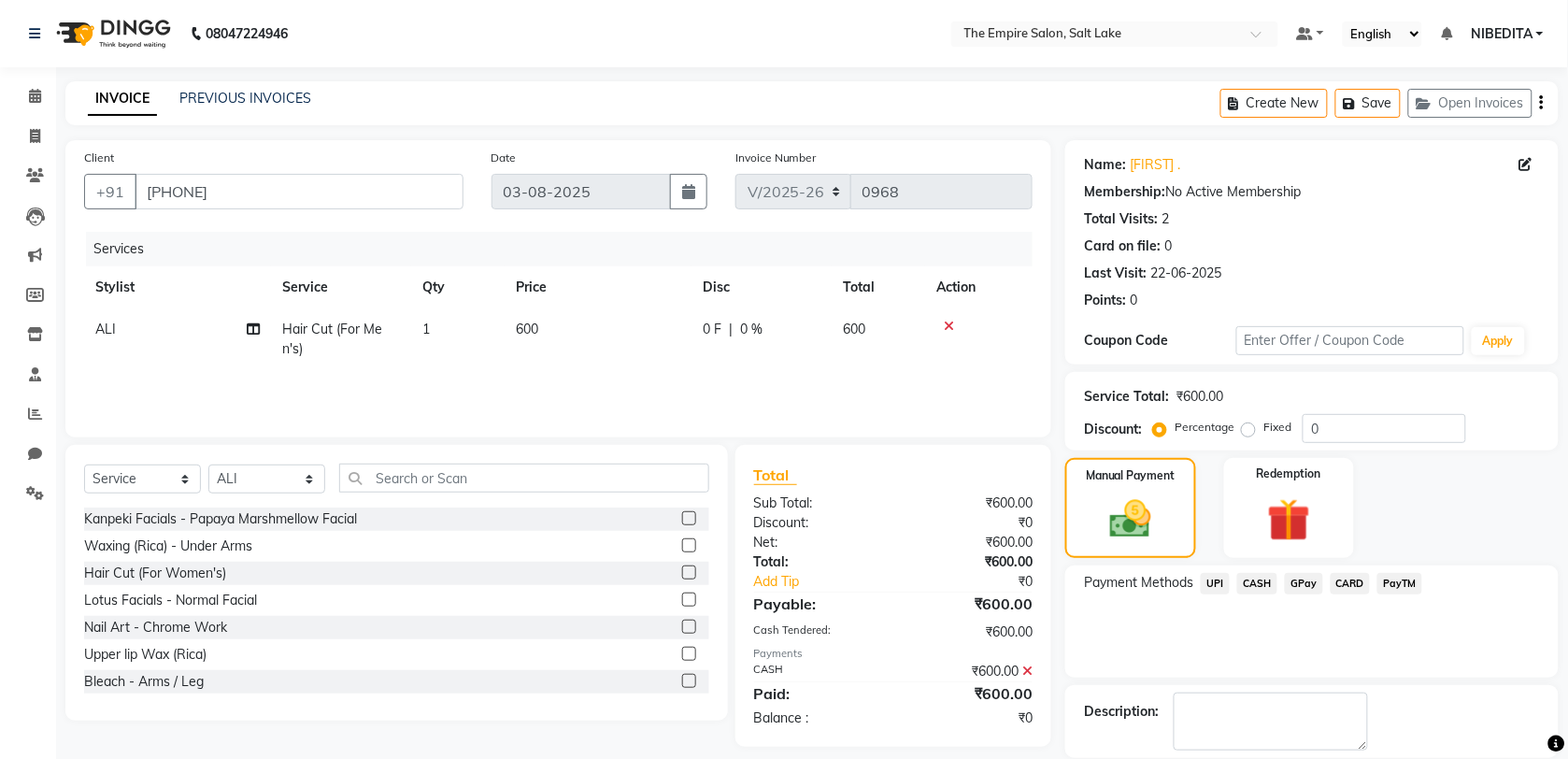 scroll, scrollTop: 91, scrollLeft: 0, axis: vertical 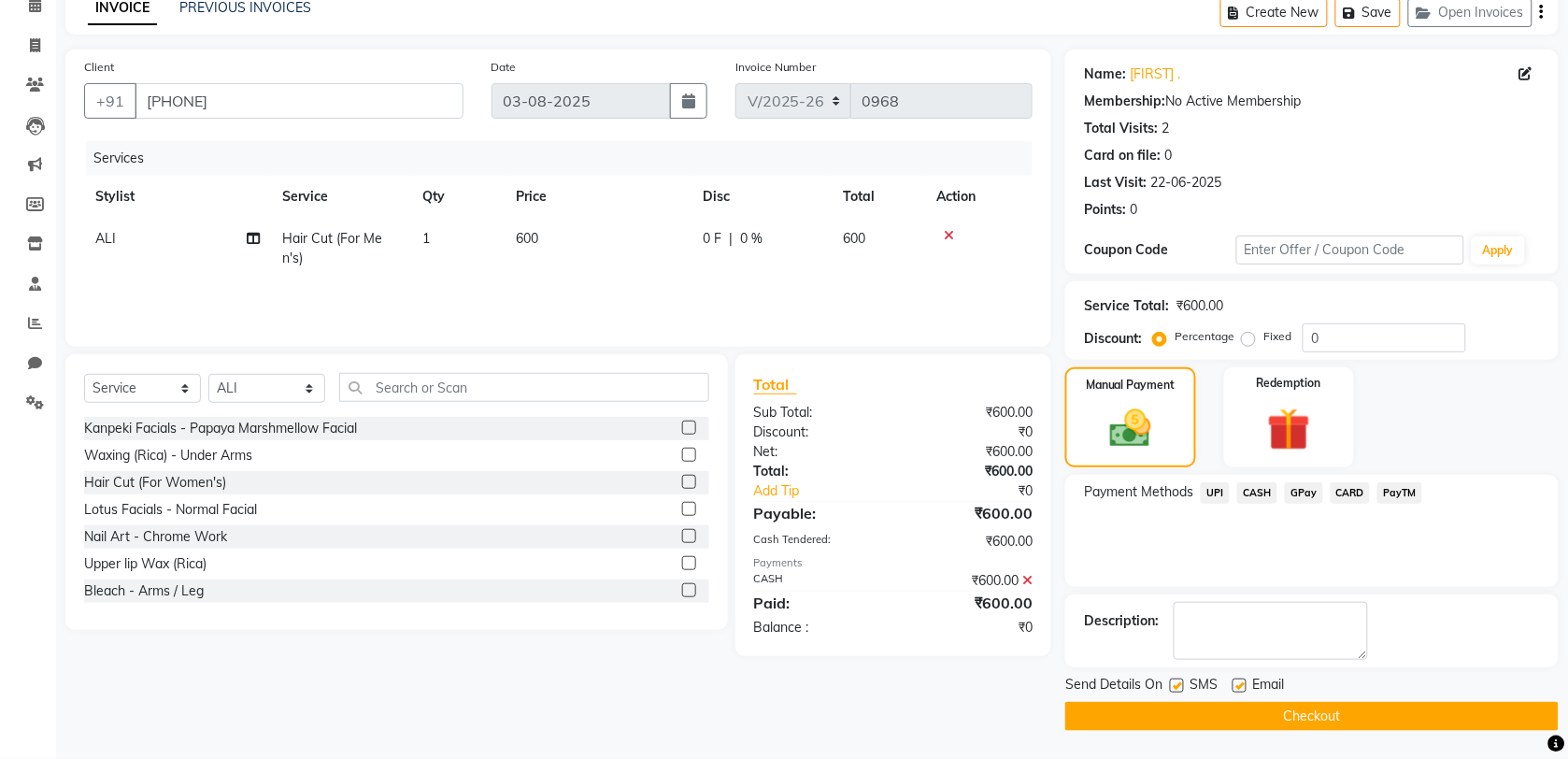 click on "Checkout" 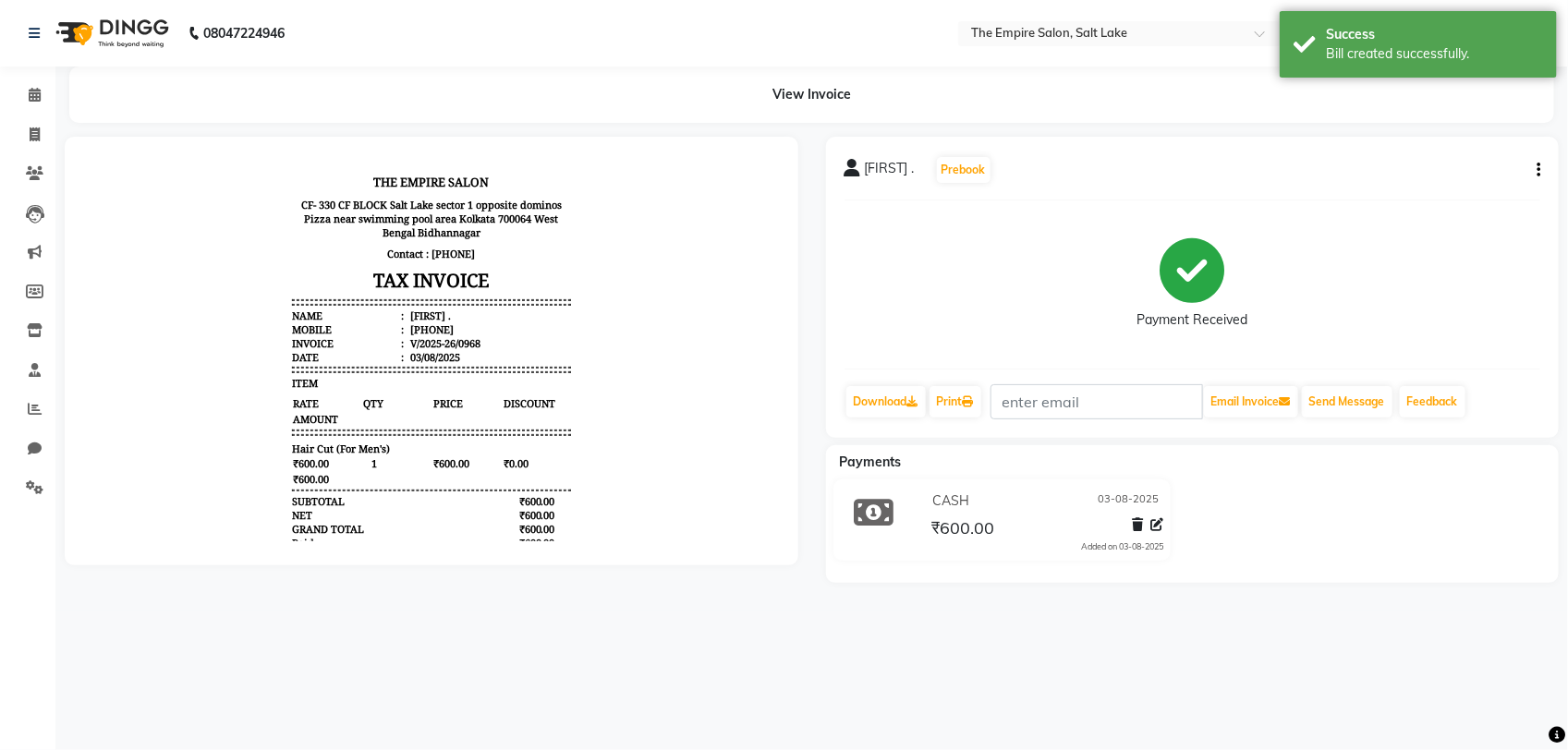 scroll, scrollTop: 0, scrollLeft: 0, axis: both 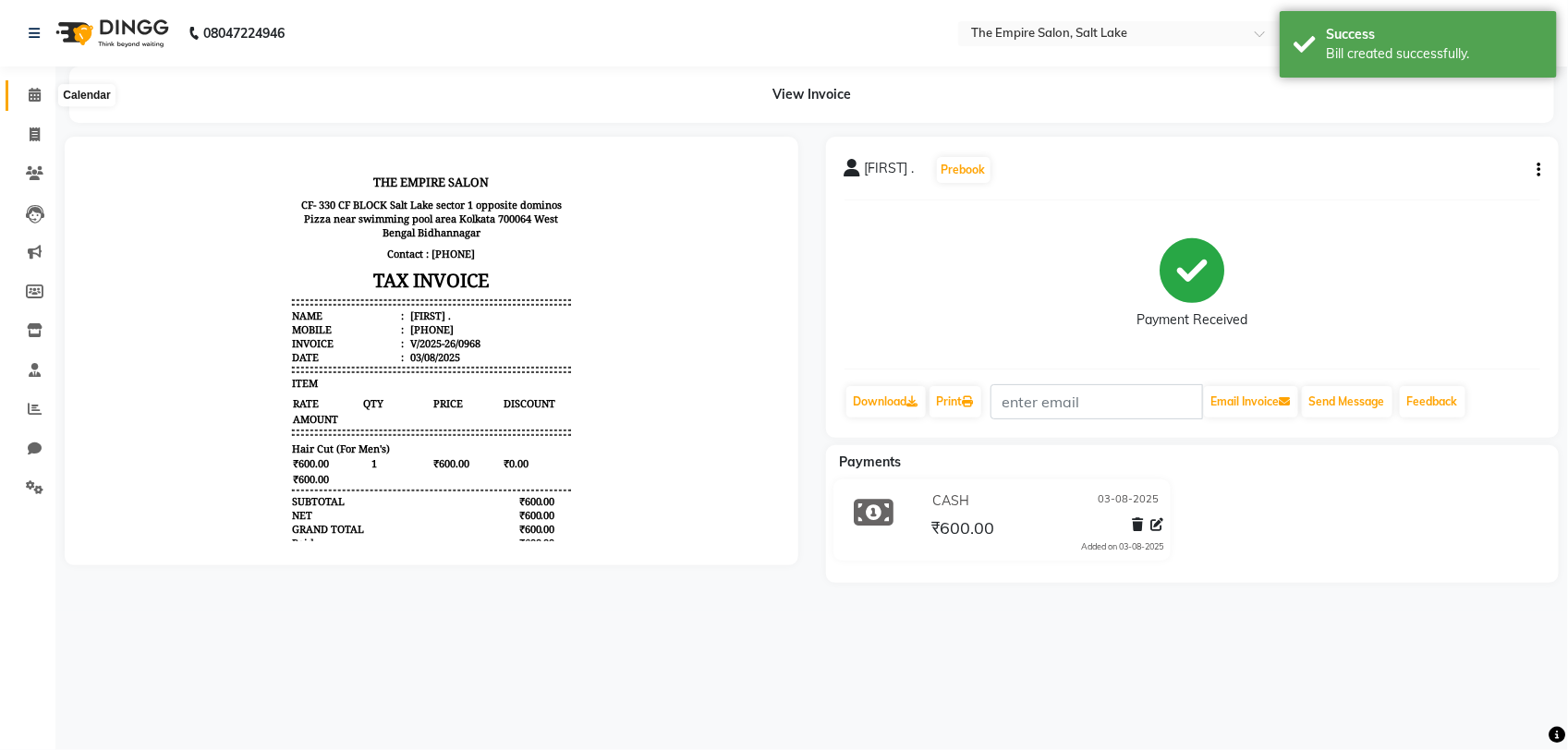 click 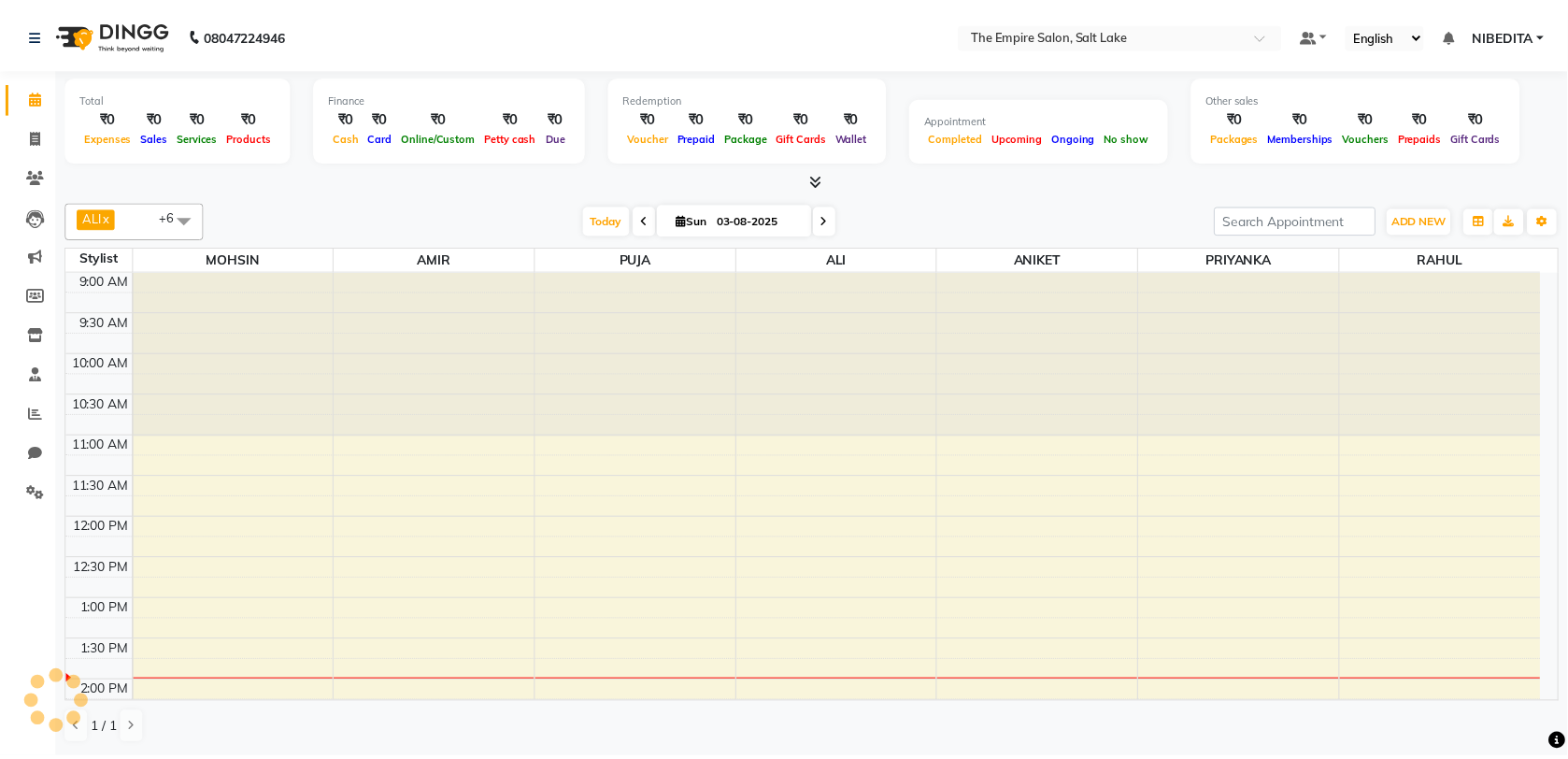 scroll, scrollTop: 0, scrollLeft: 0, axis: both 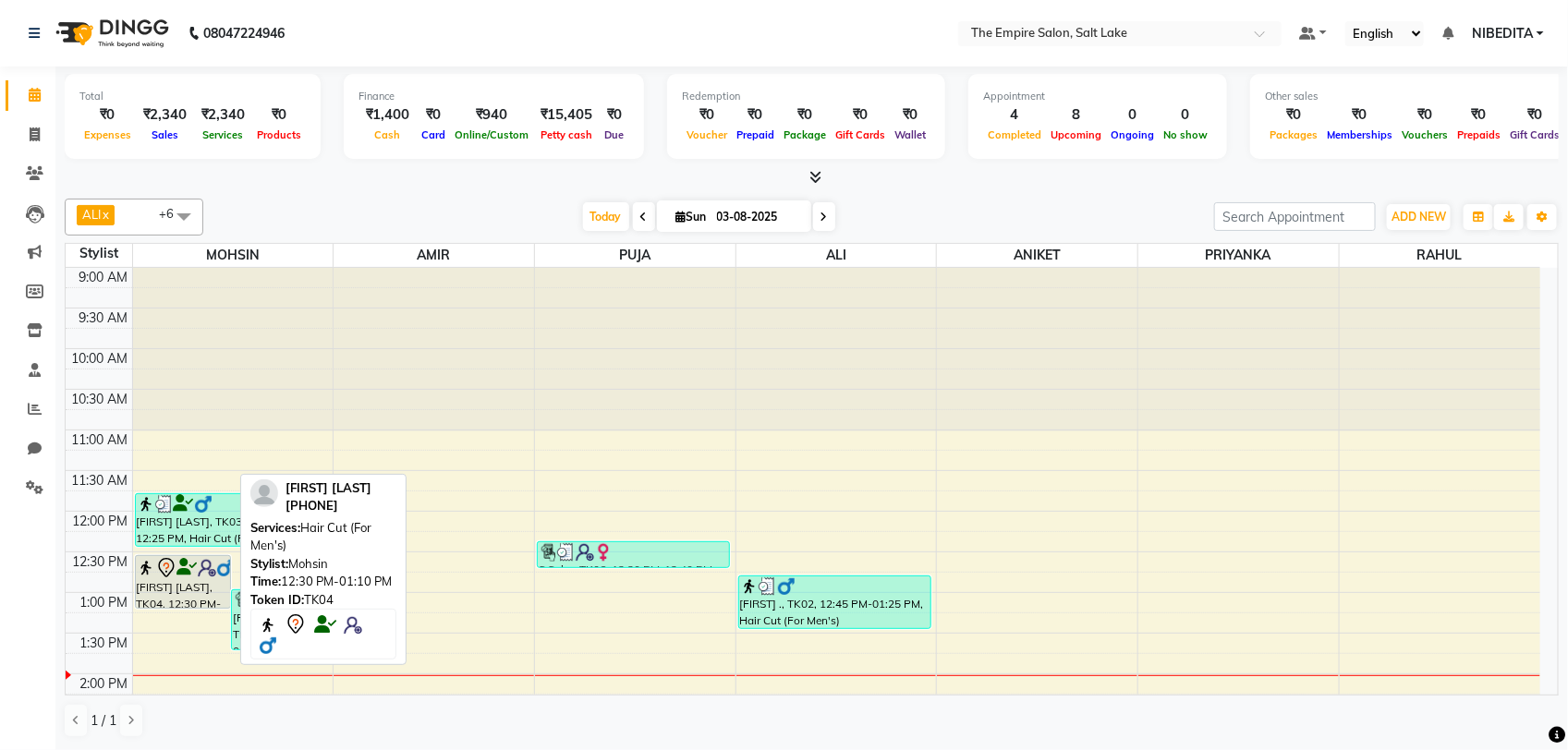 click on "[FIRST] [LAST], TK04, 12:30 PM-01:10 PM, Hair Cut (For Men's)" at bounding box center (183, 582) 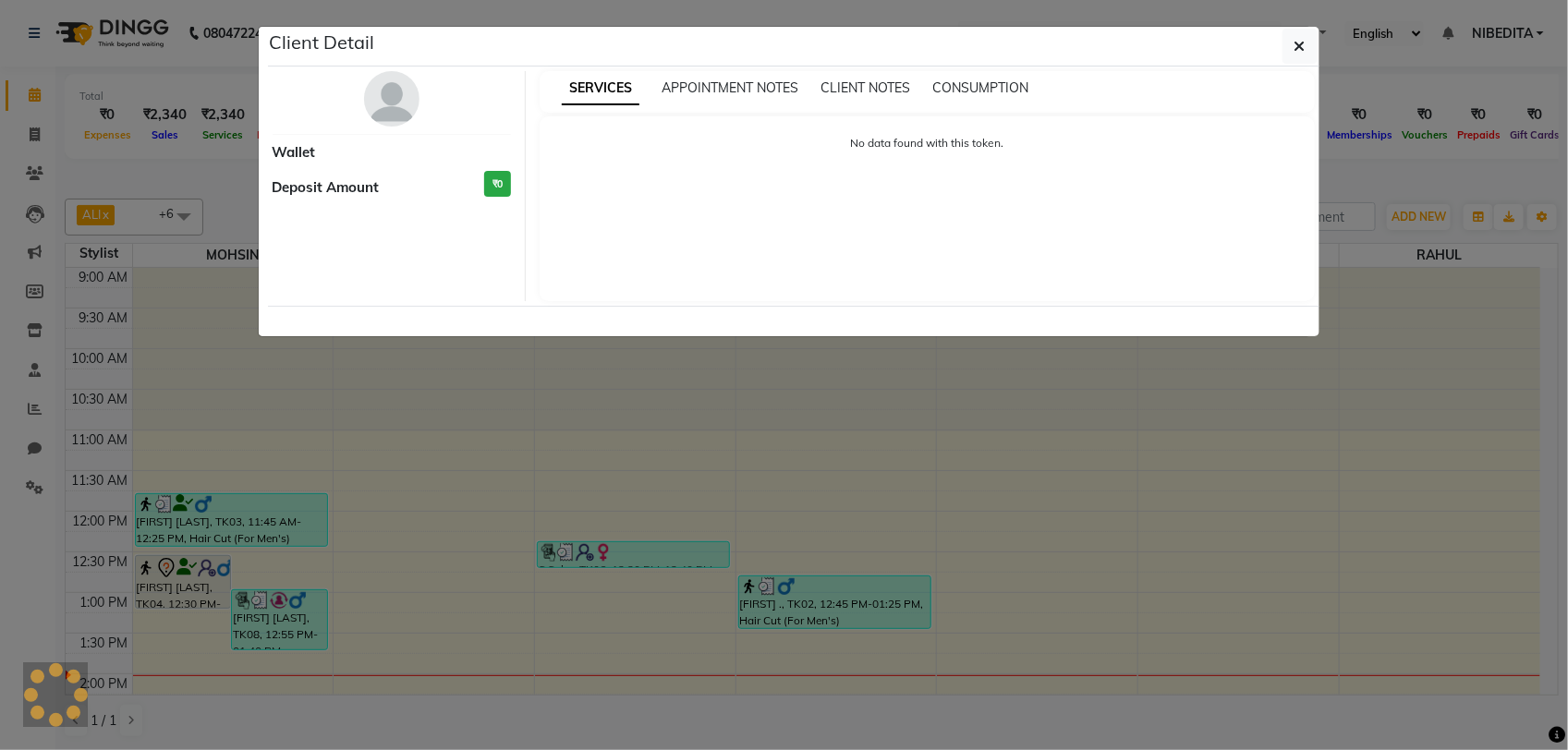 select on "7" 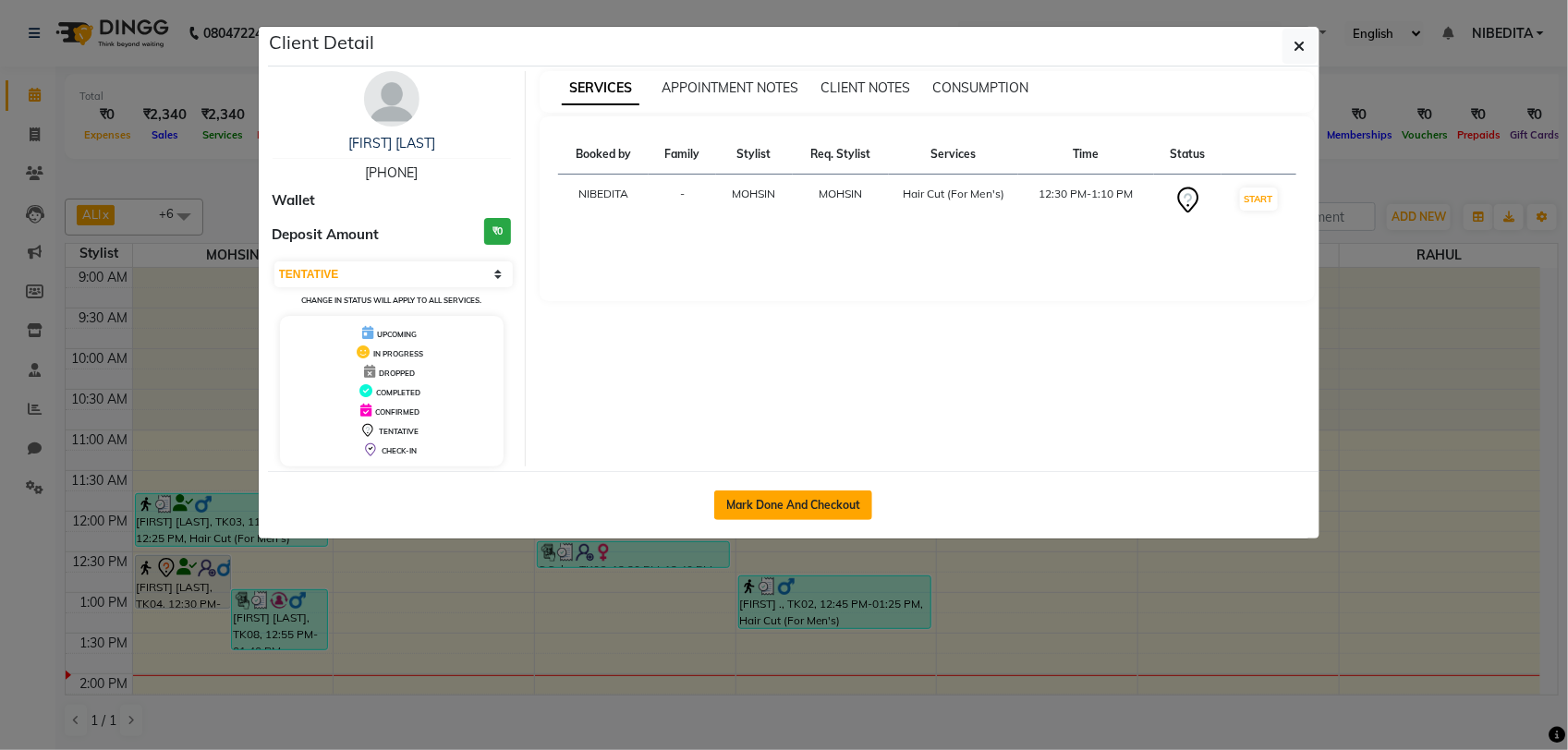 click on "Mark Done And Checkout" 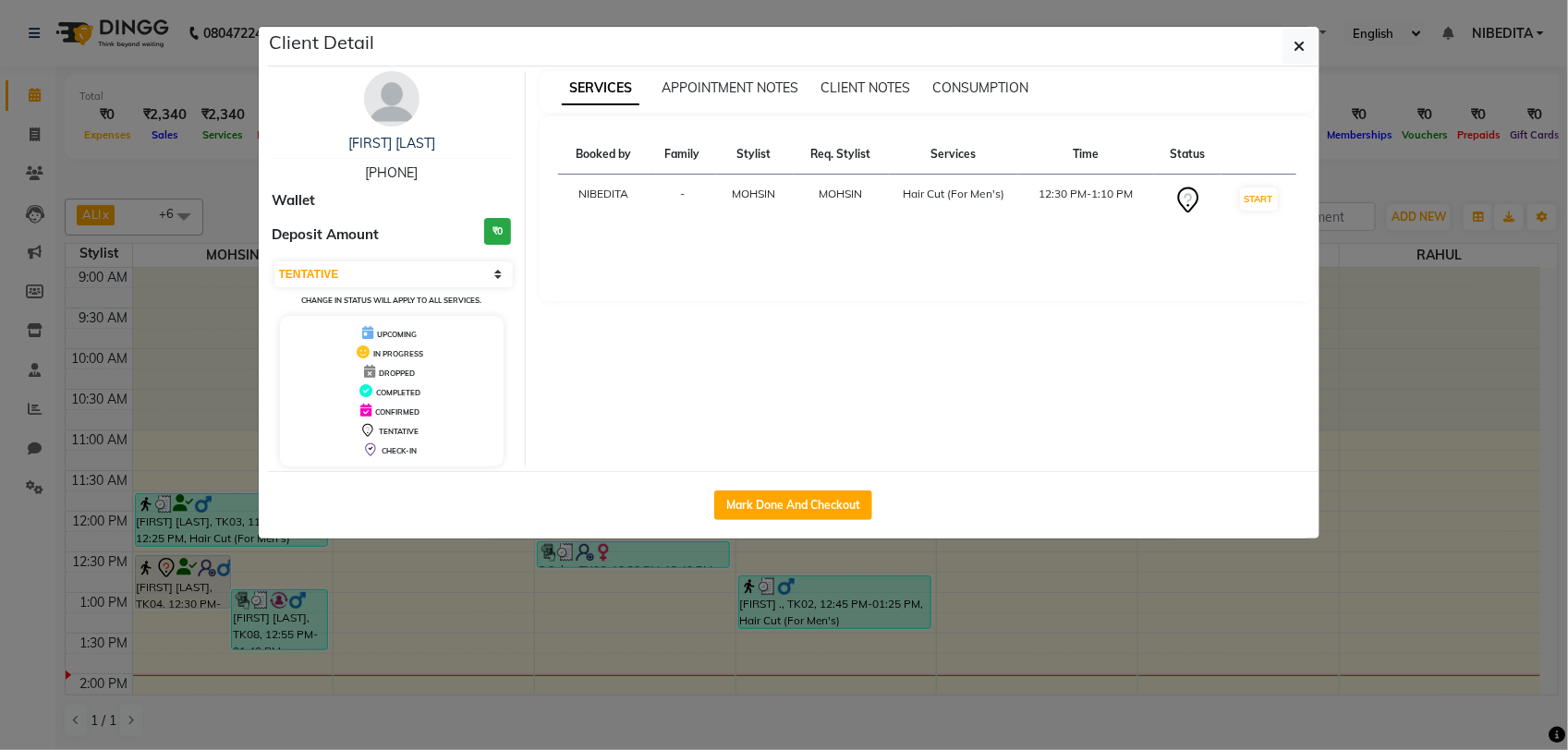 select on "8221" 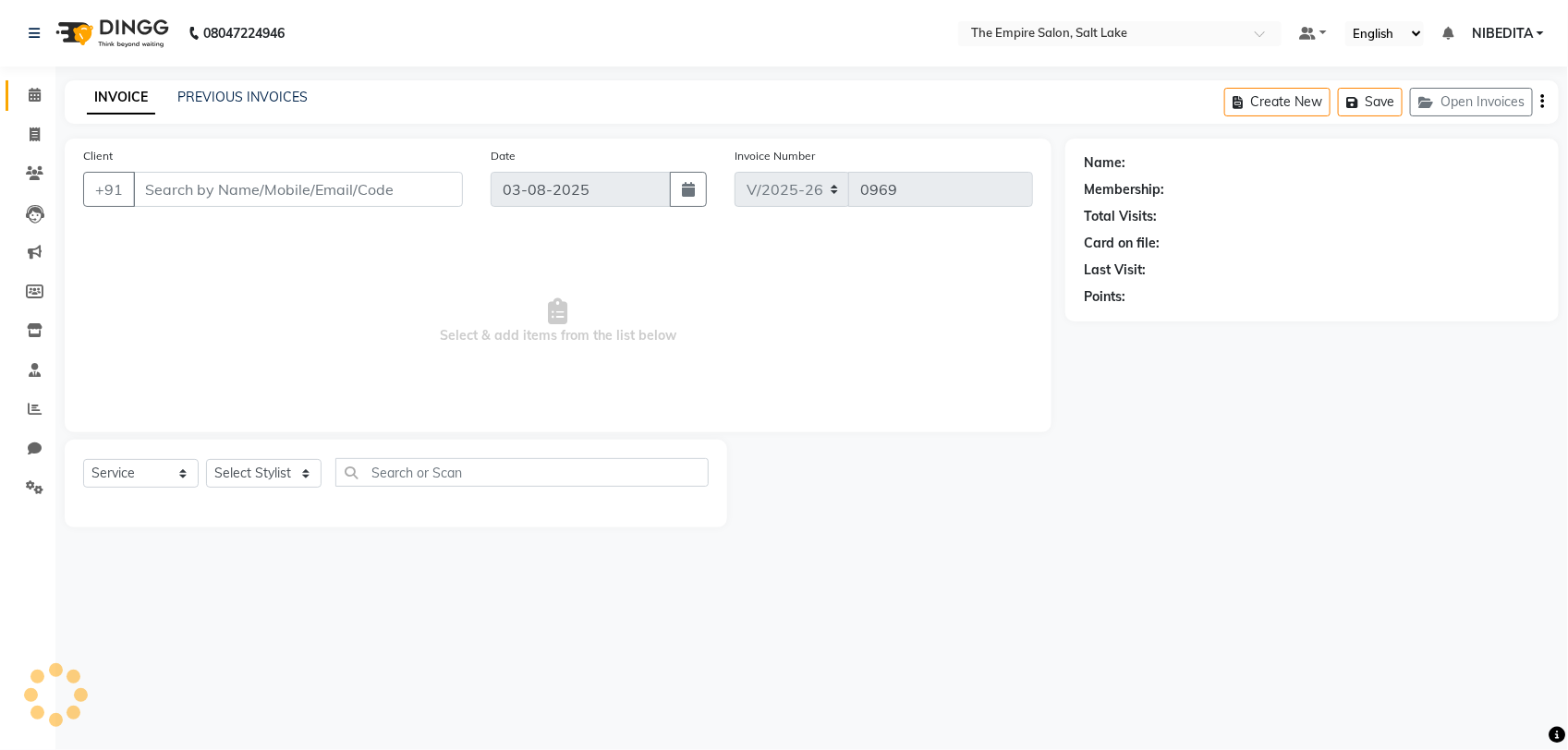 type on "[PHONE]" 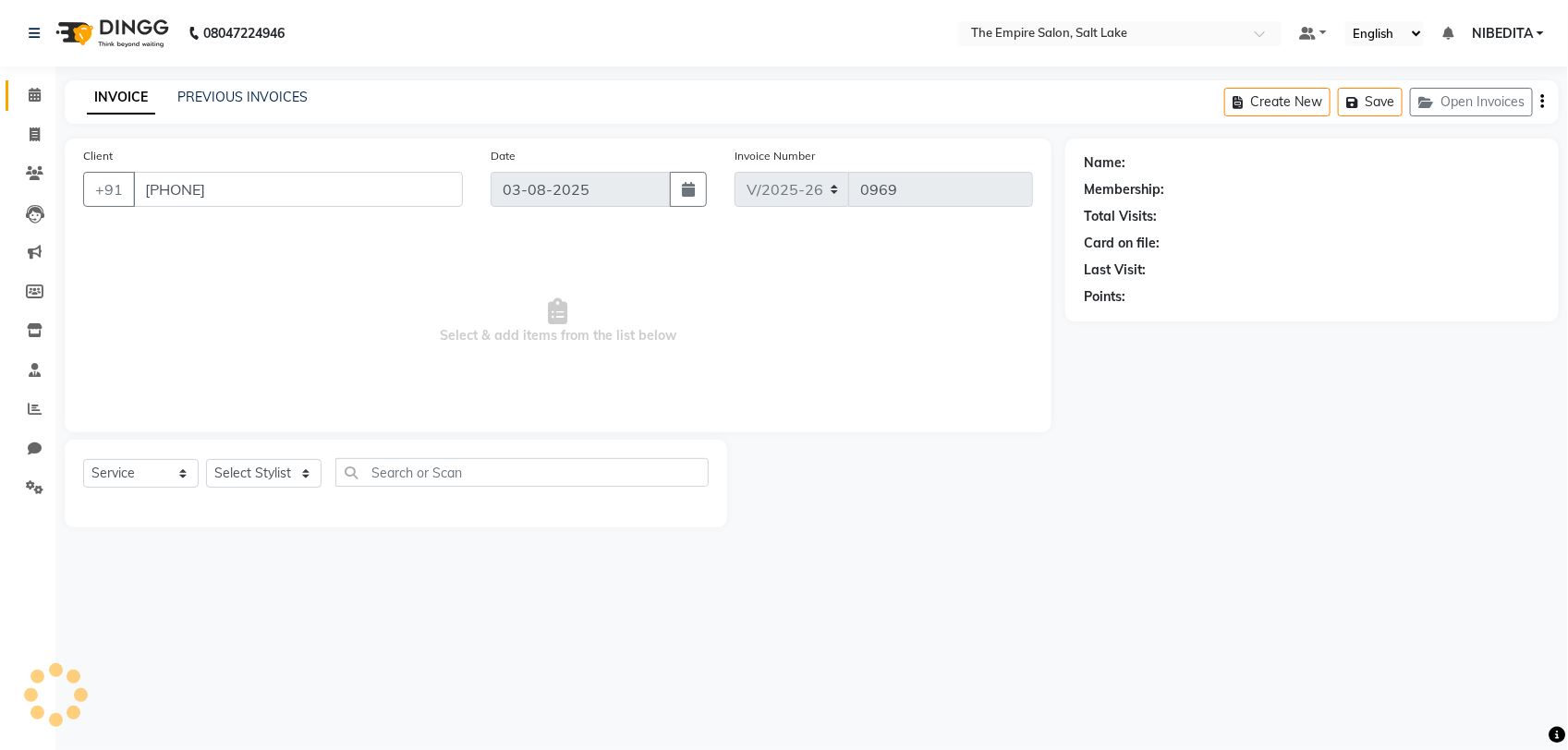 select on "78686" 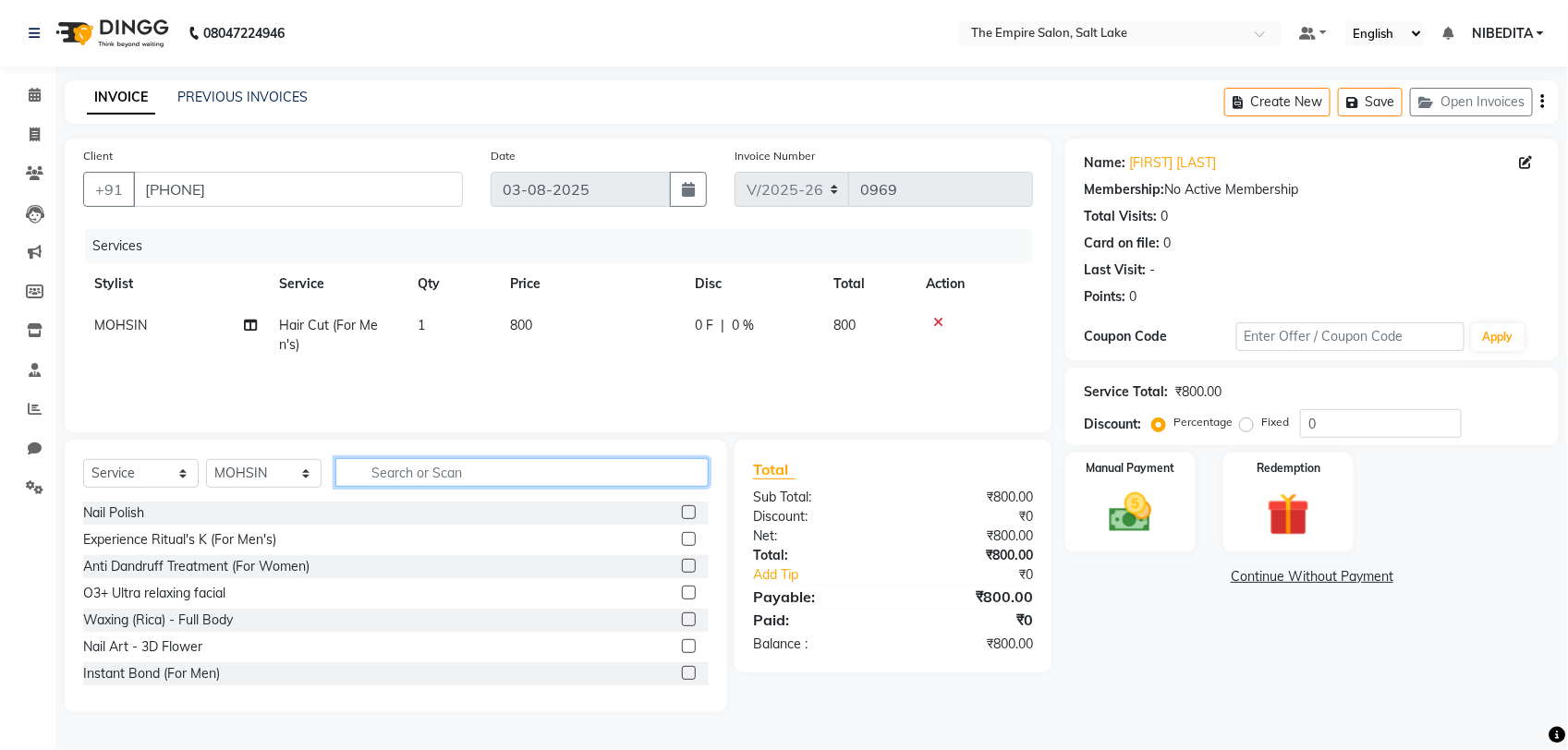 click 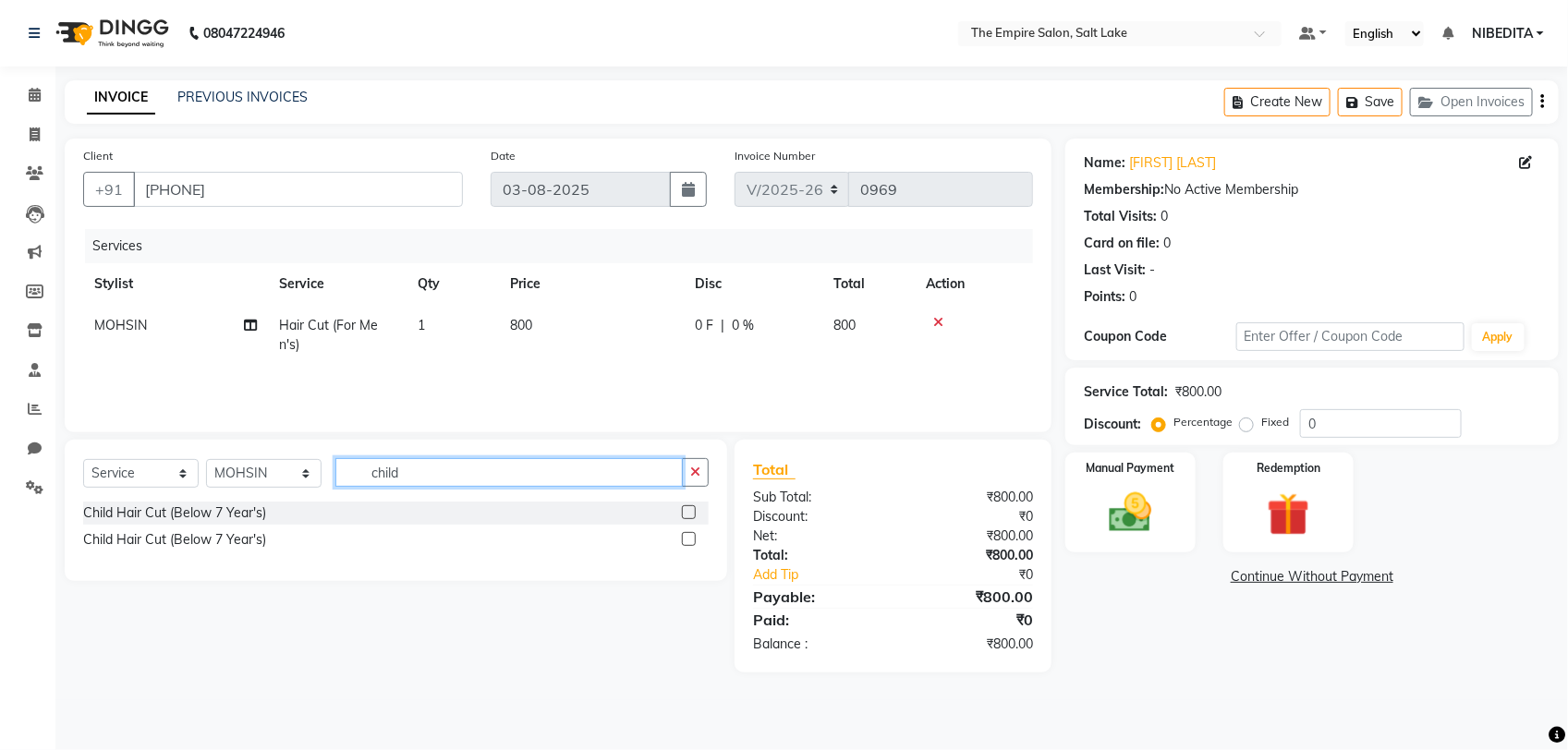 type on "child" 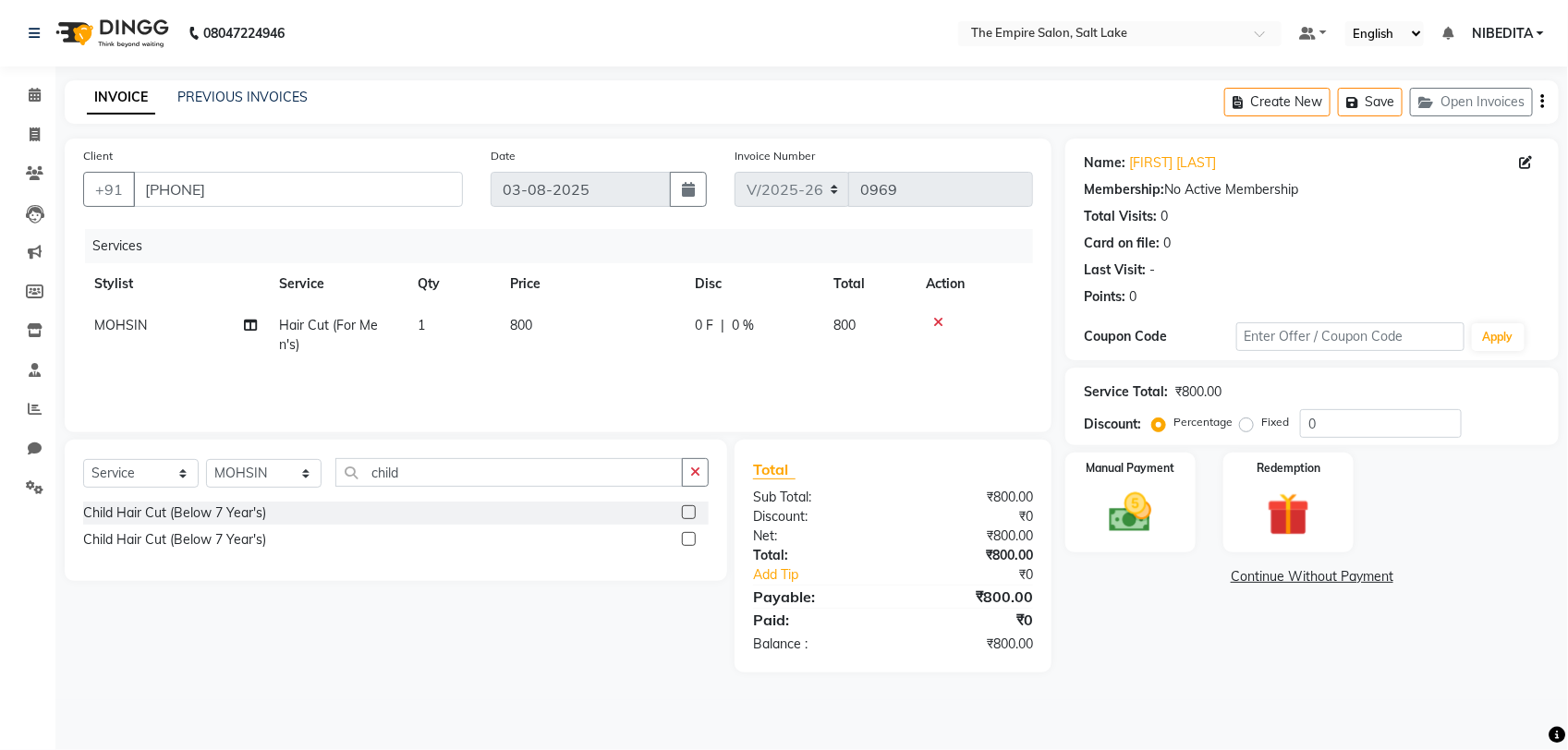 click 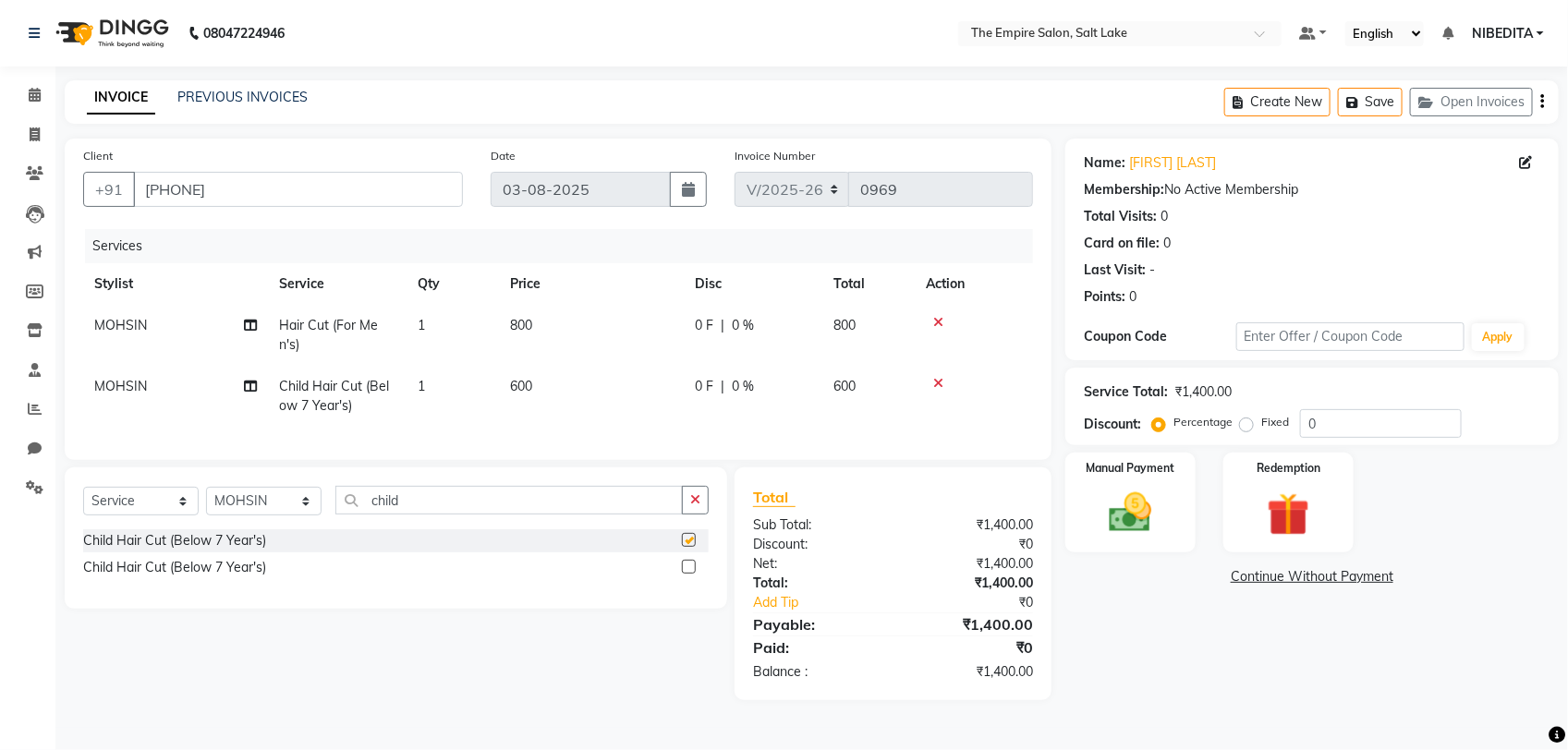 checkbox on "false" 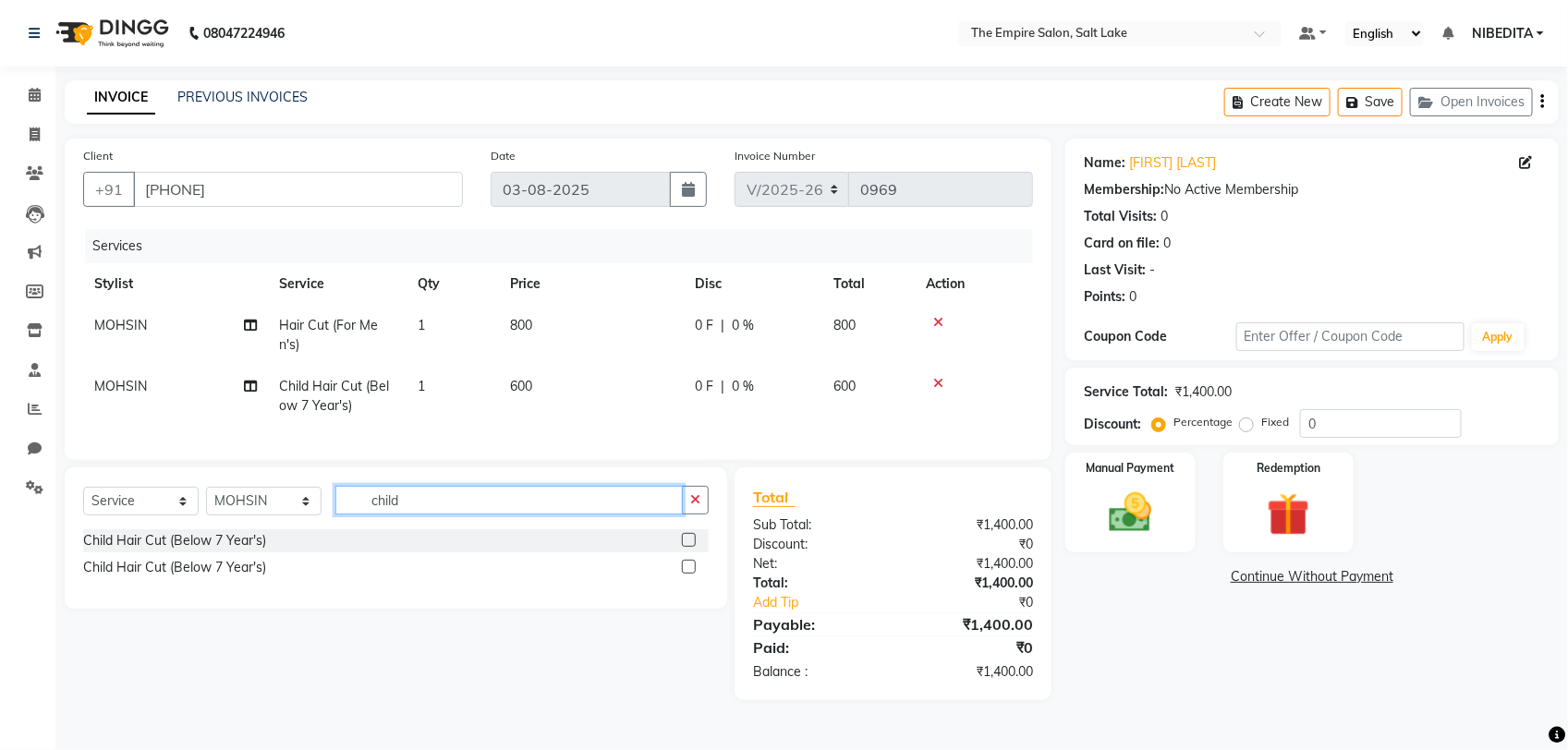 drag, startPoint x: 407, startPoint y: 509, endPoint x: 322, endPoint y: 540, distance: 90.4765 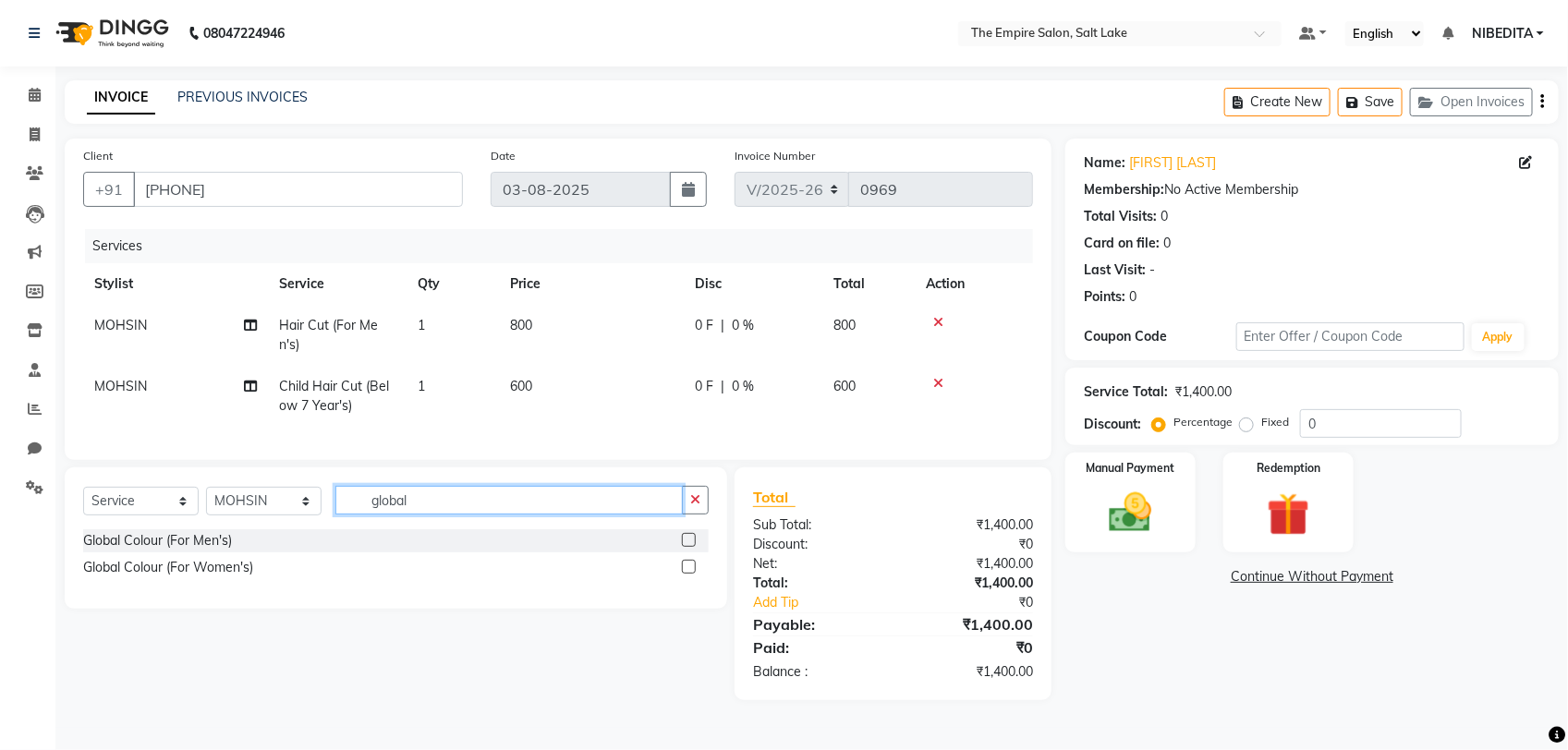 type on "global" 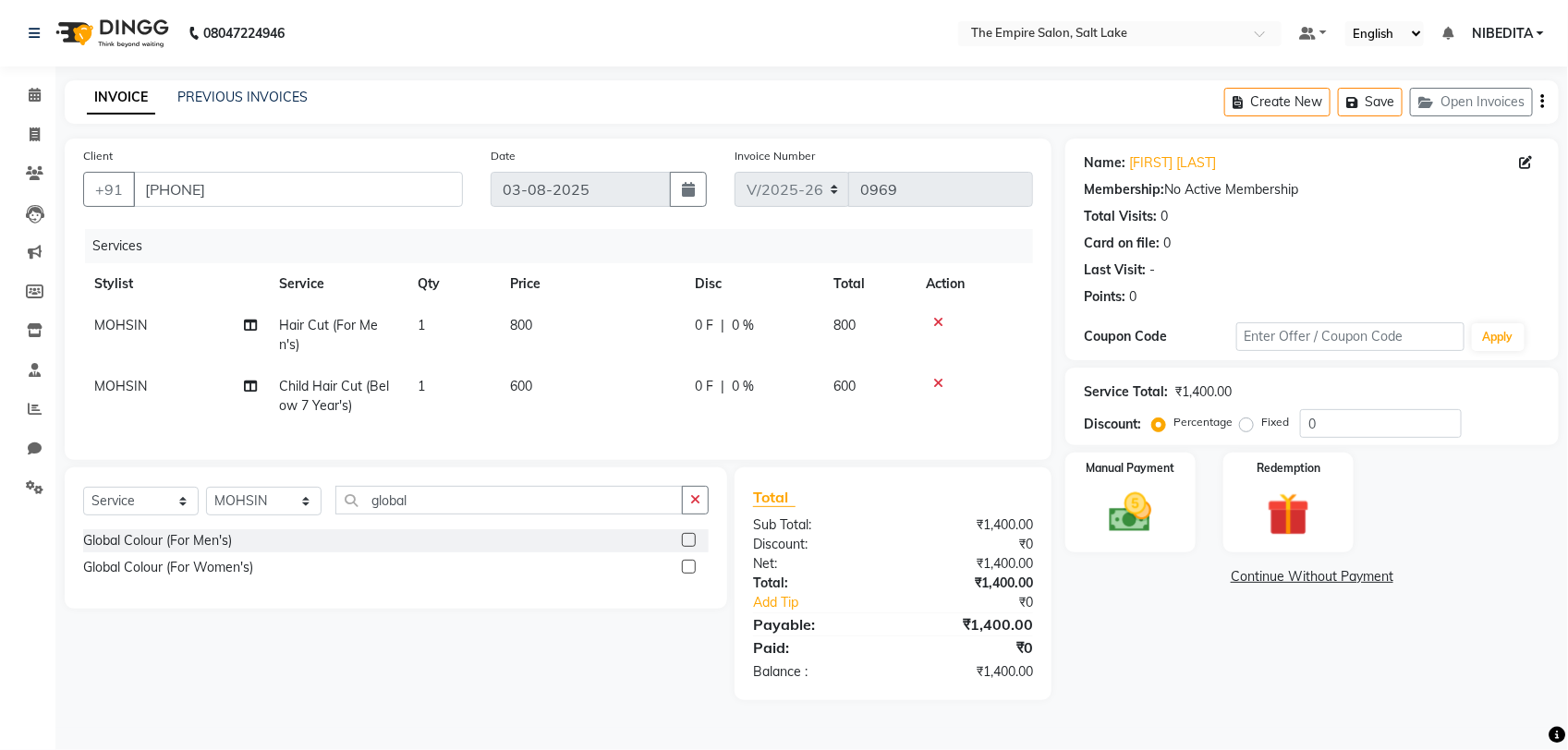 click 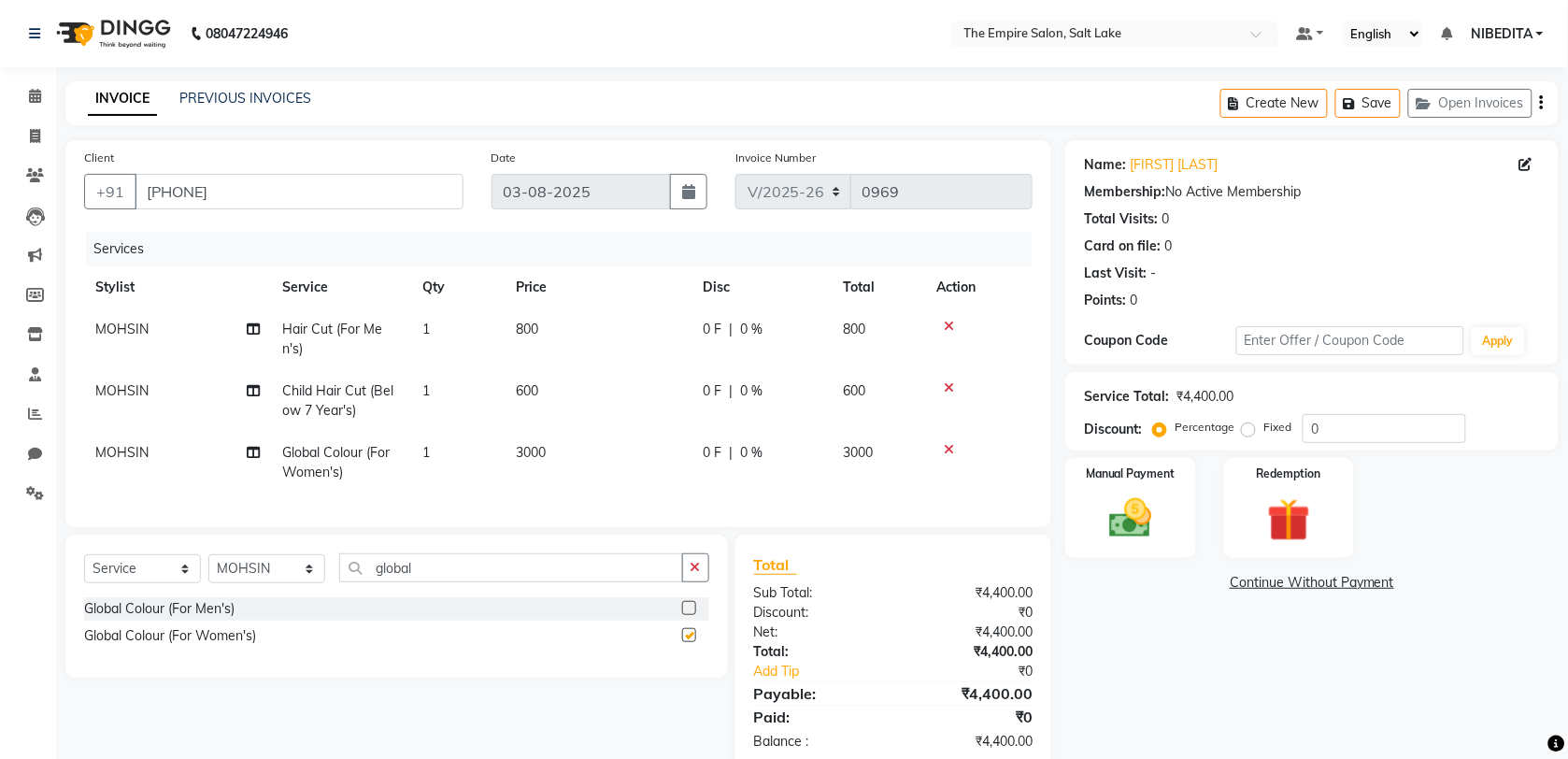 checkbox on "false" 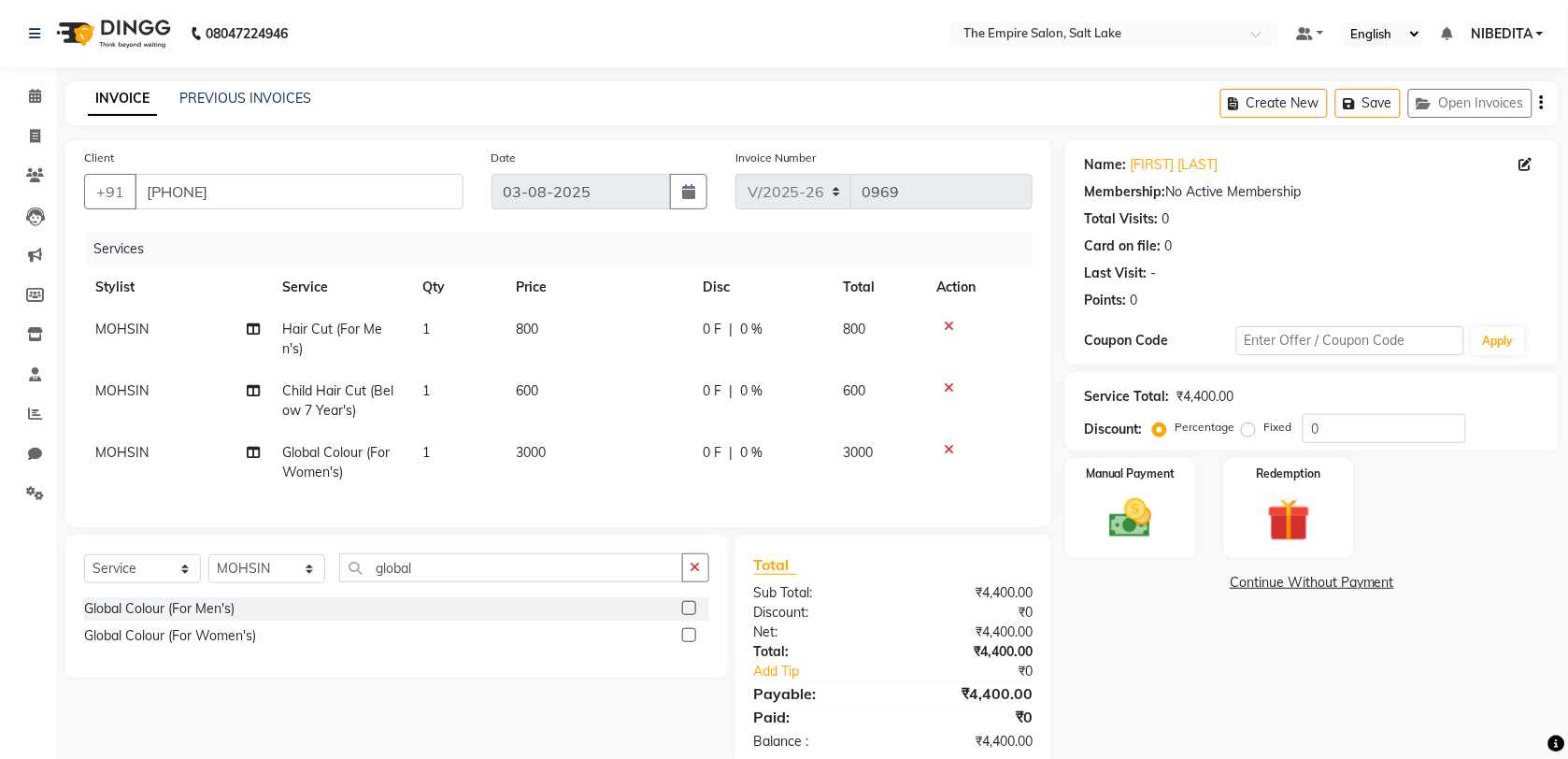 click on "3000" 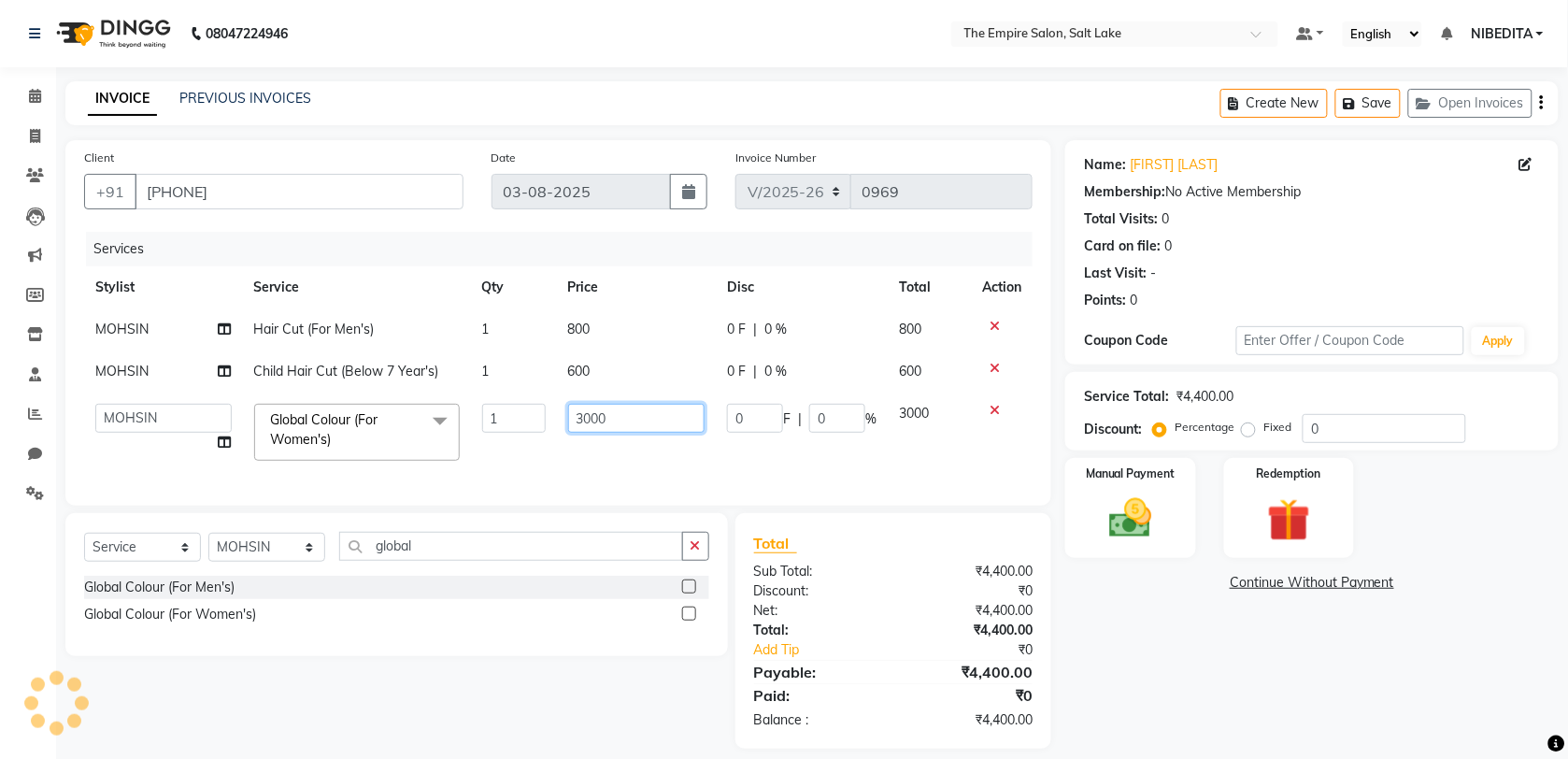 drag, startPoint x: 626, startPoint y: 414, endPoint x: 553, endPoint y: 433, distance: 75.432089 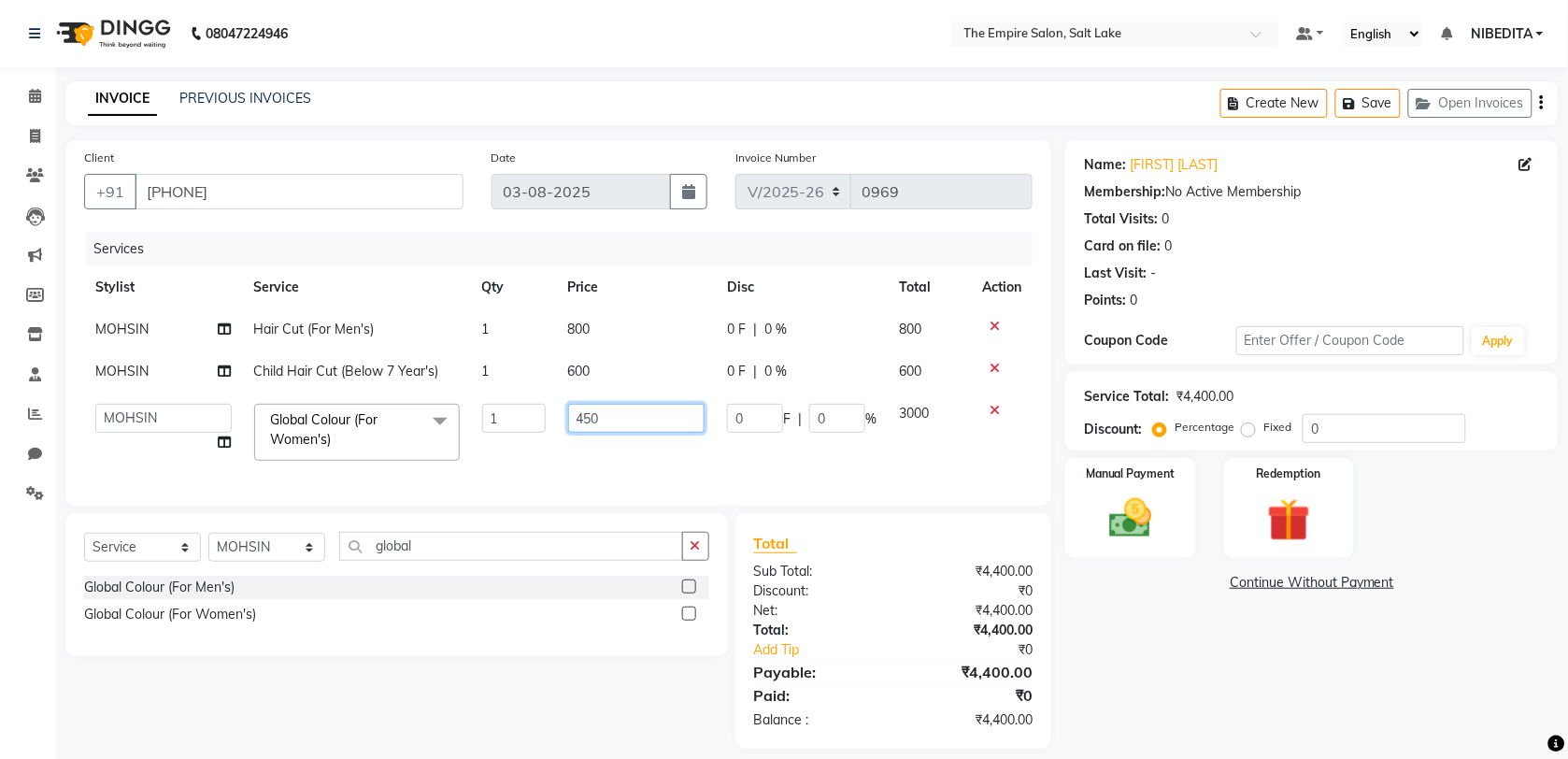 type on "4500" 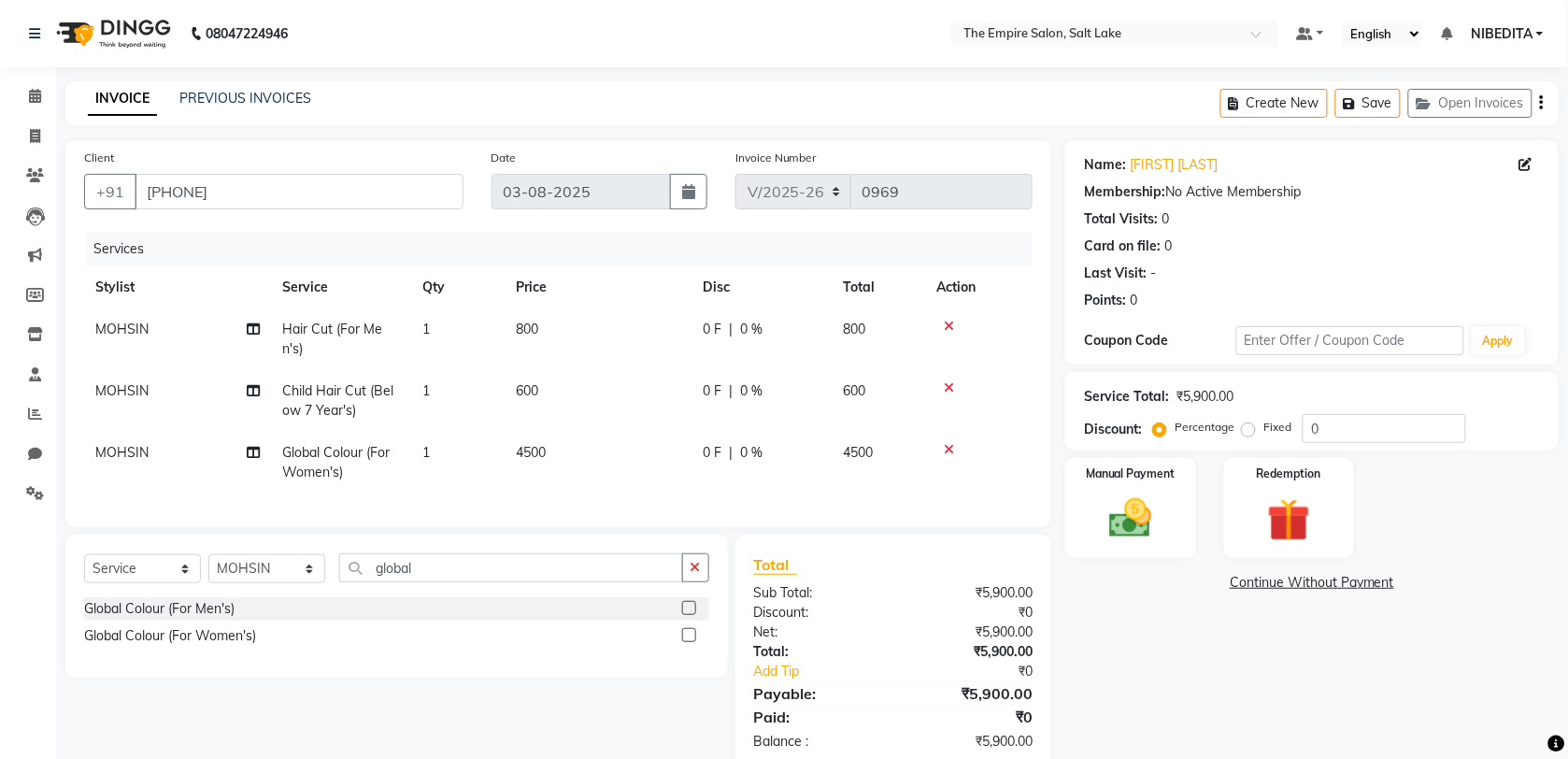 click on "Services Stylist Service Qty Price Disc Total Action [NAME] Hair Cut (For Men's) 1 800 0 F | 0 % 800 [NAME] Child Hair Cut (Below 7 Year's) 1 600 0 F | 0 % 600 [NAME]  Global Colour  (For Women's) 1 4500 0 F | 0 % 4500" 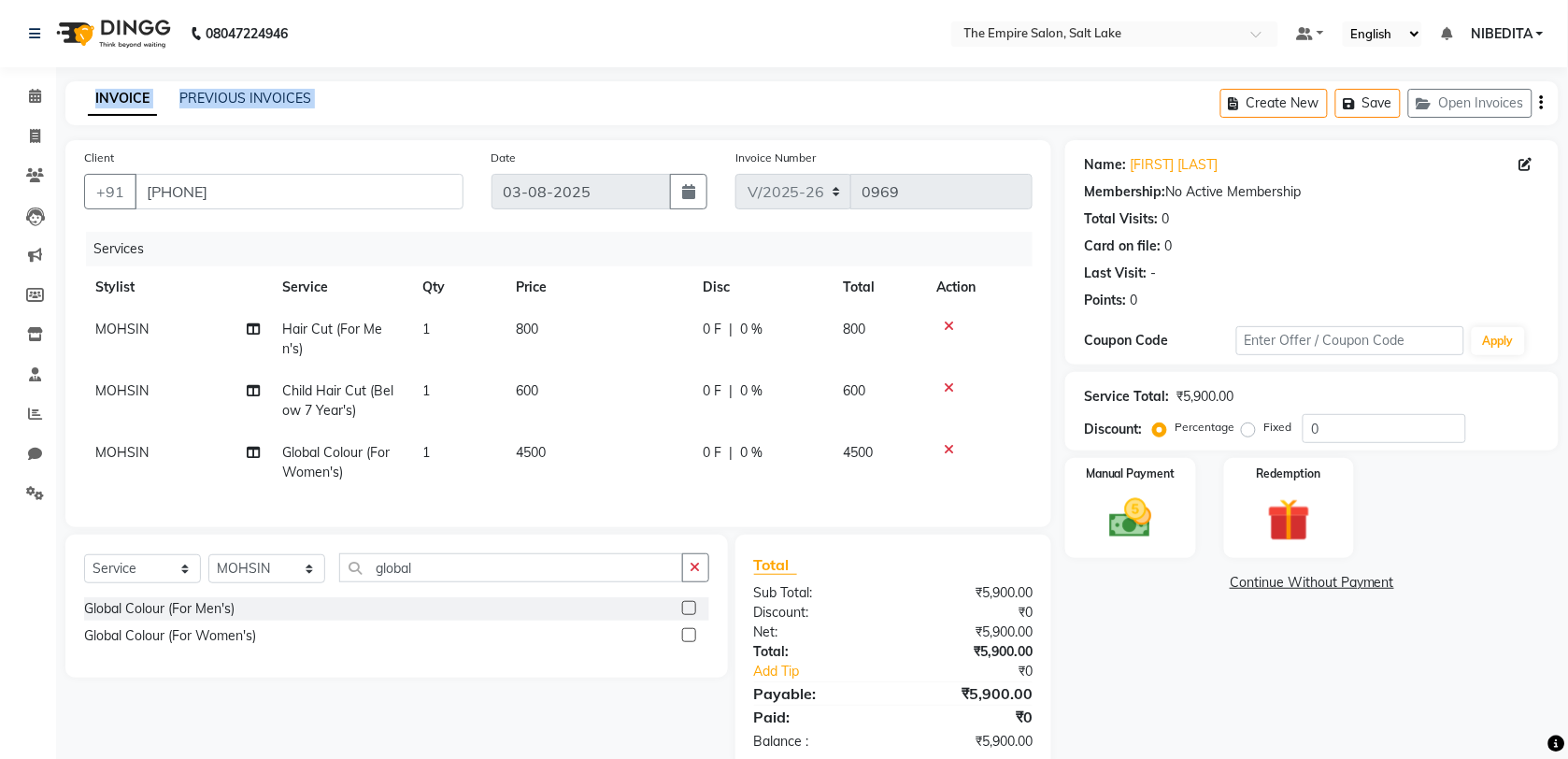 click on "08047224946 Select Location × The Empire Salon, Salt Lake Default Panel My Panel English ENGLISH Español Arabí marathi hindi gujarati tamil 中文 Notifications nothing to show [NAME] Manage Profile Change Password Sign out  Version:3.15.11  ☀ THE EMPIRE SALON, Salt Lake  Calendar  Invoice  Clients  Leads   Marketing  Members  Inventory  Staff  Reports  Chat  Settings Completed InProgress Upcoming Dropped Tentative Check-In Confirm Bookings Generate Report Segments Page Builder INVOICE PREVIOUS INVOICES Create New   Save   Open Invoices  Client +91 [PHONE] Date 03-08-2025 Invoice Number V/2025 V/2025-26 0969 Services Stylist Service Qty Price Disc Total Action [NAME] Hair Cut (For Men's) 1 800 0 F | 0 % 800 [NAME] Child Hair Cut (Below 7 Year's) 1 600 0 F | 0 % 600 [NAME]  Global Colour  (For Women's) 1 4500 0 F | 0 % 4500 Select  Service  Product  Membership  Package Voucher Prepaid Gift Card  Select Stylist ALI AMIR ANIKET BISWAJIT PUJA" at bounding box center (784, 380) 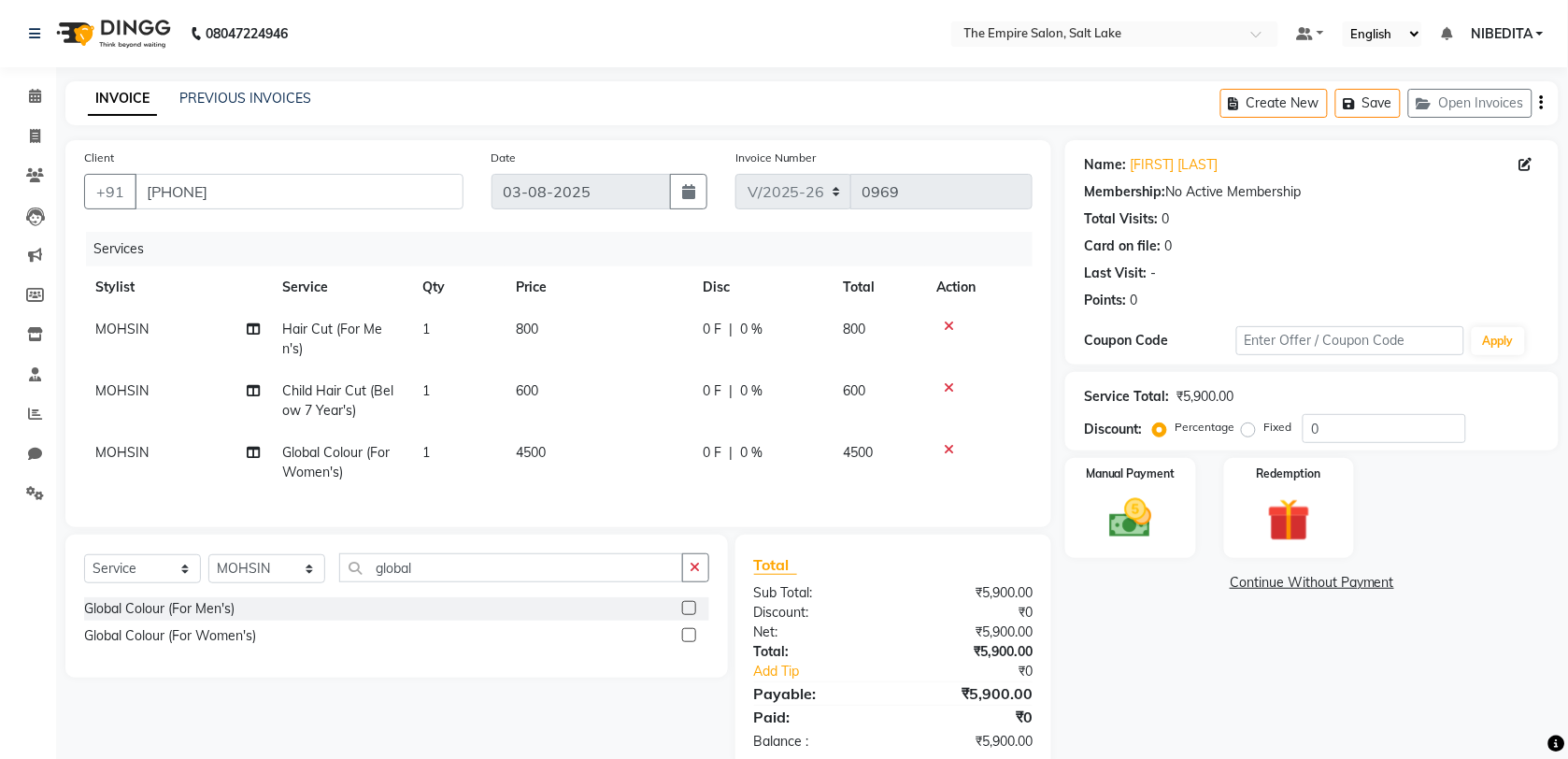 click on "Select  Service  Product  Membership  Package Voucher Prepaid Gift Card  Select Stylist ALI AMIR ANIKET BISWAJIT DHRUV  MOHSIN NIBEDITA PRIYANKA PUJA RAHUL  SAJID  Shahnawaaz SWAPAN   global  Global Colour (For Men's)   Global Colour  (For Women's)" 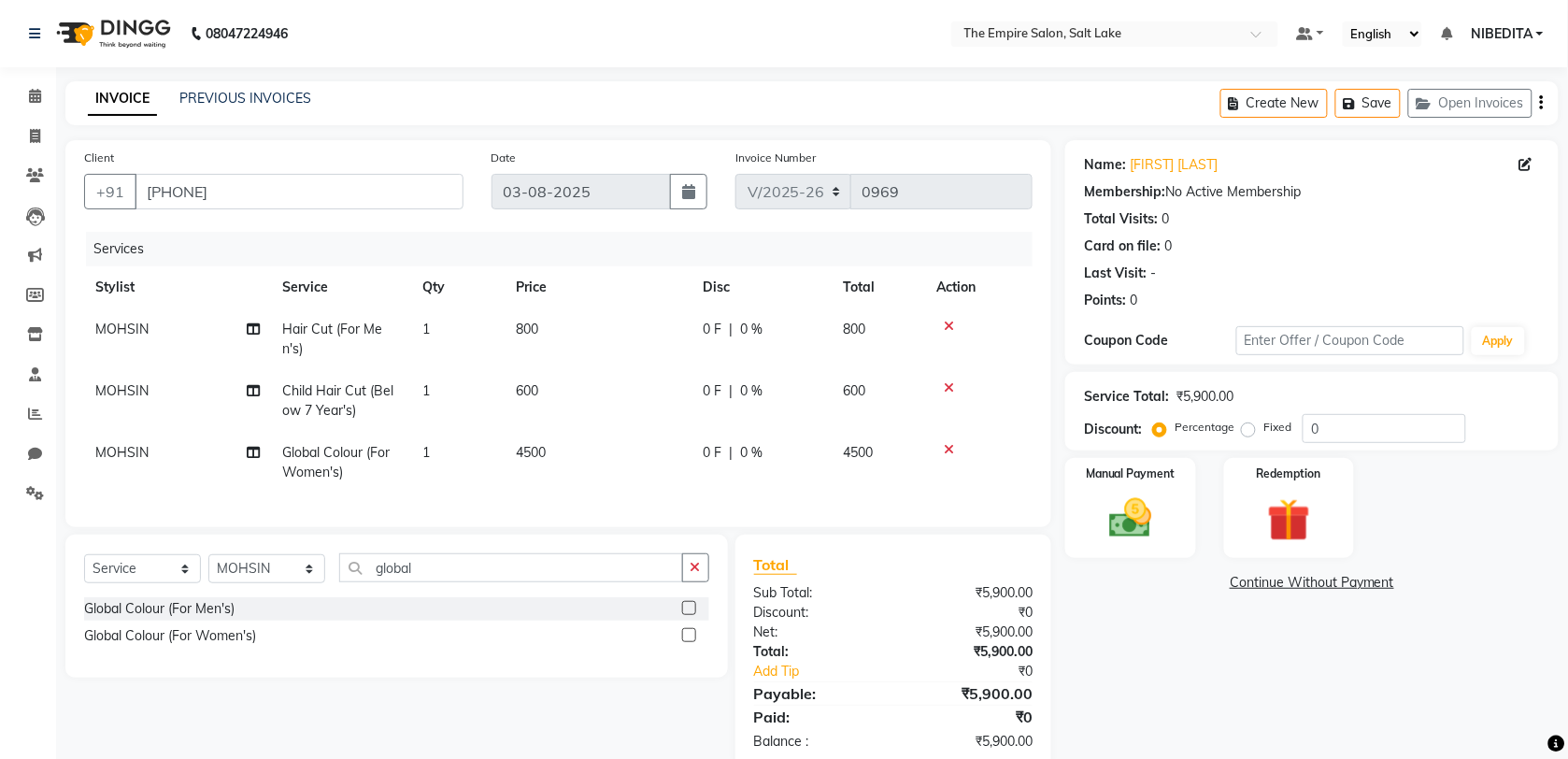 scroll, scrollTop: 56, scrollLeft: 0, axis: vertical 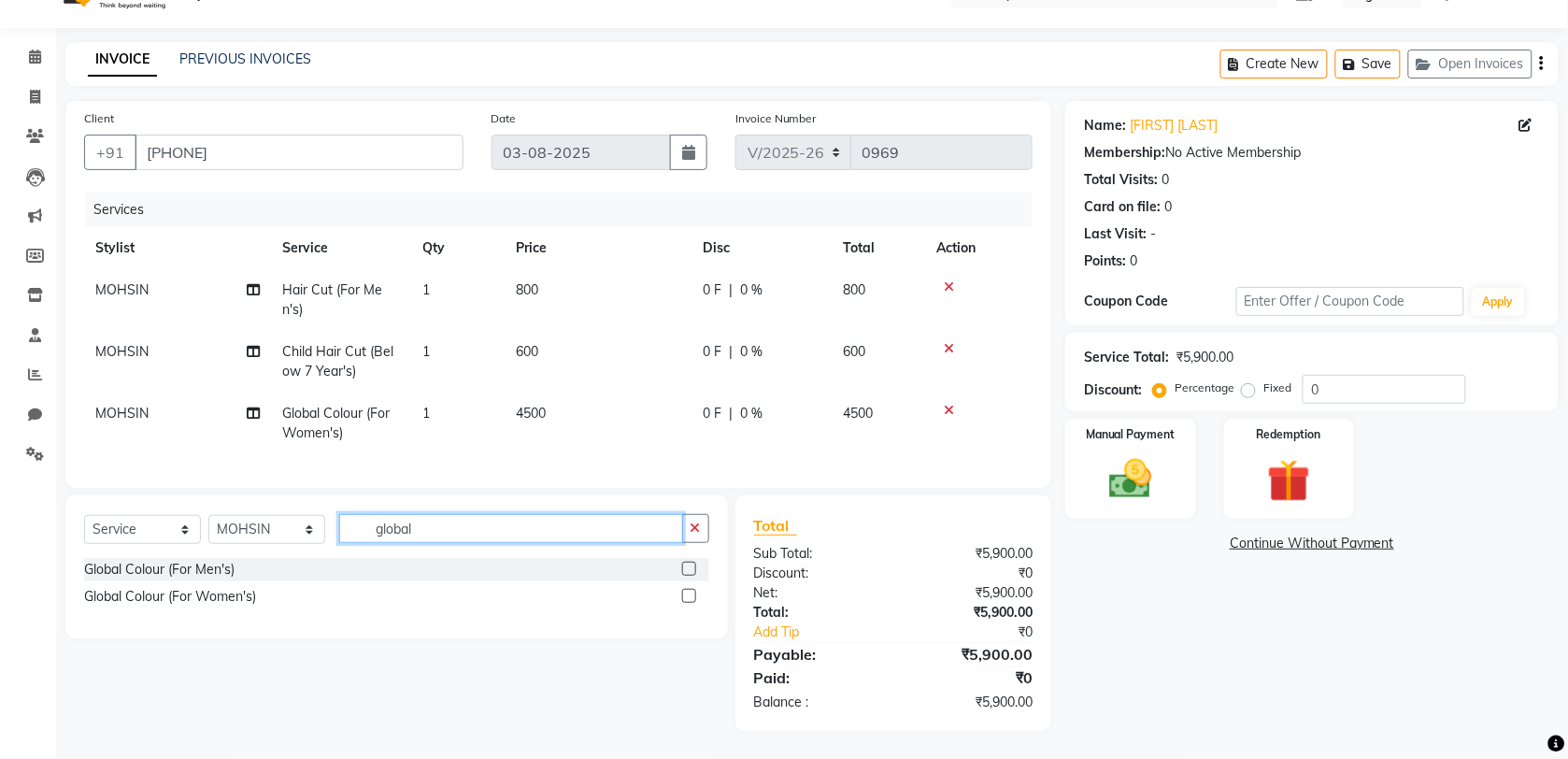 drag, startPoint x: 435, startPoint y: 529, endPoint x: 355, endPoint y: 551, distance: 82.96987 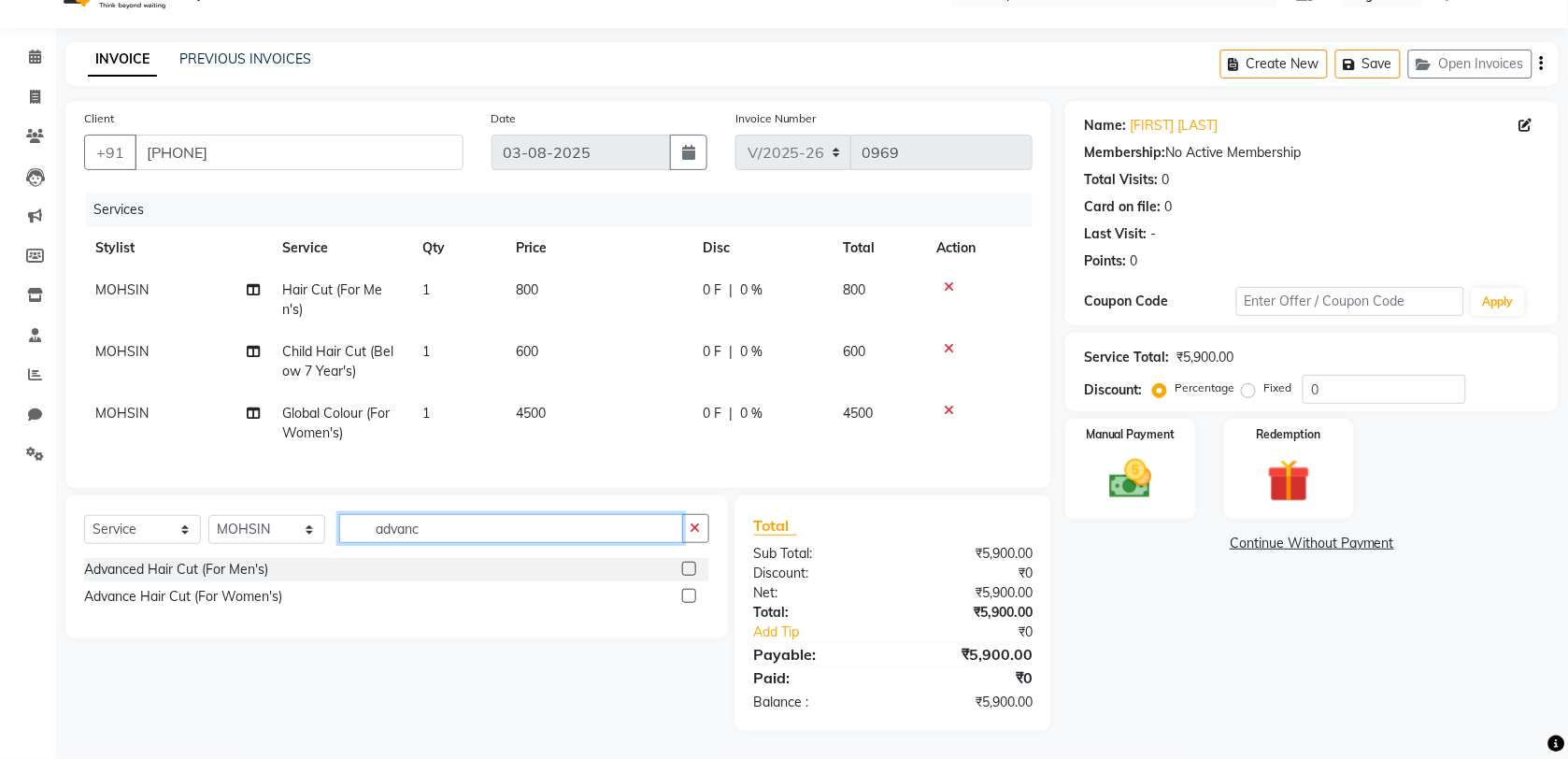 type on "advanc" 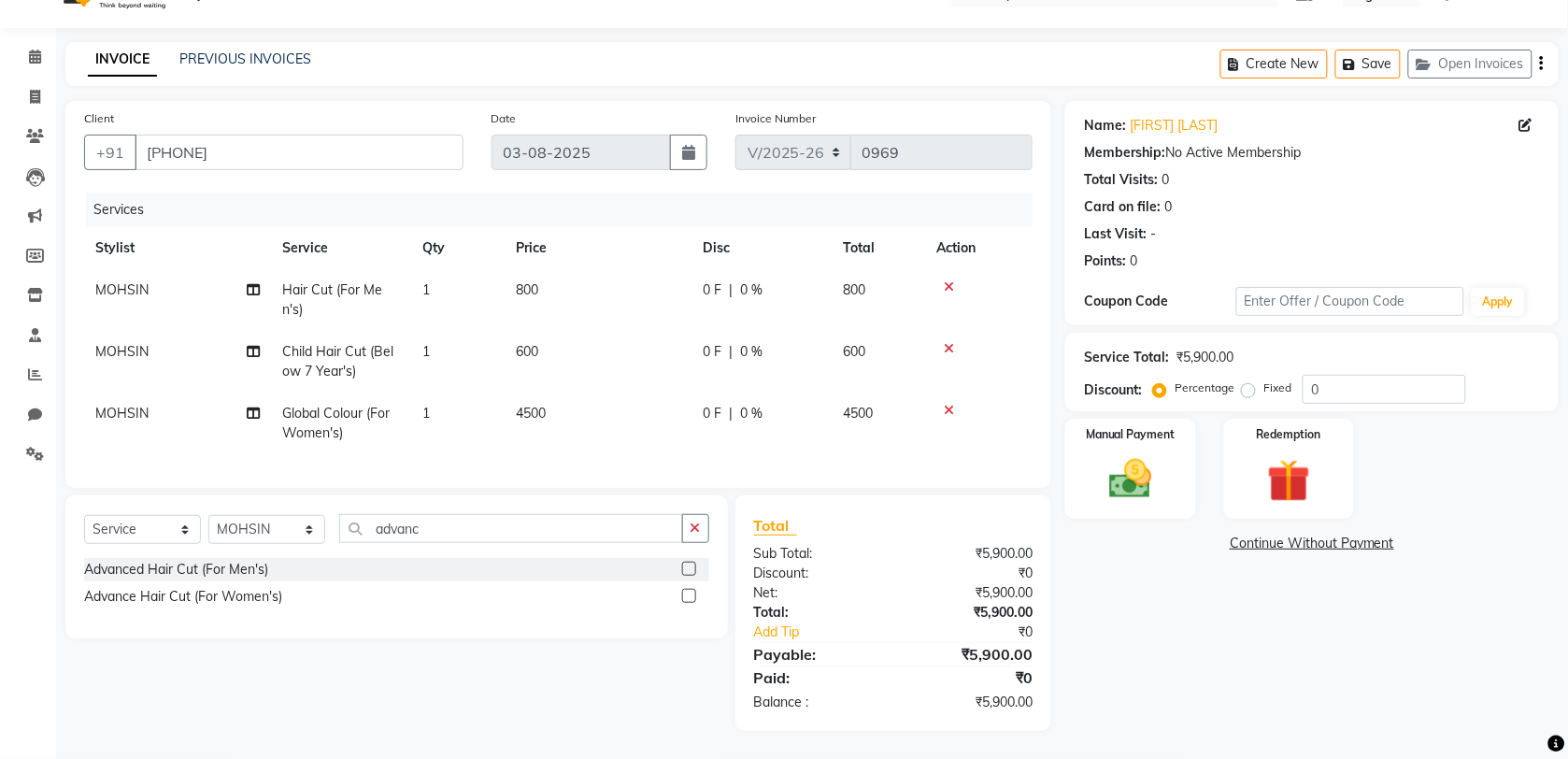 click 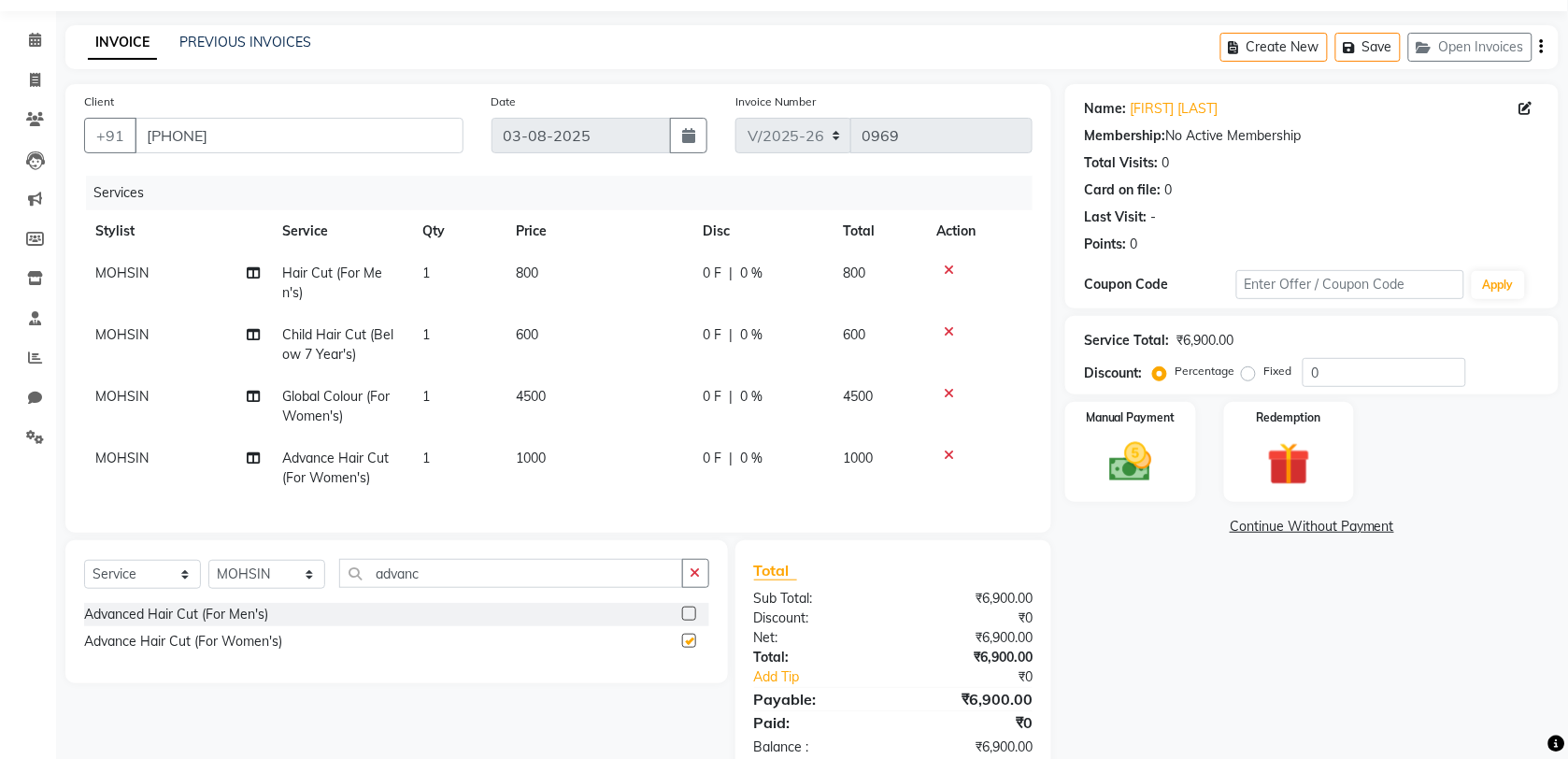 checkbox on "false" 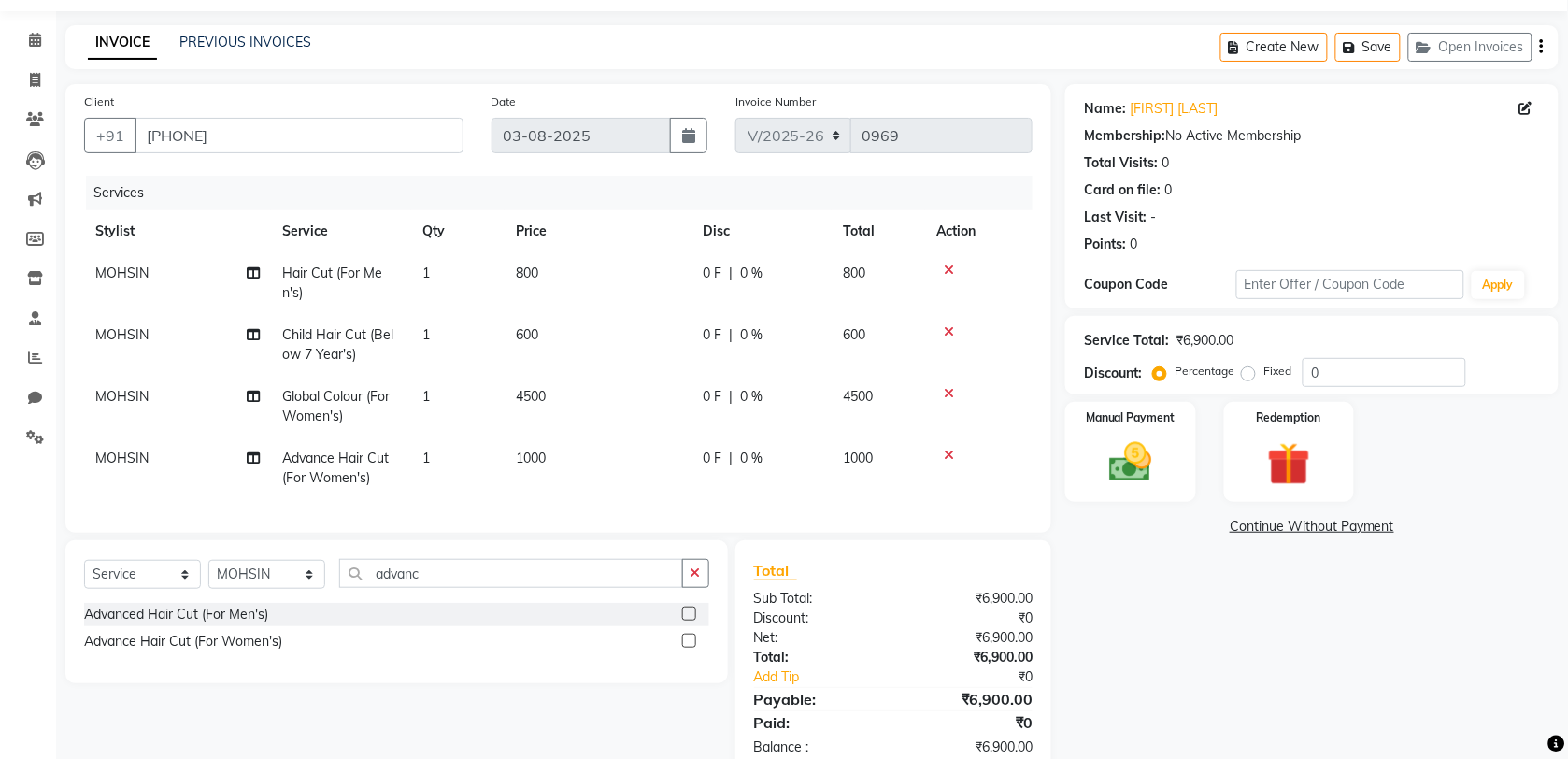 scroll, scrollTop: 118, scrollLeft: 0, axis: vertical 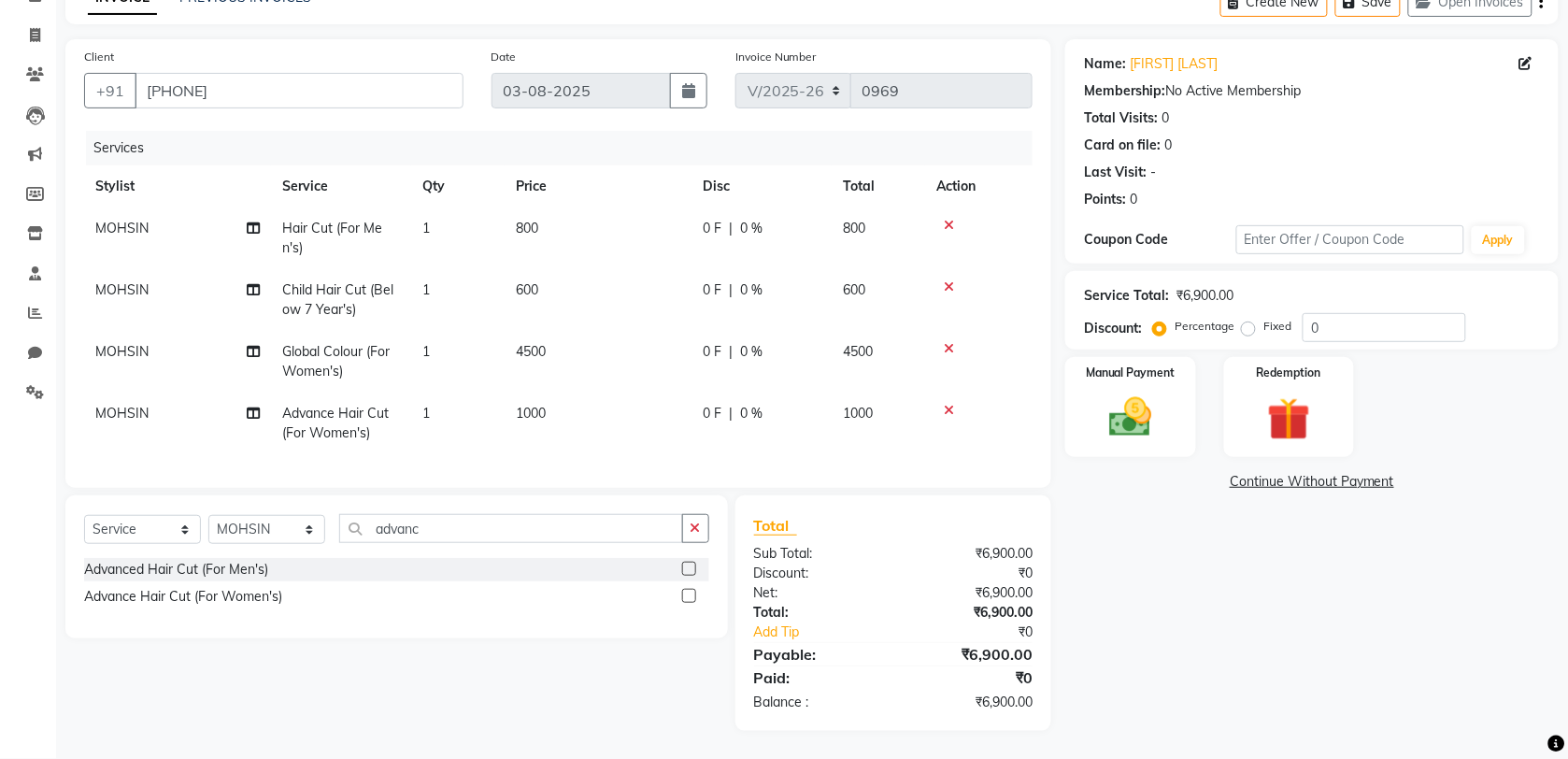 click on "4500" 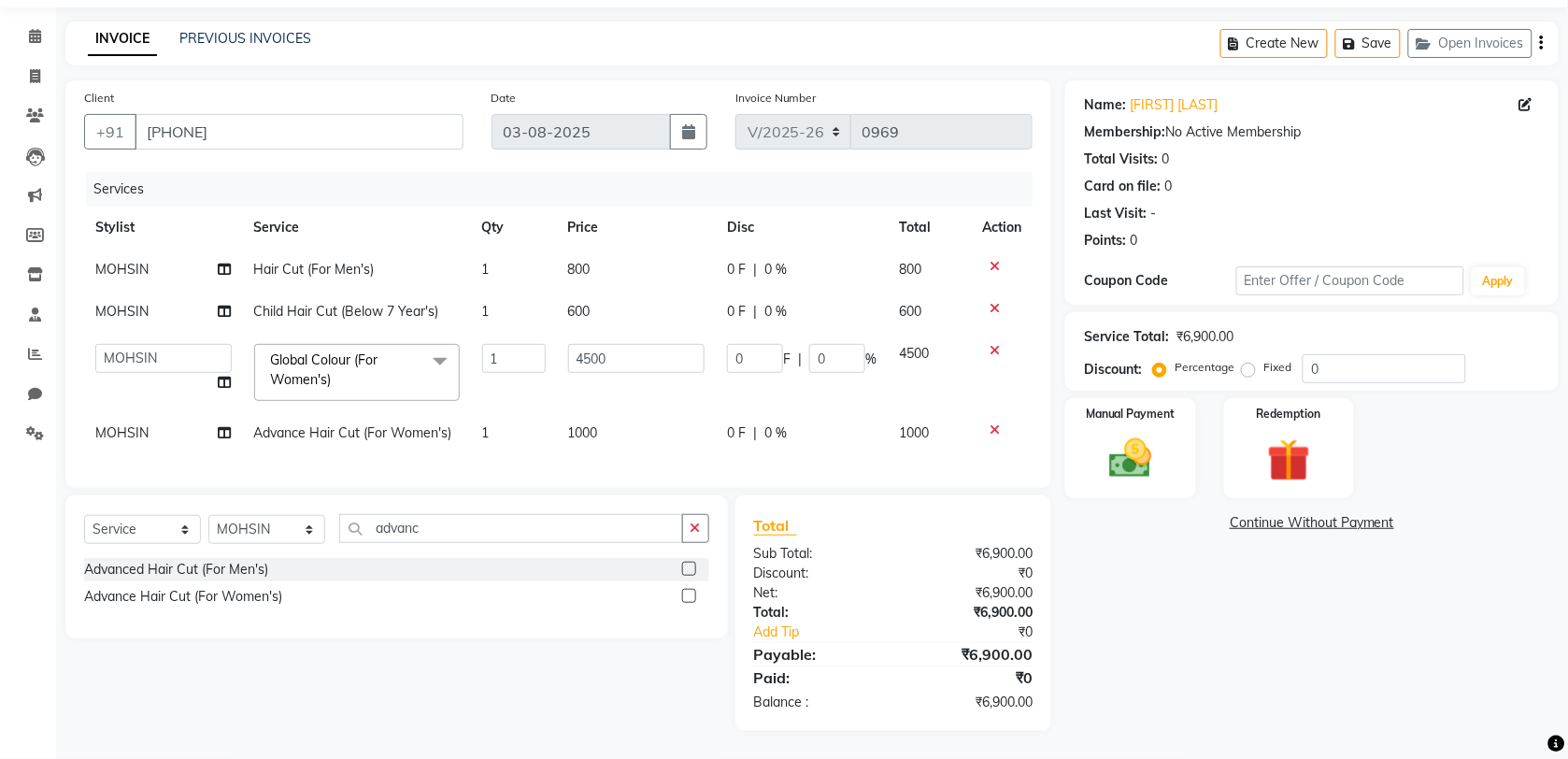 scroll, scrollTop: 77, scrollLeft: 0, axis: vertical 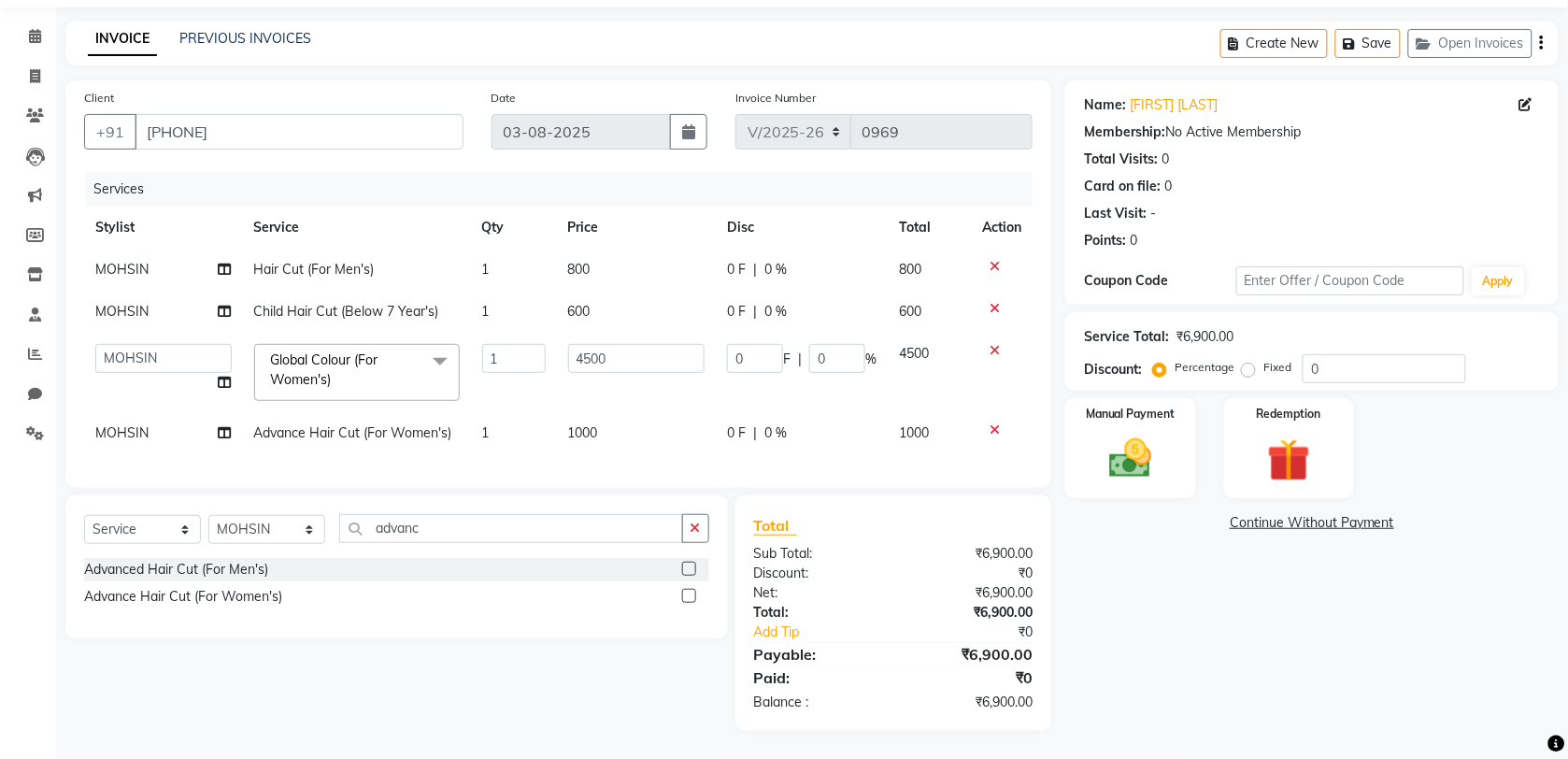 click on "4500" 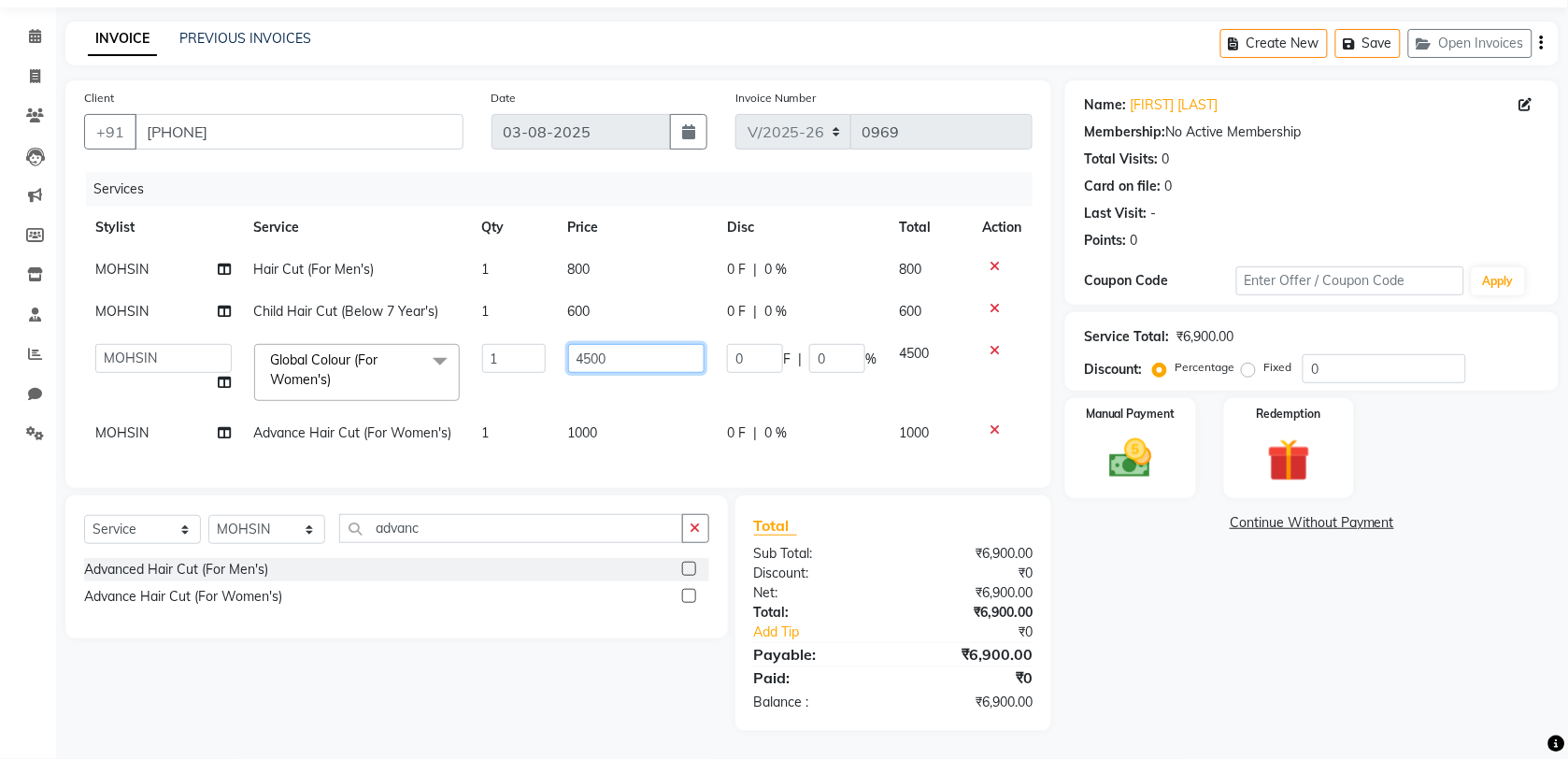 click on "4500" 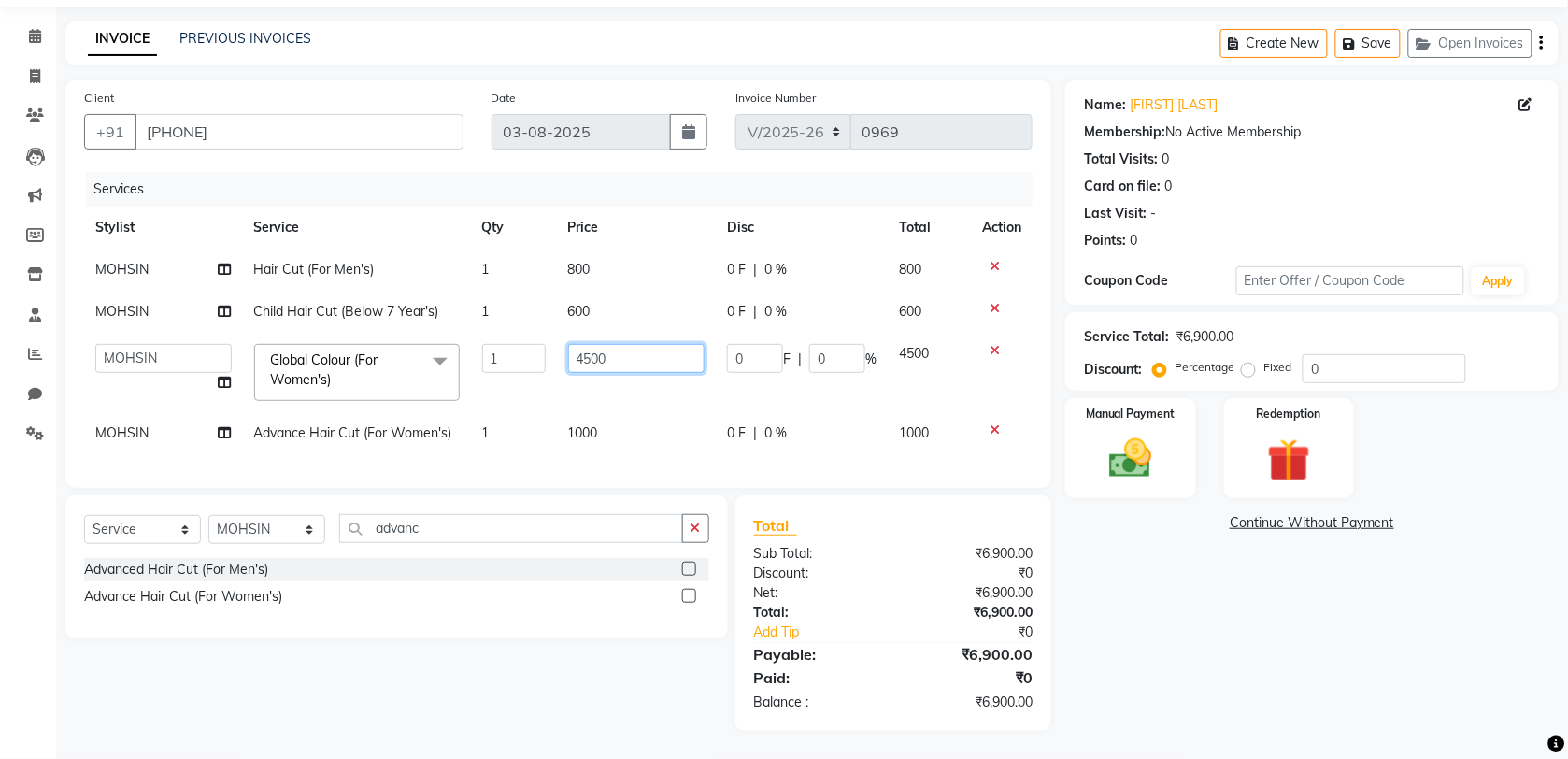 click on "4500" 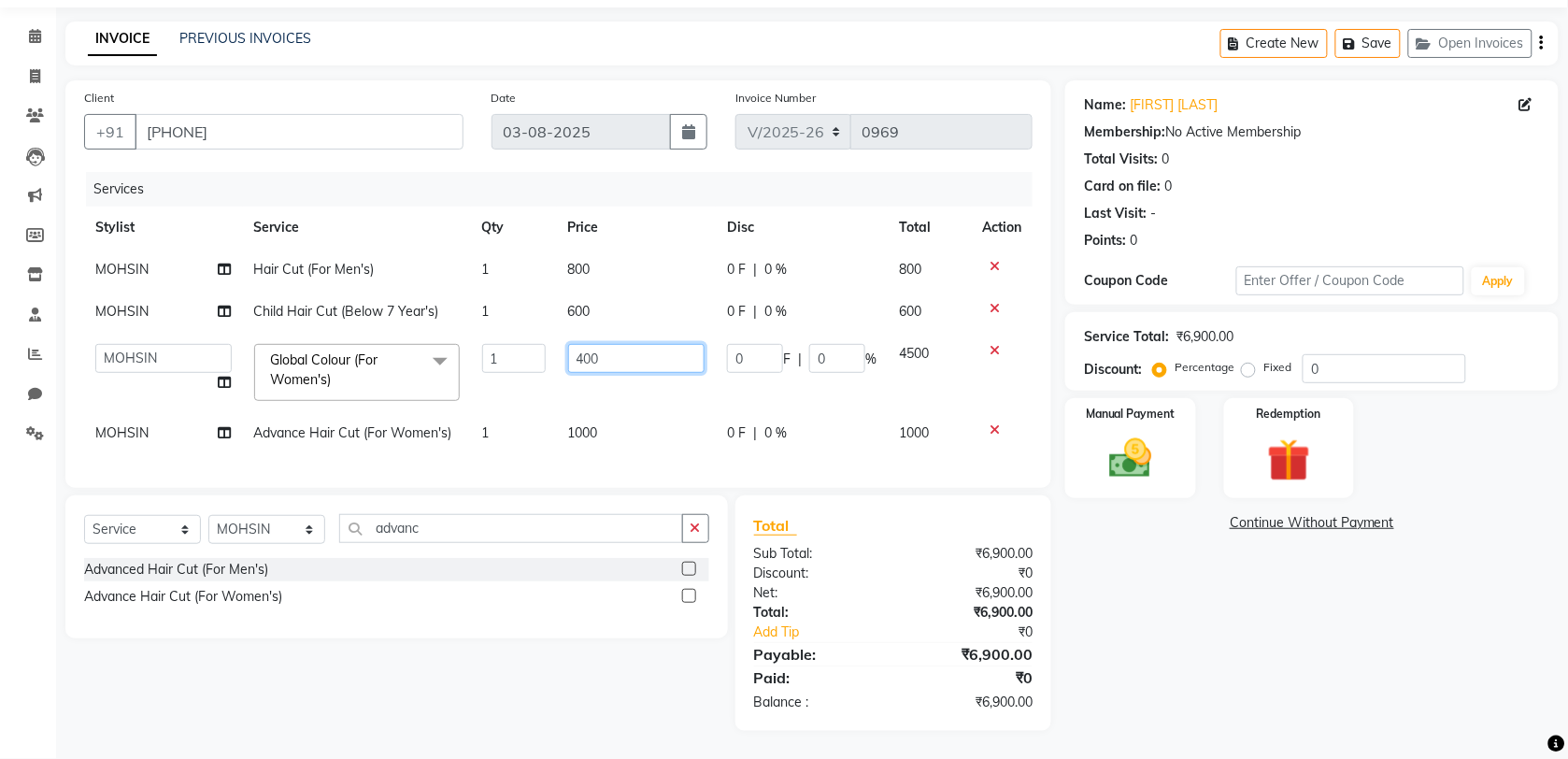 type on "4000" 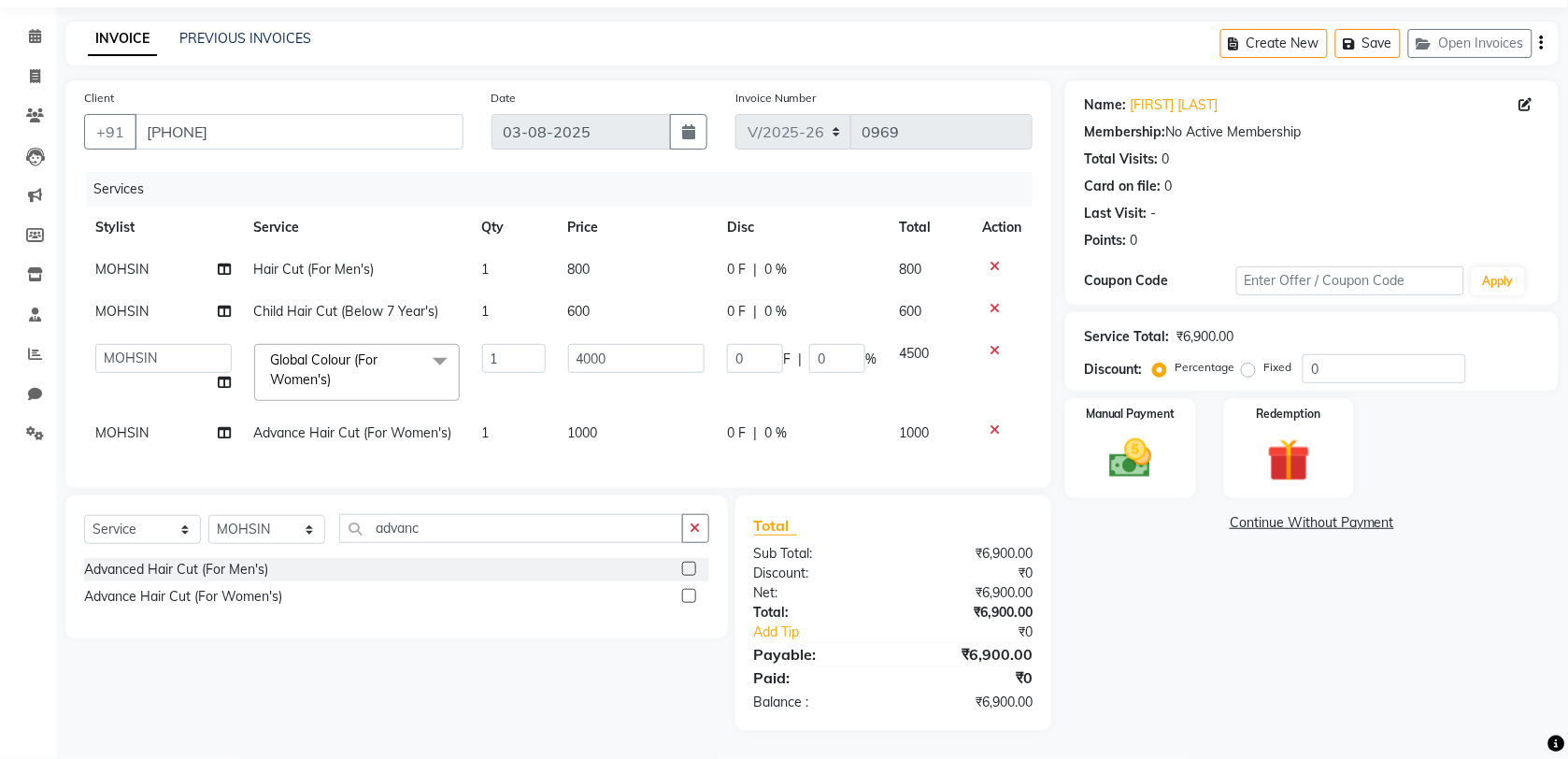 click on "Services Stylist Service Qty Price Disc Total Action [NAME] Hair Cut (For Men's) 1 800 0 F | 0 % 800 [NAME] Child Hair Cut (Below 7 Year's) 1 600 0 F | 0 % 600  [NAME]   [NAME]   [NAME]   [NAME]   [NAME]    [NAME]   [NAME]   [NAME]   [NAME]   [NAME]    [NAME]   [NAME]     Global Colour  (For Women's)  x Nail Polish Experience Ritual's   K  (For Men's)  Anti Dandruff Treatment (For Women) O3+ Ultra relaxing facial Waxing (Rica) - Full Body Nail Art - 3D Flower  Instant Bond (For Men) The Wake-Up Circle (For Men's) Claming treatment For Itchy Scalp (For Men's) Replumping Treatment For Dehydrated Hair (For Men's) O3+ Face massage Kanpeki- pomegranate Facial Energizing Hair Thickening Treatment (For Women's) Waxing (Rica) - Under Arms  Nail Cut & File Love curl Essential Hair Care (For Men's) Nail Extensions - Gel Polish Morooccan Oil Massage (For Men's) Moroccan Oil Massage (For Women's) Waxing (Normal) - Full Legs Instant Bond (For Women) Calming Treatment For Itchy Scalp (For Women's)  Alga Pedicure" 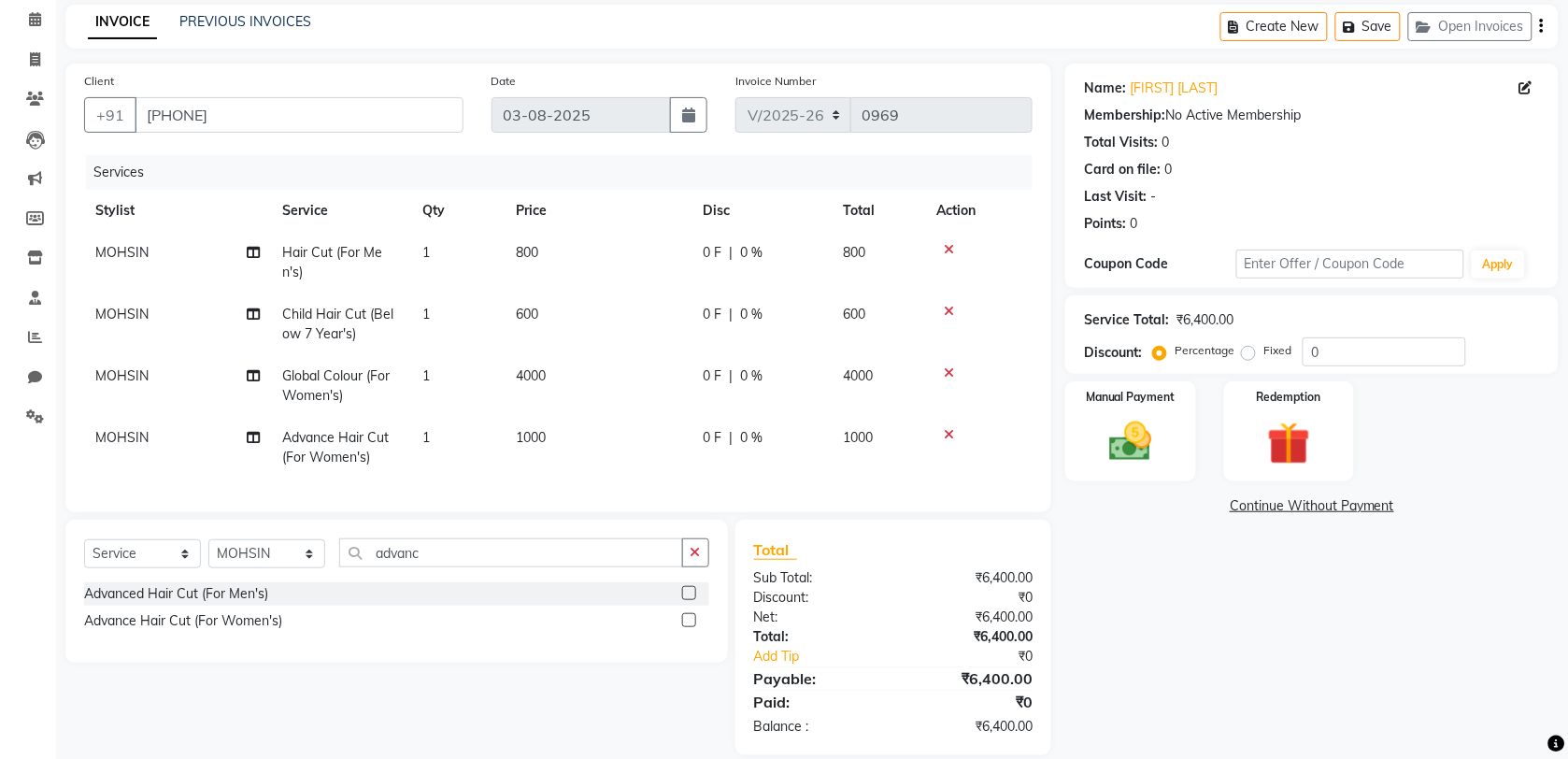 click on "4000" 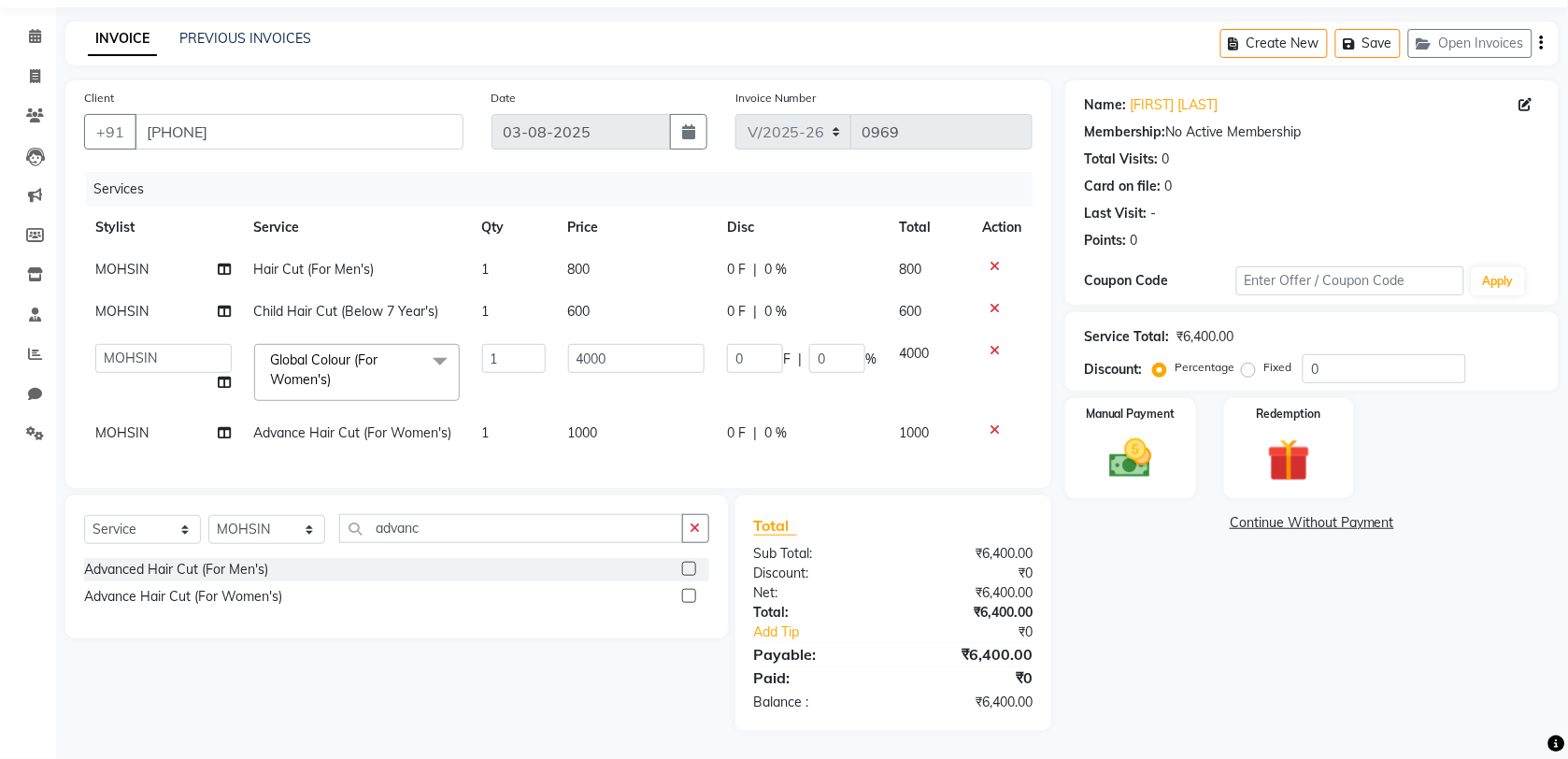 click on "Advanced Hair Cut (For Men's)  Advance Hair Cut (For Women's)" 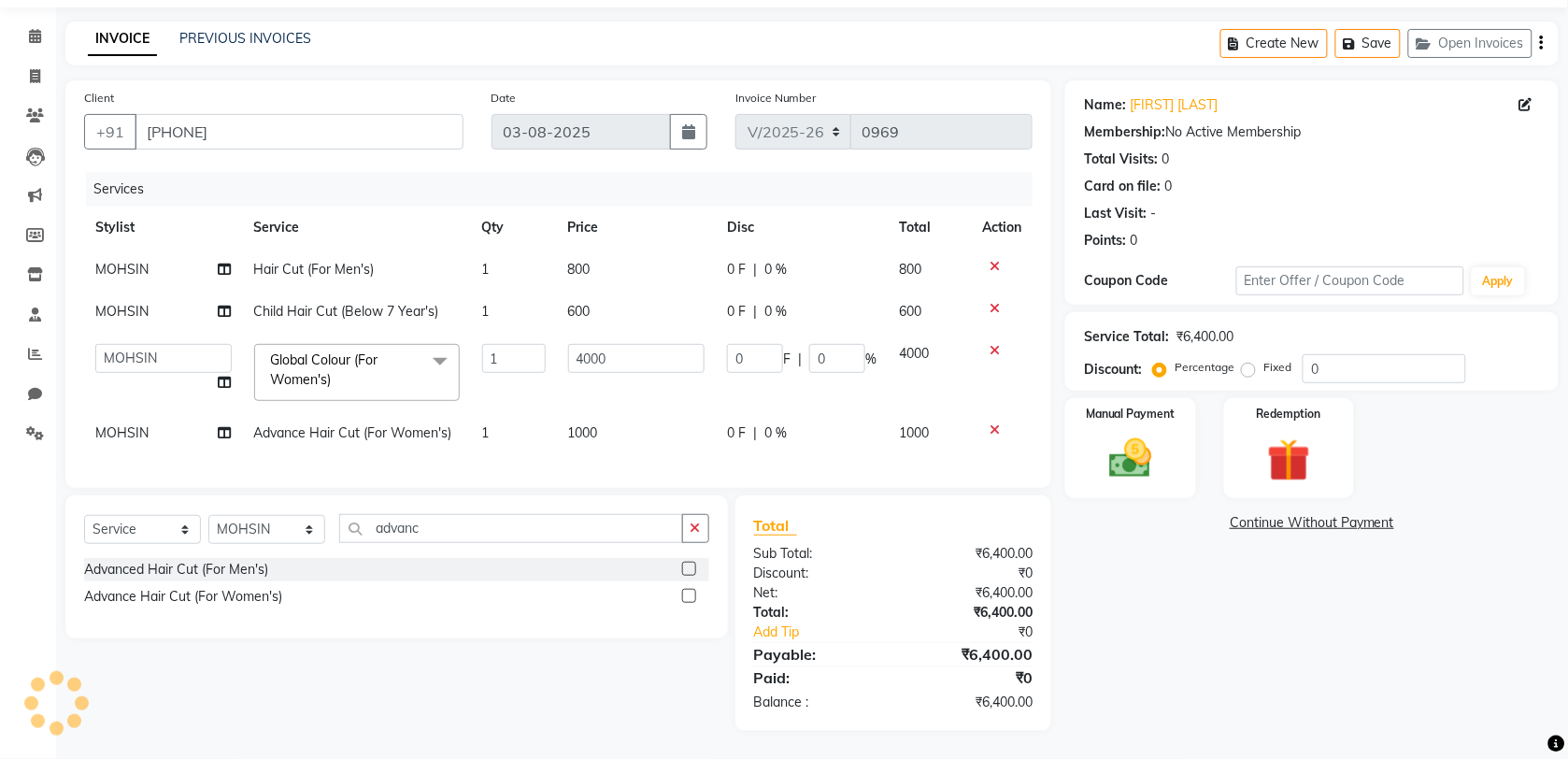 click on "Advanced Hair Cut (For Men's)  Advance Hair Cut (For Women's)" 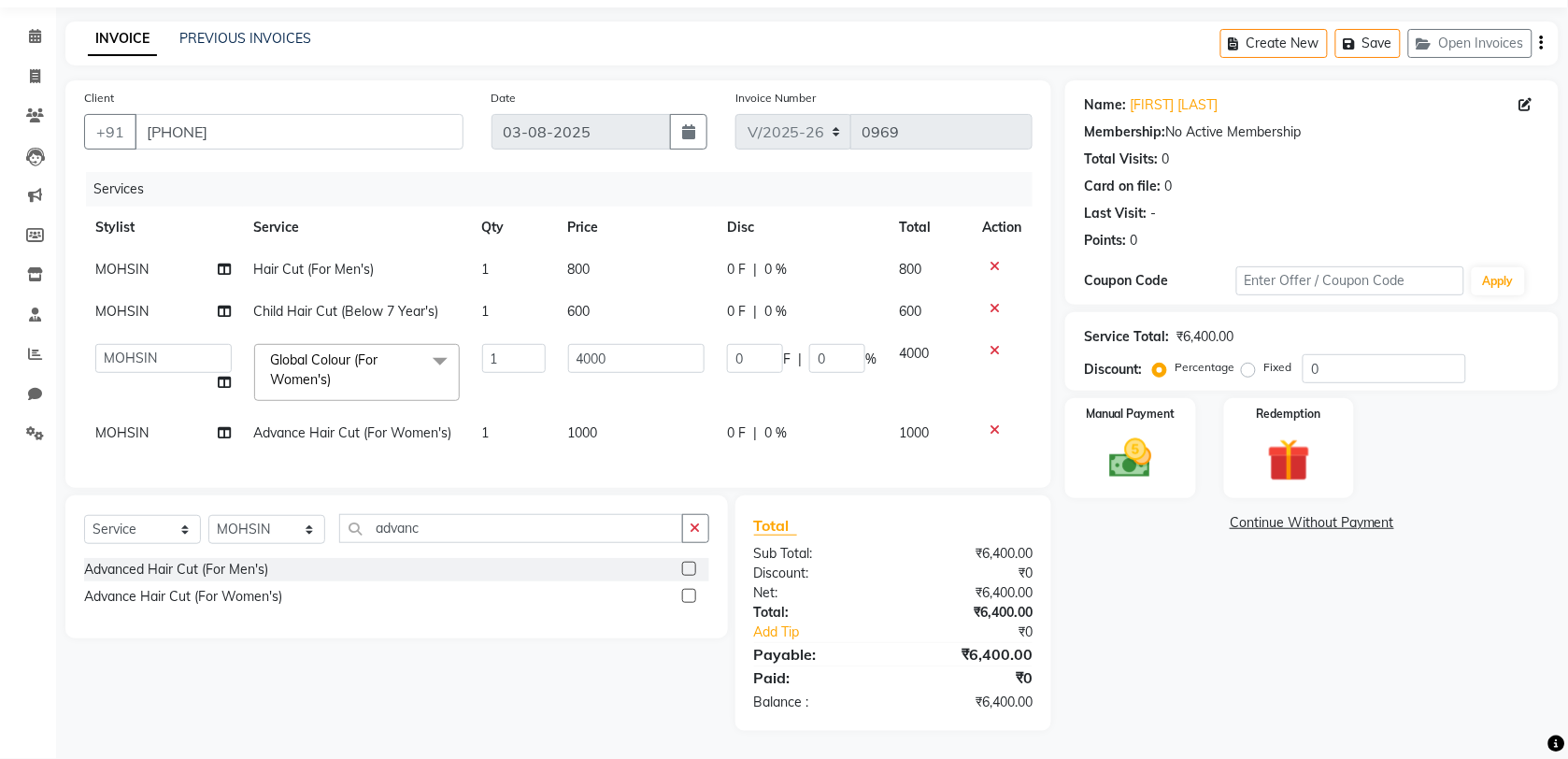 click on "Fixed" 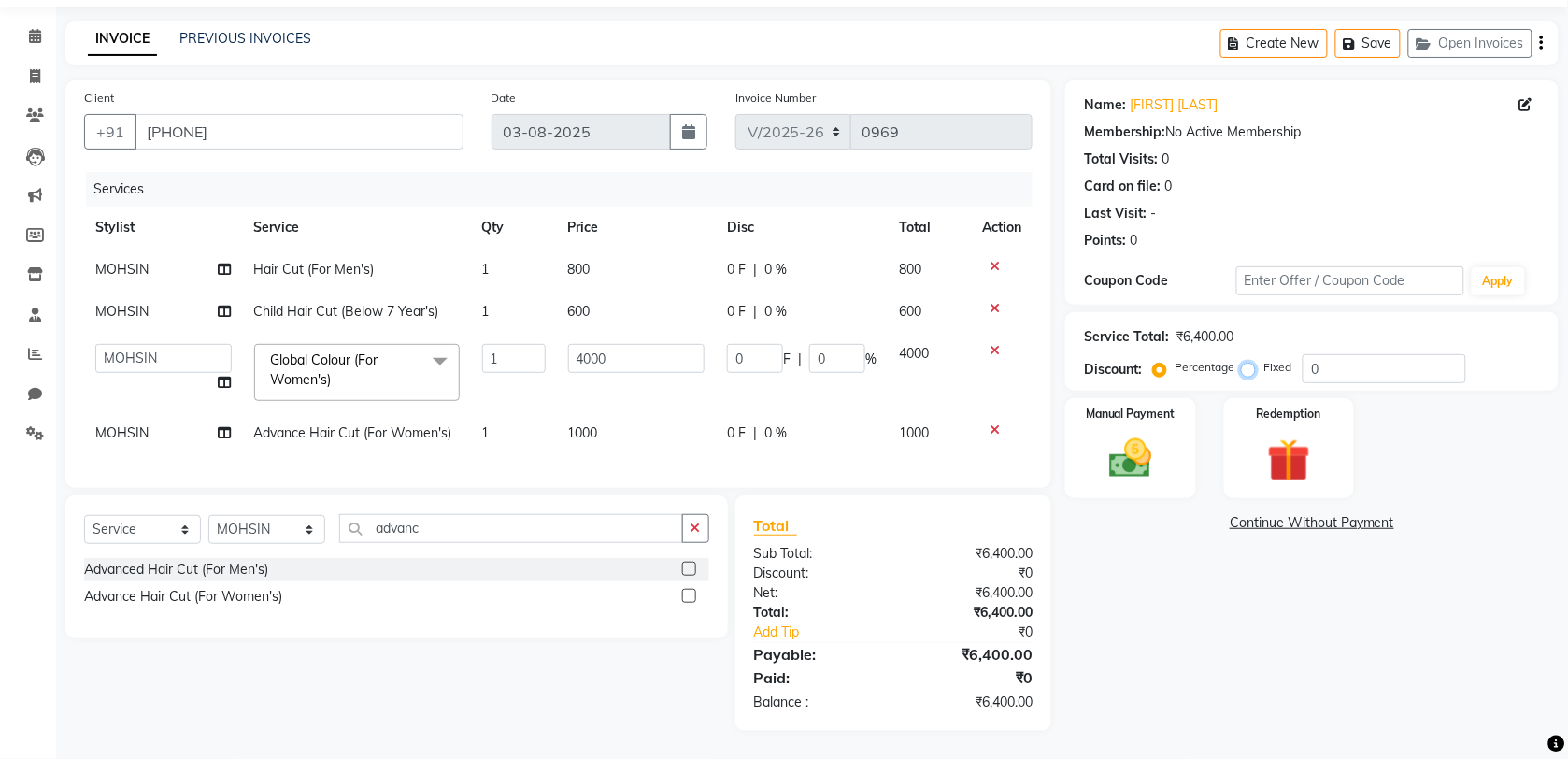 click on "Fixed" at bounding box center [1252, 367] 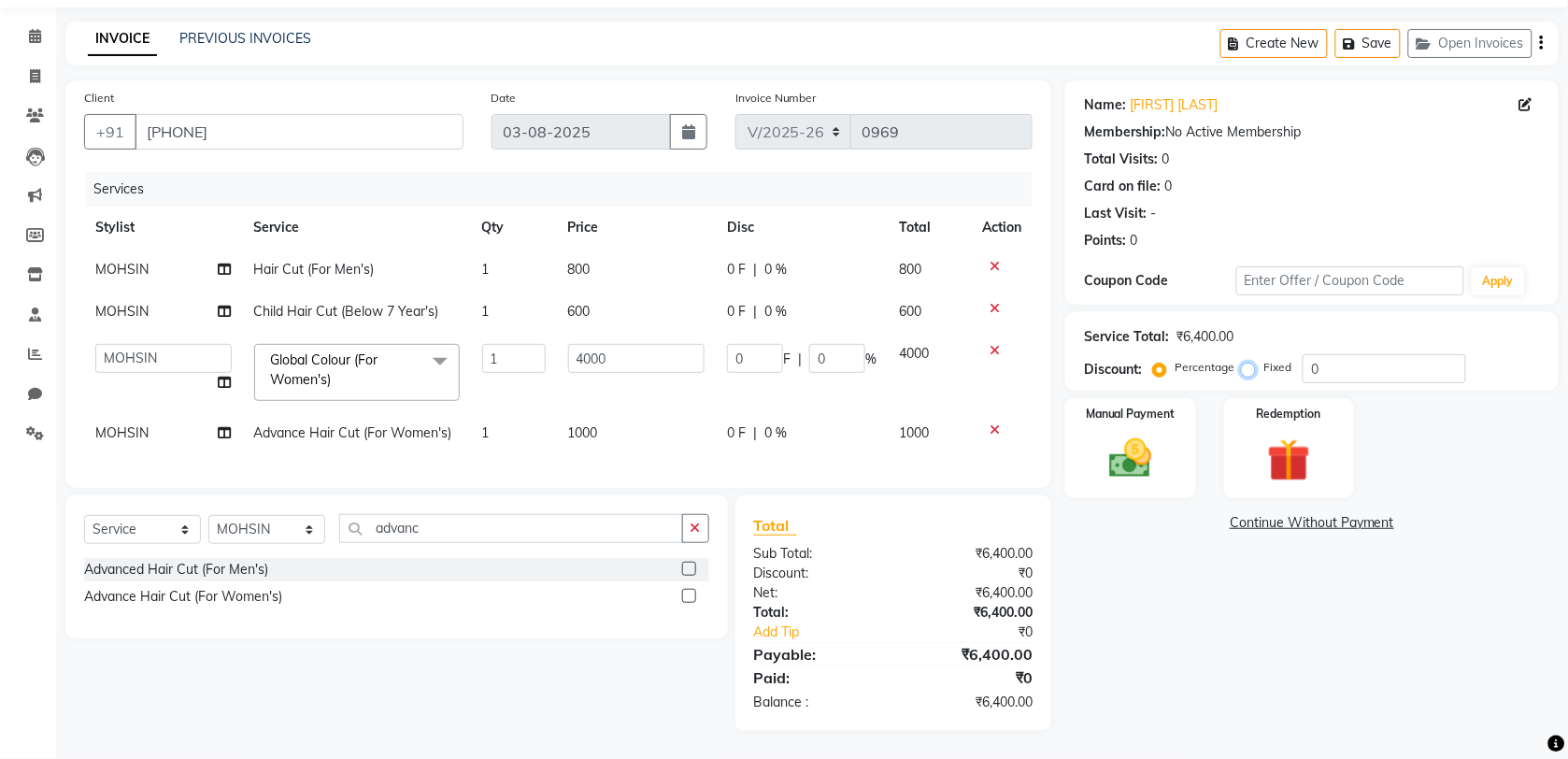radio on "true" 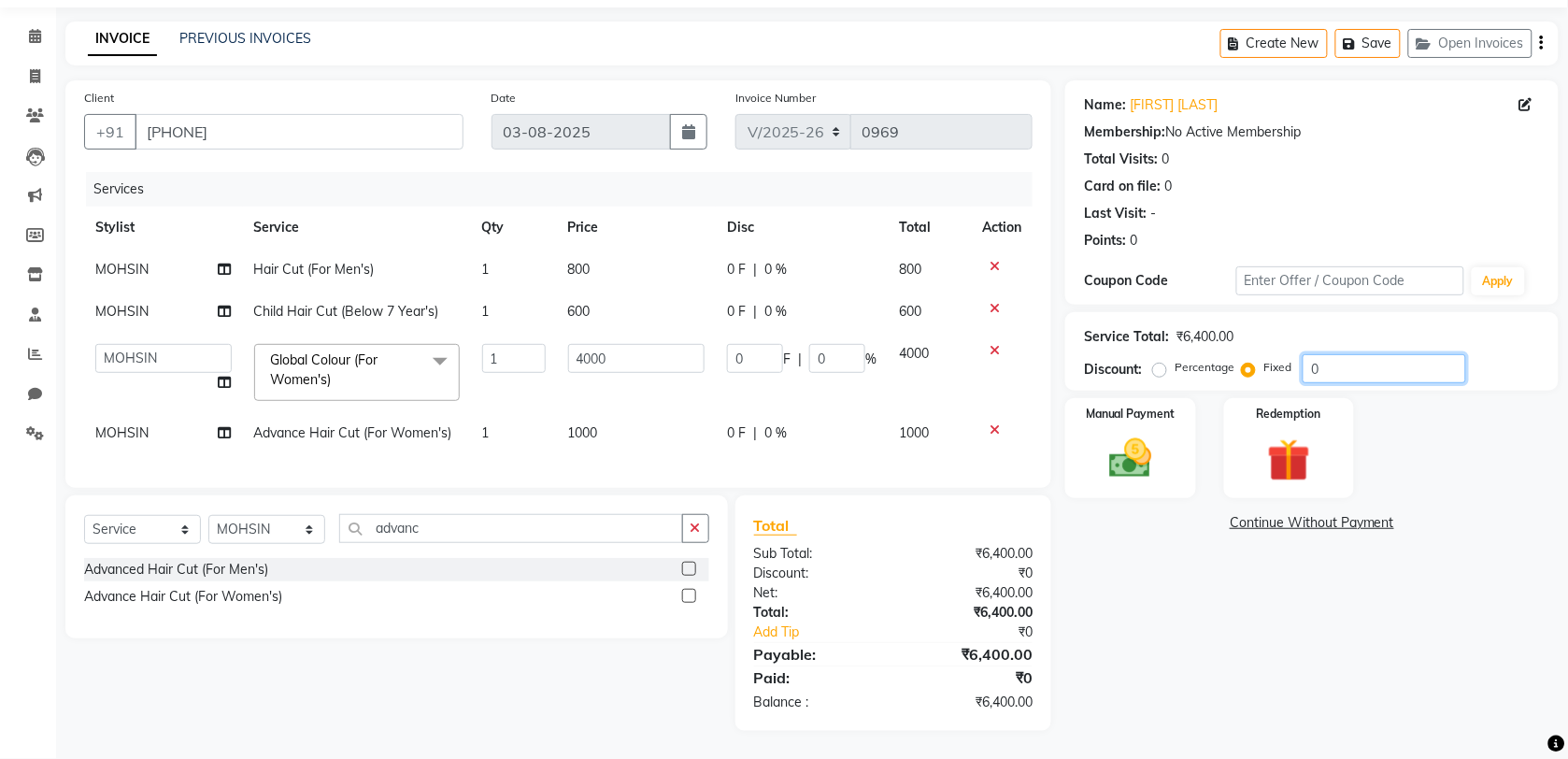 click on "0" 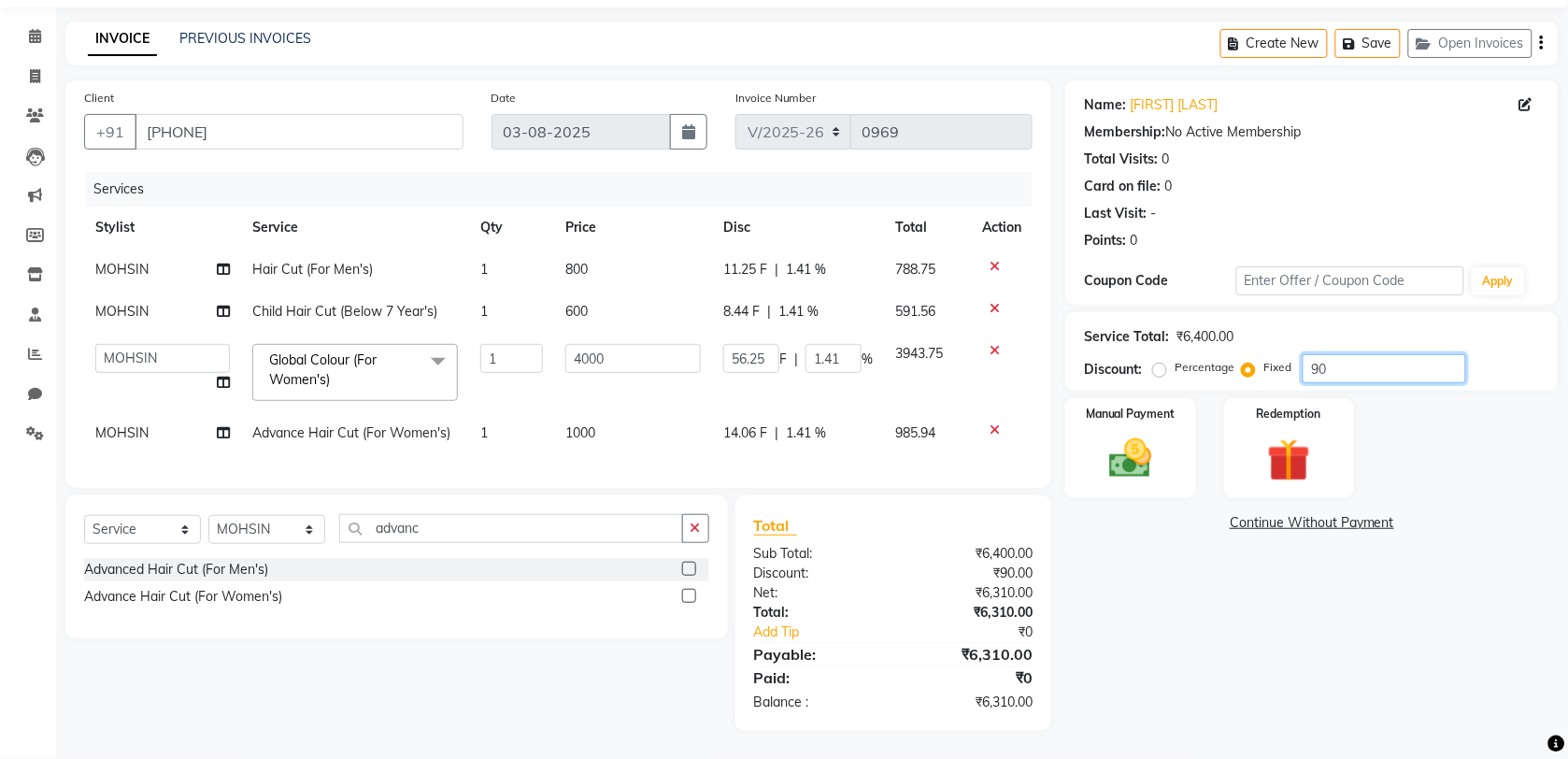 type on "900" 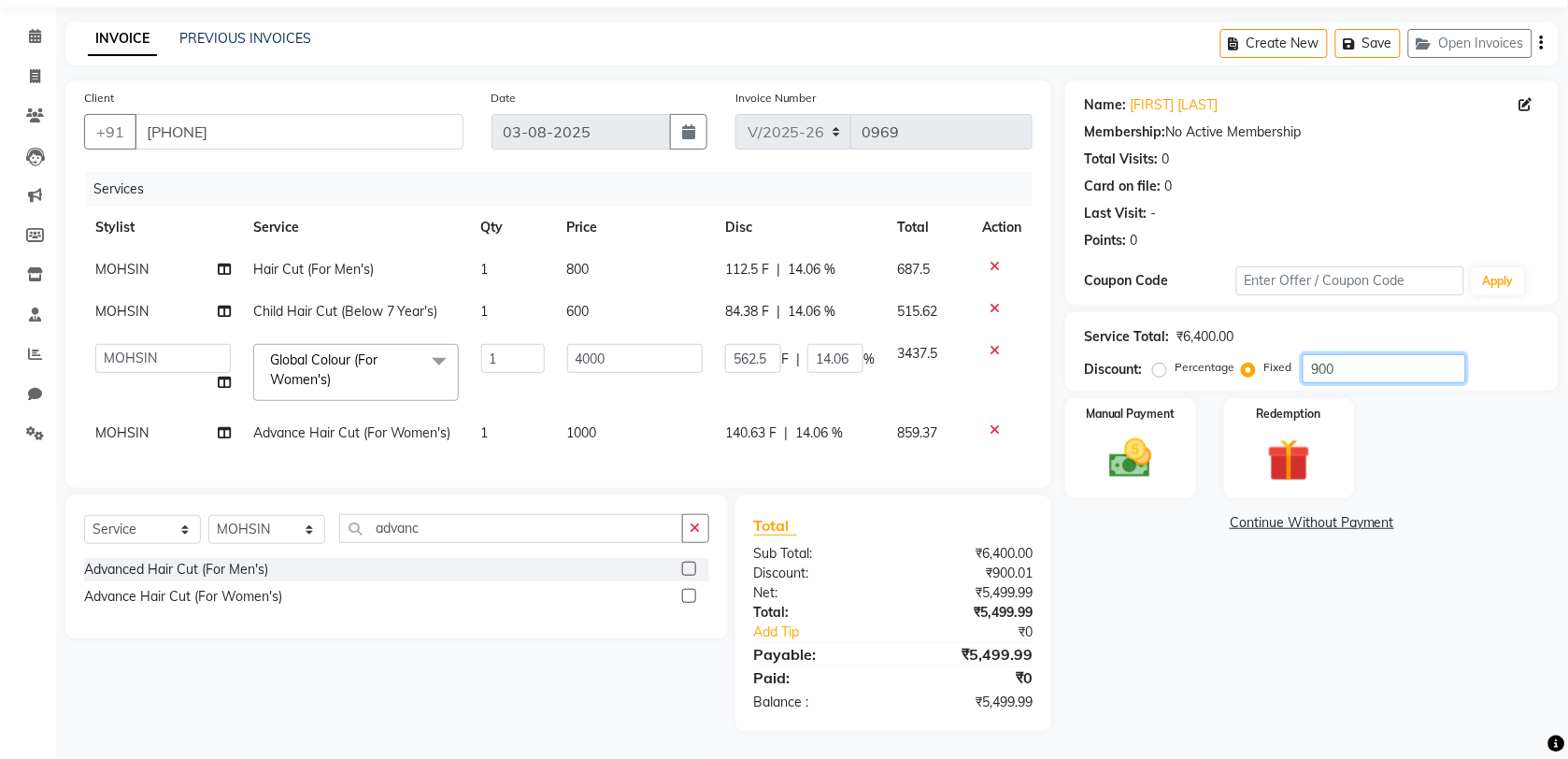 type on "900" 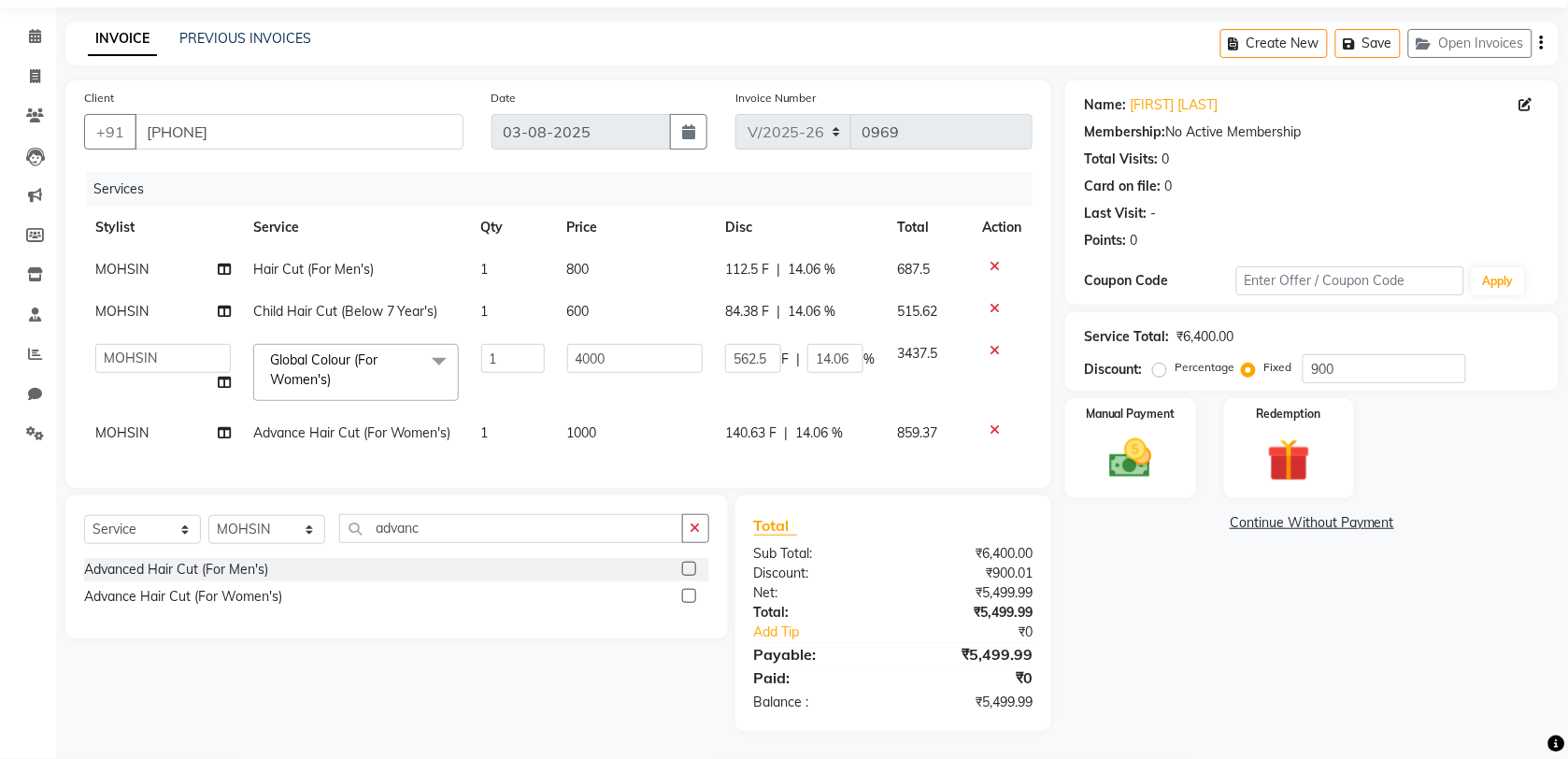 click on "Advanced Hair Cut (For Men's)  Advance Hair Cut (For Women's)" 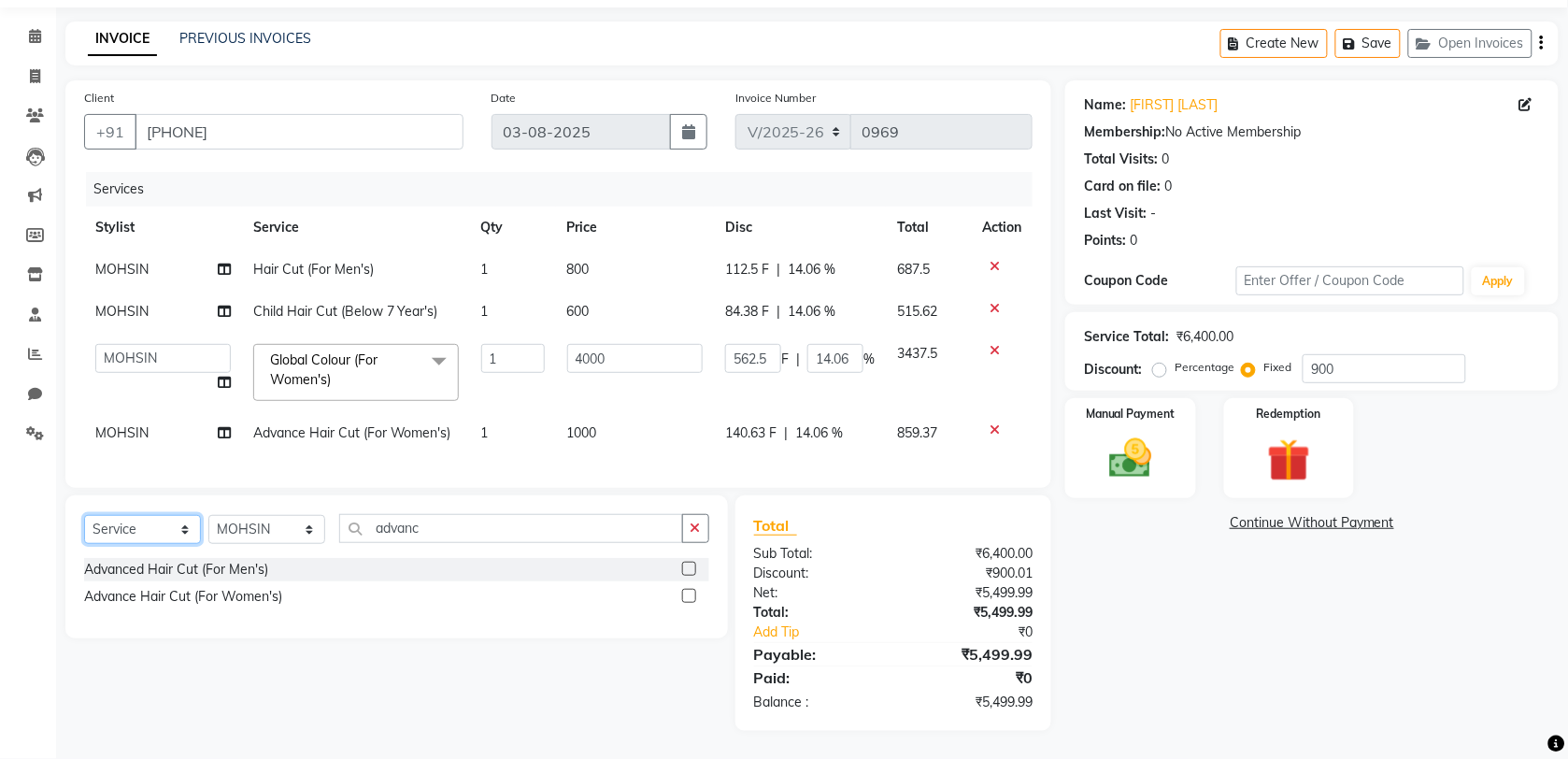 click on "Select  Service  Product  Membership  Package Voucher Prepaid Gift Card" 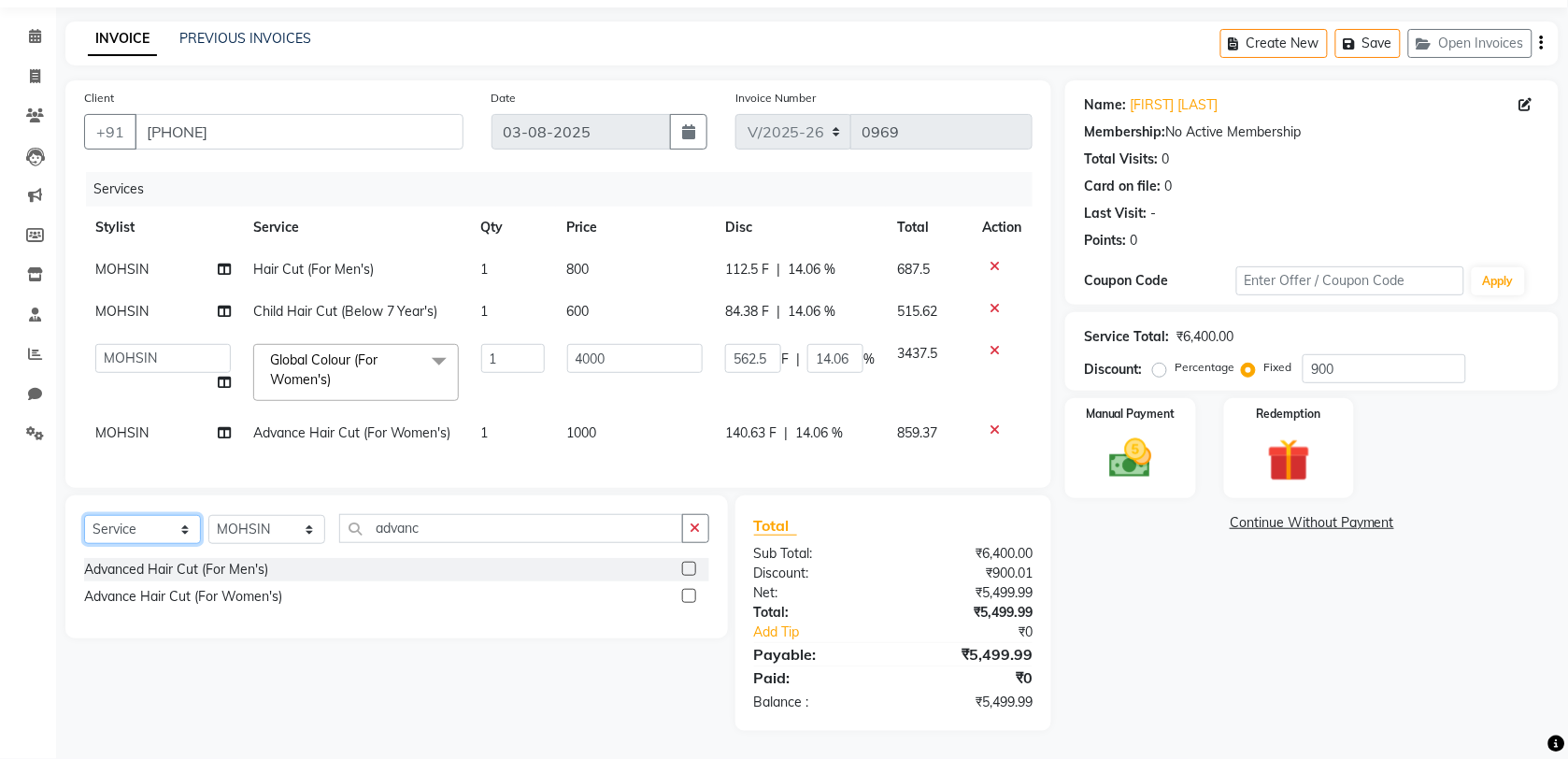 select on "product" 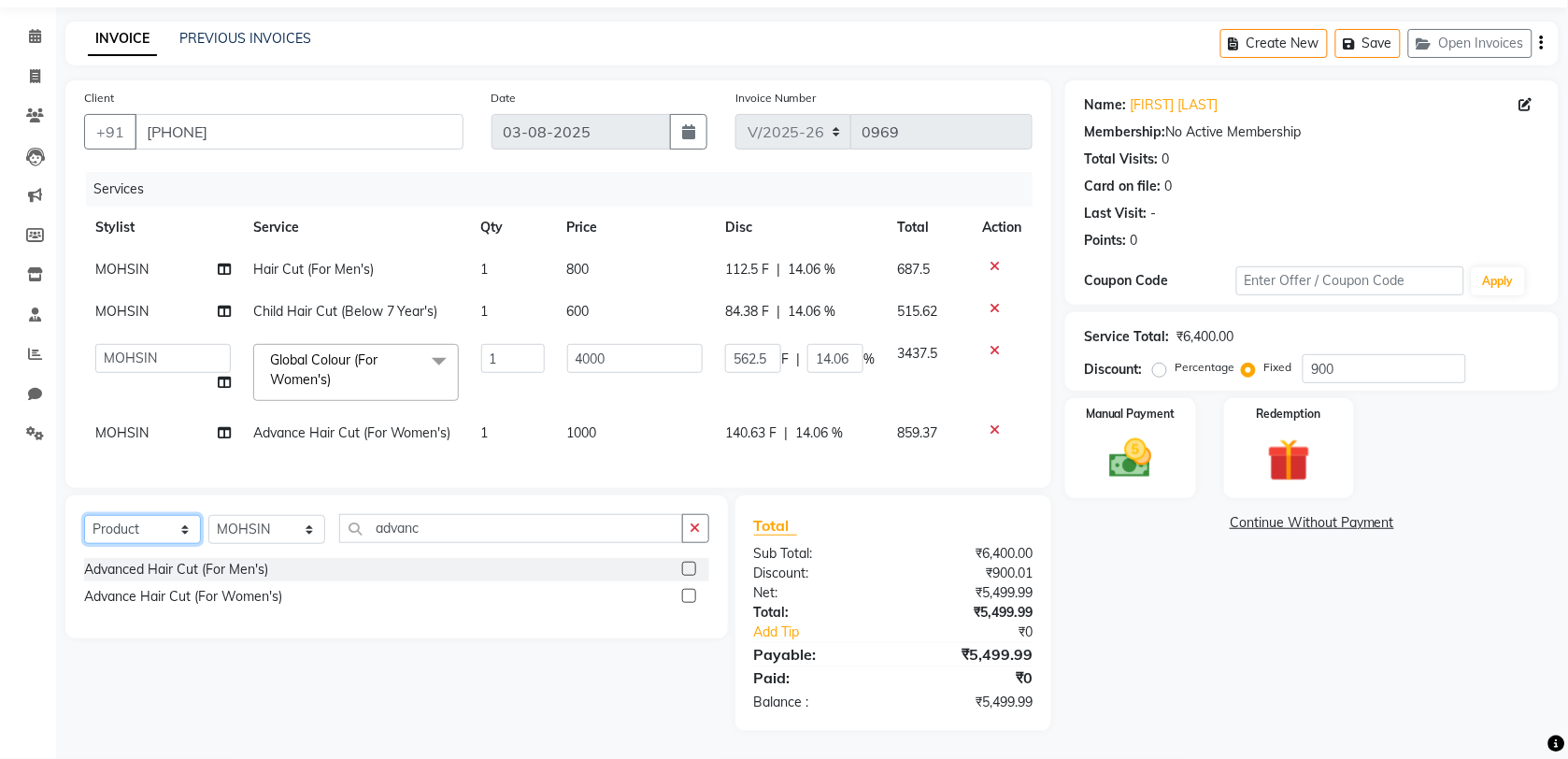 click on "Select  Service  Product  Membership  Package Voucher Prepaid Gift Card" 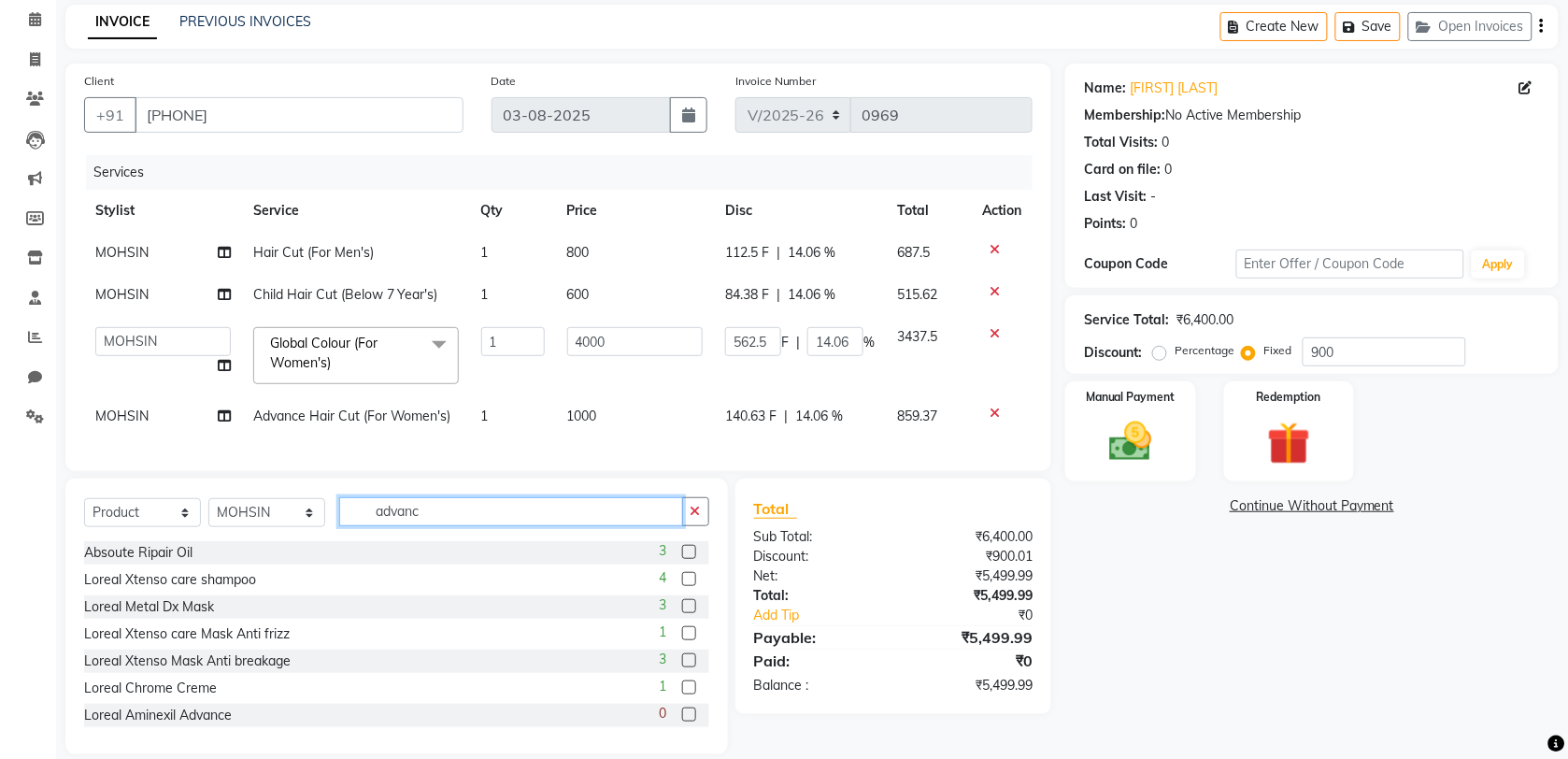 drag, startPoint x: 459, startPoint y: 526, endPoint x: 356, endPoint y: 549, distance: 105.536723 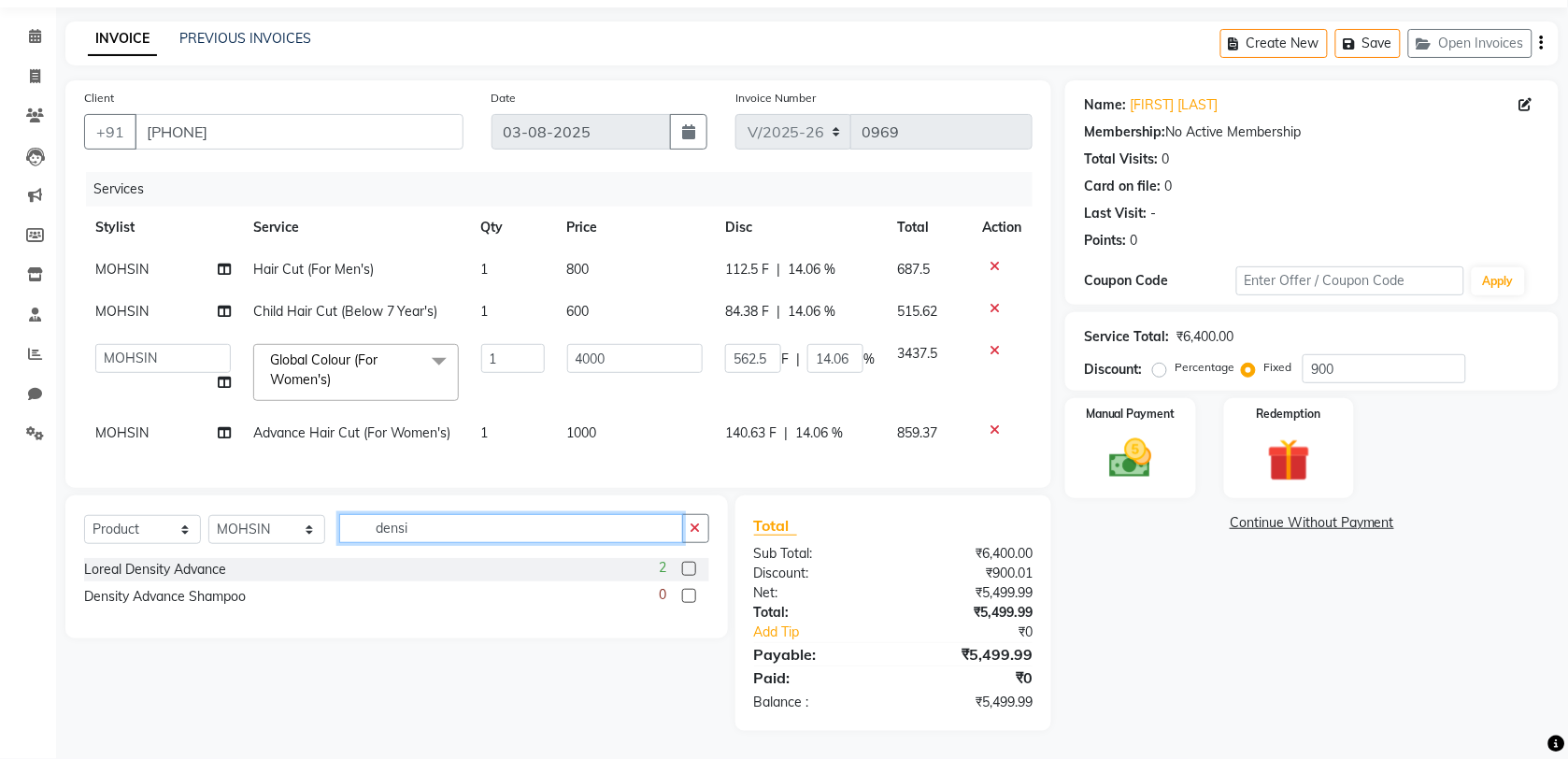 type on "densi" 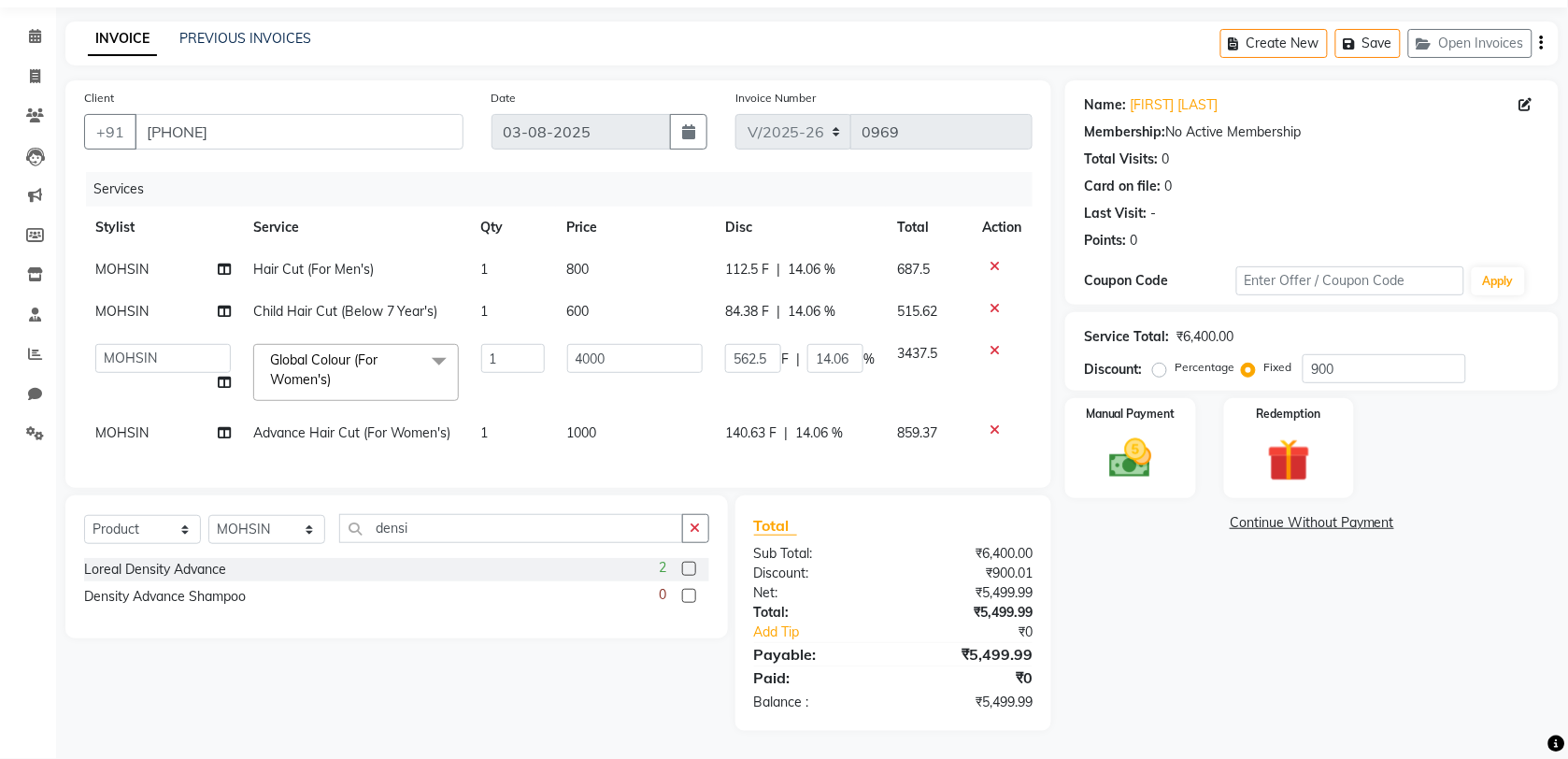 click 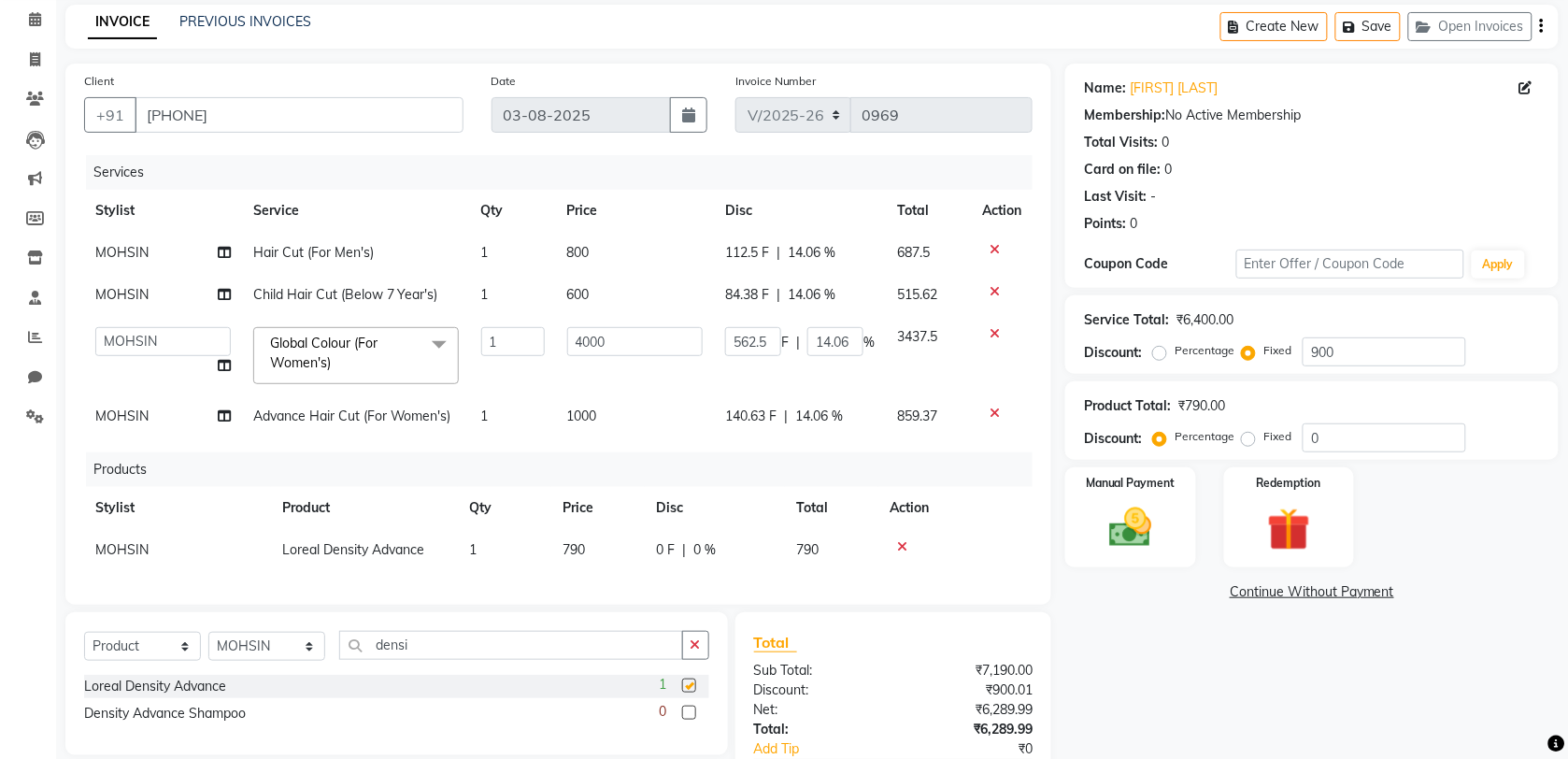 checkbox on "false" 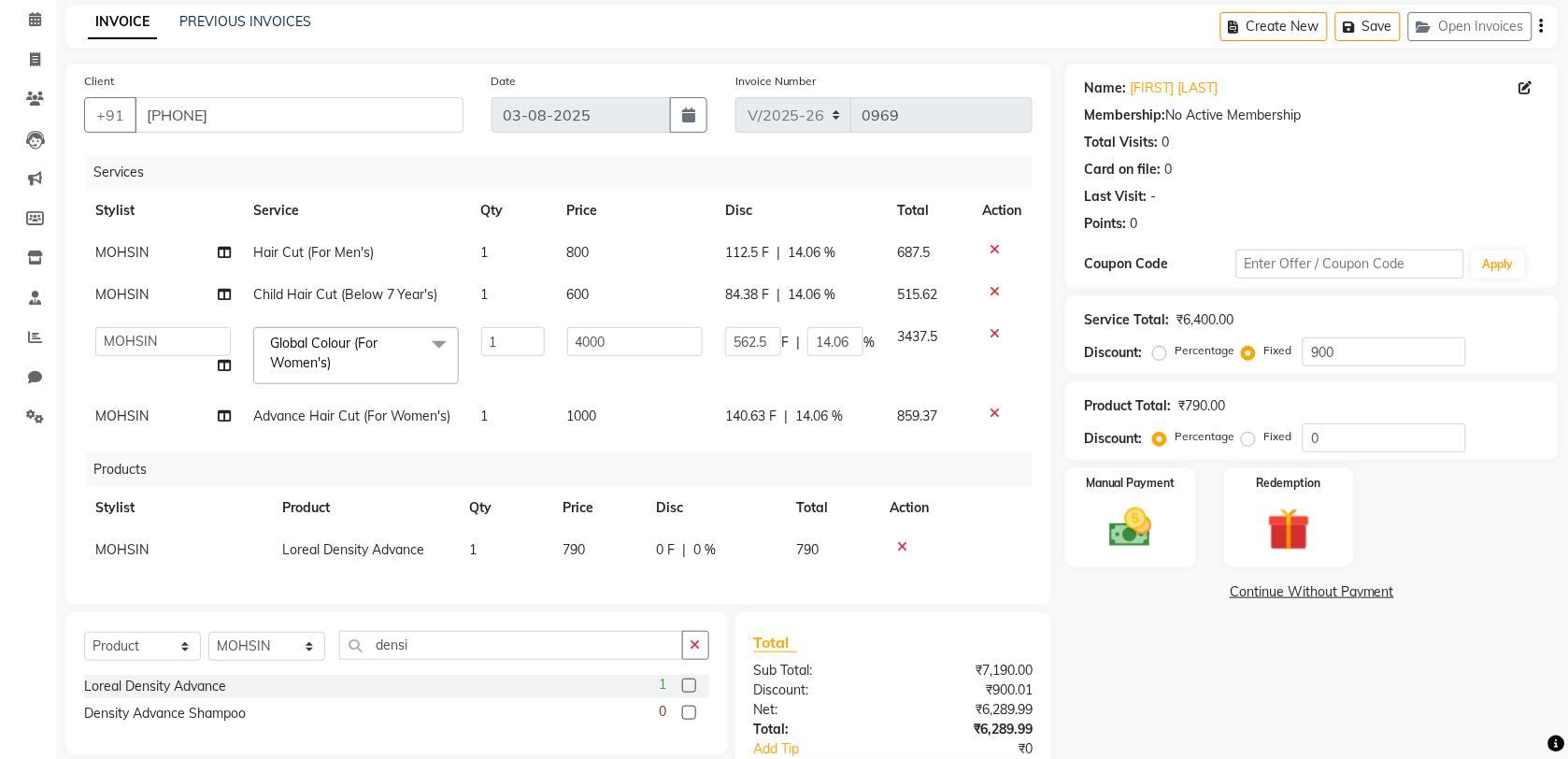 scroll, scrollTop: 210, scrollLeft: 0, axis: vertical 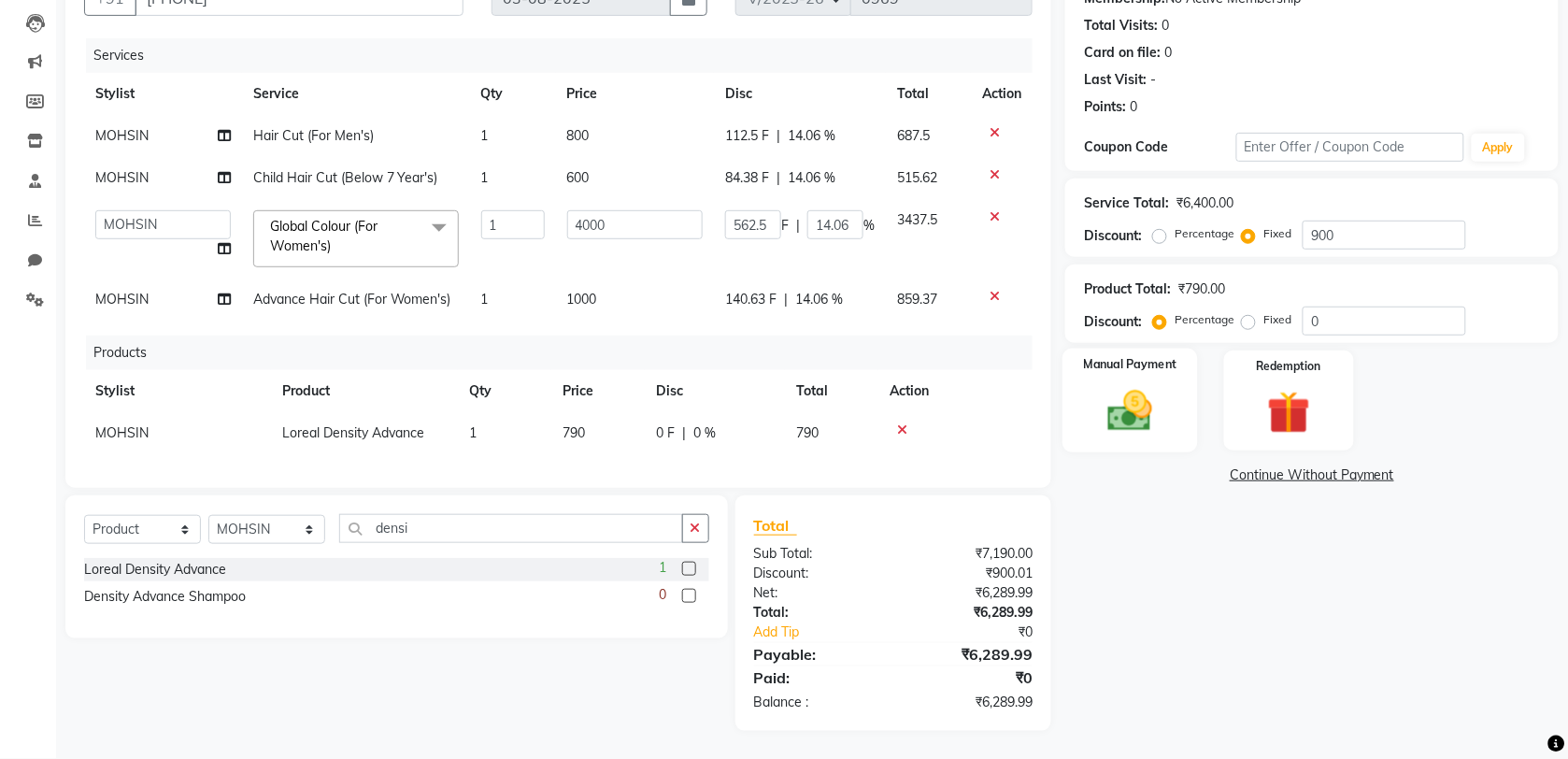 click 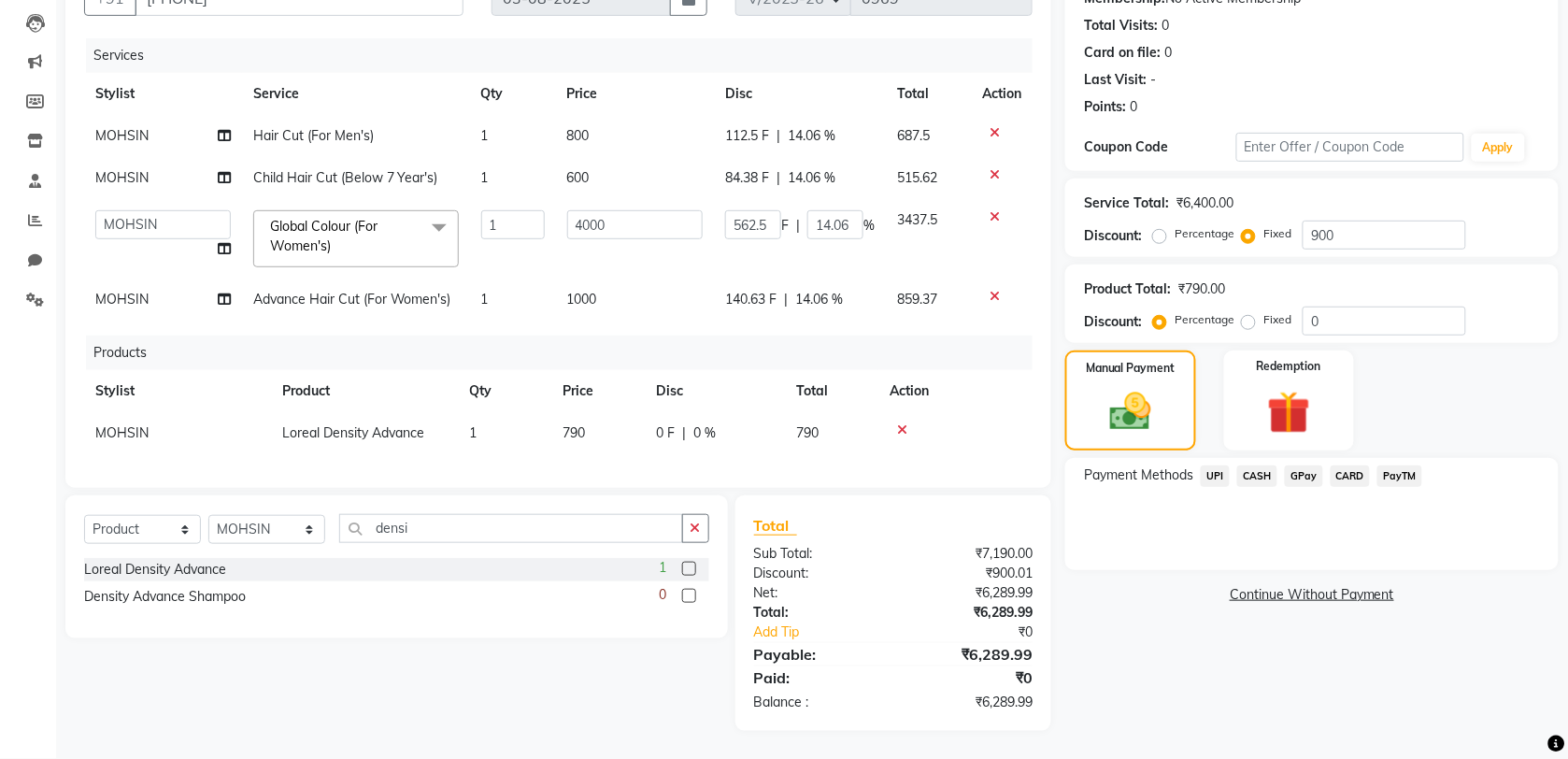 click on "UPI" 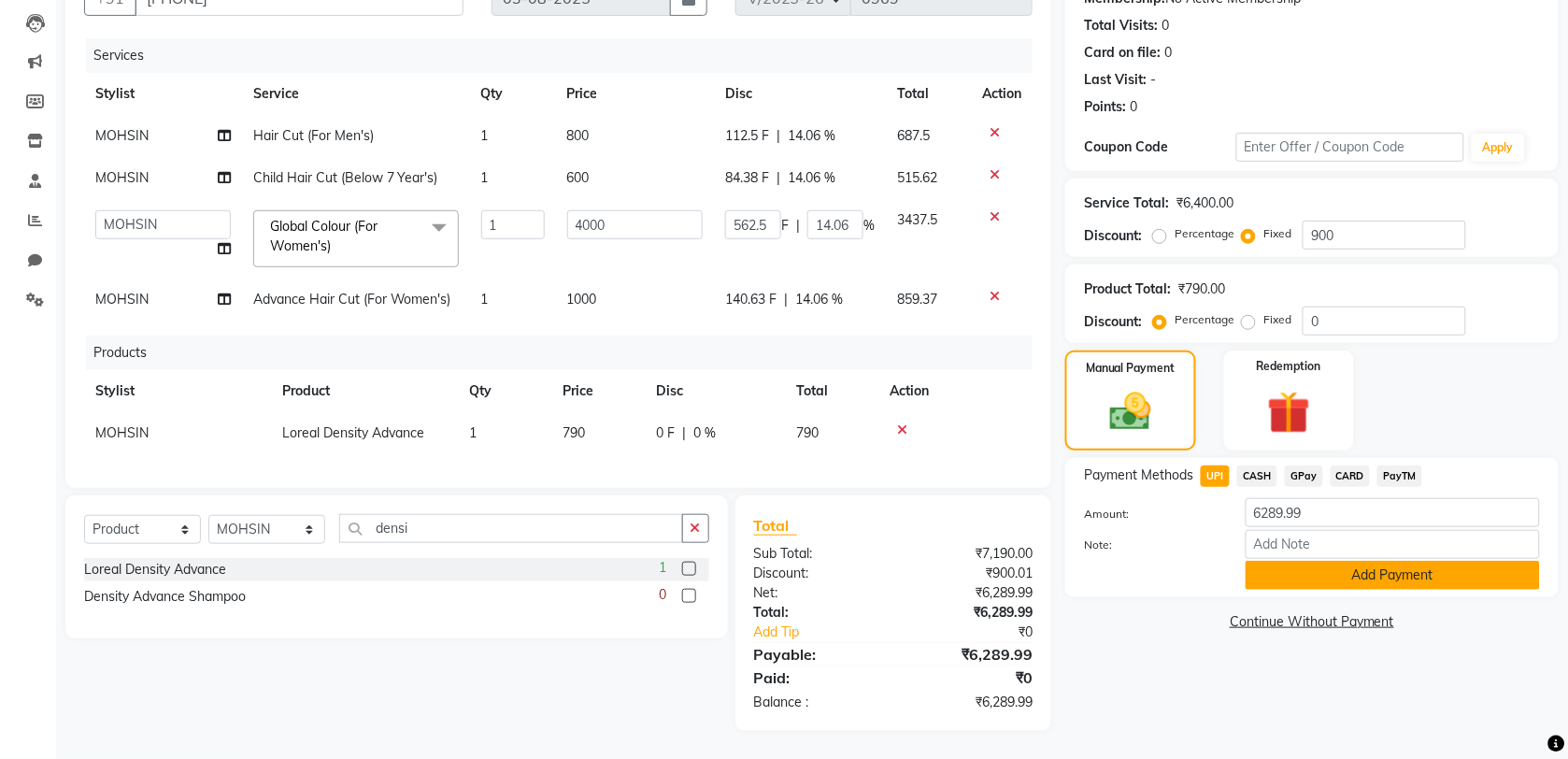 click on "Add Payment" 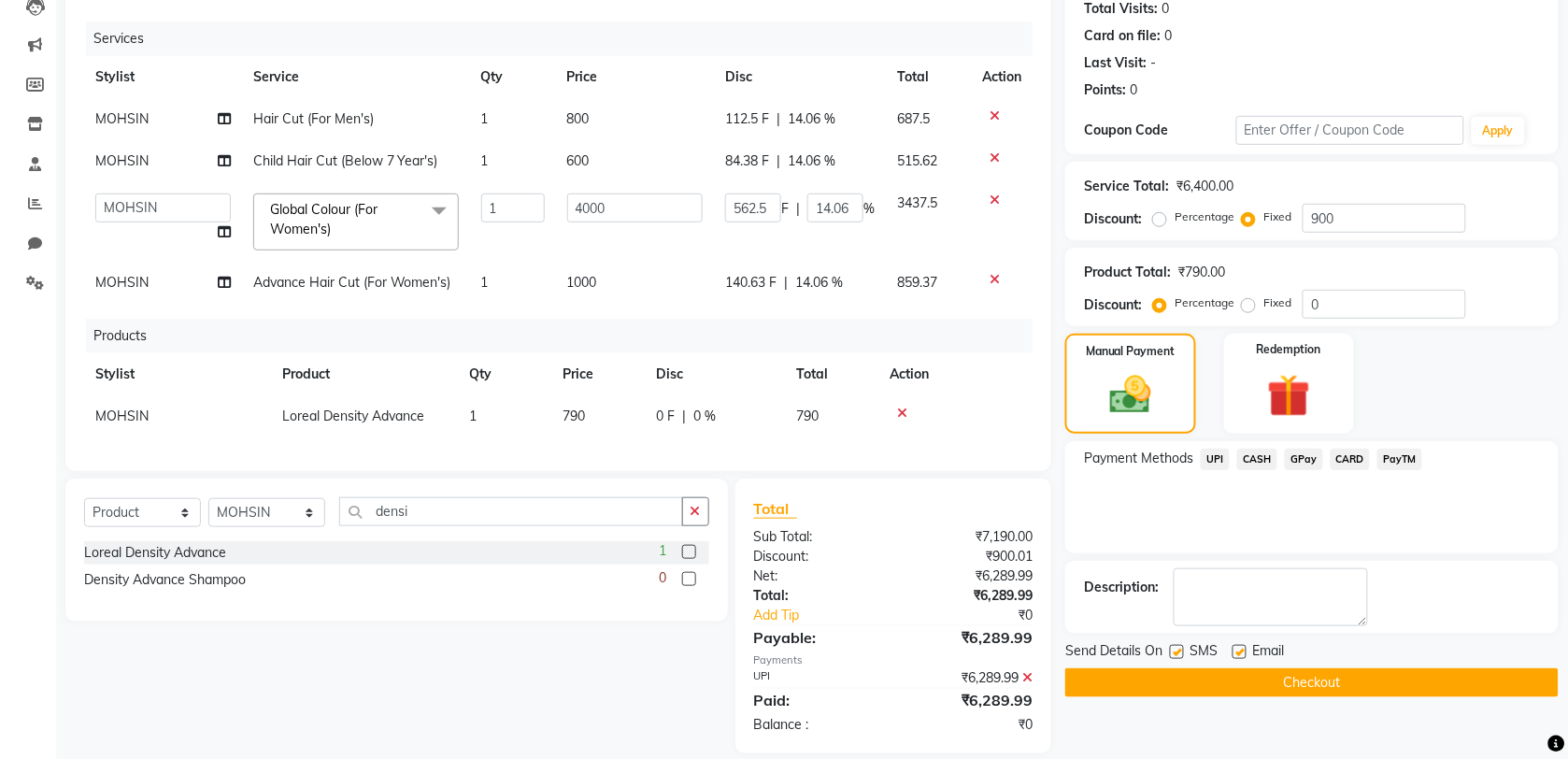 scroll, scrollTop: 250, scrollLeft: 0, axis: vertical 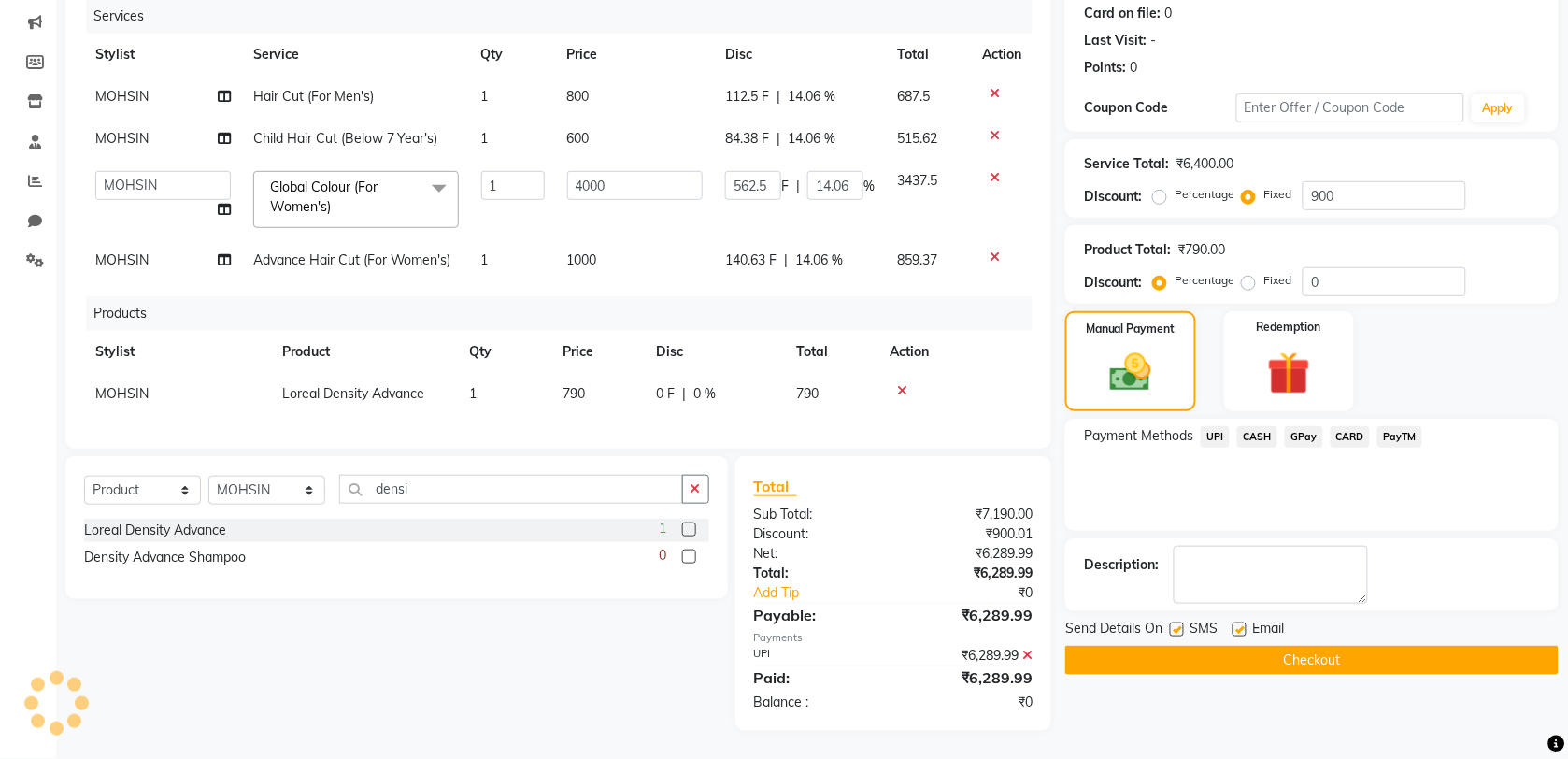 click on "Checkout" 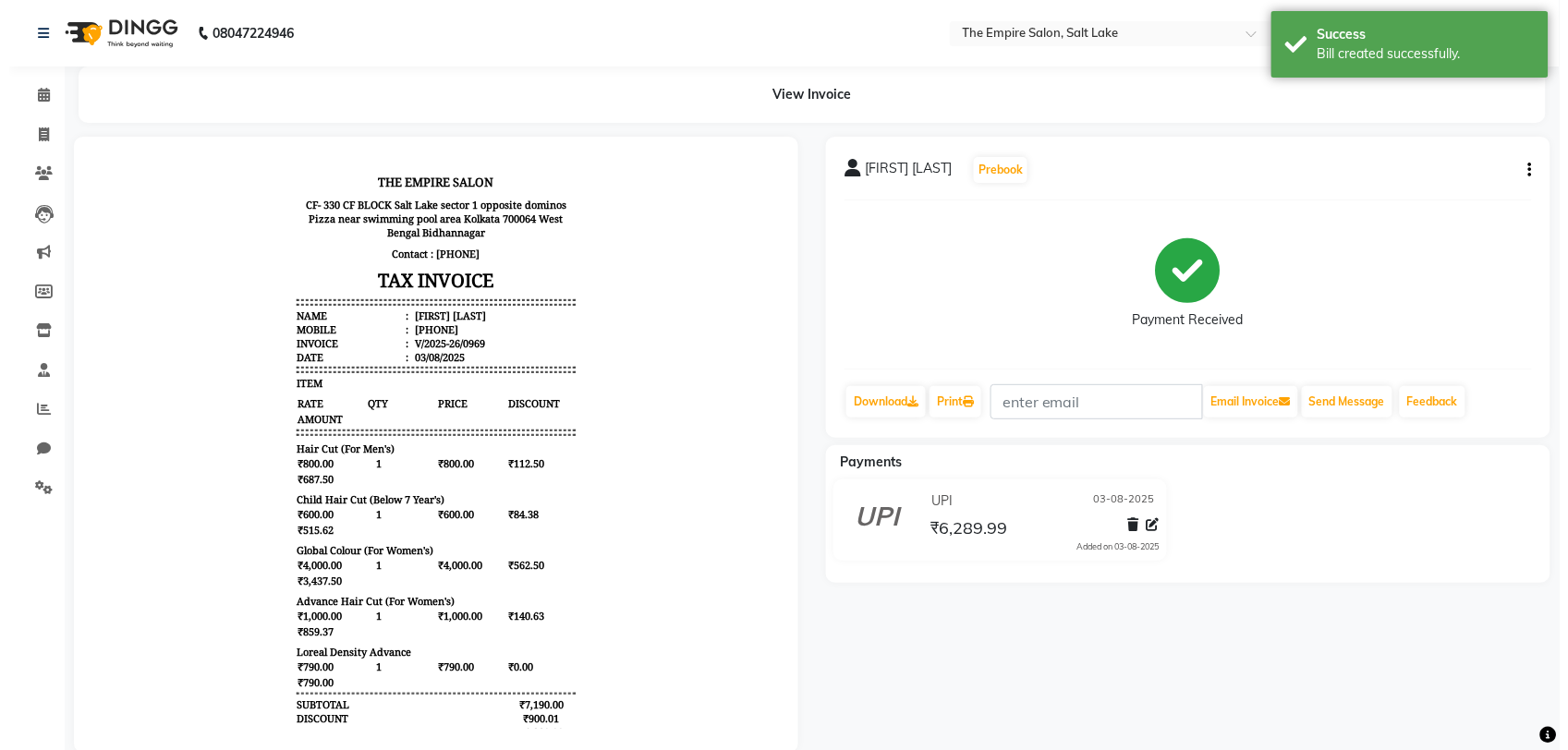 scroll, scrollTop: 0, scrollLeft: 0, axis: both 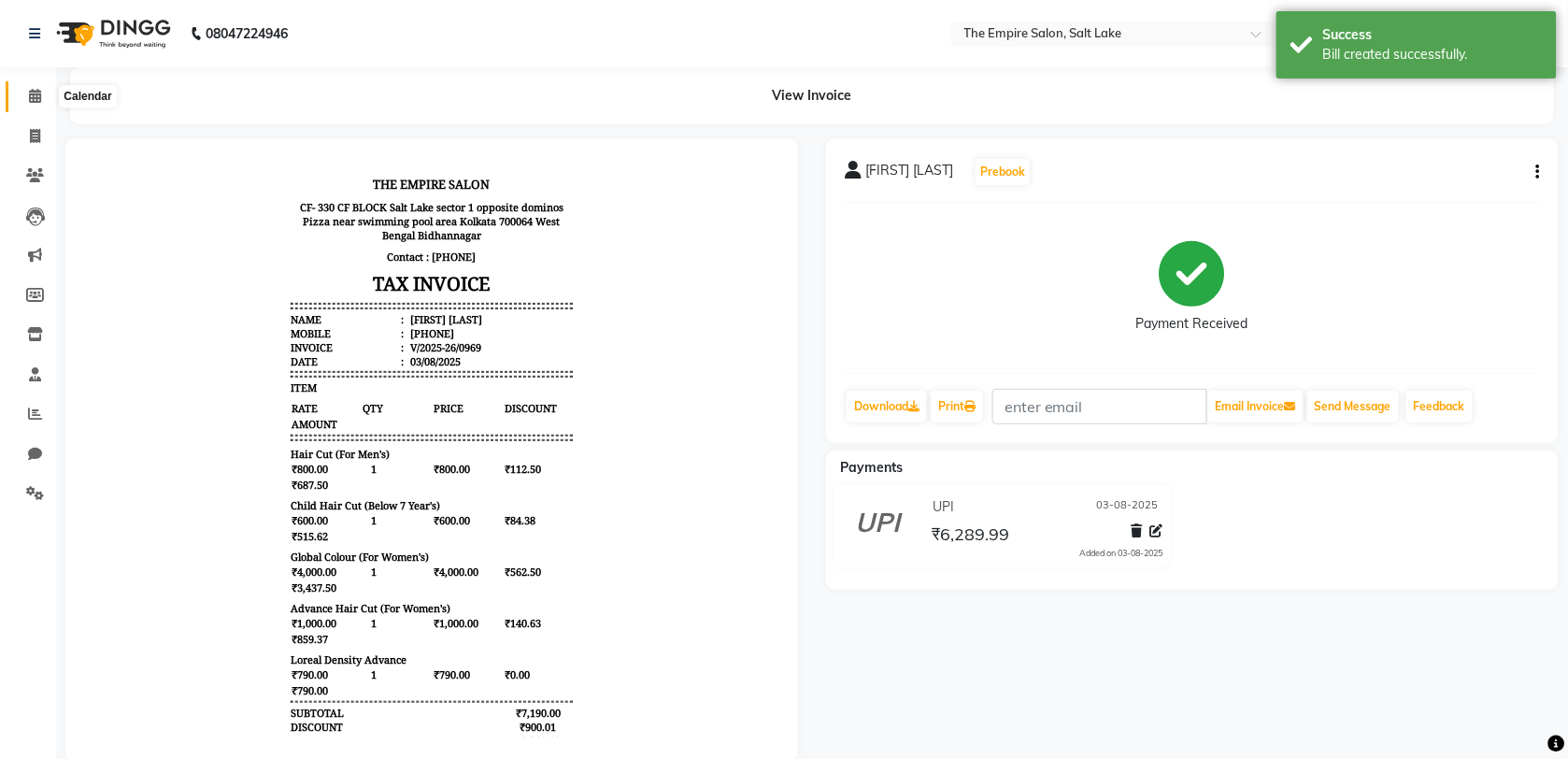 click 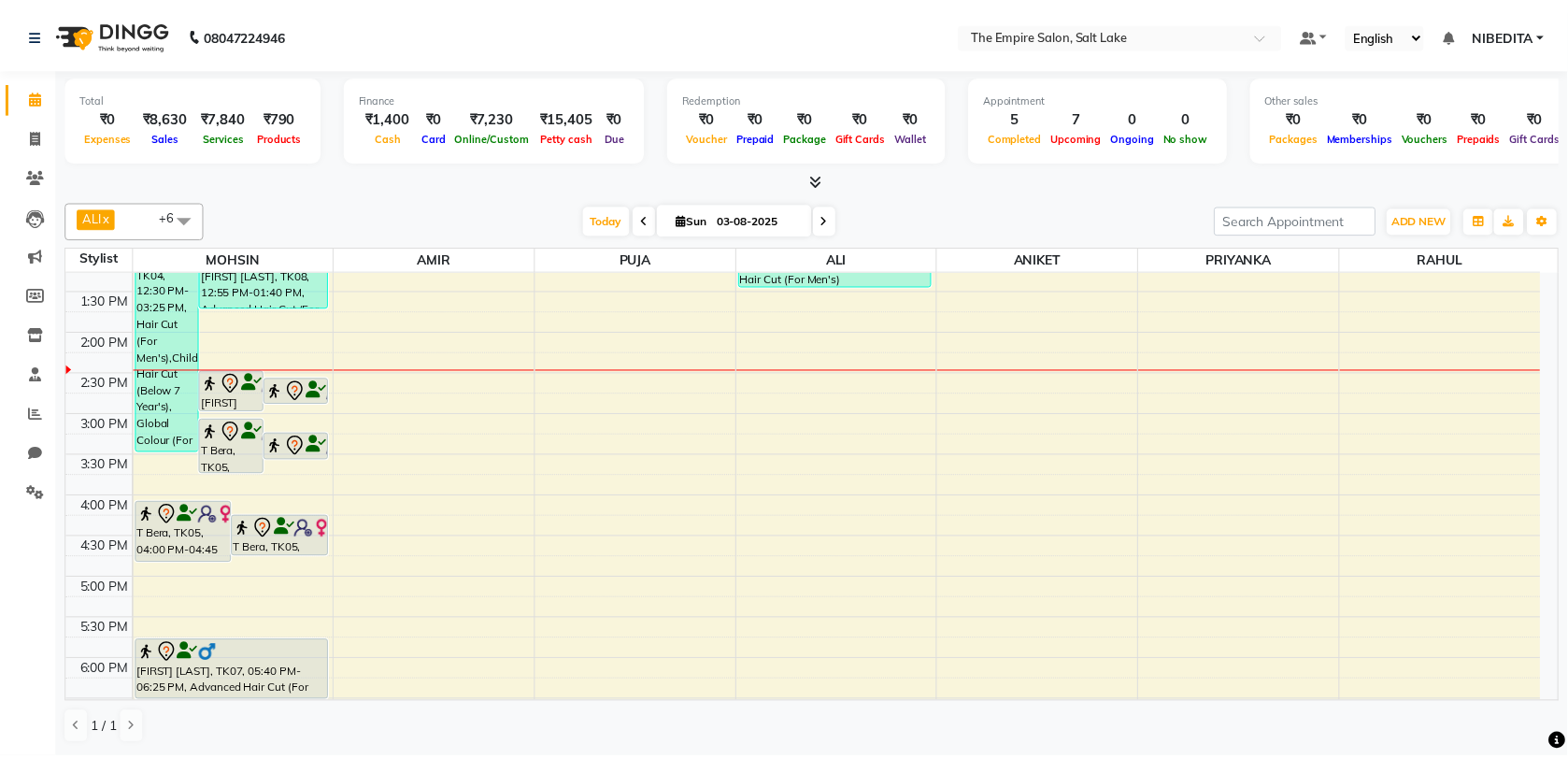 scroll, scrollTop: 0, scrollLeft: 0, axis: both 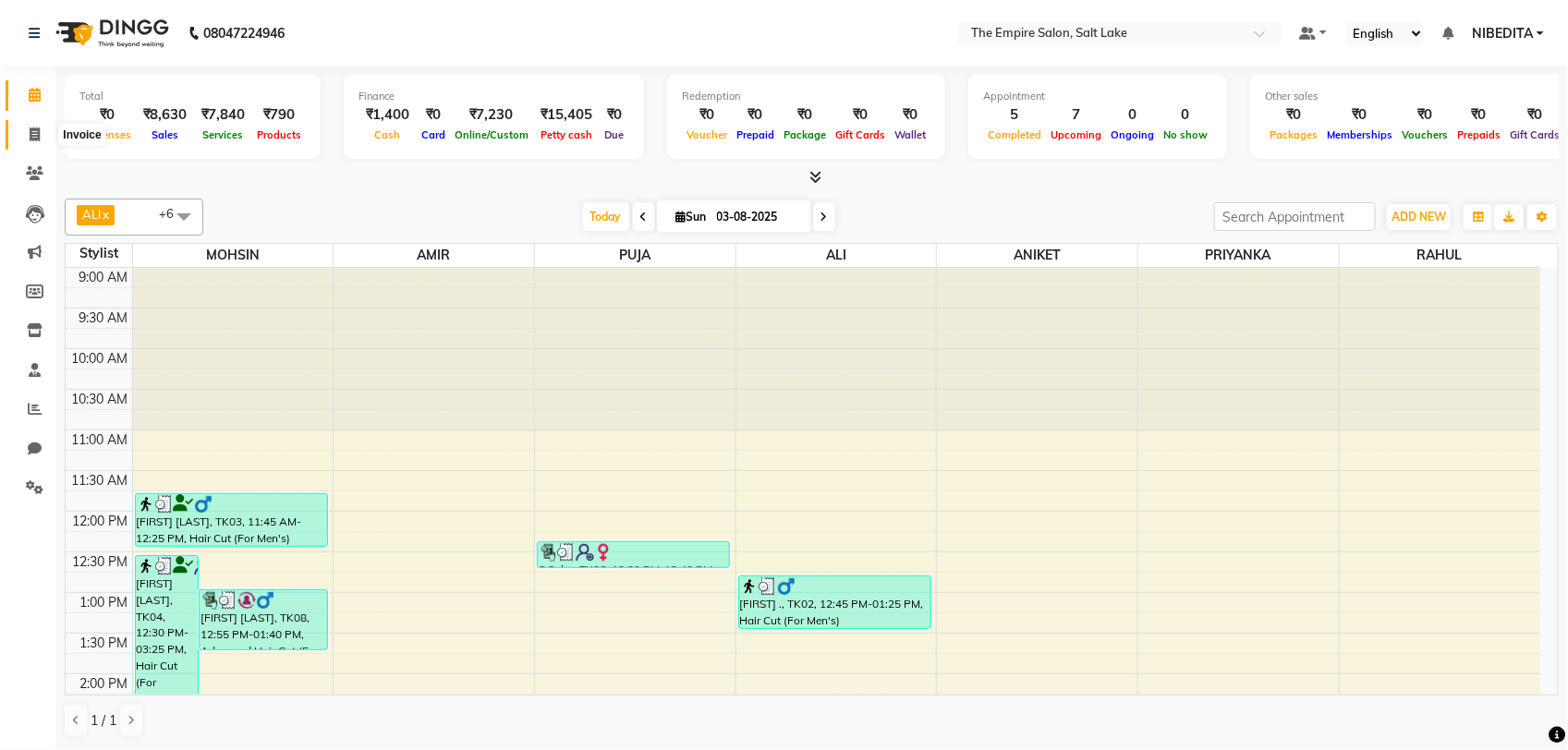 click 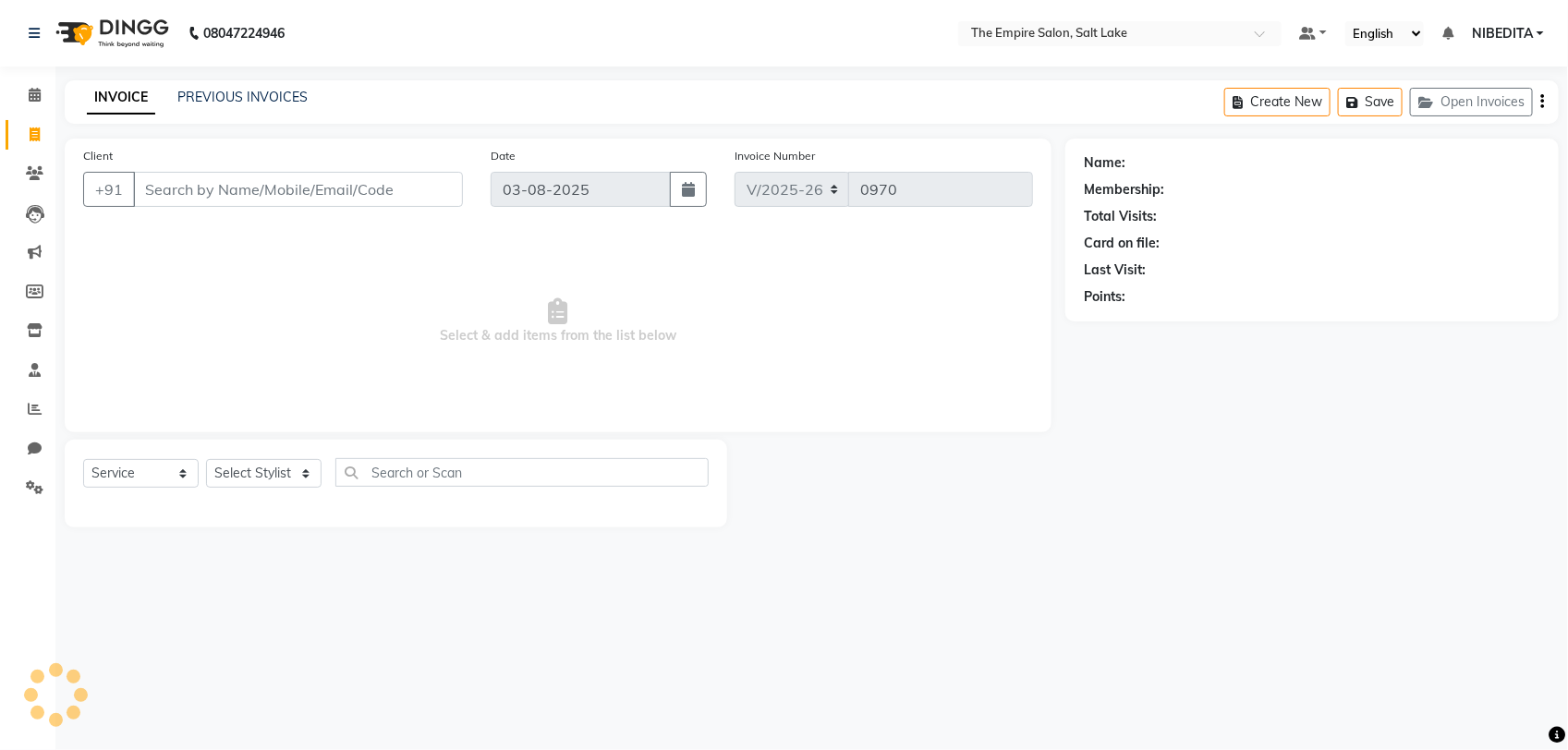 click on "Client" at bounding box center [298, 189] 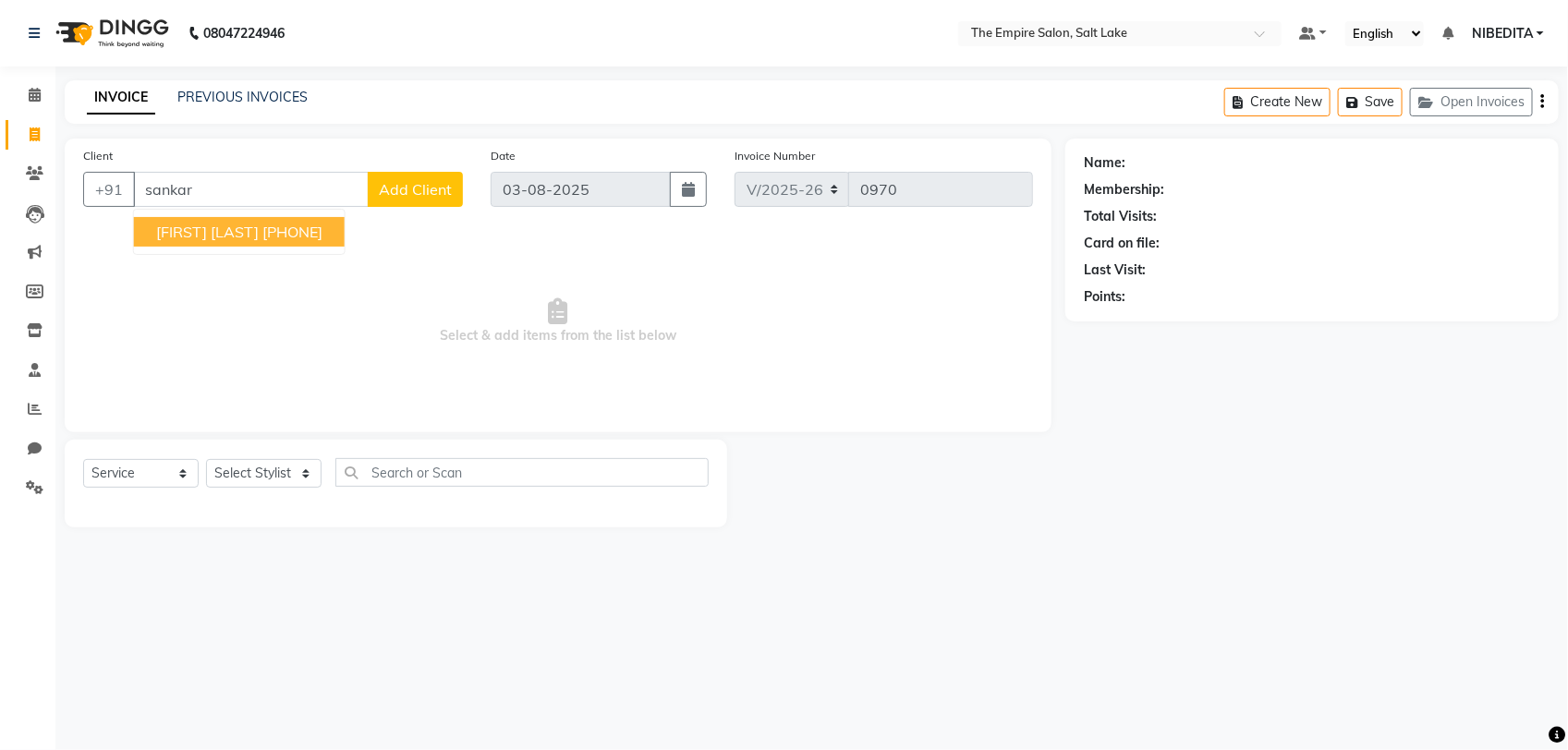 click on "[PHONE]" at bounding box center (292, 232) 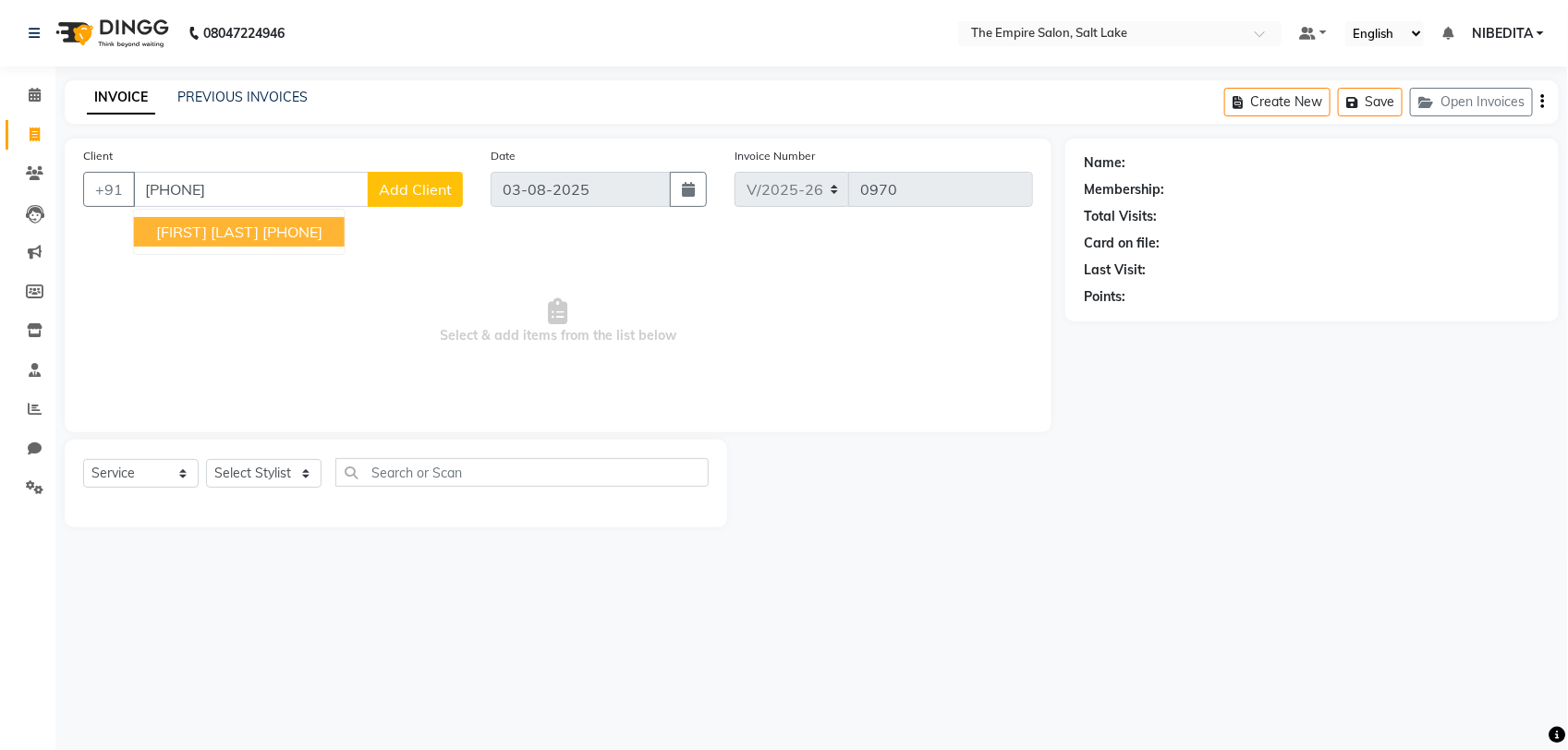 type on "[PHONE]" 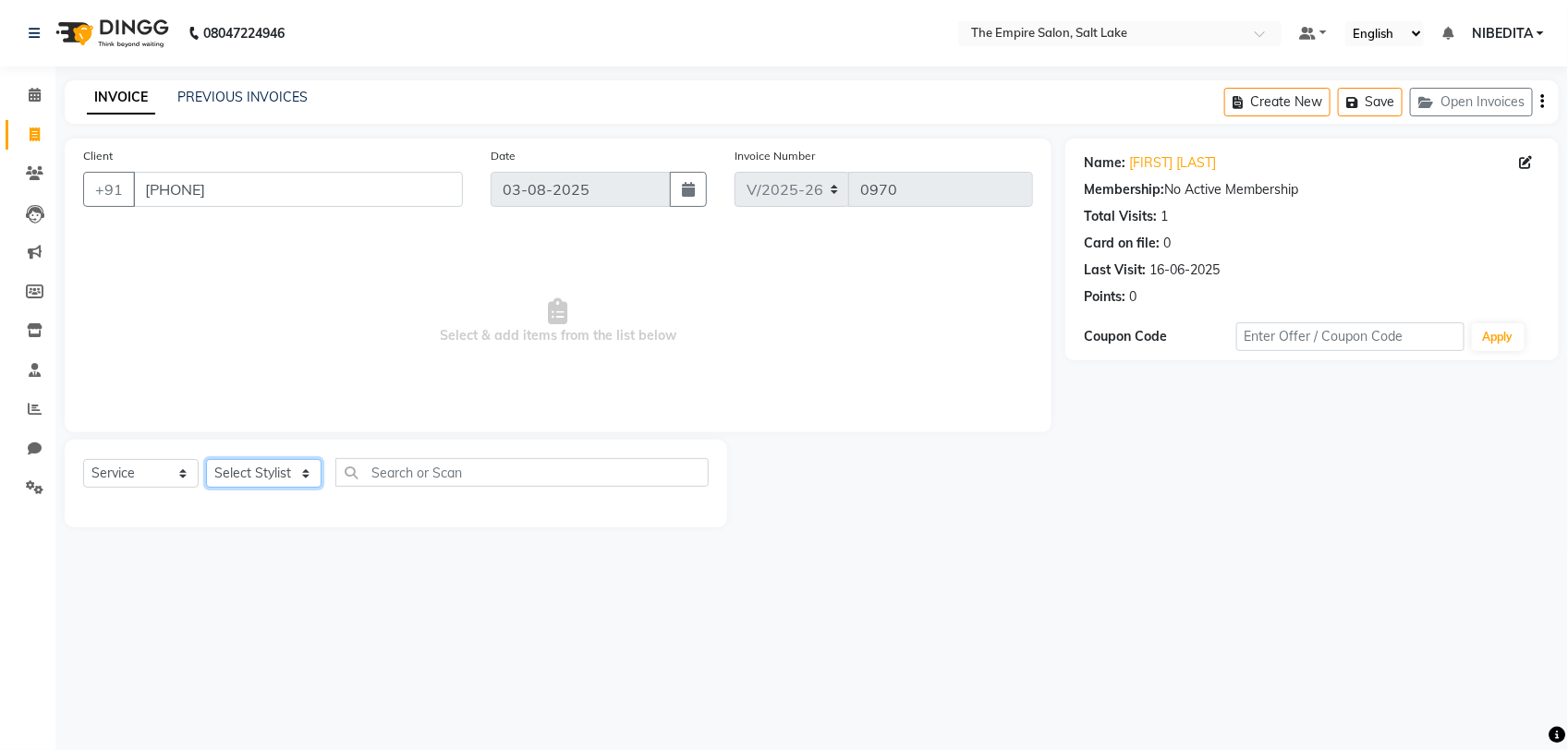 click on "Select Stylist ALI AMIR ANIKET BISWAJIT DHRUV  MOHSIN NIBEDITA PRIYANKA PUJA RAHUL  SAJID  Shahnawaaz SWAPAN" 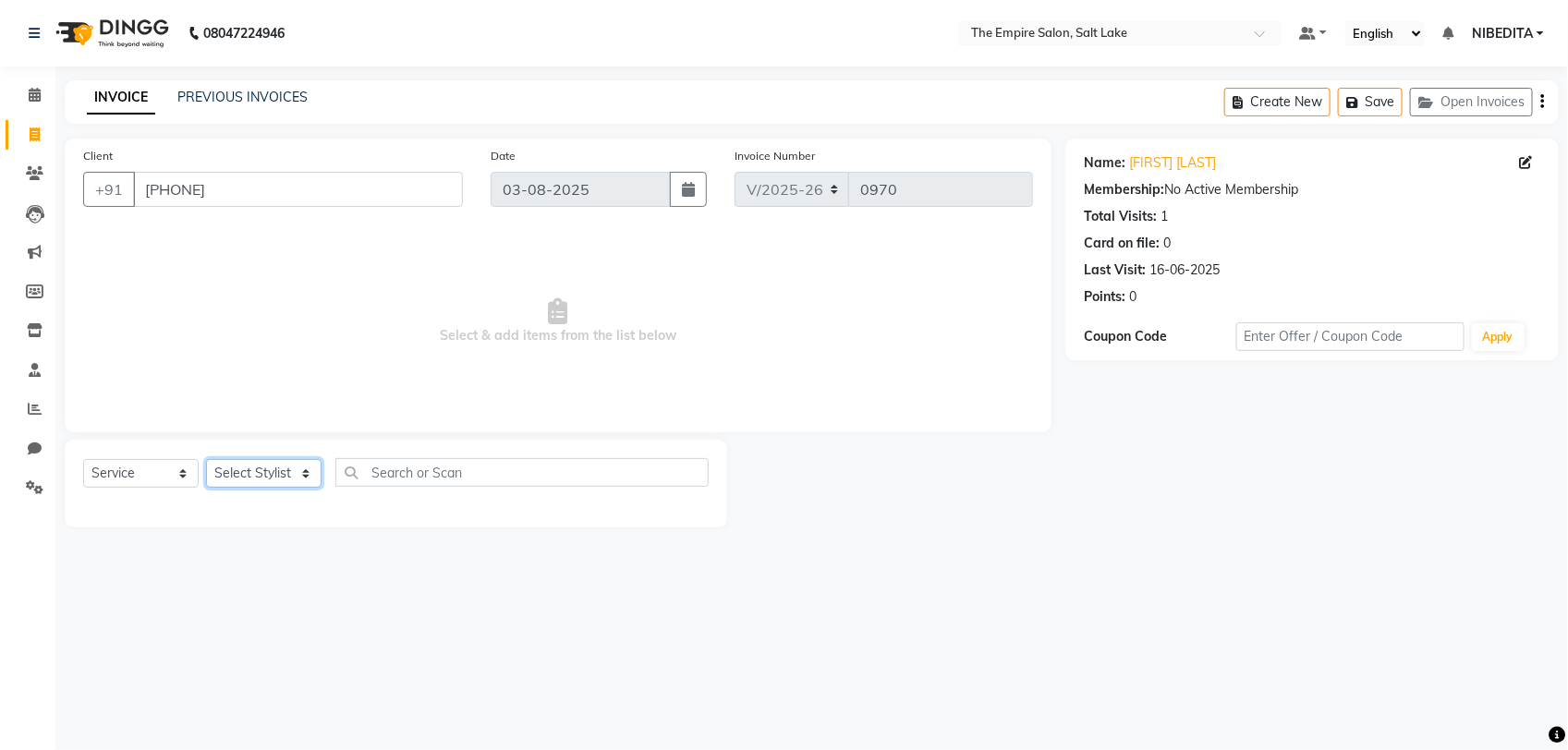 select on "78687" 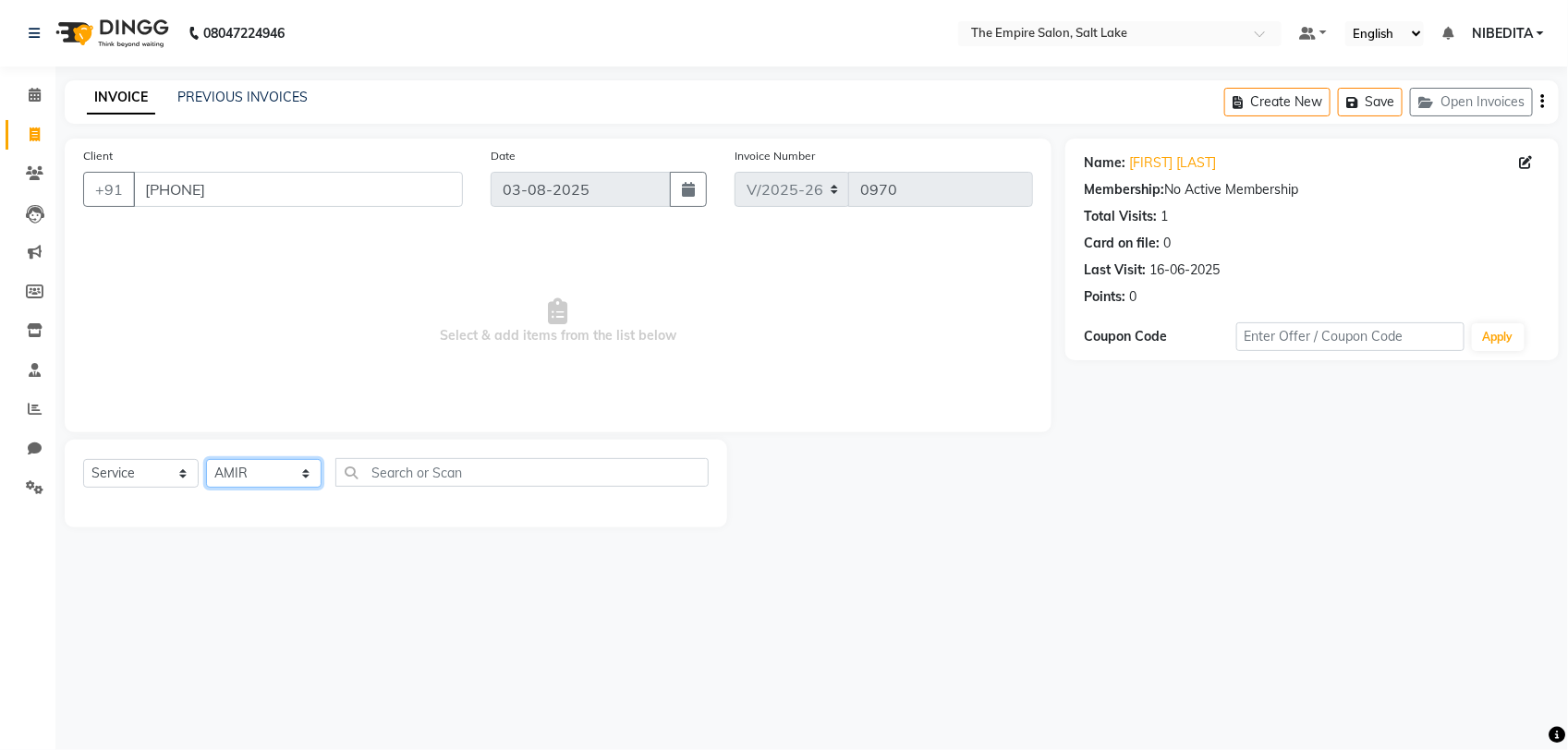 click on "Select Stylist ALI AMIR ANIKET BISWAJIT DHRUV  MOHSIN NIBEDITA PRIYANKA PUJA RAHUL  SAJID  Shahnawaaz SWAPAN" 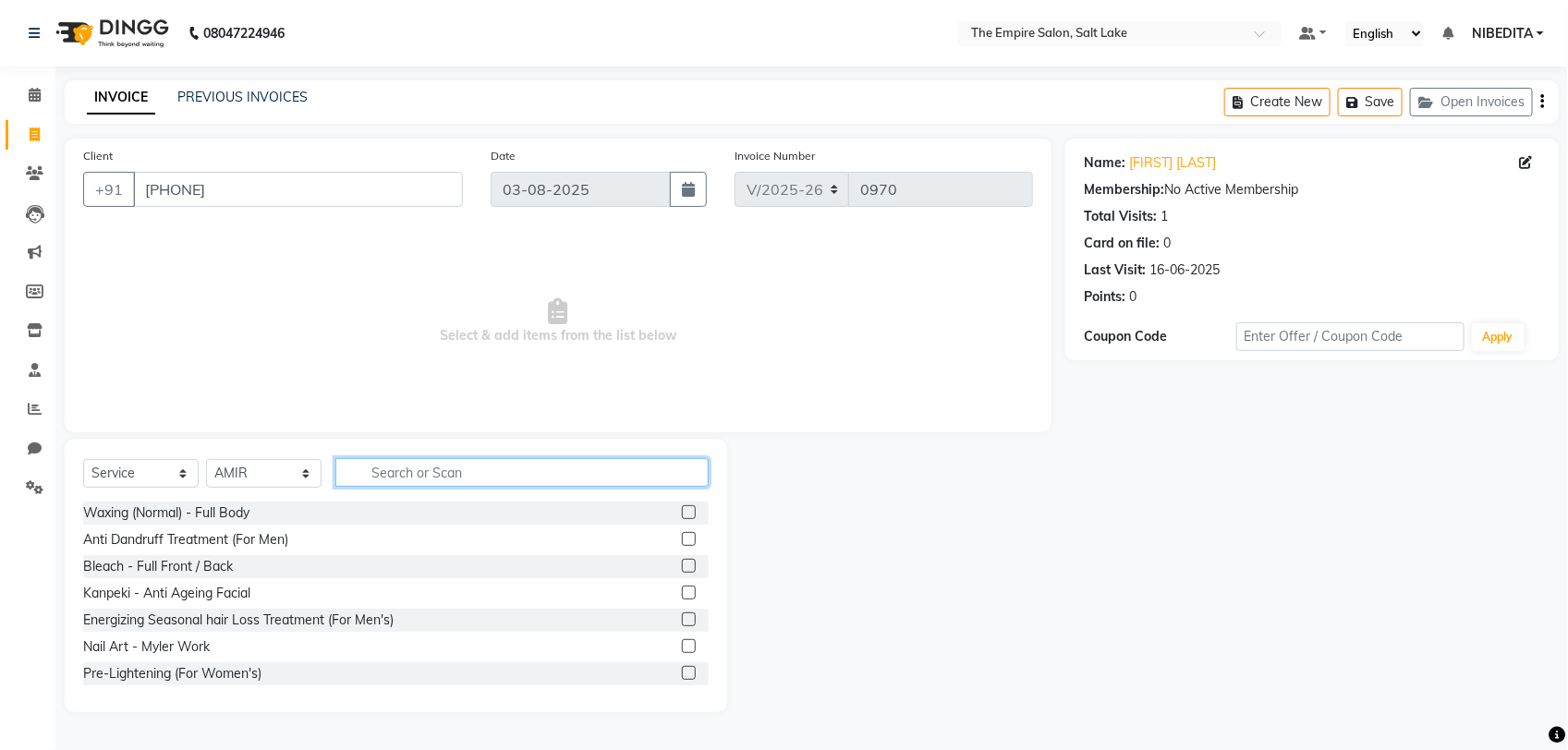 click 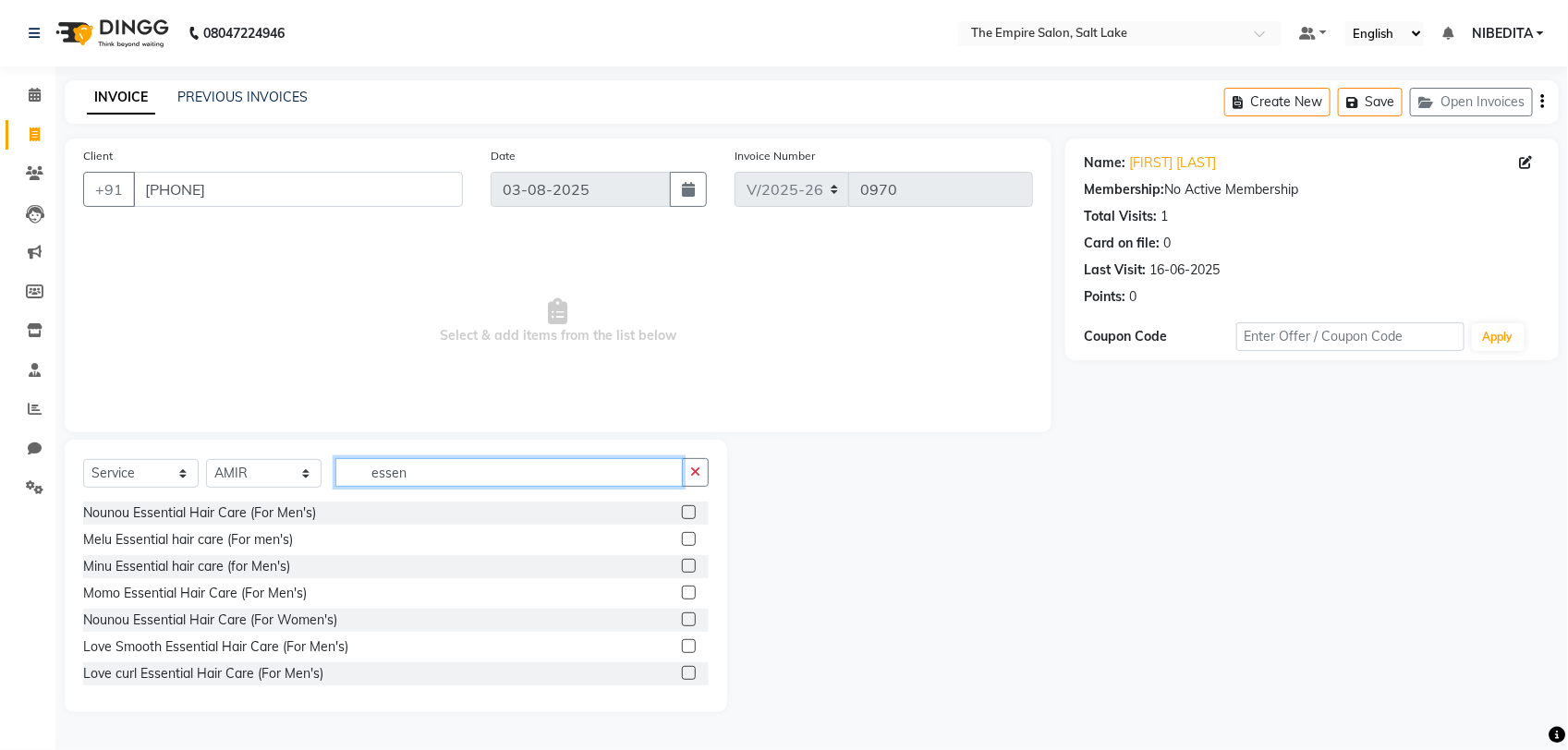drag, startPoint x: 408, startPoint y: 463, endPoint x: 314, endPoint y: 480, distance: 95.52487 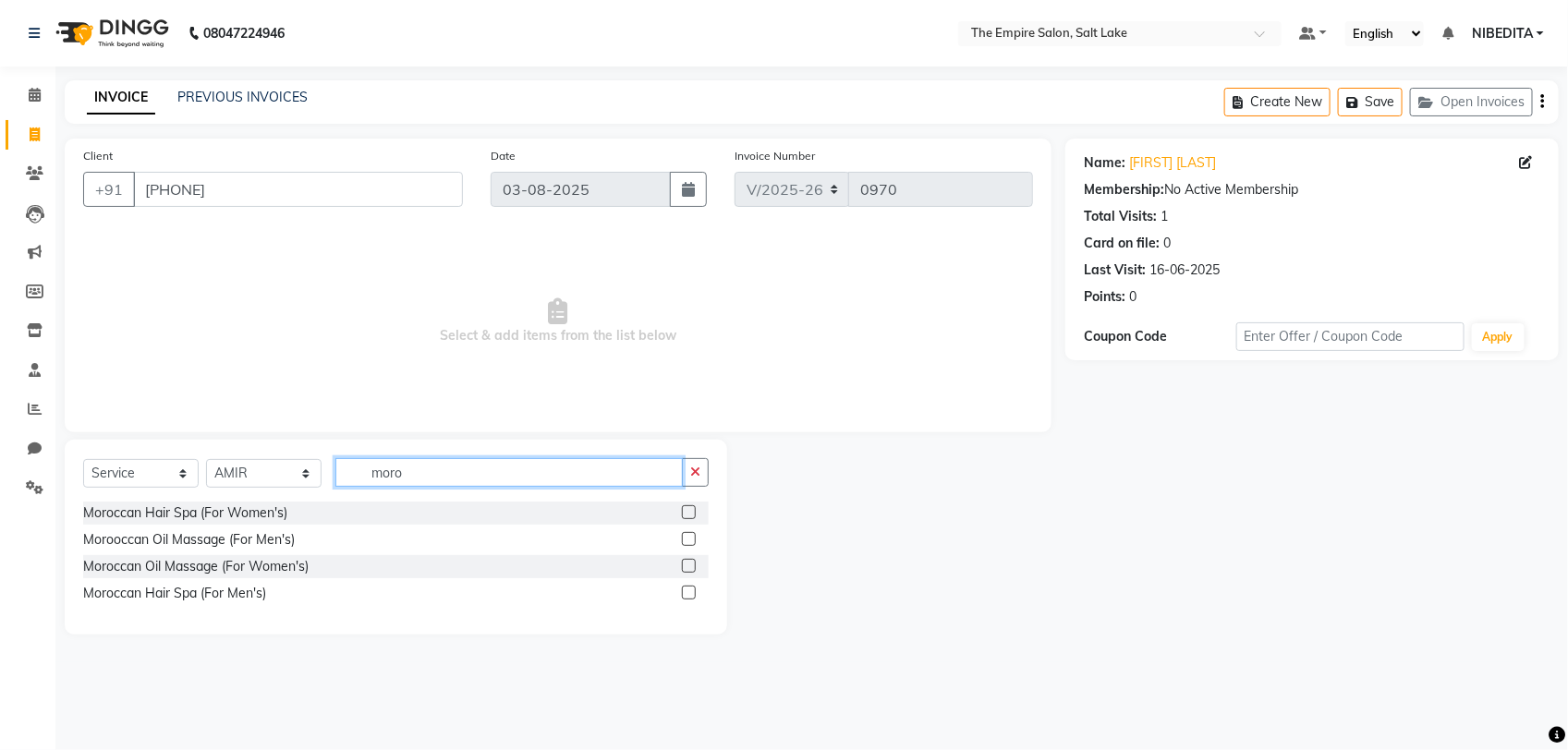 type on "moro" 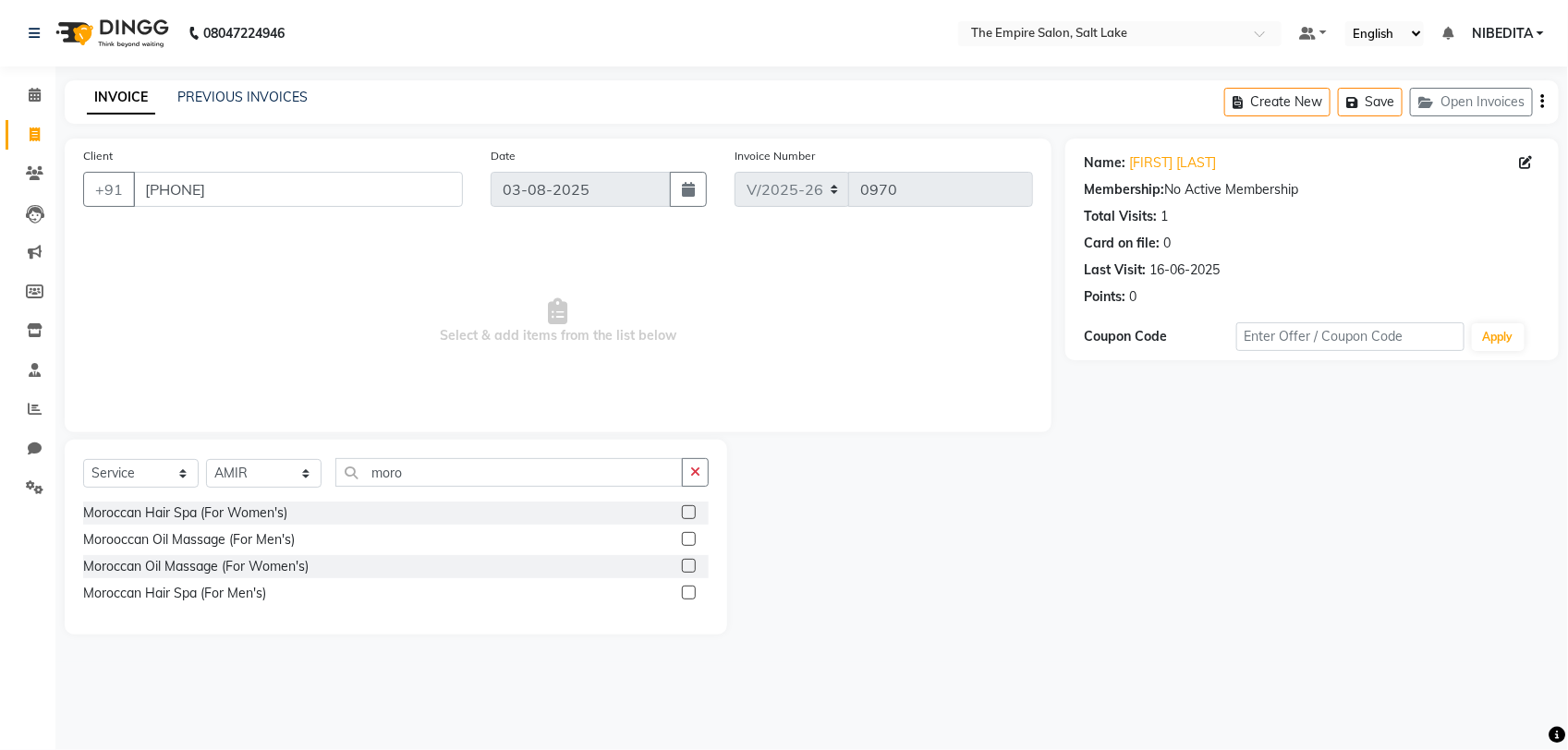 click 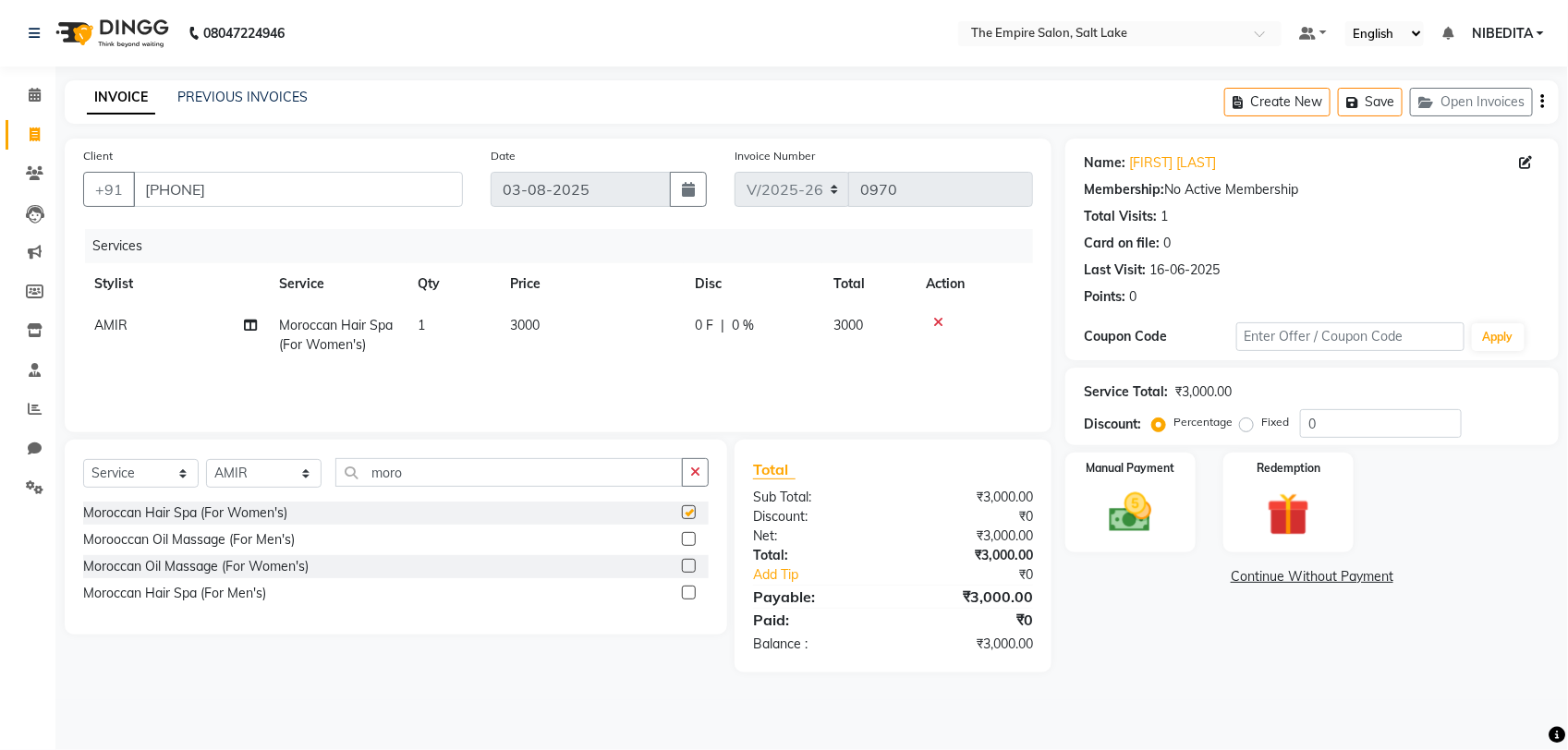 checkbox on "false" 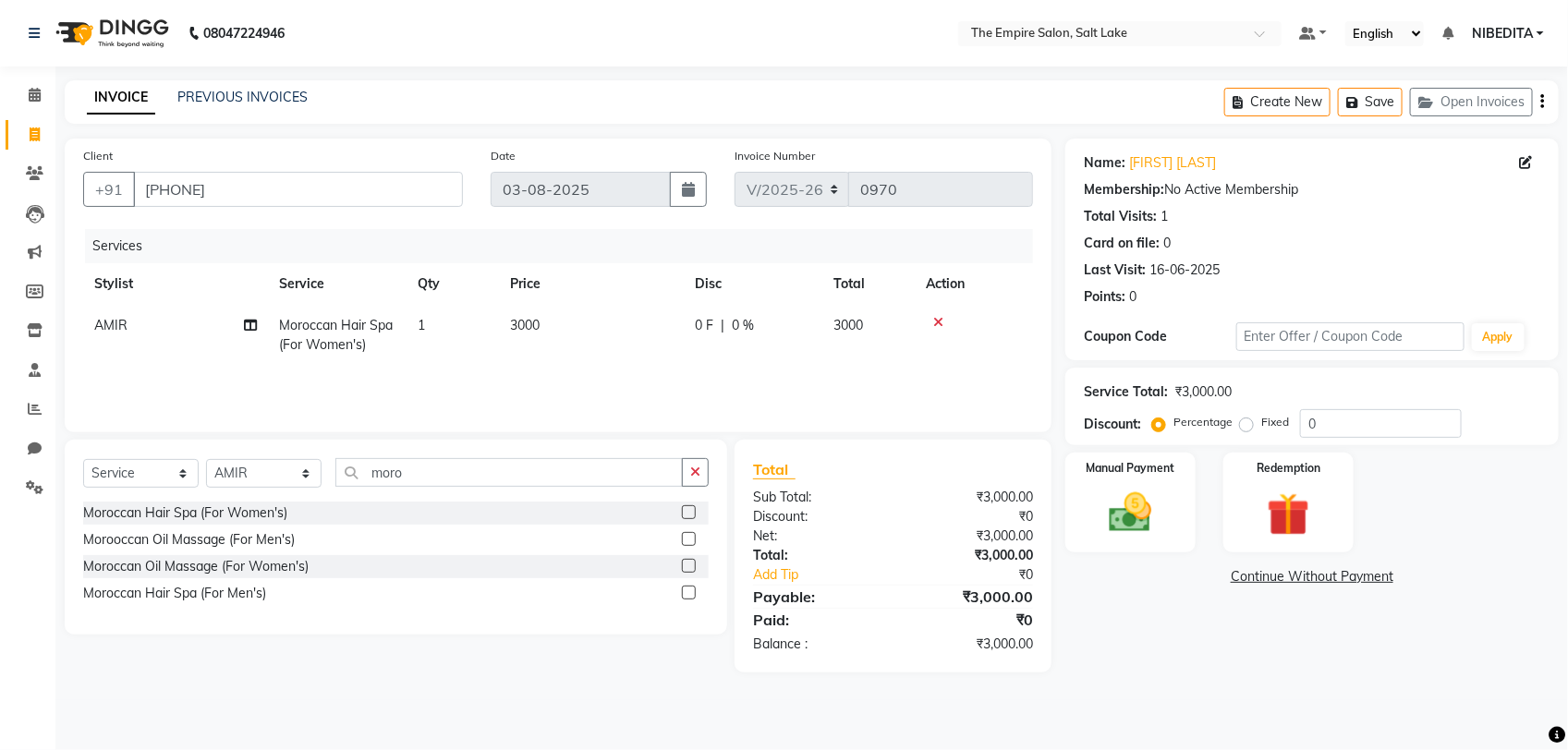 click on "3000" 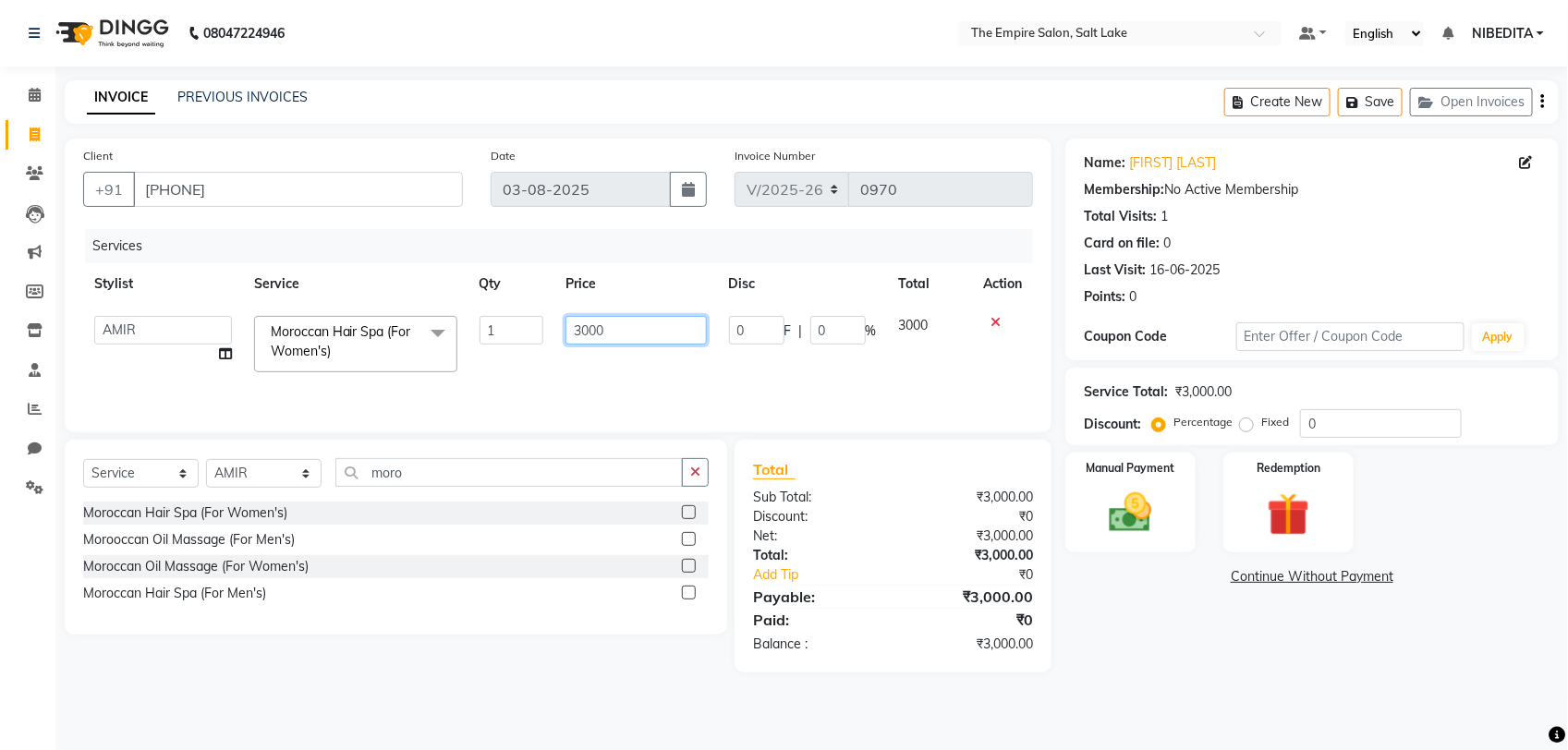 drag, startPoint x: 616, startPoint y: 328, endPoint x: 556, endPoint y: 346, distance: 62.641839 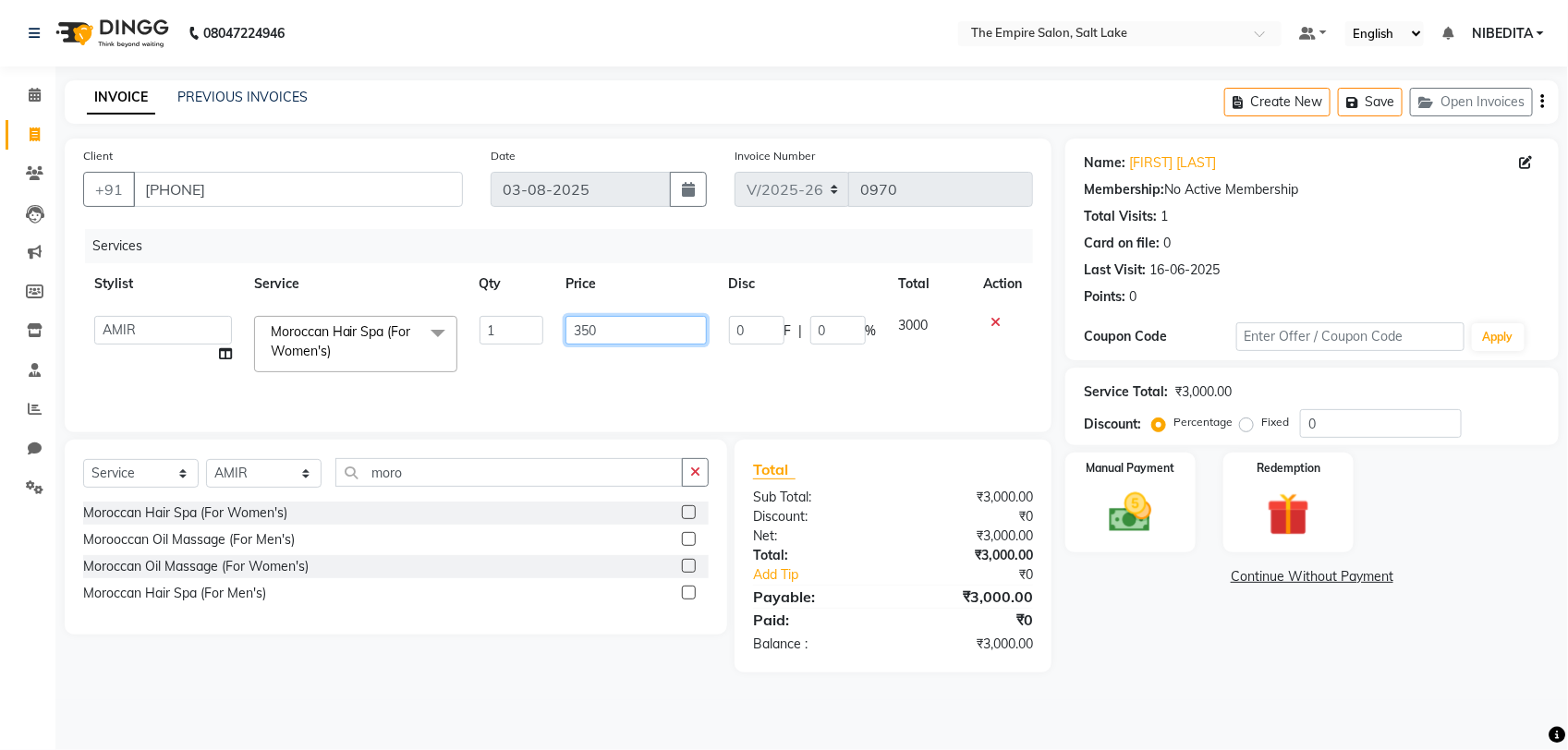 type on "3500" 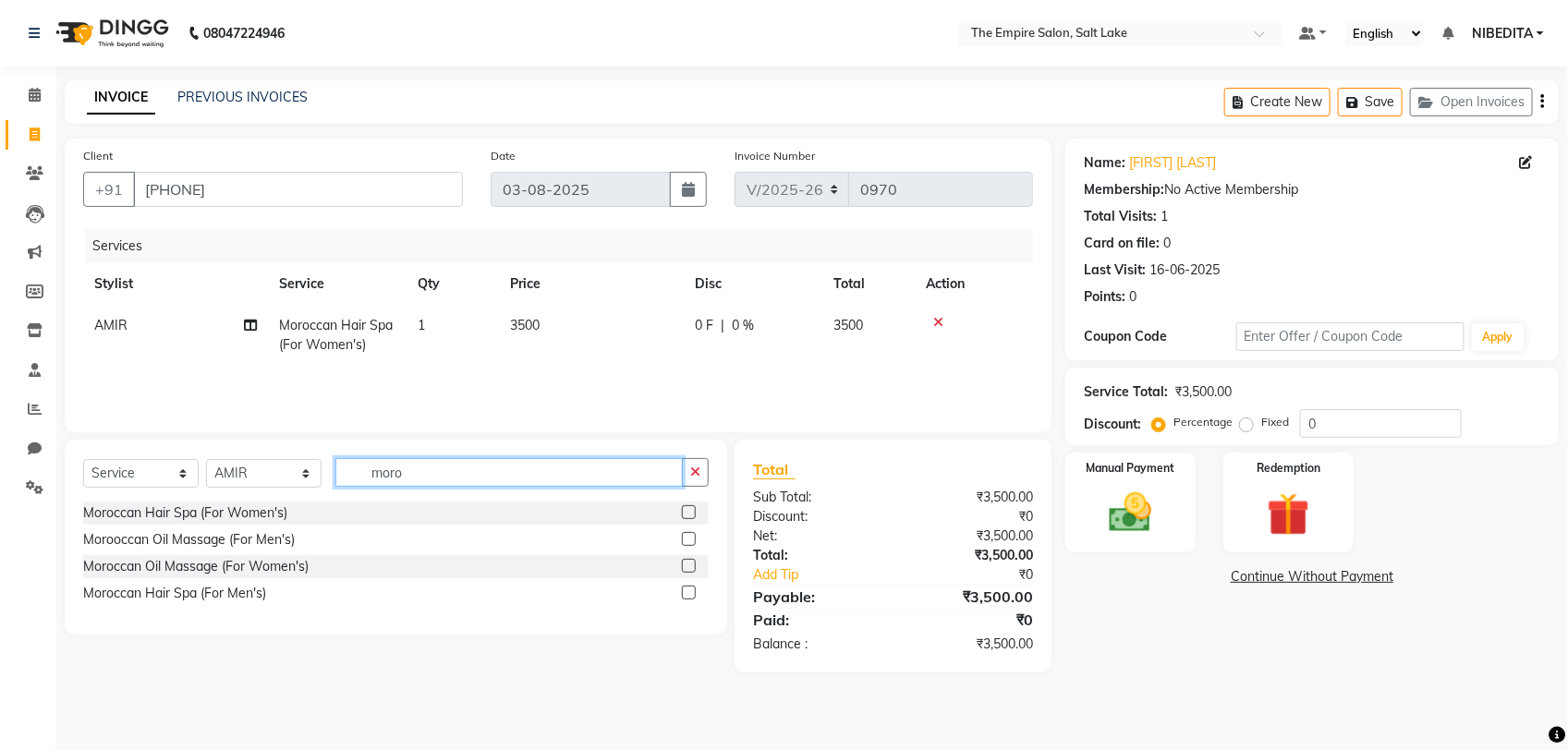 drag, startPoint x: 421, startPoint y: 476, endPoint x: 289, endPoint y: 495, distance: 133.36041 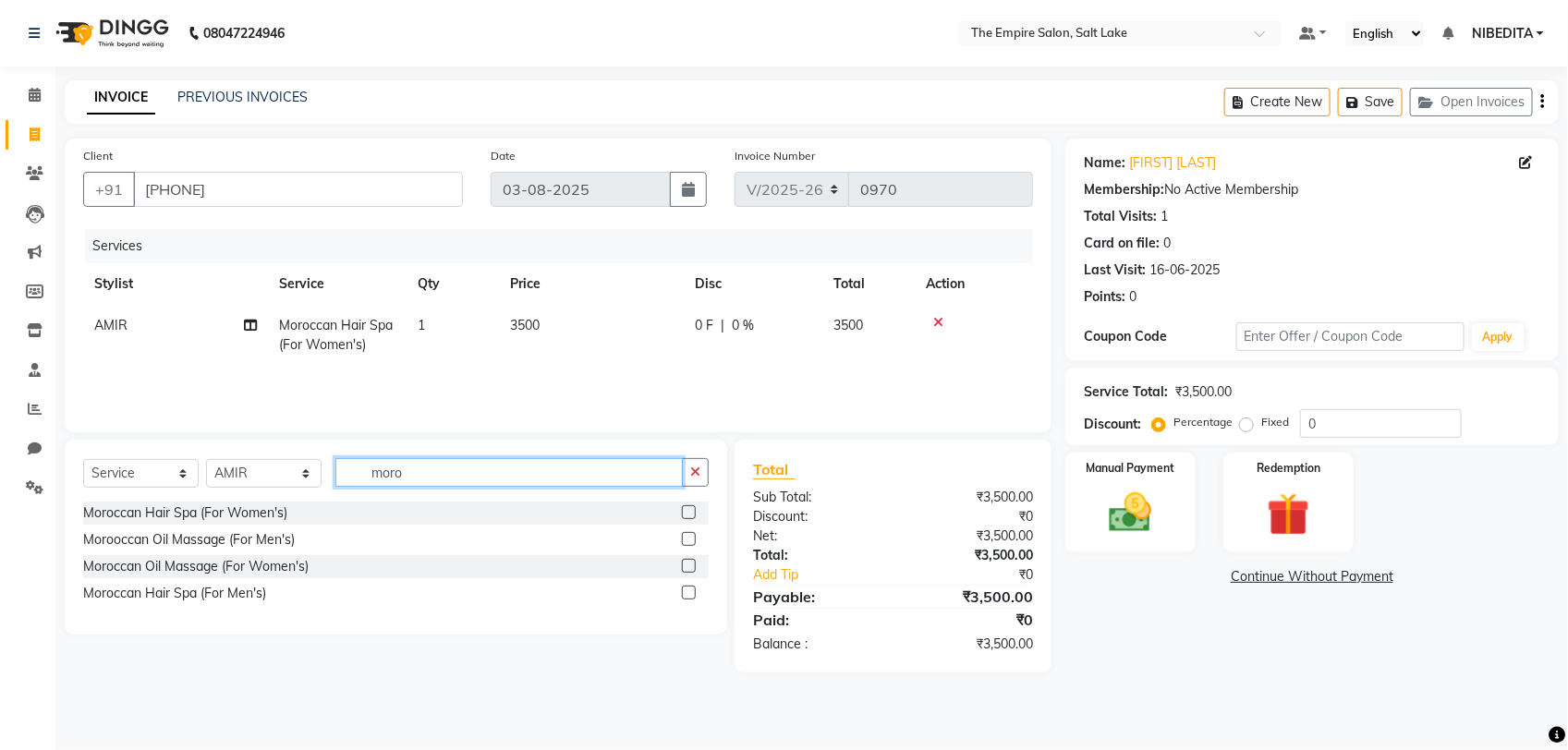 click on "Select  Service  Product  Membership  Package Voucher Prepaid Gift Card  Select Stylist ALI AMIR ANIKET BISWAJIT DHRUV  [NAME] [NAME] [NAME] [NAME]  [NAME]   [NAME]    [NAME]   [NAME]" 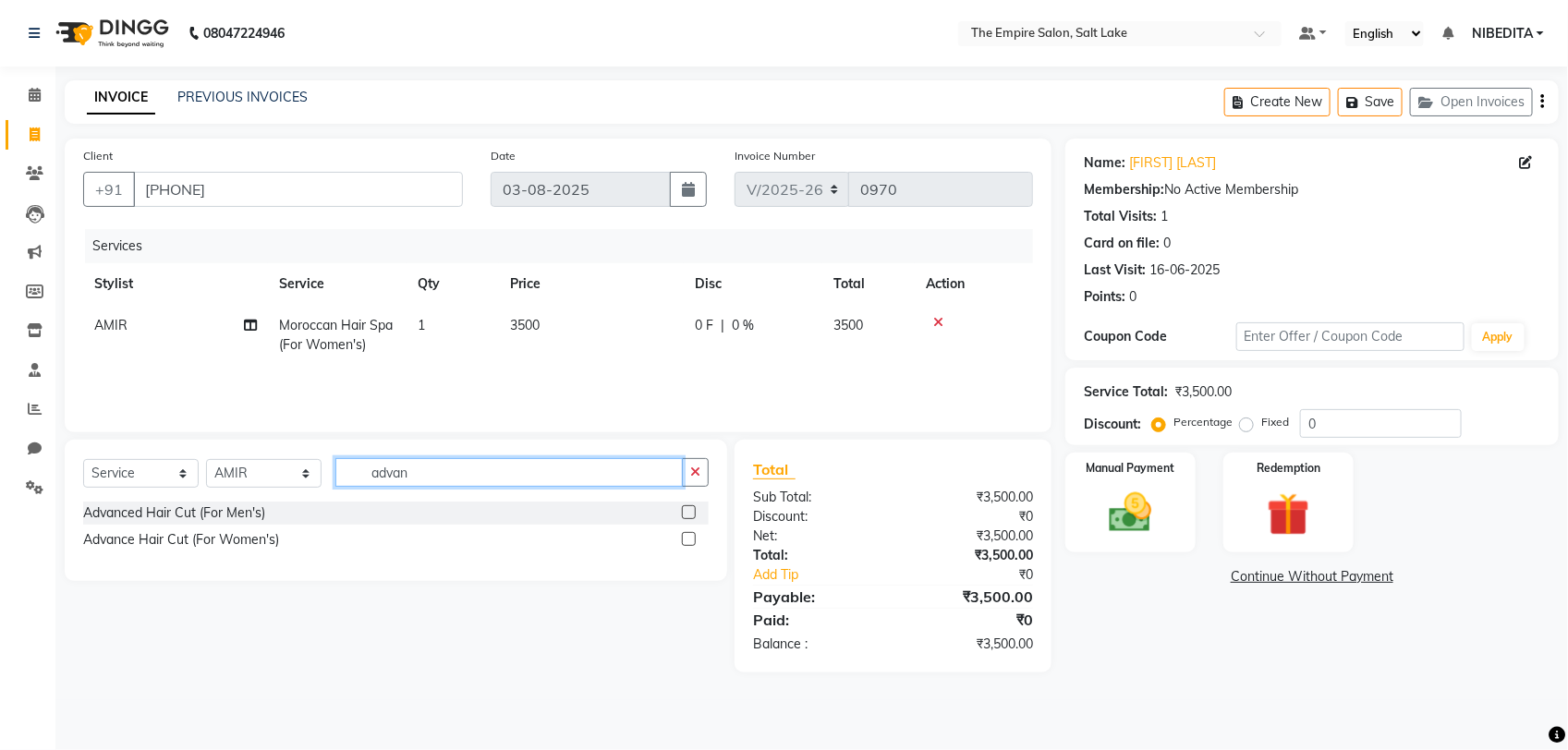 type on "advan" 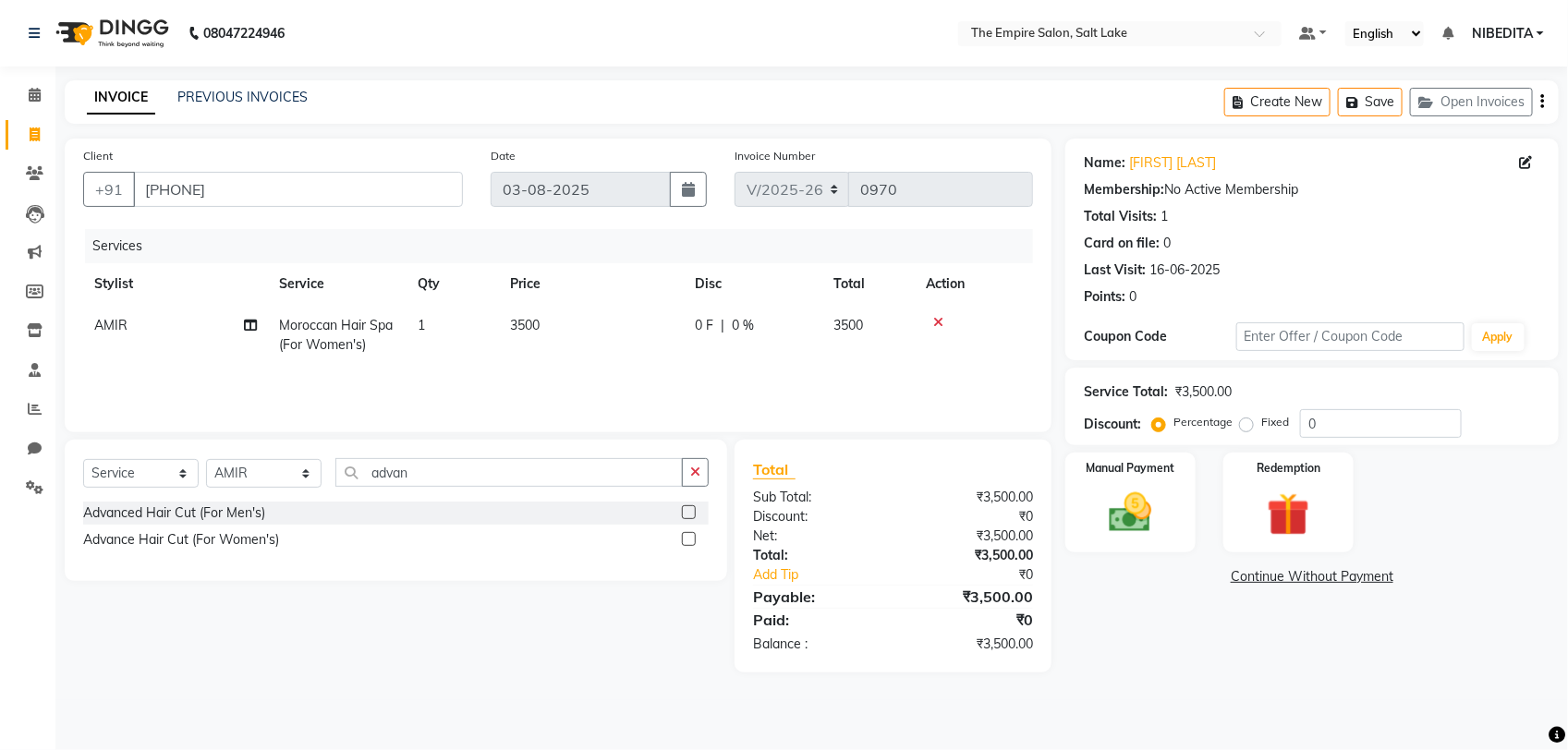 click 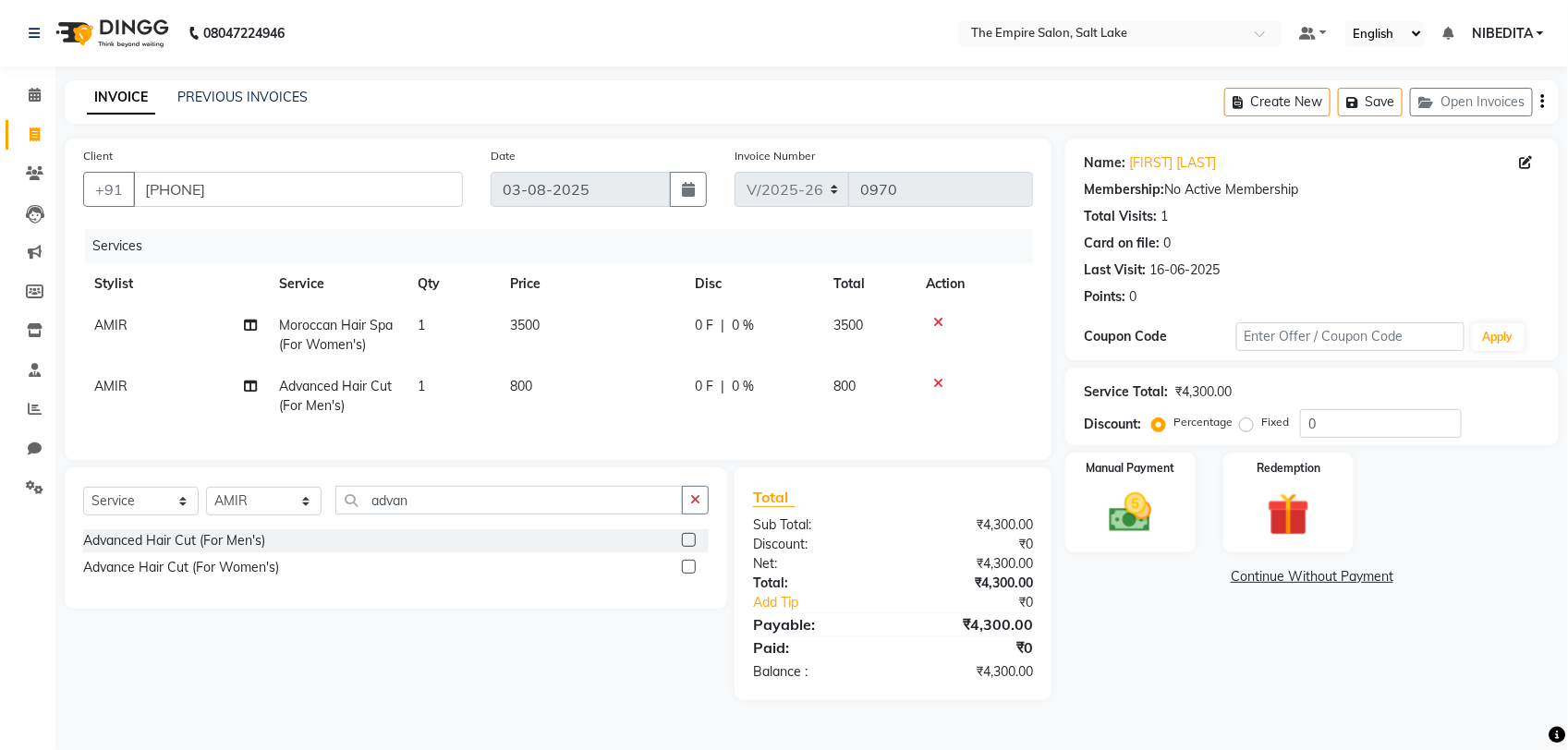 click 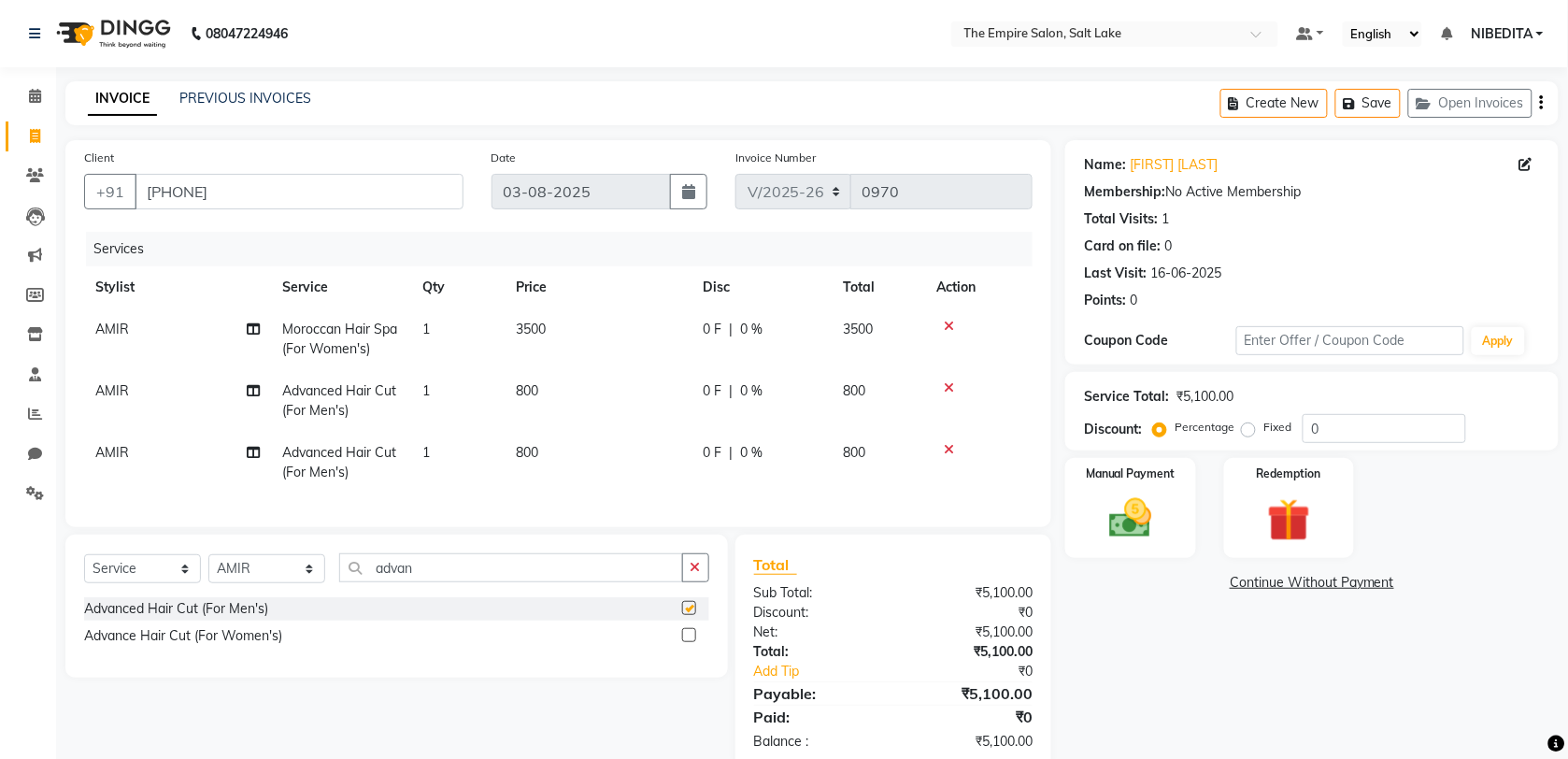 checkbox on "false" 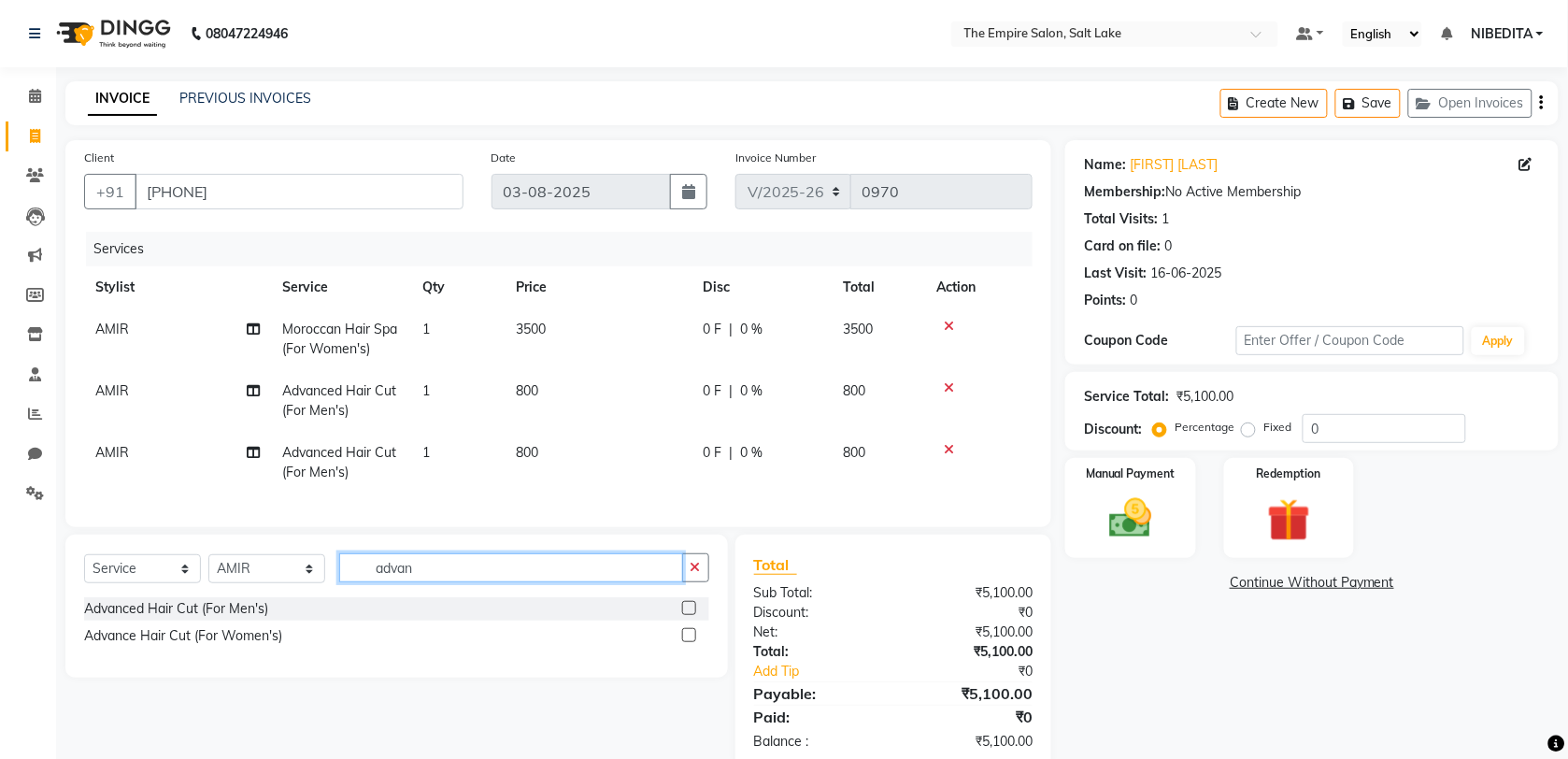 drag, startPoint x: 421, startPoint y: 589, endPoint x: 343, endPoint y: 596, distance: 78.31347 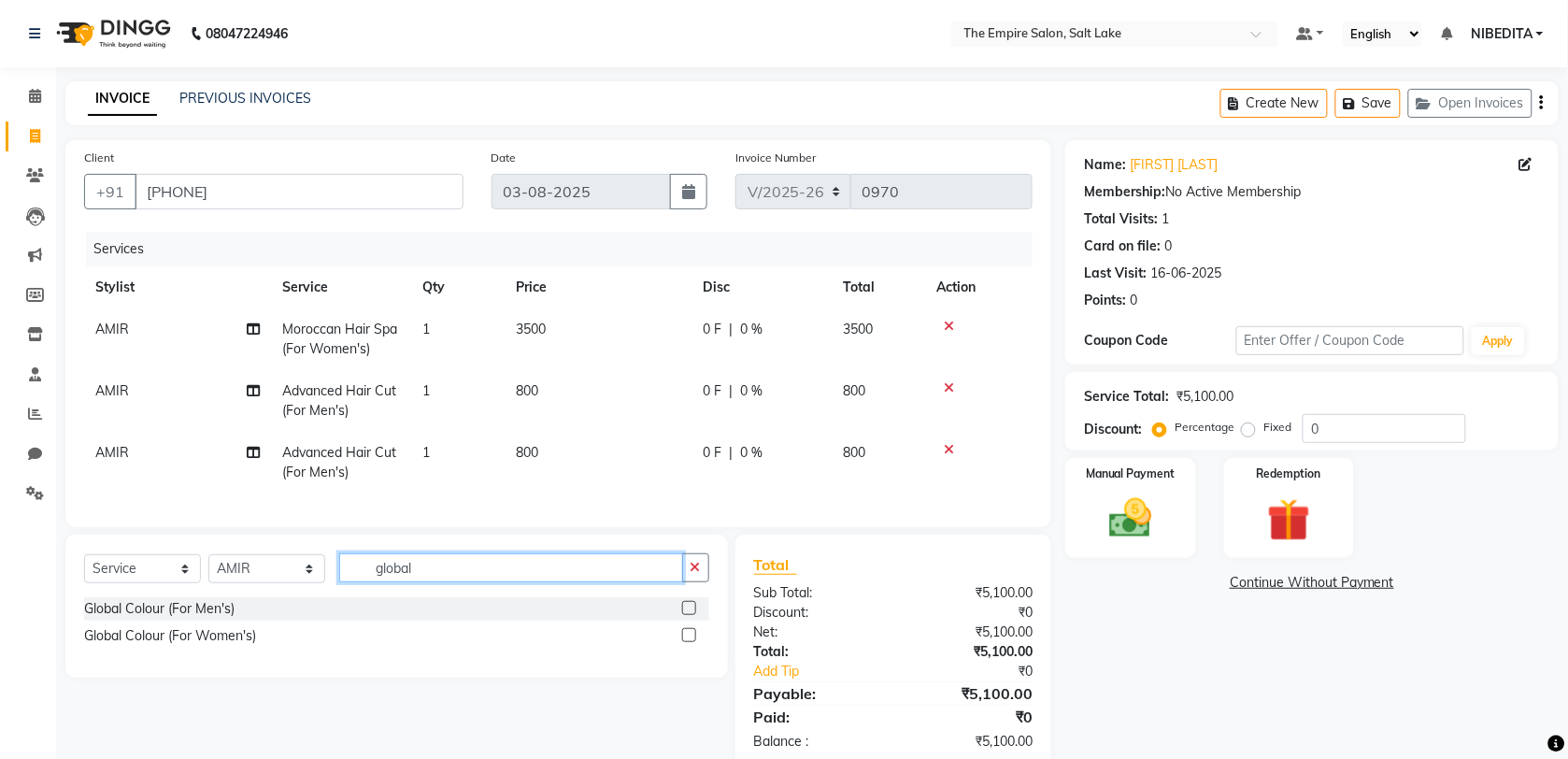 type on "global" 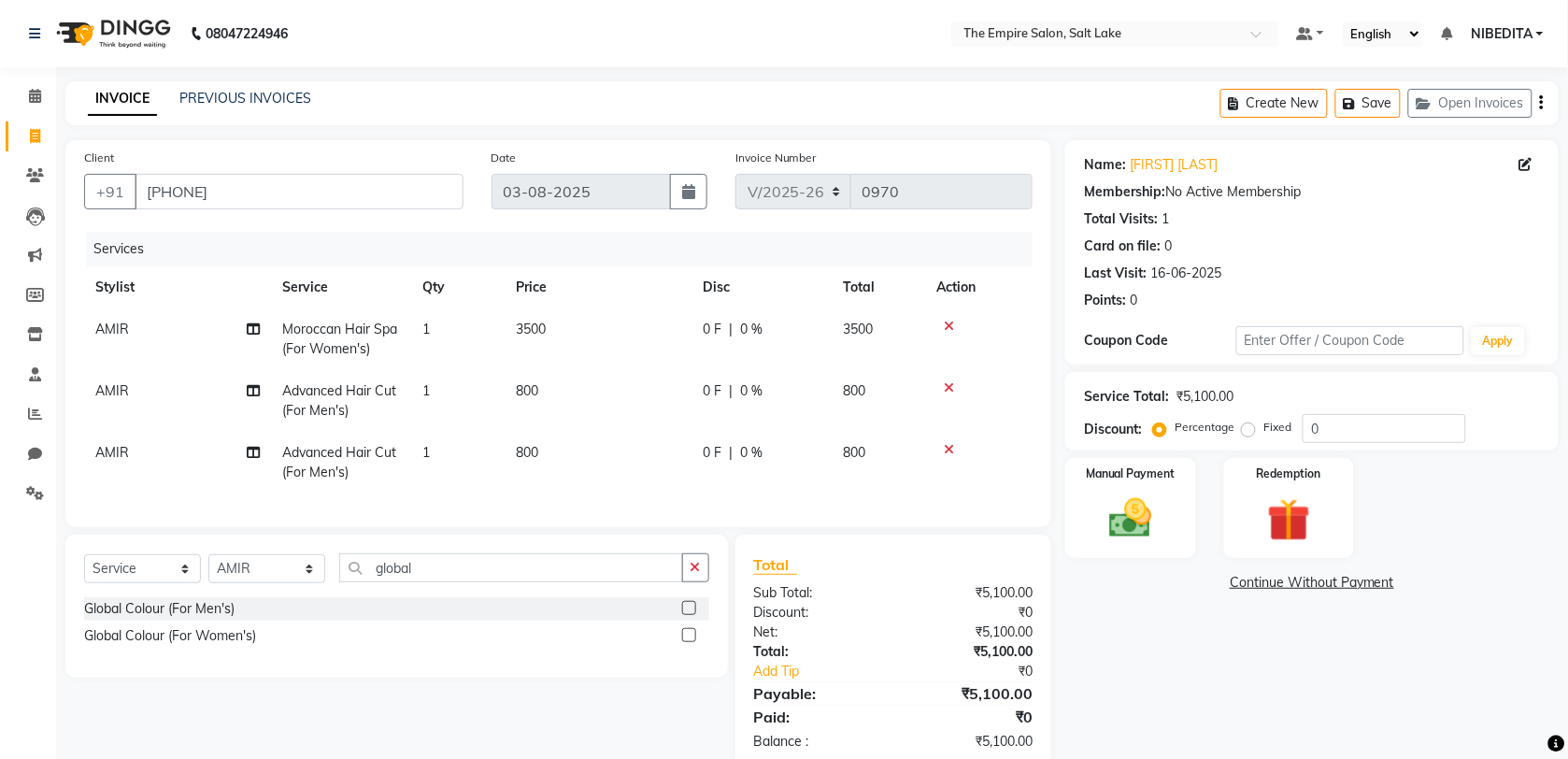 click 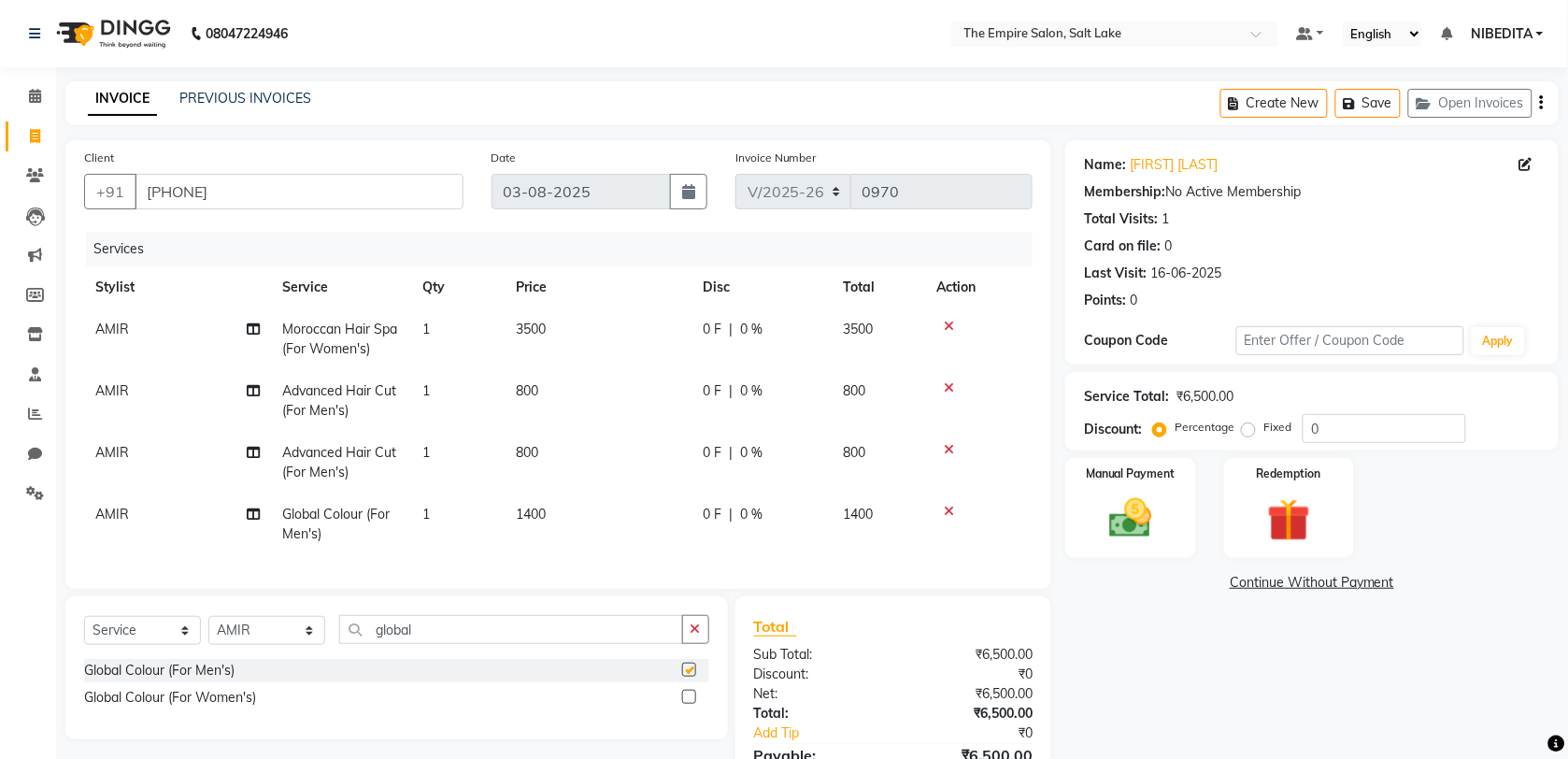 checkbox on "false" 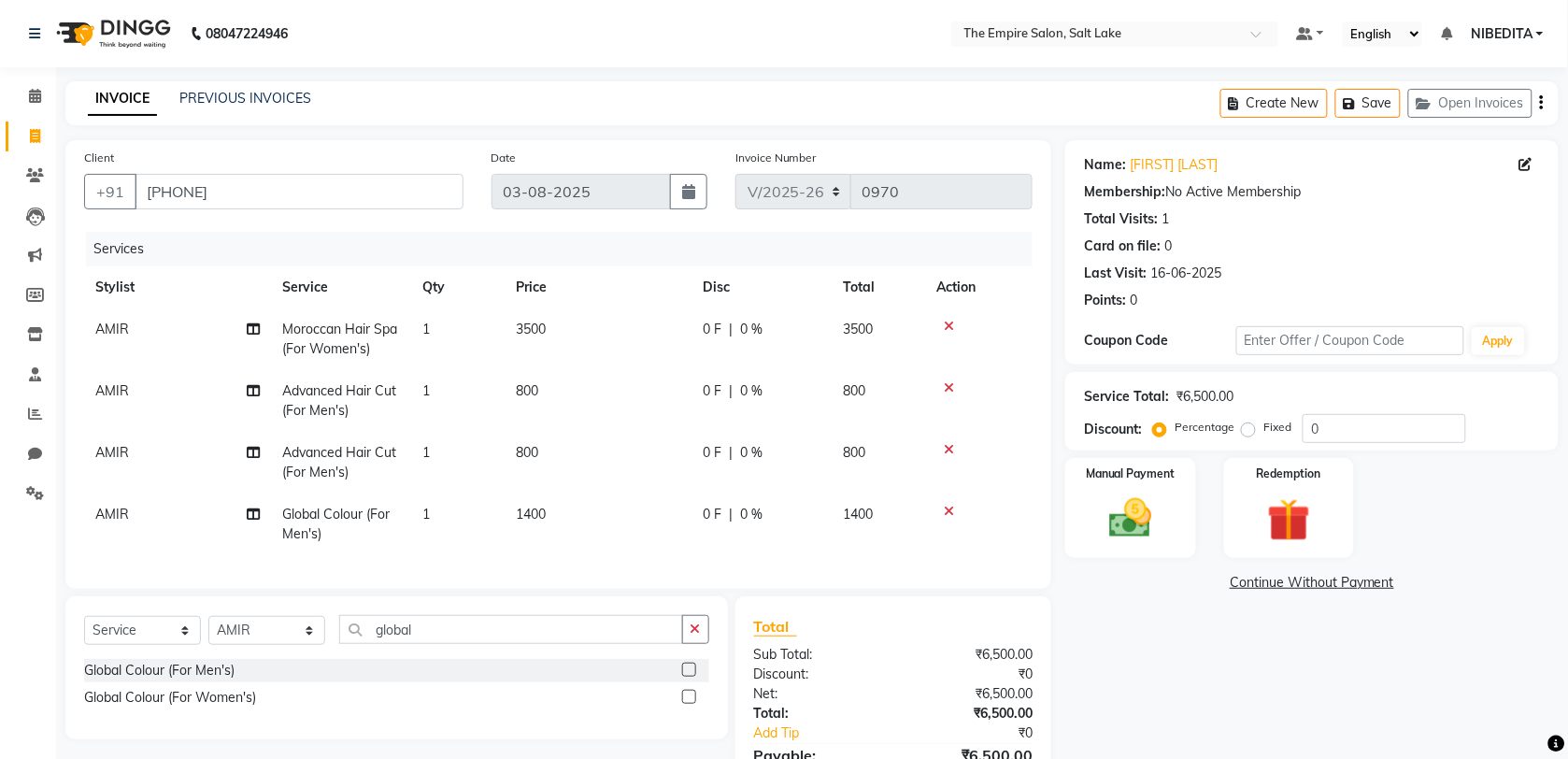 scroll, scrollTop: 118, scrollLeft: 0, axis: vertical 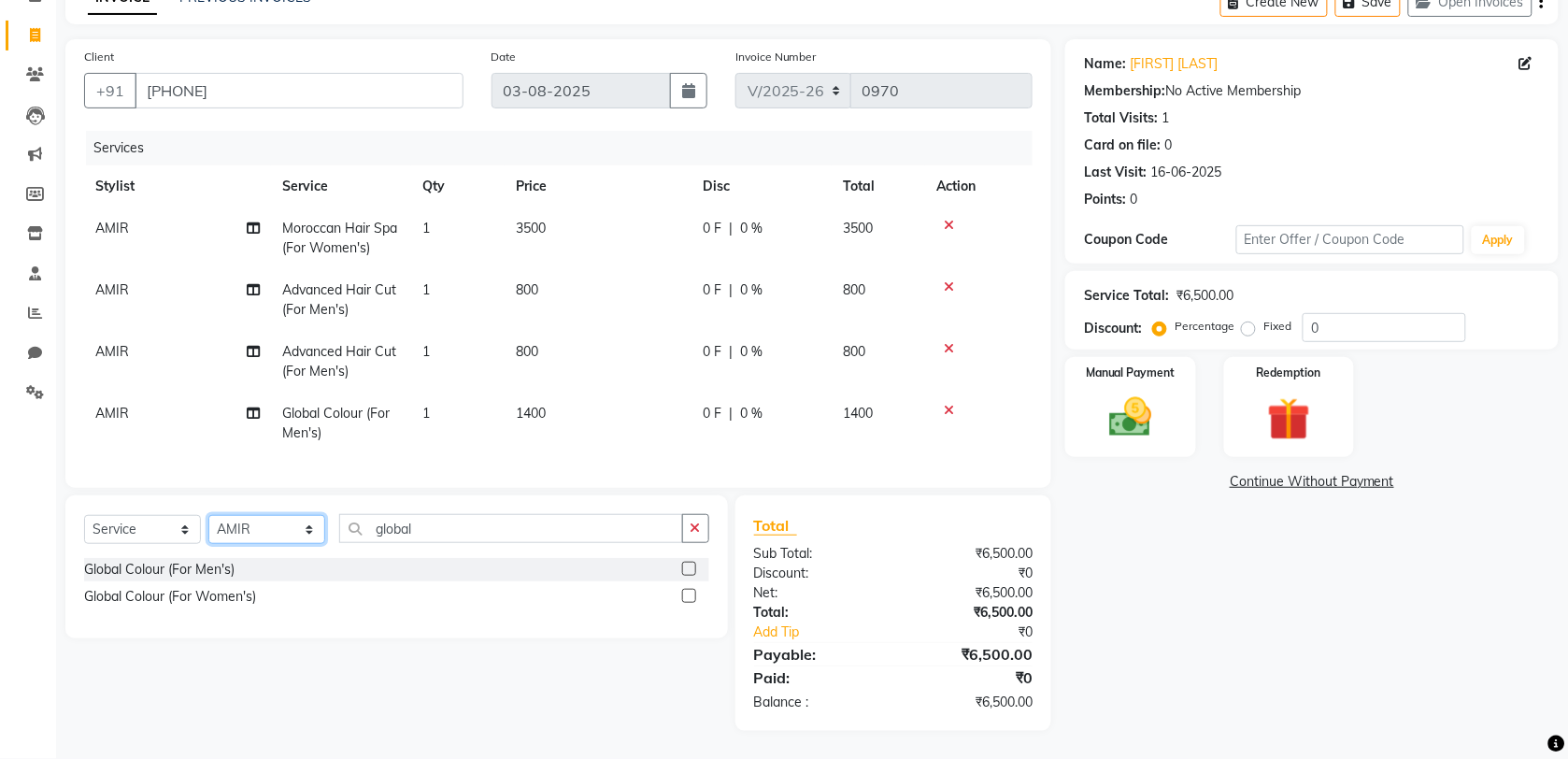 click on "Select Stylist ALI AMIR ANIKET BISWAJIT DHRUV  MOHSIN NIBEDITA PRIYANKA PUJA RAHUL  SAJID  Shahnawaaz SWAPAN" 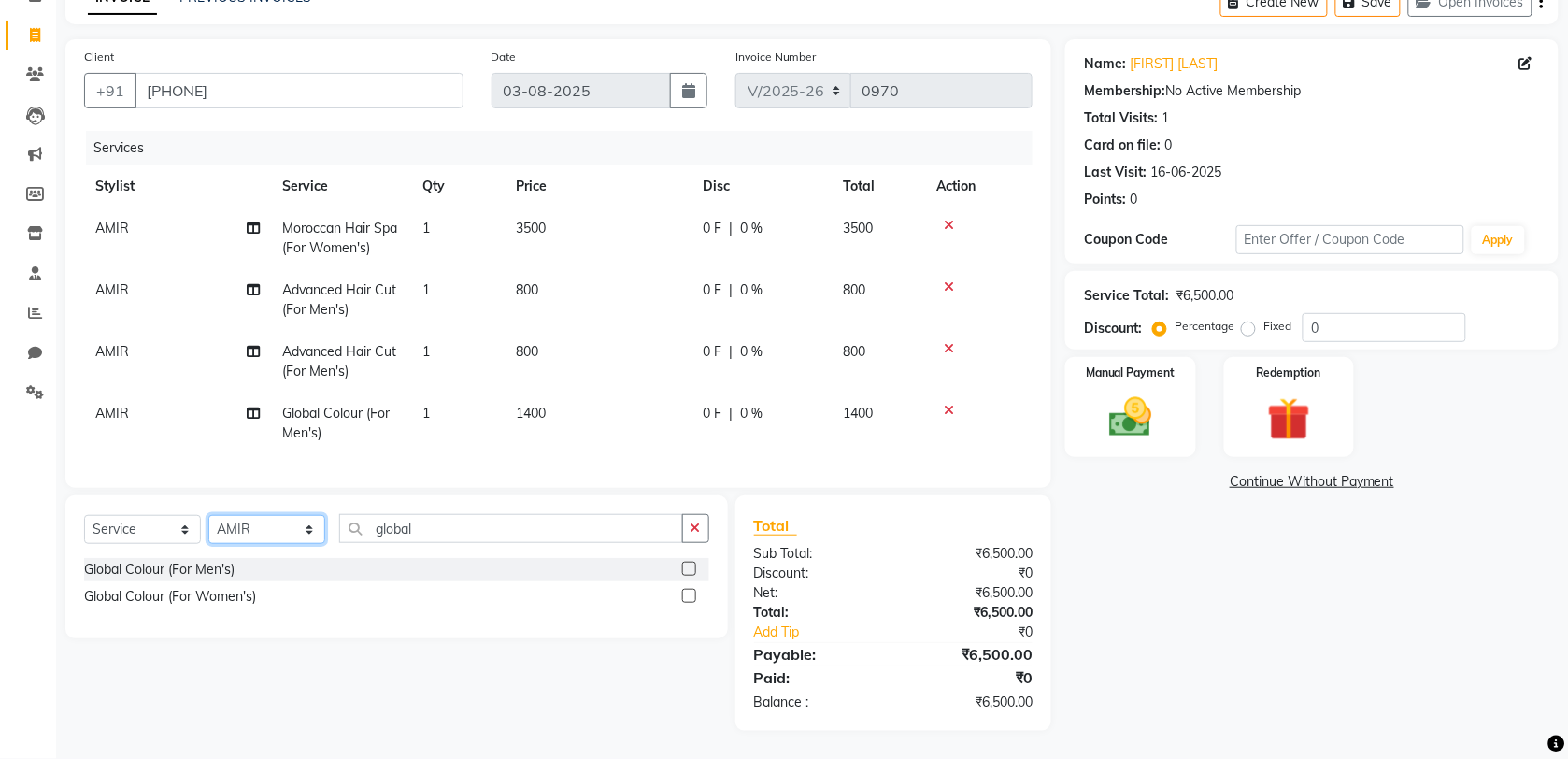 select on "78689" 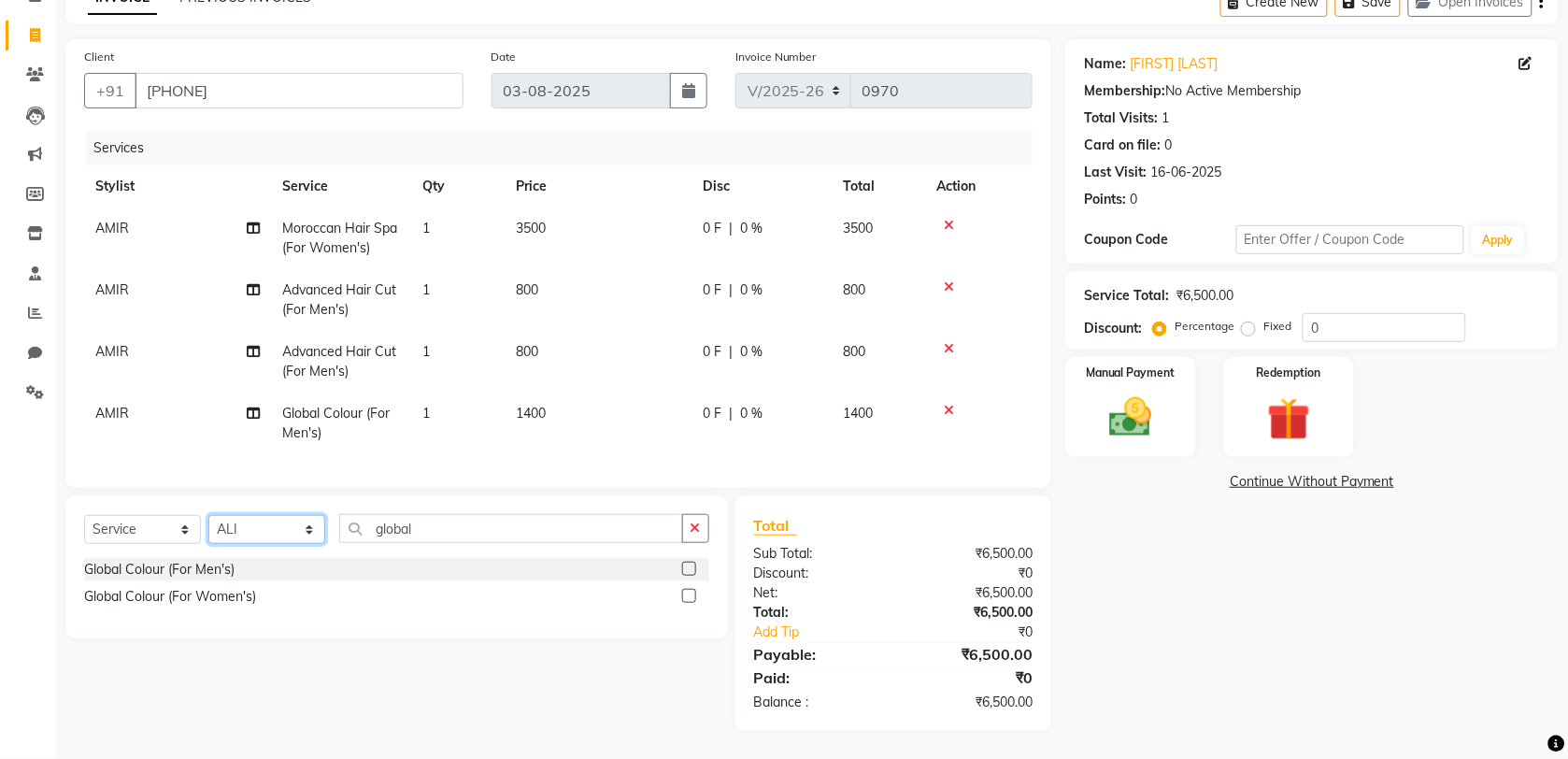 click on "Select Stylist ALI AMIR ANIKET BISWAJIT DHRUV  MOHSIN NIBEDITA PRIYANKA PUJA RAHUL  SAJID  Shahnawaaz SWAPAN" 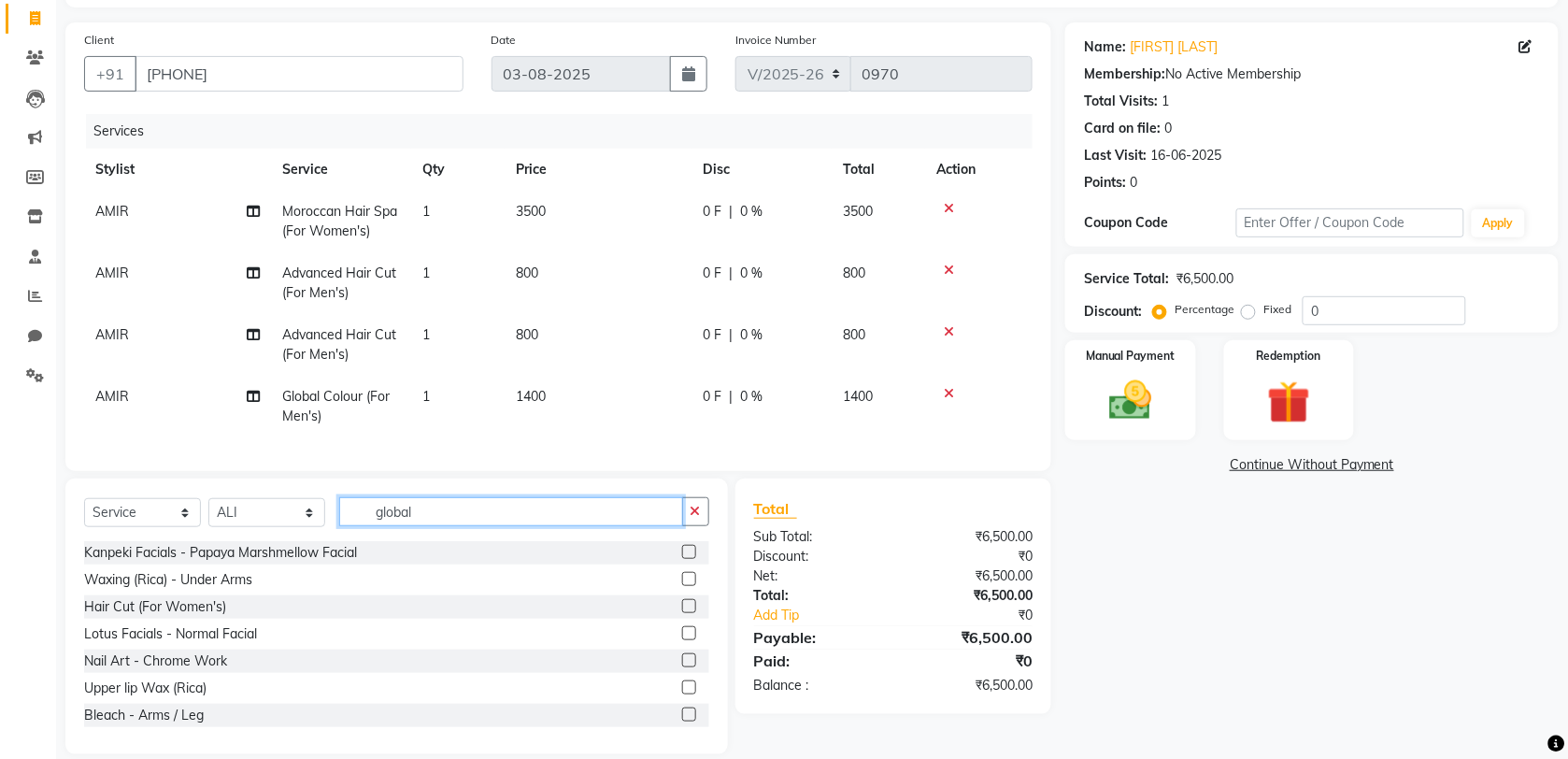 drag, startPoint x: 431, startPoint y: 528, endPoint x: 351, endPoint y: 545, distance: 81.78631 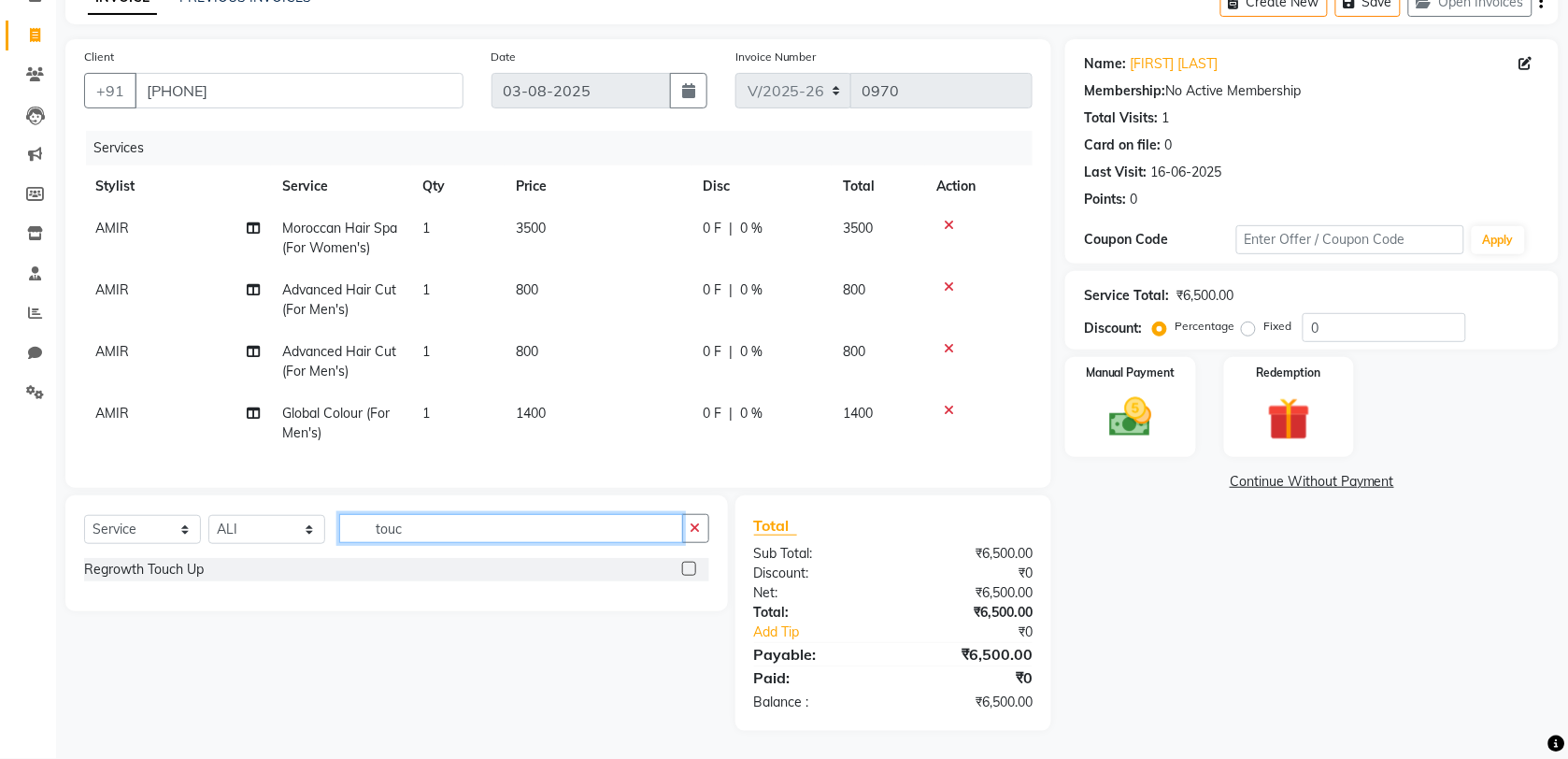 type on "touc" 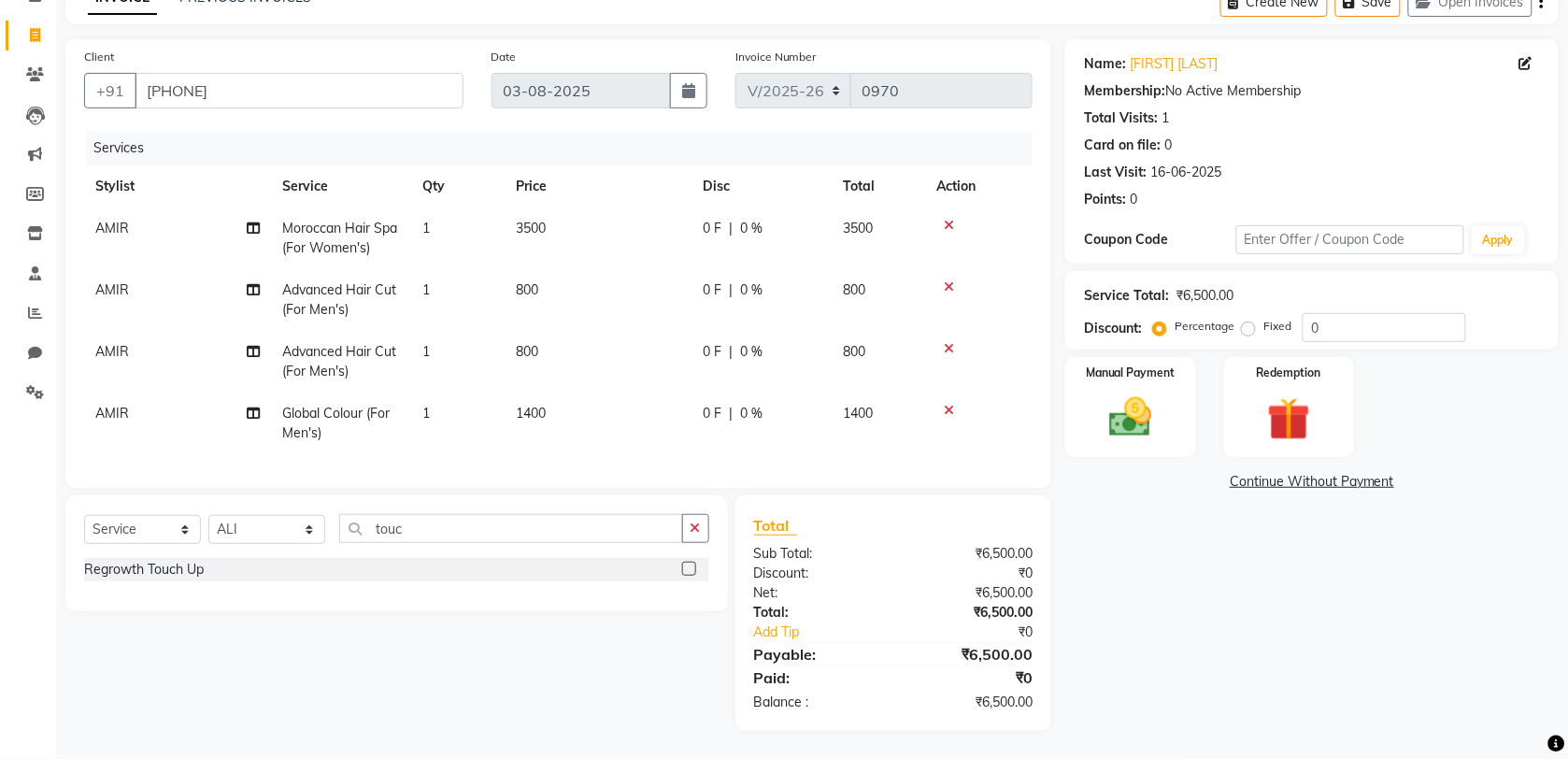 click 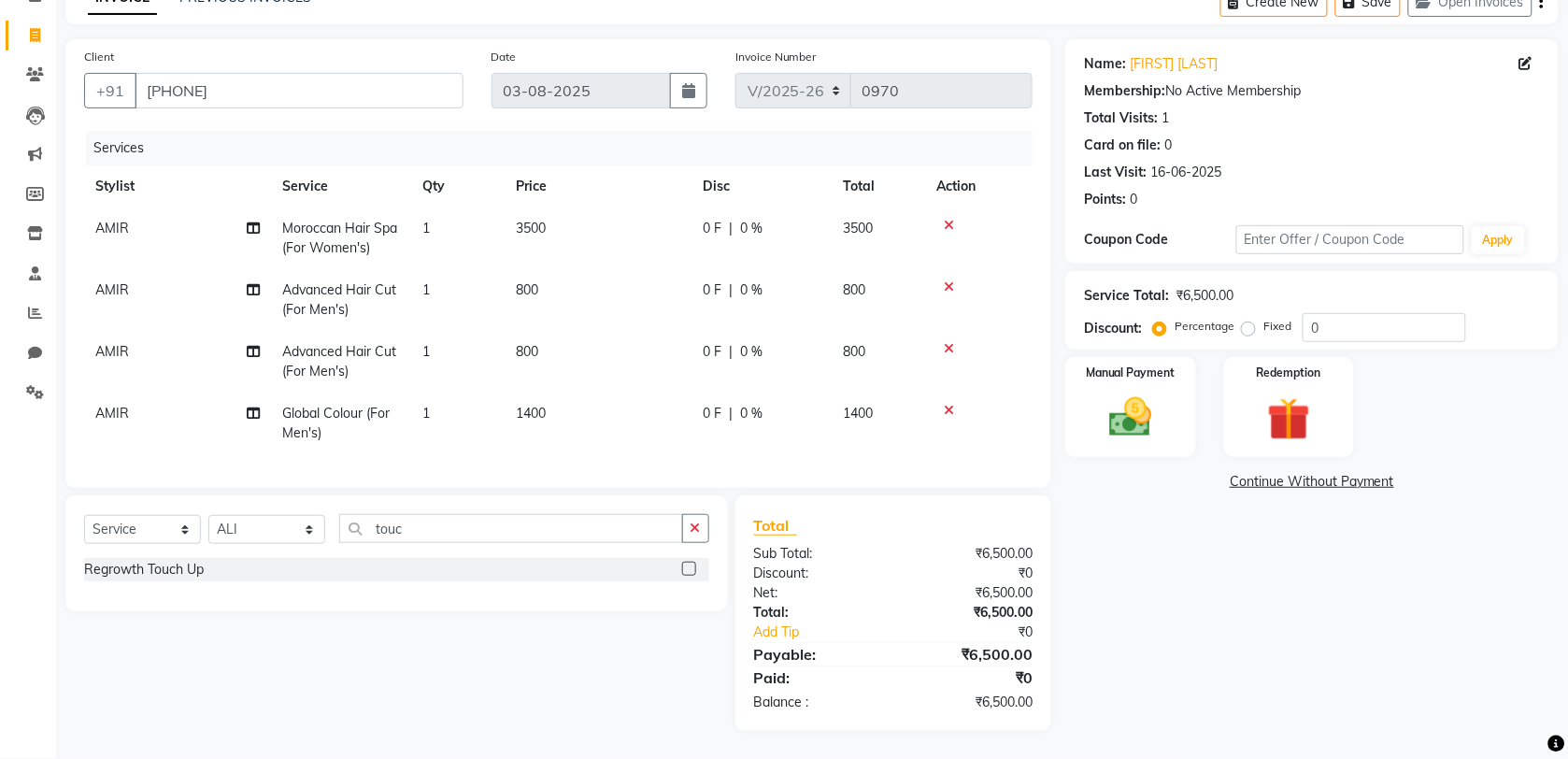 click at bounding box center [688, 569] 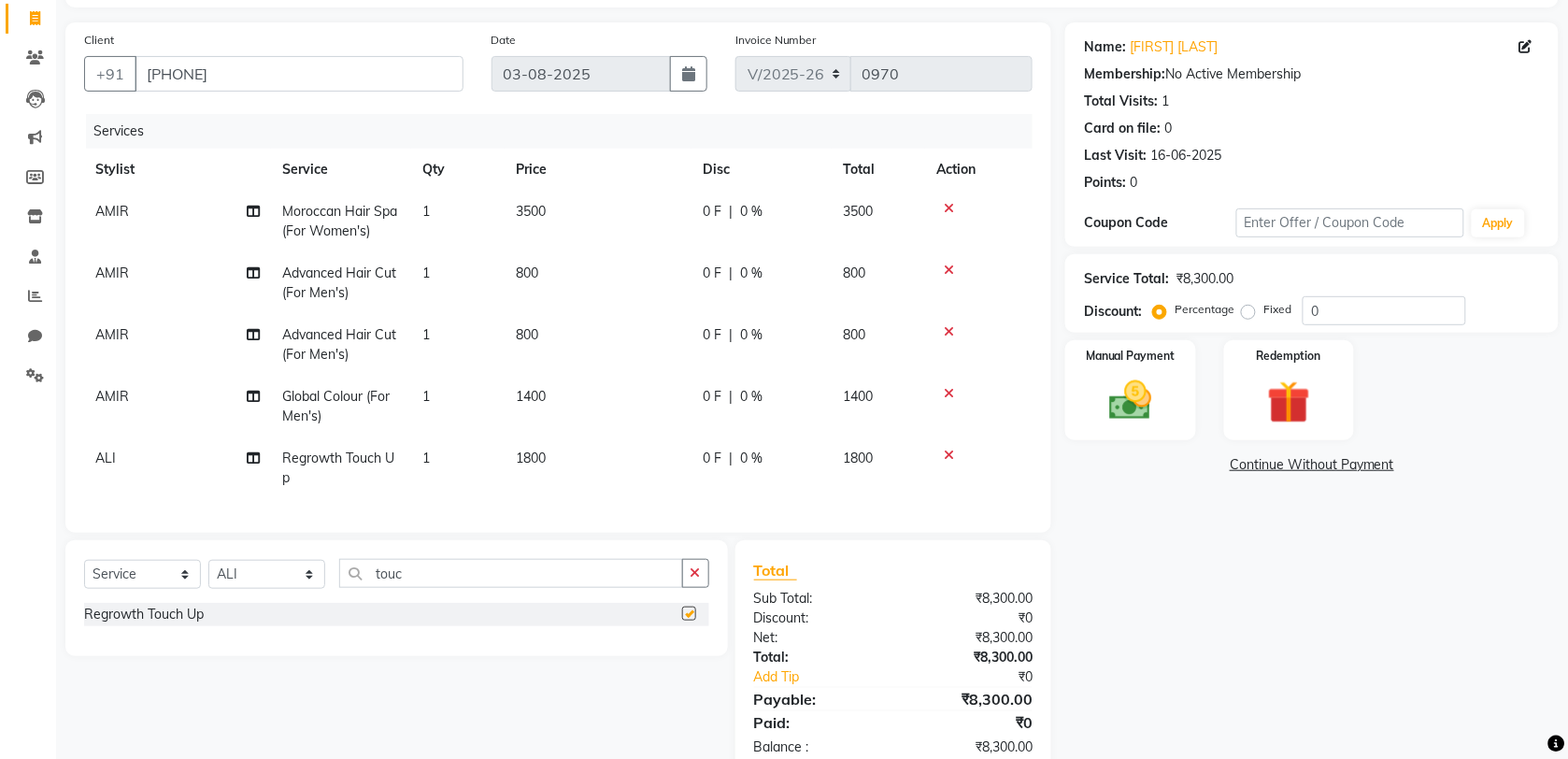checkbox on "false" 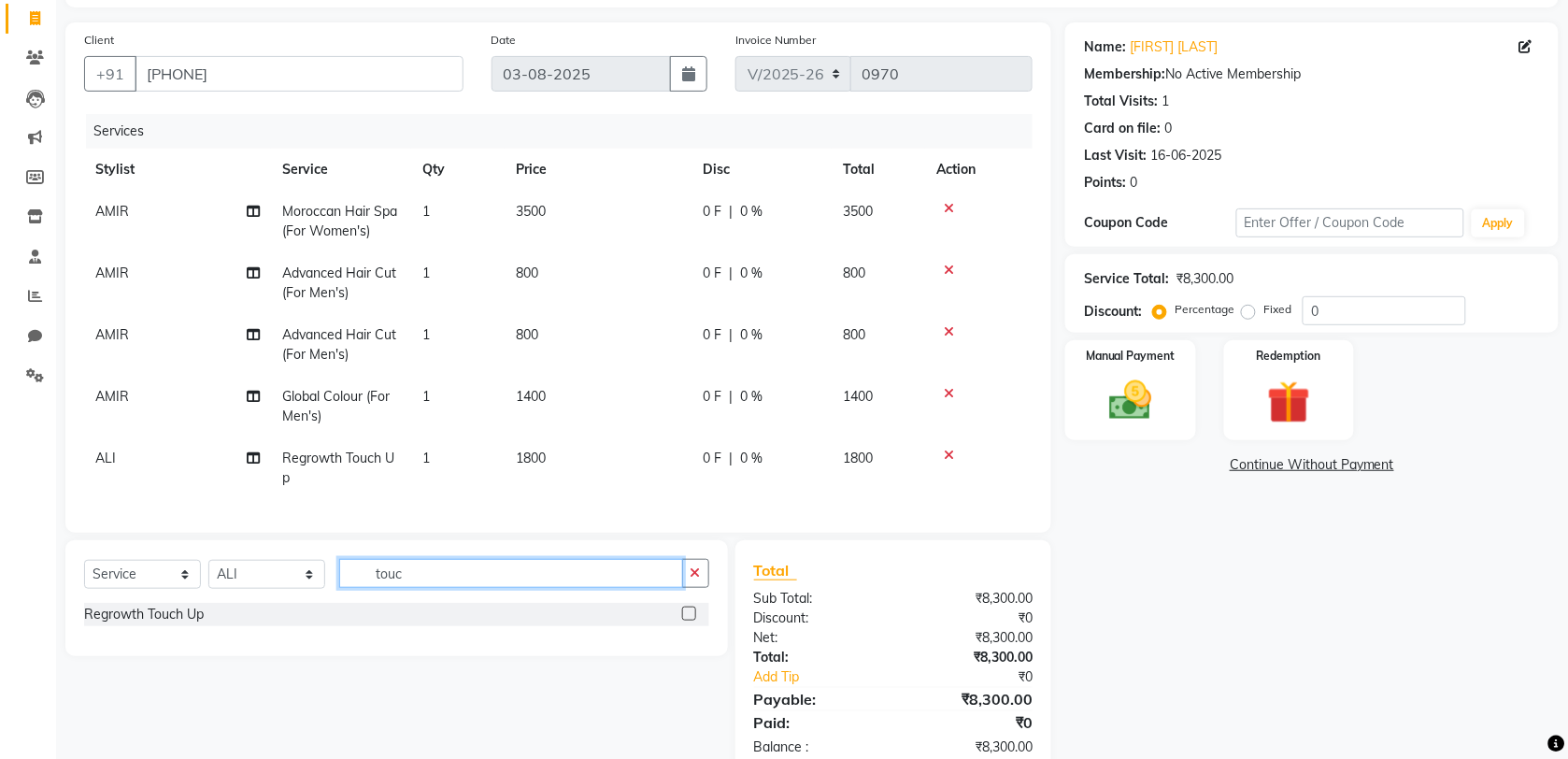 drag, startPoint x: 433, startPoint y: 596, endPoint x: 348, endPoint y: 606, distance: 85.5862 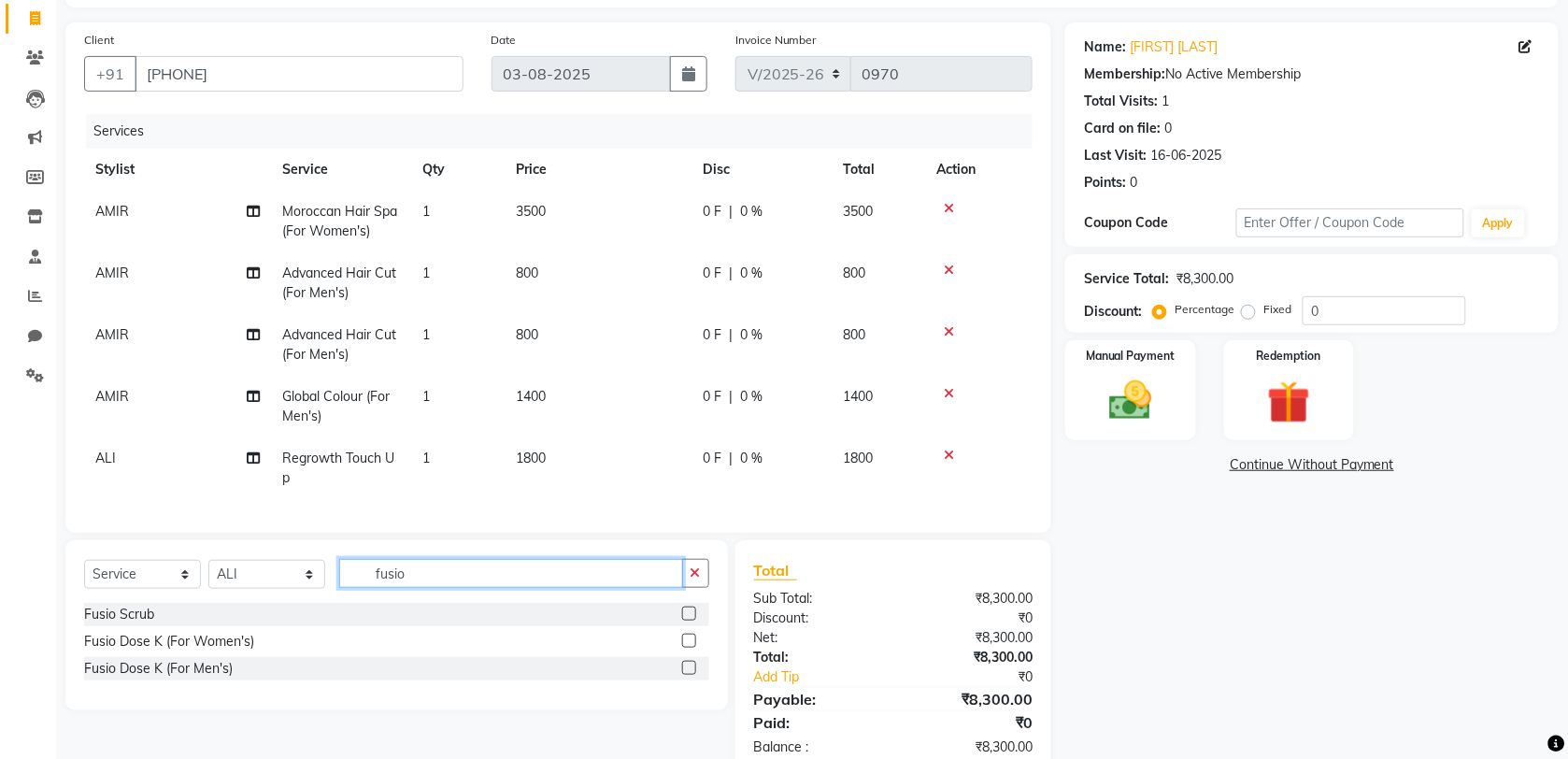 type on "fusio" 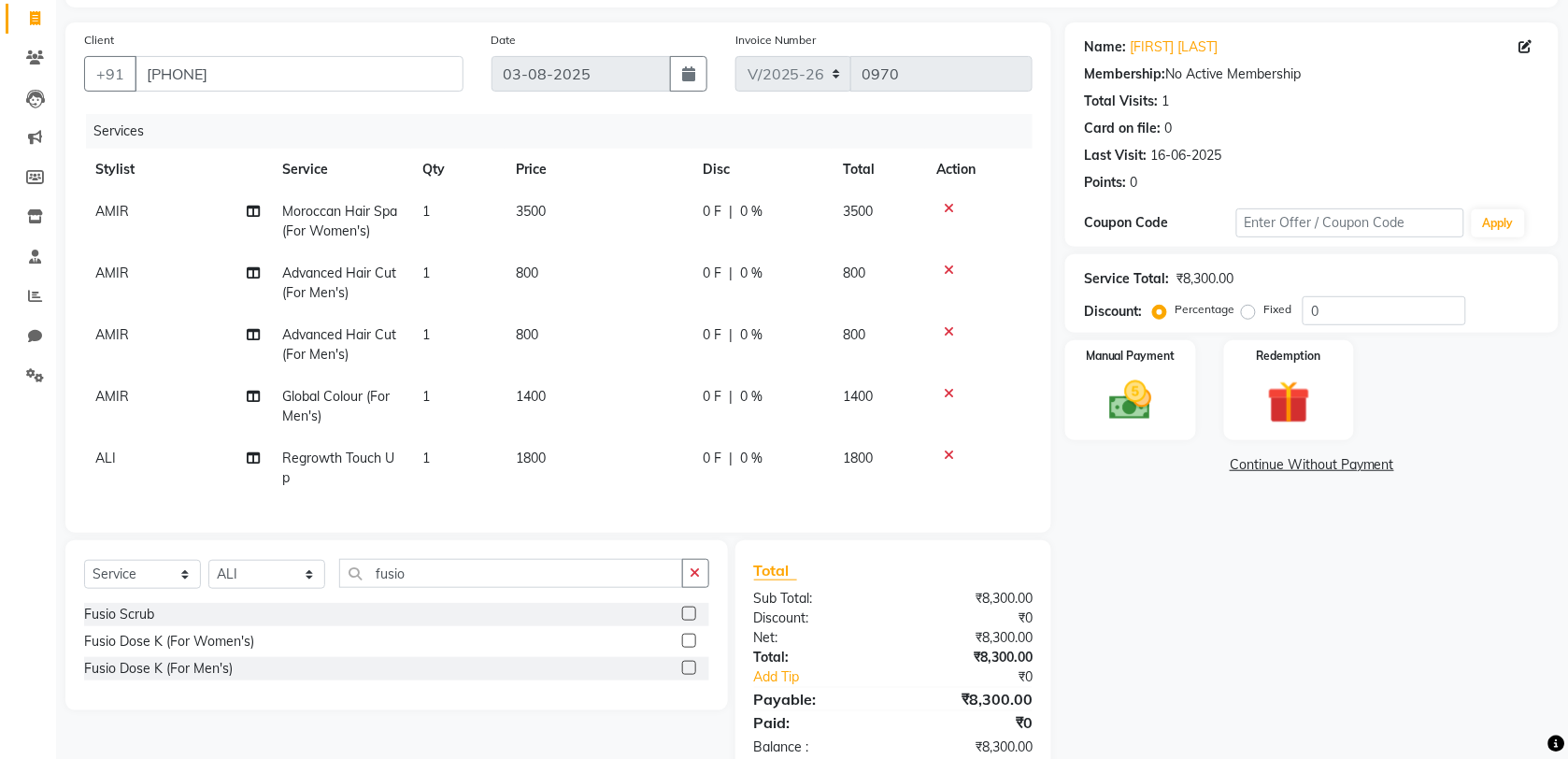 click 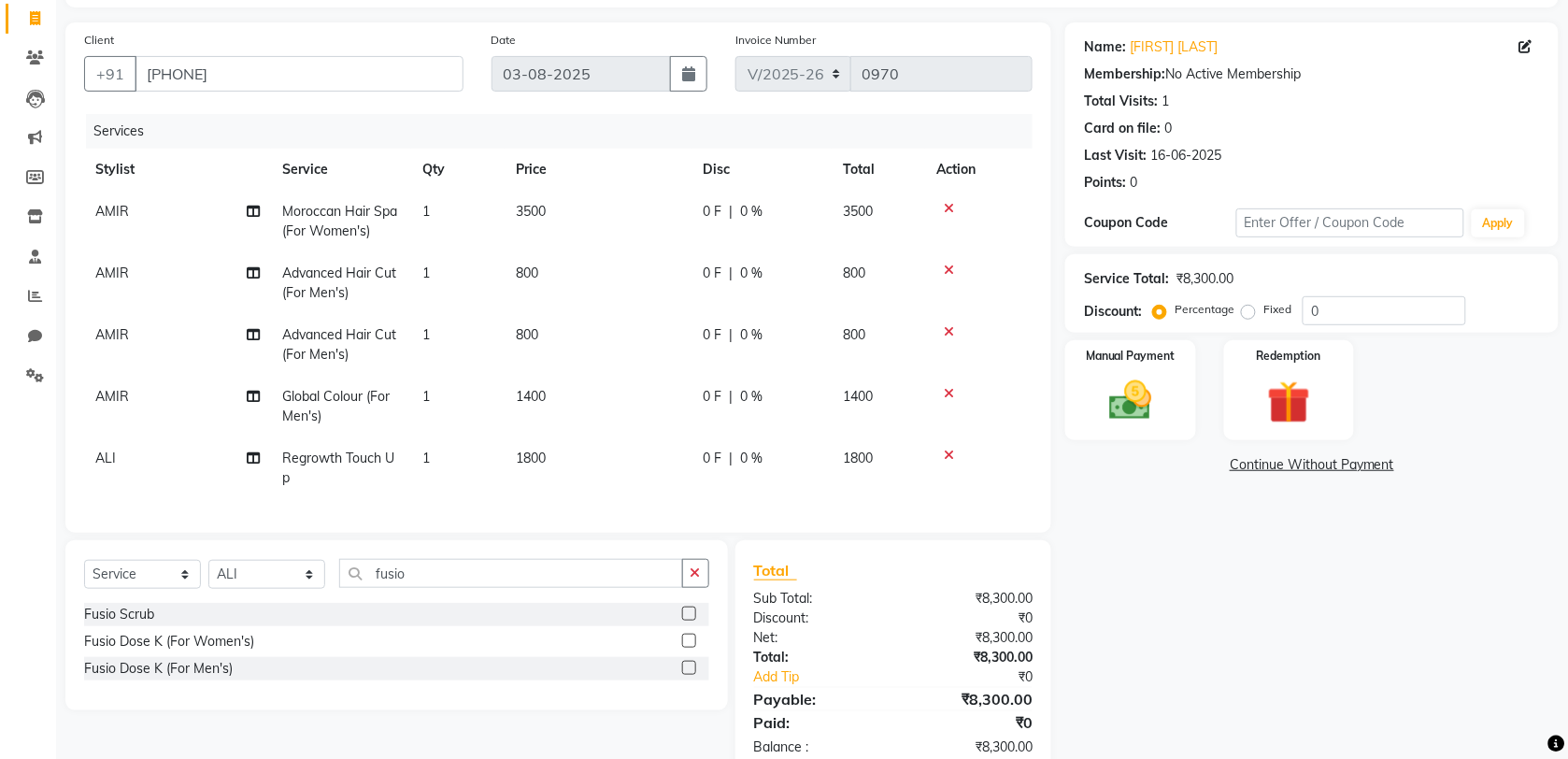 click at bounding box center [688, 614] 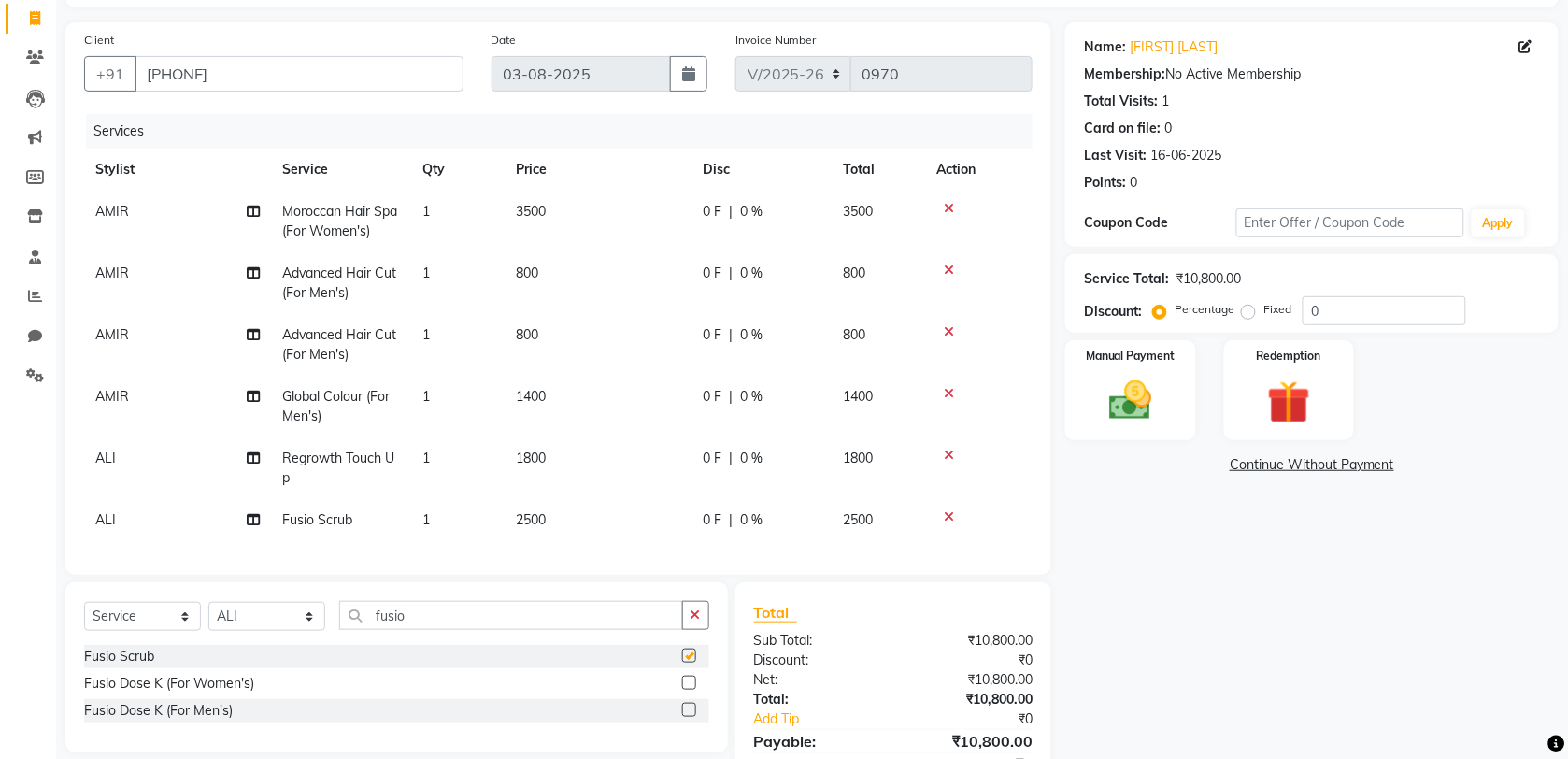 checkbox on "false" 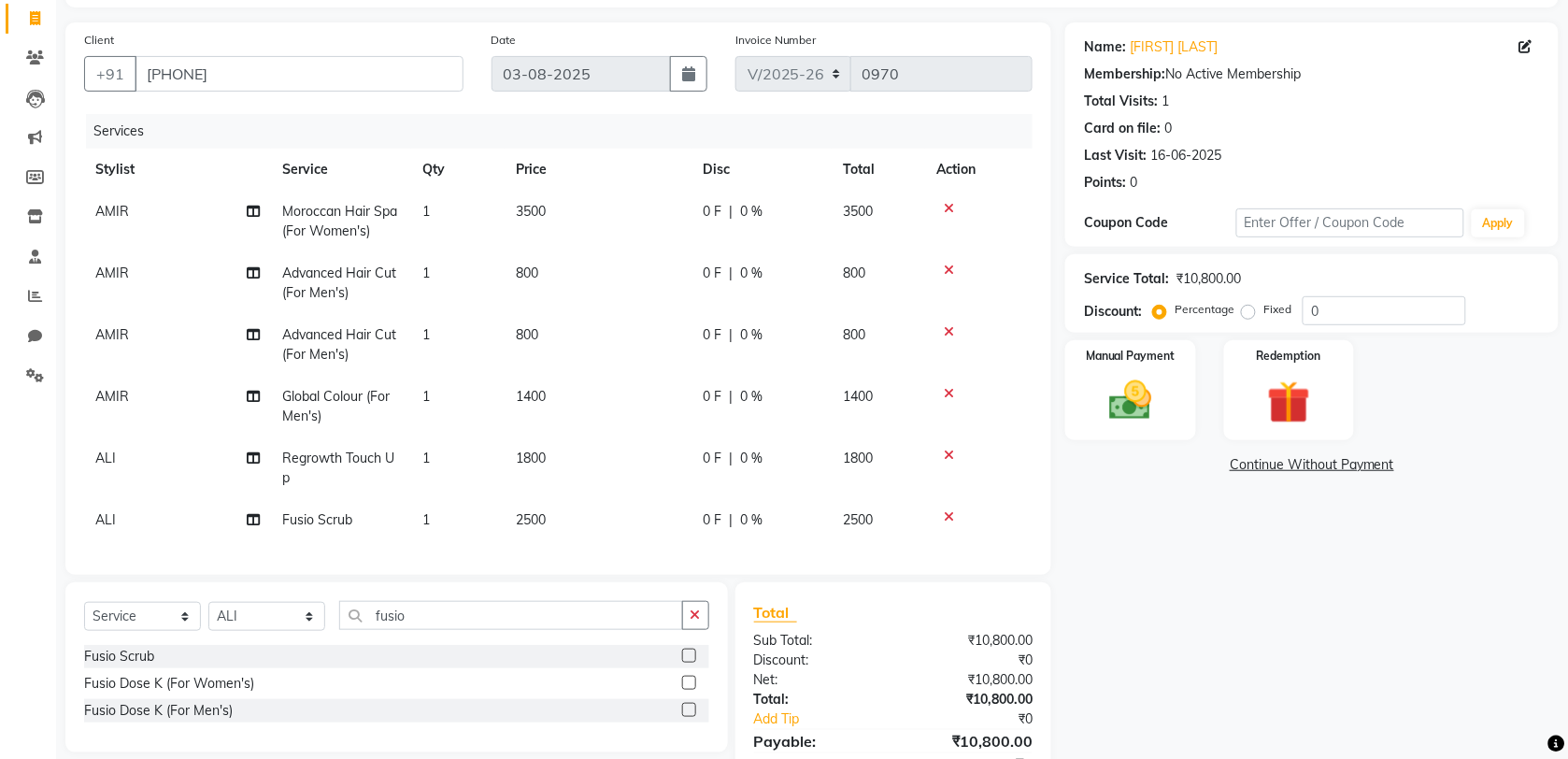 click on "2500" 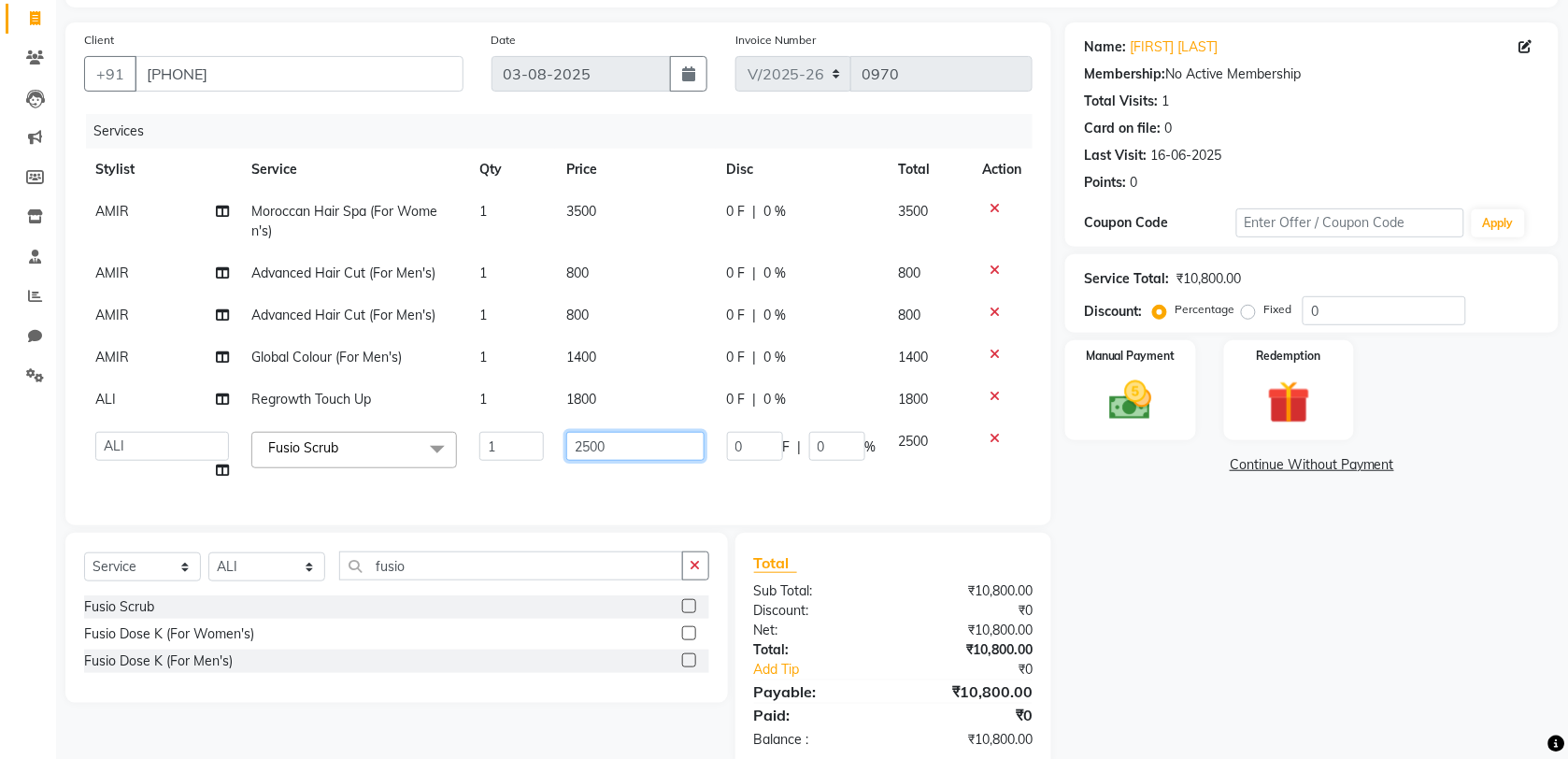 click on "2500" 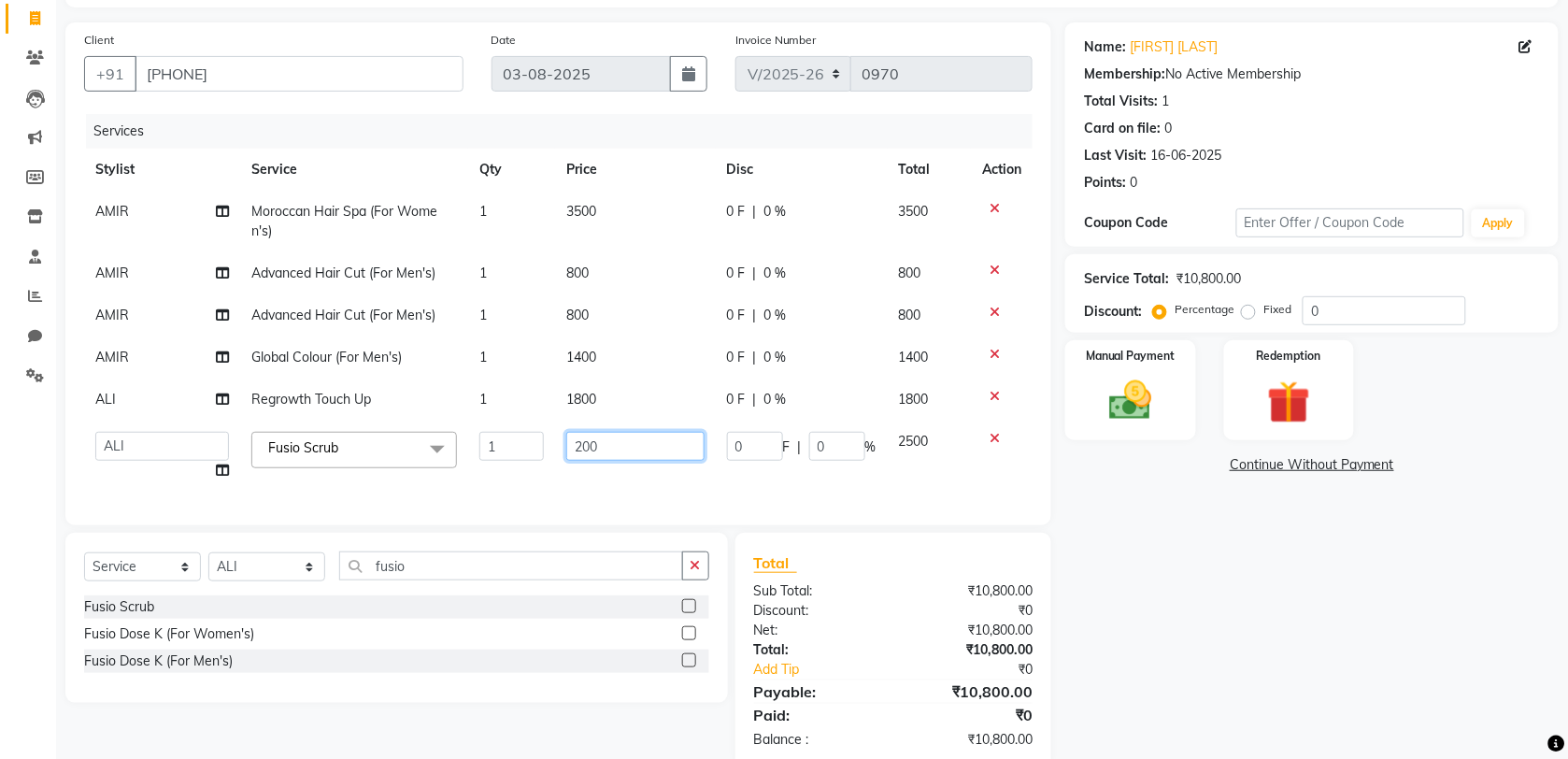 type on "2000" 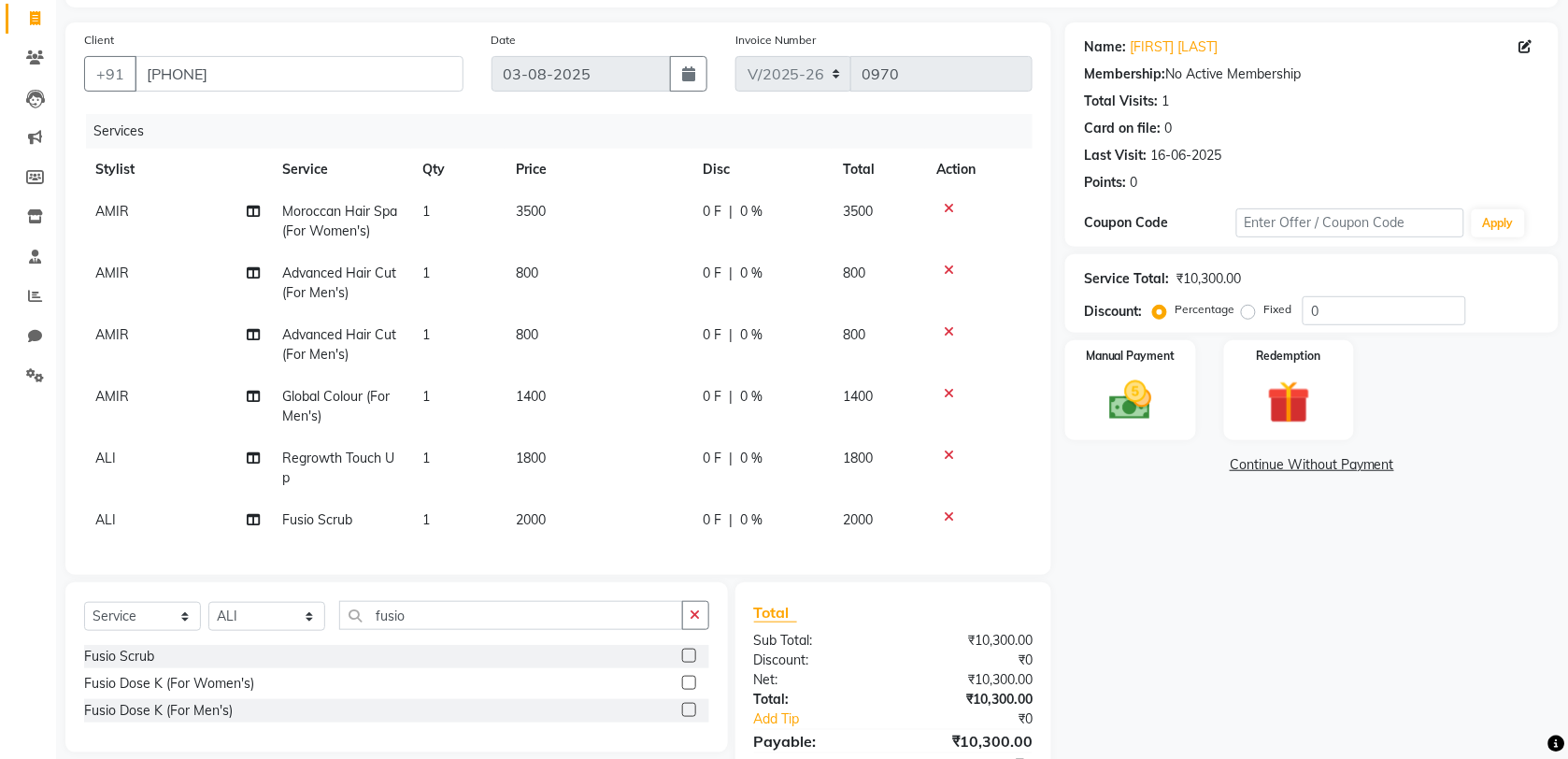 click on "AMIR  Moroccan Hair Spa (For Women's) 1 3500 0 F | 0 % 3500 AMIR Advanced Hair Cut (For Men's) 1 800 0 F | 0 % 800 AMIR Advanced Hair Cut (For Men's) 1 800 0 F | 0 % 800 AMIR  Global Colour (For Men's) 1 1400 0 F | 0 % 1400 ALI Regrowth Touch Up 1 1800 0 F | 0 % 1800 ALI Fusio Scrub 1 2000 0 F | 0 % 2000" 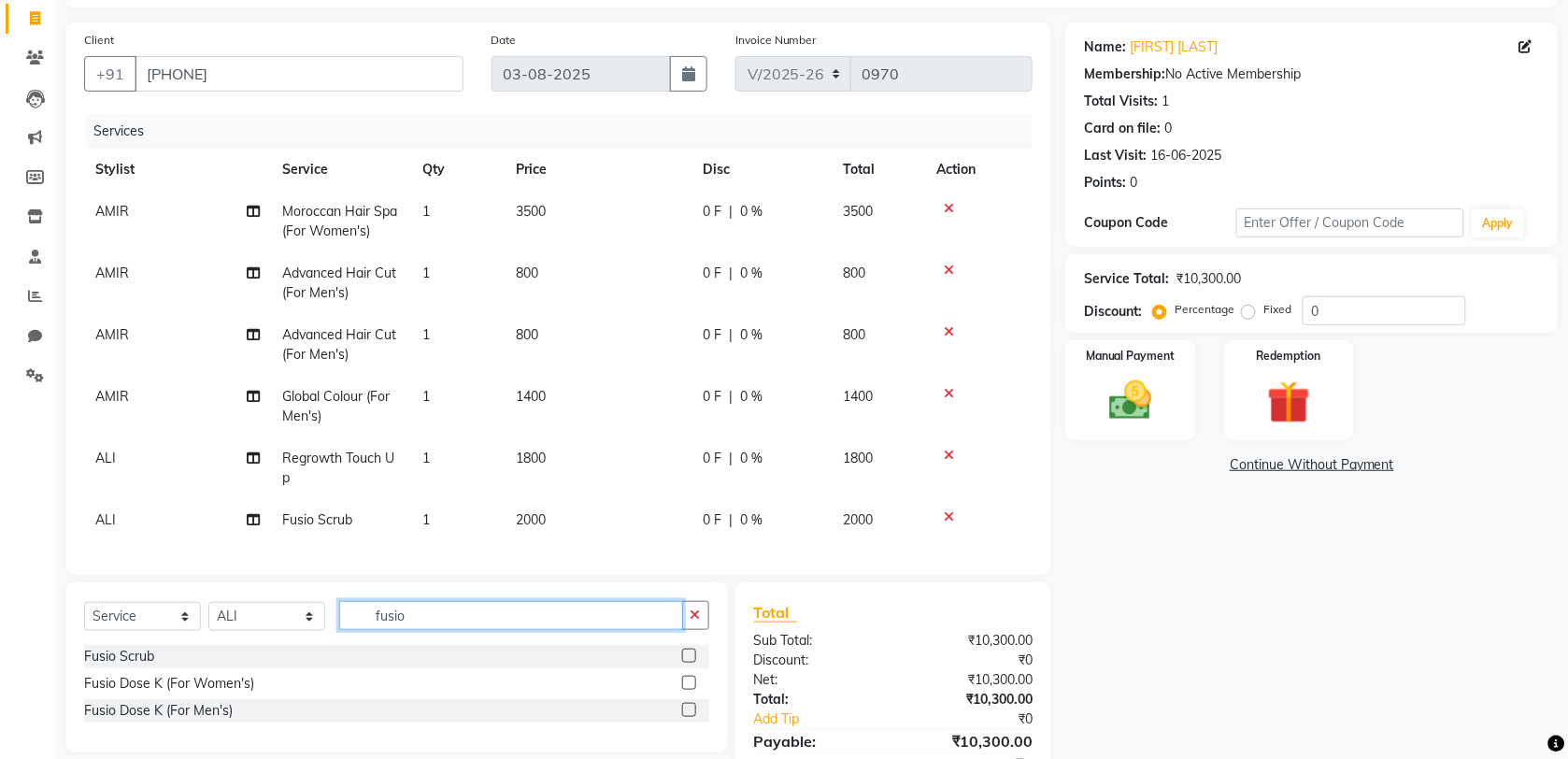 drag, startPoint x: 428, startPoint y: 632, endPoint x: 374, endPoint y: 652, distance: 57.58472 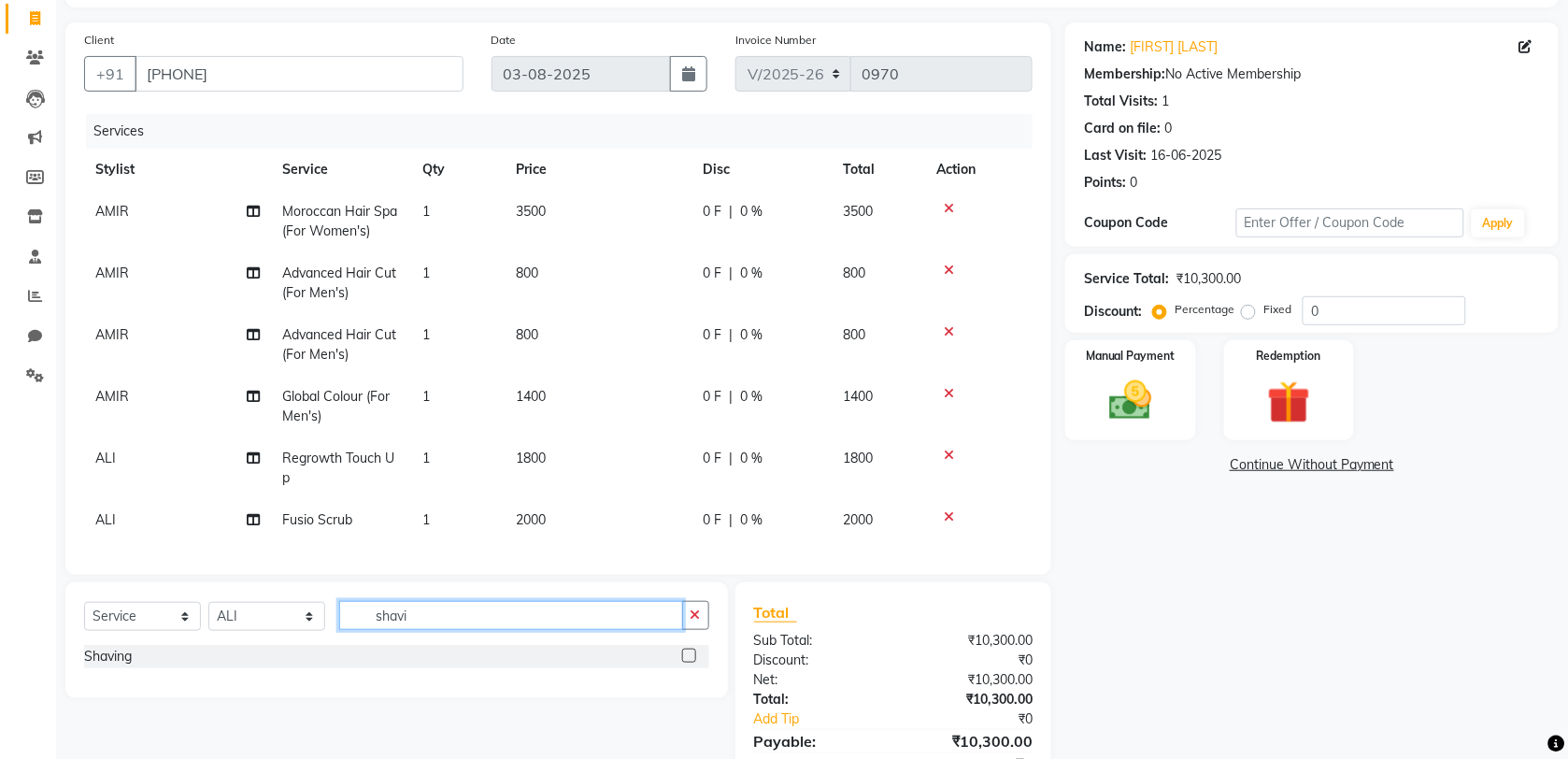 type on "shavi" 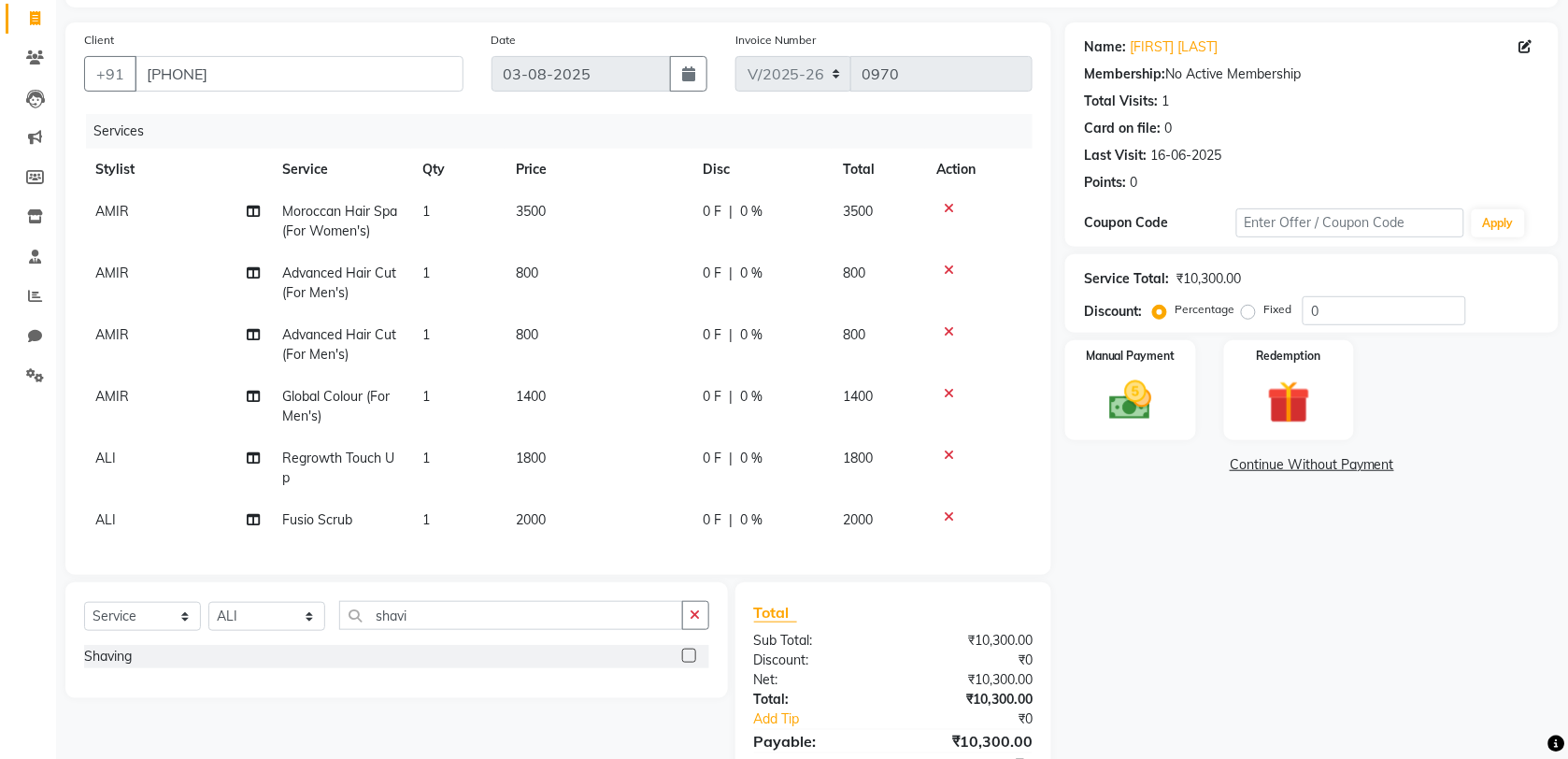 click 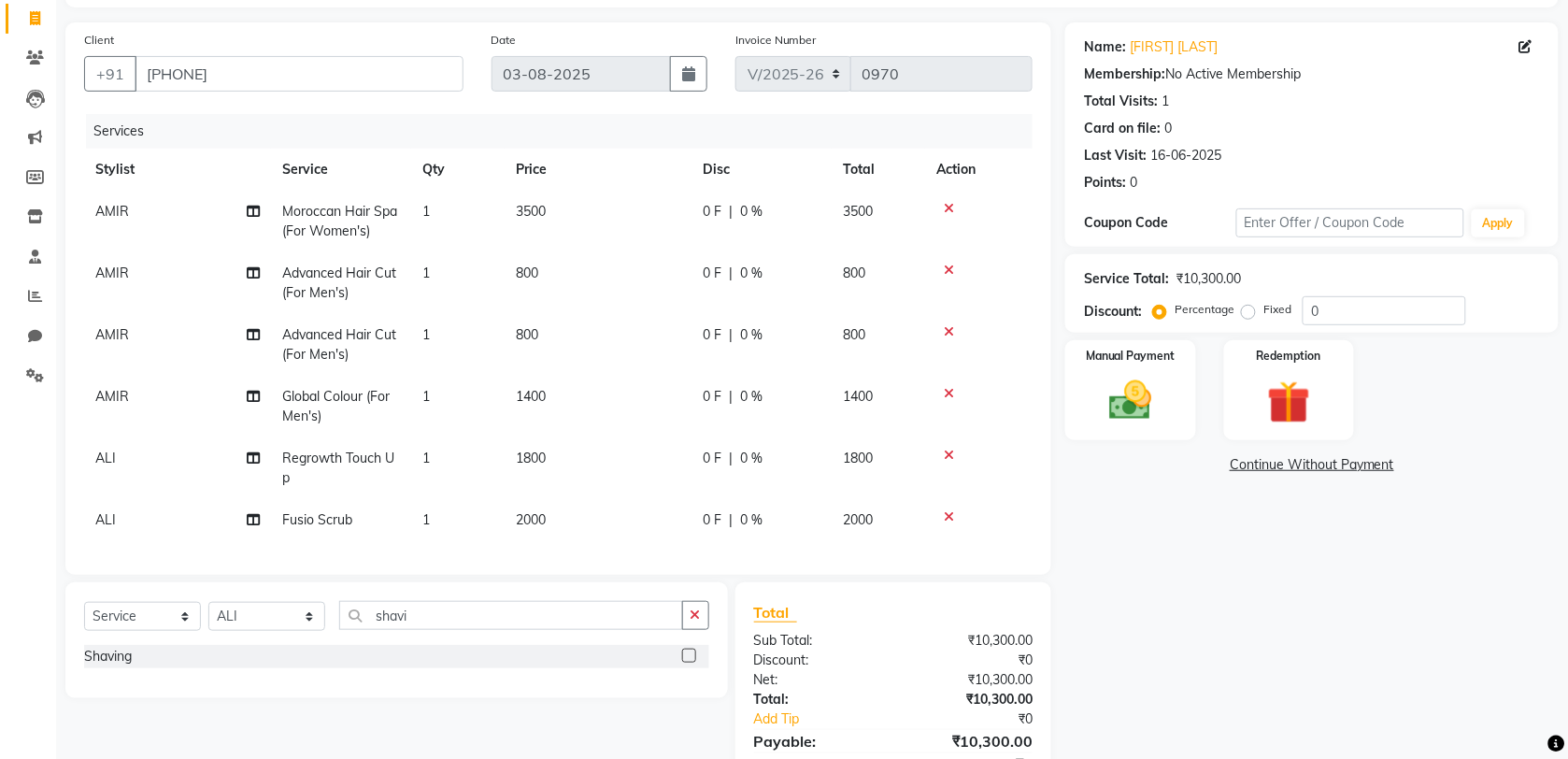 click at bounding box center [688, 656] 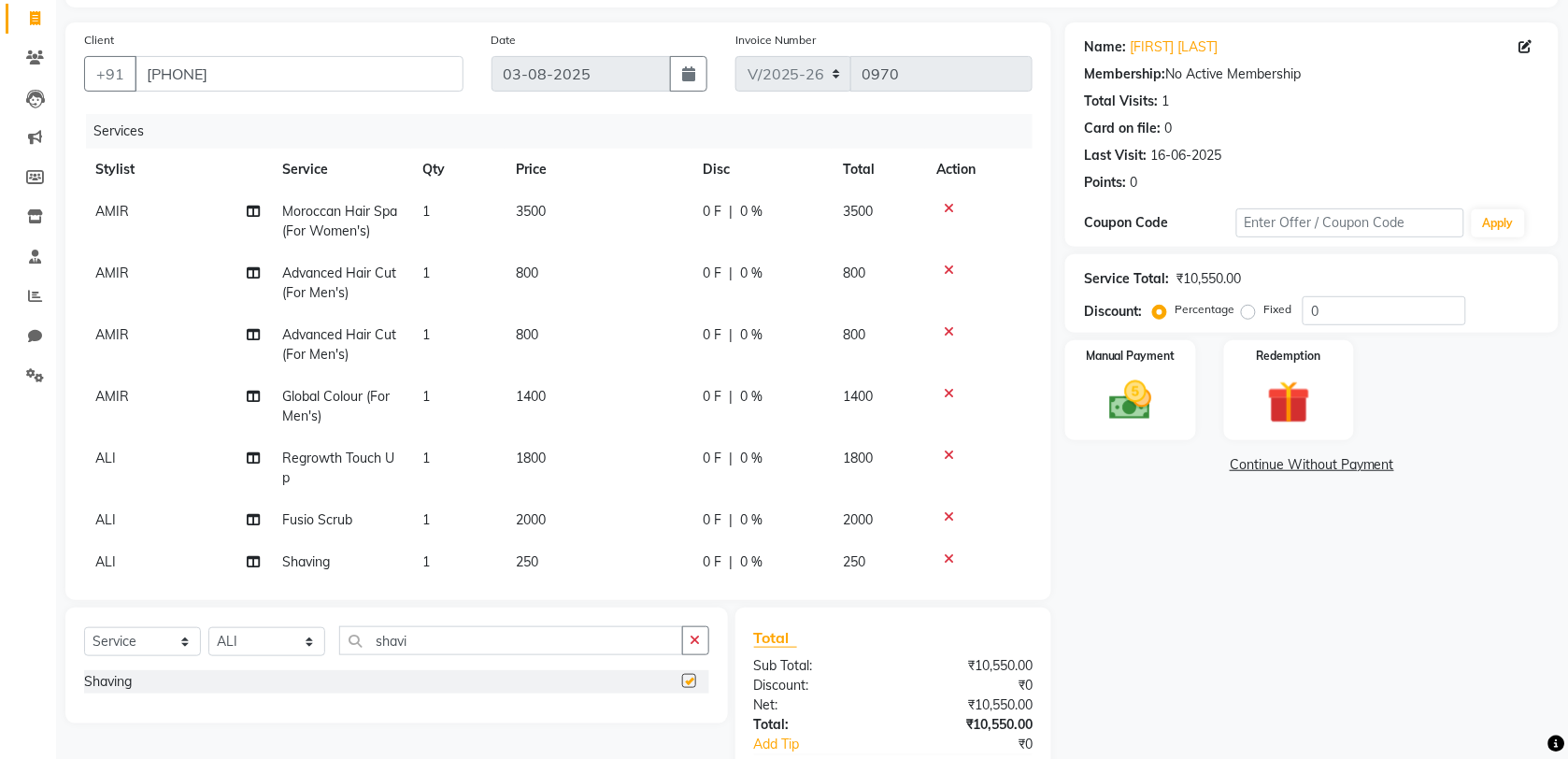 checkbox on "false" 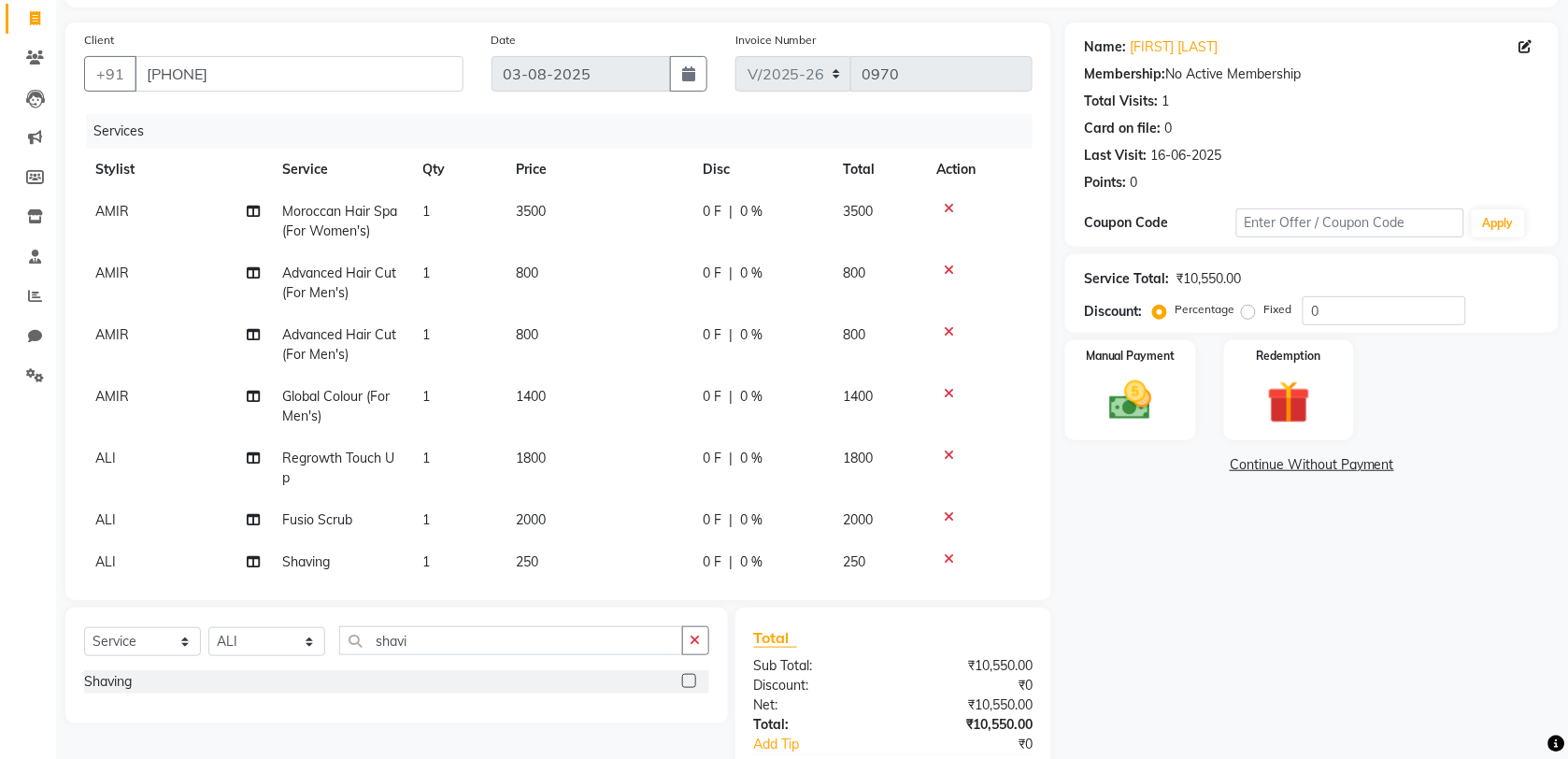 scroll, scrollTop: 34, scrollLeft: 0, axis: vertical 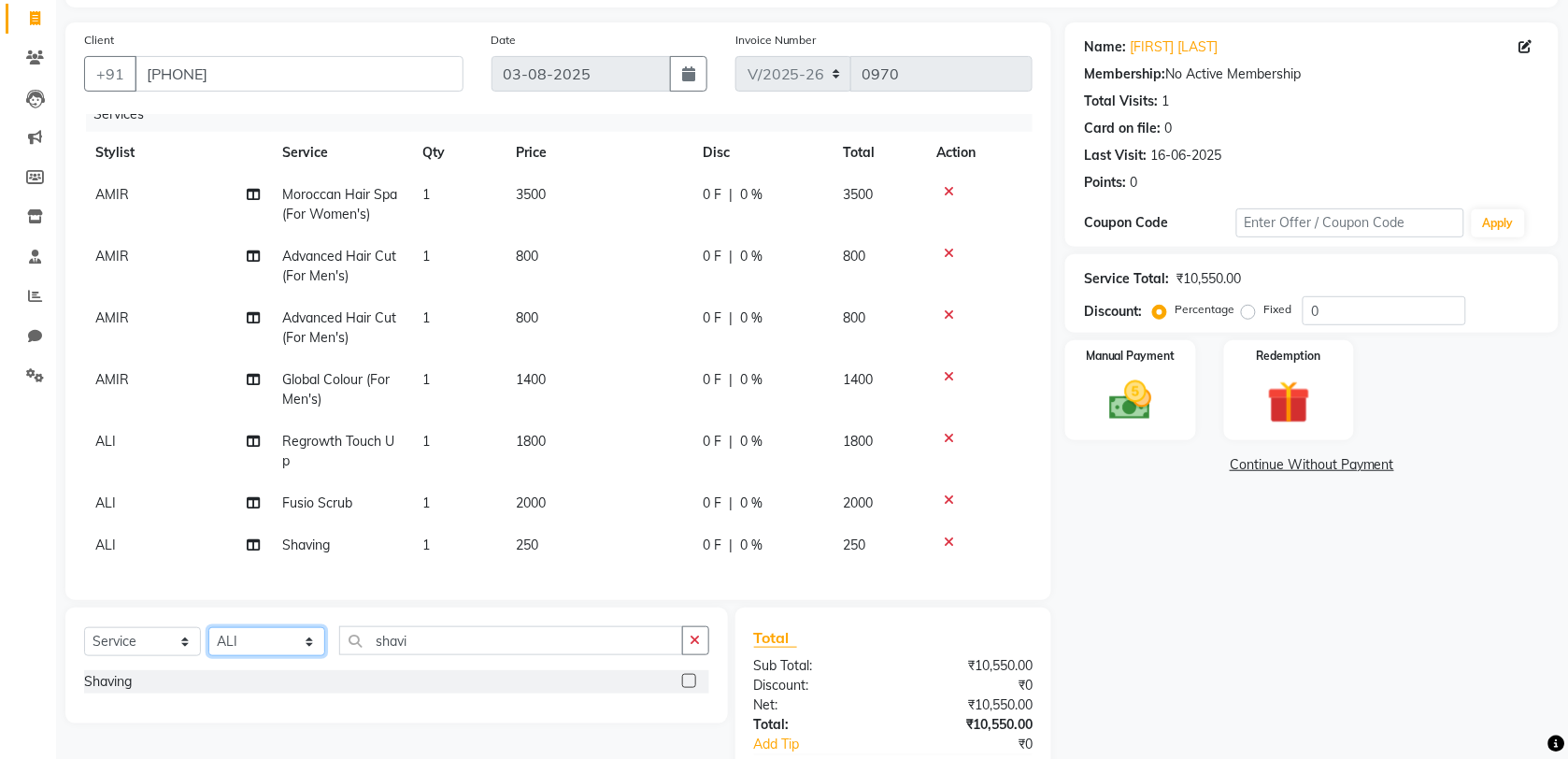 drag, startPoint x: 236, startPoint y: 652, endPoint x: 249, endPoint y: 636, distance: 20.615528 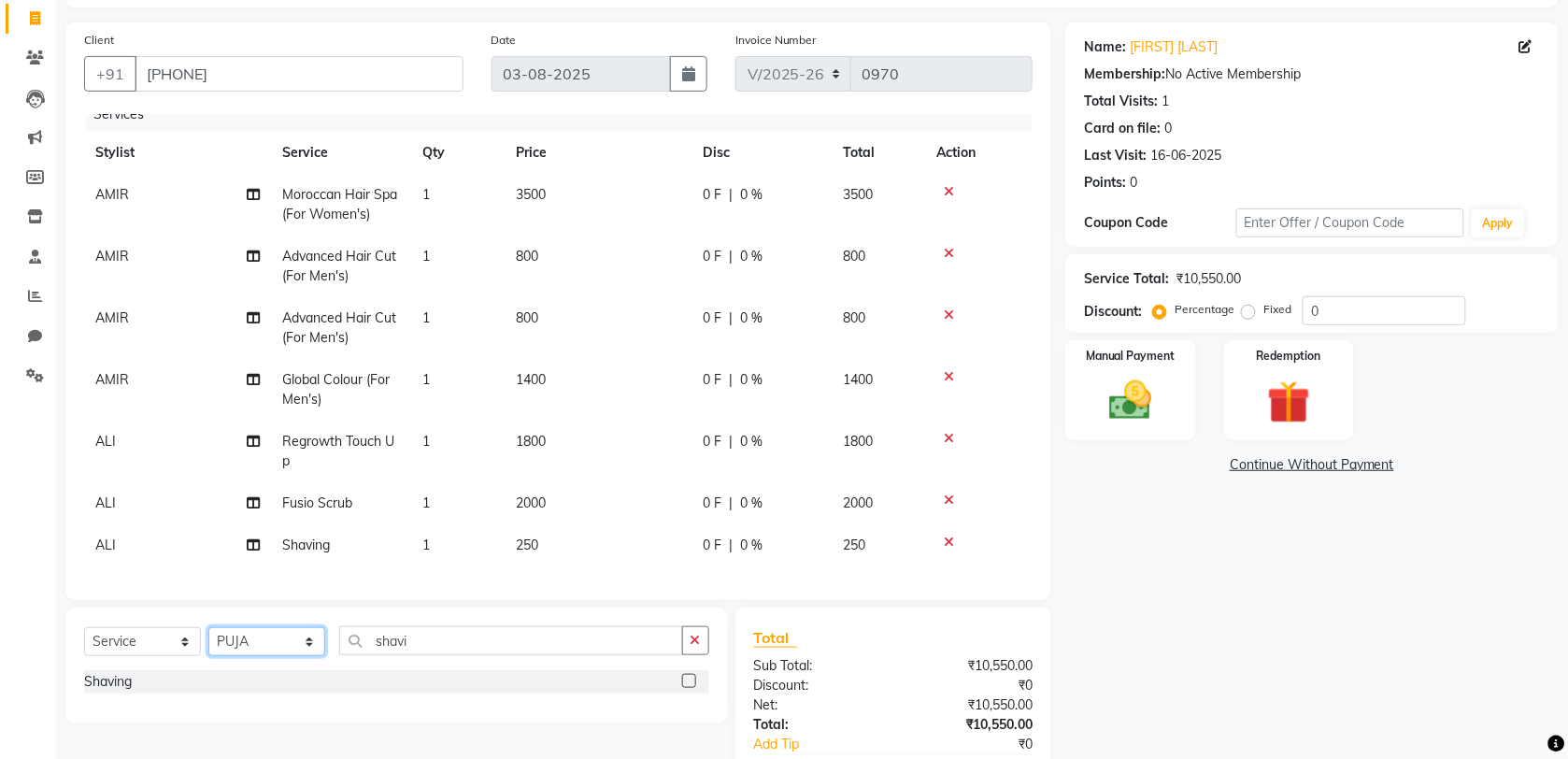 click on "Select Stylist ALI AMIR ANIKET BISWAJIT DHRUV  MOHSIN NIBEDITA PRIYANKA PUJA RAHUL  SAJID  Shahnawaaz SWAPAN" 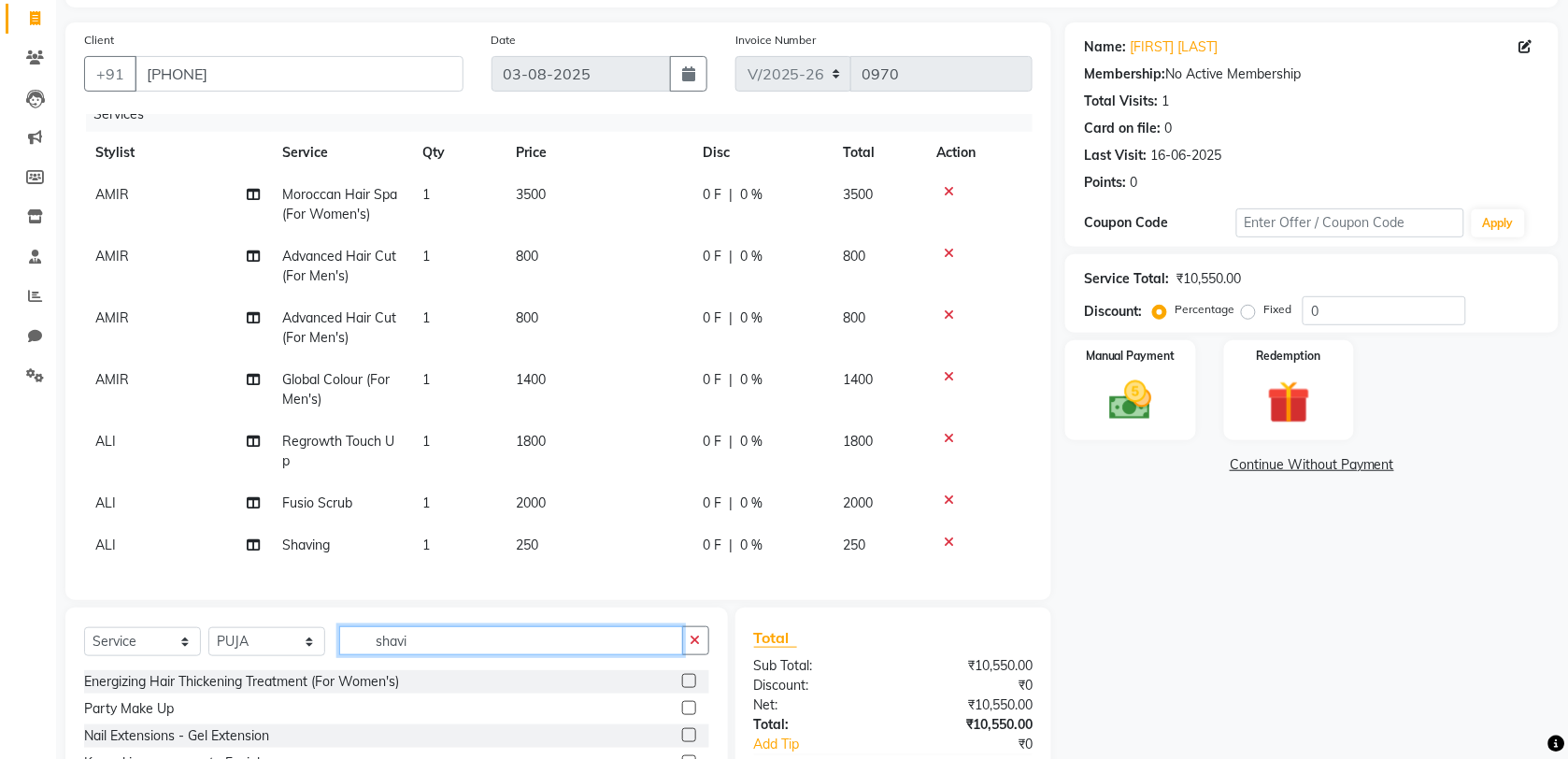 drag, startPoint x: 412, startPoint y: 637, endPoint x: 328, endPoint y: 652, distance: 85.32878 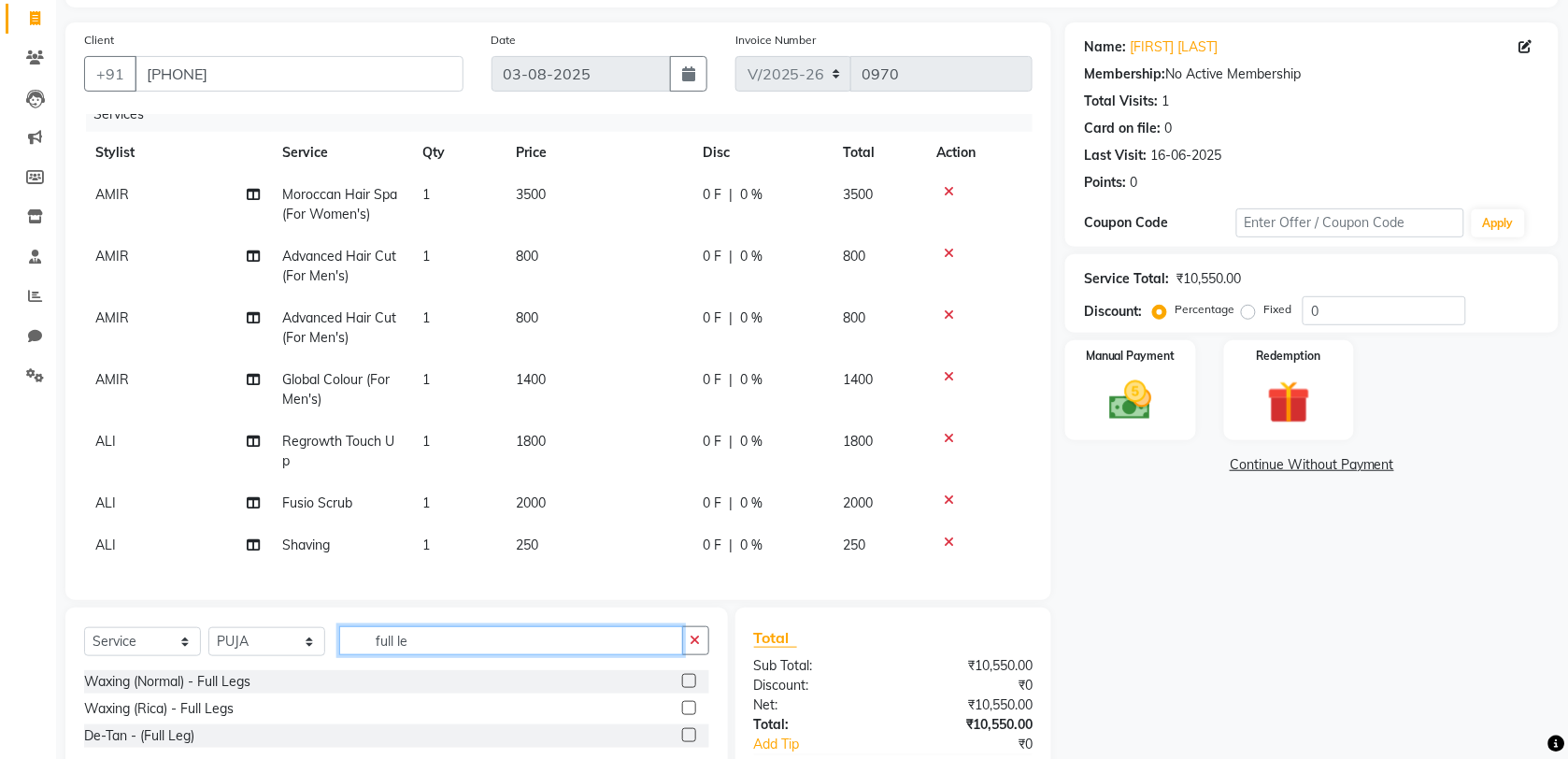 type on "full le" 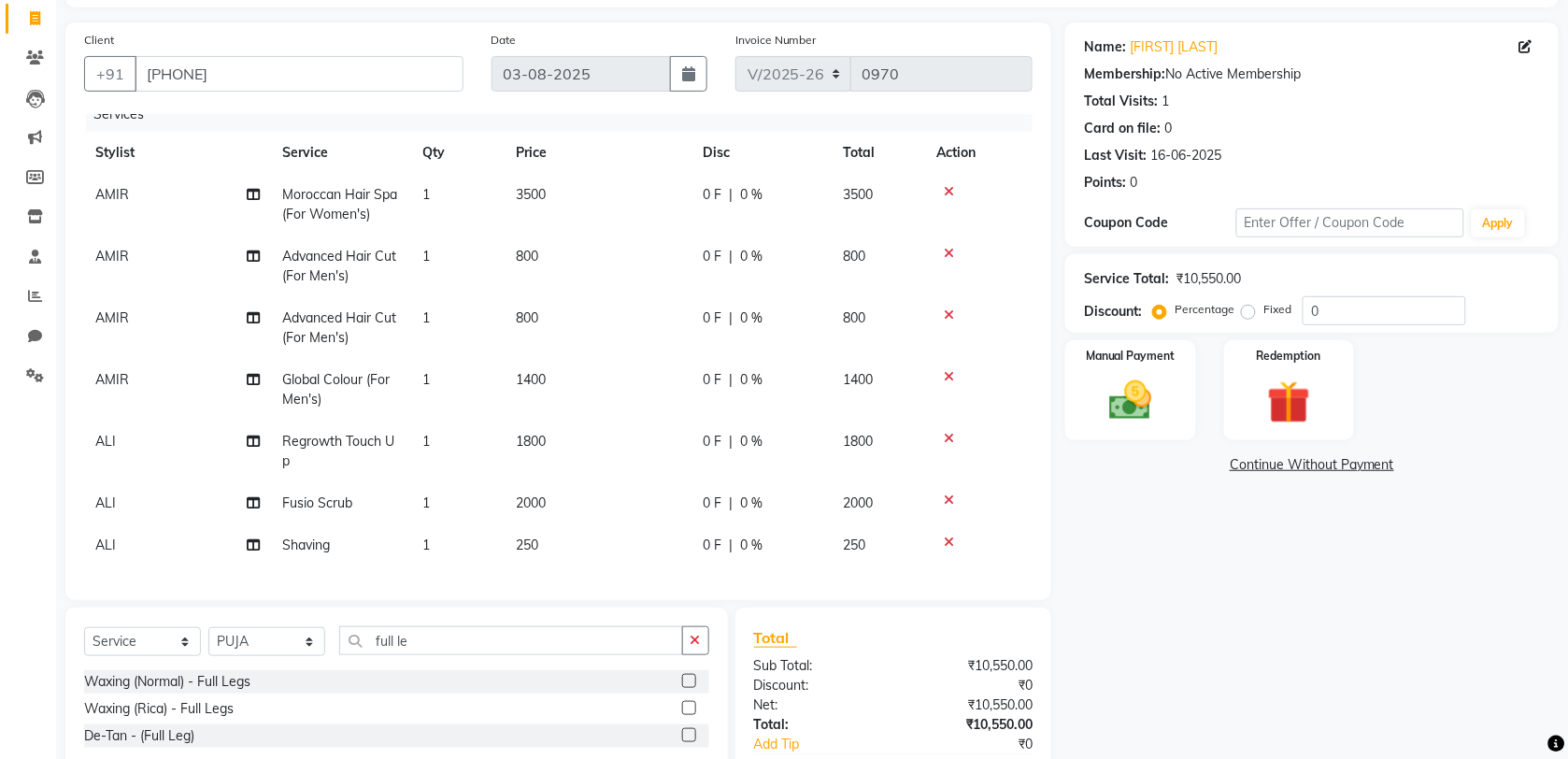 click 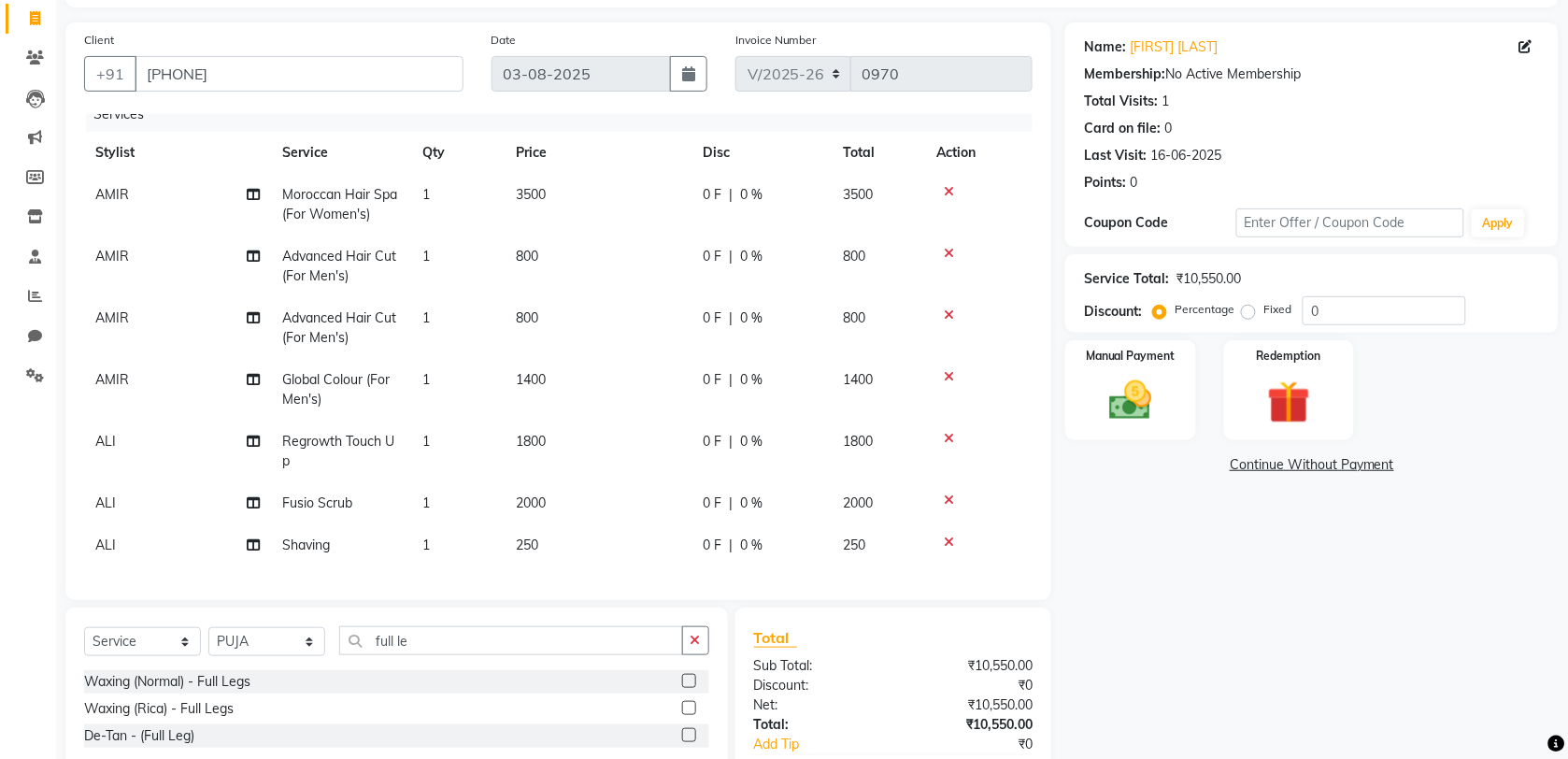 click at bounding box center [688, 709] 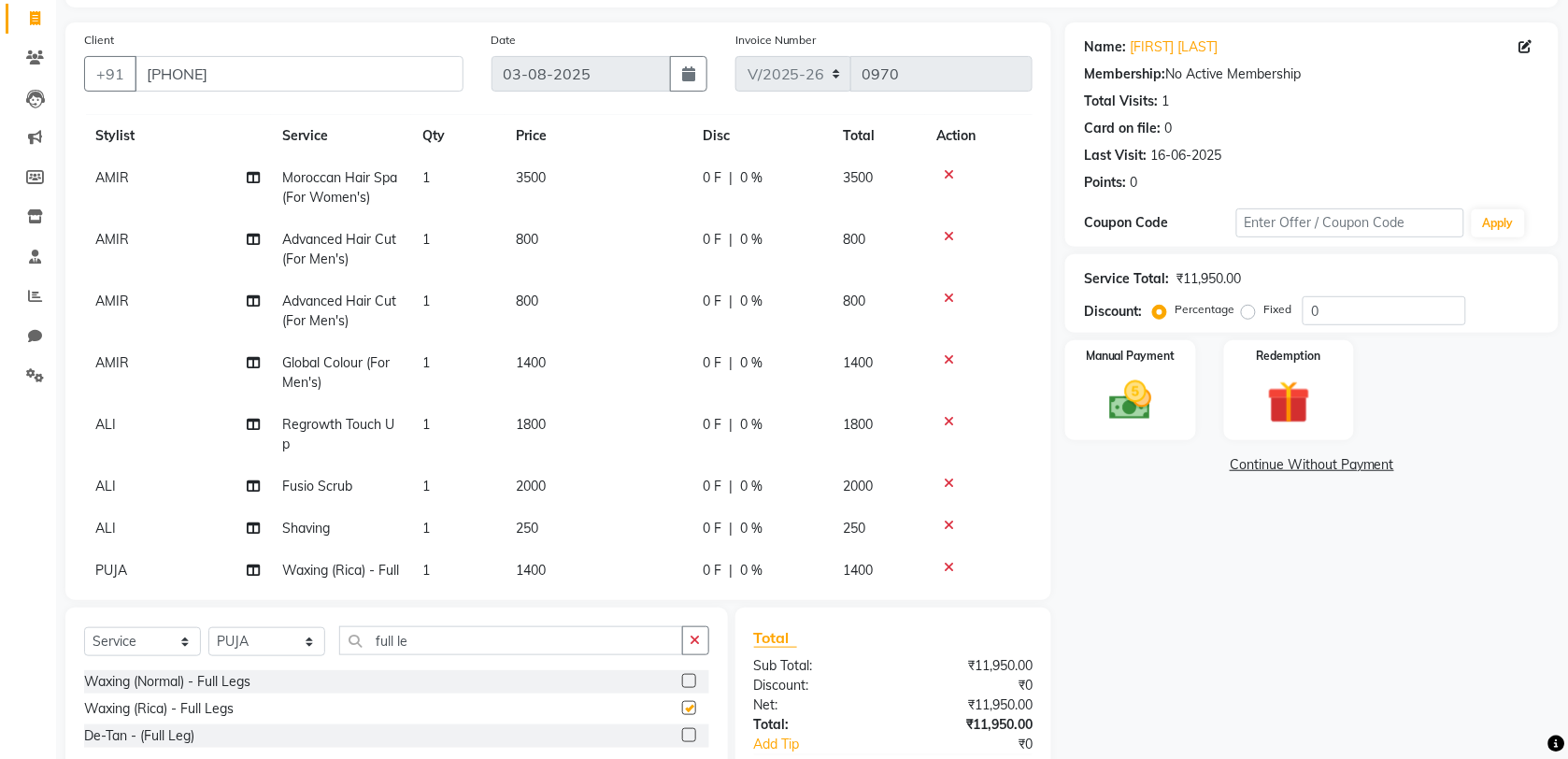 checkbox on "false" 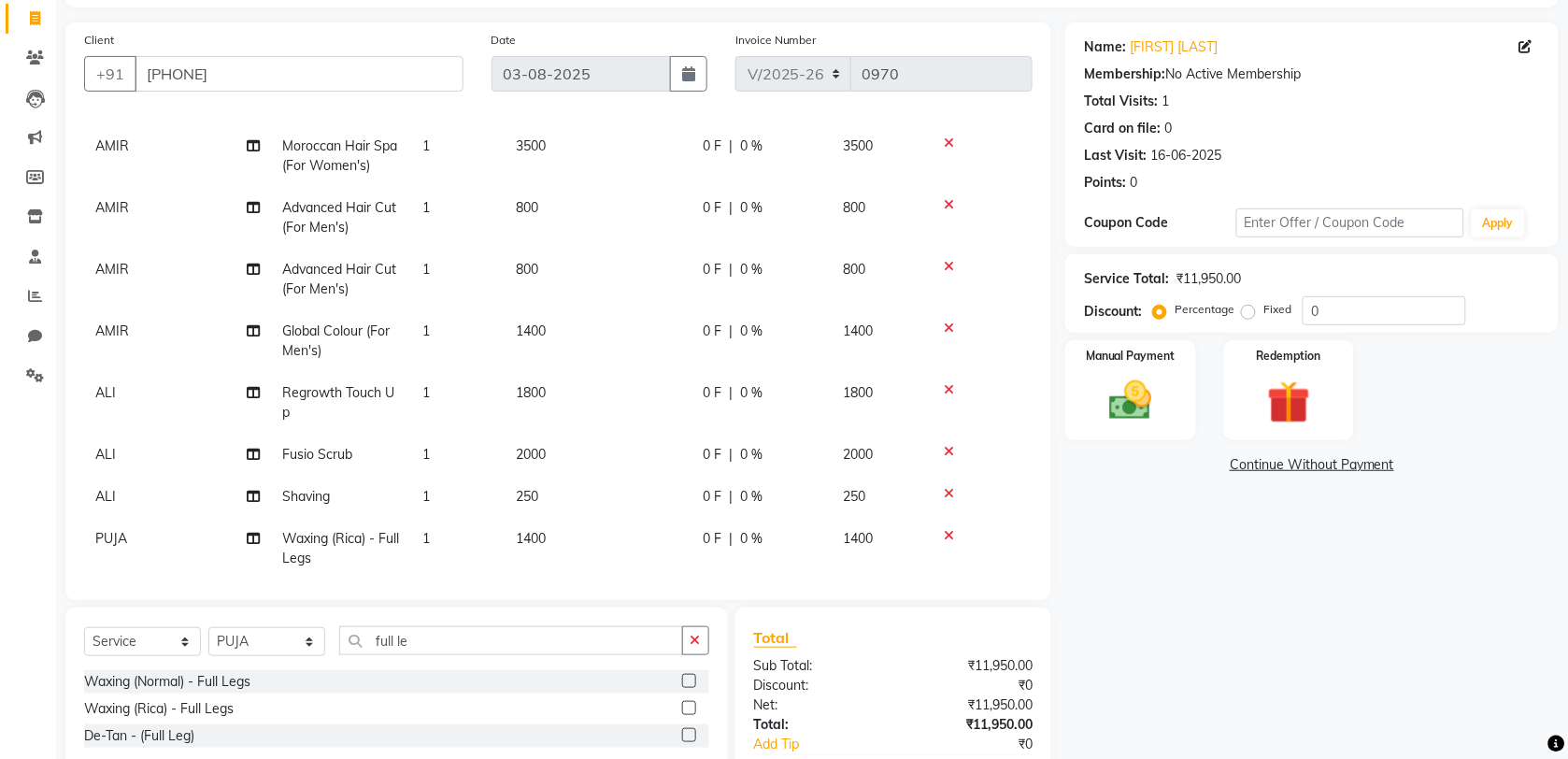 scroll, scrollTop: 95, scrollLeft: 0, axis: vertical 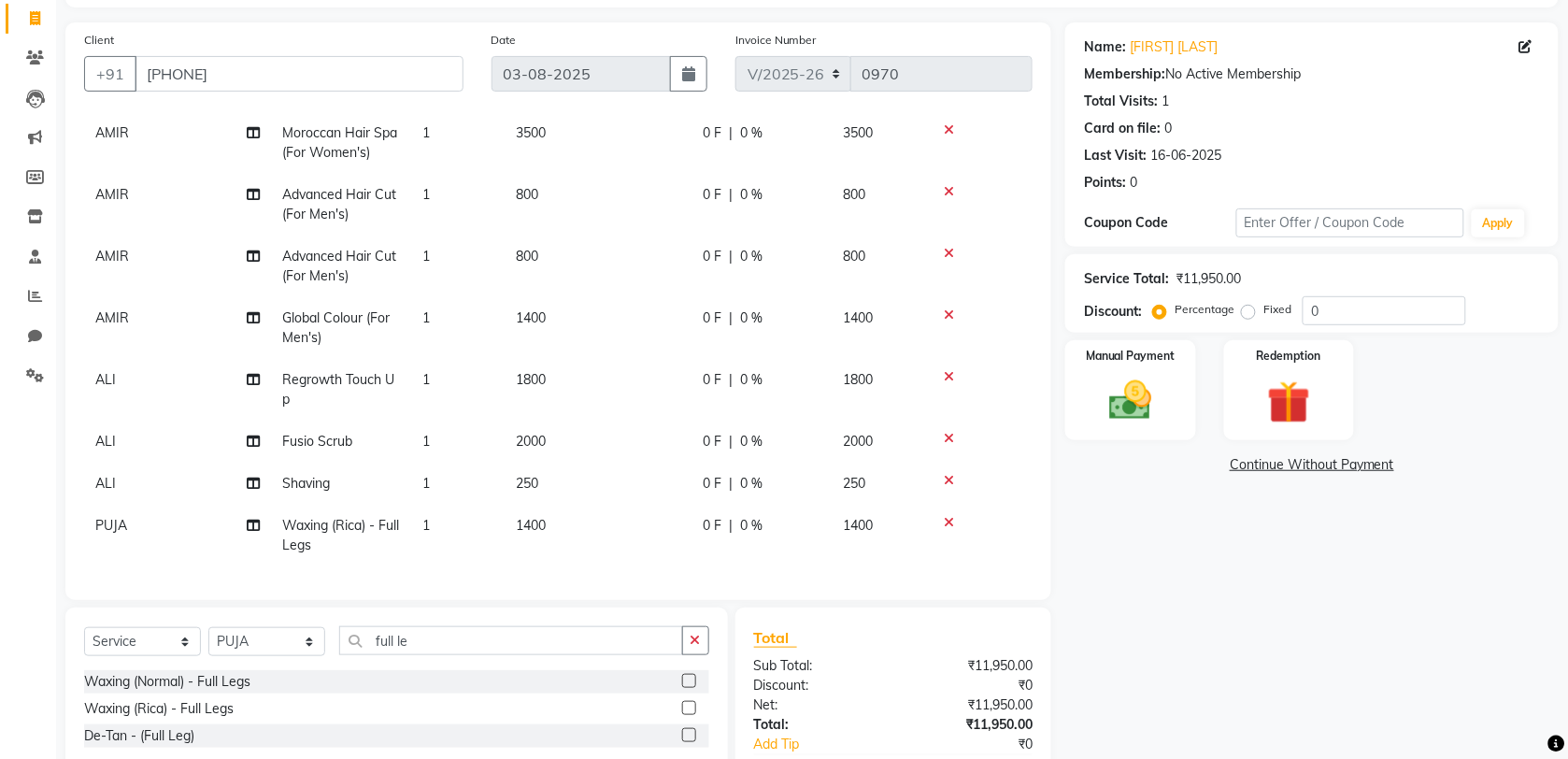 click on "1400" 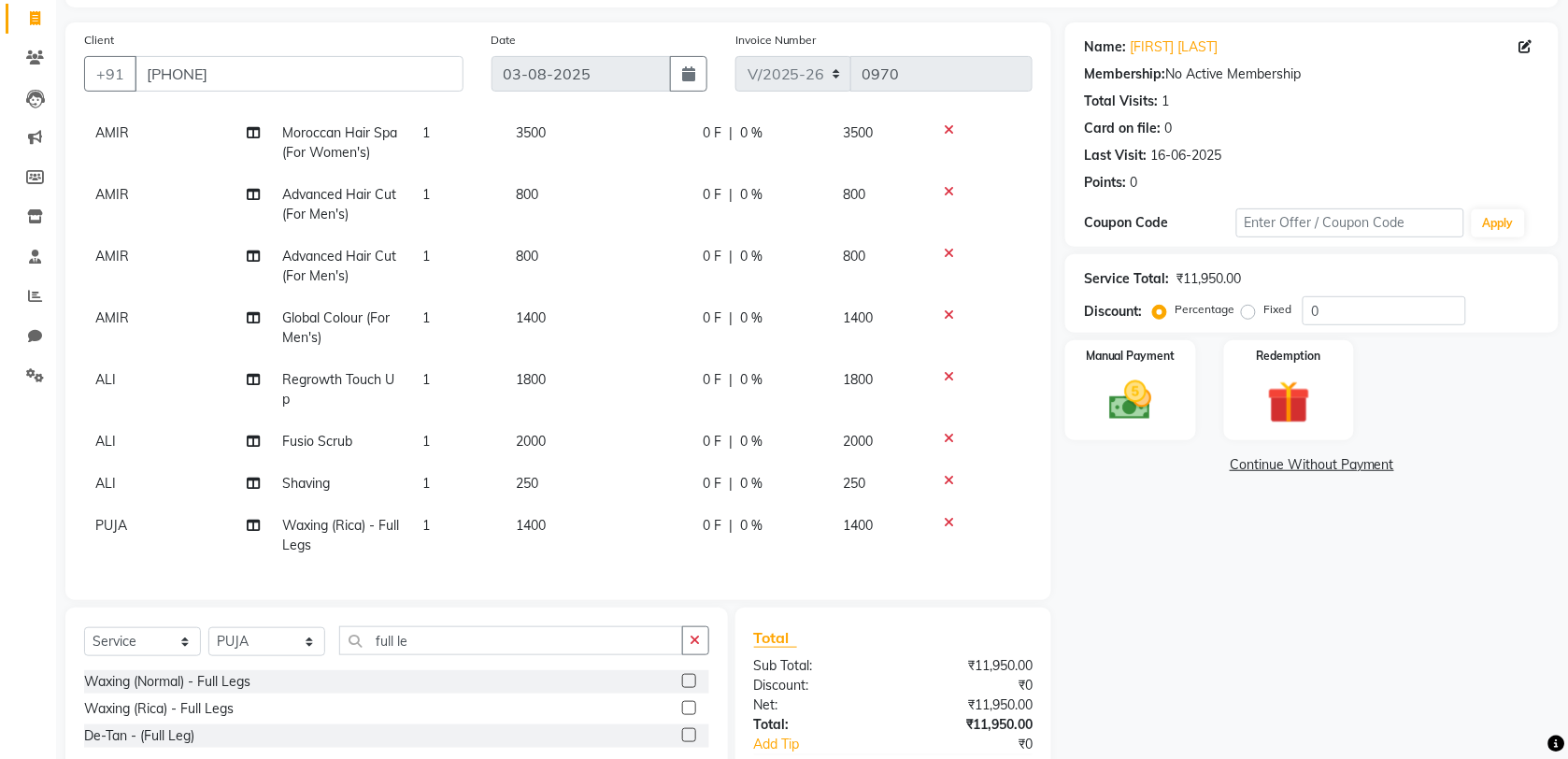 scroll, scrollTop: 35, scrollLeft: 0, axis: vertical 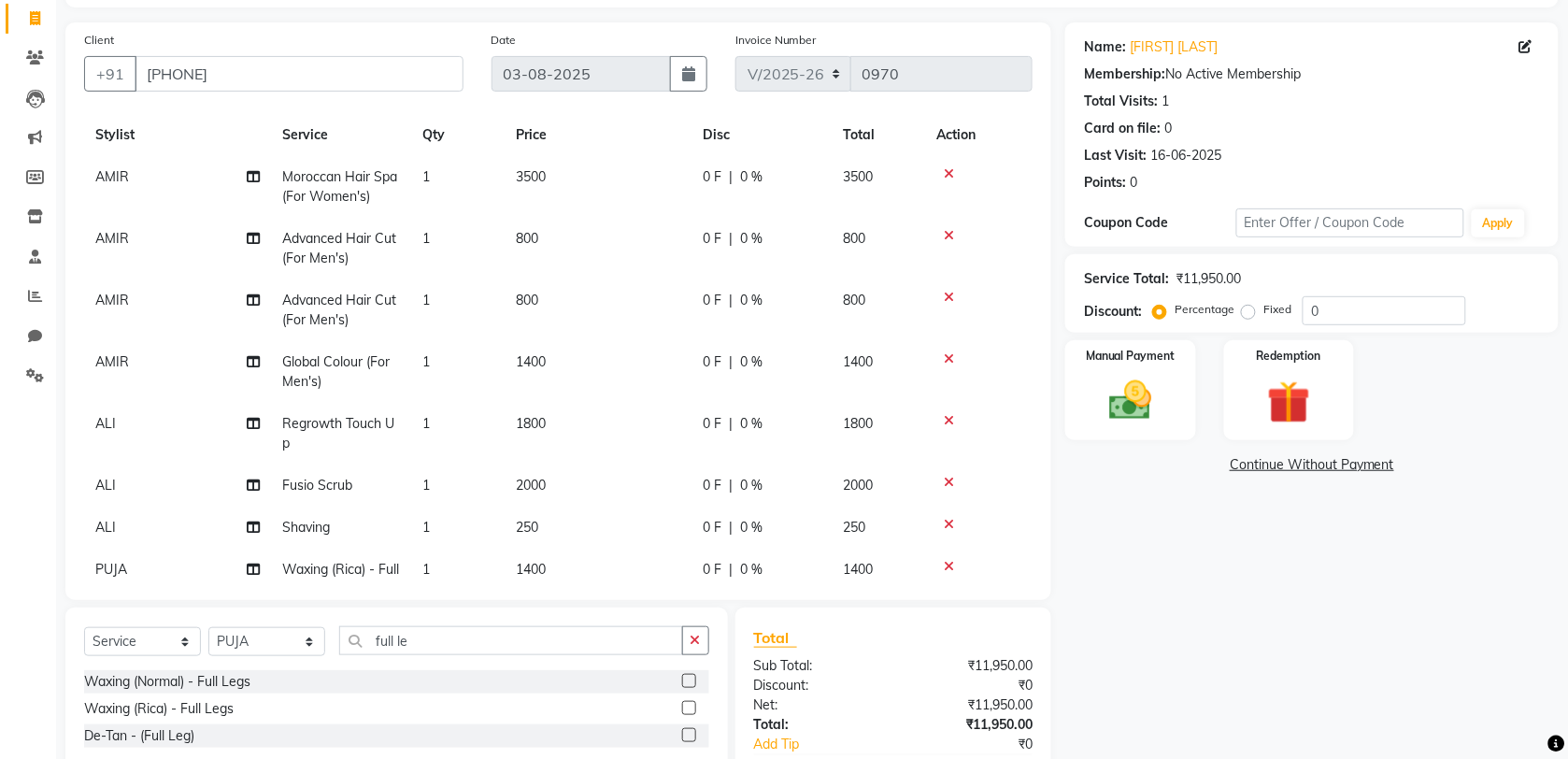 select on "78688" 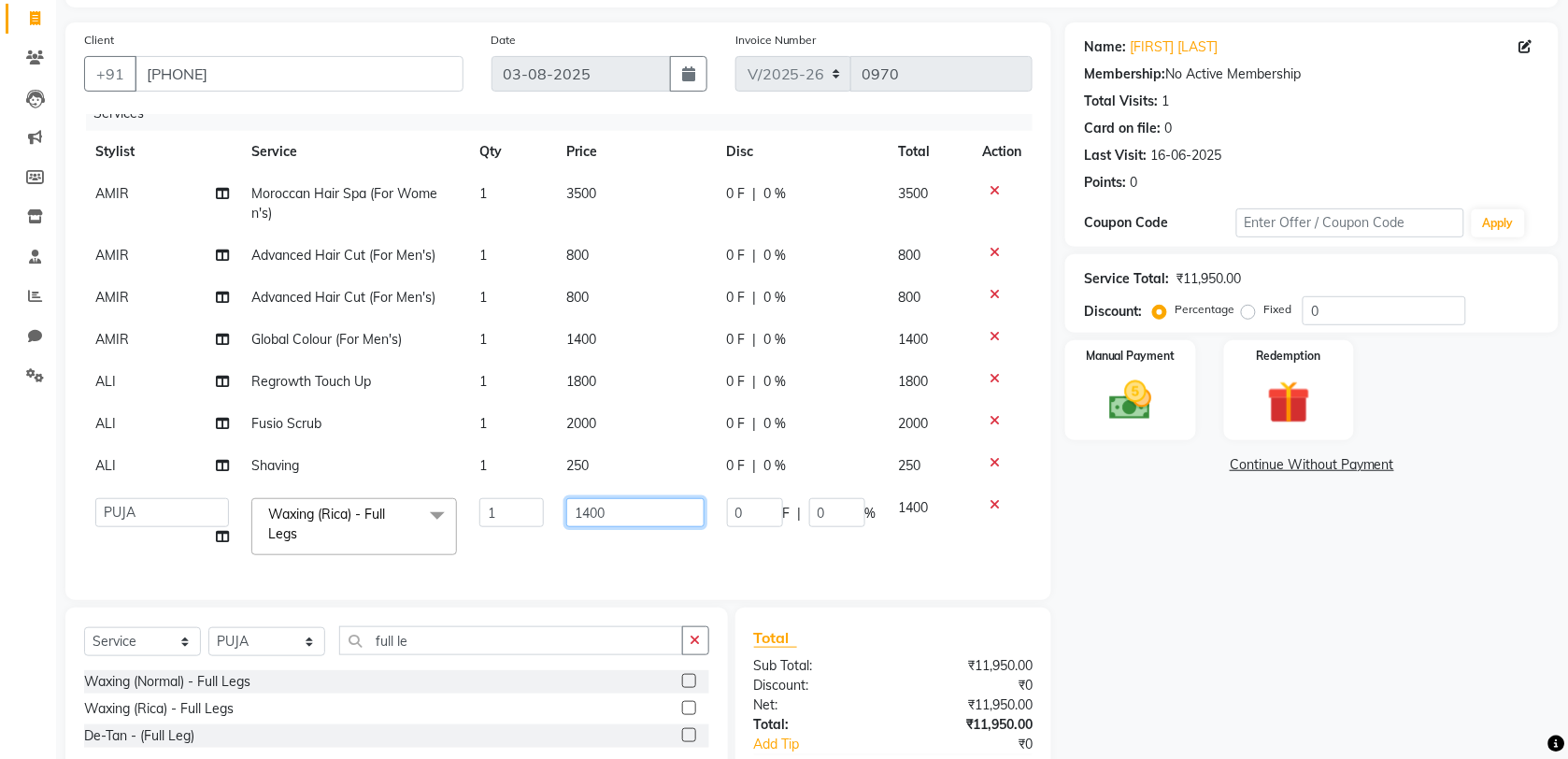 click on "1400" 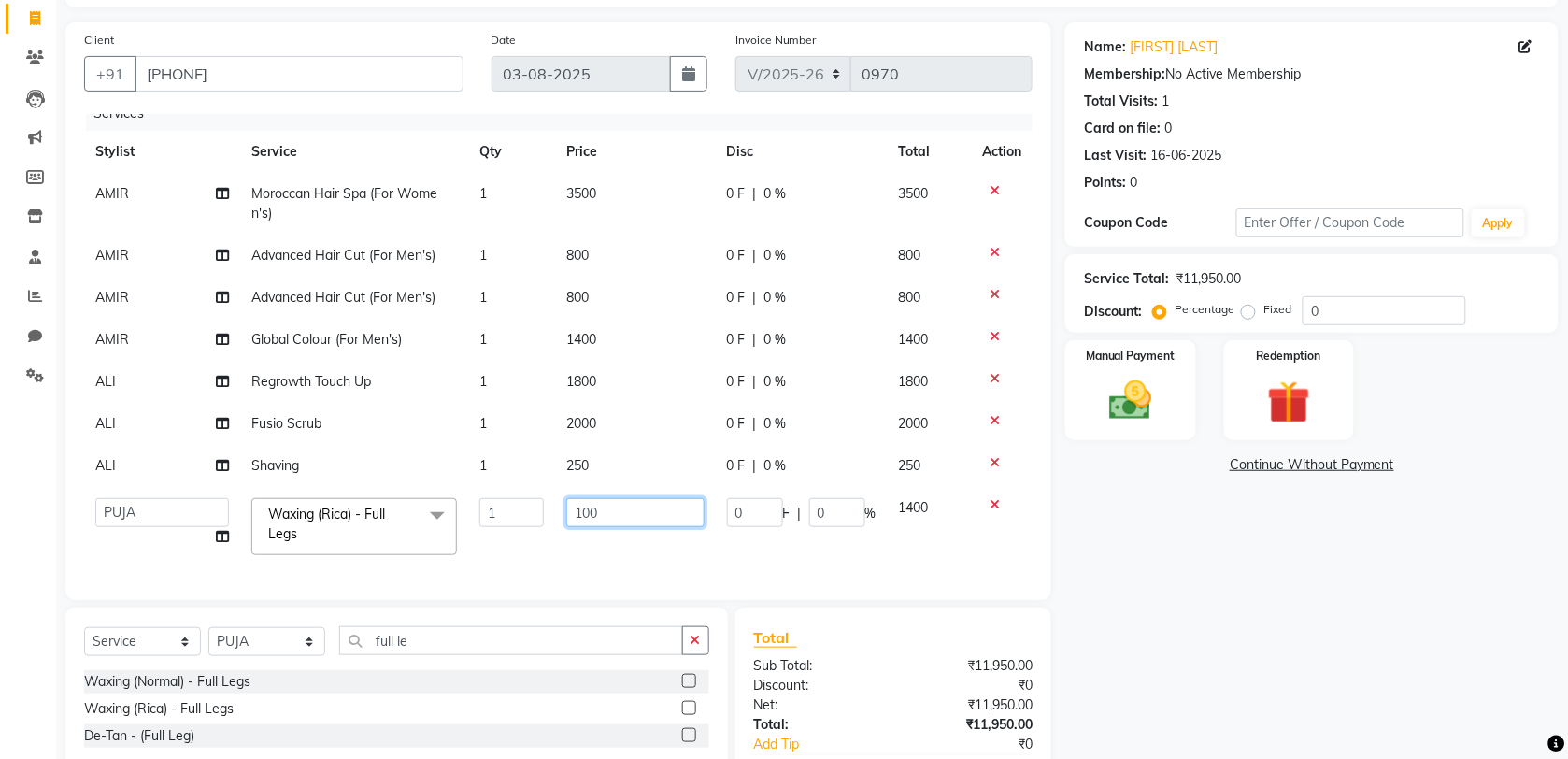 type on "1300" 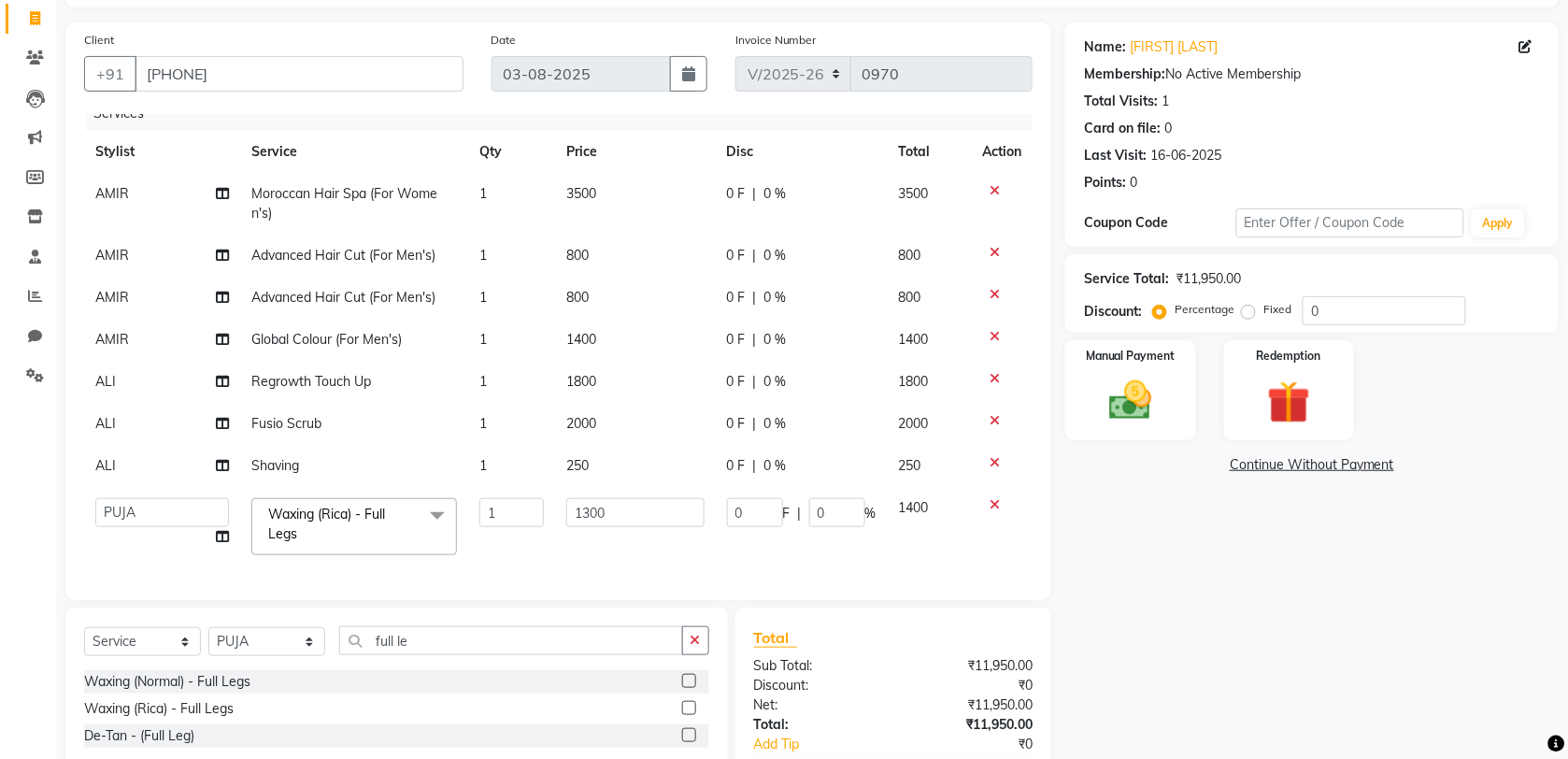 click on "AMIR  Moroccan Hair Spa (For Women's) 1 3500 0 F | 0 % 3500 AMIR Advanced Hair Cut (For Men's) 1 800 0 F | 0 % 800 AMIR Advanced Hair Cut (For Men's) 1 800 0 F | 0 % 800 AMIR  Global Colour (For Men's) 1 1400 0 F | 0 % 1400 ALI Regrowth Touch Up 1 1800 0 F | 0 % 1800 ALI Fusio Scrub 1 2000 0 F | 0 % 2000 [NAME]  [NAME]   [NAME]   [NAME]   [NAME]    [NAME]   [NAME]   [NAME]   [NAME]   [NAME]    [NAME]   [NAME]    Waxing (Rica) - Full Legs  x Energizing Hair Thickening Treatment (For Women's) Party Make Up Nail Extensions - Gel Extension Kanpeki- pomegranate Facial Jeannot Facials - Ifinite Youth Facial Re-balancing treatment for Greasy Scalp And Hair (For Men's) Botox (For Women's)  Highlights (For Men's) Purifying Treatment For Intense Dandruff(For Men's) Nail Art - Foli Art De-Tan - Midriff Replumping Treatment For Dehydrated Hair (For Women's) Nose Wax (Rica) Volu Essential hair Care (For women's)  Refresh & Toning (For Women's) De- Tan Full Body Outline chin Wax" 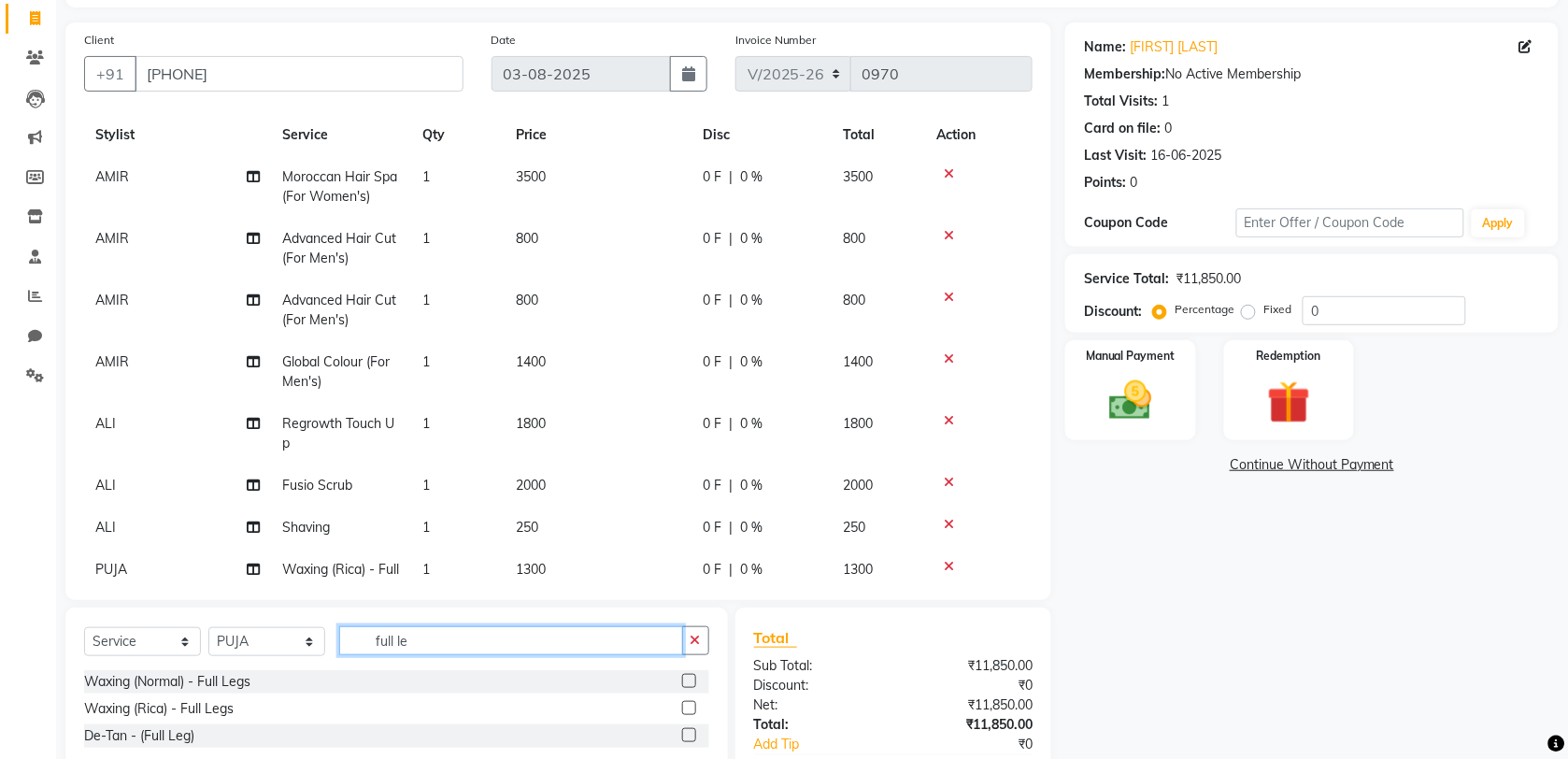 click on "full le" 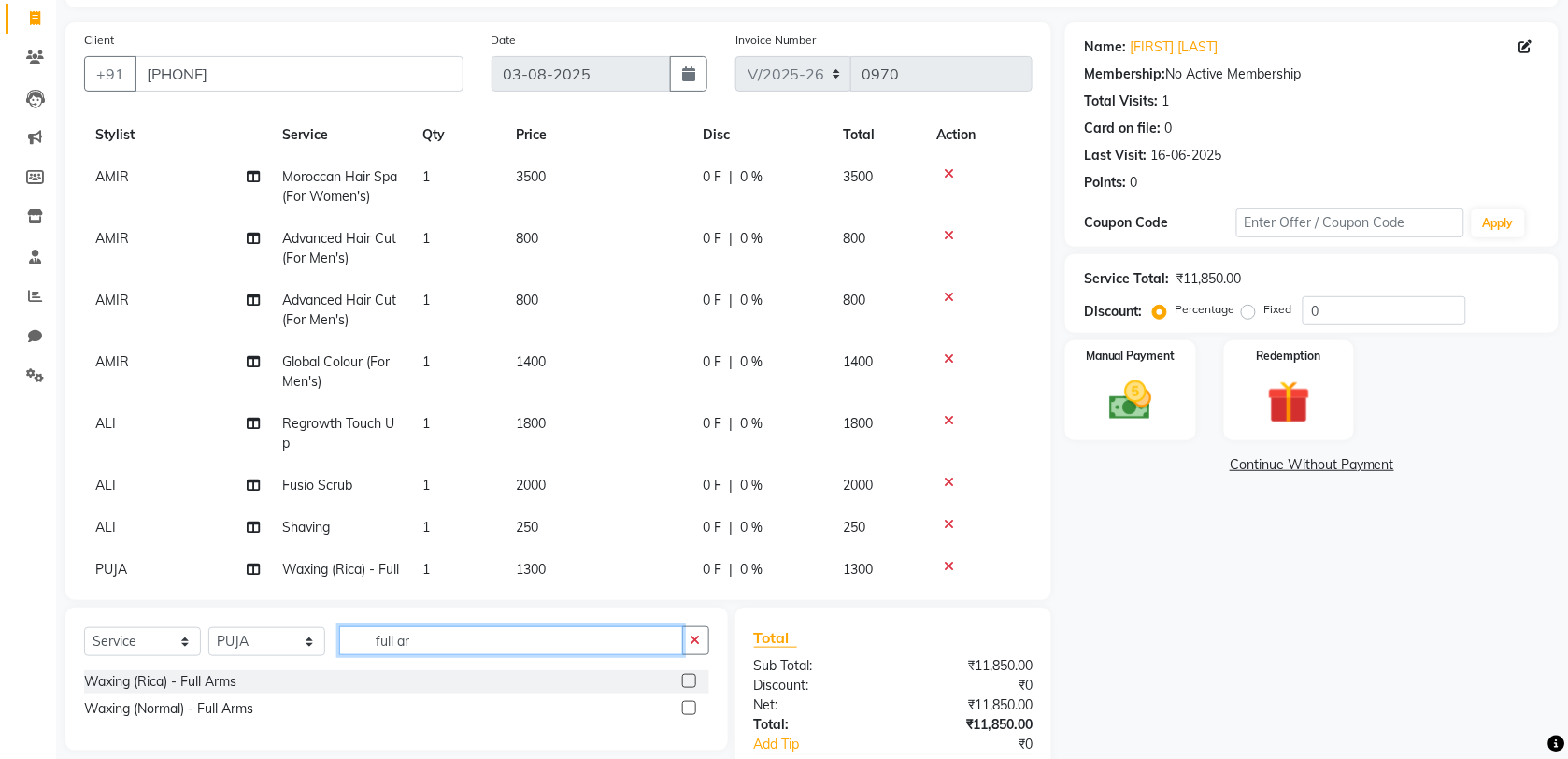 type on "full ar" 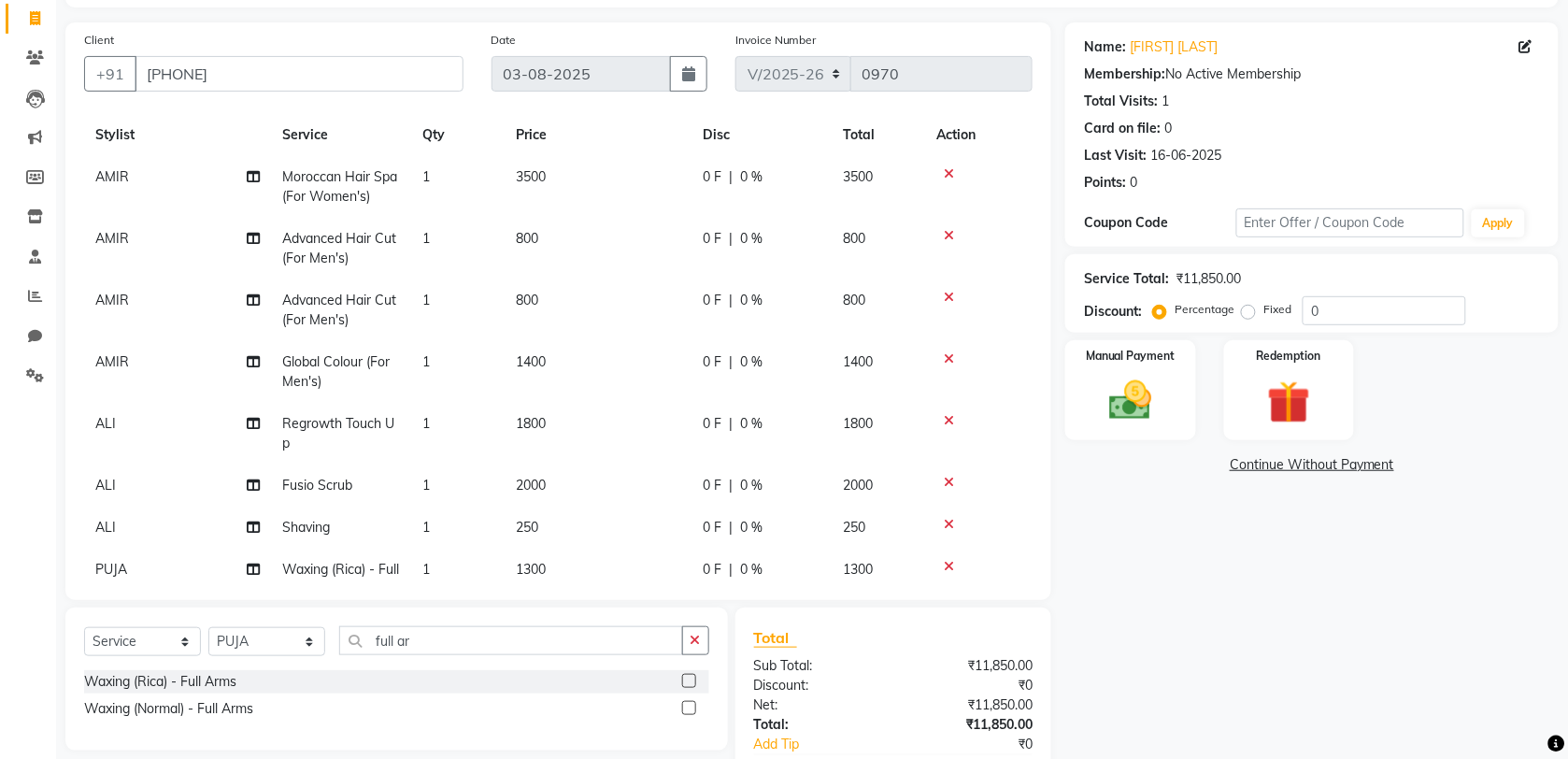 click 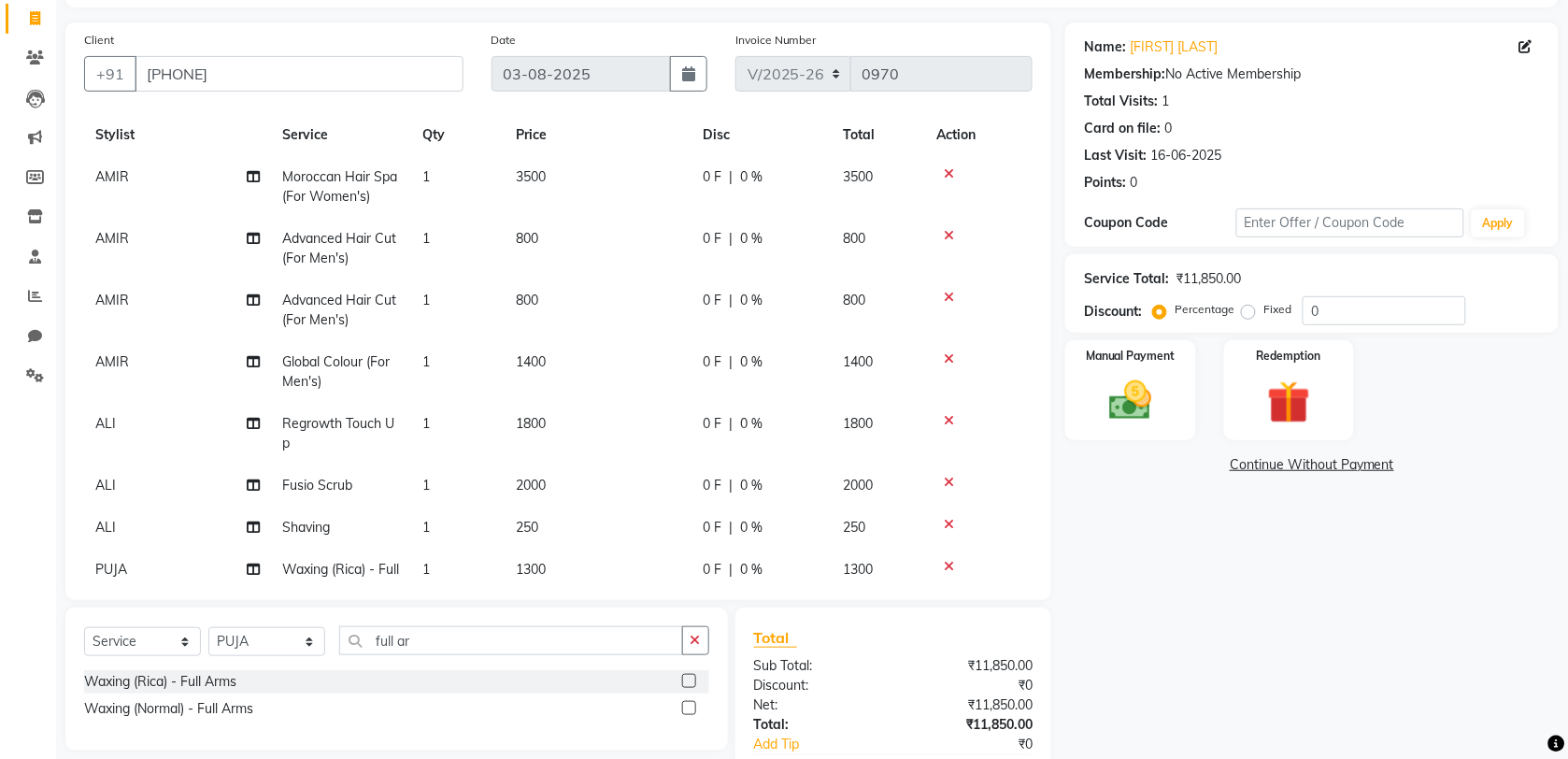 click at bounding box center (688, 681) 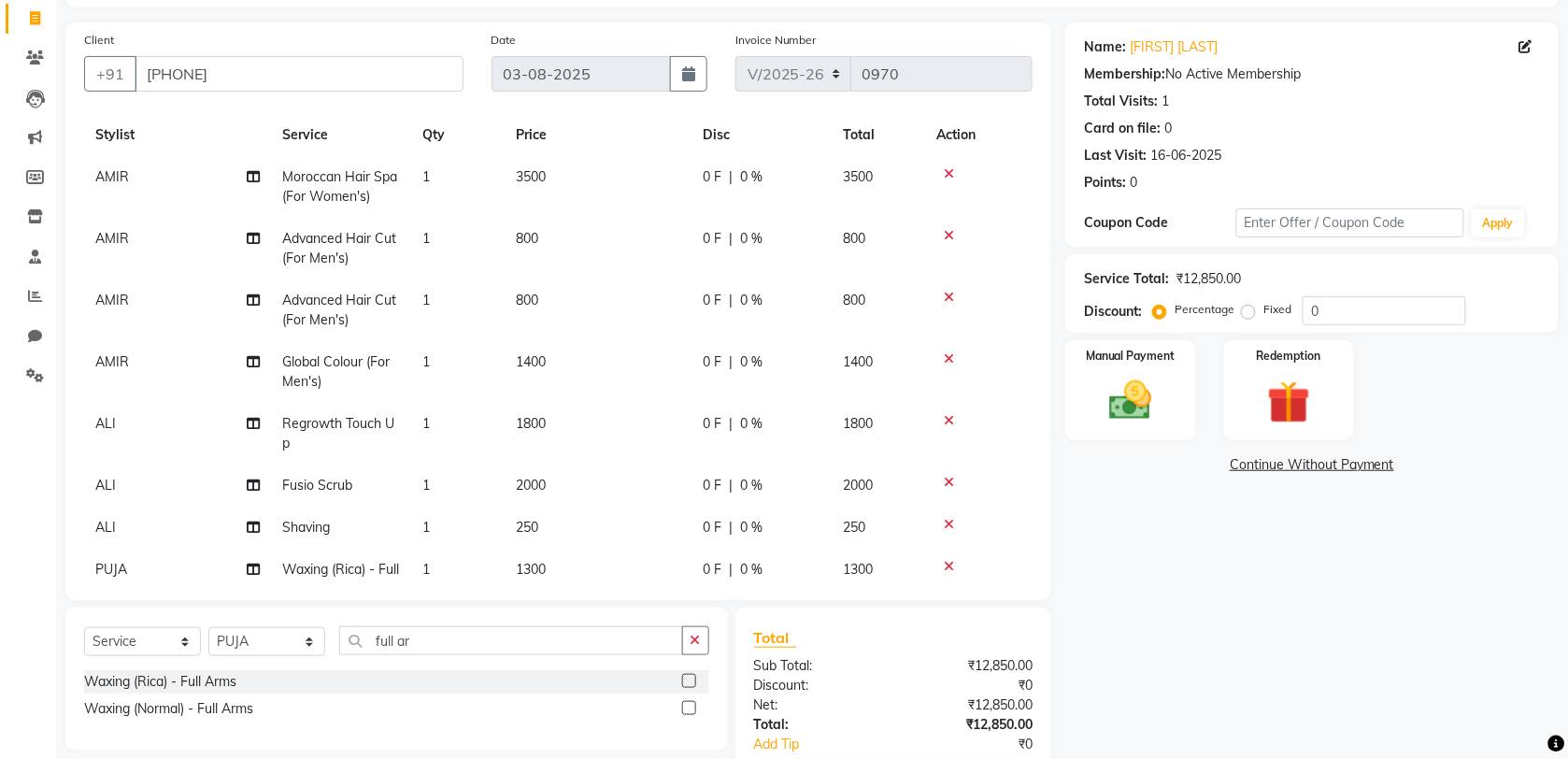 click 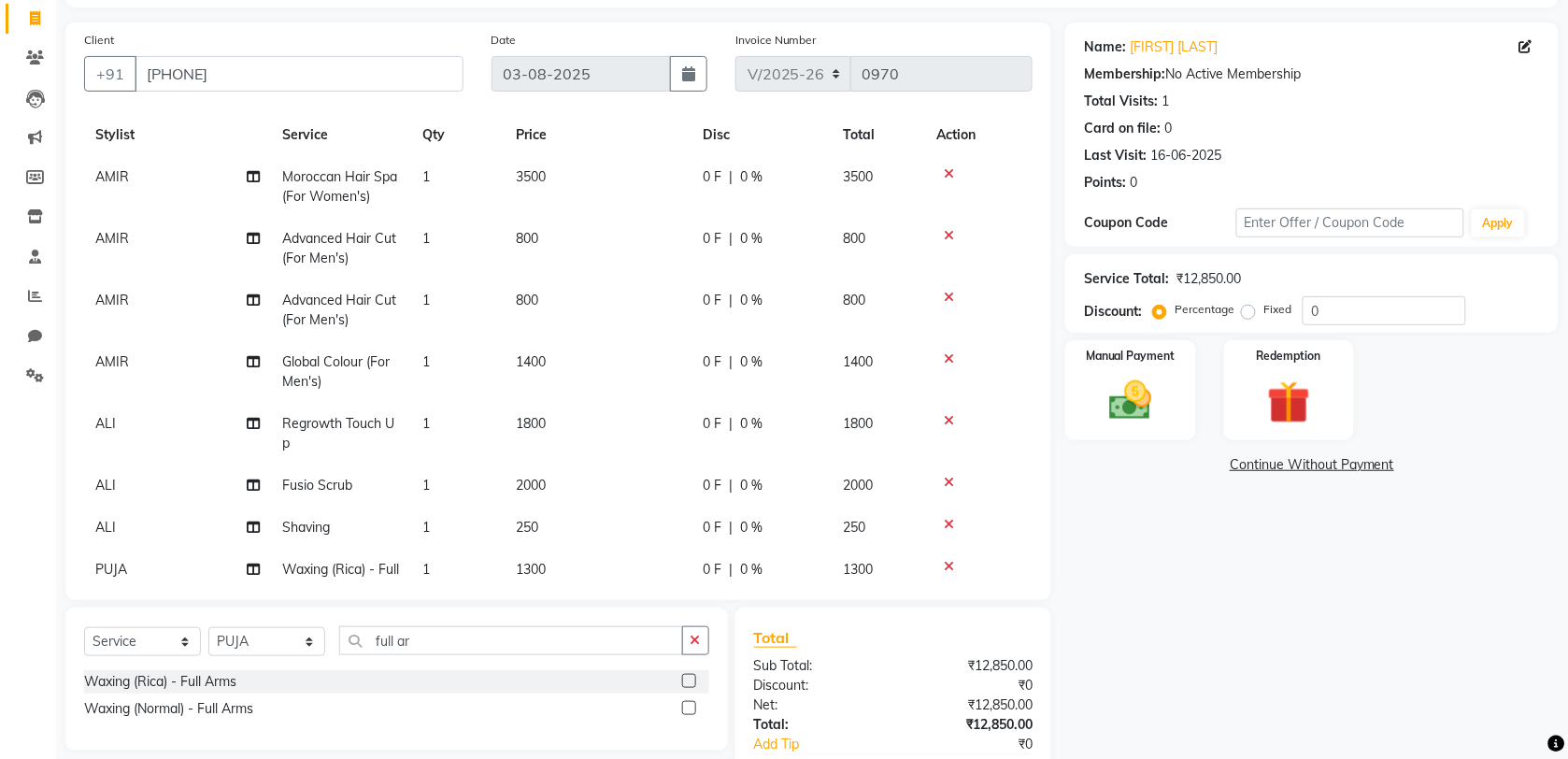 click at bounding box center [688, 681] 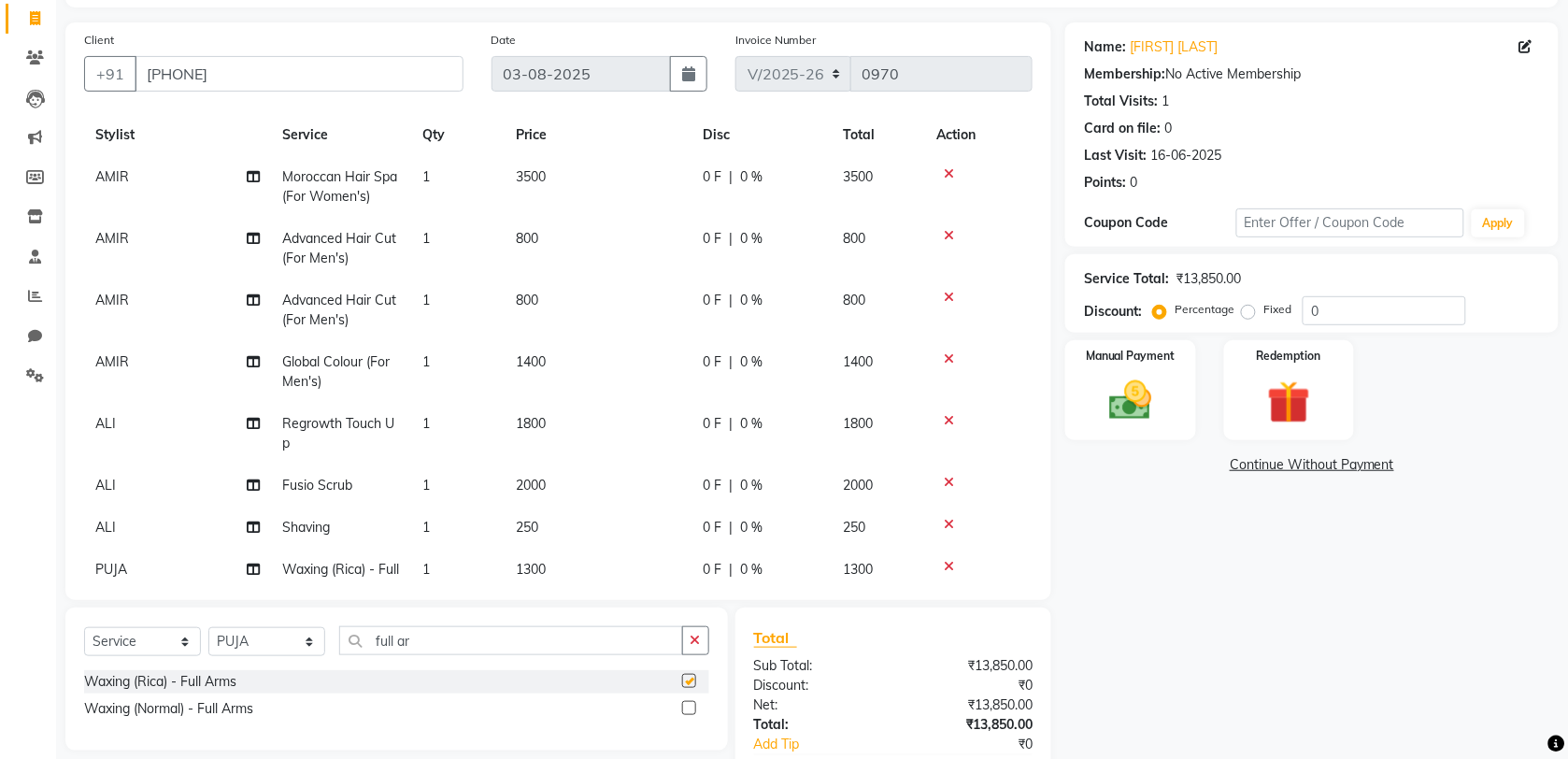 scroll, scrollTop: 220, scrollLeft: 0, axis: vertical 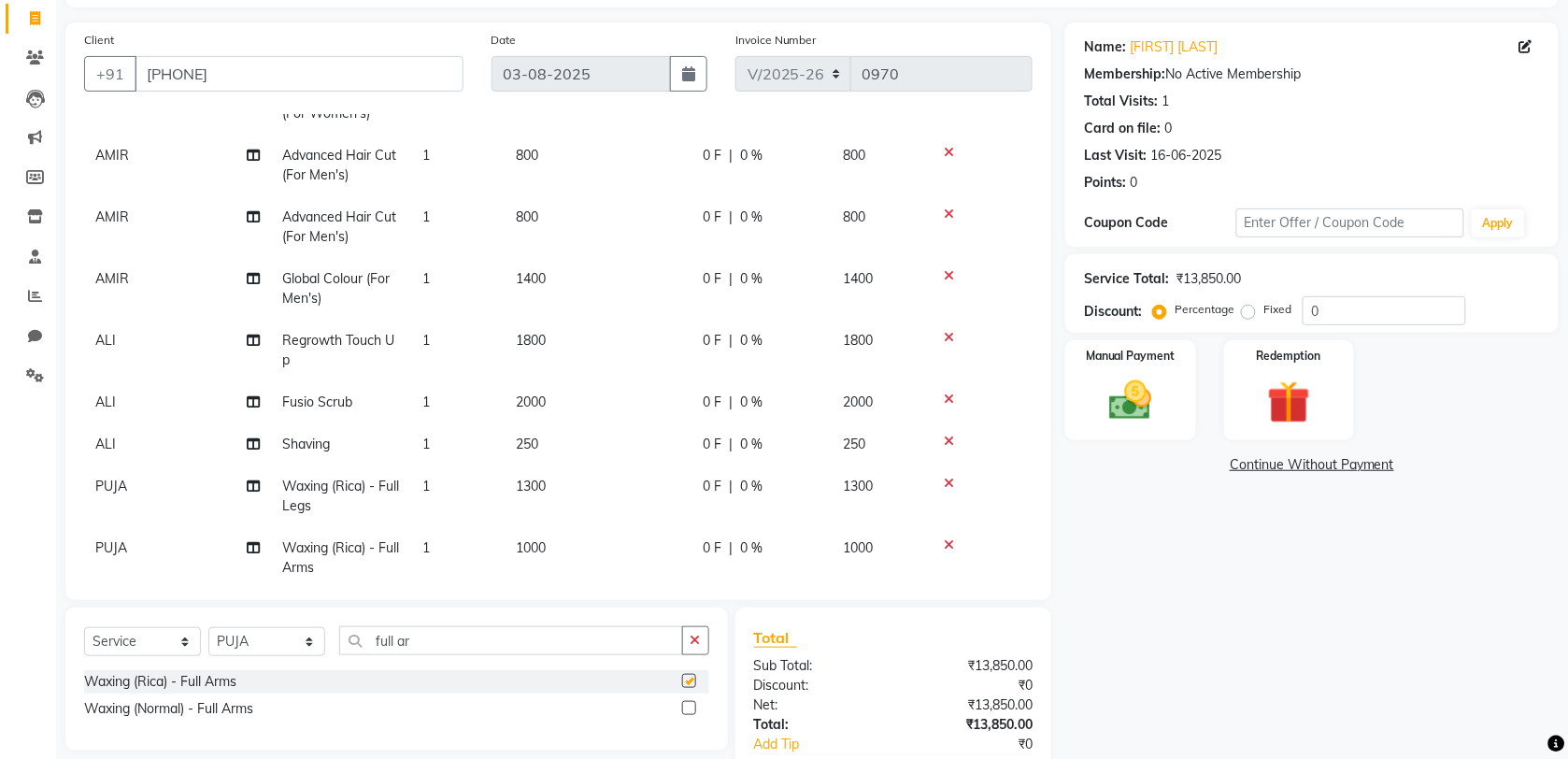 checkbox on "false" 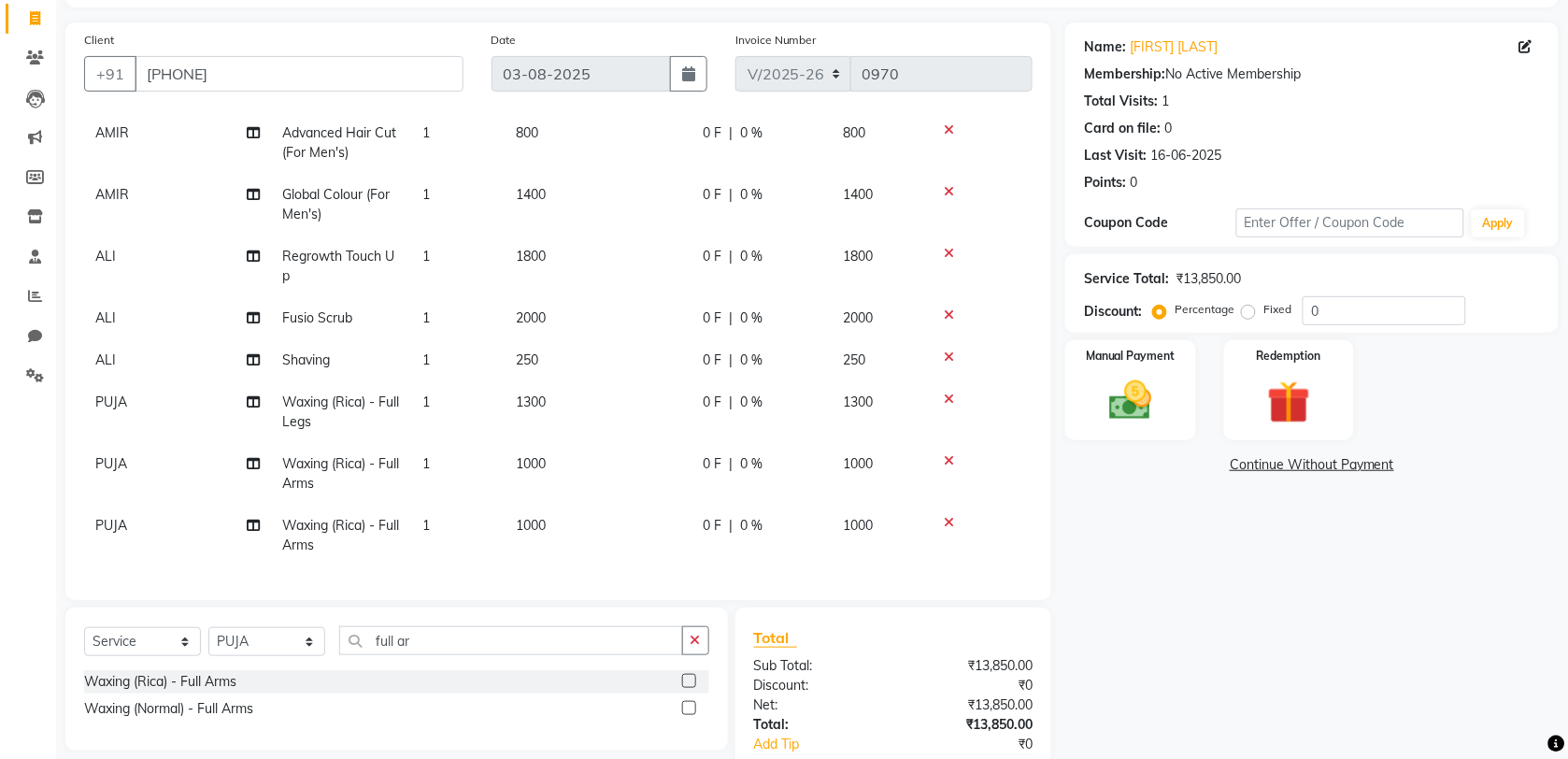 click 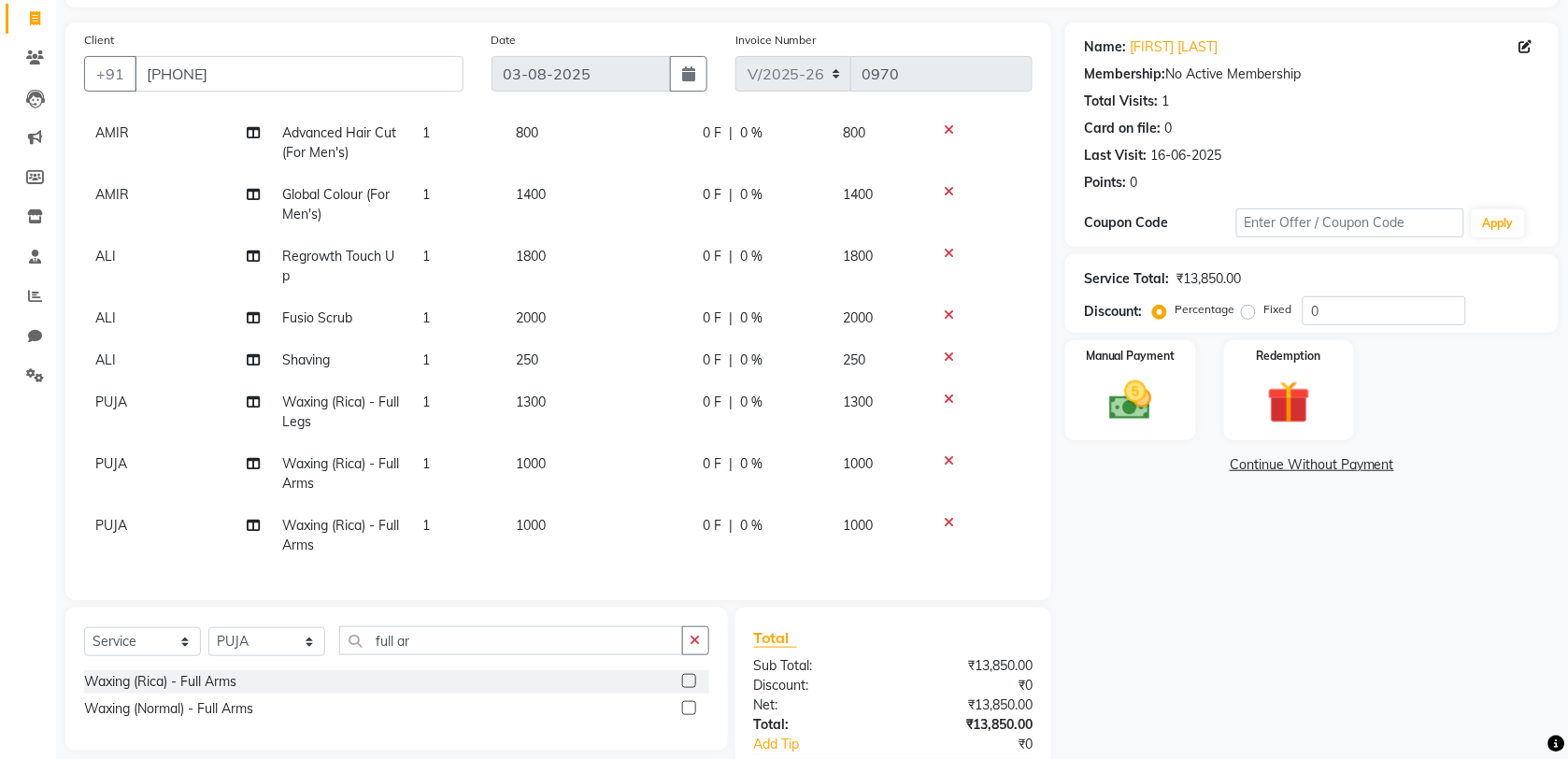 scroll, scrollTop: 157, scrollLeft: 0, axis: vertical 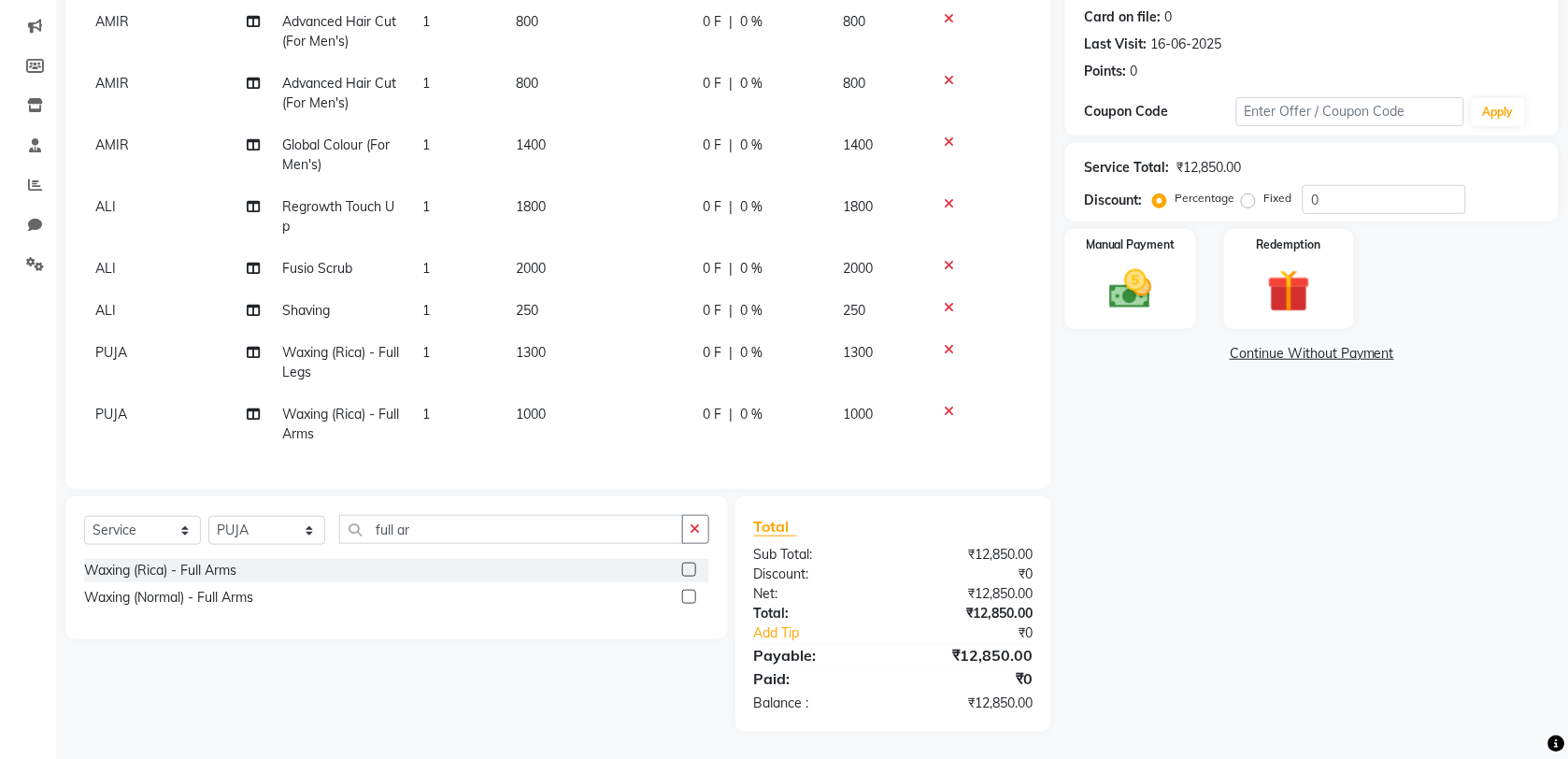 click on "1300" 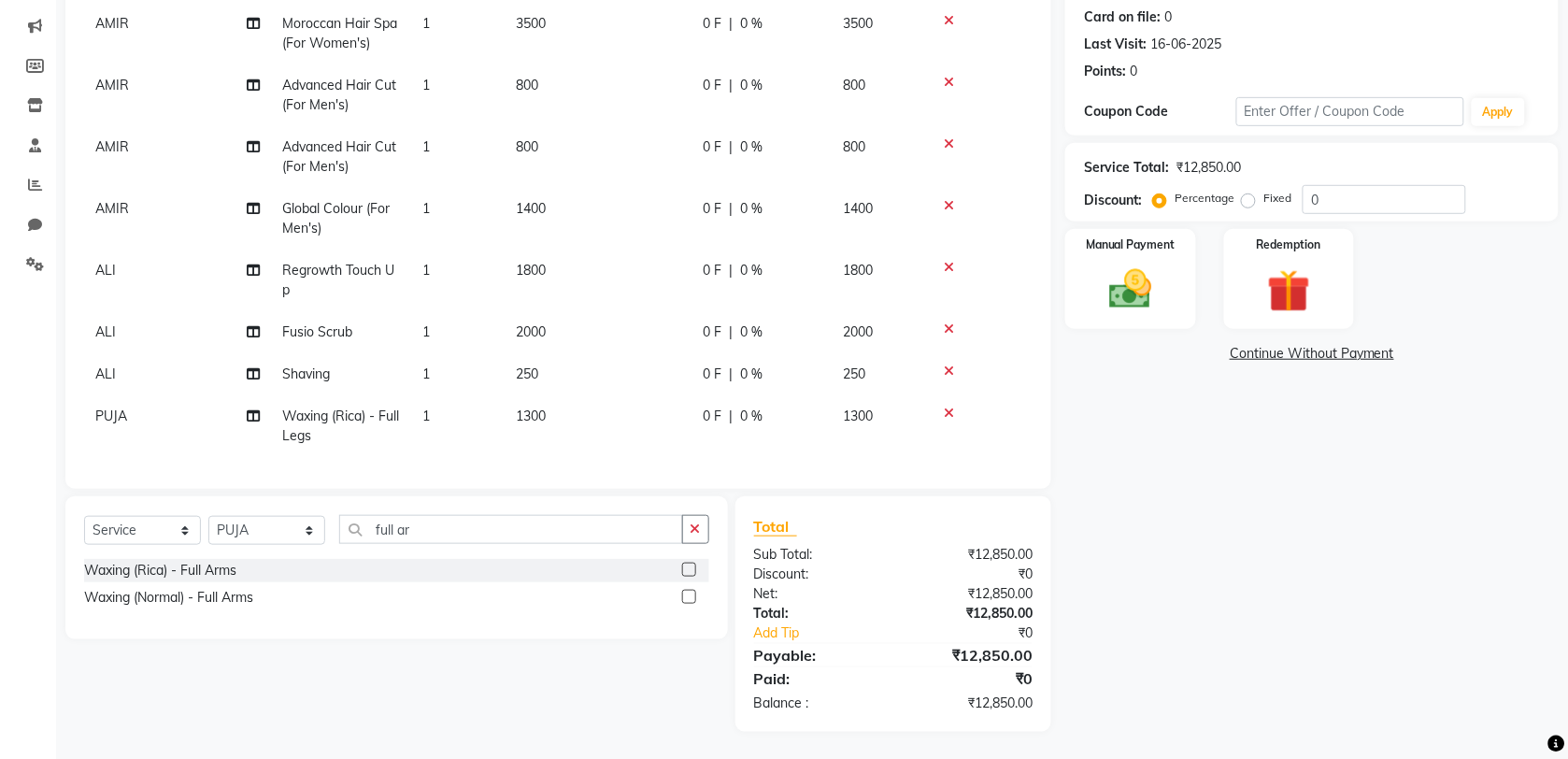 select on "78688" 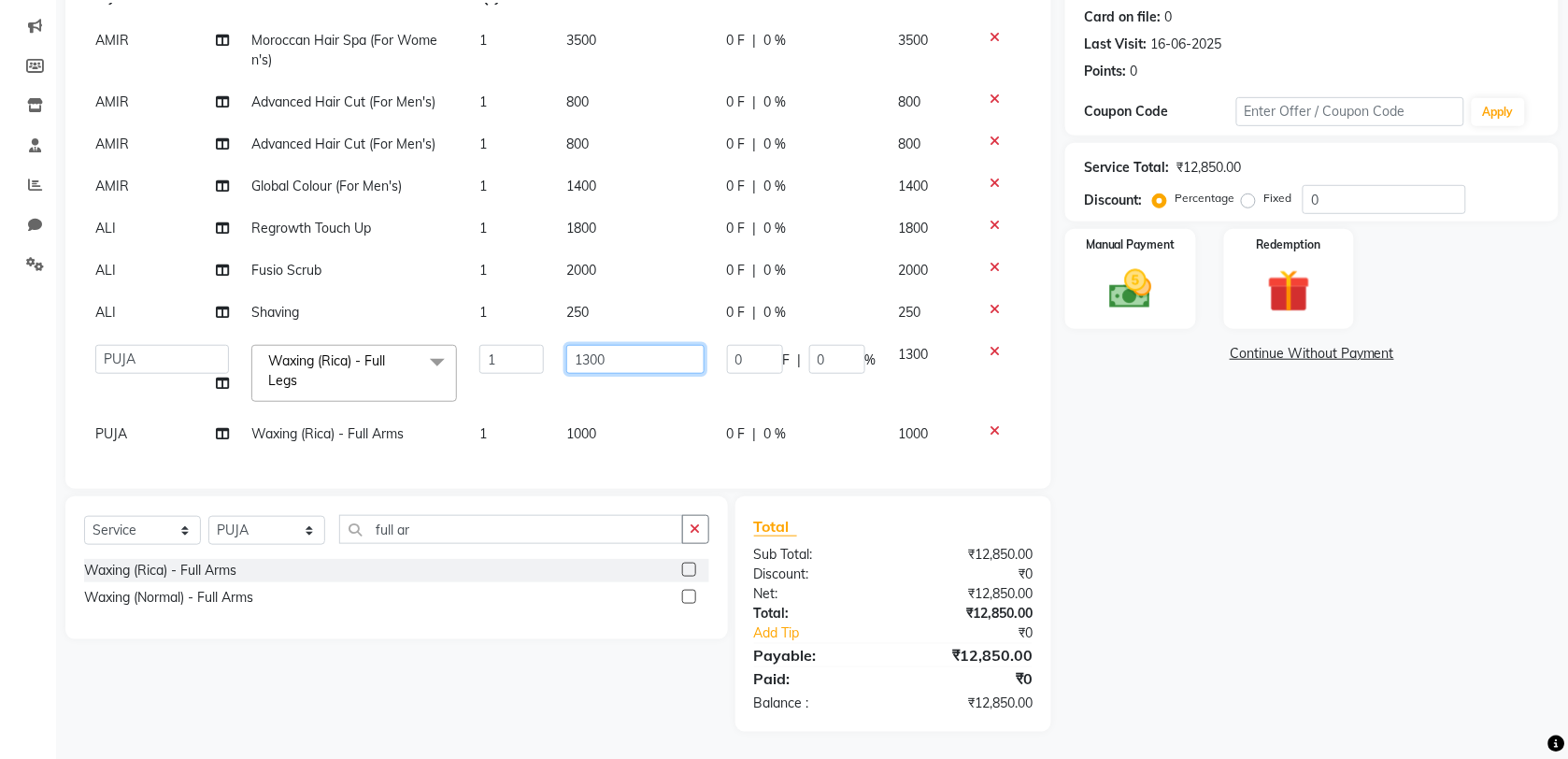 click on "1300" 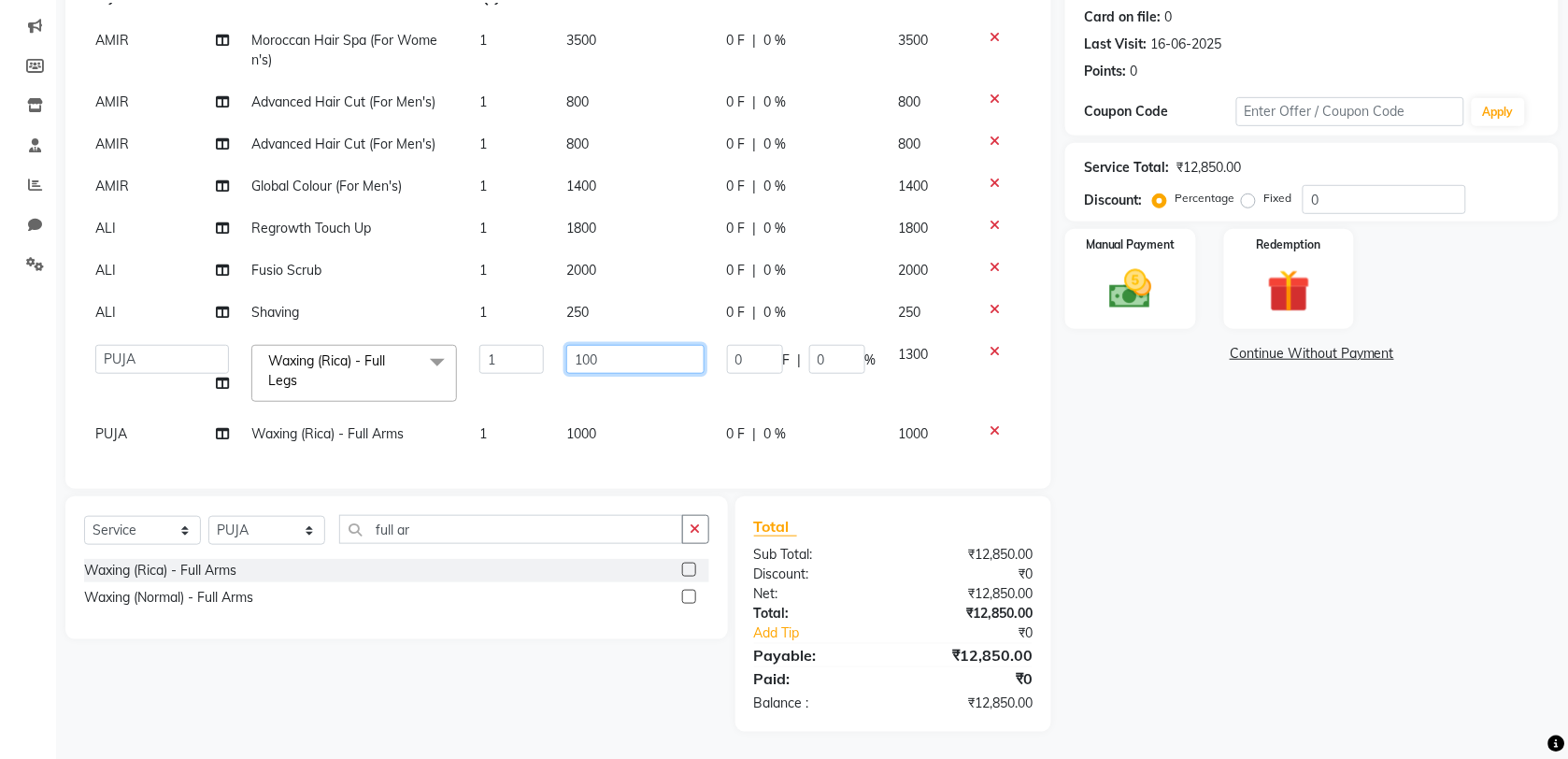 type on "1400" 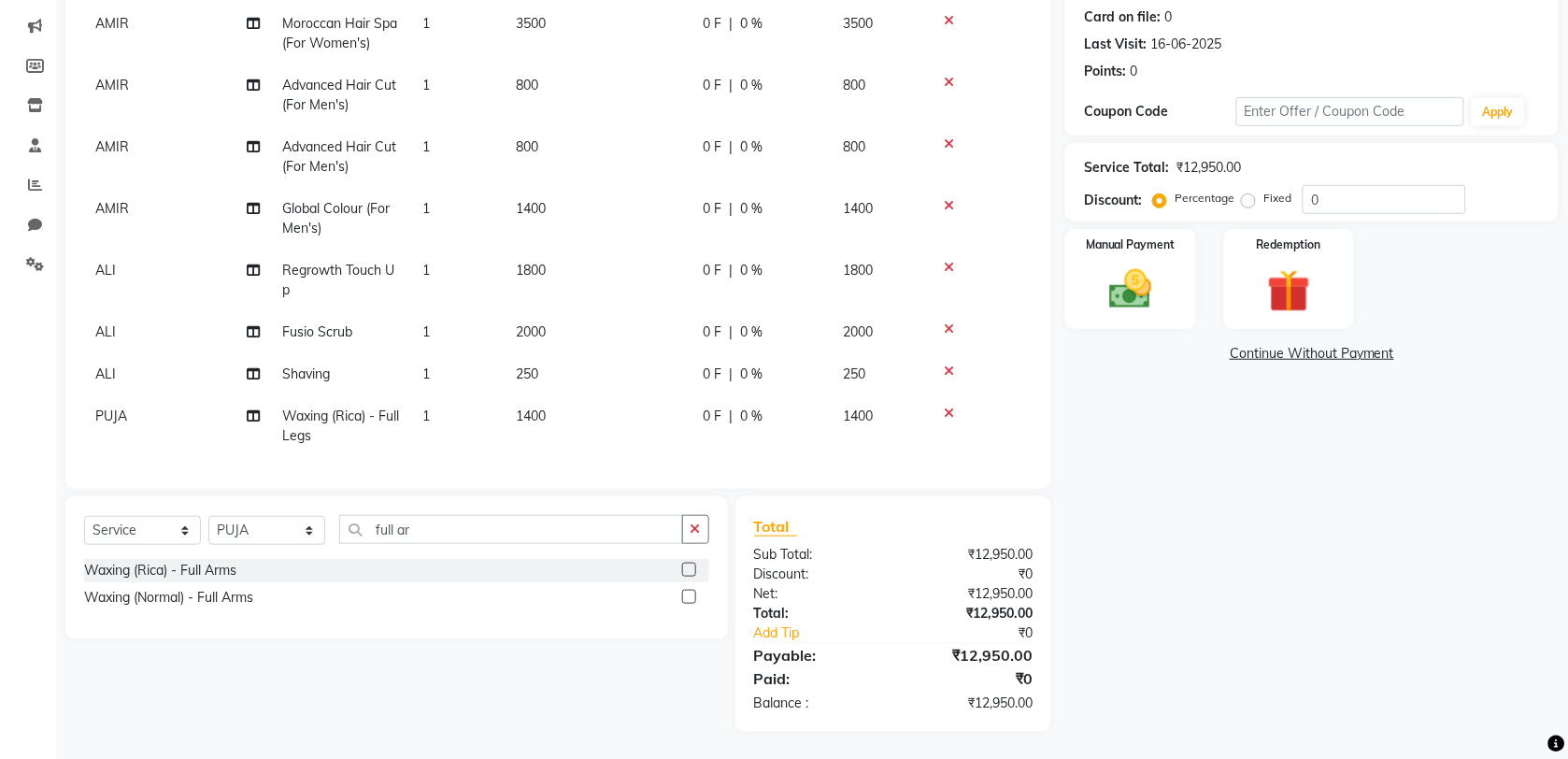 click on "Services Stylist Service Qty Price Disc Total Action AMIR Moroccan Hair Spa (For Women's) 1 3500 0 F | 0 % 3500 AMIR Advanced Hair Cut (For Men's) 1 800 0 F | 0 % 800 AMIR Advanced Hair Cut (For Men's) 1 800 0 F | 0 % 800 AMIR Global Colour (For Men's) 1 1400 0 F | 0 % 1400 ALI Regrowth Touch Up 1 1800 0 F | 0 % 1800 ALI Fusio Scrub 1 2000 0 F | 0 % 2000 ALI Shaving 1 250 0 F | 0 % 250 PUJA Waxing (Rica) - Full Legs 1 1400 0 F | 0 % 1400 PUJA Waxing (Rica) - Full Arms 1 1000 0 F | 0 % 1000" 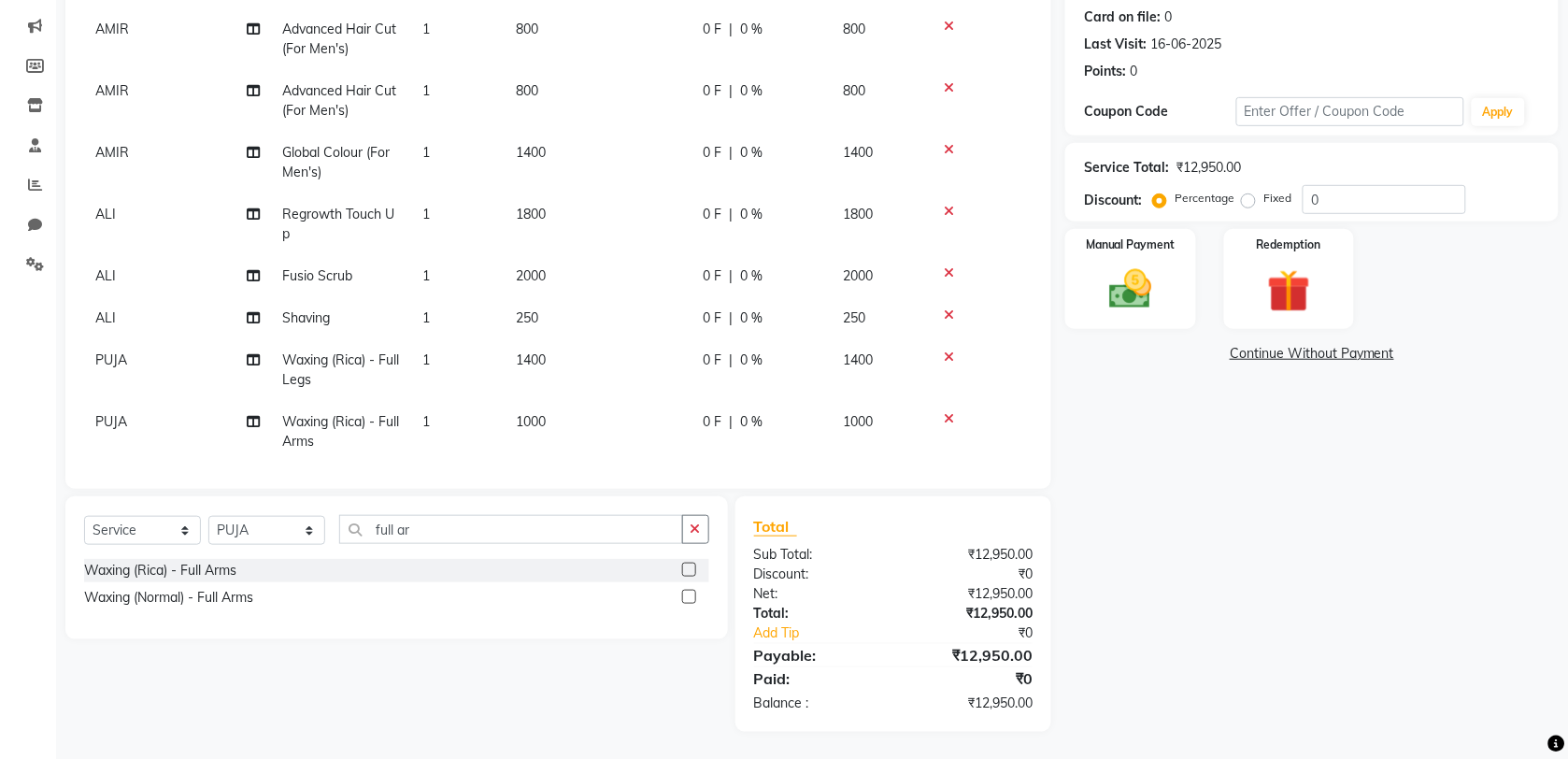scroll, scrollTop: 157, scrollLeft: 0, axis: vertical 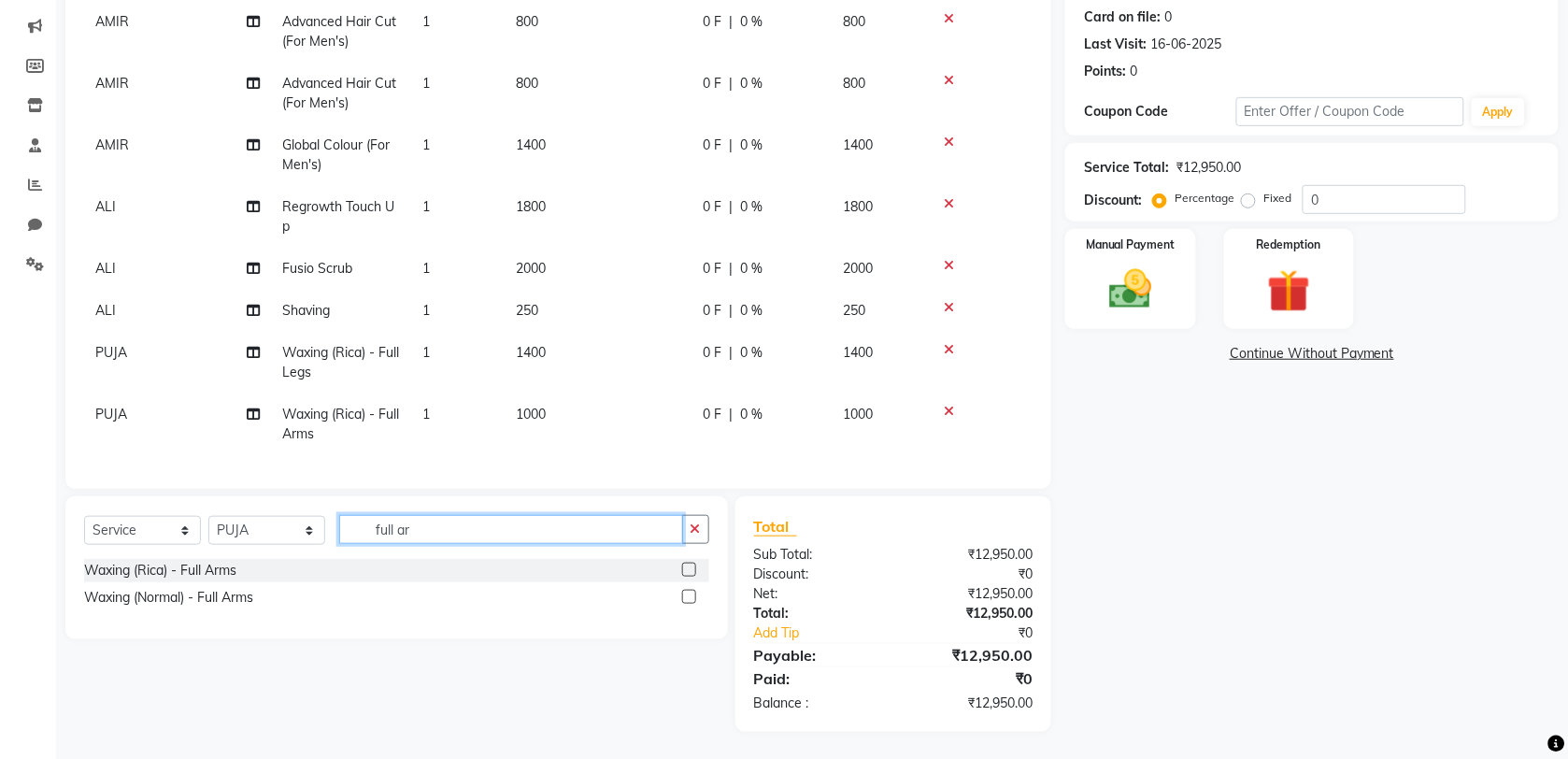 drag, startPoint x: 449, startPoint y: 538, endPoint x: 263, endPoint y: 549, distance: 186.32498 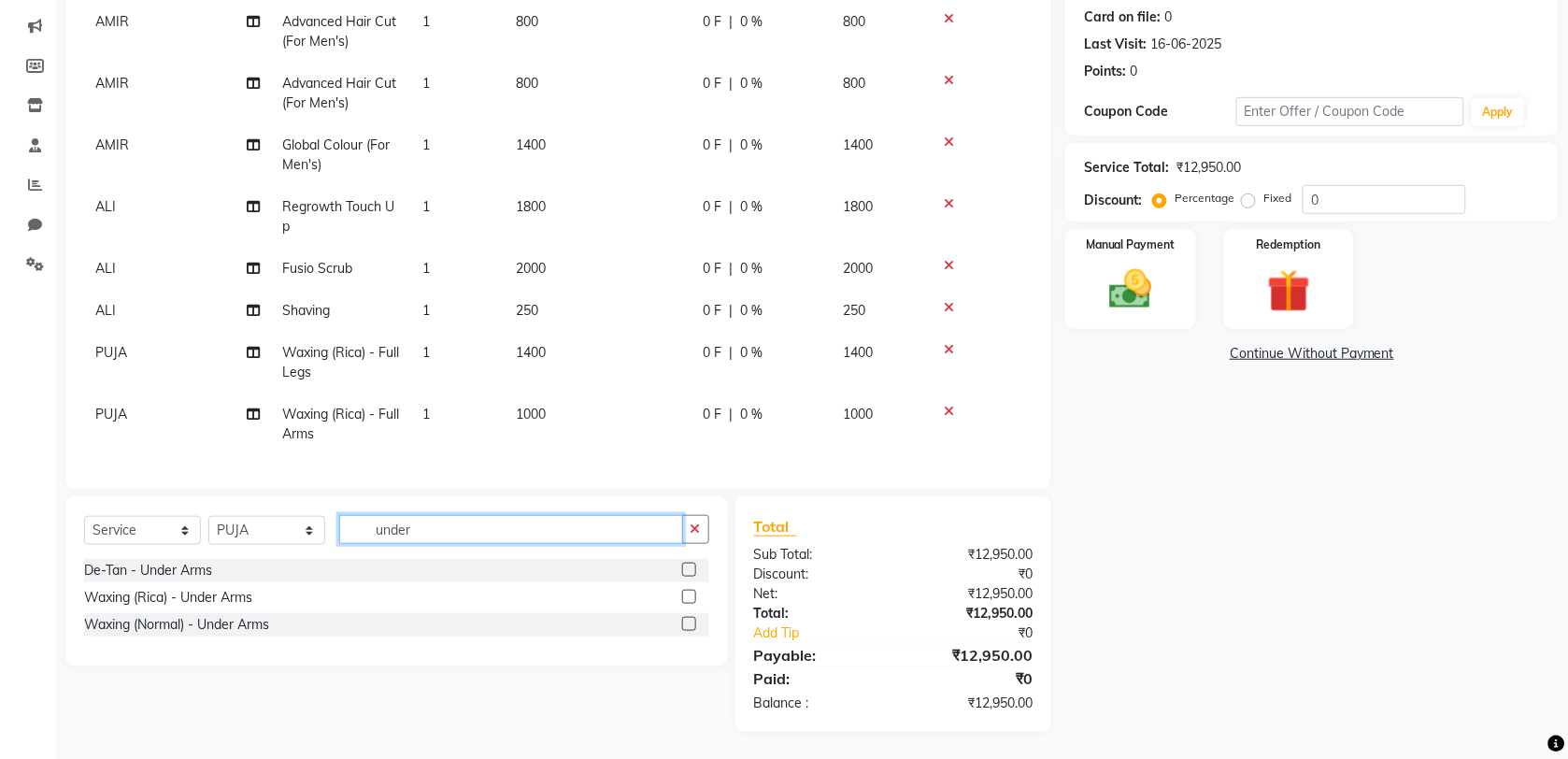 type on "under" 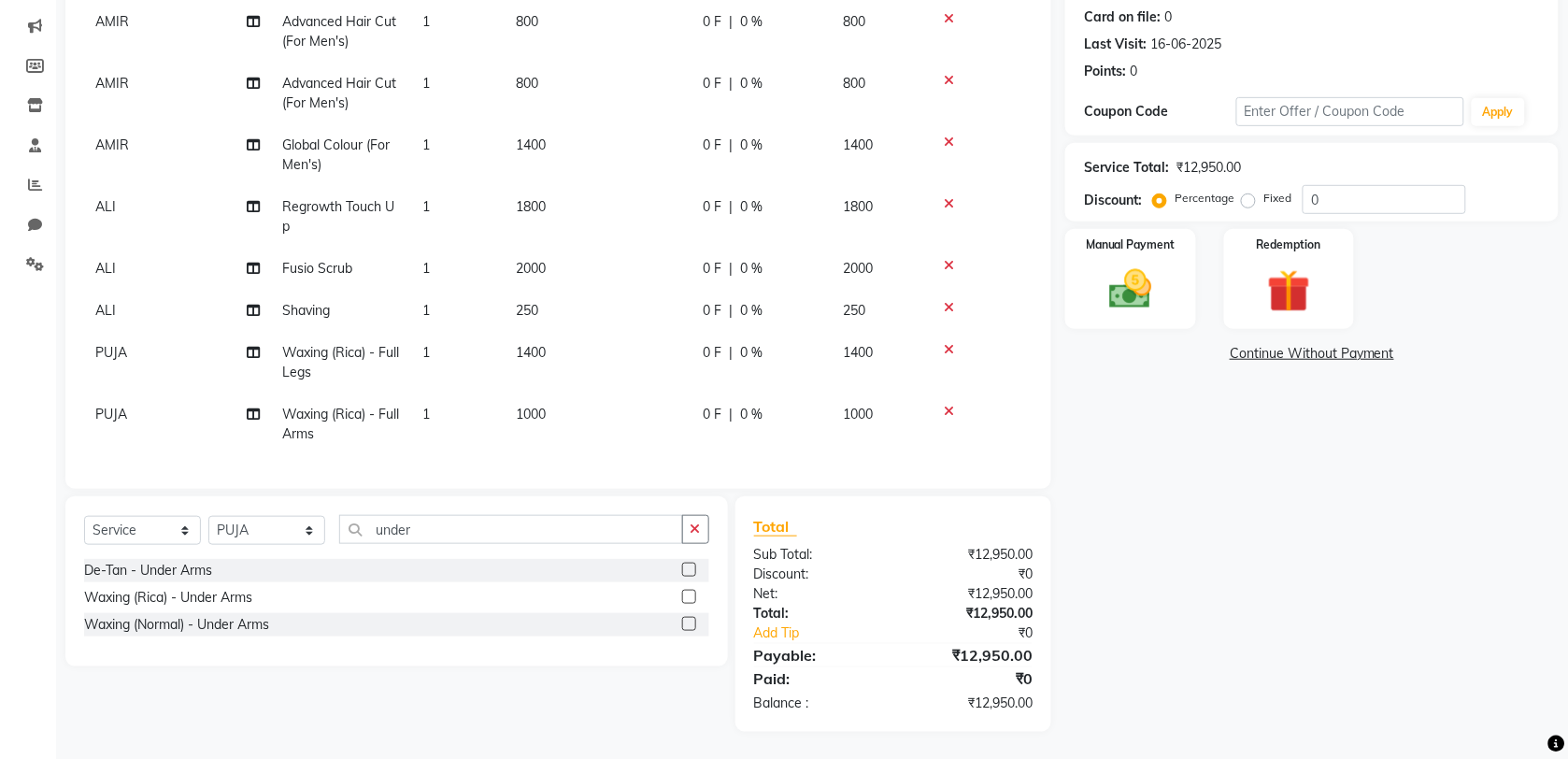 click 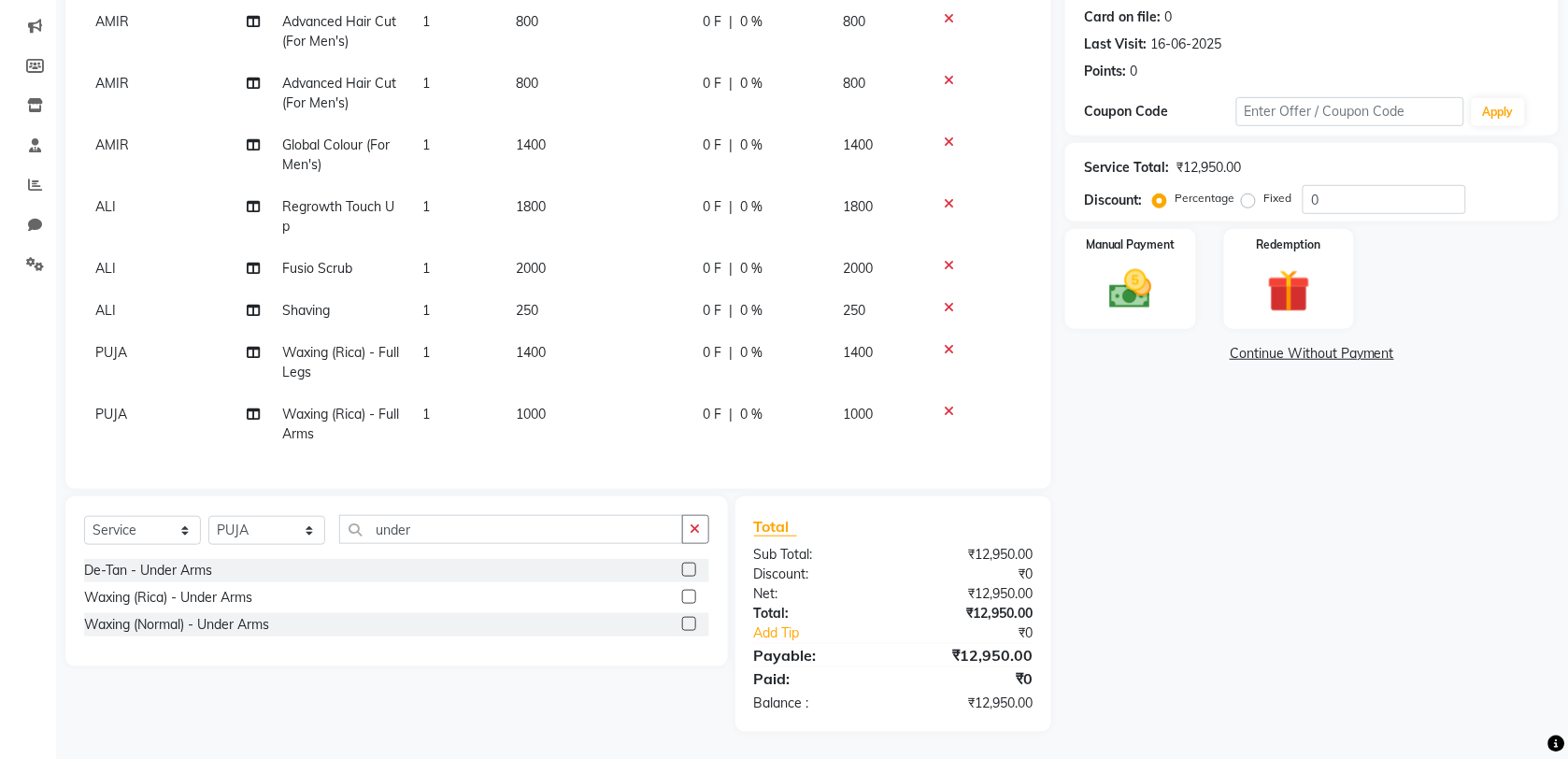 click at bounding box center (688, 597) 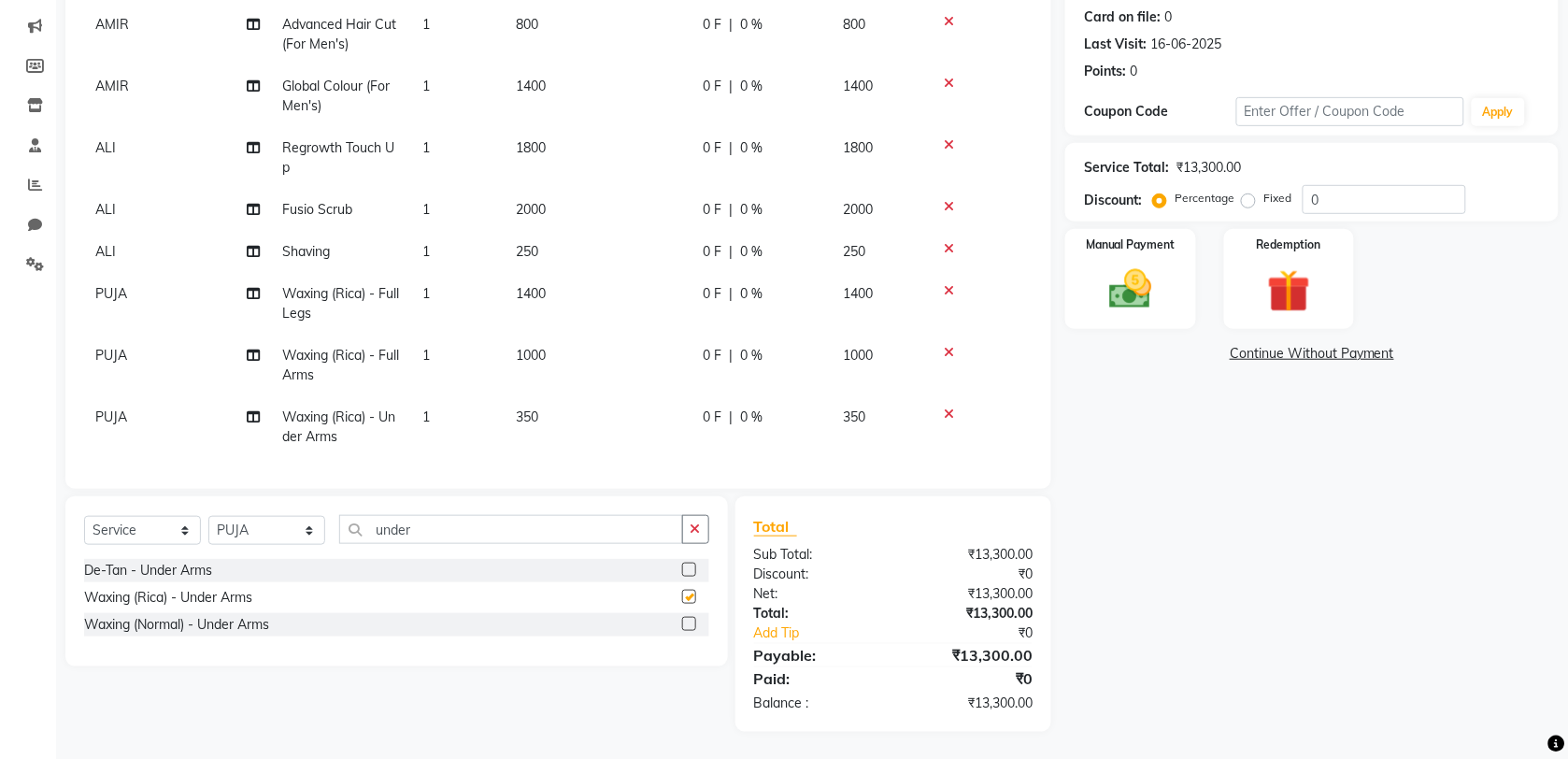 checkbox on "false" 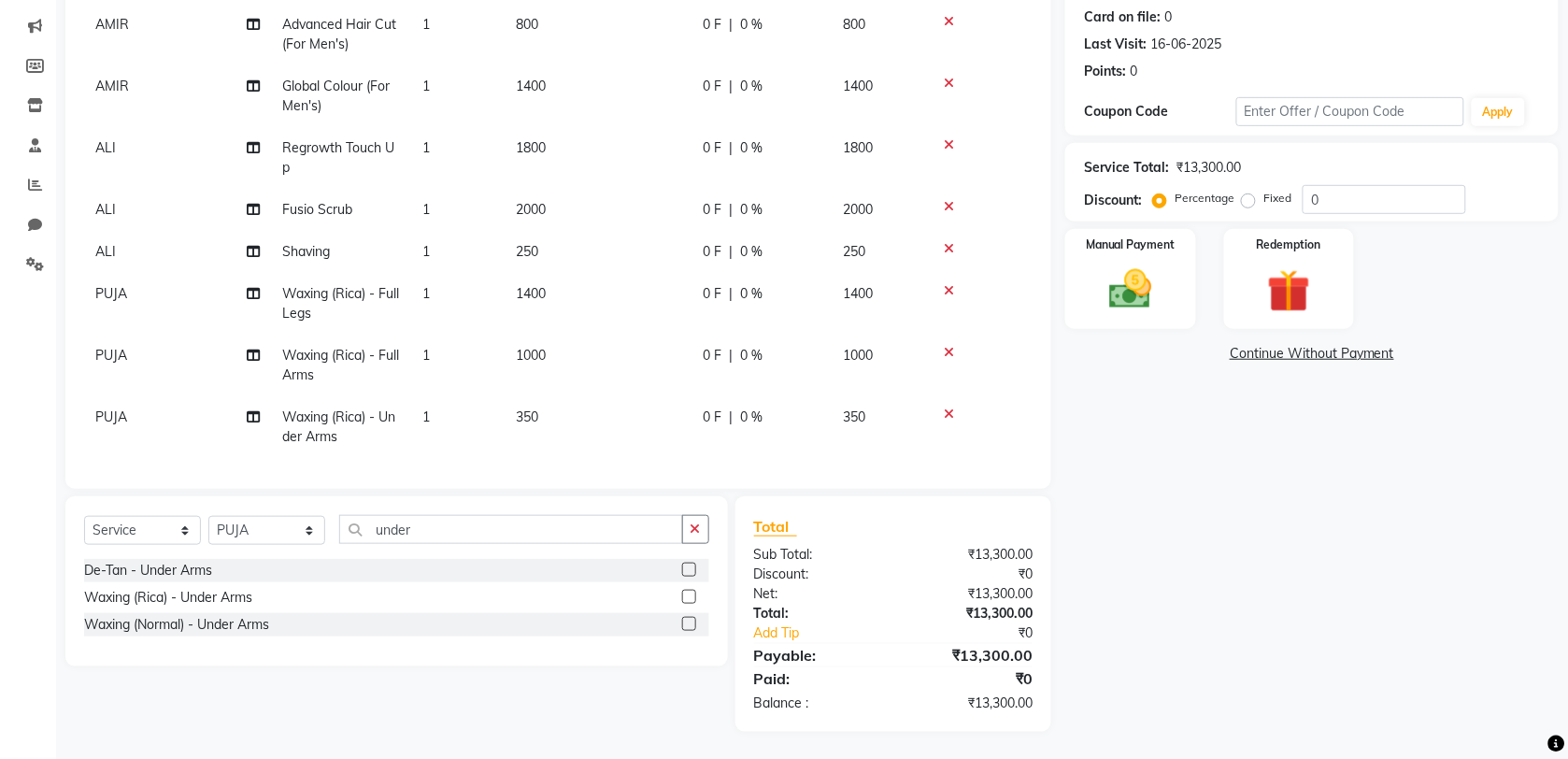 scroll, scrollTop: 220, scrollLeft: 0, axis: vertical 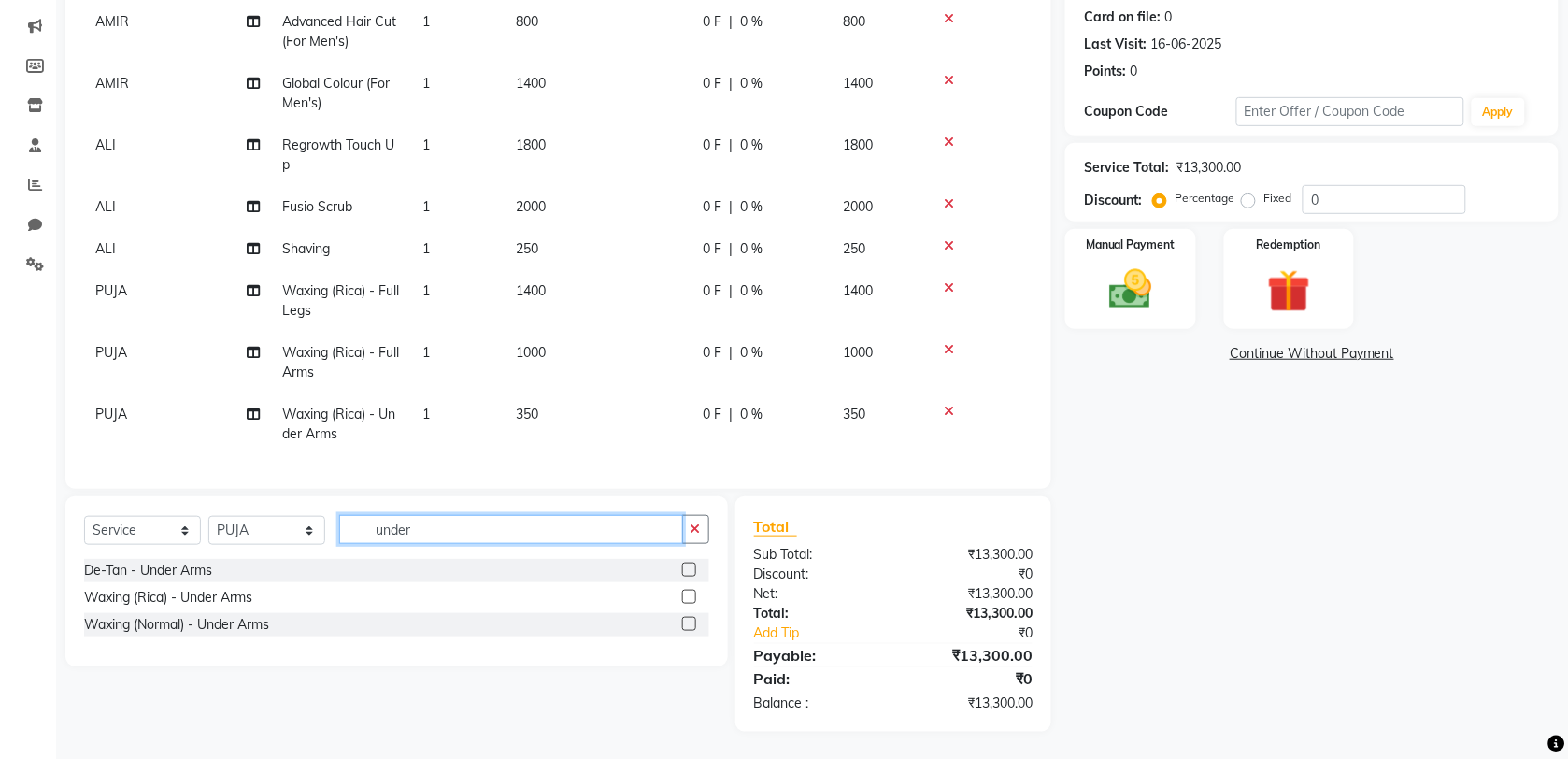 drag, startPoint x: 440, startPoint y: 529, endPoint x: 342, endPoint y: 535, distance: 98.1835 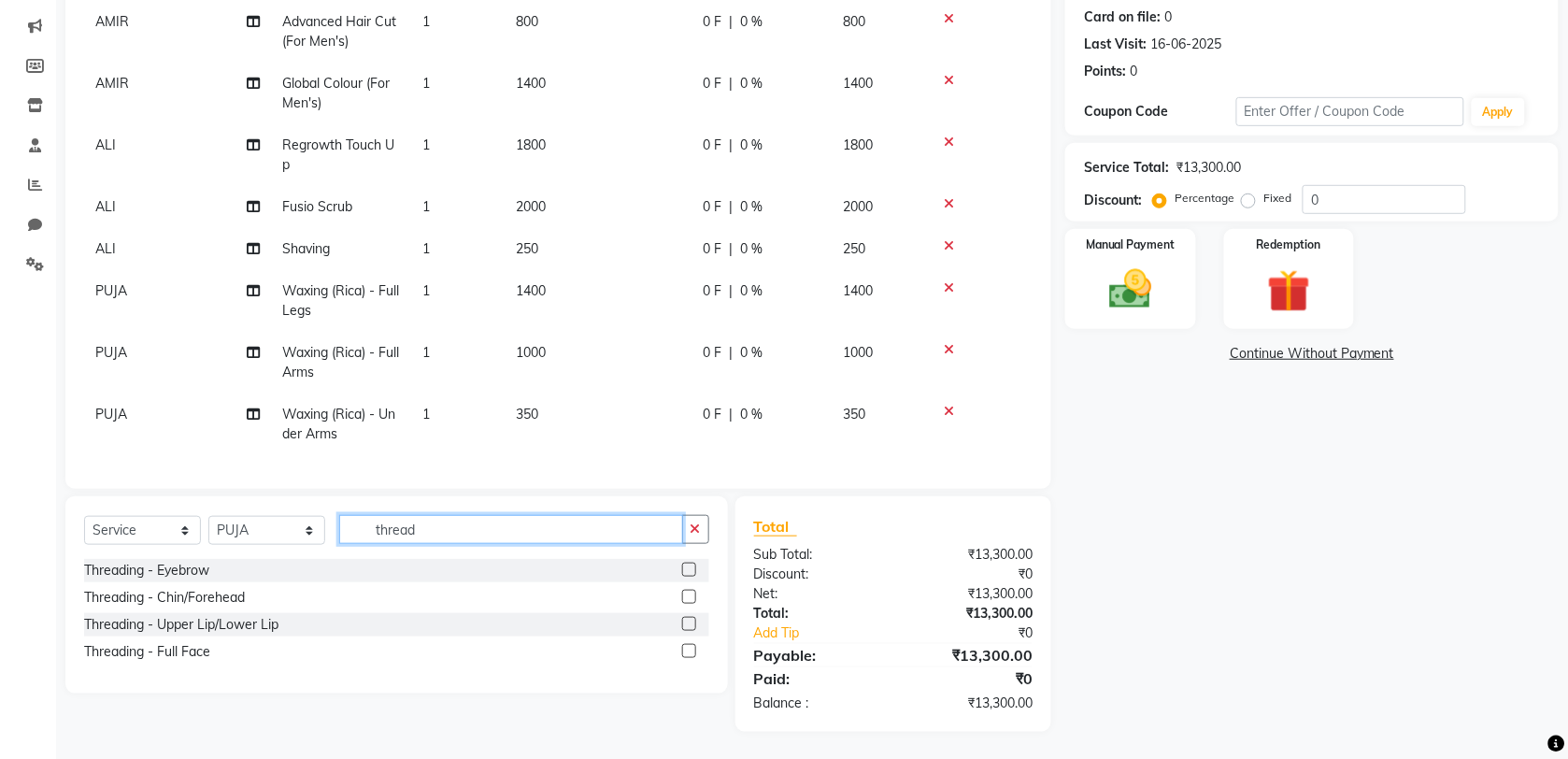 type on "thread" 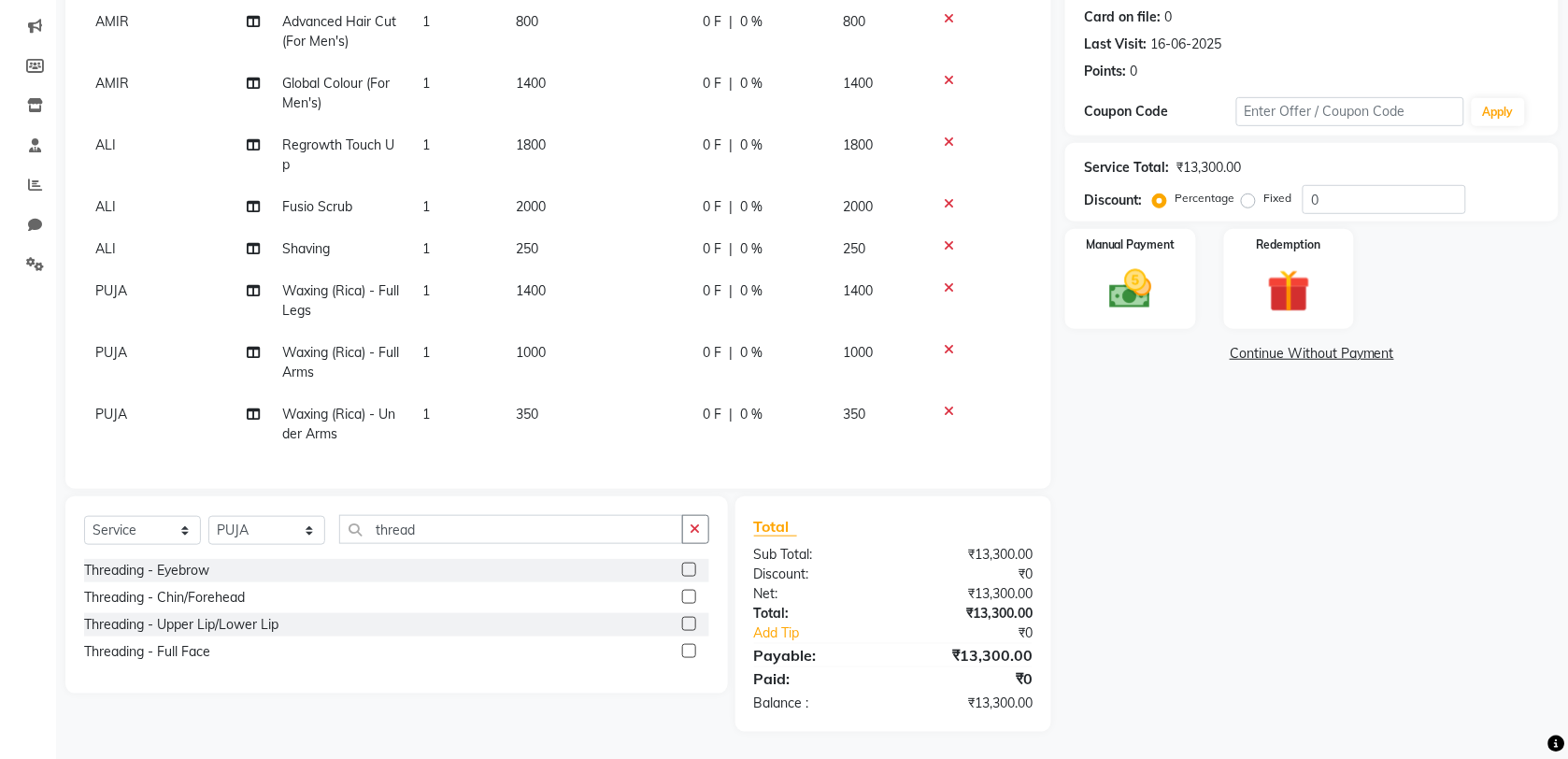 click 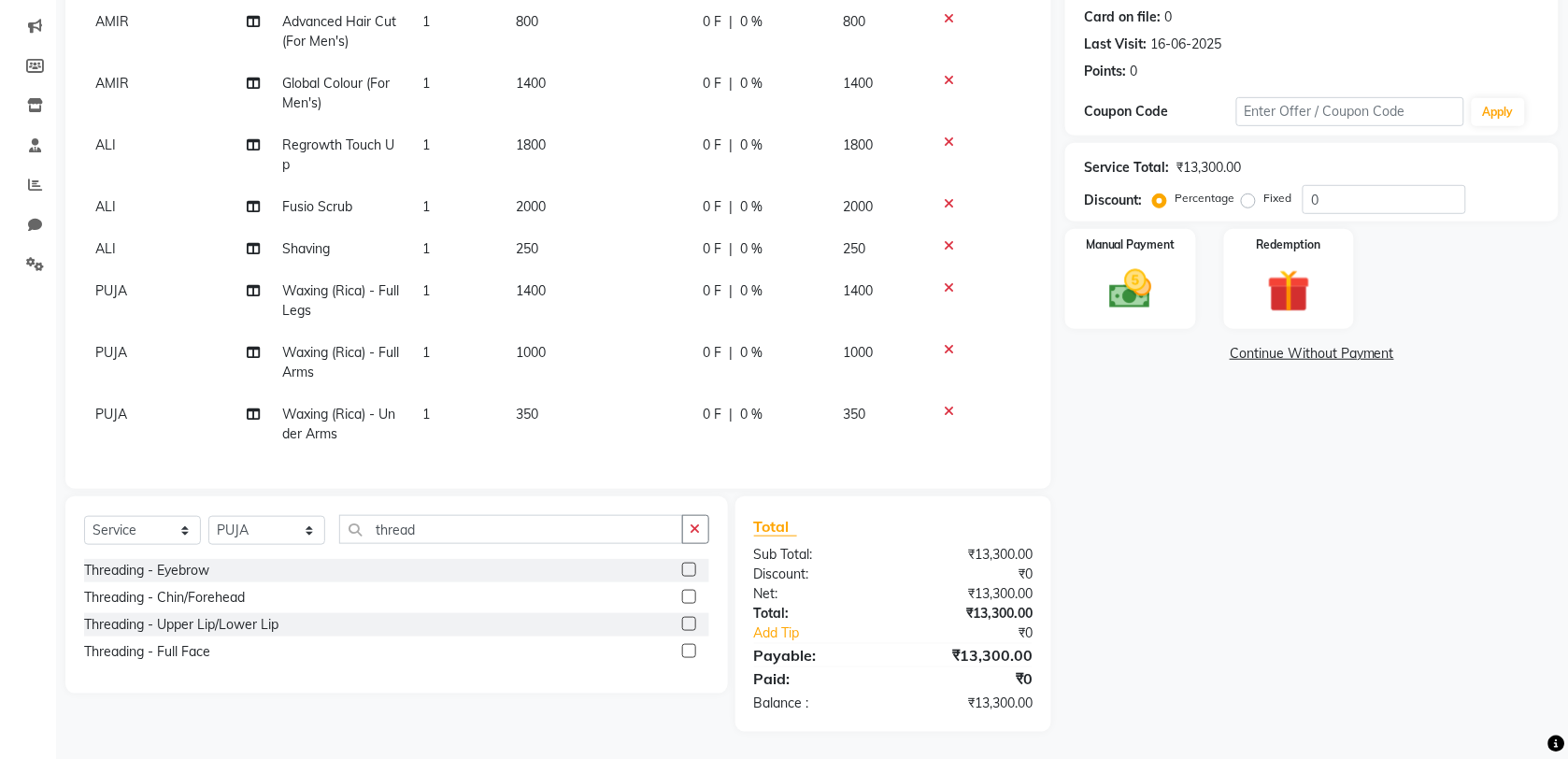 click at bounding box center (688, 570) 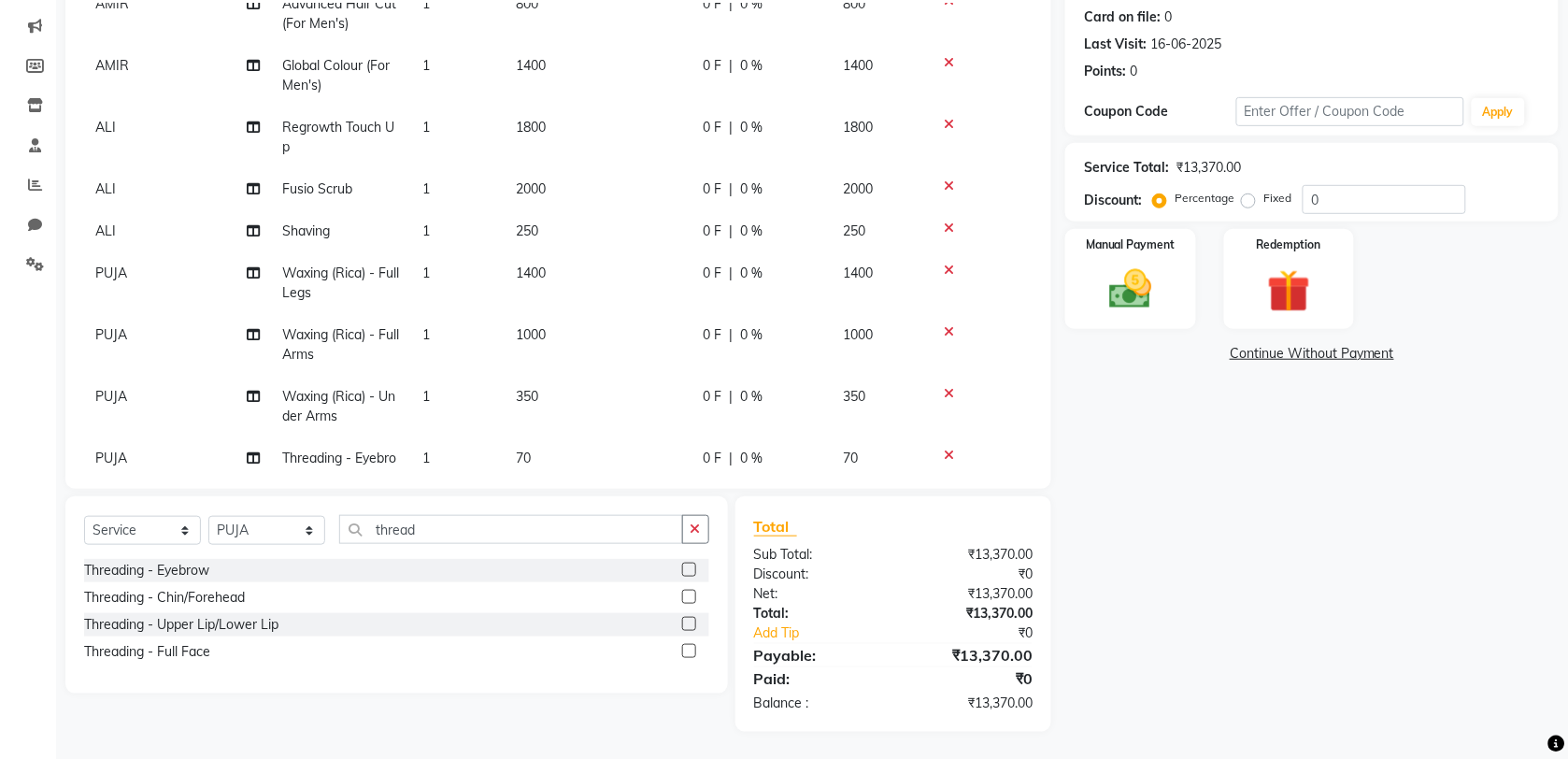 click 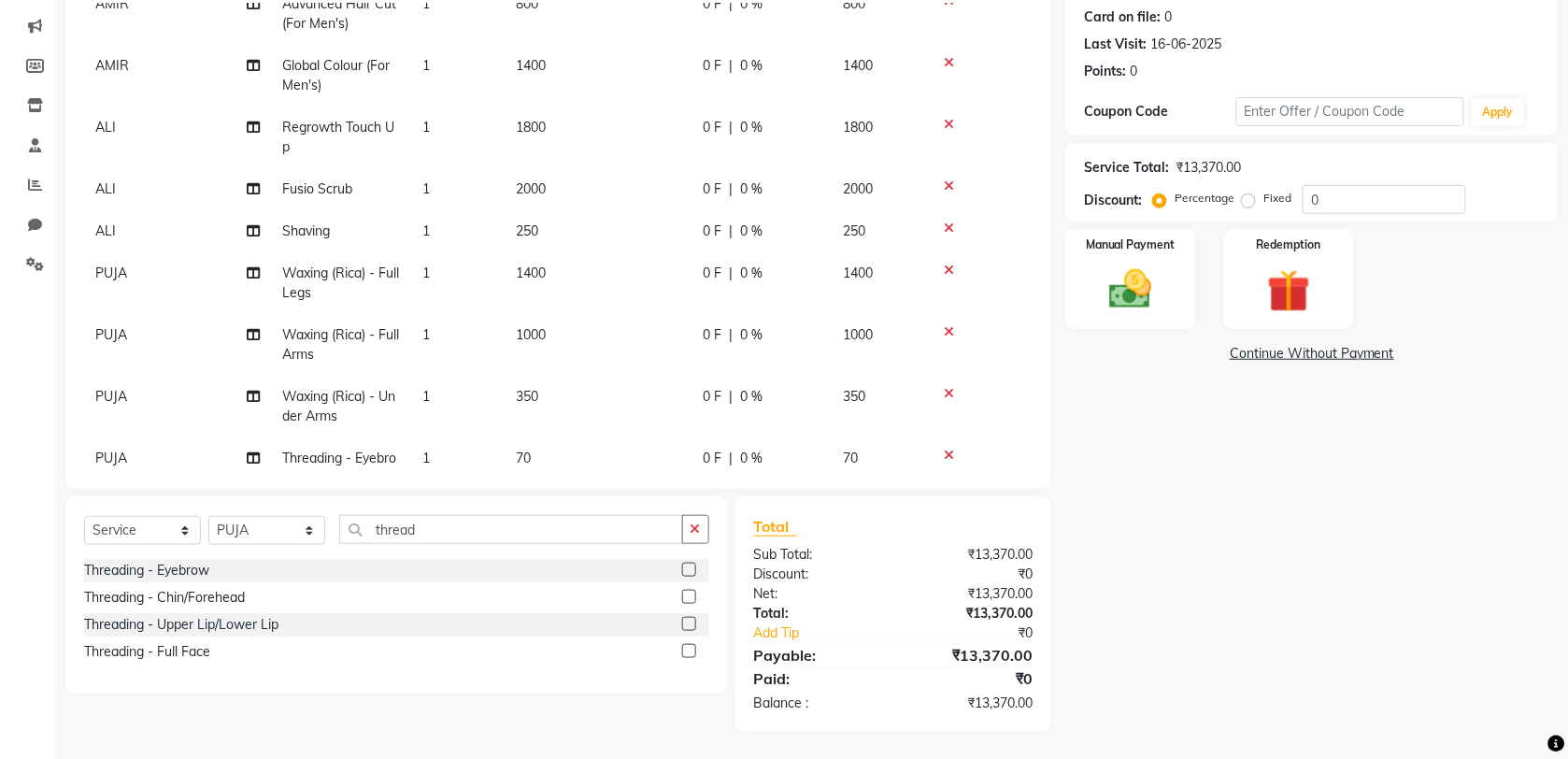 click at bounding box center (688, 570) 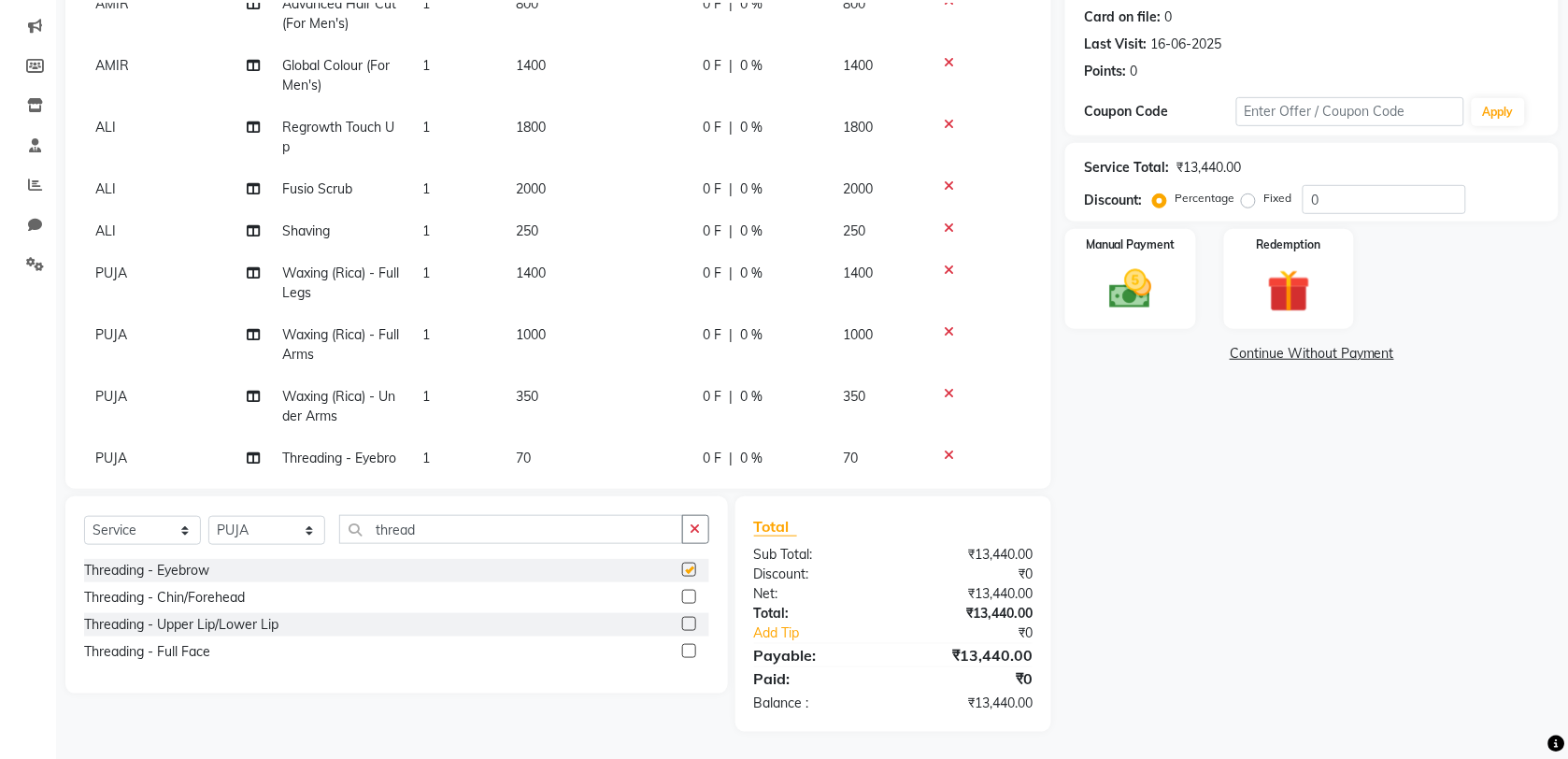 checkbox on "false" 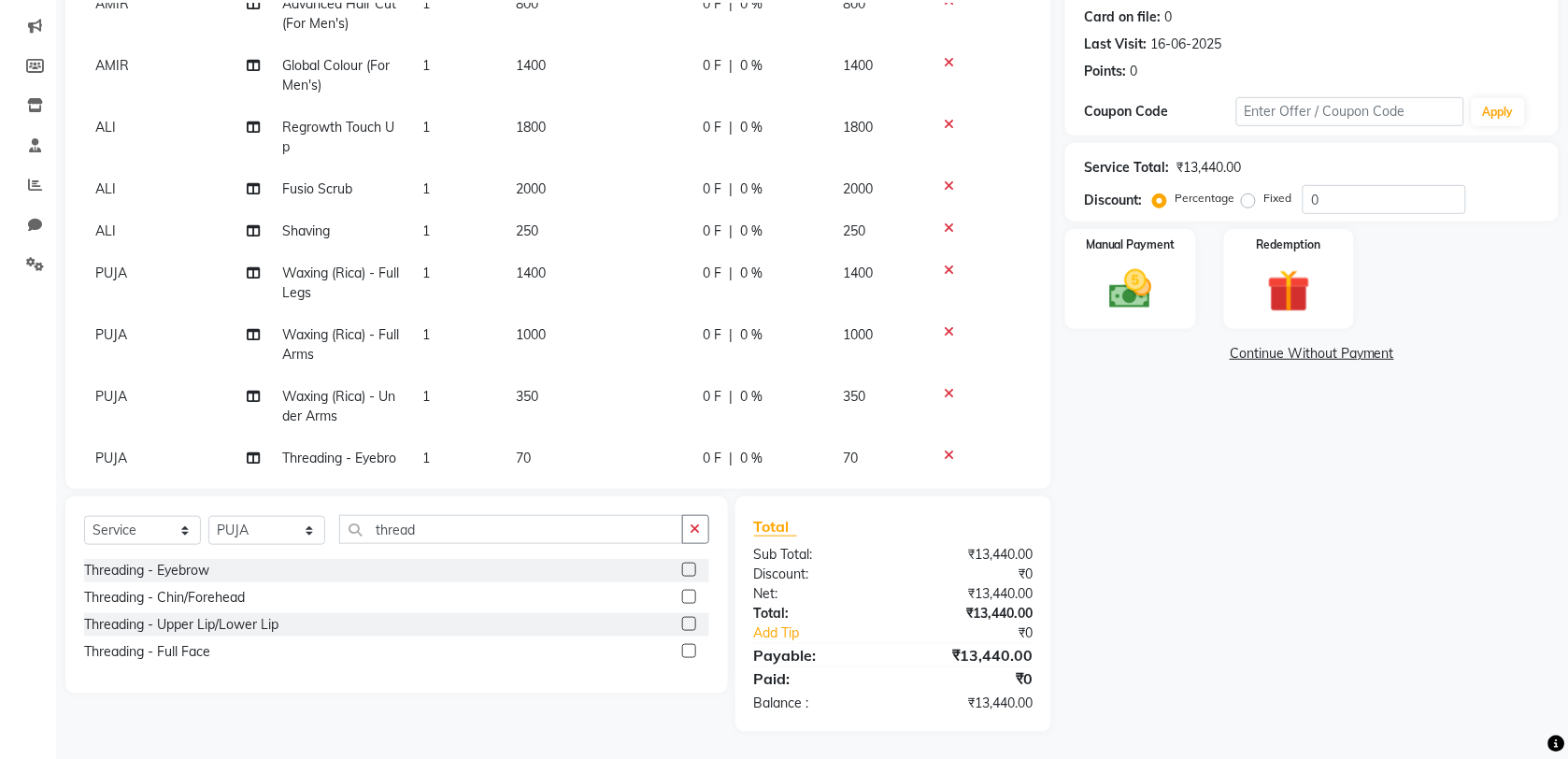 click 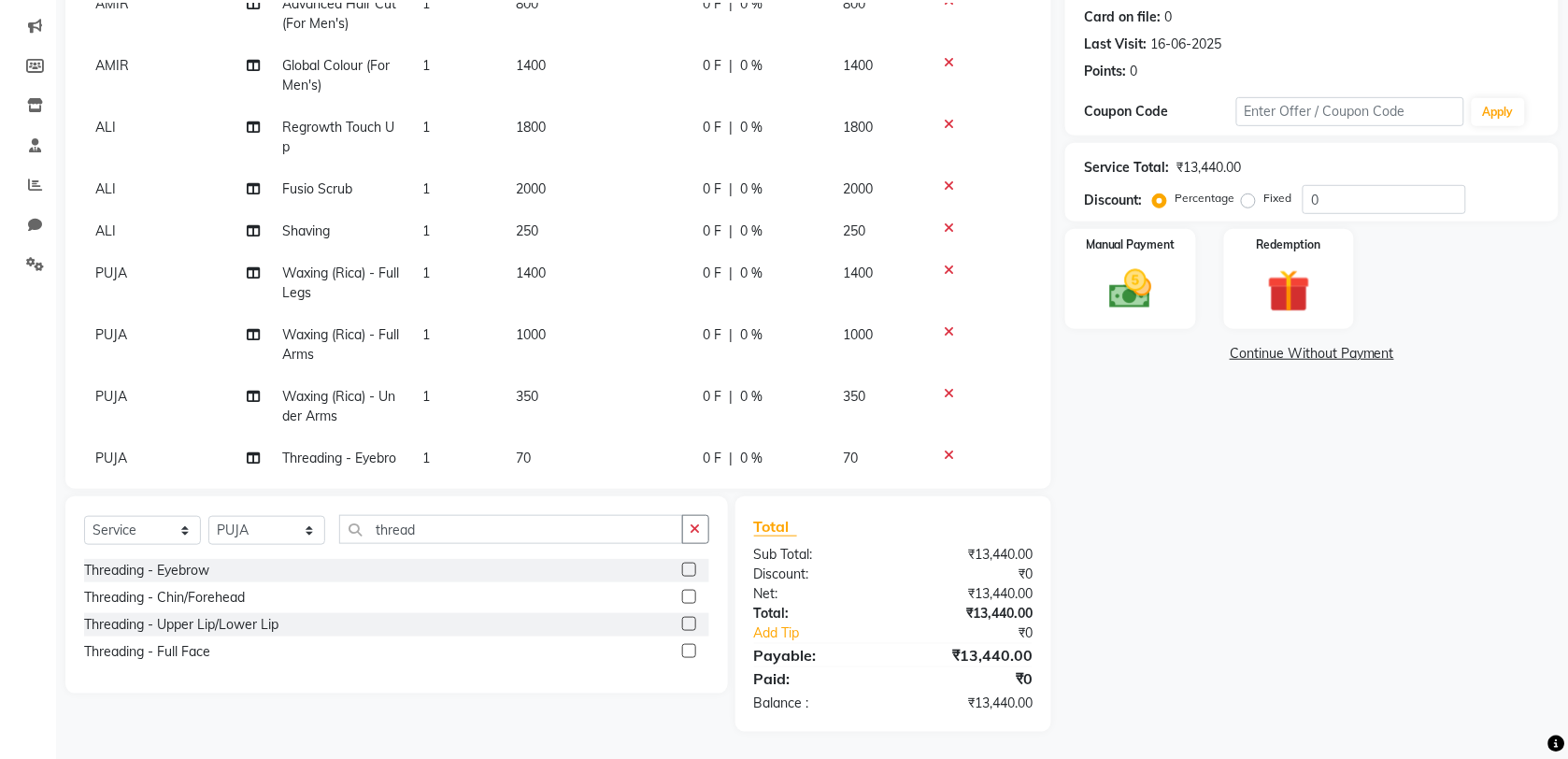 click at bounding box center (688, 624) 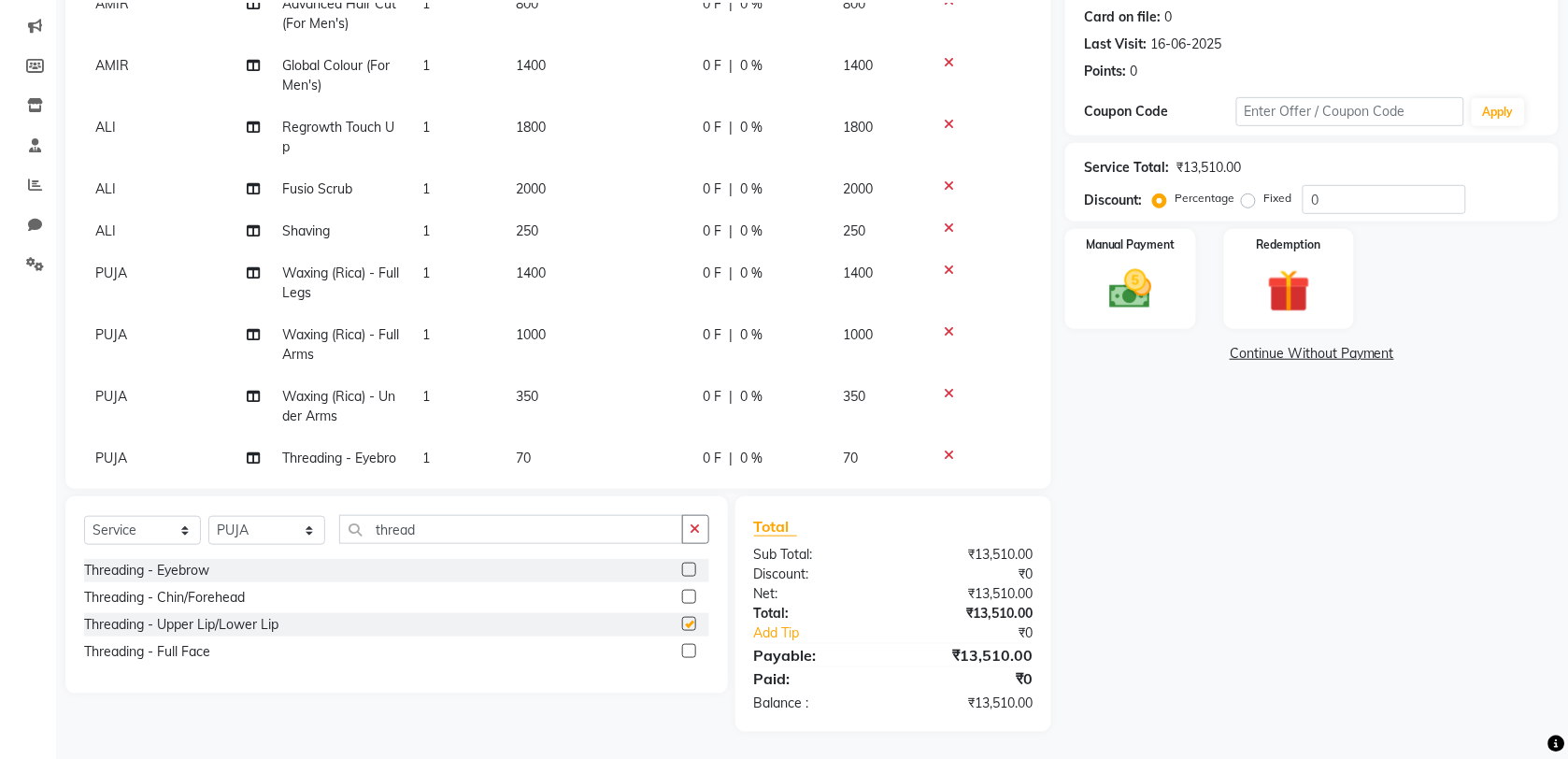 checkbox on "false" 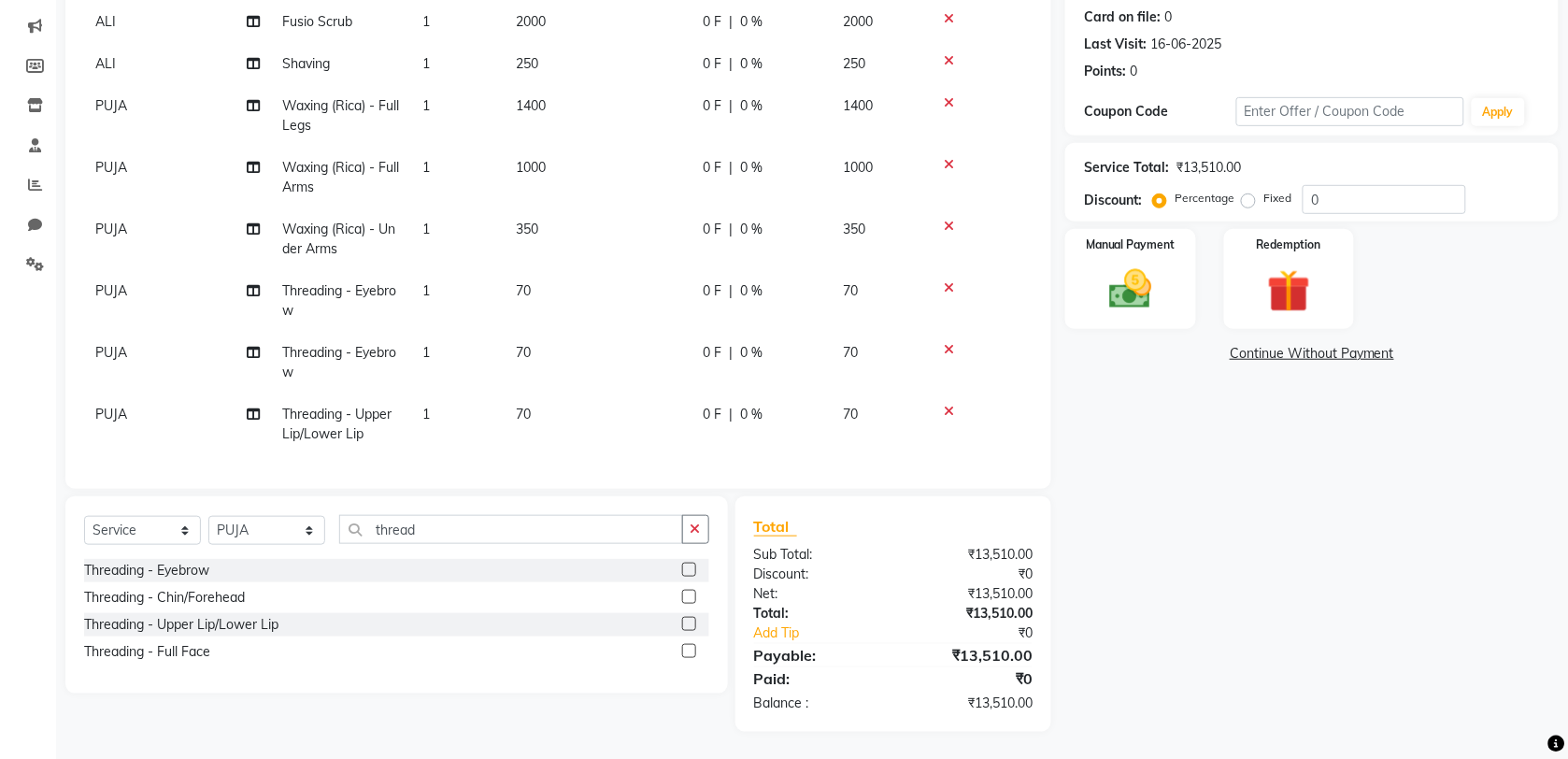 scroll, scrollTop: 404, scrollLeft: 0, axis: vertical 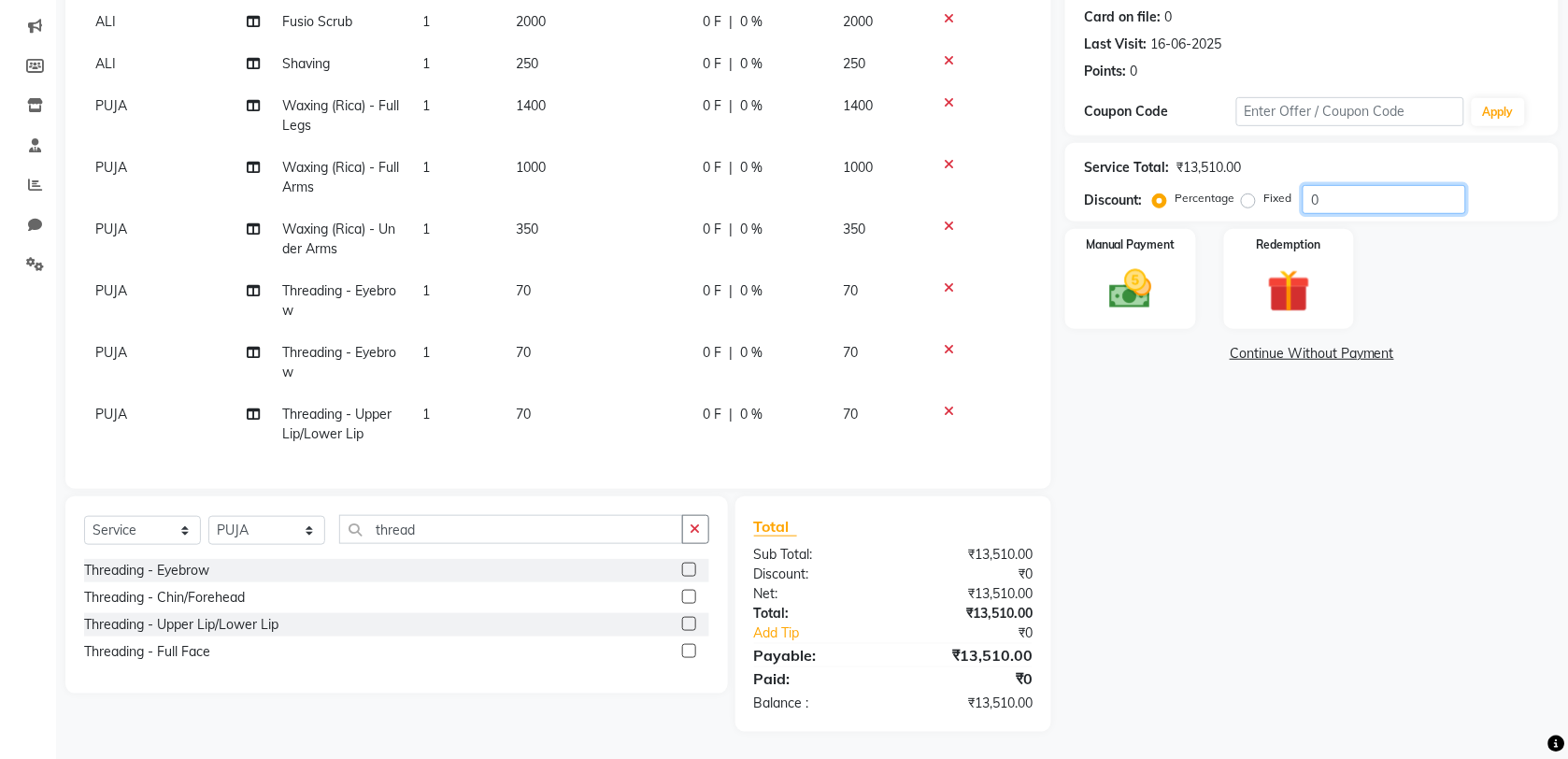 click on "0" 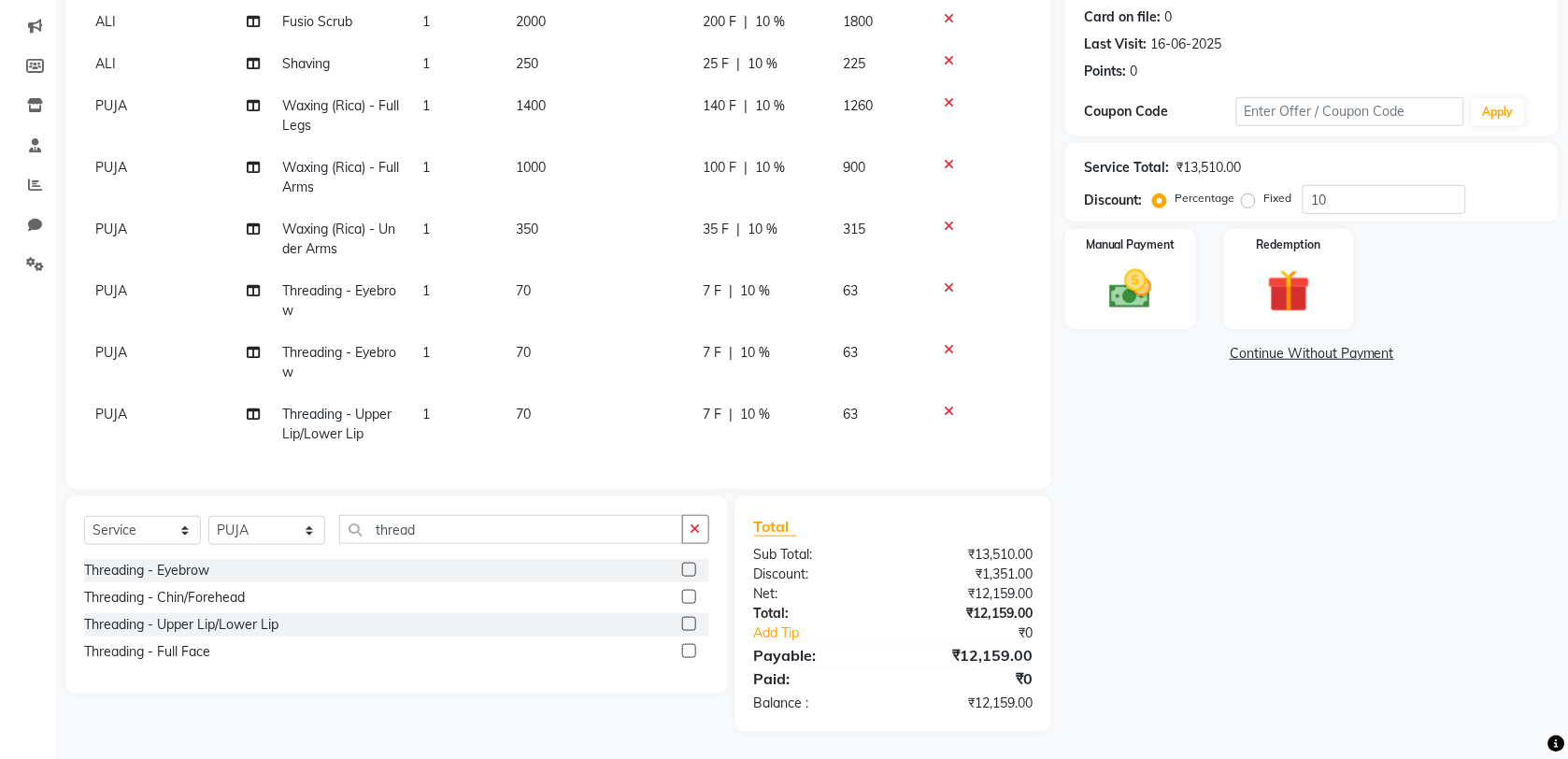 click on "Threading - Full Face" 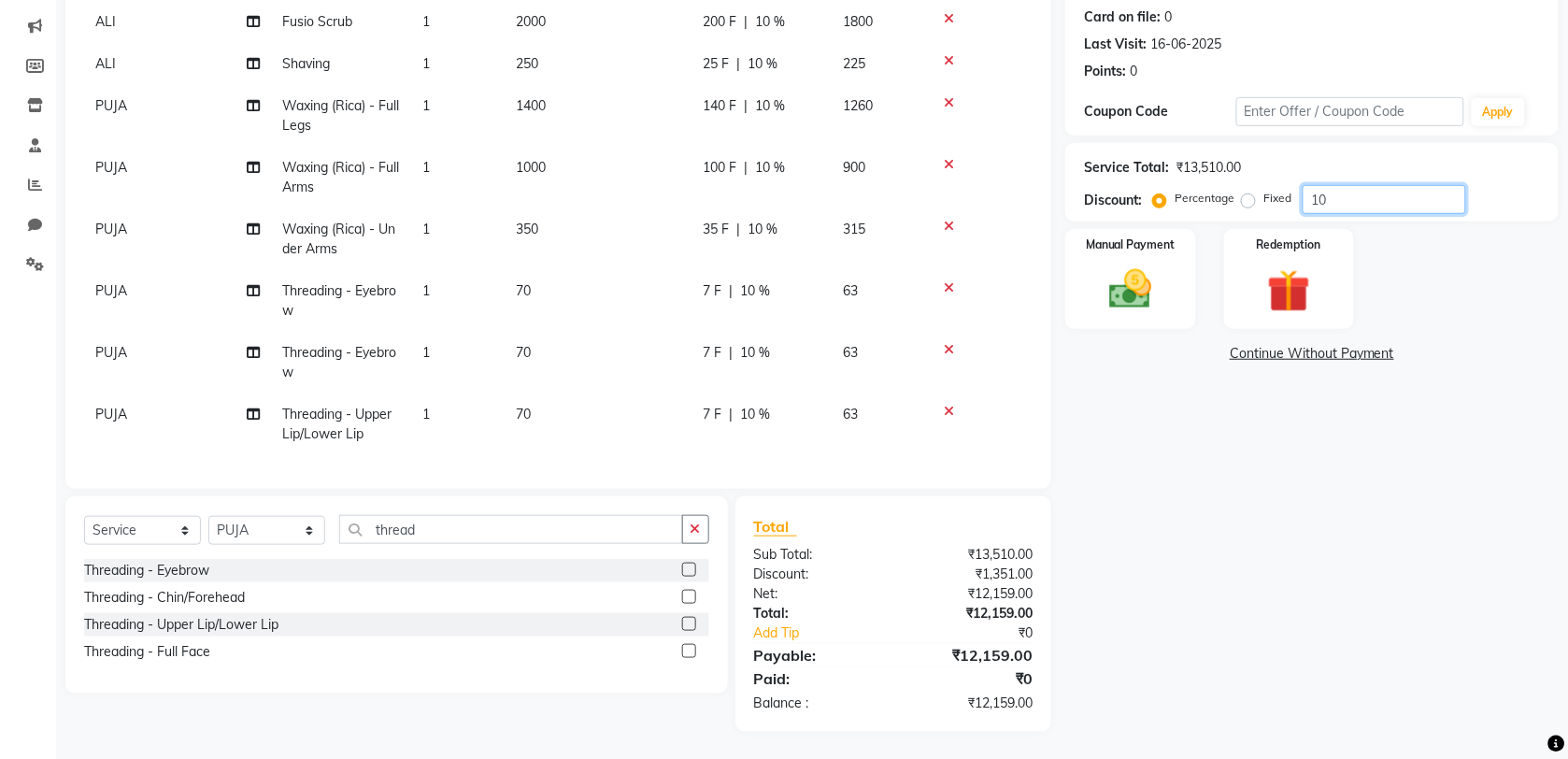 drag, startPoint x: 1348, startPoint y: 194, endPoint x: 1283, endPoint y: 213, distance: 67.72 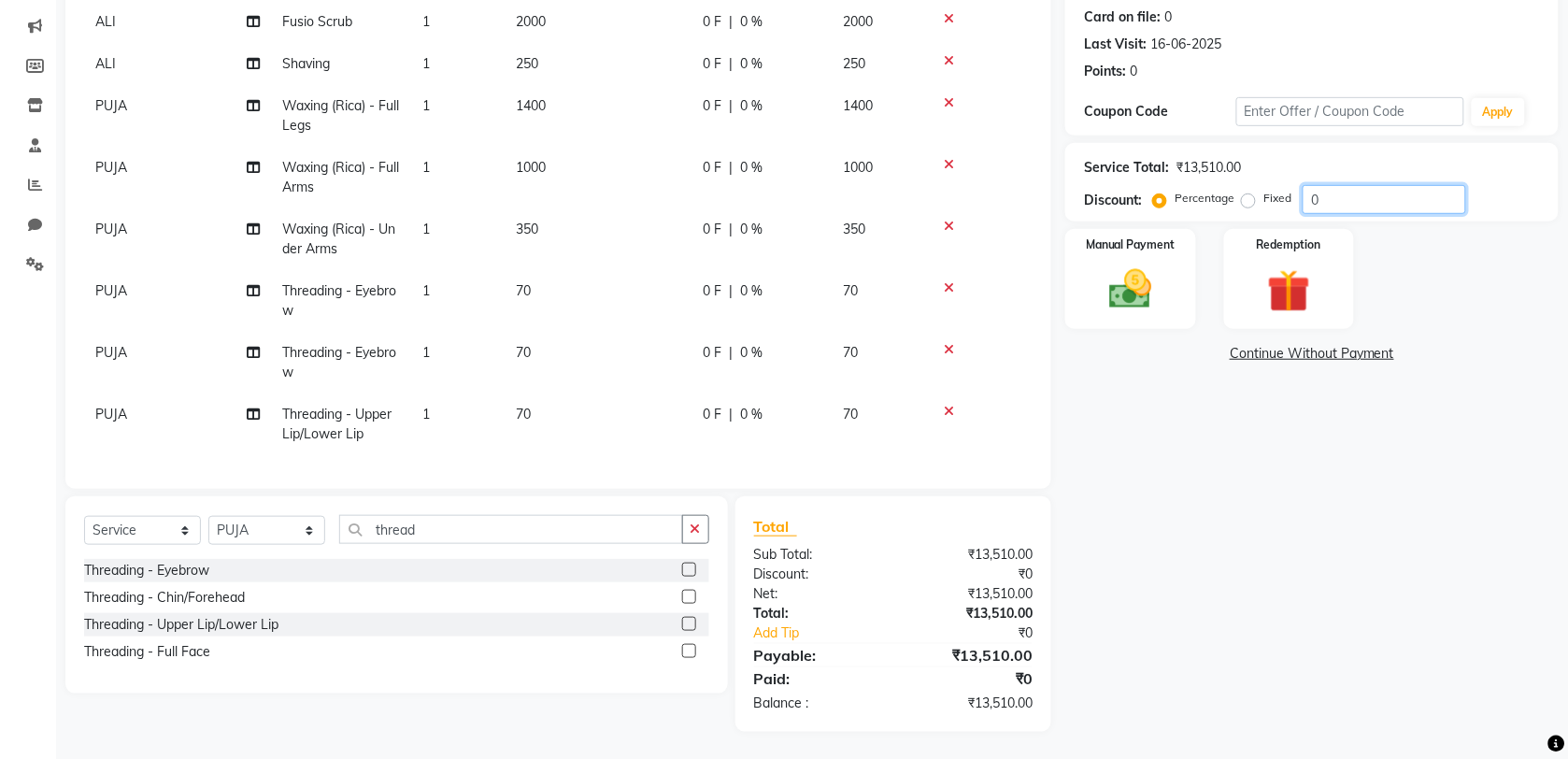 type on "0" 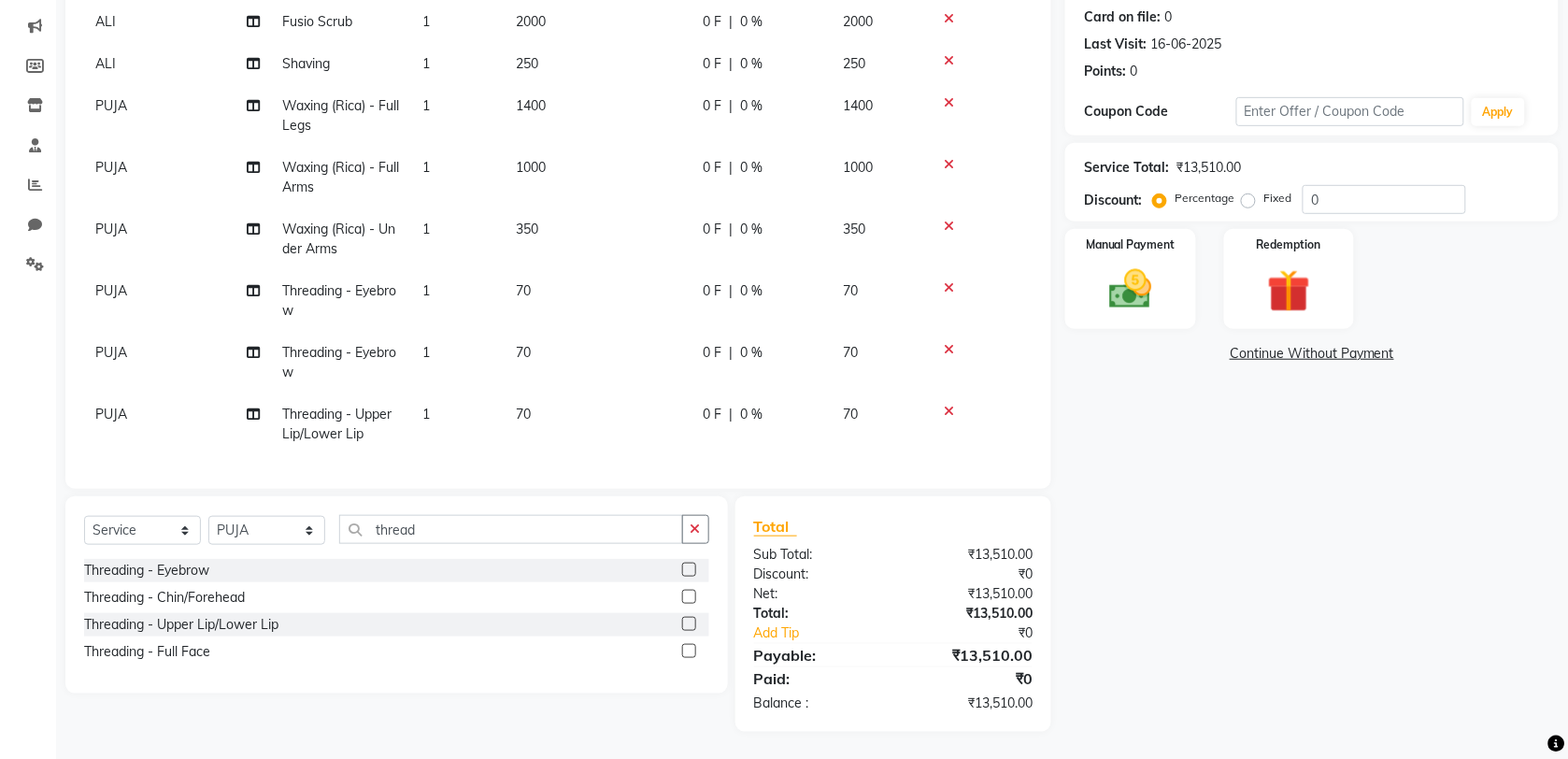 click on "Threading - Eyebrow  Threading - Chin/Forehead  Threading - Upper Lip/Lower Lip  Threading - Full Face" 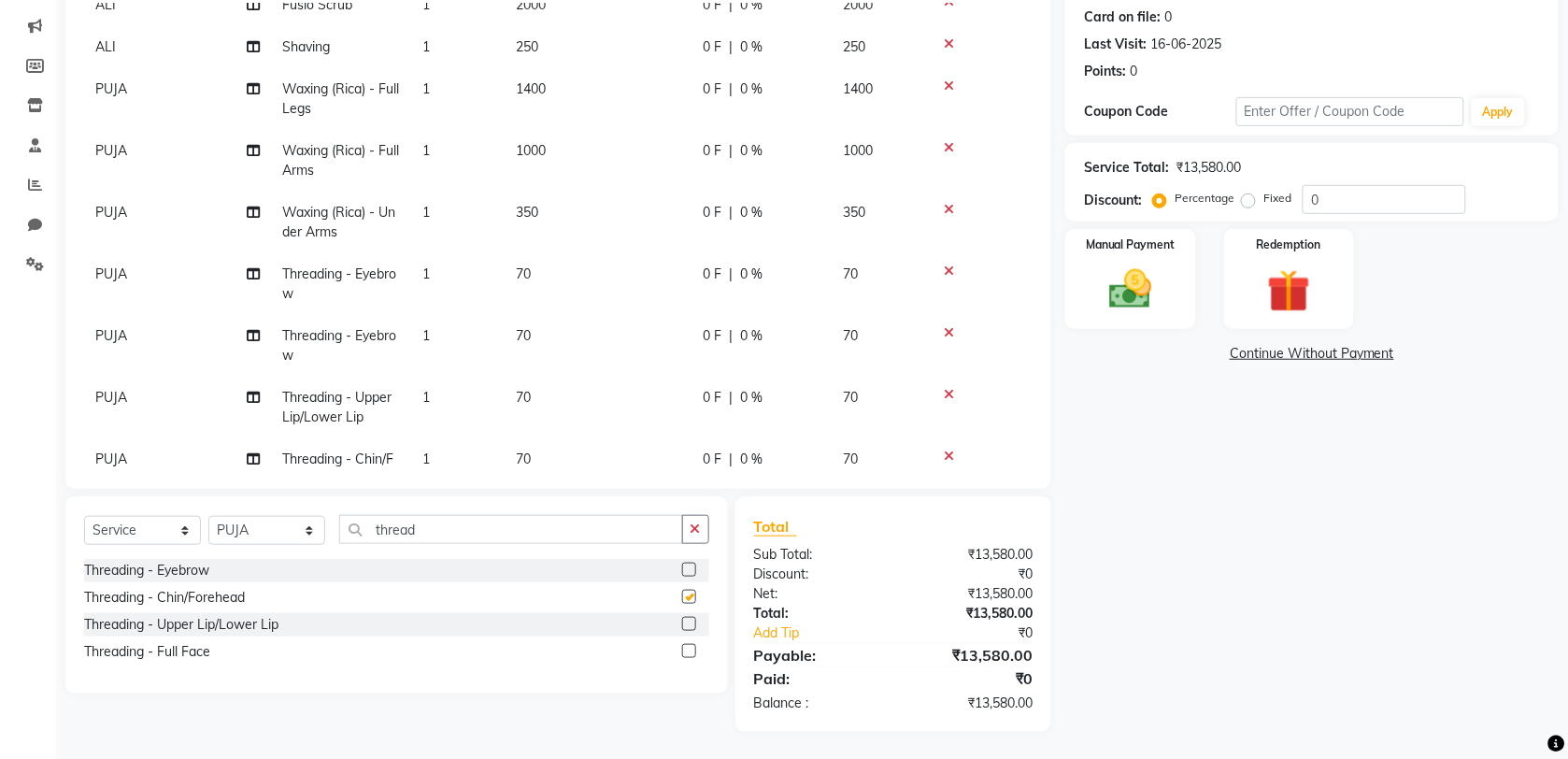 checkbox on "false" 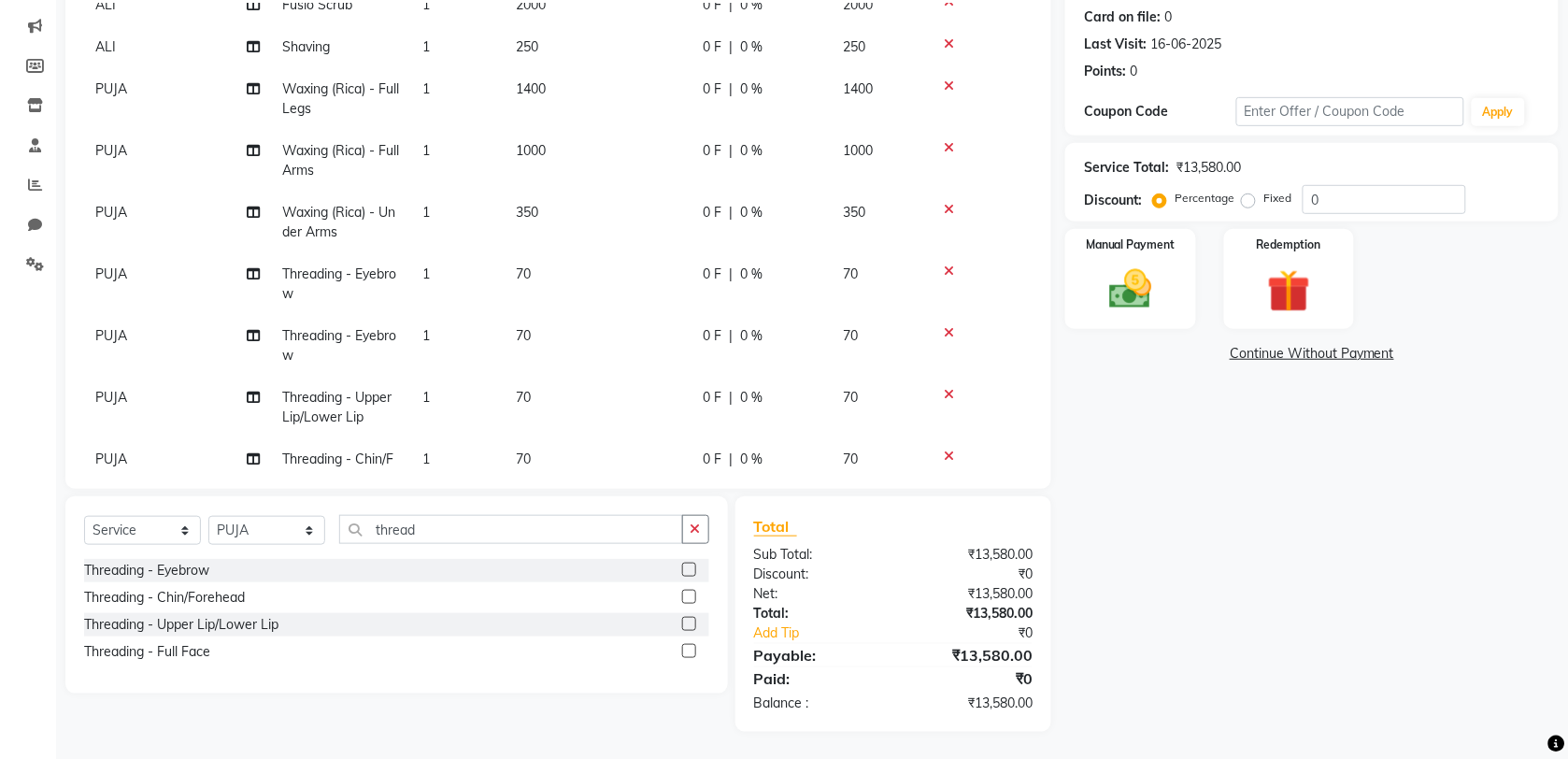 scroll, scrollTop: 465, scrollLeft: 0, axis: vertical 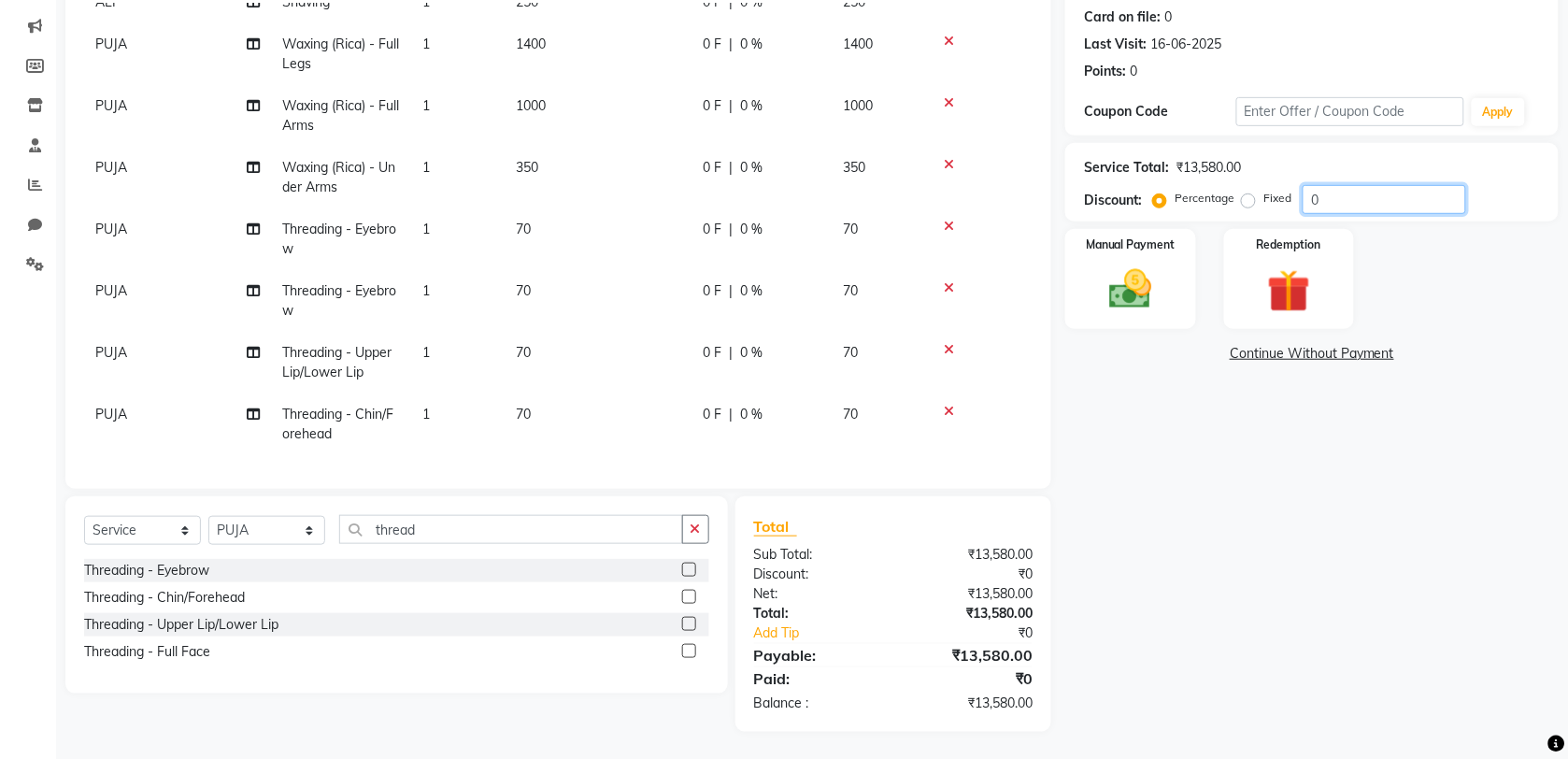 click on "0" 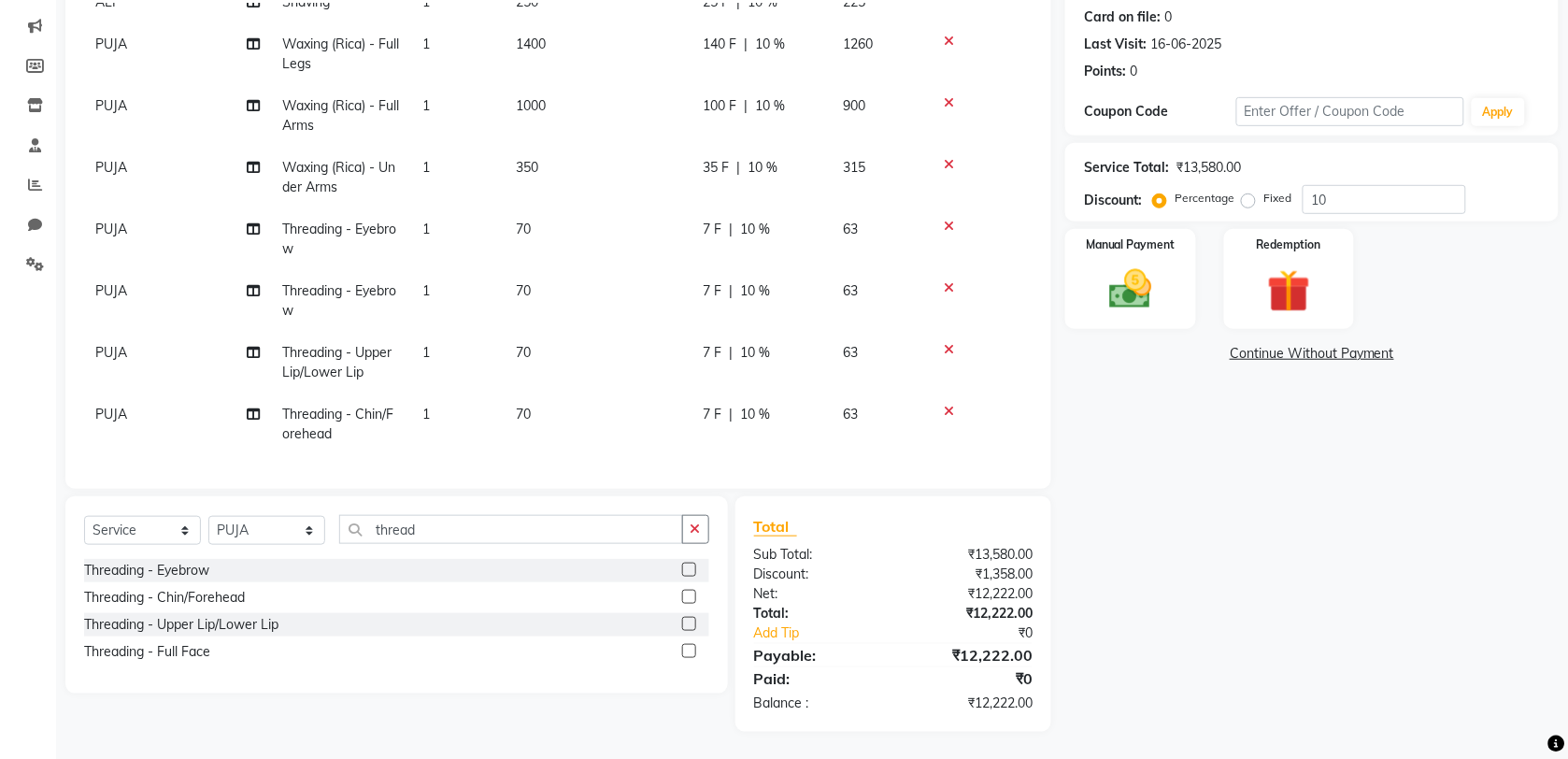 click on "Select Service Product Membership Package Voucher Prepaid Gift Card Select Stylist ALI AMIR ANIKET BISWAJIT DHRUV MOHSIN NIBEDITA PRIYANKA PUJA RAHUL SAJID Shahnawaaz SWAPAN thread Threading - Eyebrow Threading - Chin/Forehead Threading - Upper Lip/Lower Lip Threading - Full Face" 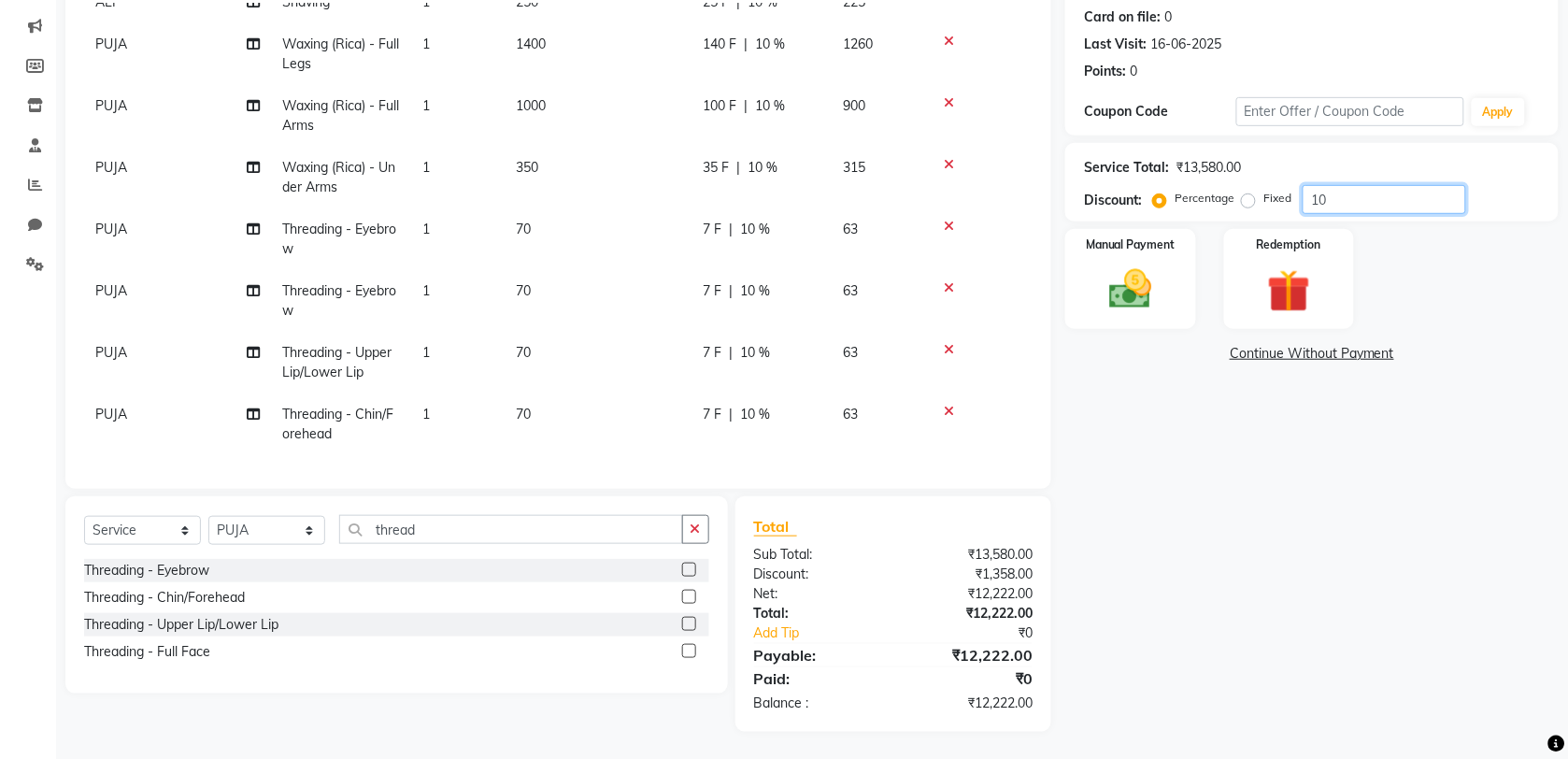 drag, startPoint x: 1327, startPoint y: 201, endPoint x: 1309, endPoint y: 216, distance: 23.430749 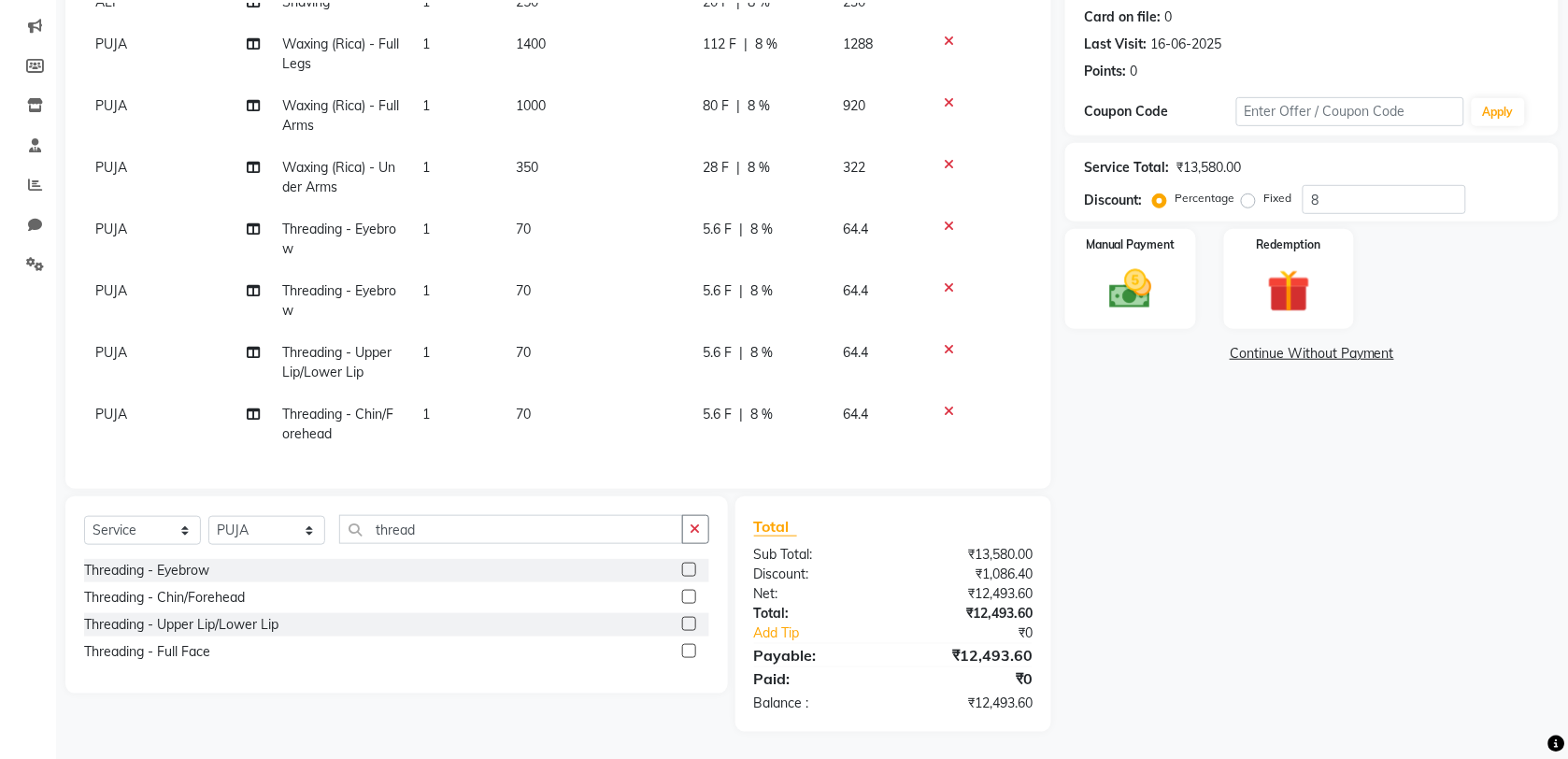 click on "Select Service Product Membership Package Voucher Prepaid Gift Card Select Stylist ALI AMIR ANIKET BISWAJIT DHRUV MOHSIN NIBEDITA PRIYANKA PUJA RAHUL SAJID Shahnawaaz SWAPAN thread Threading - Eyebrow Threading - Chin/Forehead Threading - Upper Lip/Lower Lip Threading - Full Face" 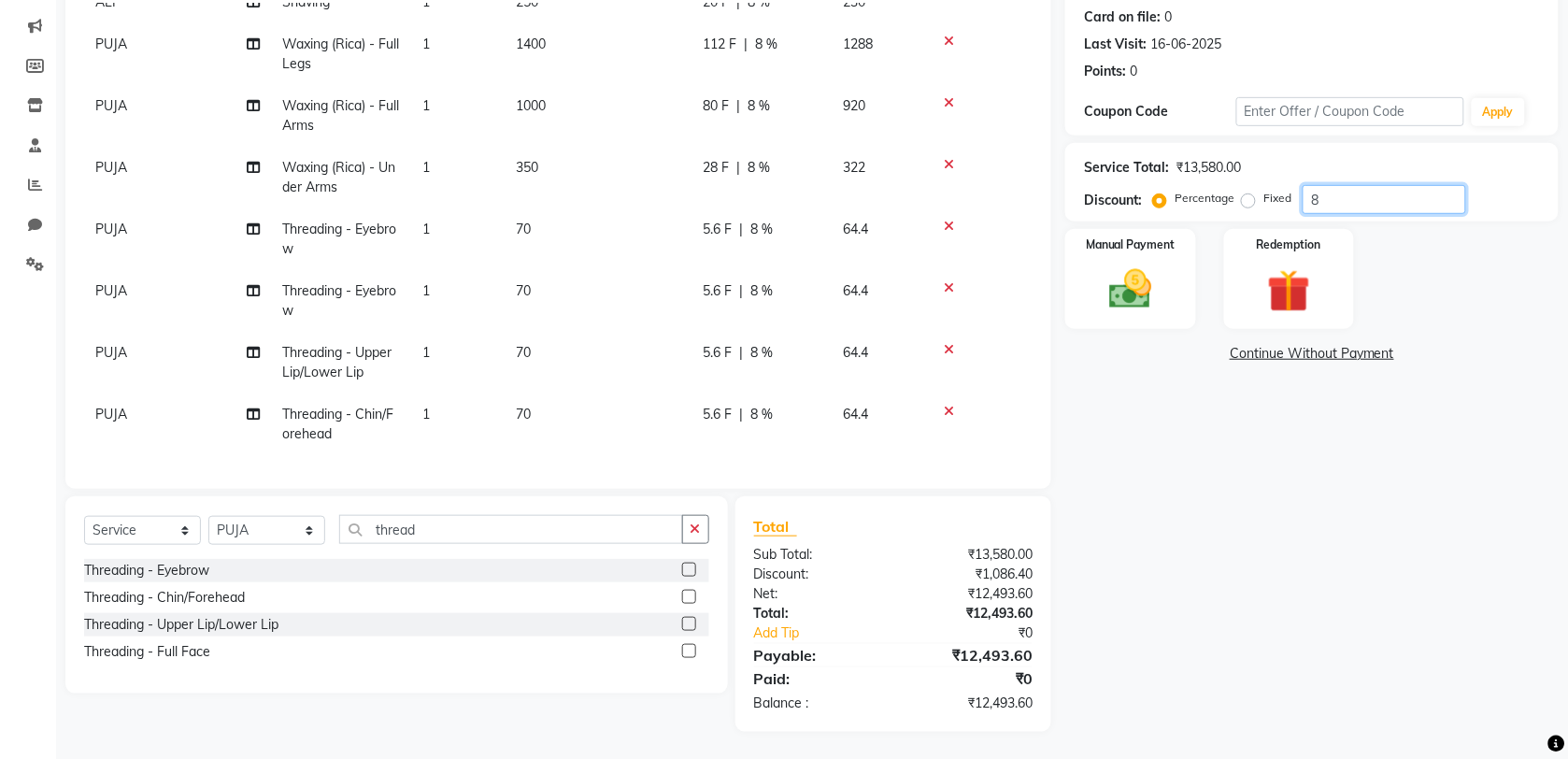 drag, startPoint x: 1318, startPoint y: 201, endPoint x: 1304, endPoint y: 224, distance: 26.925824 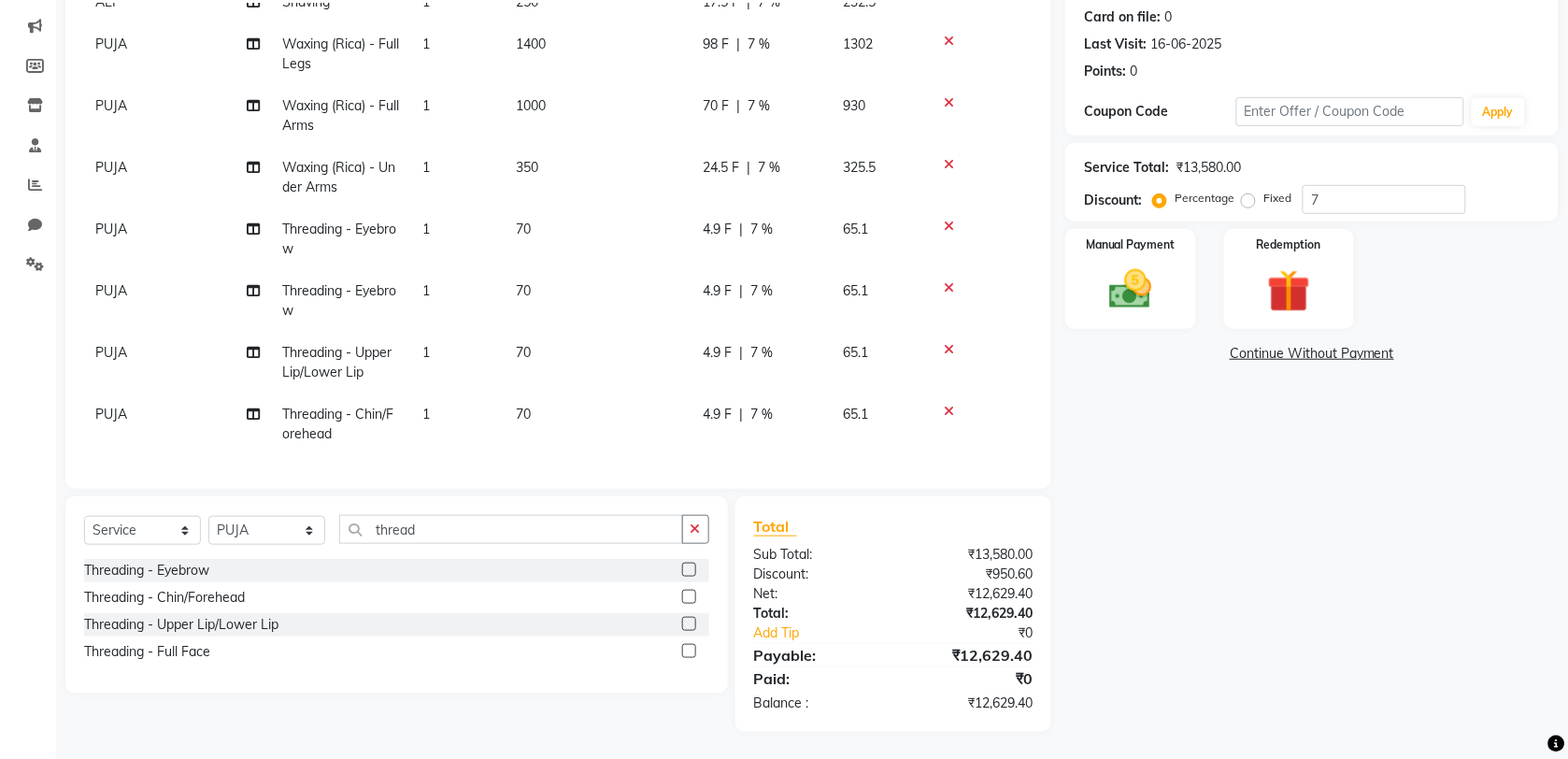 click on "Select Service Product Membership Package Voucher Prepaid Gift Card Select Stylist ALI AMIR ANIKET BISWAJIT DHRUV MOHSIN NIBEDITA PRIYANKA PUJA RAHUL SAJID Shahnawaaz SWAPAN thread Threading - Eyebrow Threading - Chin/Forehead Threading - Upper Lip/Lower Lip Threading - Full Face" 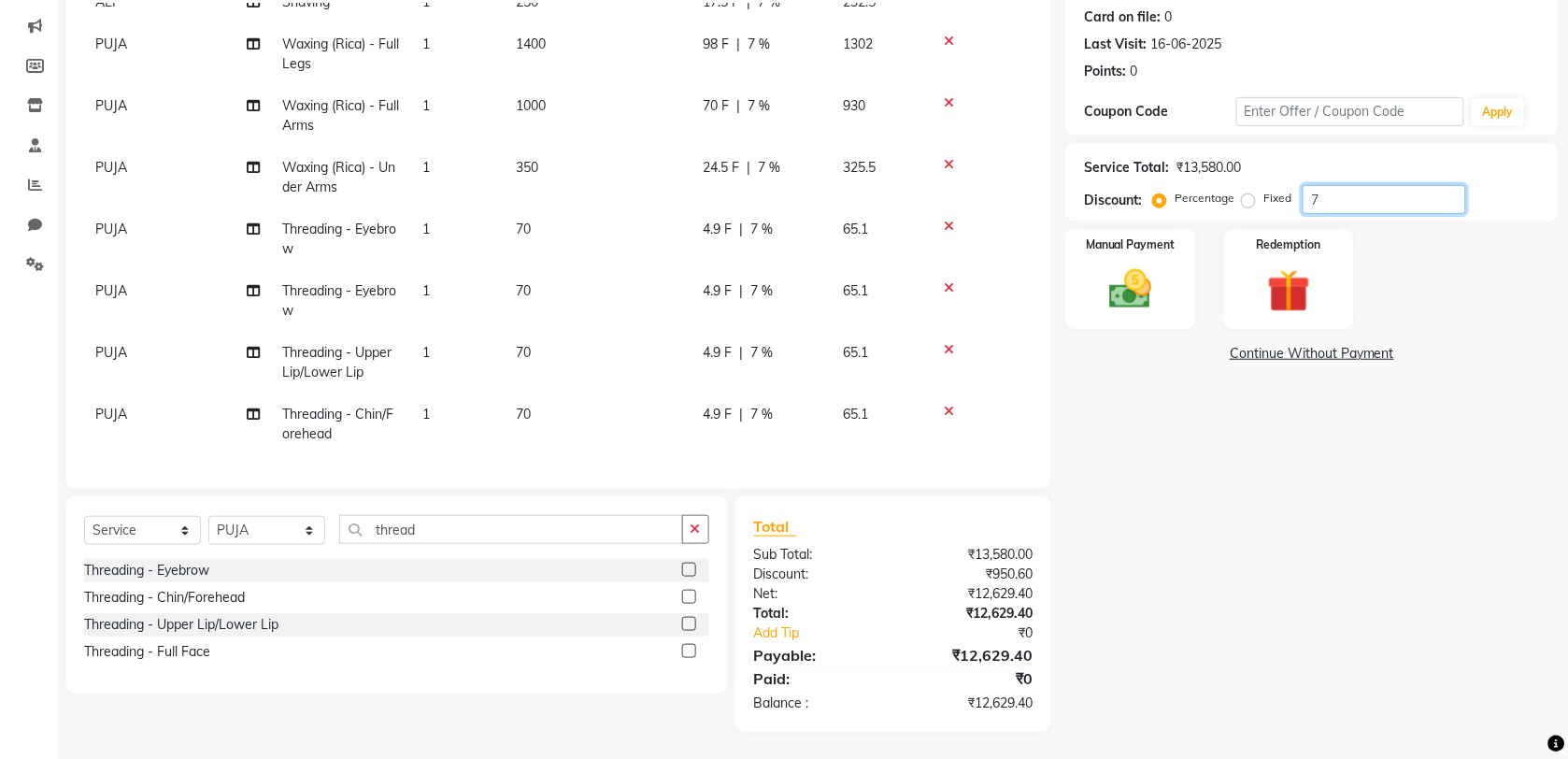 drag, startPoint x: 1330, startPoint y: 193, endPoint x: 1271, endPoint y: 217, distance: 63.694584 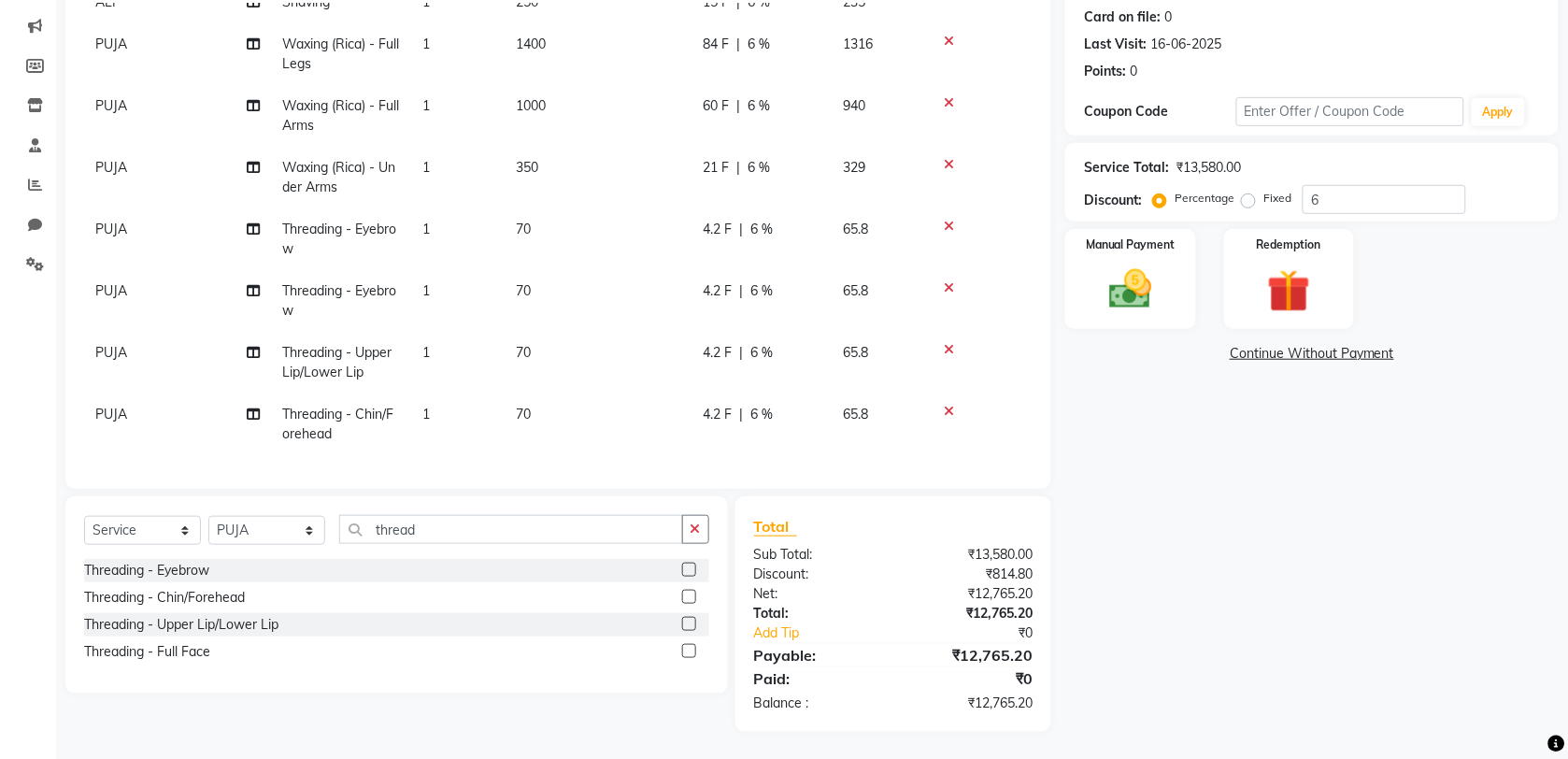 click on "Select Service Product Membership Package Voucher Prepaid Gift Card Select Stylist ALI AMIR ANIKET BISWAJIT DHRUV MOHSIN NIBEDITA PRIYANKA PUJA RAHUL SAJID Shahnawaaz SWAPAN thread Threading - Eyebrow Threading - Chin/Forehead Threading - Upper Lip/Lower Lip Threading - Full Face" 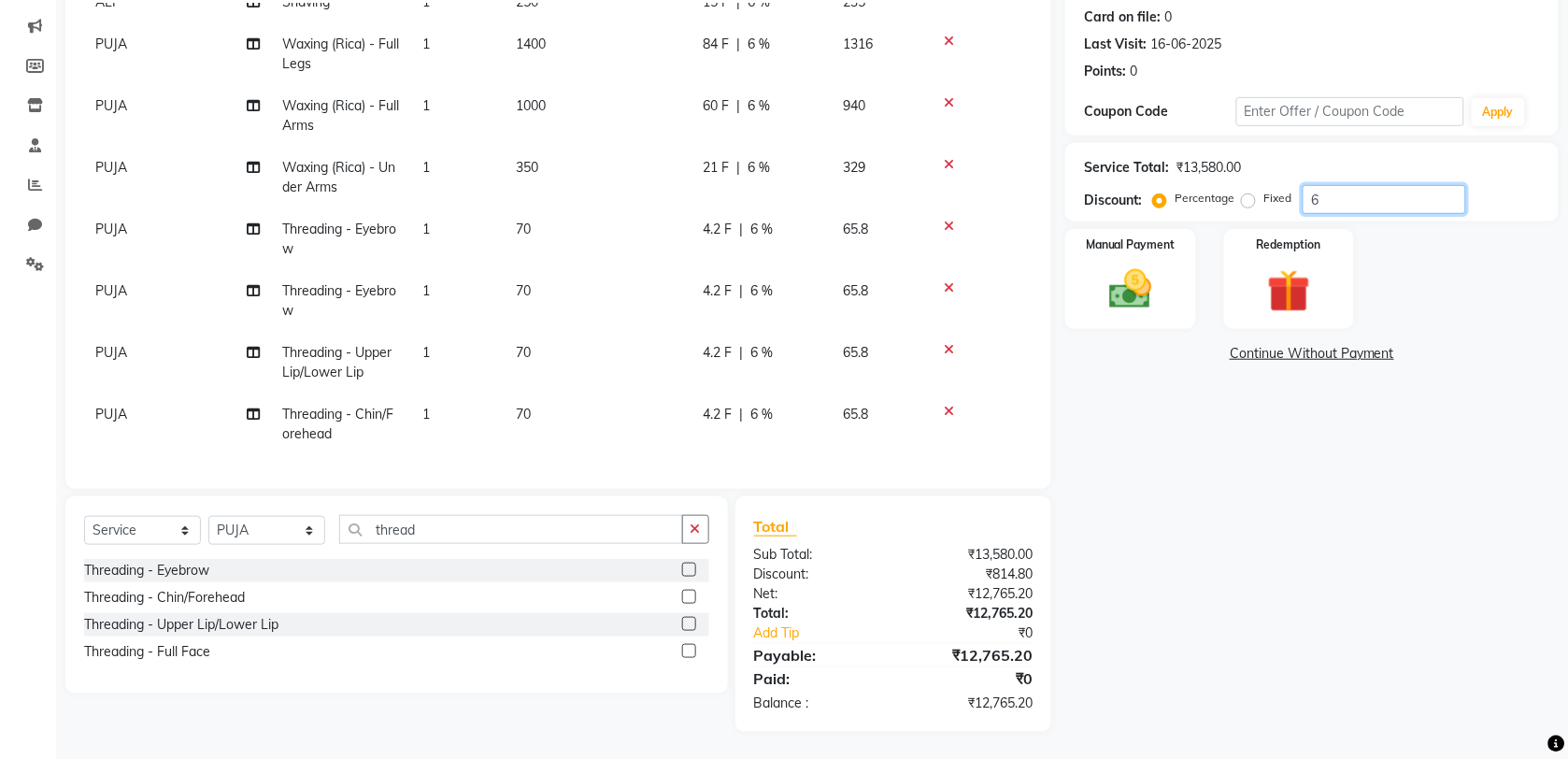 drag, startPoint x: 1332, startPoint y: 199, endPoint x: 1290, endPoint y: 212, distance: 43.965896 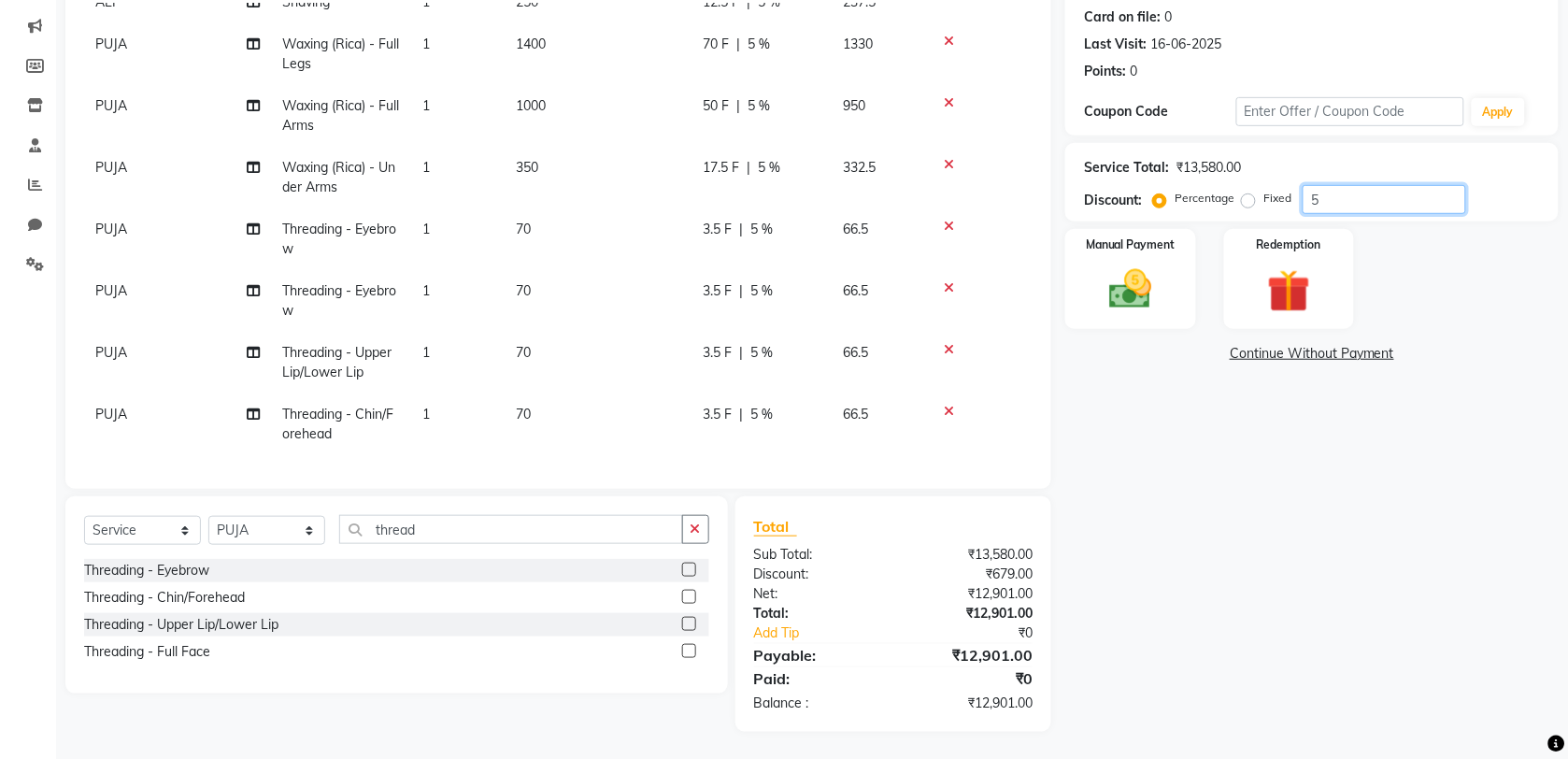 type on "5" 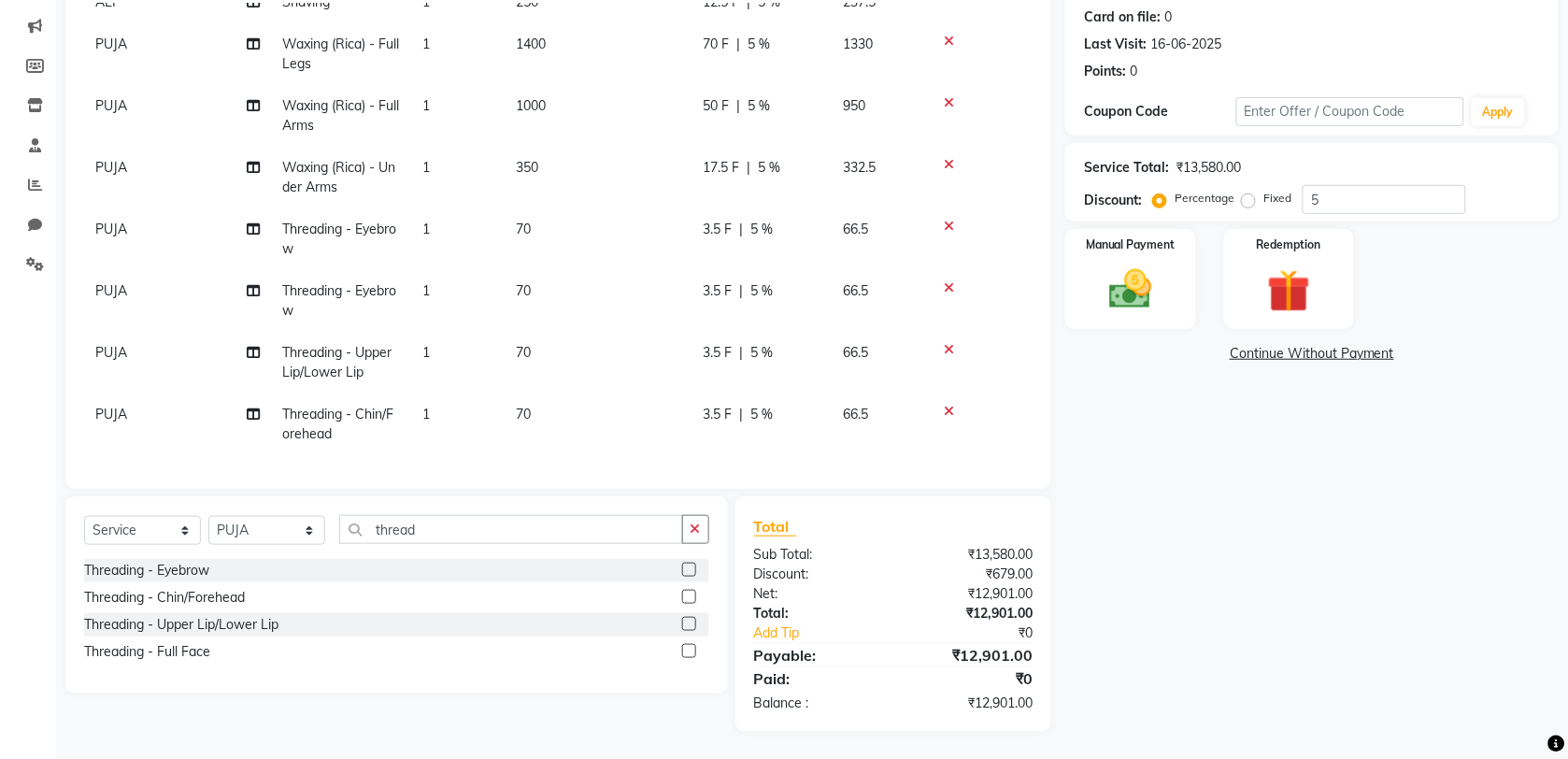 click on "Select Service Product Membership Package Voucher Prepaid Gift Card Select Stylist ALI AMIR ANIKET BISWAJIT DHRUV MOHSIN NIBEDITA PRIYANKA PUJA RAHUL SAJID Shahnawaaz SWAPAN thread Threading - Eyebrow Threading - Chin/Forehead Threading - Upper Lip/Lower Lip Threading - Full Face" 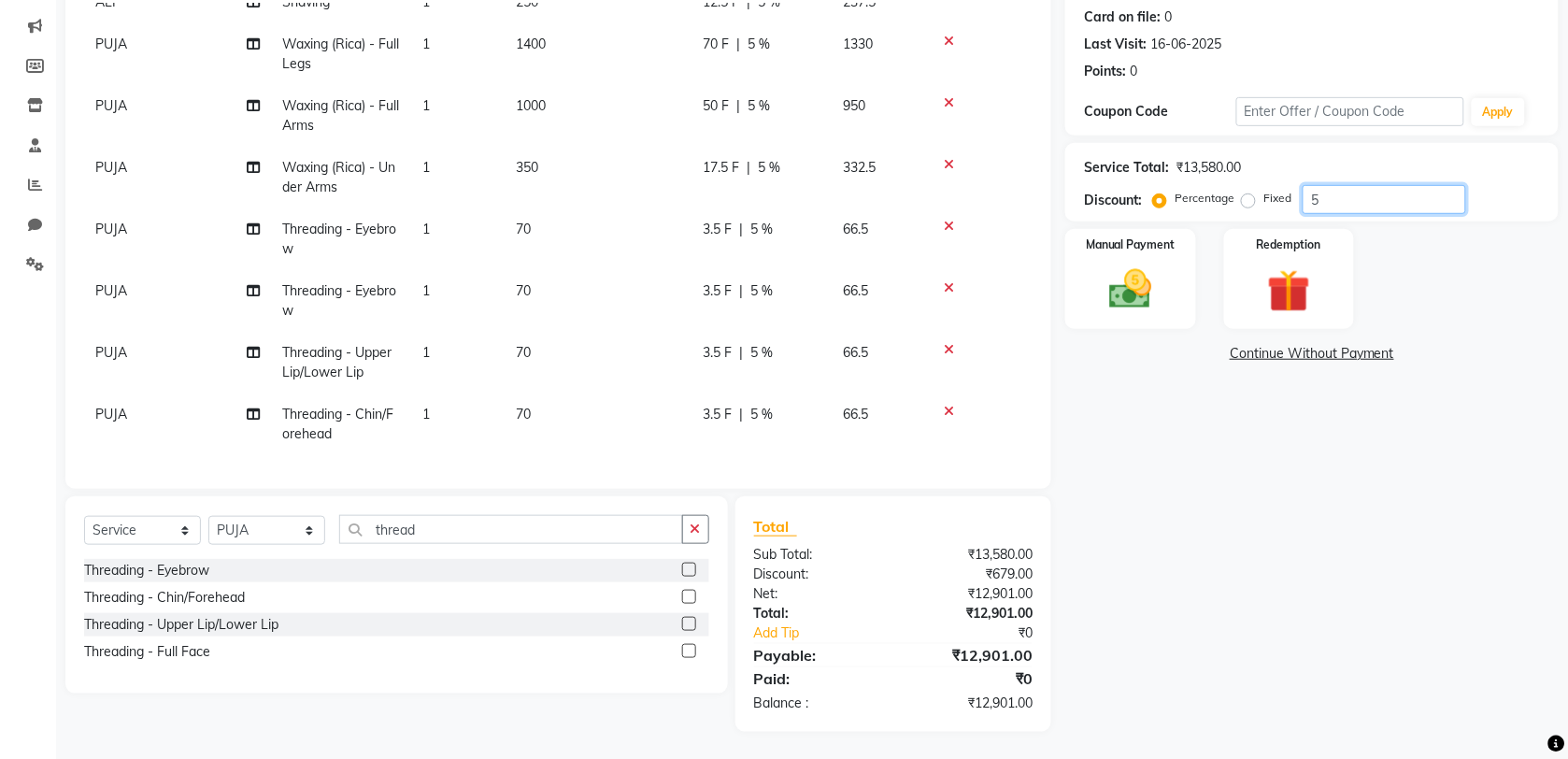 click on "5" 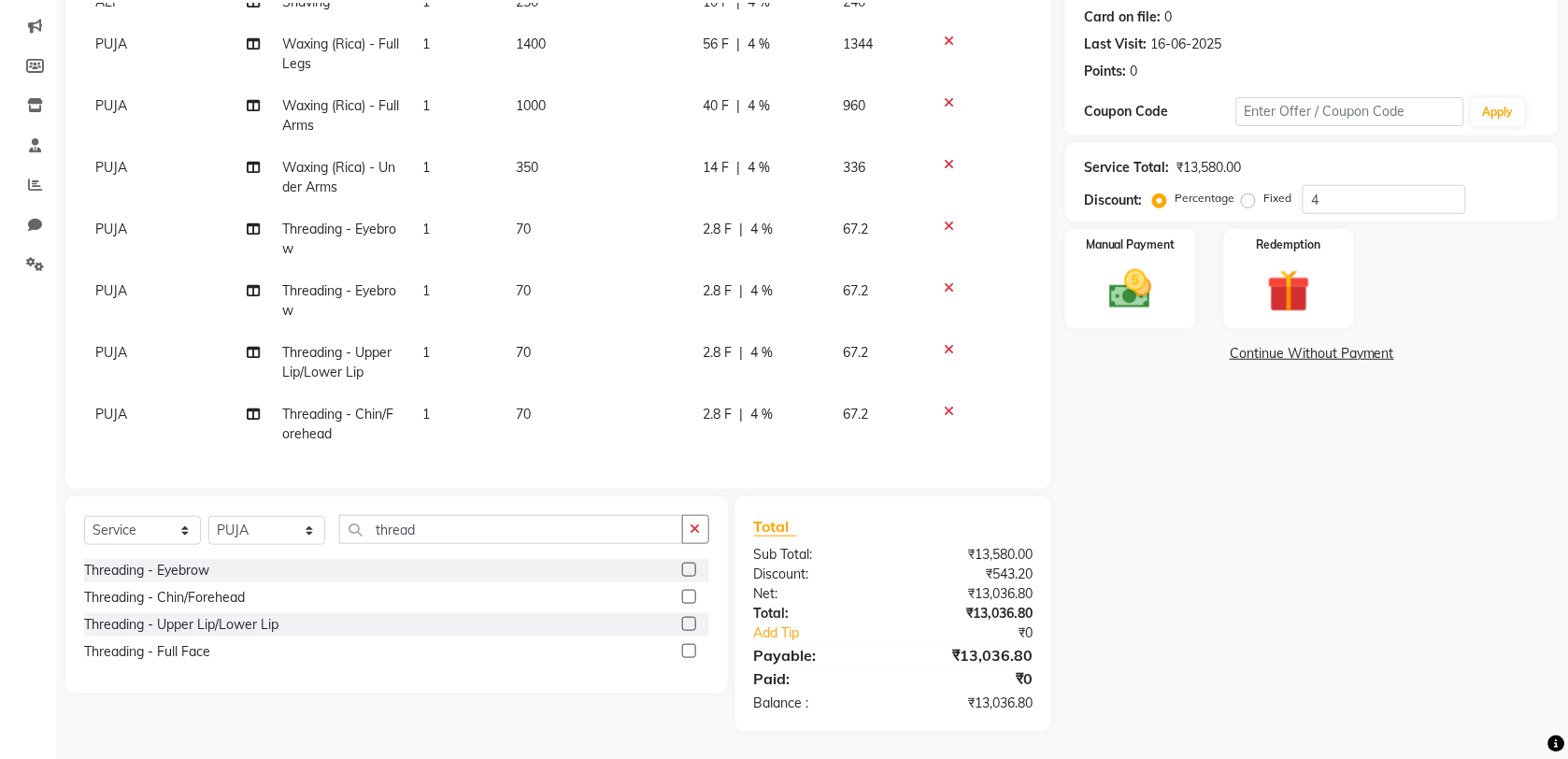click on "Select Service Product Membership Package Voucher Prepaid Gift Card Select Stylist ALI AMIR ANIKET BISWAJIT DHRUV MOHSIN NIBEDITA PRIYANKA PUJA RAHUL SAJID Shahnawaaz SWAPAN thread Threading - Eyebrow Threading - Chin/Forehead Threading - Upper Lip/Lower Lip Threading - Full Face" 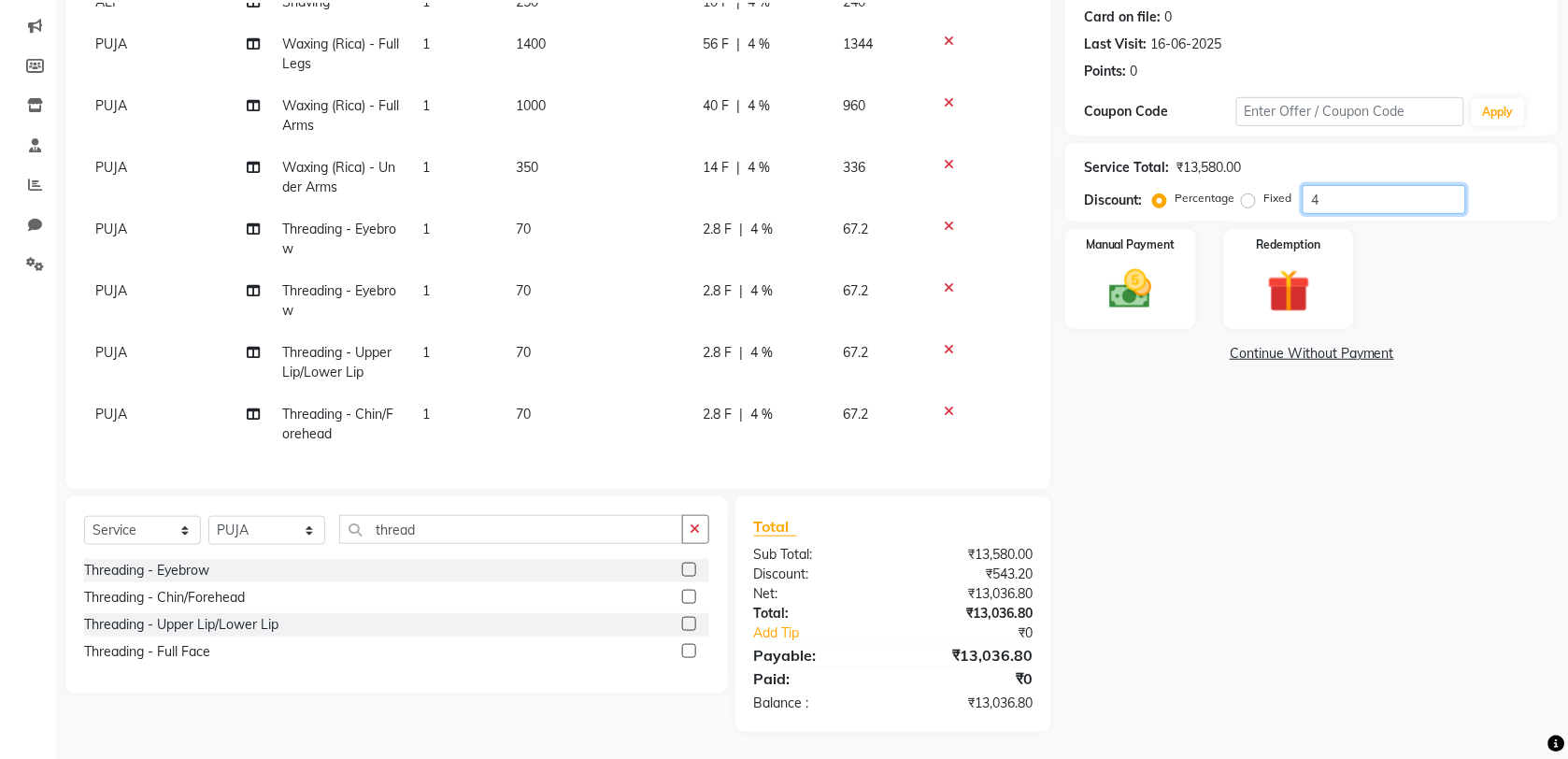 drag, startPoint x: 1338, startPoint y: 189, endPoint x: 1301, endPoint y: 221, distance: 48.9183 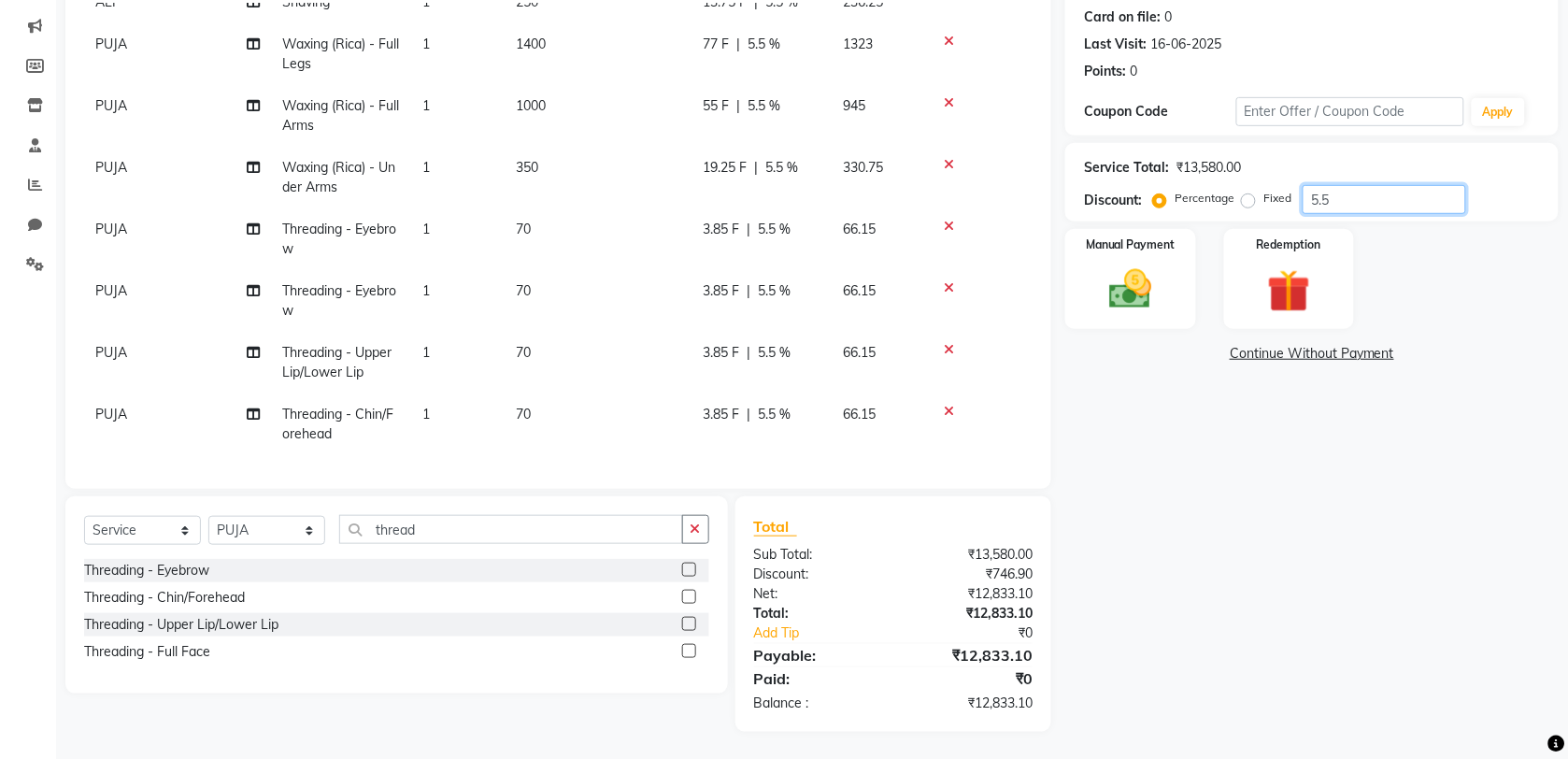 type on "5" 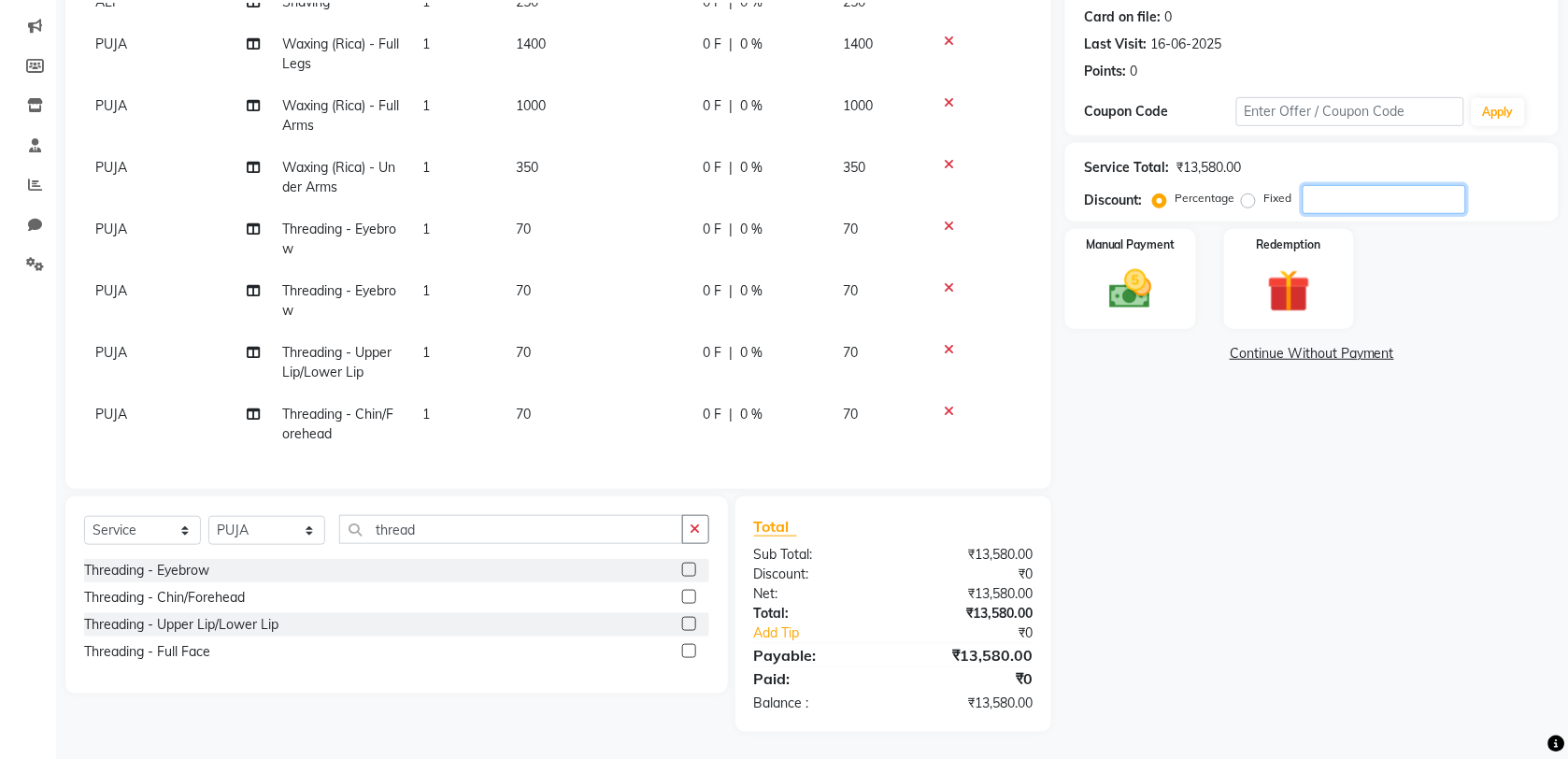 type 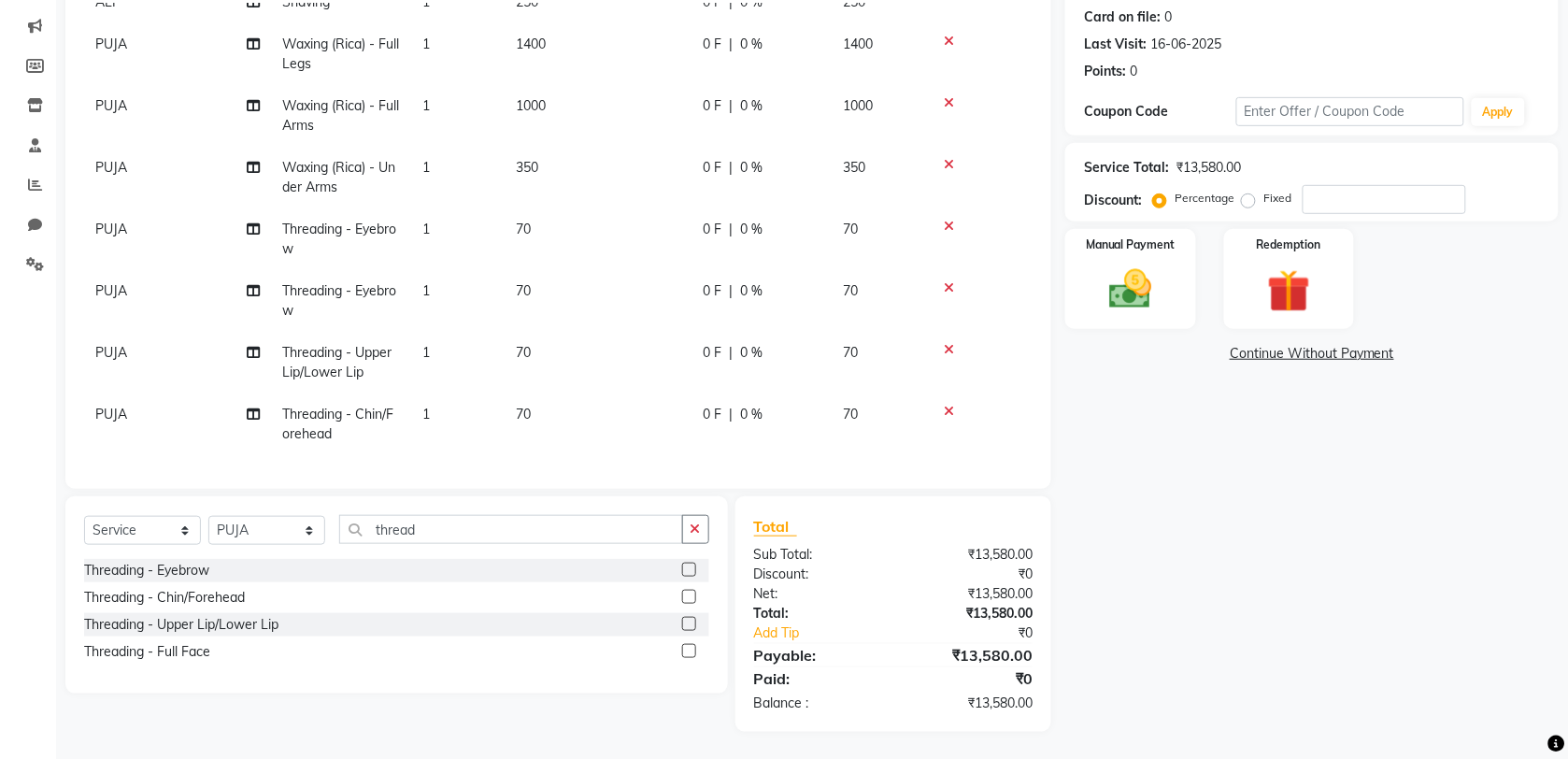 click on "Fixed" 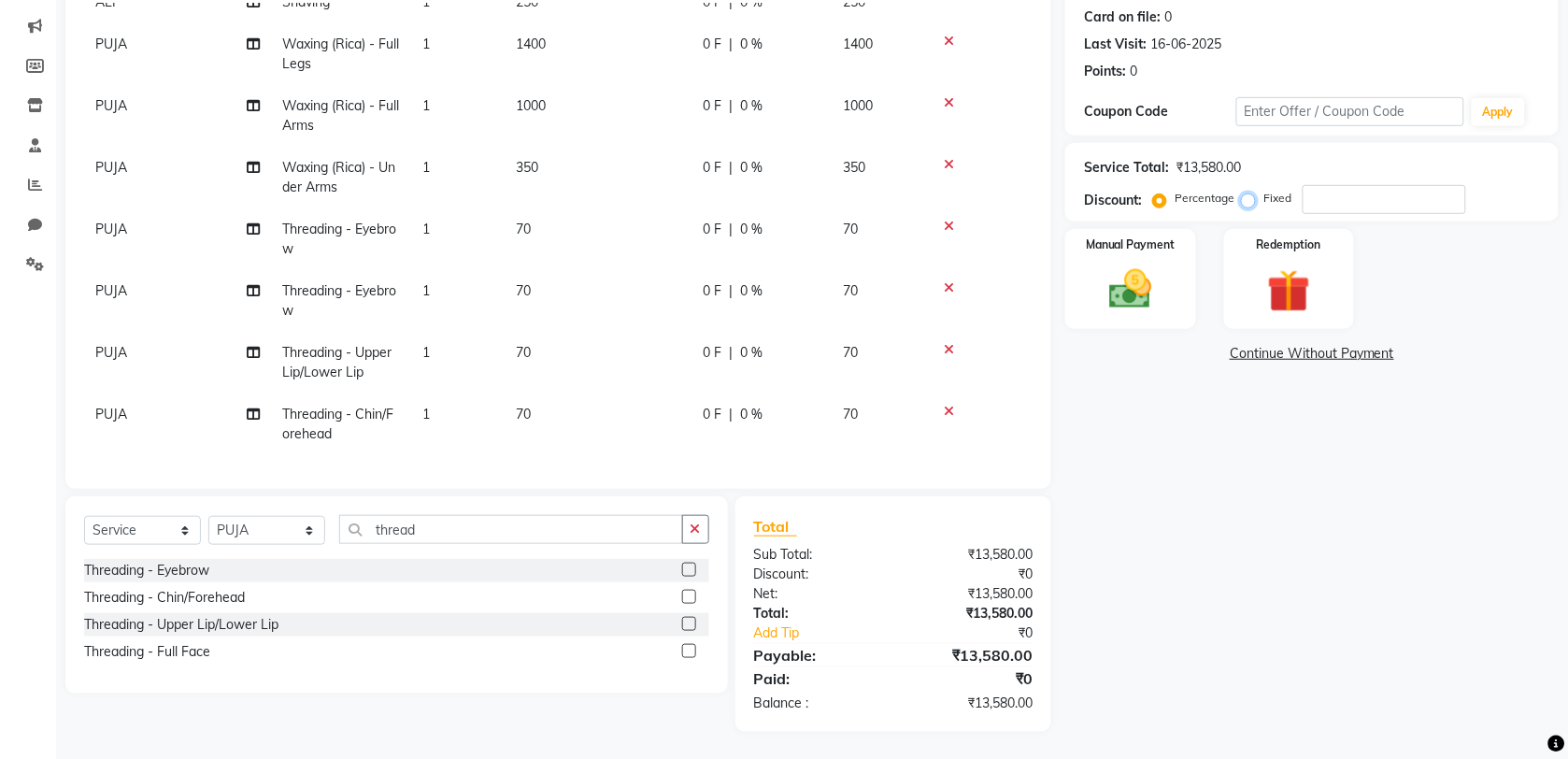 click on "Fixed" at bounding box center [1252, 198] 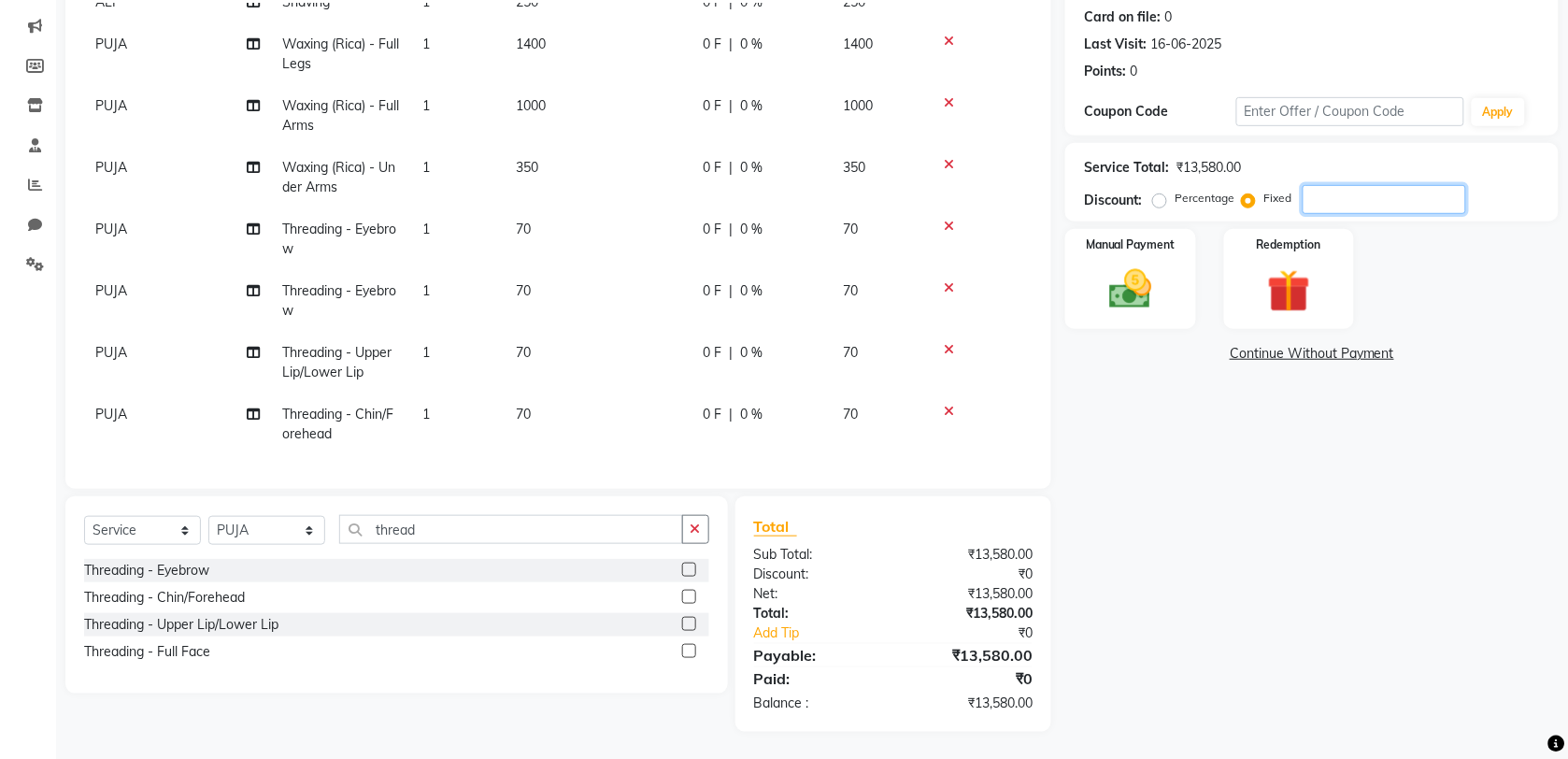 click 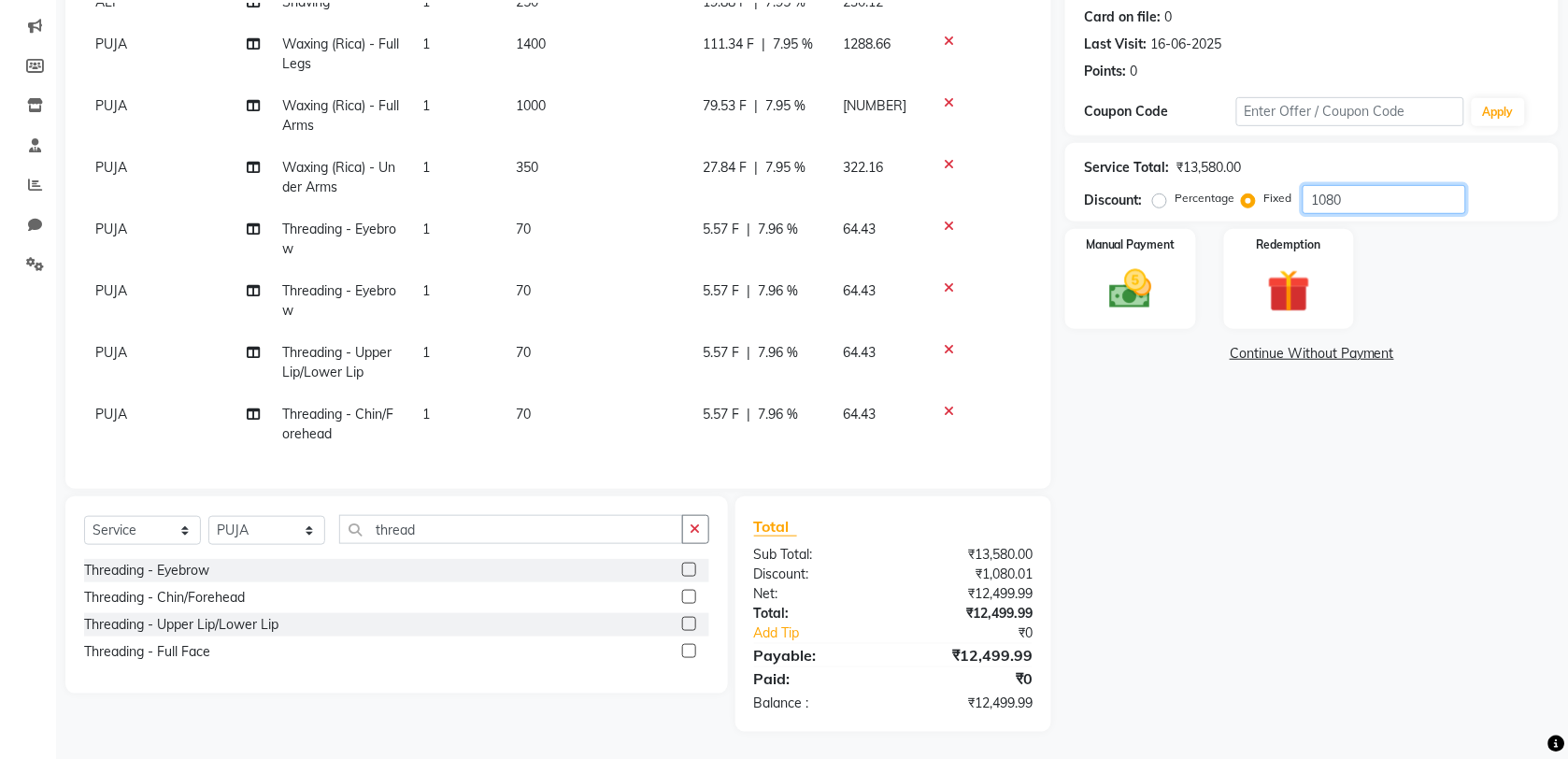type on "1080" 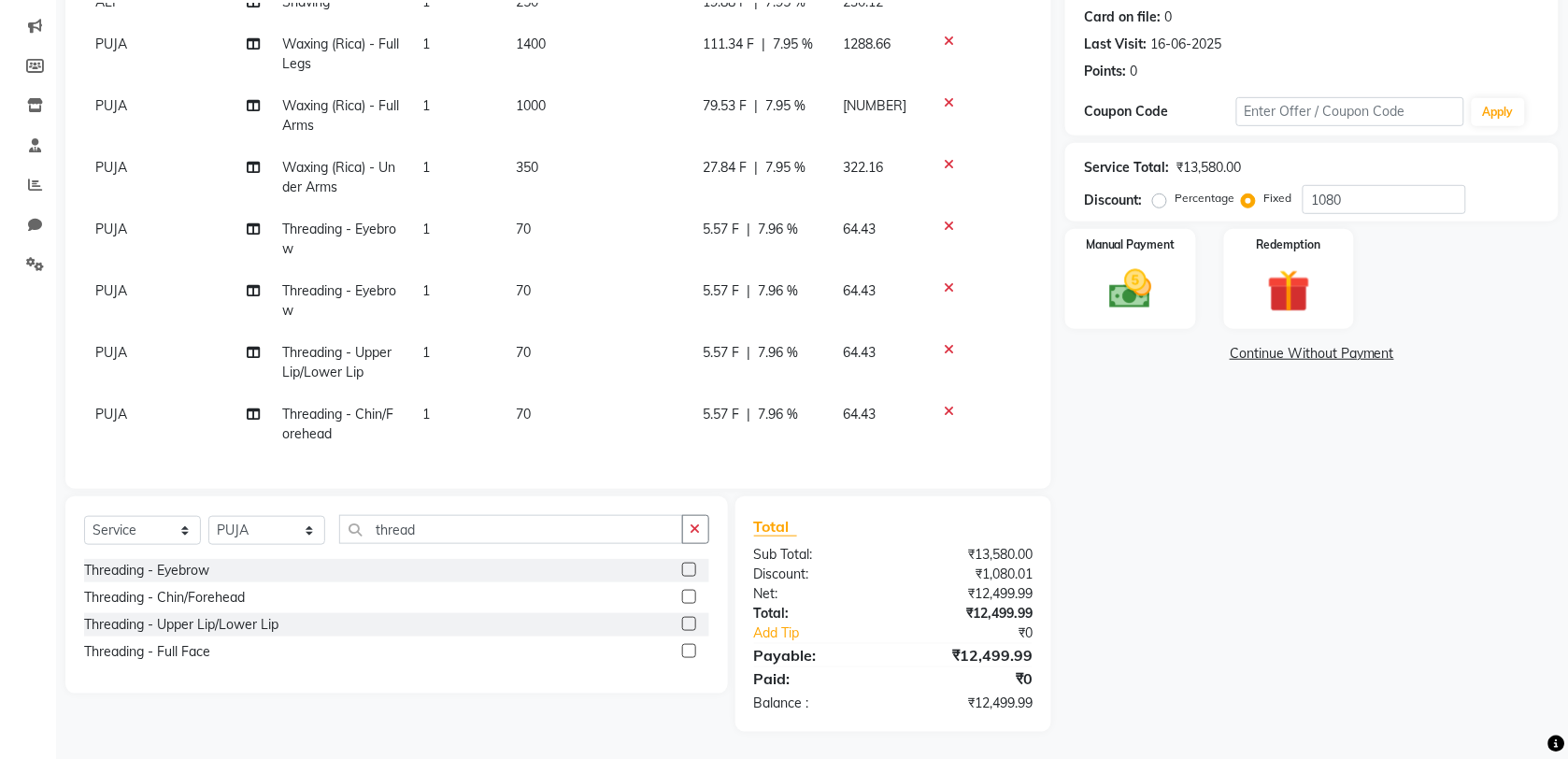 click on "Select Service Product Membership Package Voucher Prepaid Gift Card Select Stylist ALI AMIR ANIKET BISWAJIT DHRUV MOHSIN NIBEDITA PRIYANKA PUJA RAHUL SAJID Shahnawaaz SWAPAN thread Threading - Eyebrow Threading - Chin/Forehead Threading - Upper Lip/Lower Lip Threading - Full Face" 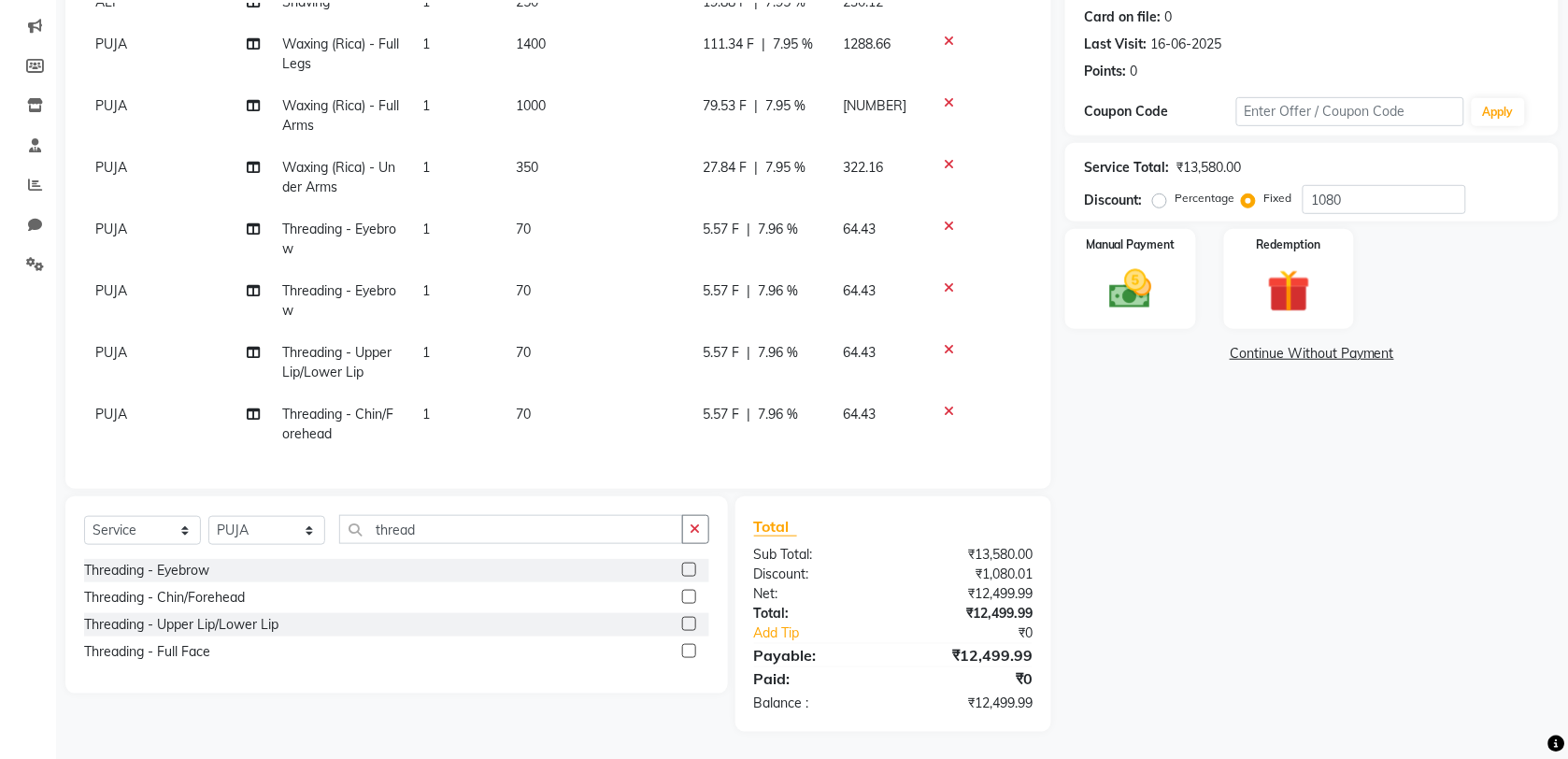 scroll, scrollTop: 0, scrollLeft: 0, axis: both 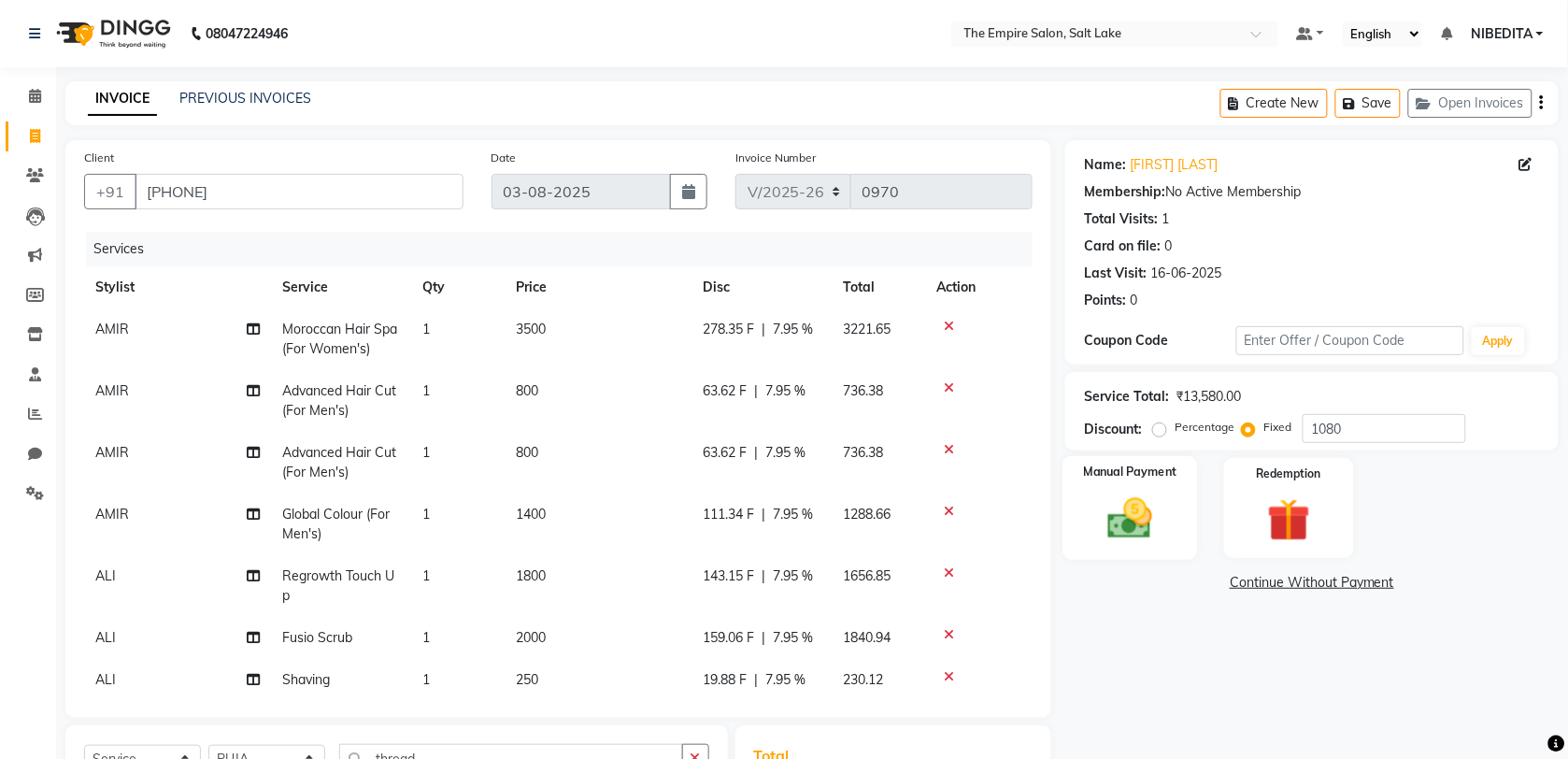click 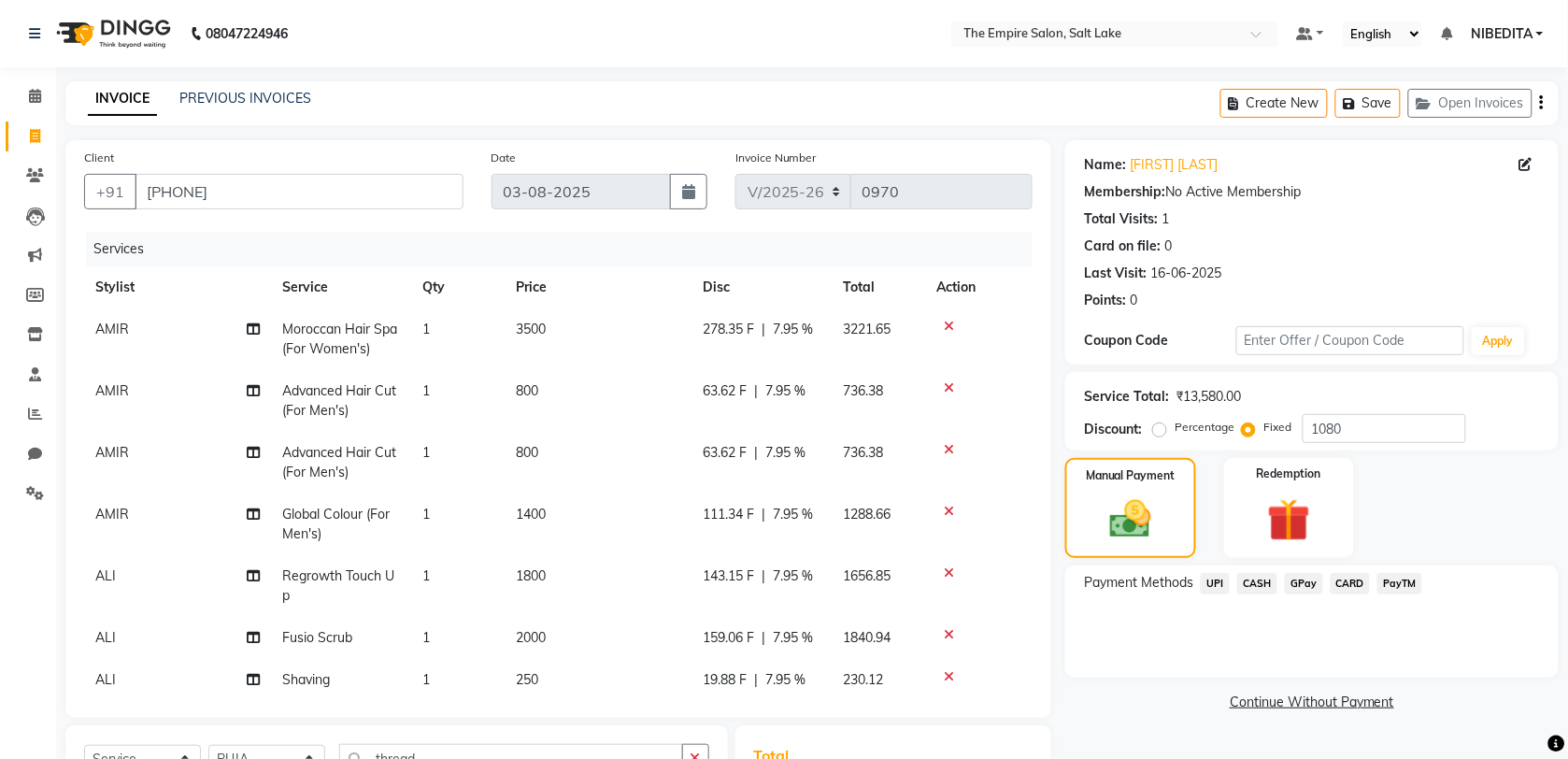 click on "CASH" 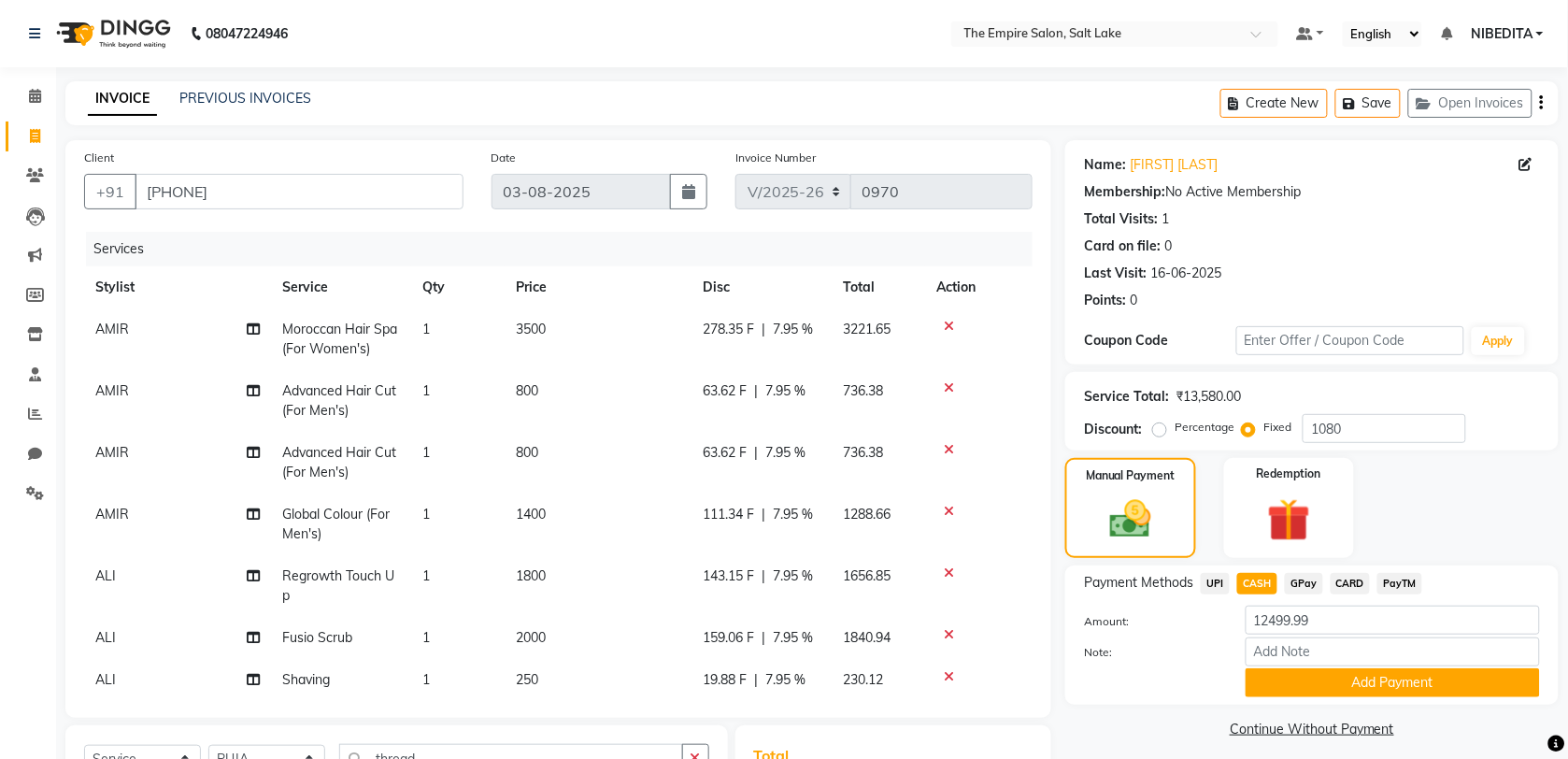 click on "Add Payment" 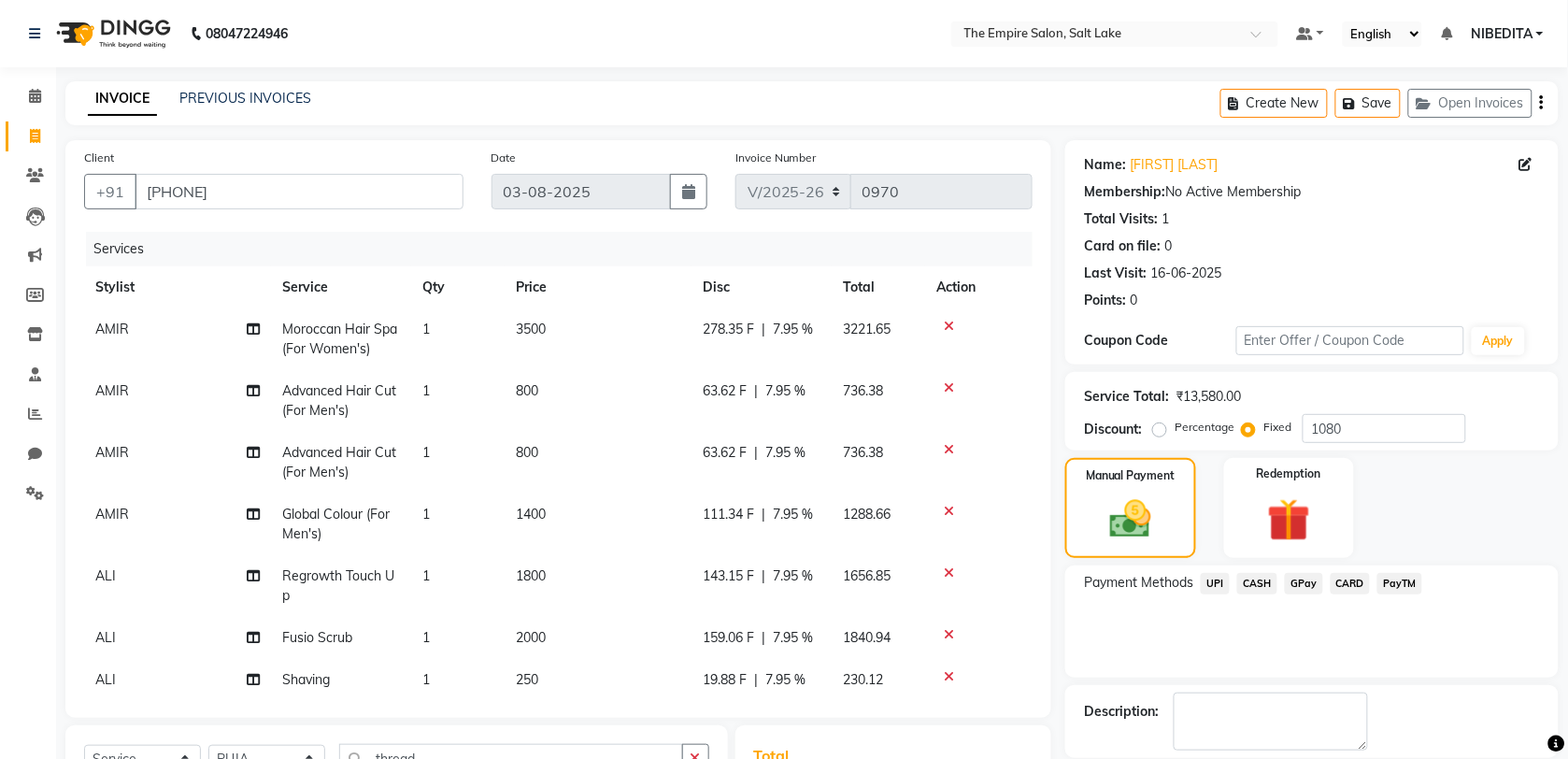 scroll, scrollTop: 295, scrollLeft: 0, axis: vertical 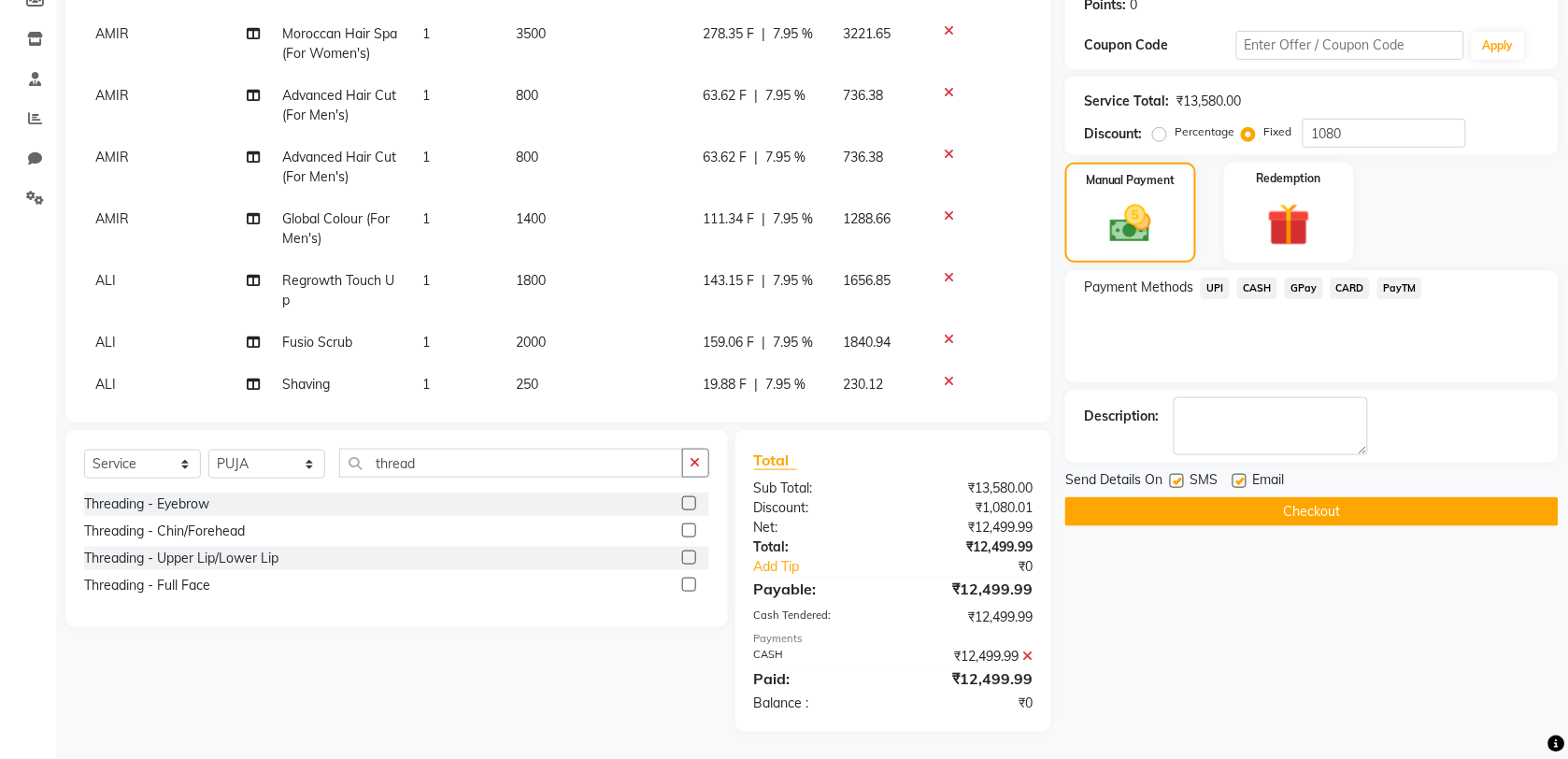 click on "Checkout" 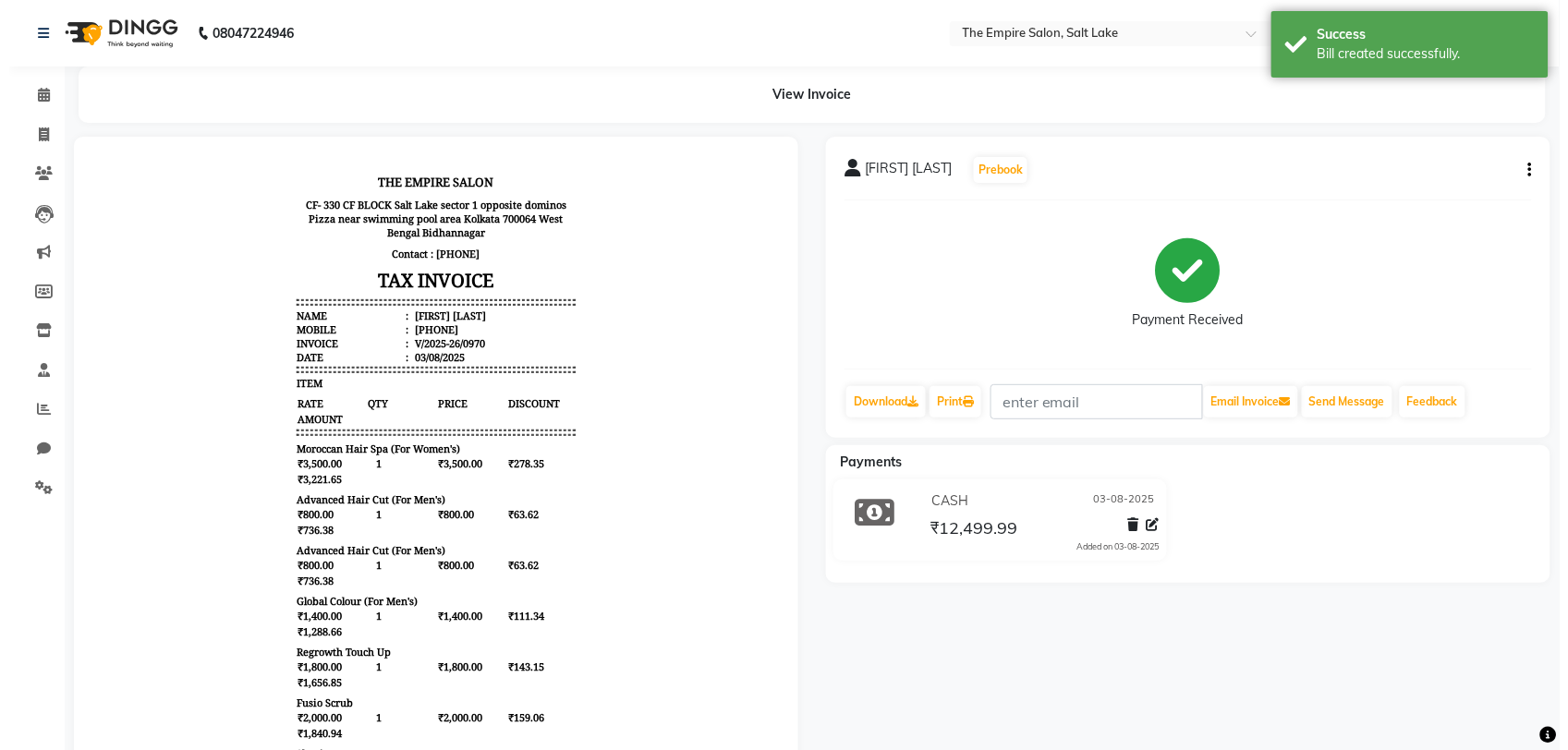 scroll, scrollTop: 0, scrollLeft: 0, axis: both 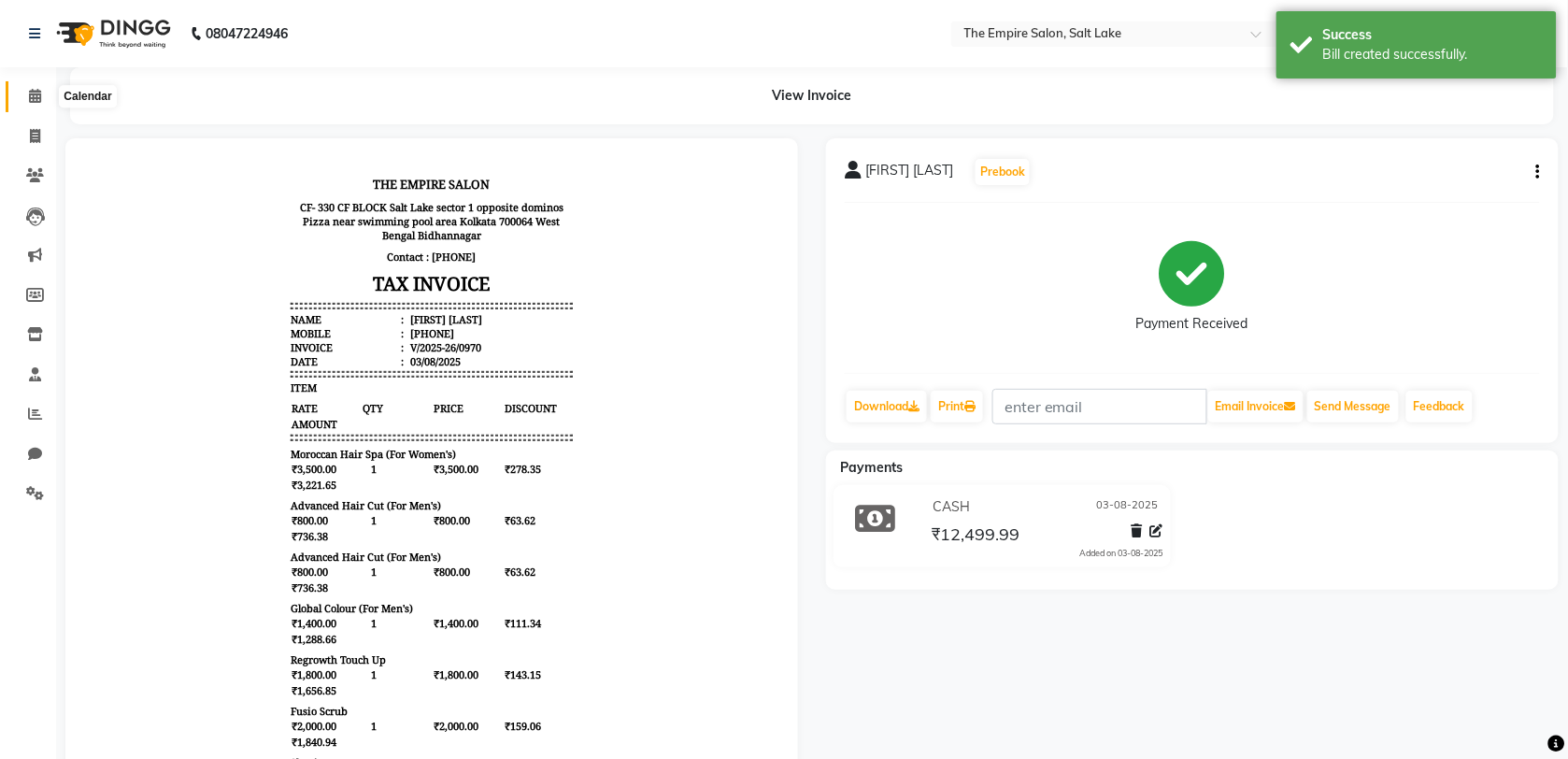 click 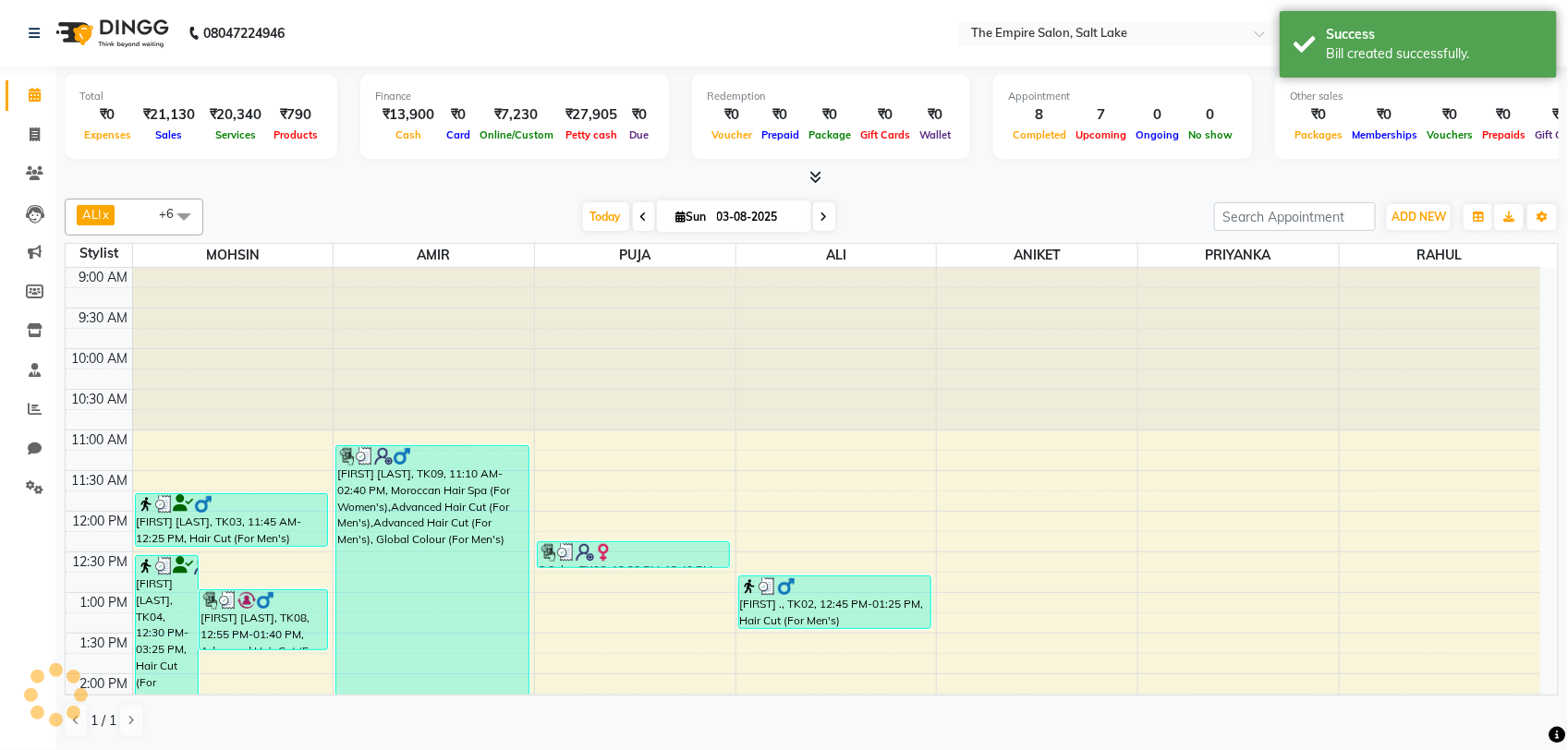 scroll, scrollTop: 0, scrollLeft: 0, axis: both 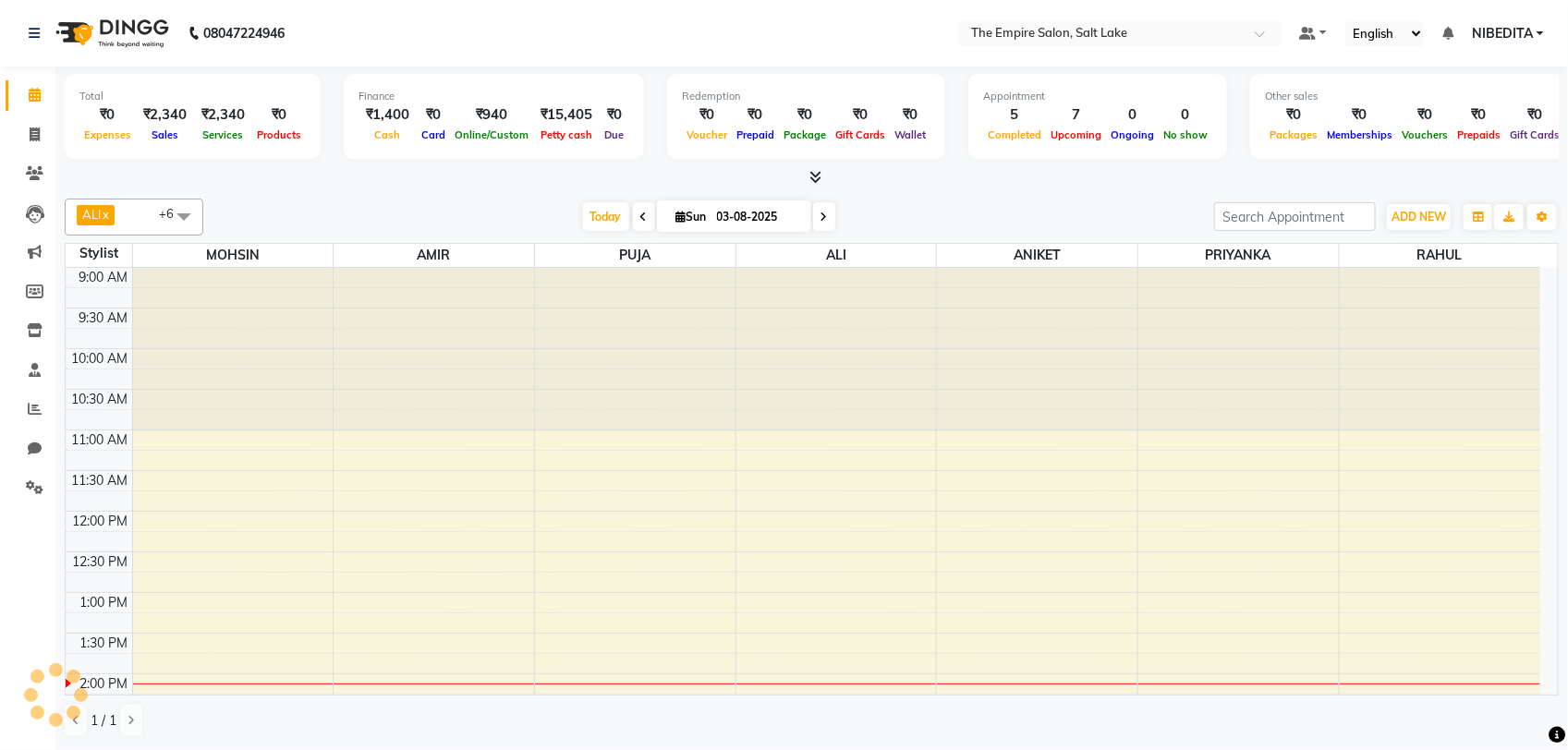 select on "en" 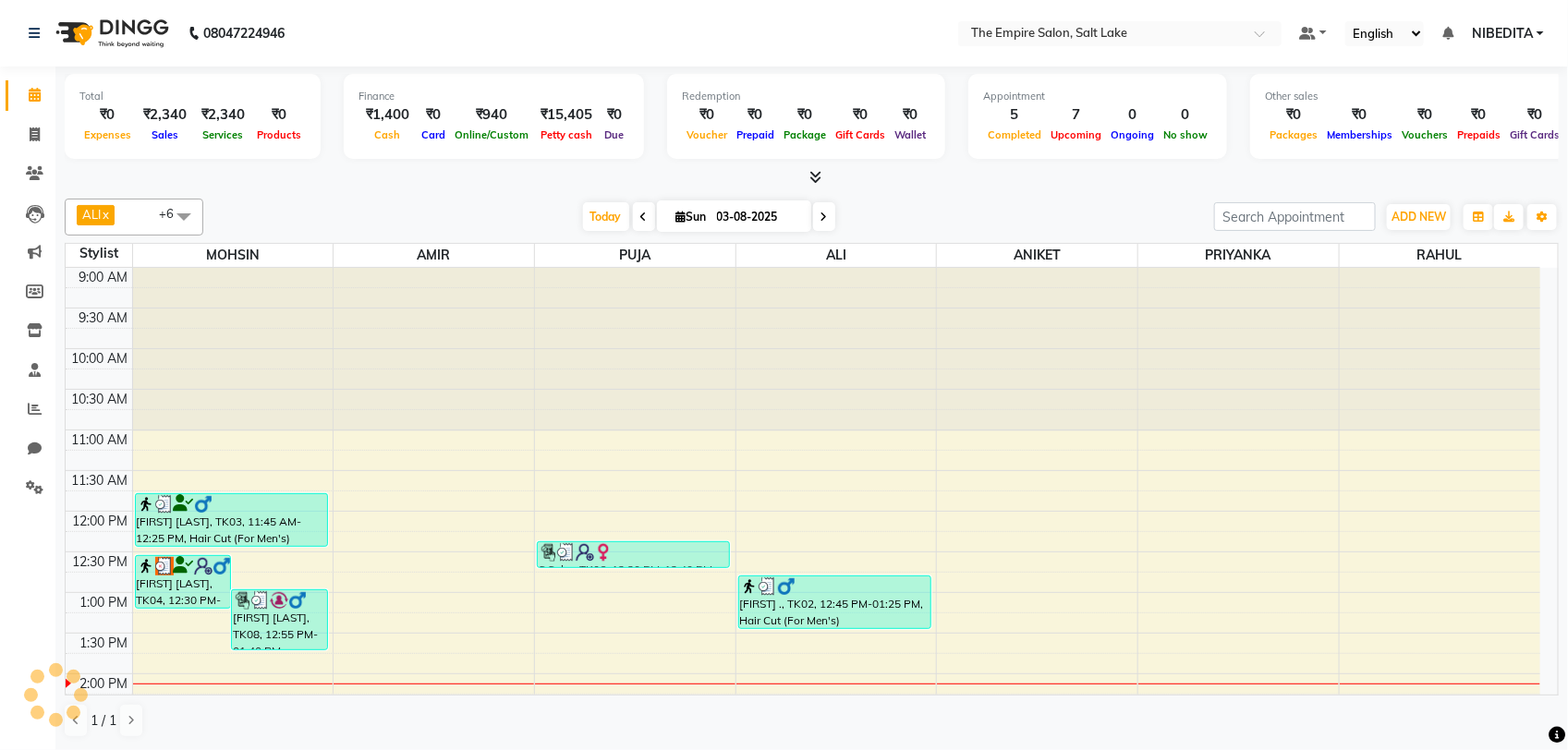 scroll, scrollTop: 0, scrollLeft: 0, axis: both 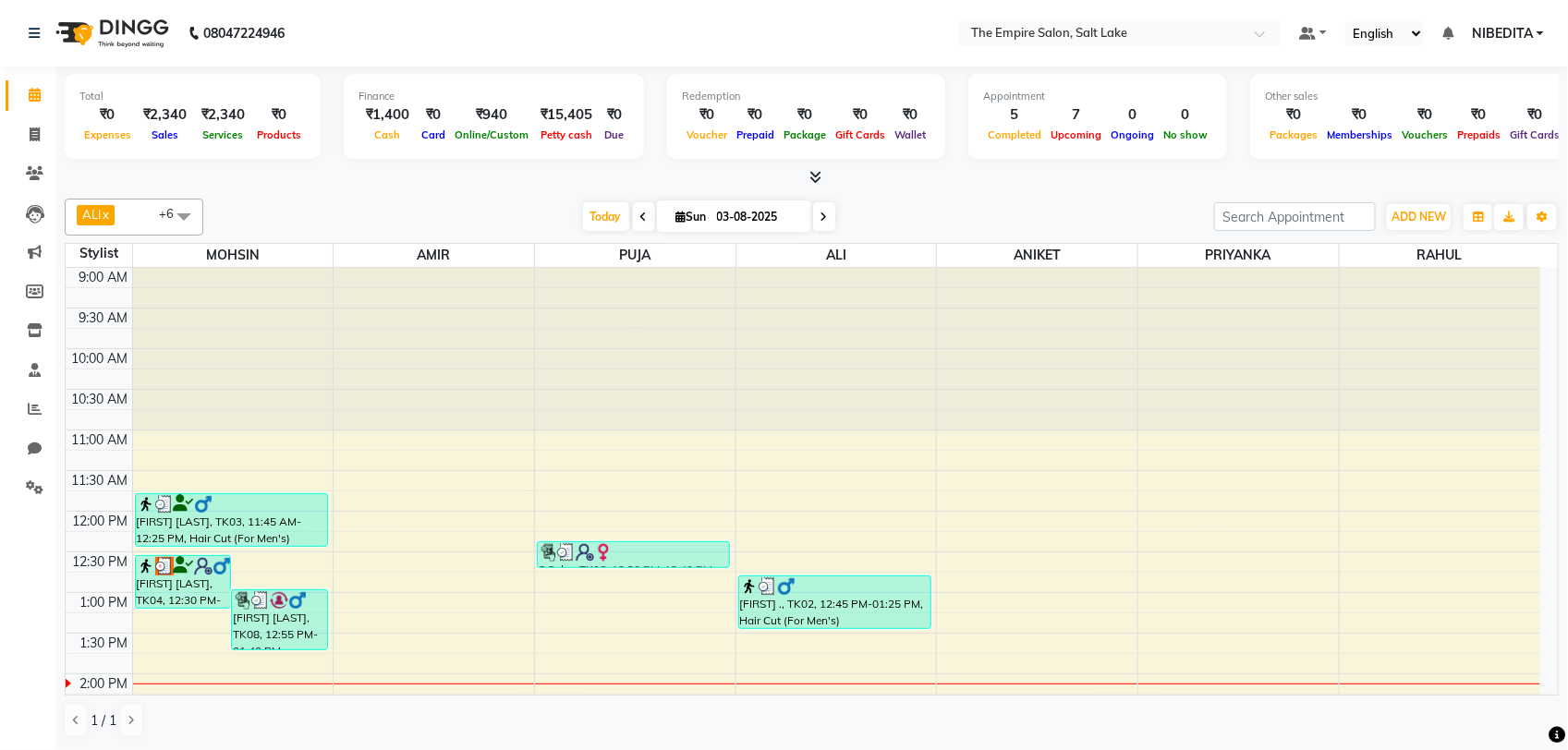 click on "NIBEDITA" at bounding box center (1502, 33) 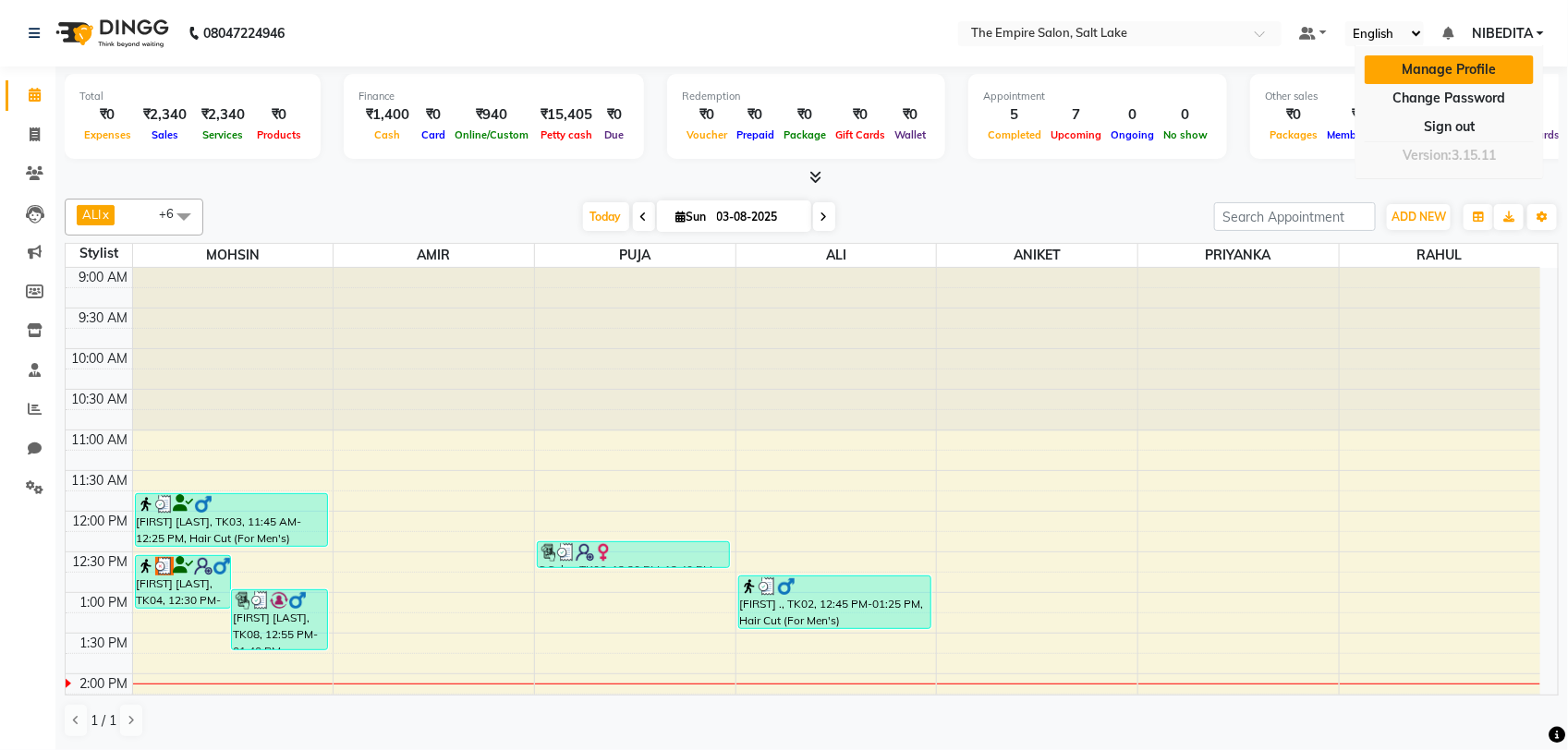click on "Manage Profile" at bounding box center (1449, 69) 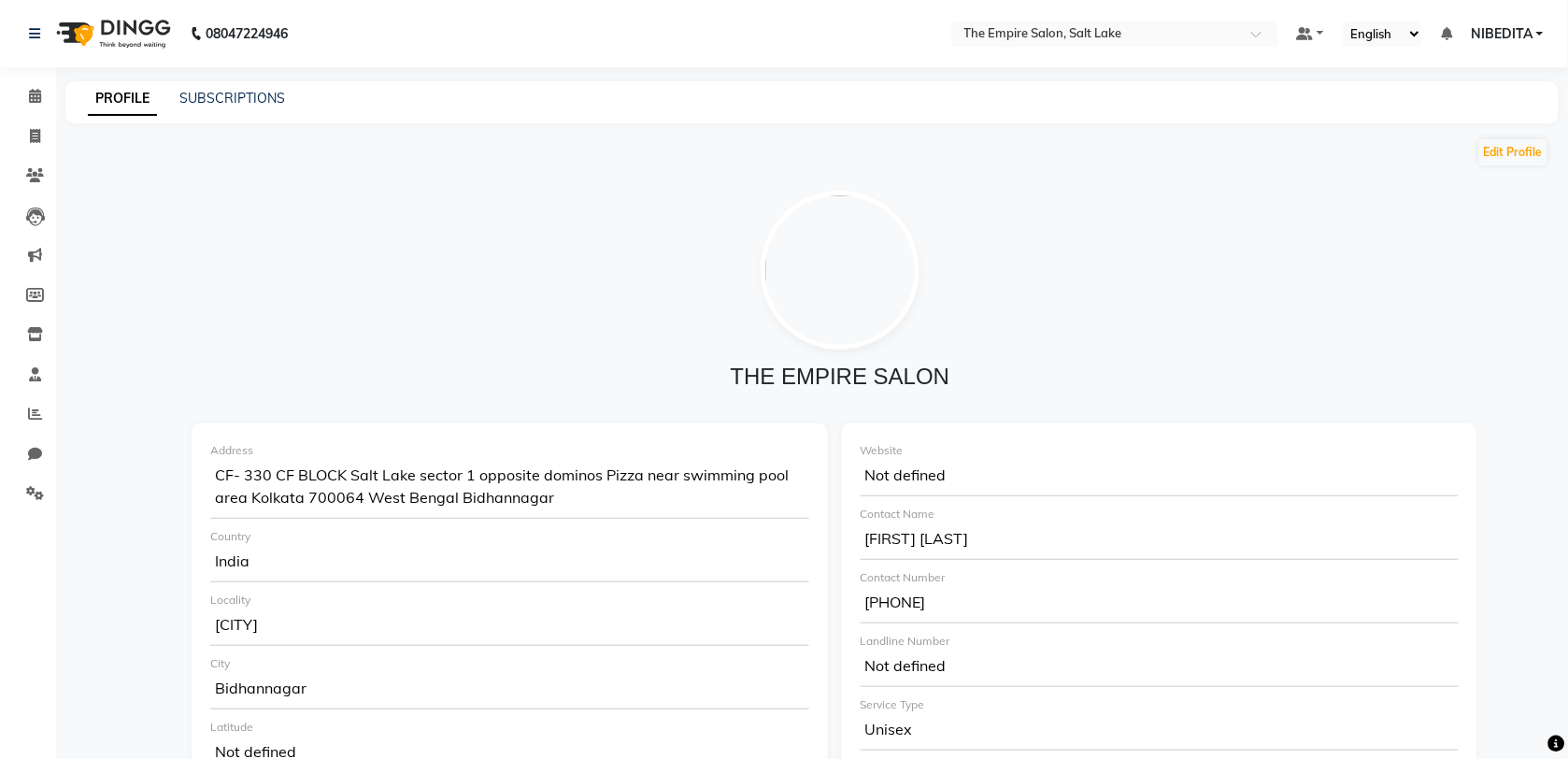 click on "NIBEDITA" at bounding box center [1502, 34] 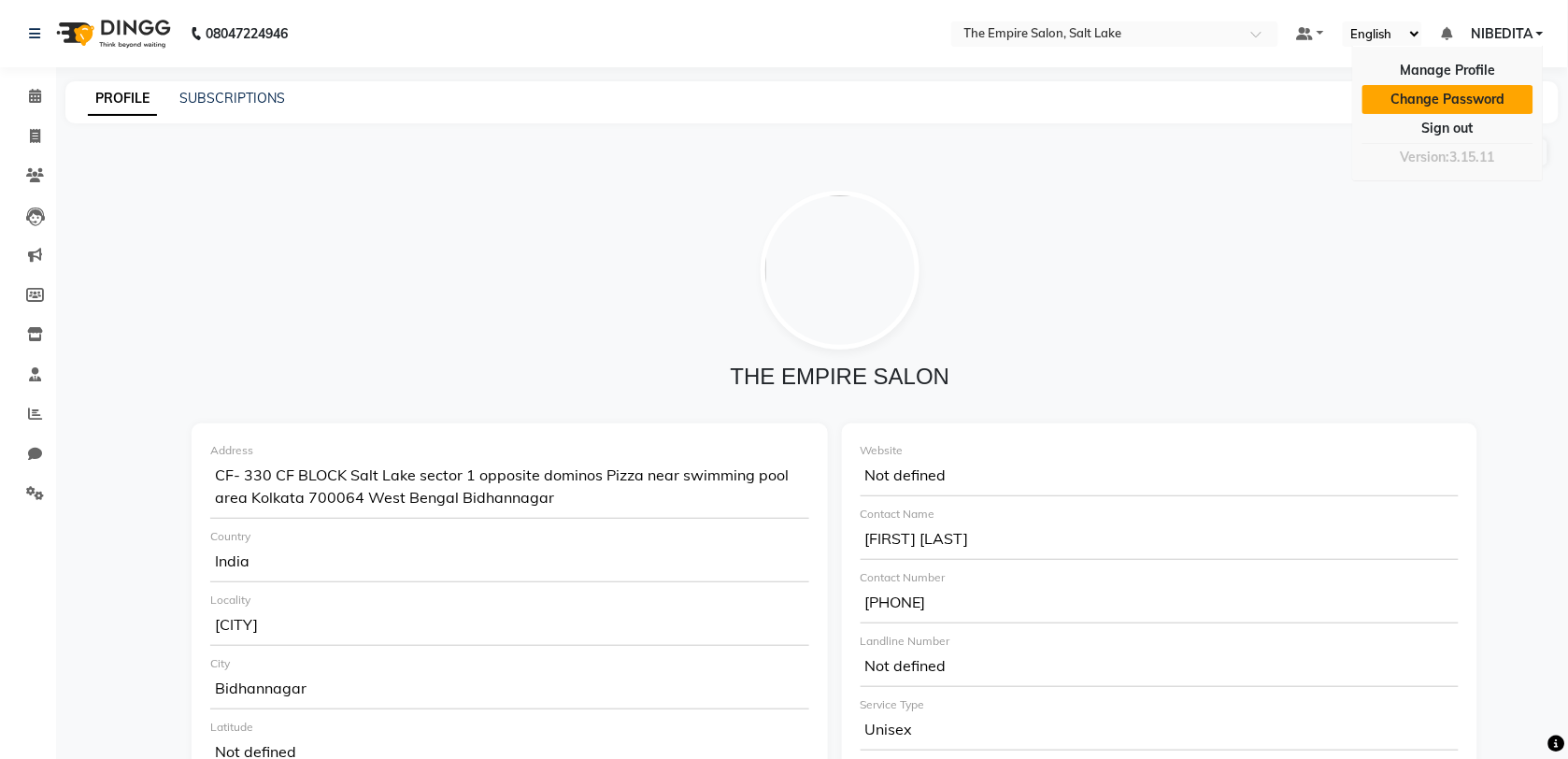 click on "Change Password" at bounding box center [1447, 99] 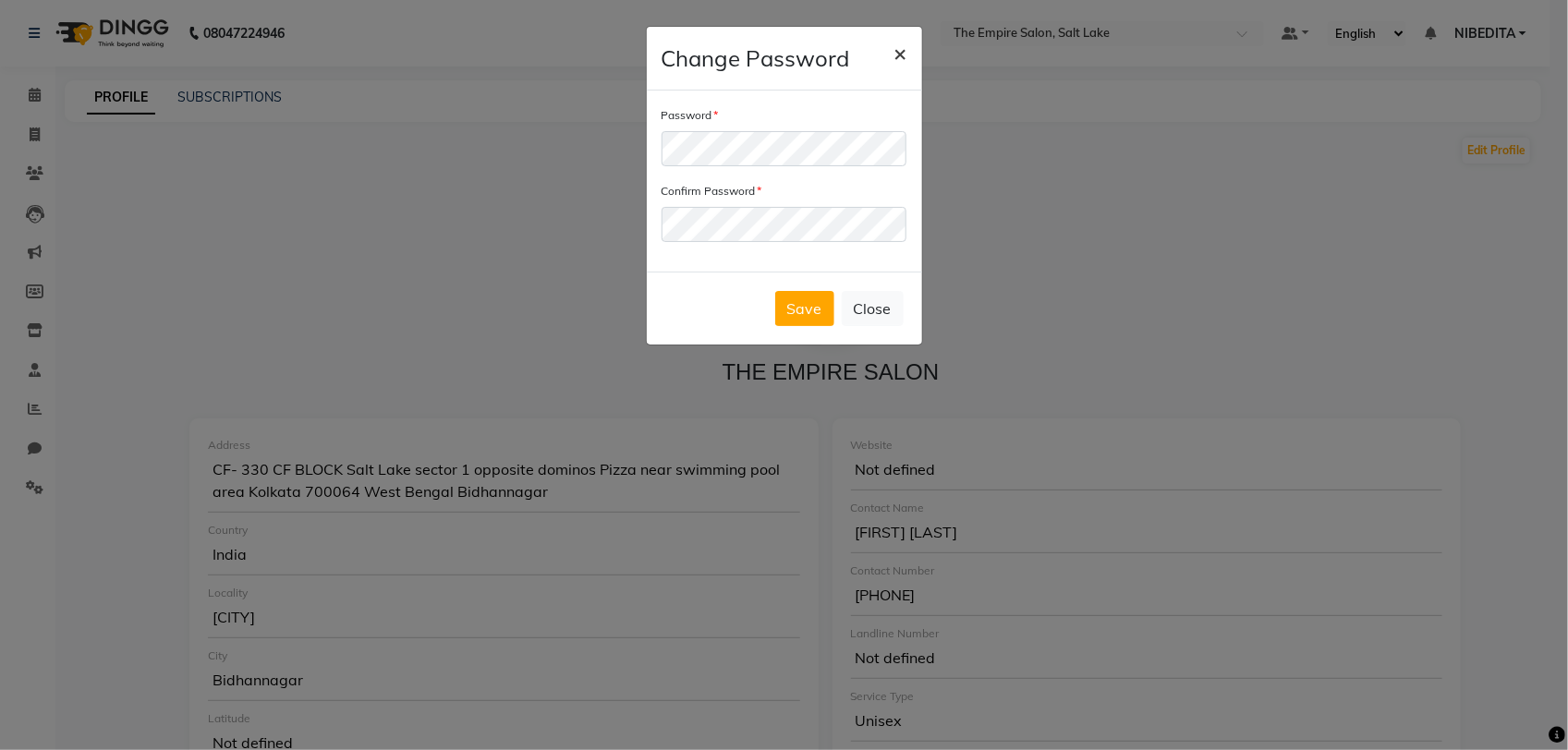 click on "×" 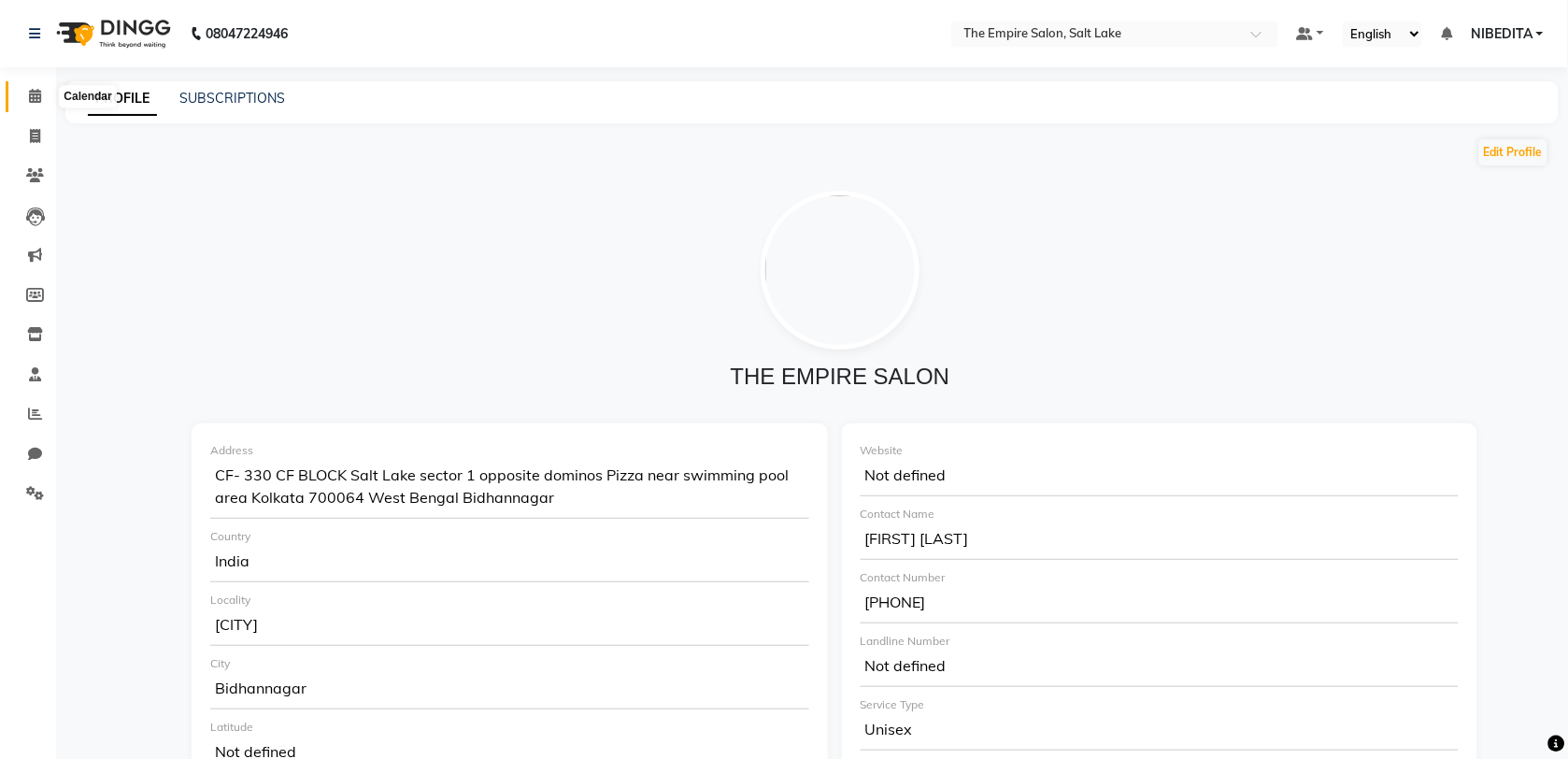 click 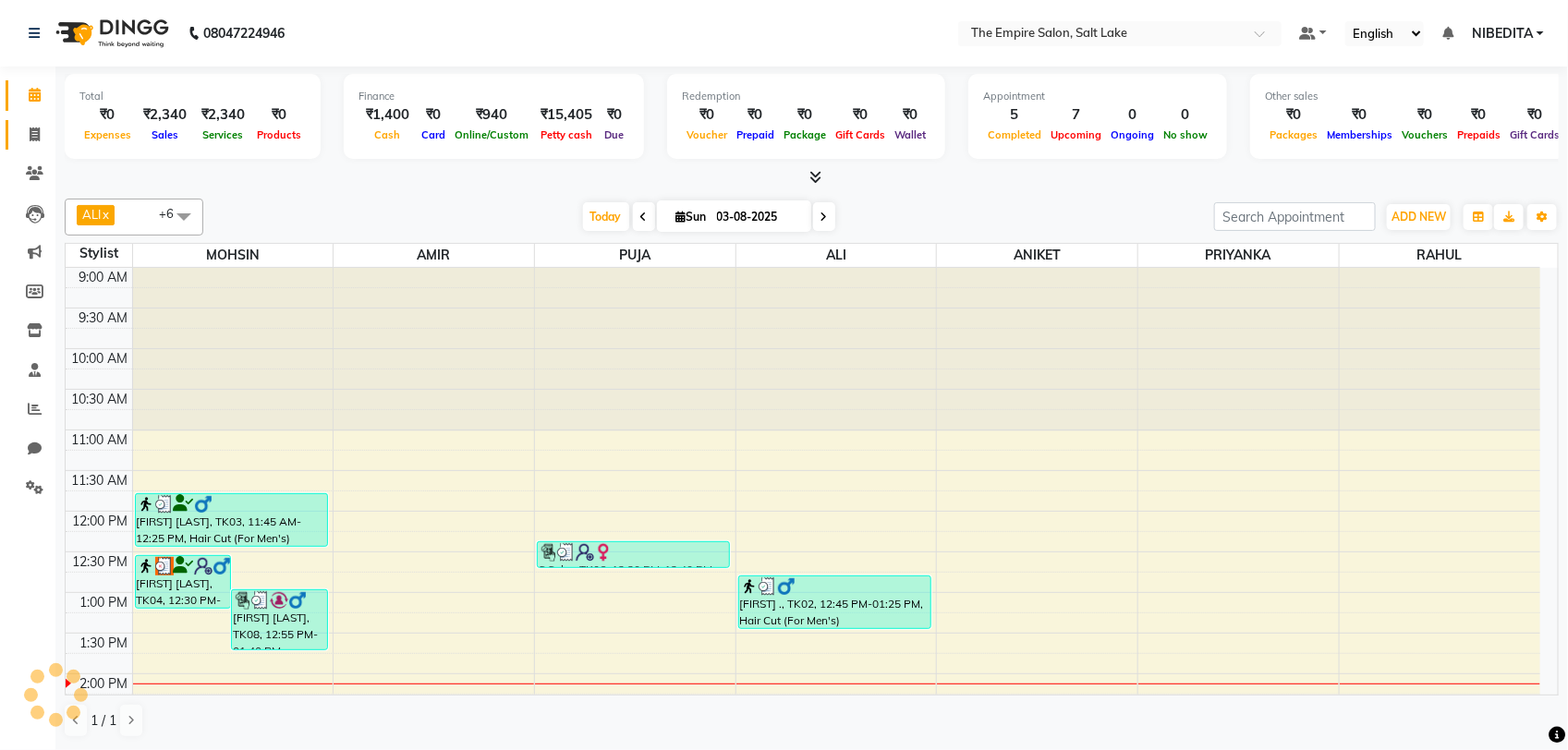 scroll, scrollTop: 412, scrollLeft: 0, axis: vertical 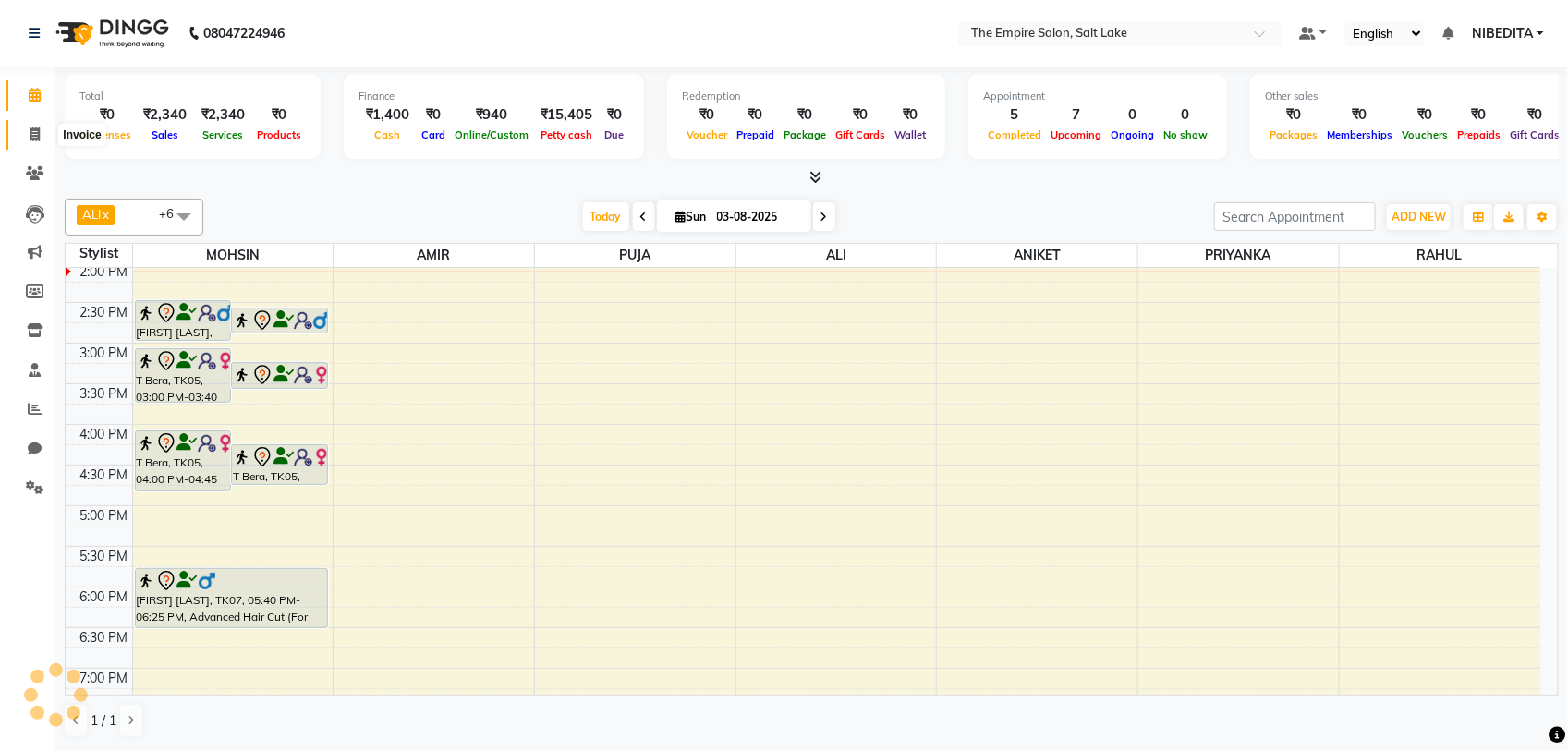 drag, startPoint x: 30, startPoint y: 139, endPoint x: 43, endPoint y: 123, distance: 20.615528 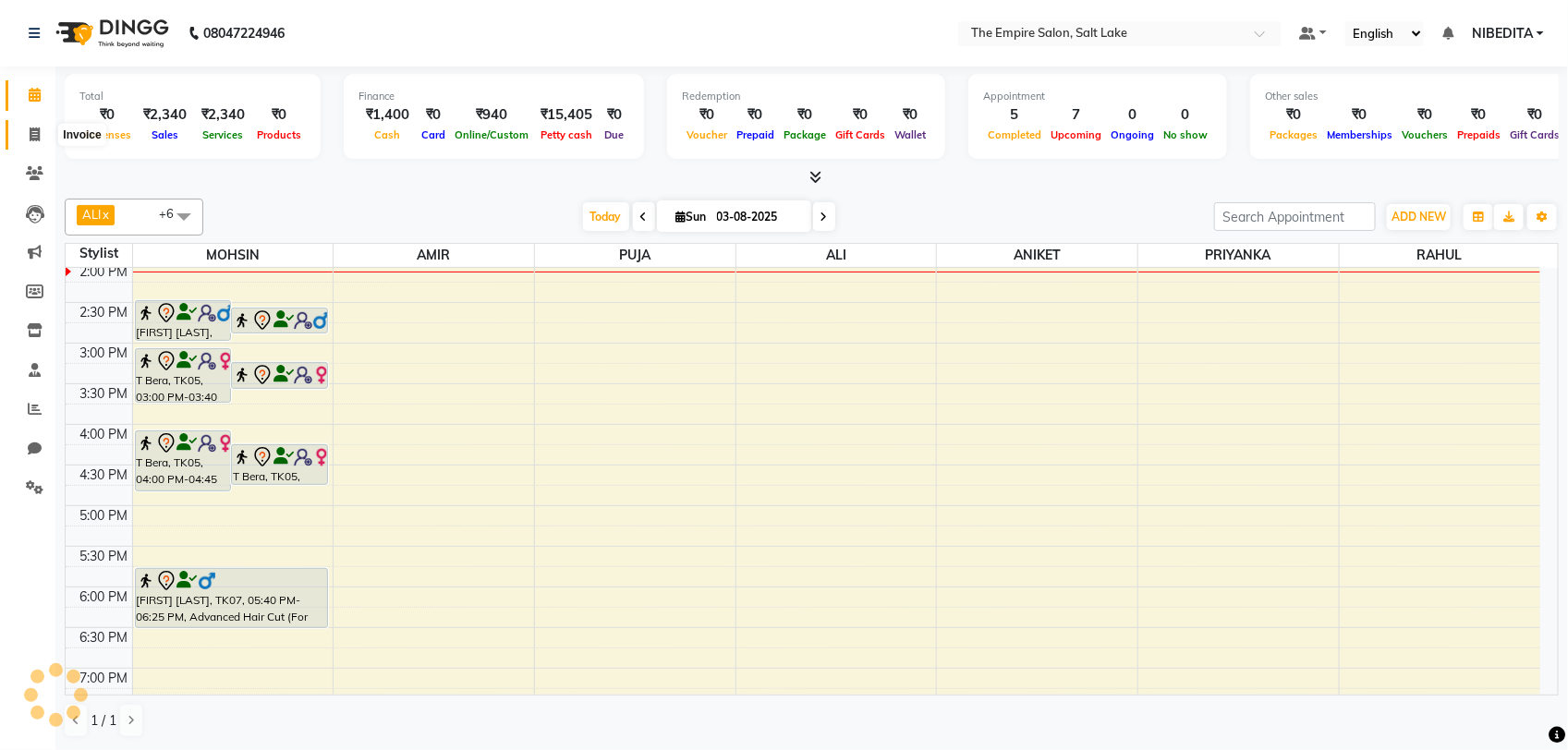 click 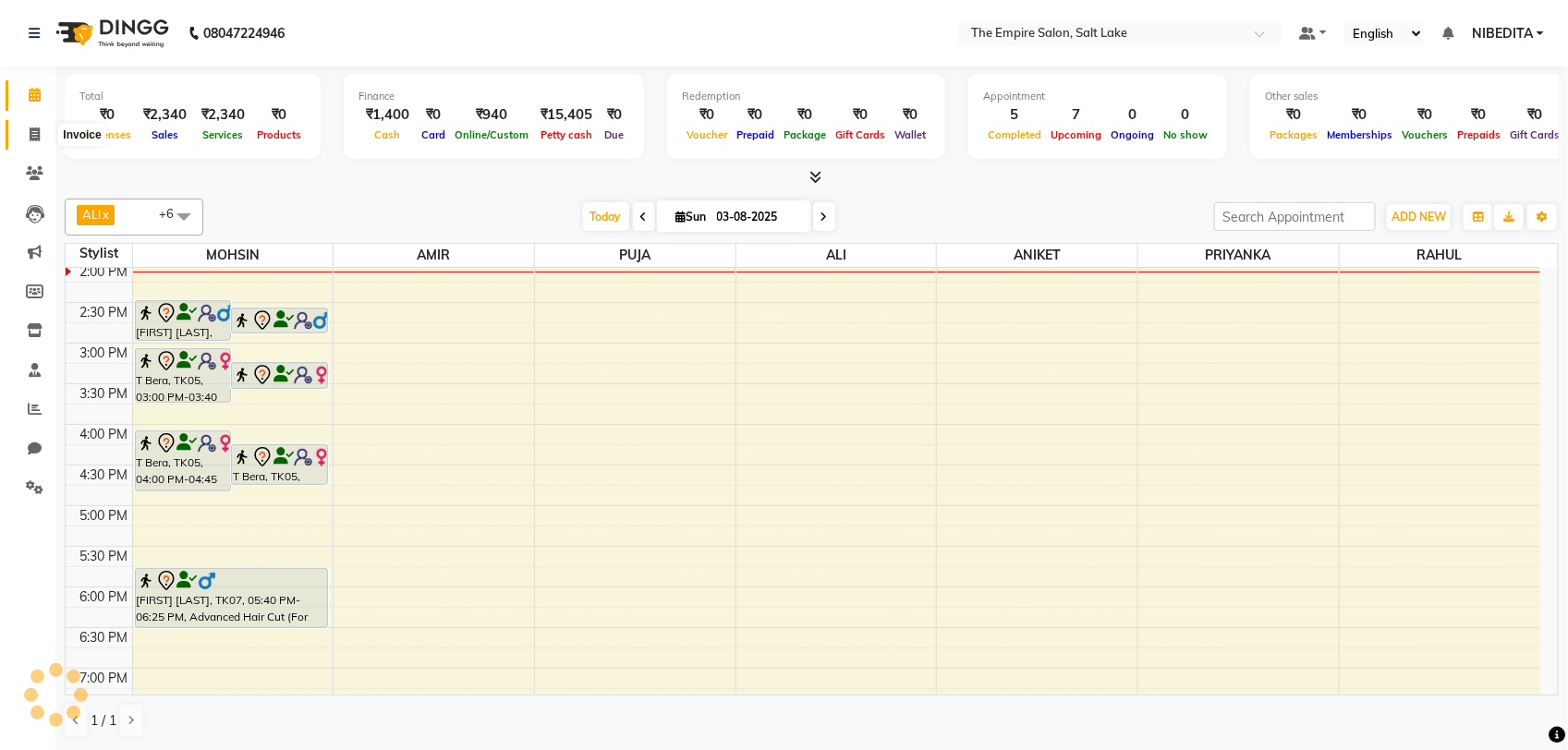 select on "8221" 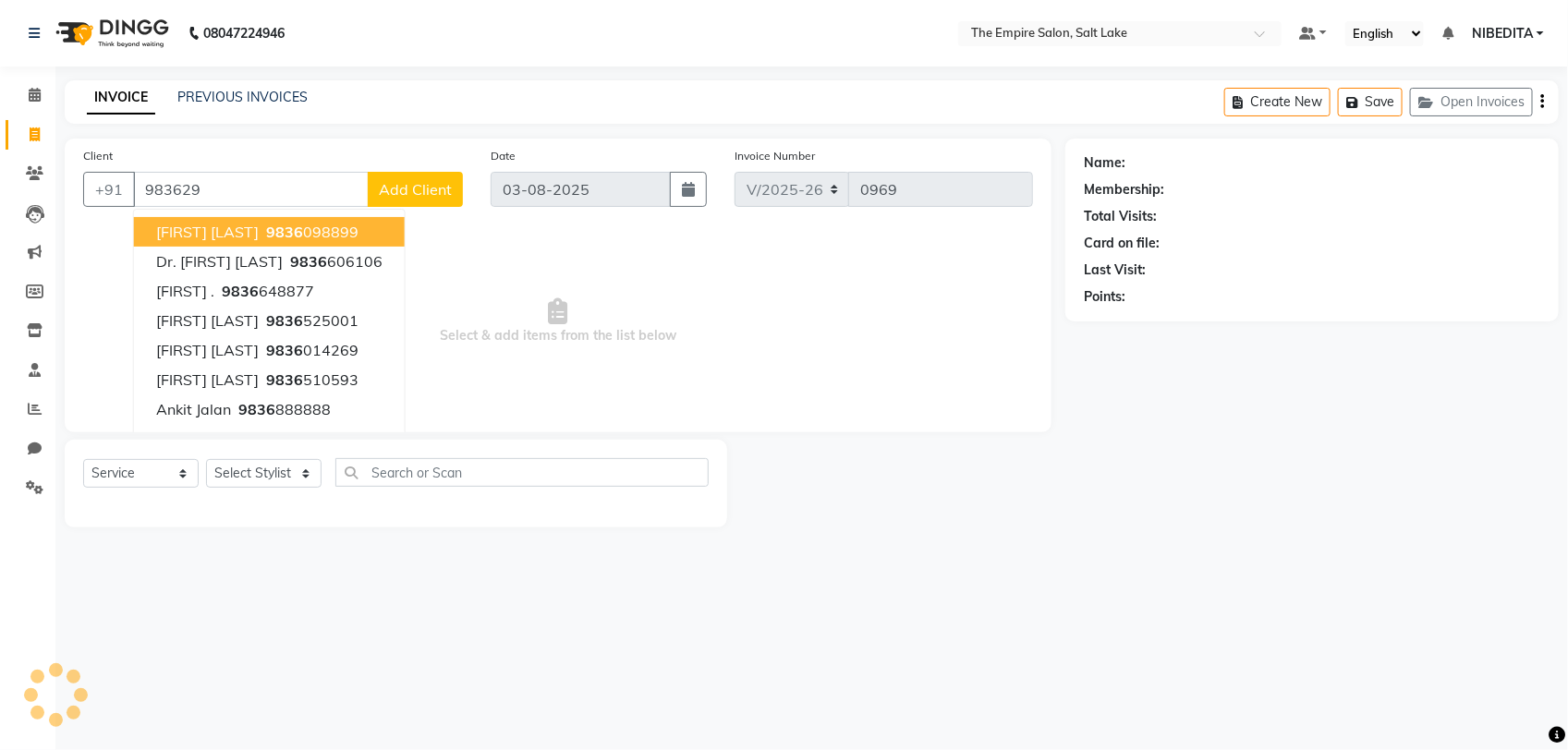 type on "9836296" 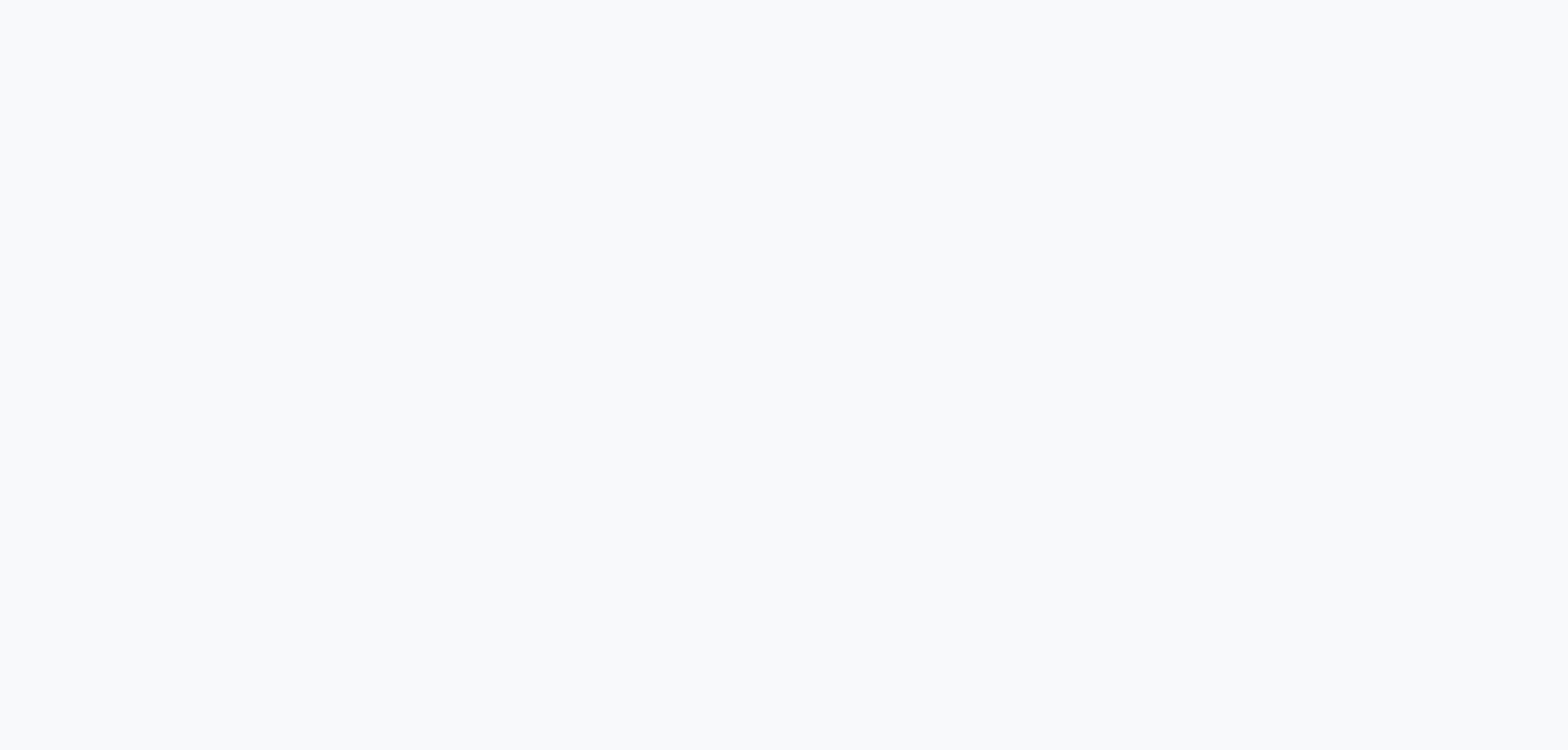 scroll, scrollTop: 0, scrollLeft: 0, axis: both 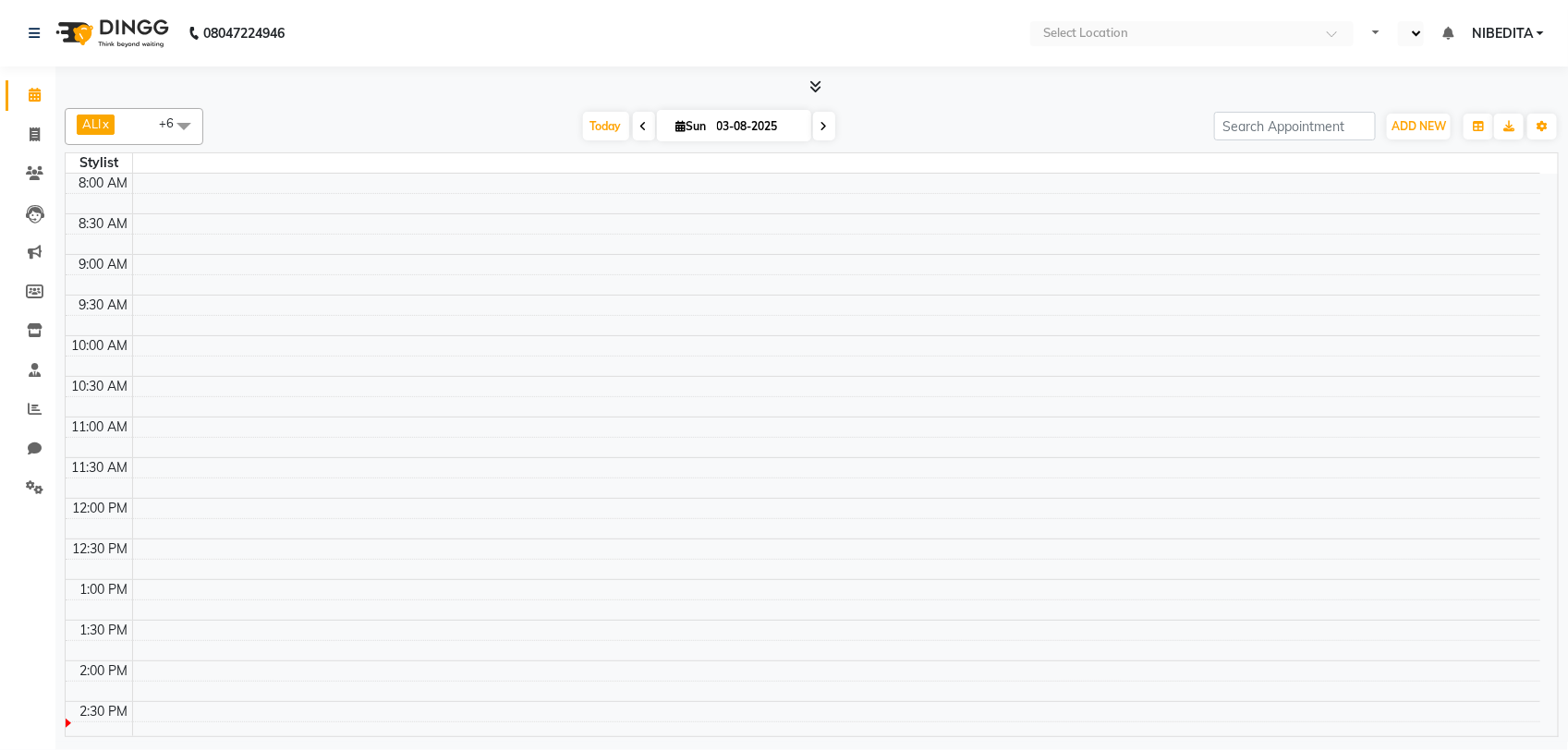 select on "en" 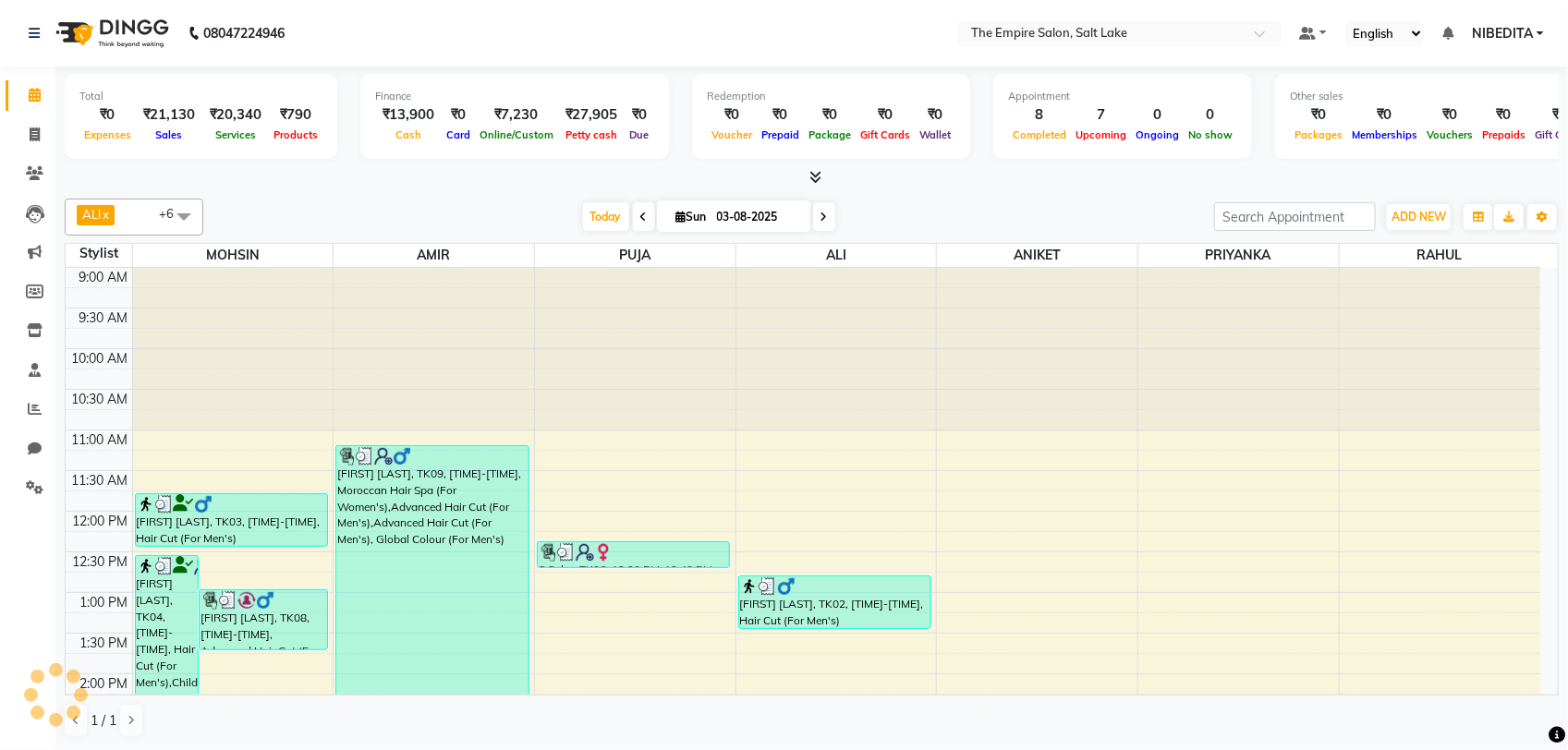 scroll, scrollTop: 0, scrollLeft: 0, axis: both 